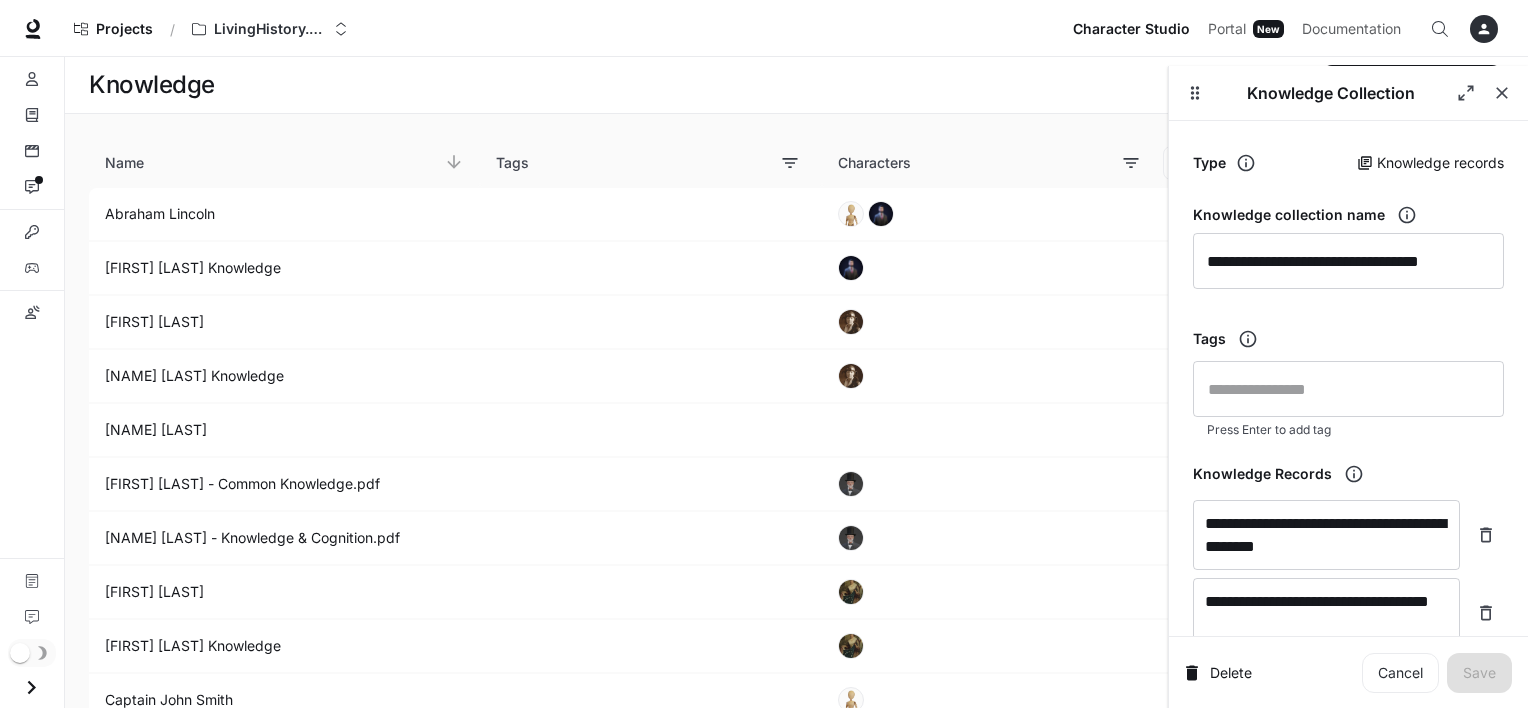 scroll, scrollTop: 0, scrollLeft: 0, axis: both 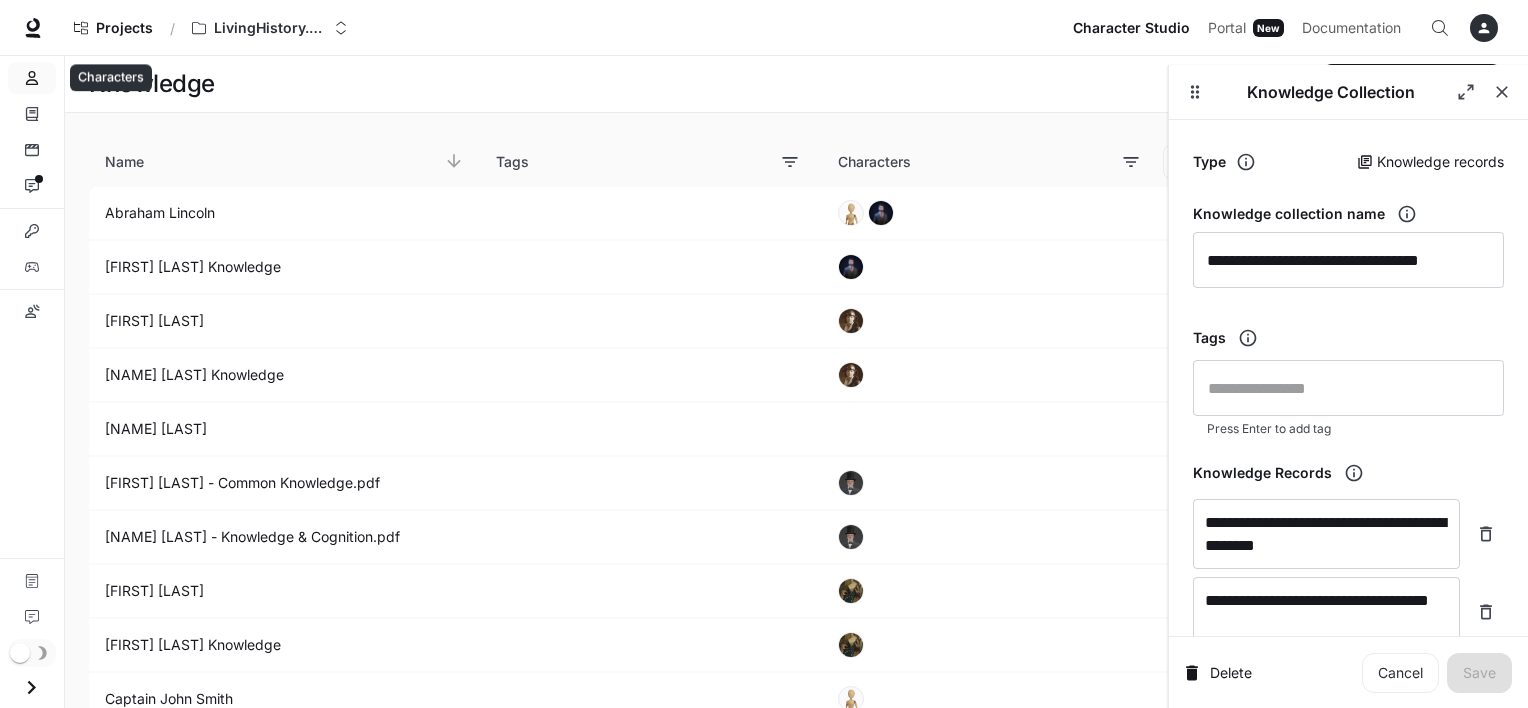 click 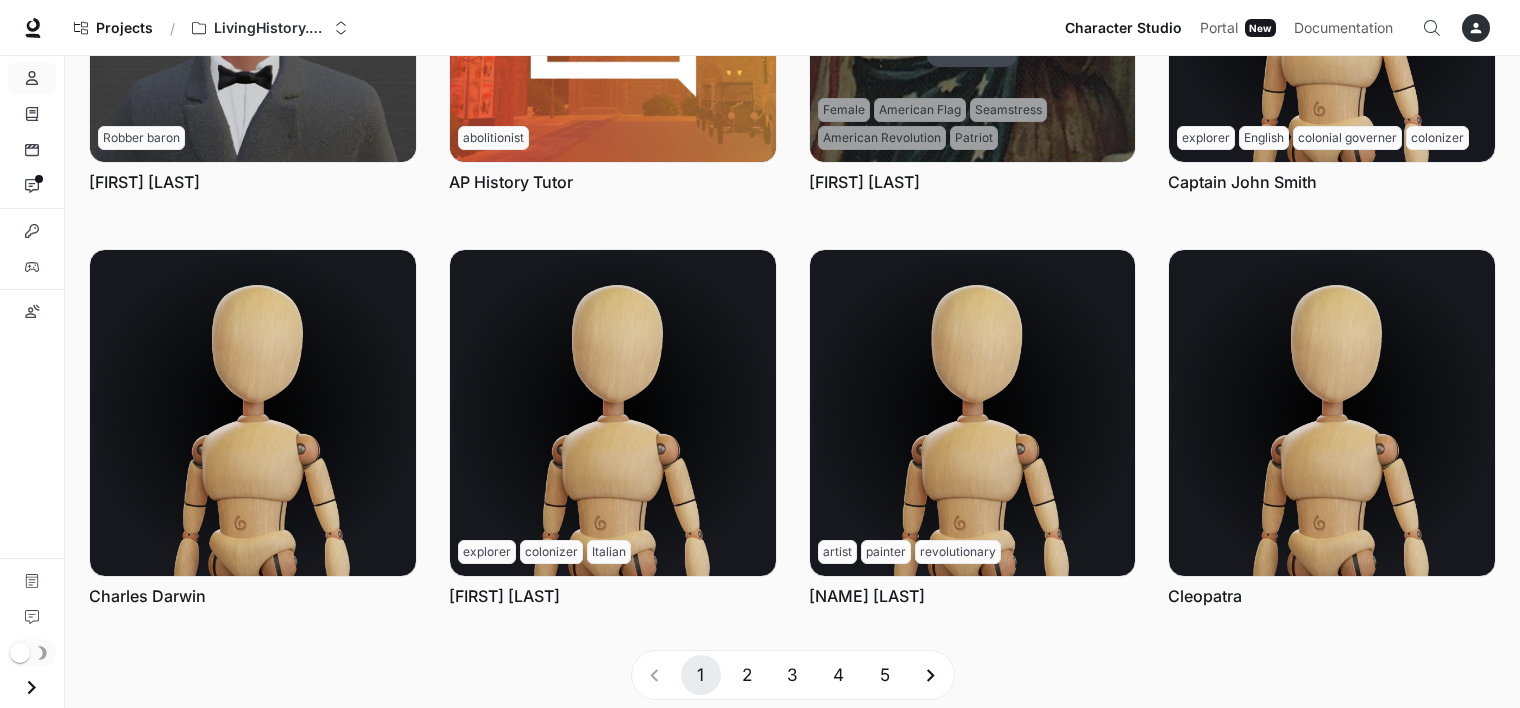 scroll, scrollTop: 744, scrollLeft: 0, axis: vertical 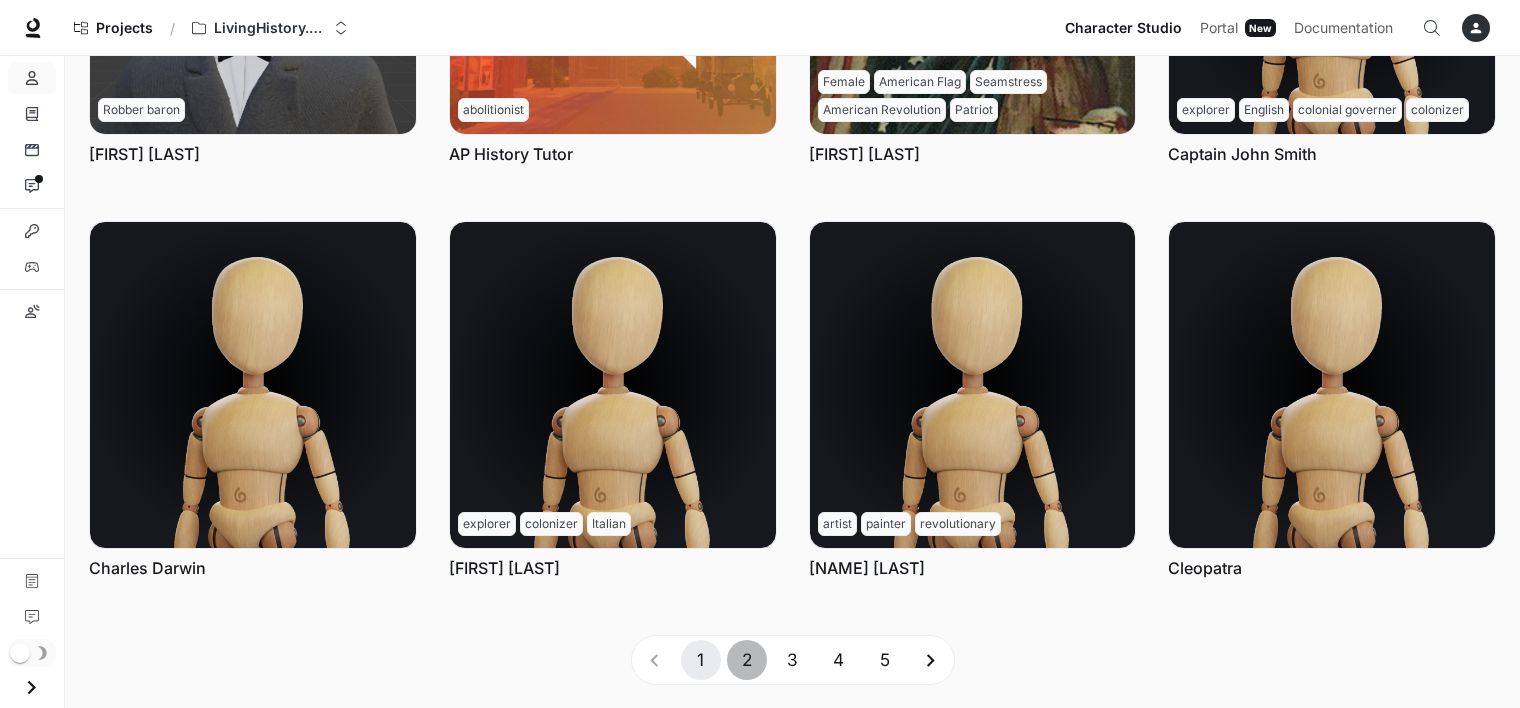 click on "2" at bounding box center (747, 660) 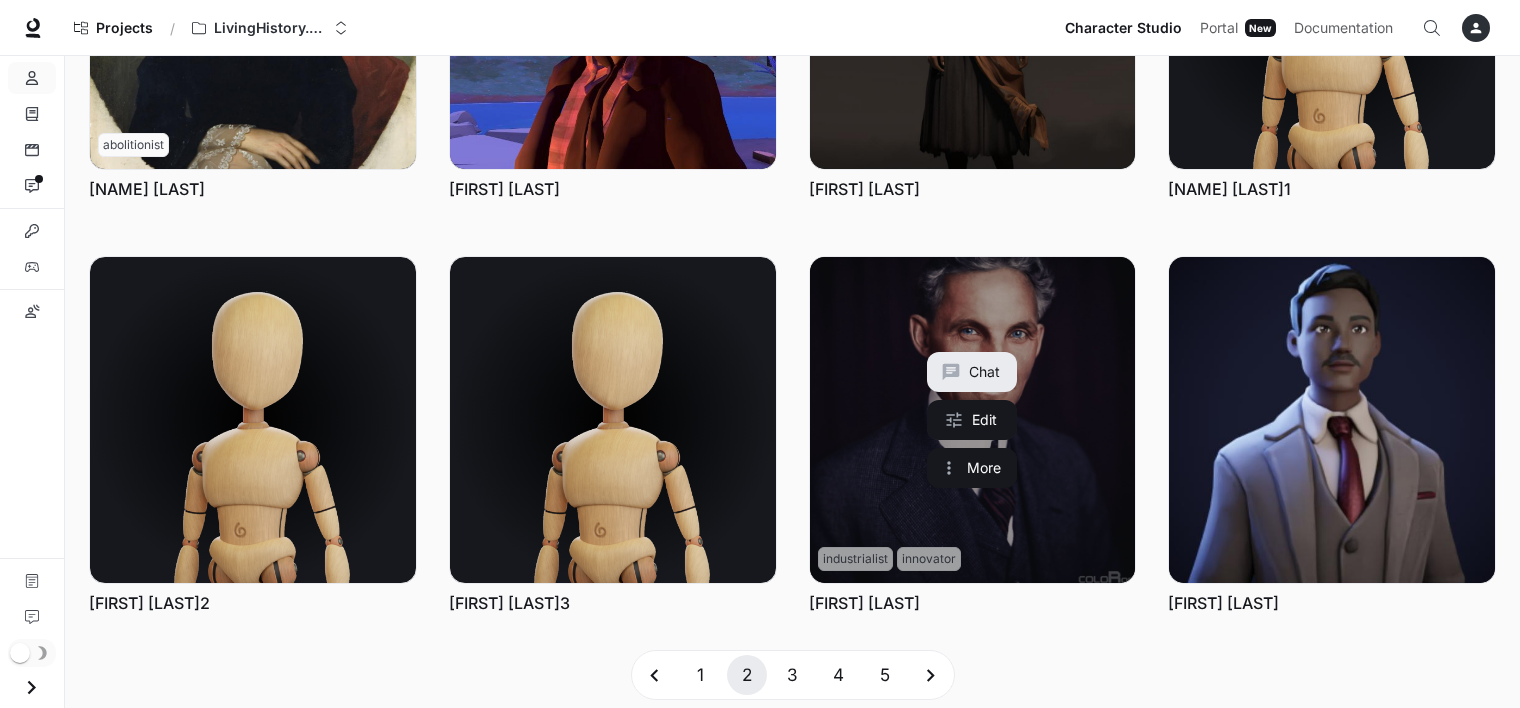 scroll, scrollTop: 744, scrollLeft: 0, axis: vertical 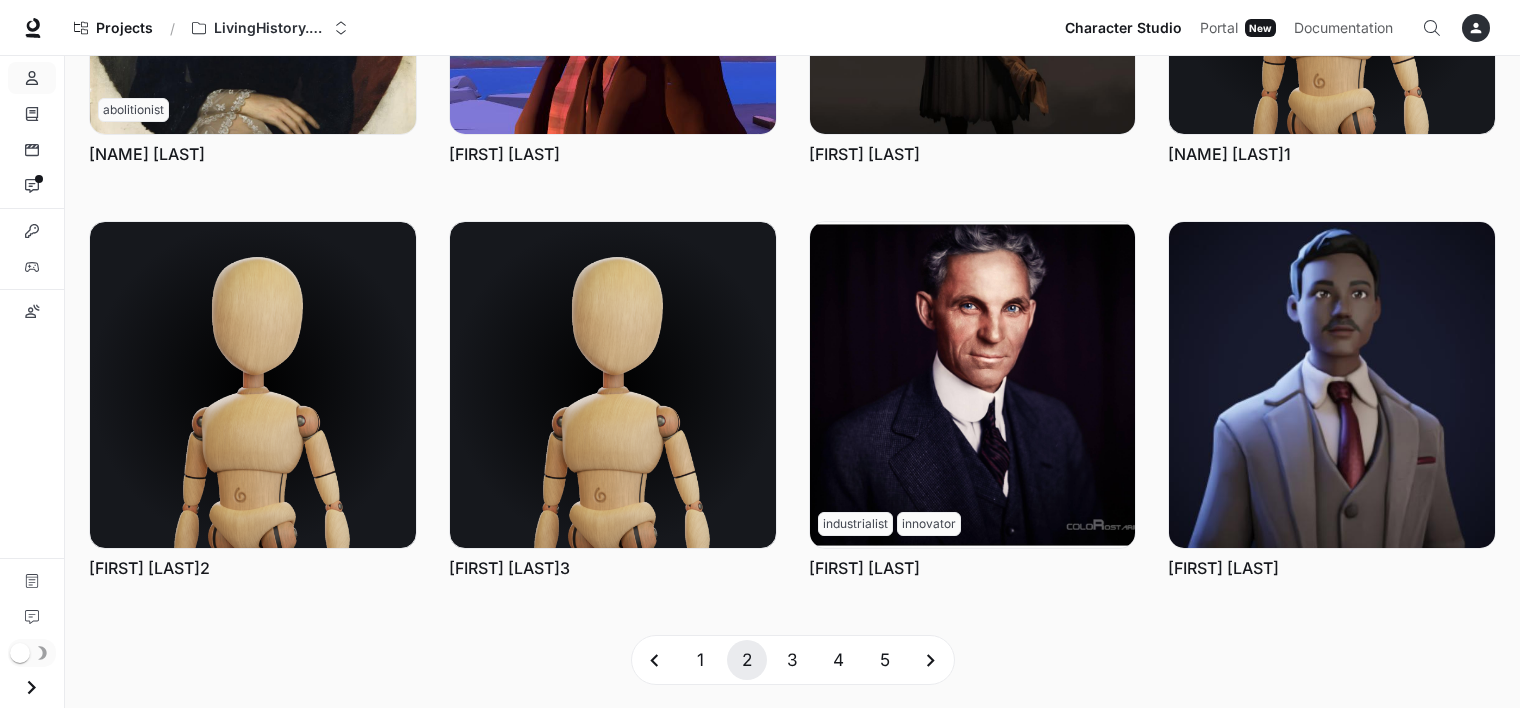 click on "3" at bounding box center [793, 660] 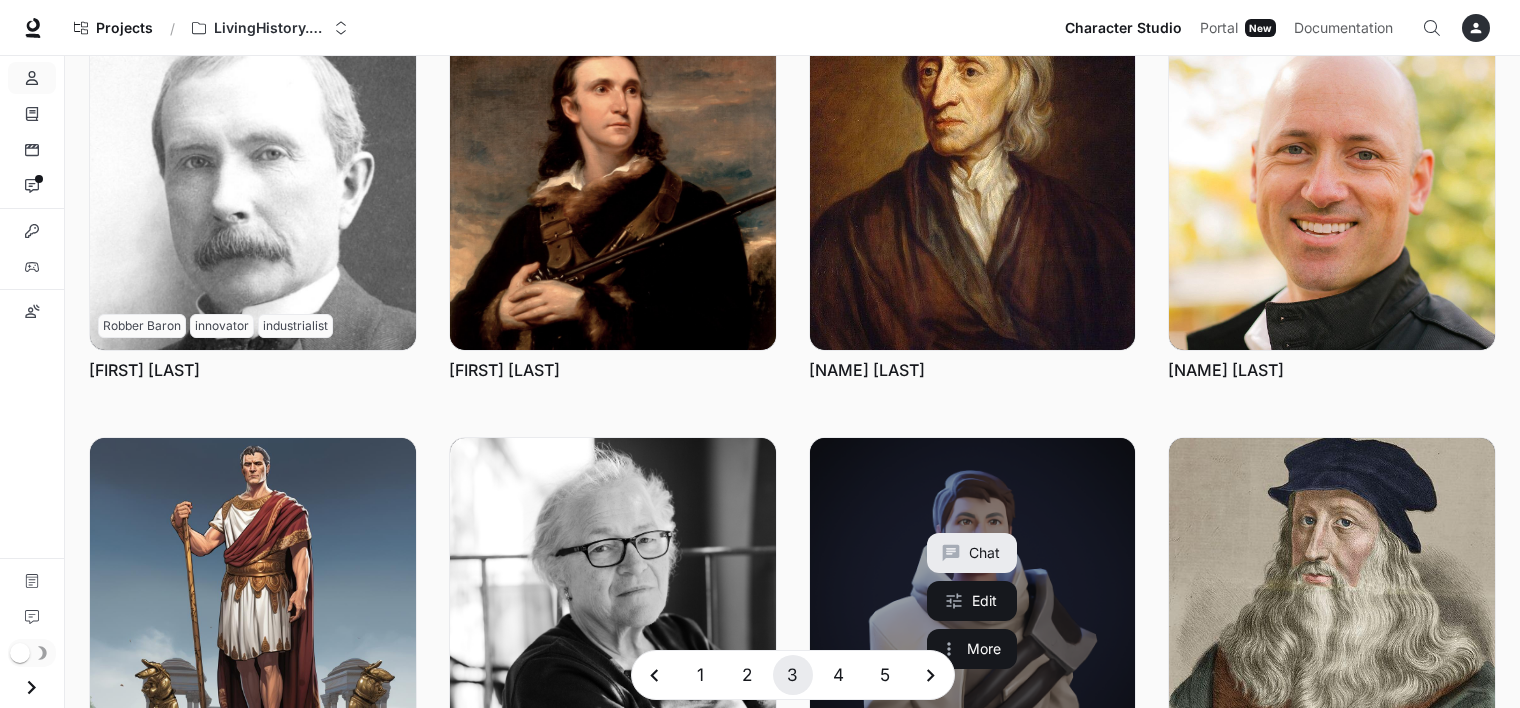scroll, scrollTop: 744, scrollLeft: 0, axis: vertical 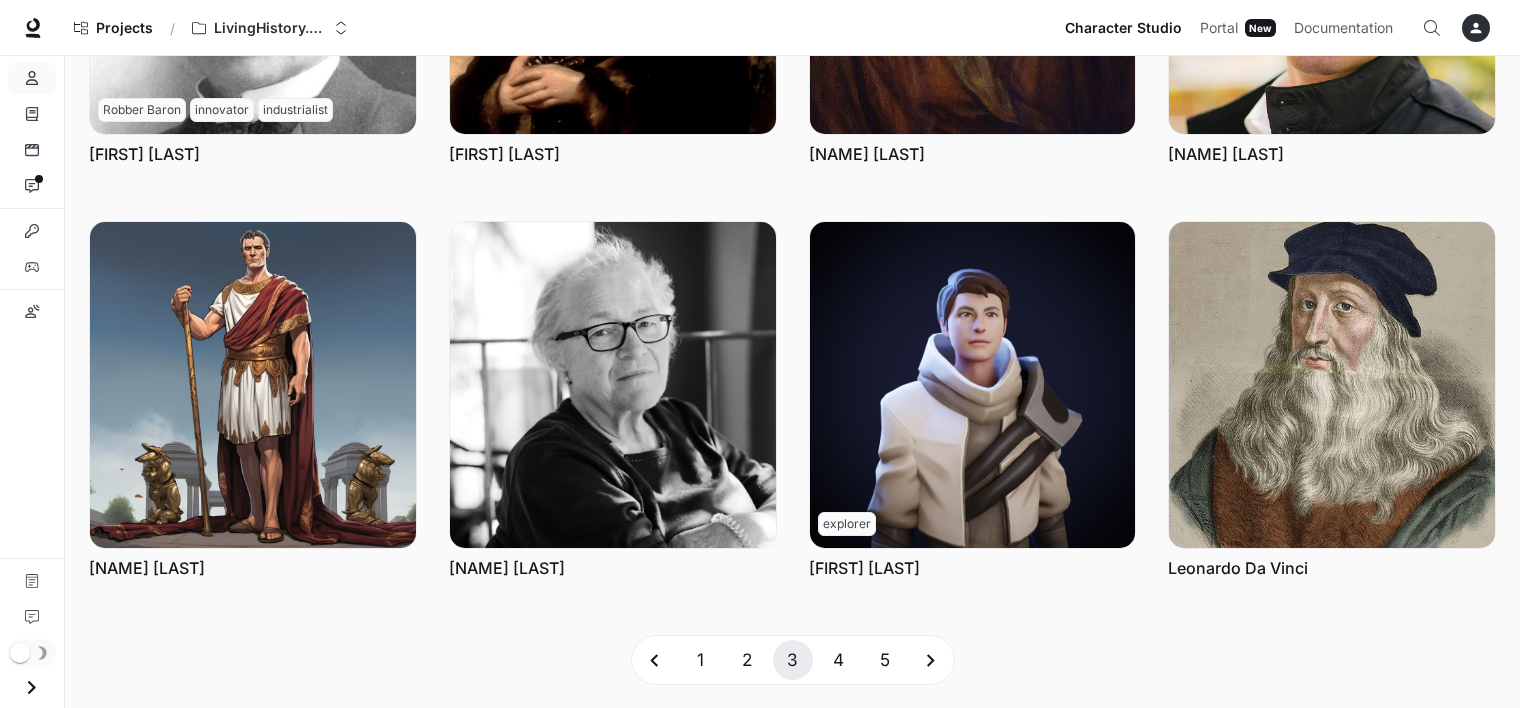 click on "4" at bounding box center [839, 660] 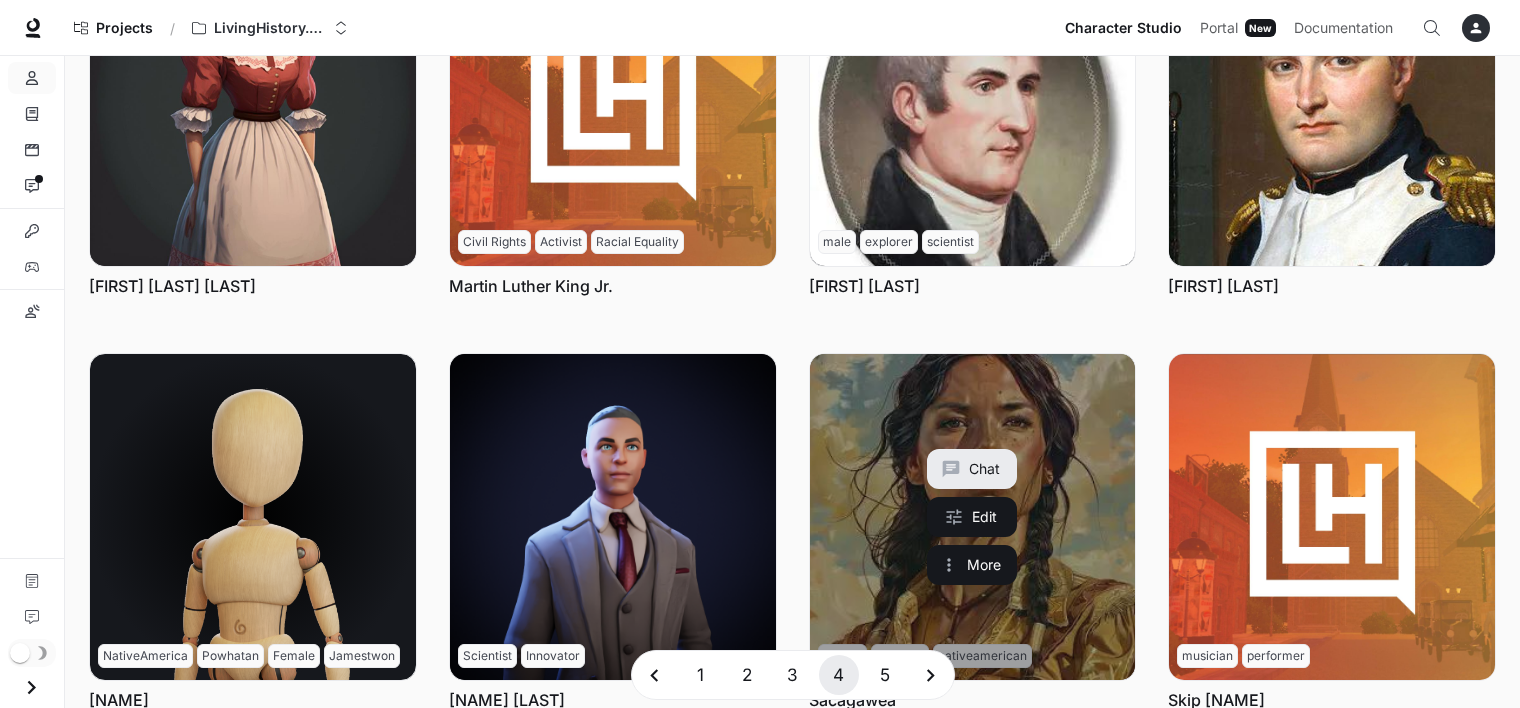 scroll, scrollTop: 744, scrollLeft: 0, axis: vertical 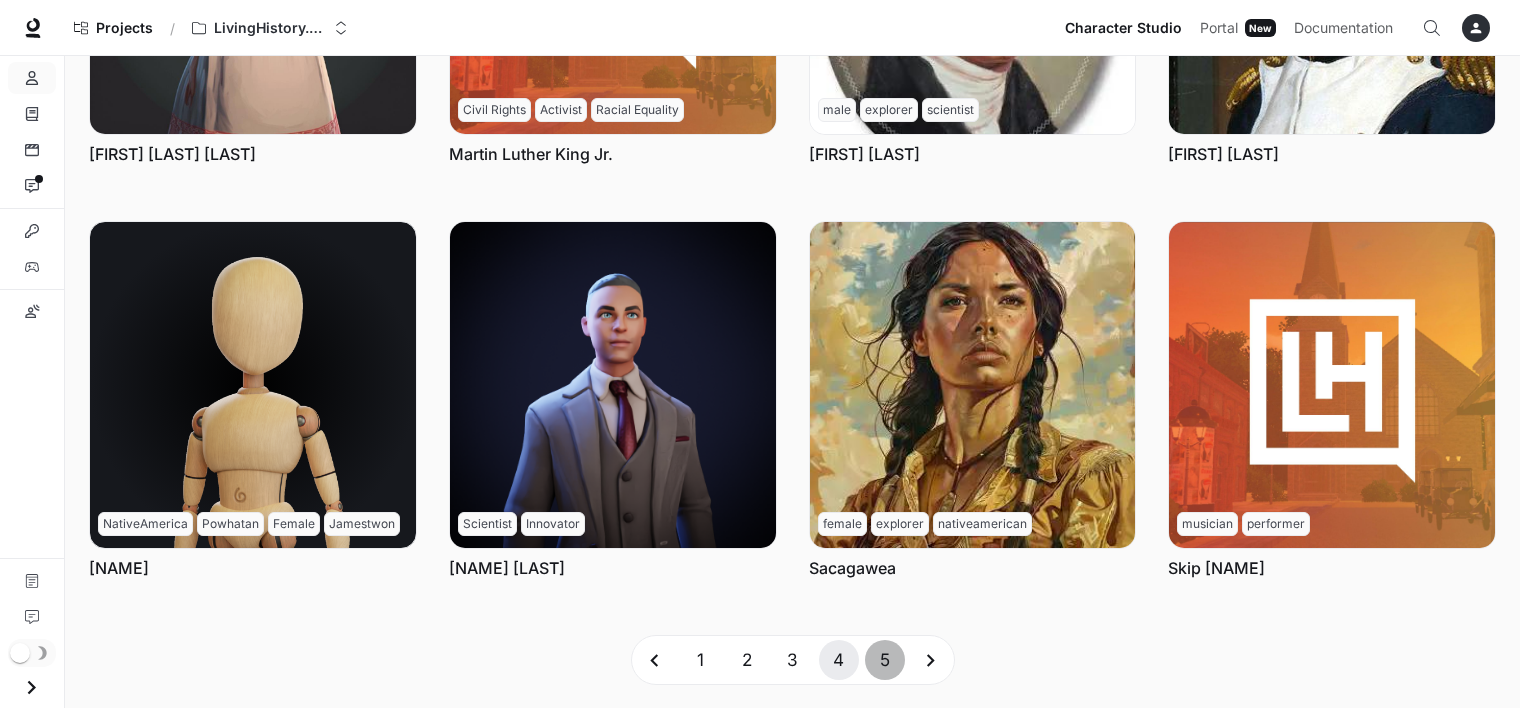 click on "5" at bounding box center [885, 660] 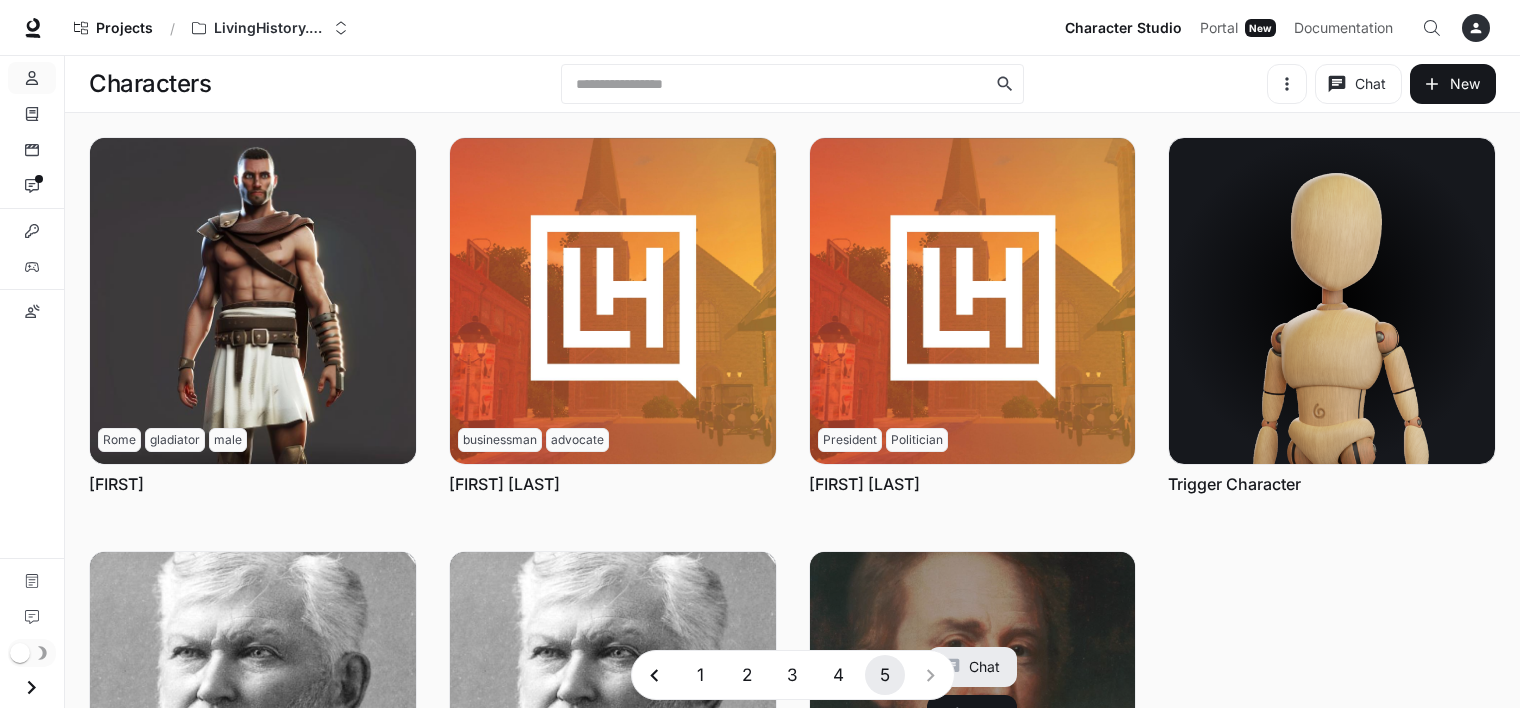 scroll, scrollTop: 330, scrollLeft: 0, axis: vertical 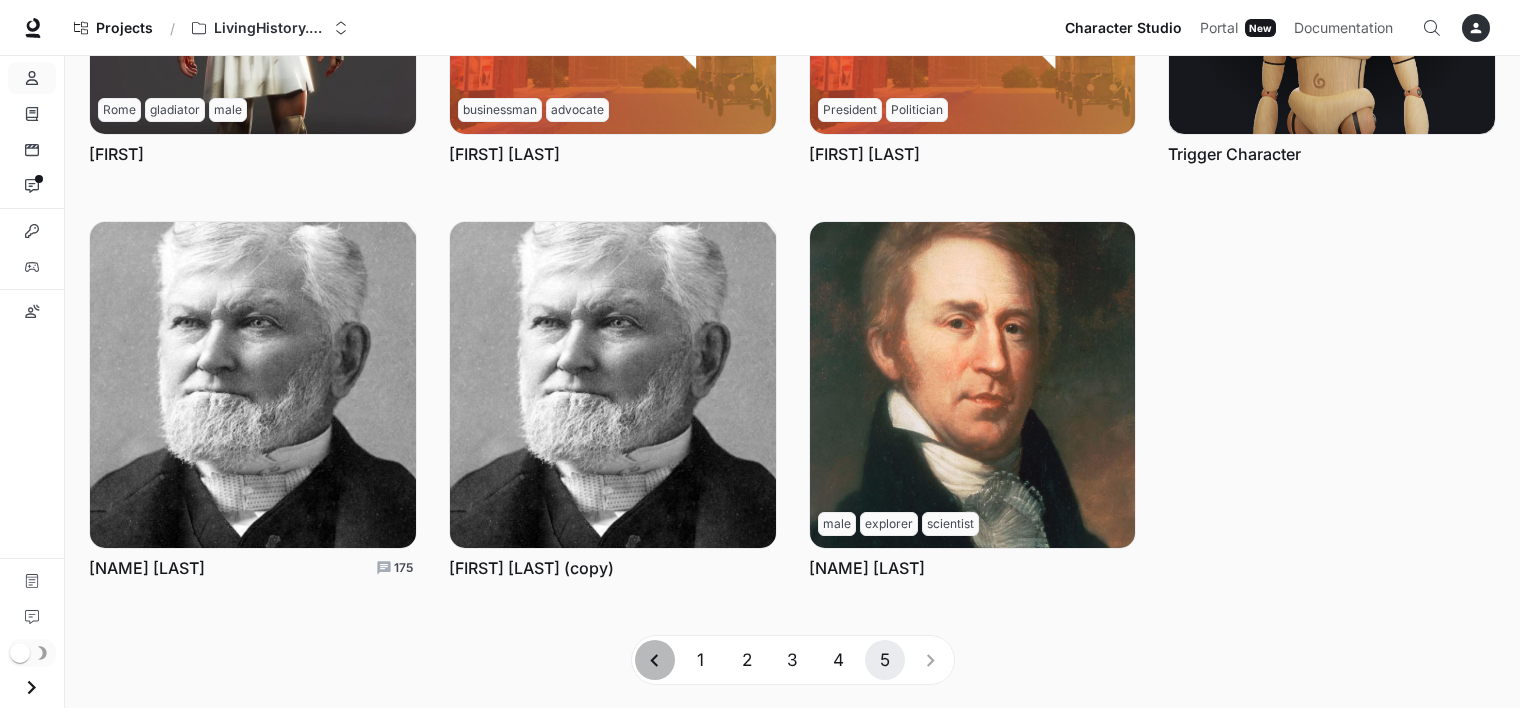 click 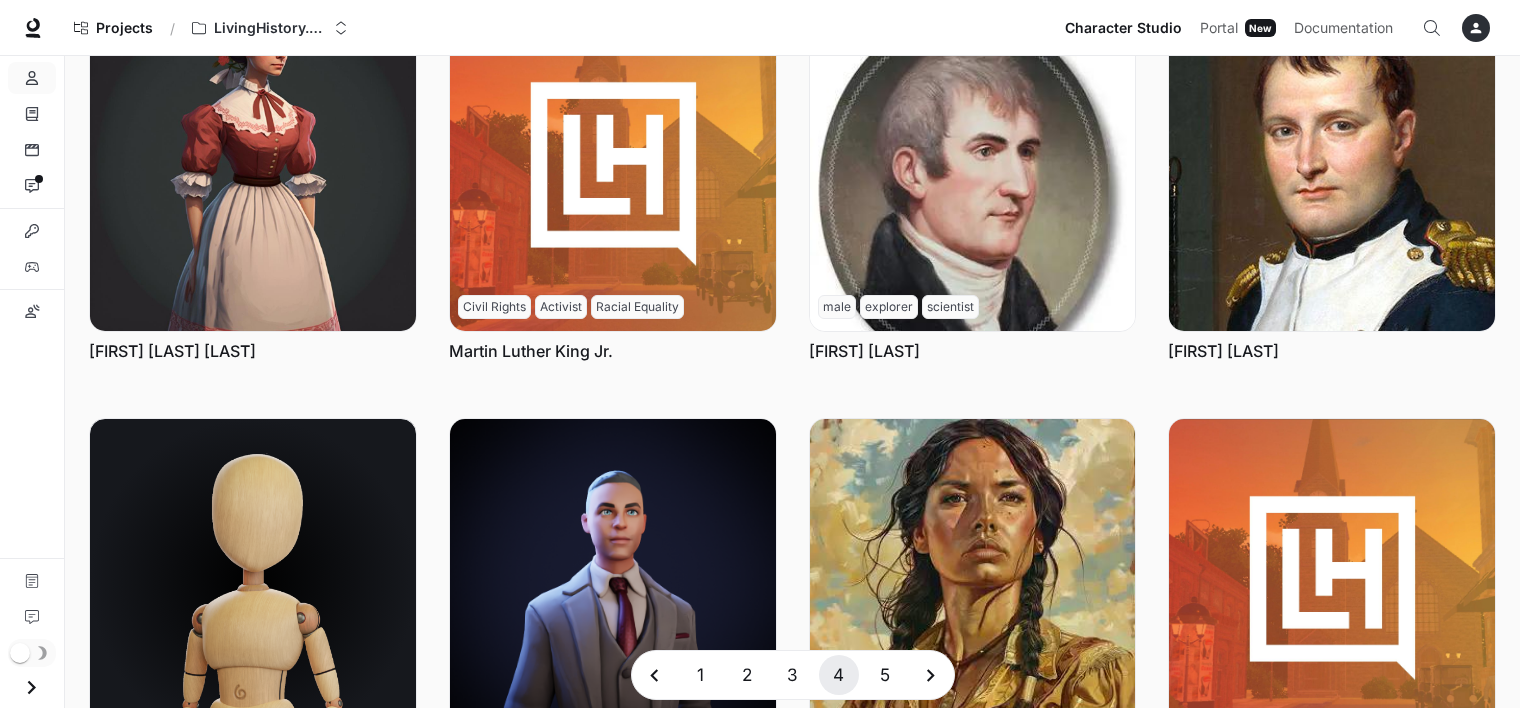 scroll, scrollTop: 744, scrollLeft: 0, axis: vertical 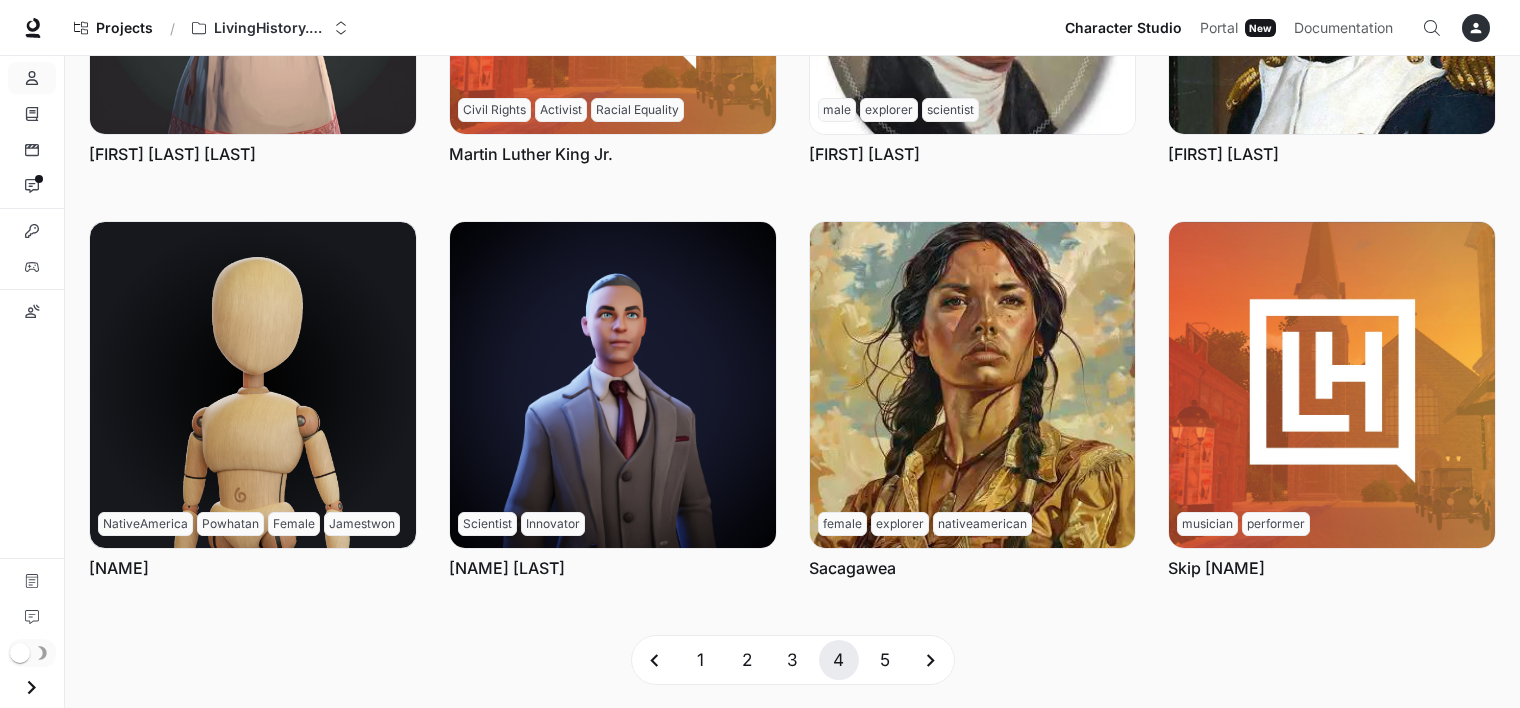 click on "1" at bounding box center [701, 660] 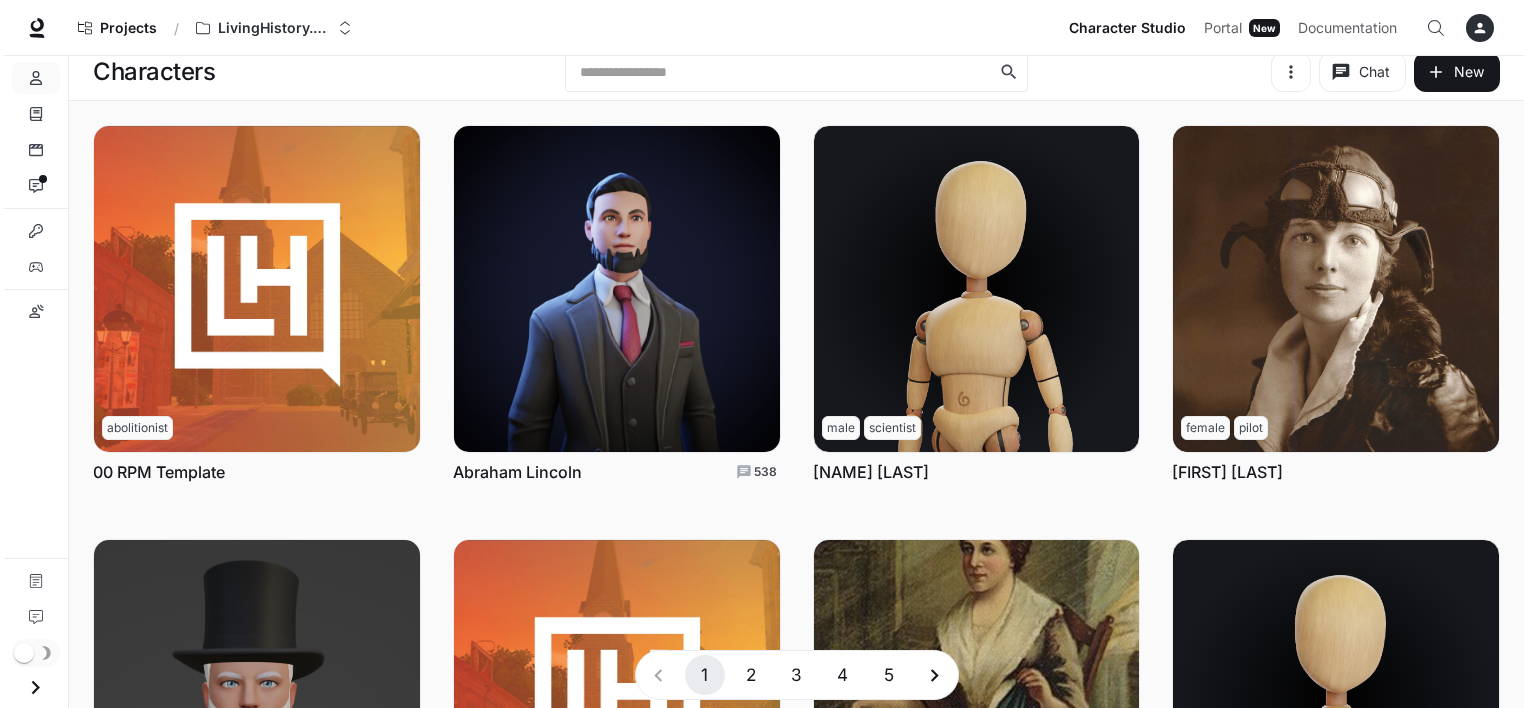 scroll, scrollTop: 0, scrollLeft: 0, axis: both 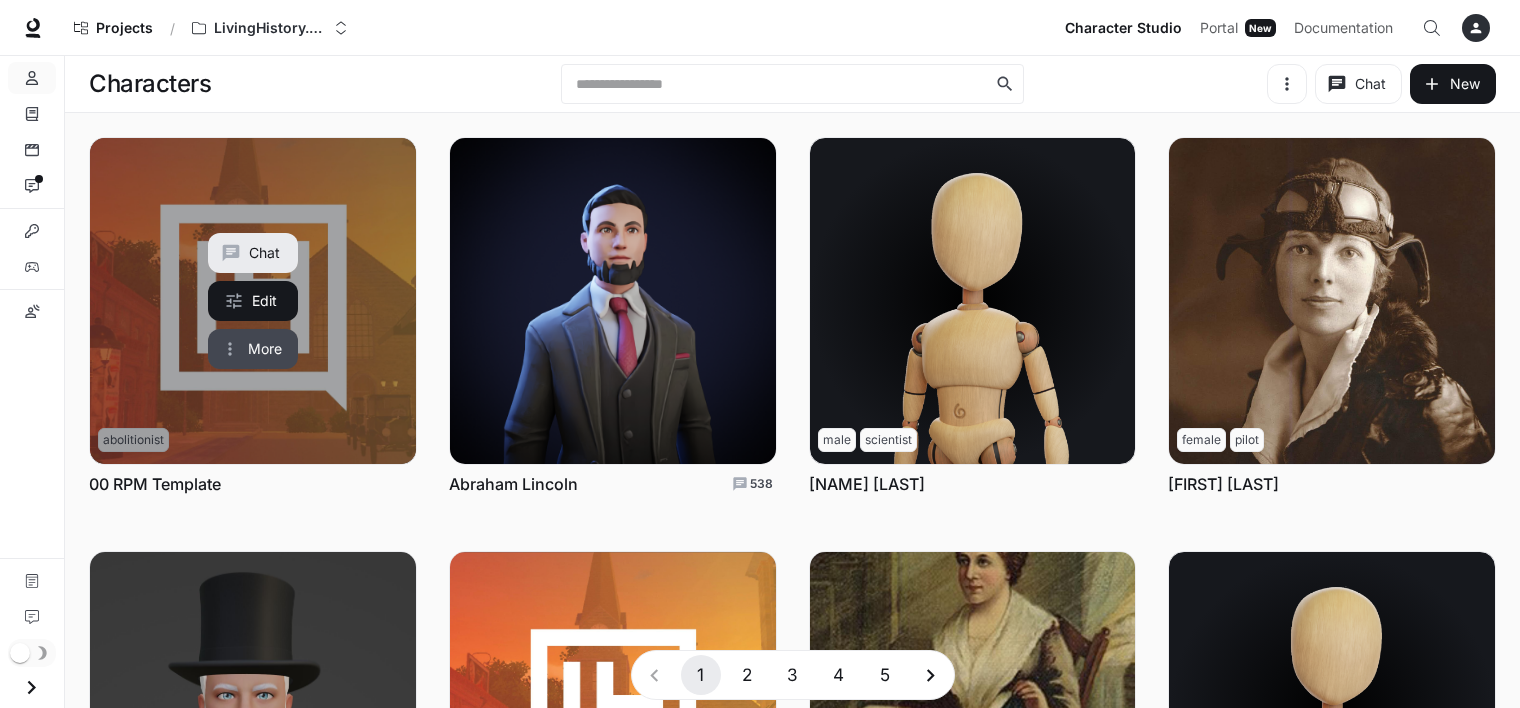 click on "More" at bounding box center [253, 349] 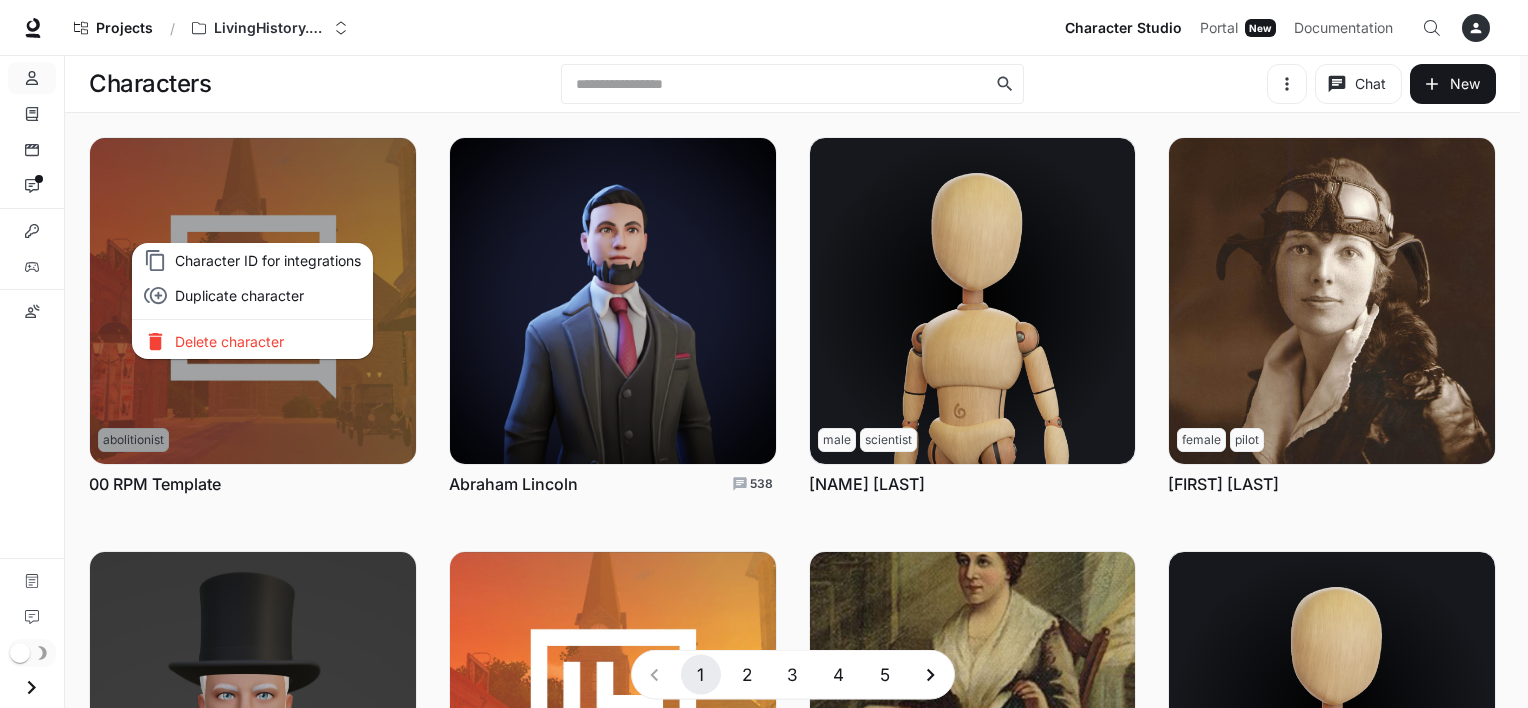 click on "Duplicate character" at bounding box center (268, 295) 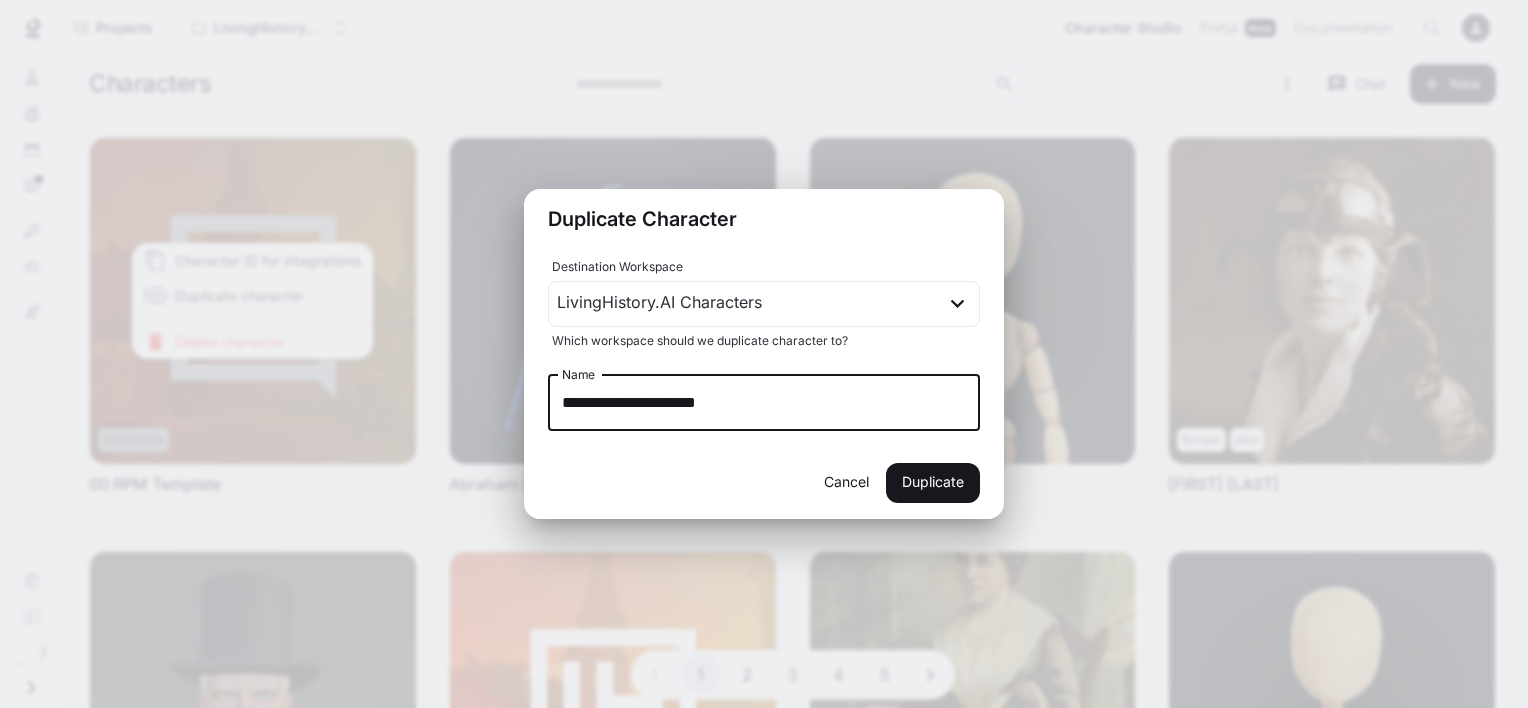 drag, startPoint x: 819, startPoint y: 392, endPoint x: 376, endPoint y: 274, distance: 458.4463 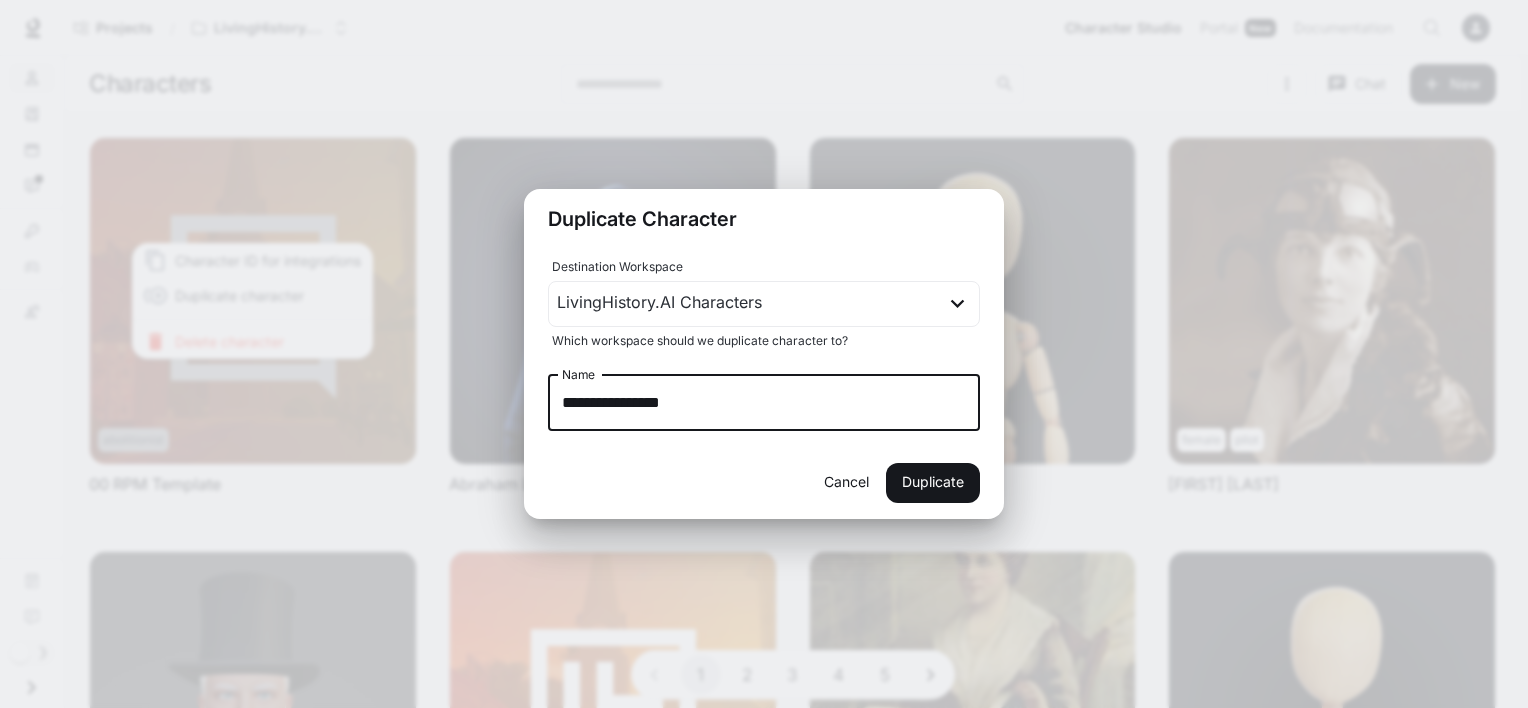 type on "**********" 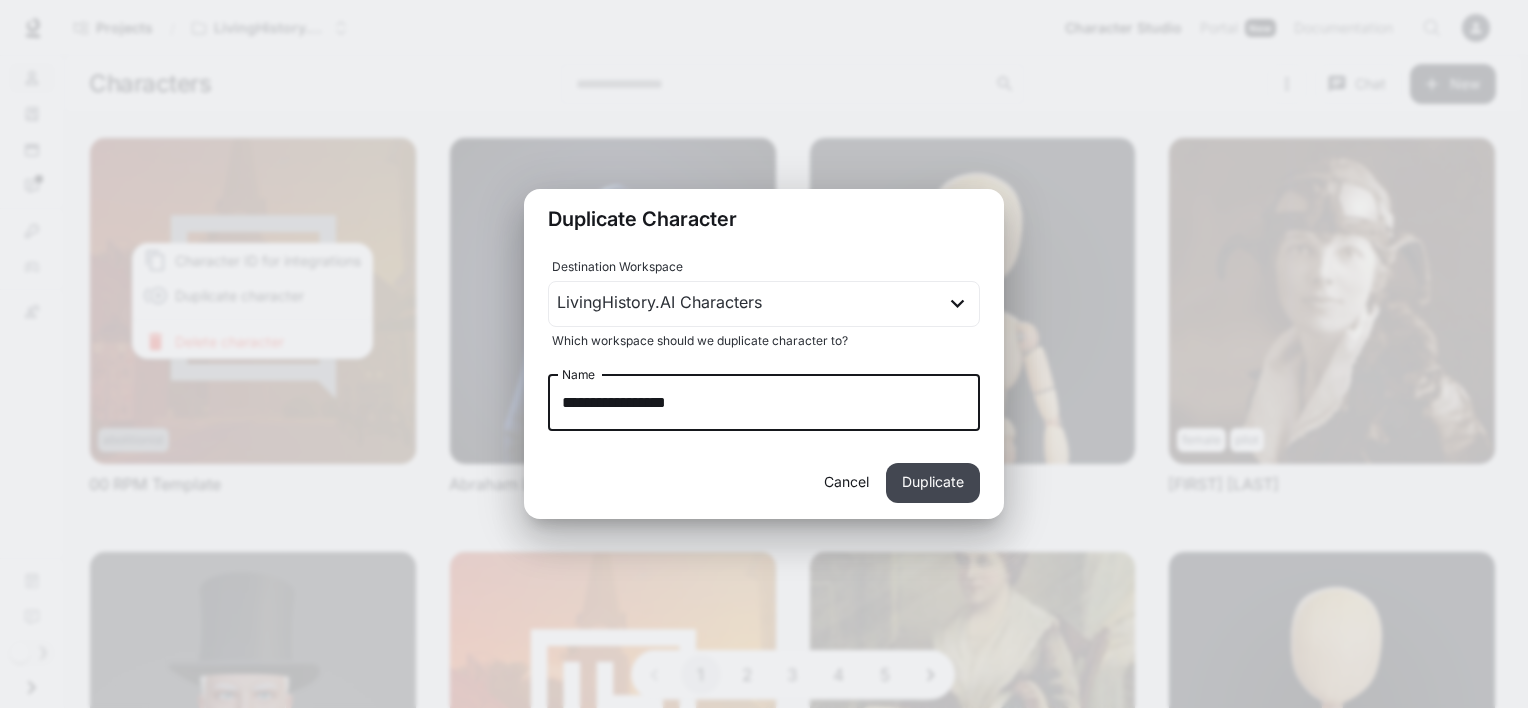 click on "Duplicate" at bounding box center (933, 483) 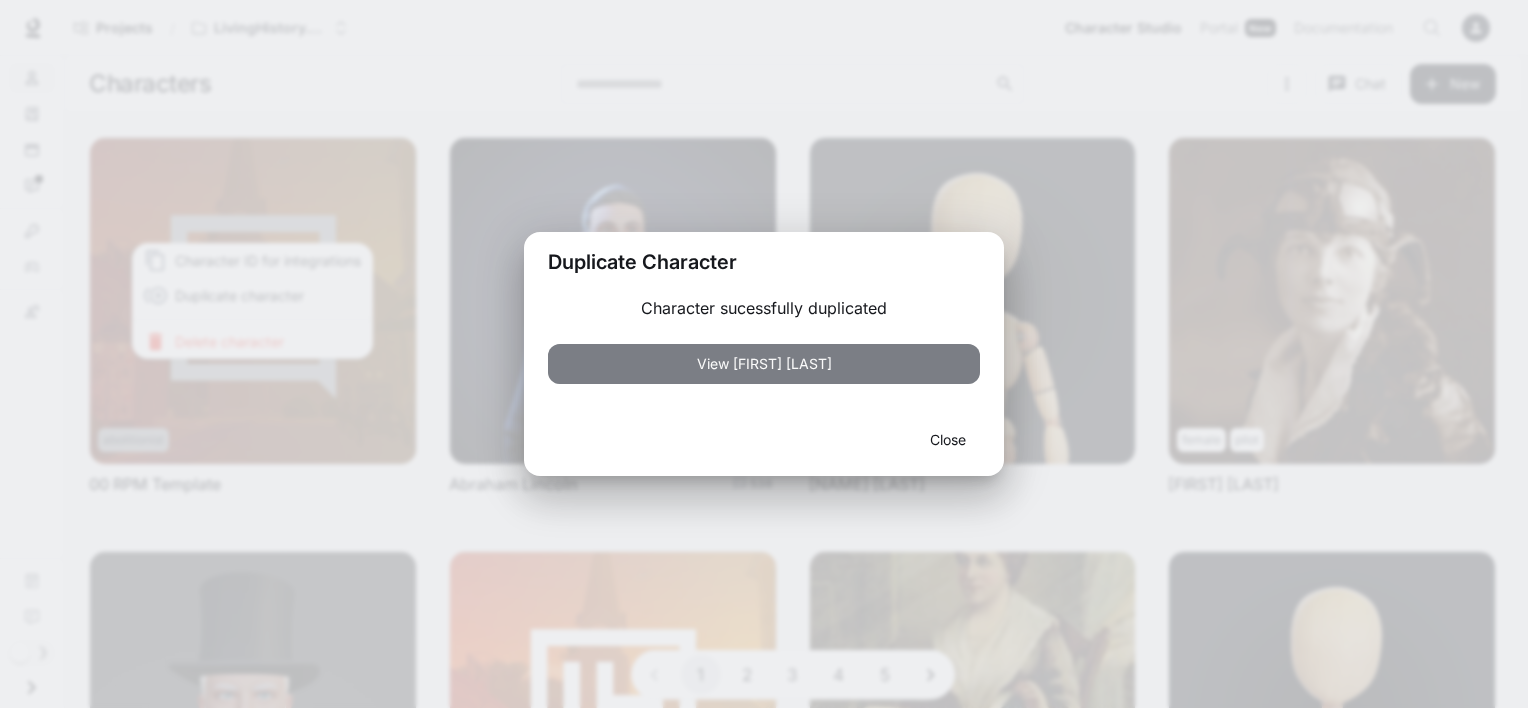 click on "View [FIRST] [LAST]" at bounding box center [764, 364] 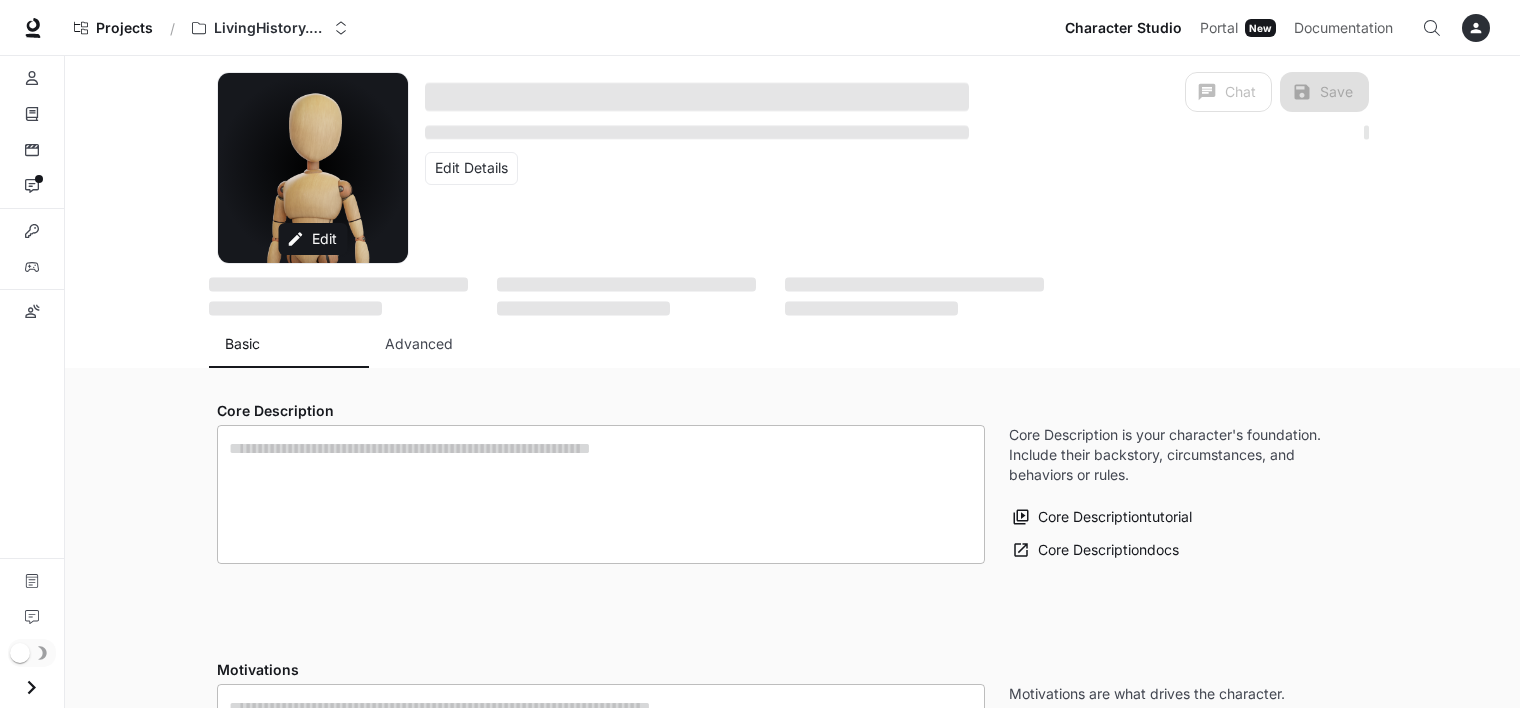 type on "**********" 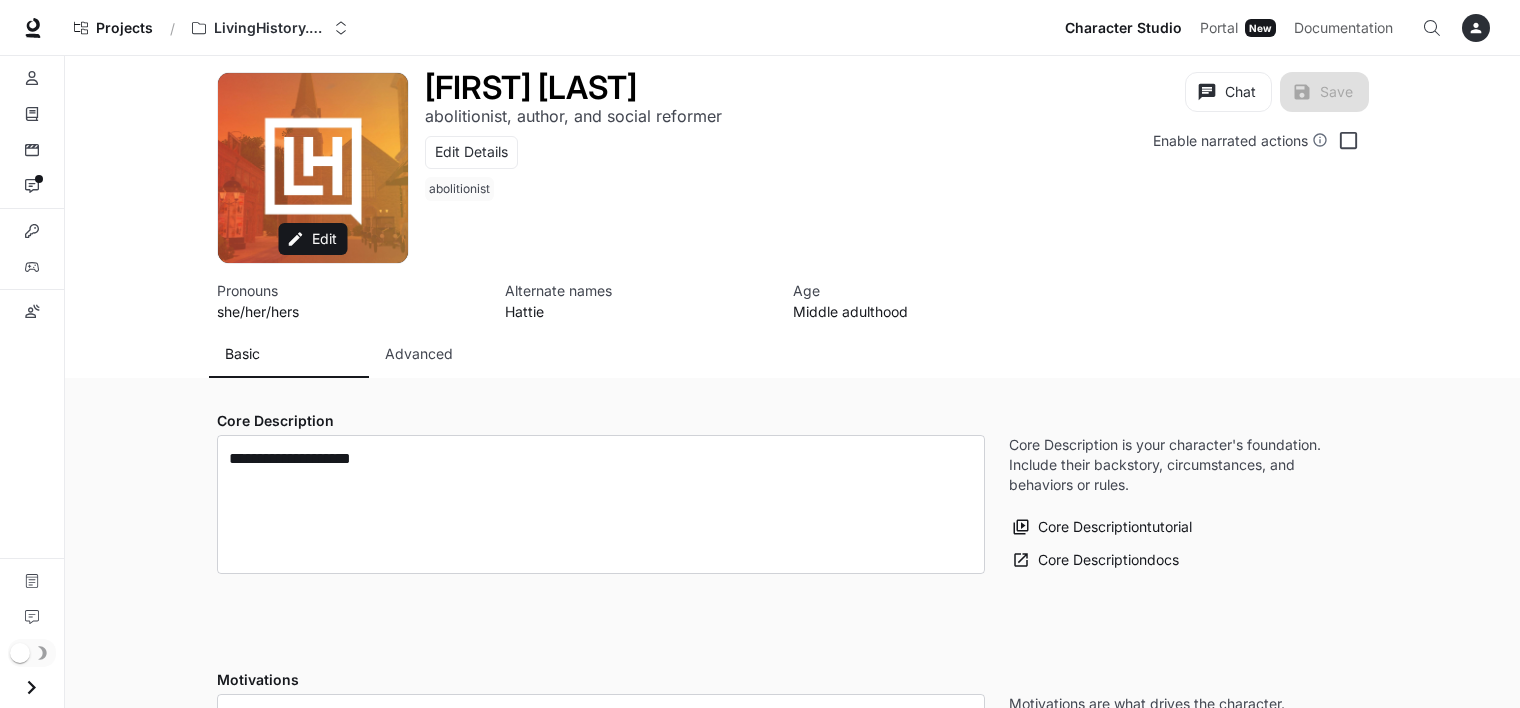 type on "**********" 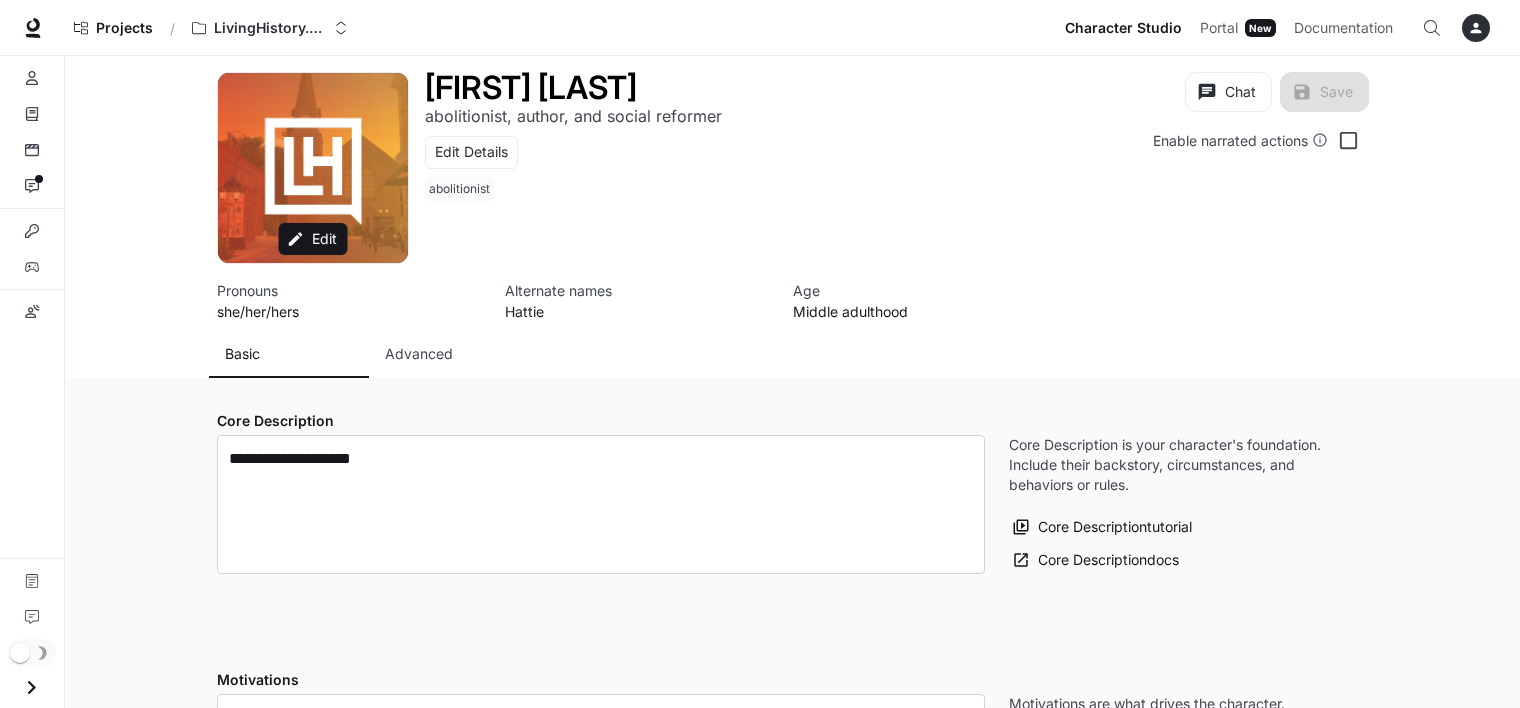 type on "**********" 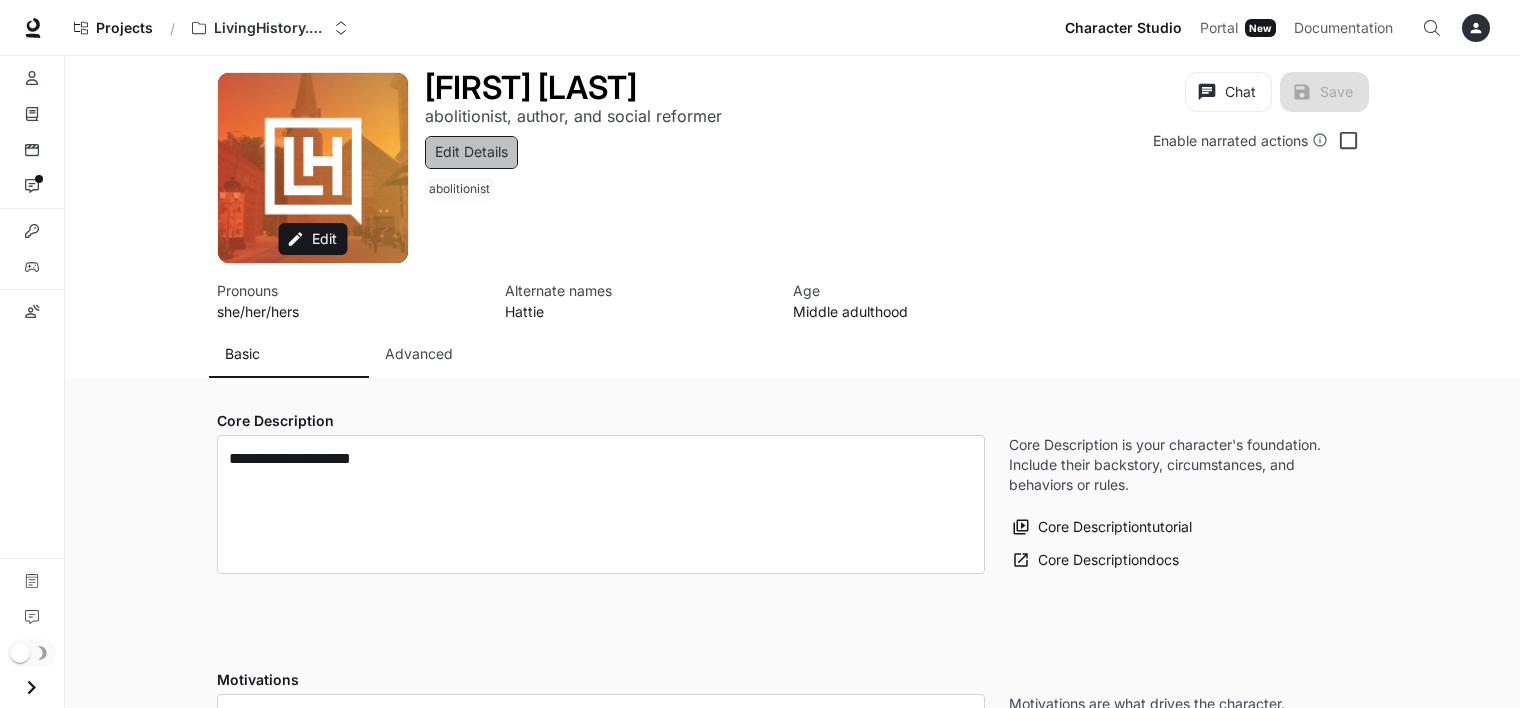 click on "Edit Details" at bounding box center [471, 152] 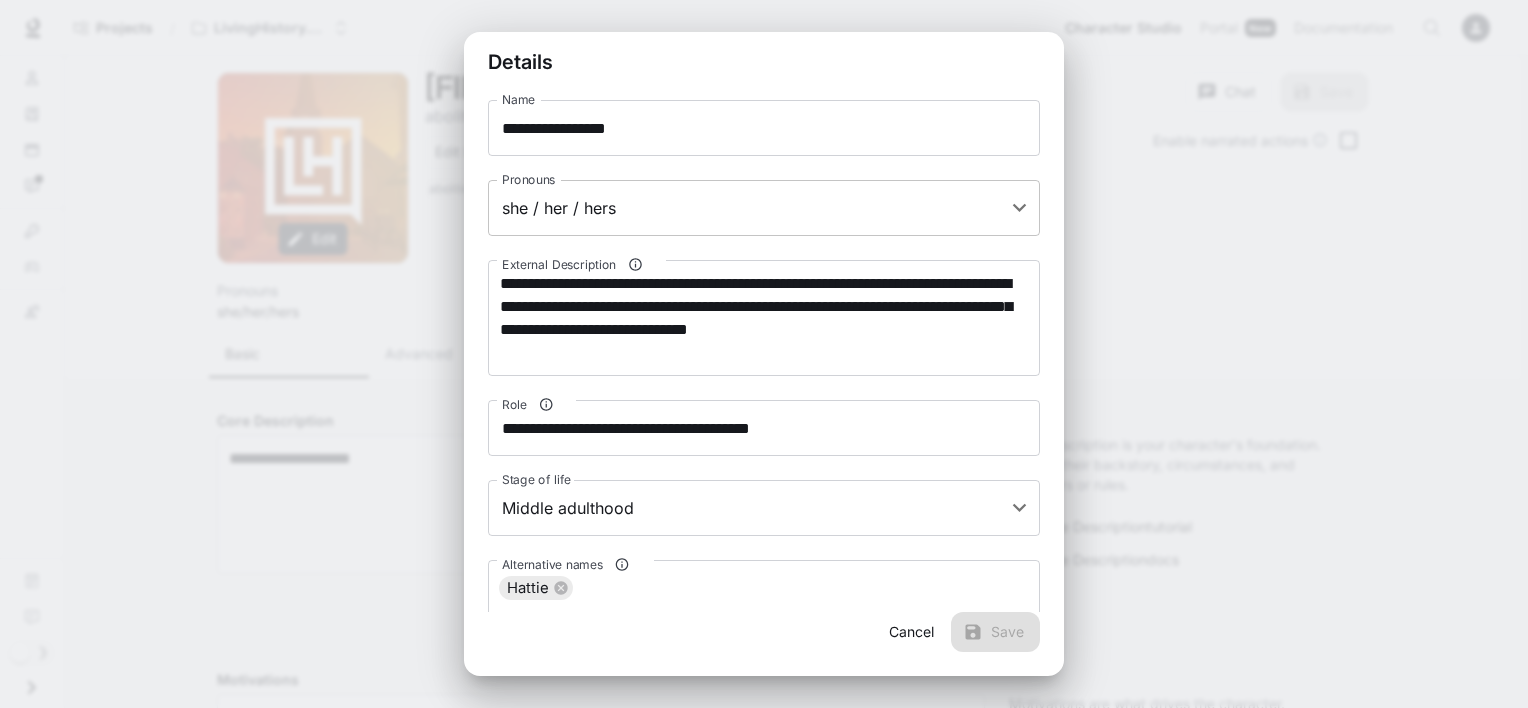 click on "**********" at bounding box center (764, 1514) 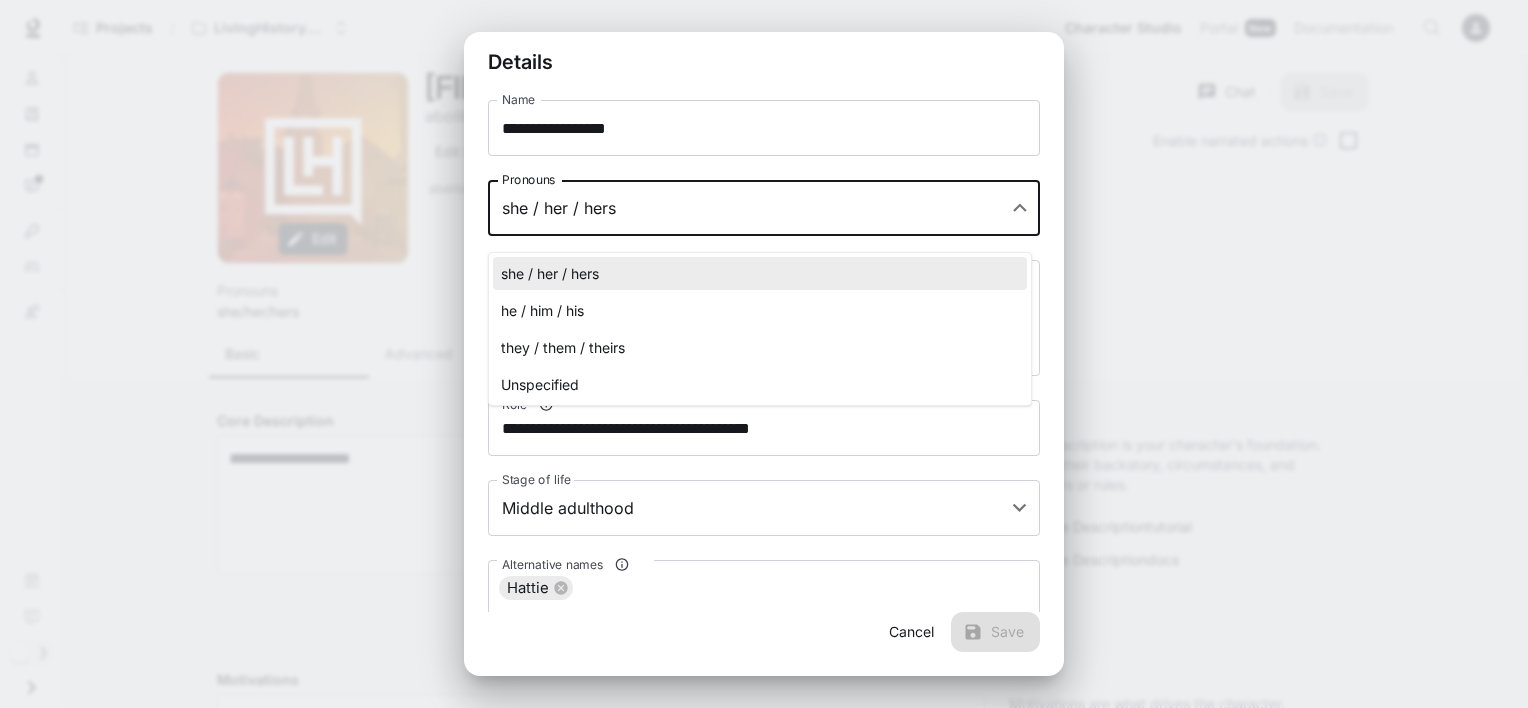 click on "he / him / his" at bounding box center (760, 310) 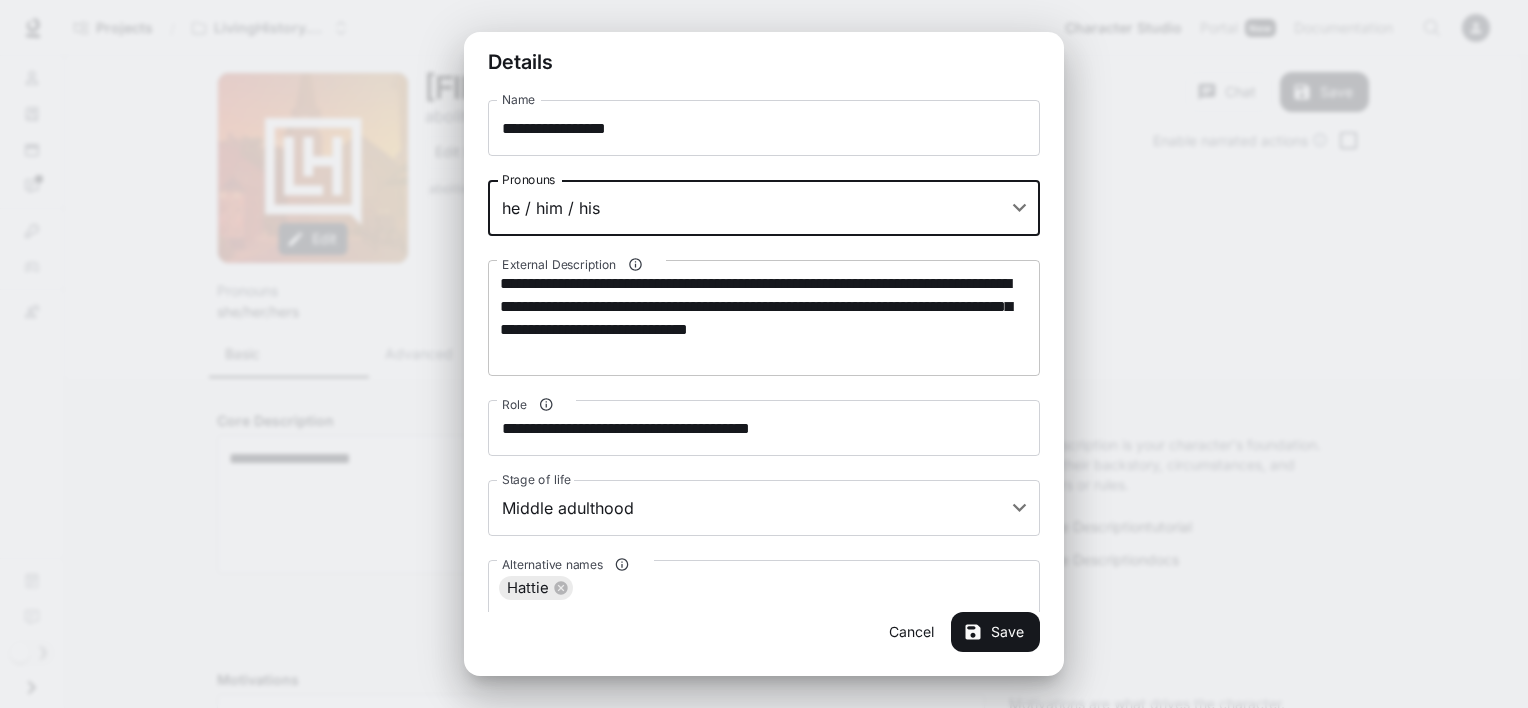 click on "**********" at bounding box center [764, 318] 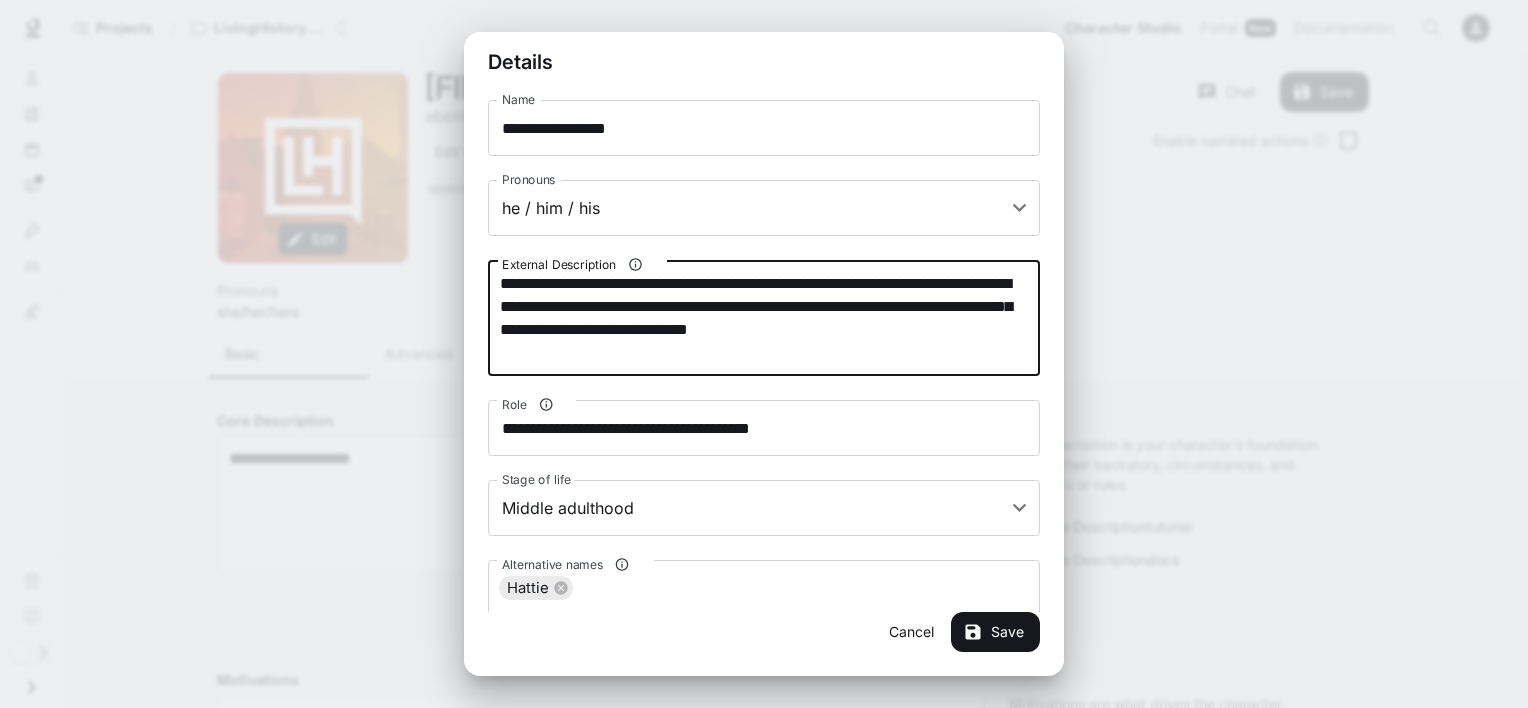 drag, startPoint x: 607, startPoint y: 360, endPoint x: 448, endPoint y: 176, distance: 243.181 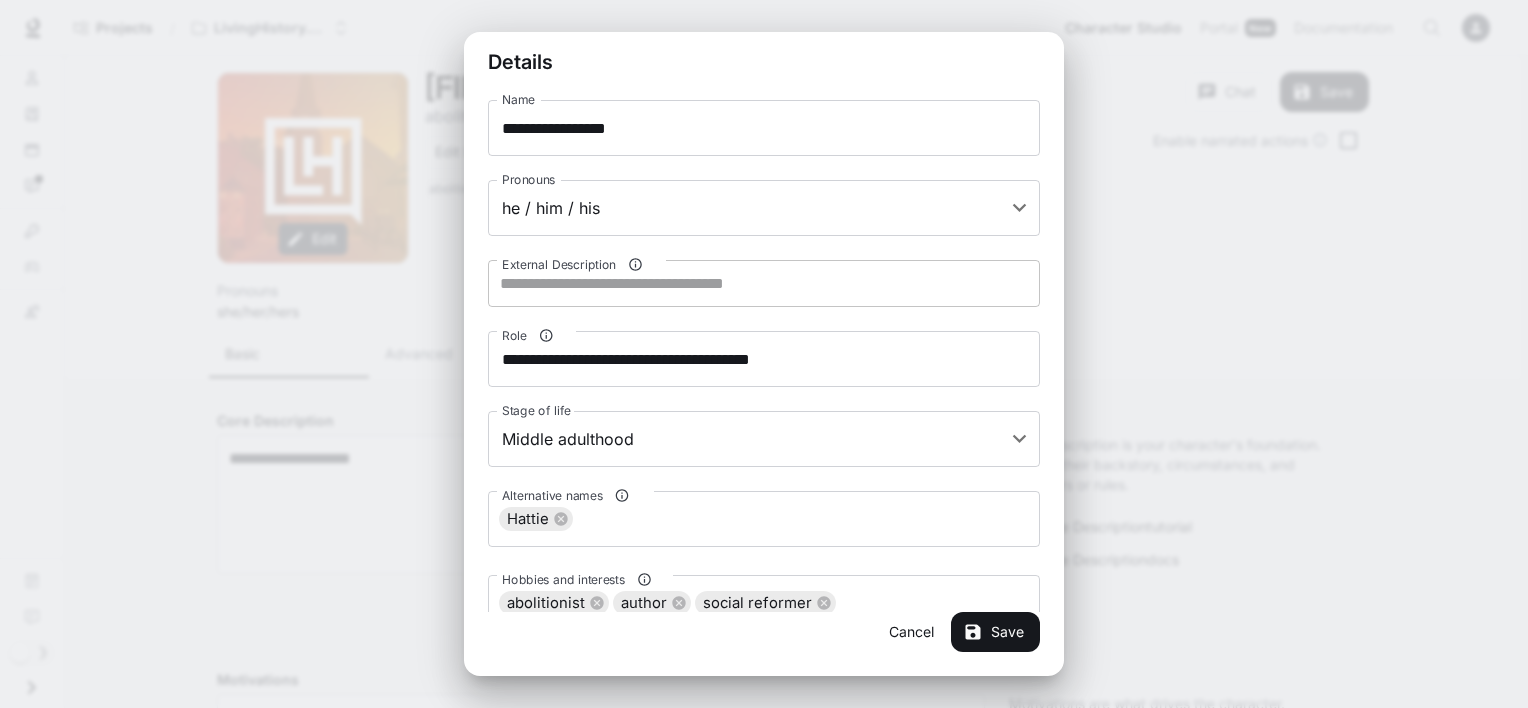 click on "* External Description" at bounding box center [764, 283] 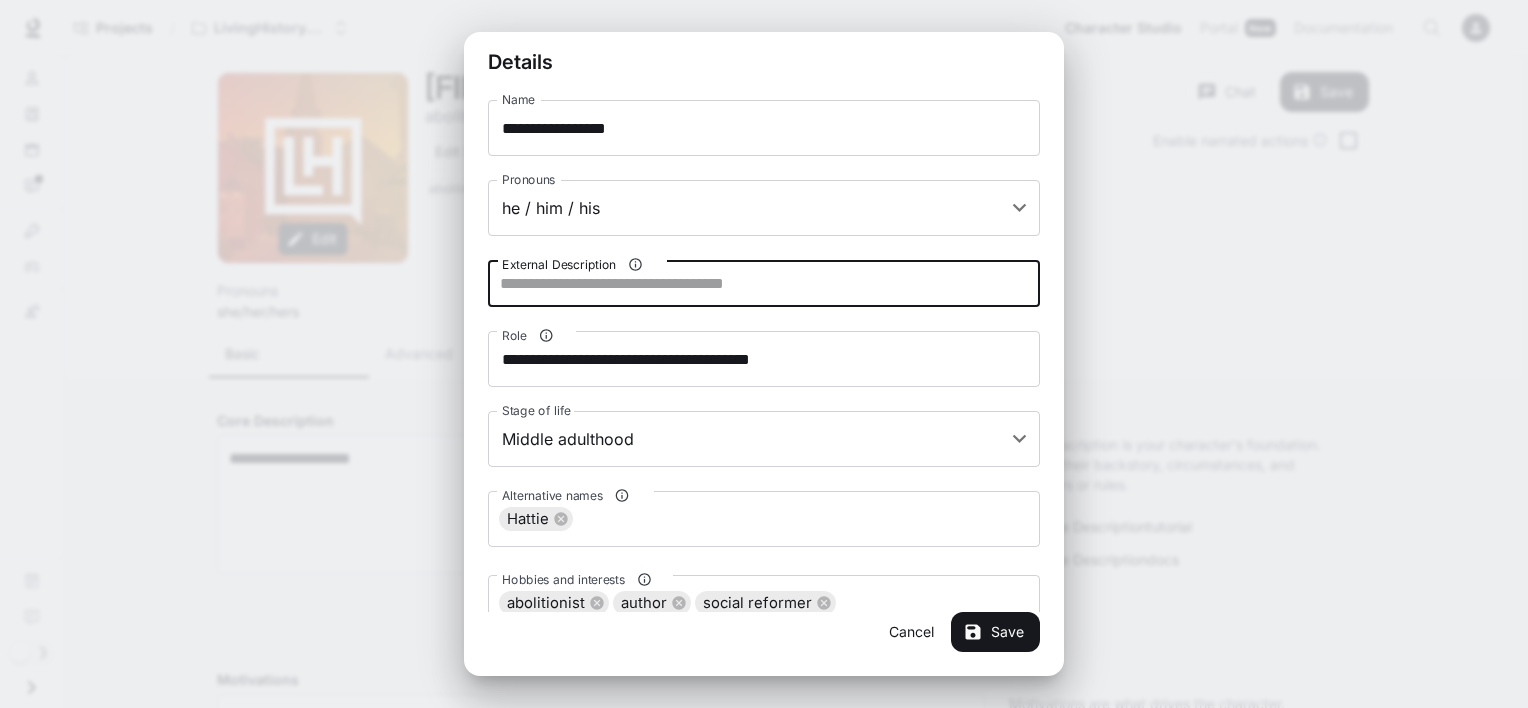 paste on "**********" 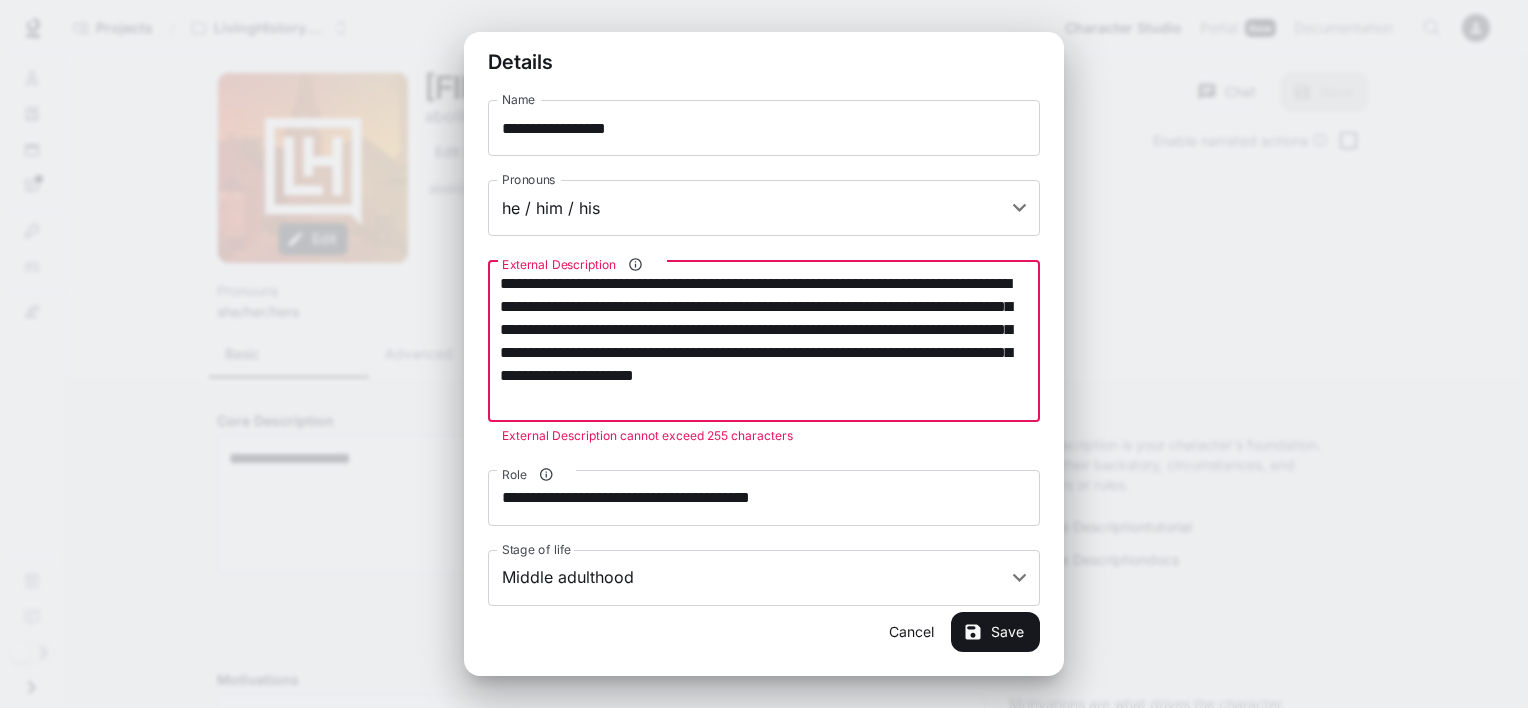 click on "**********" at bounding box center [764, 341] 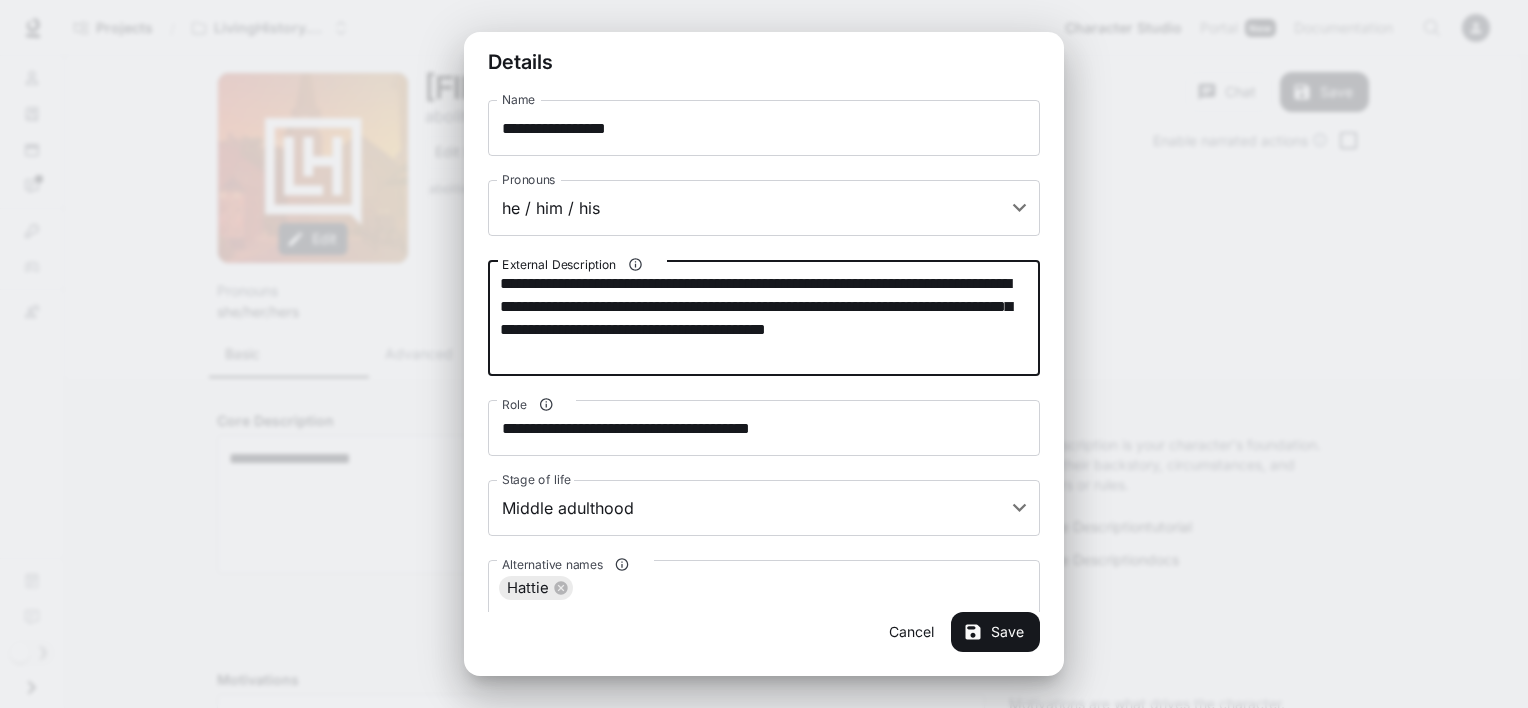 paste on "**********" 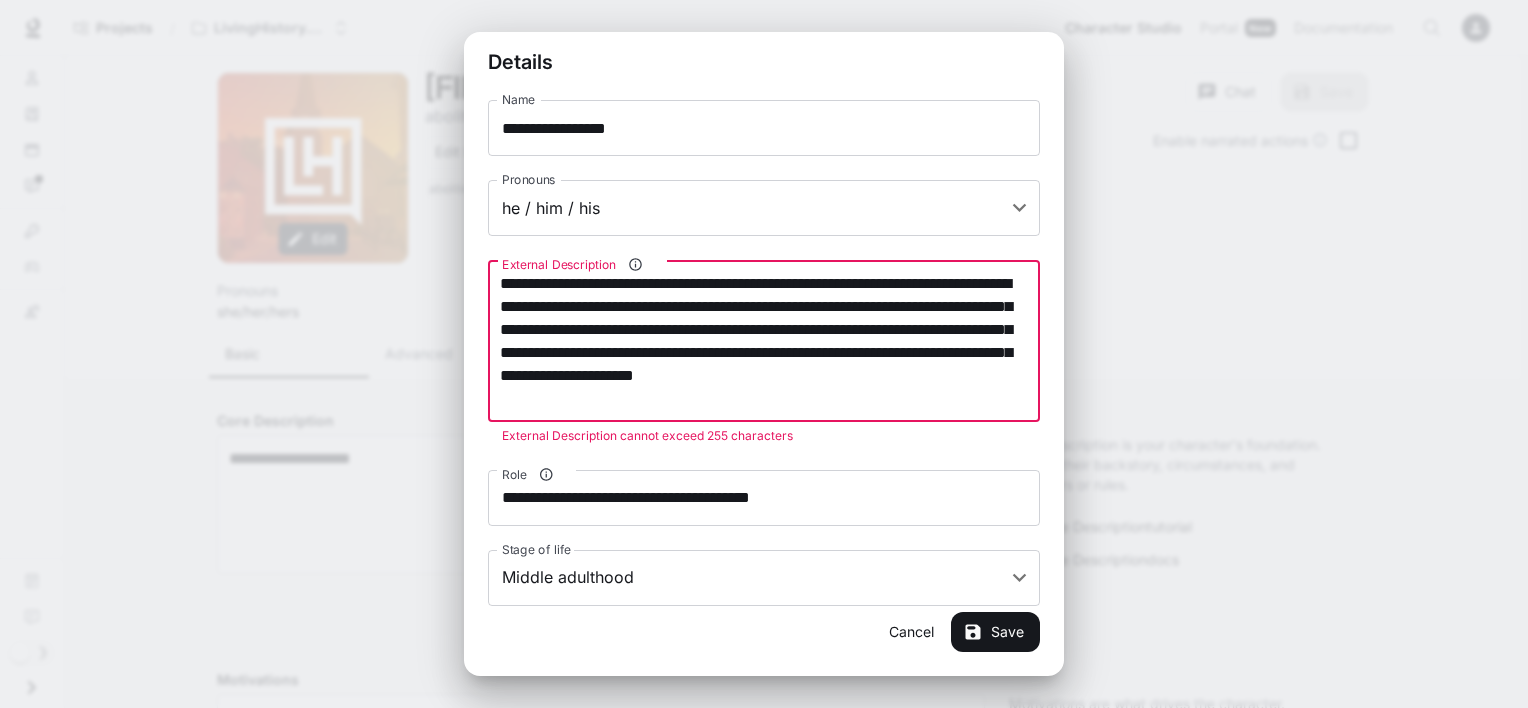 drag, startPoint x: 835, startPoint y: 420, endPoint x: 777, endPoint y: 380, distance: 70.45566 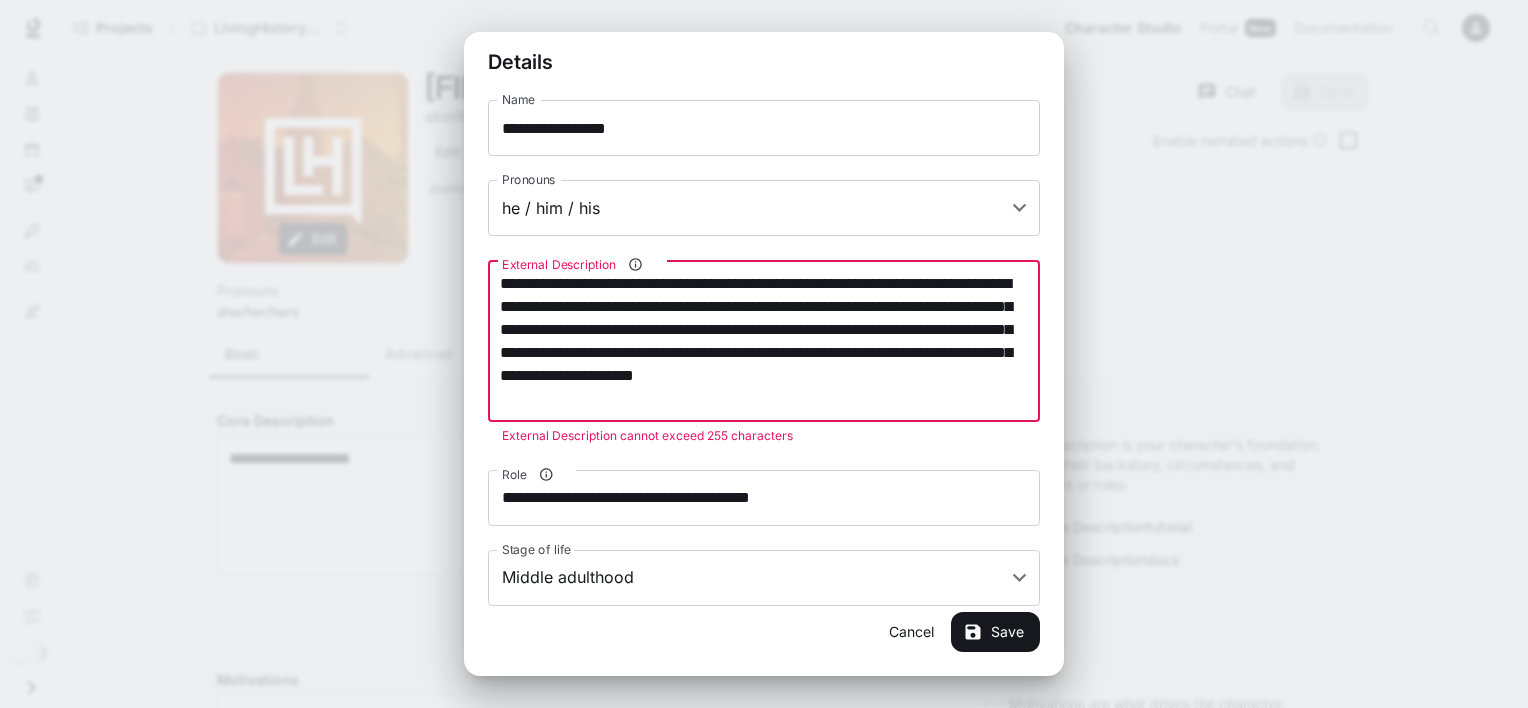 drag, startPoint x: 846, startPoint y: 405, endPoint x: 700, endPoint y: 358, distance: 153.37862 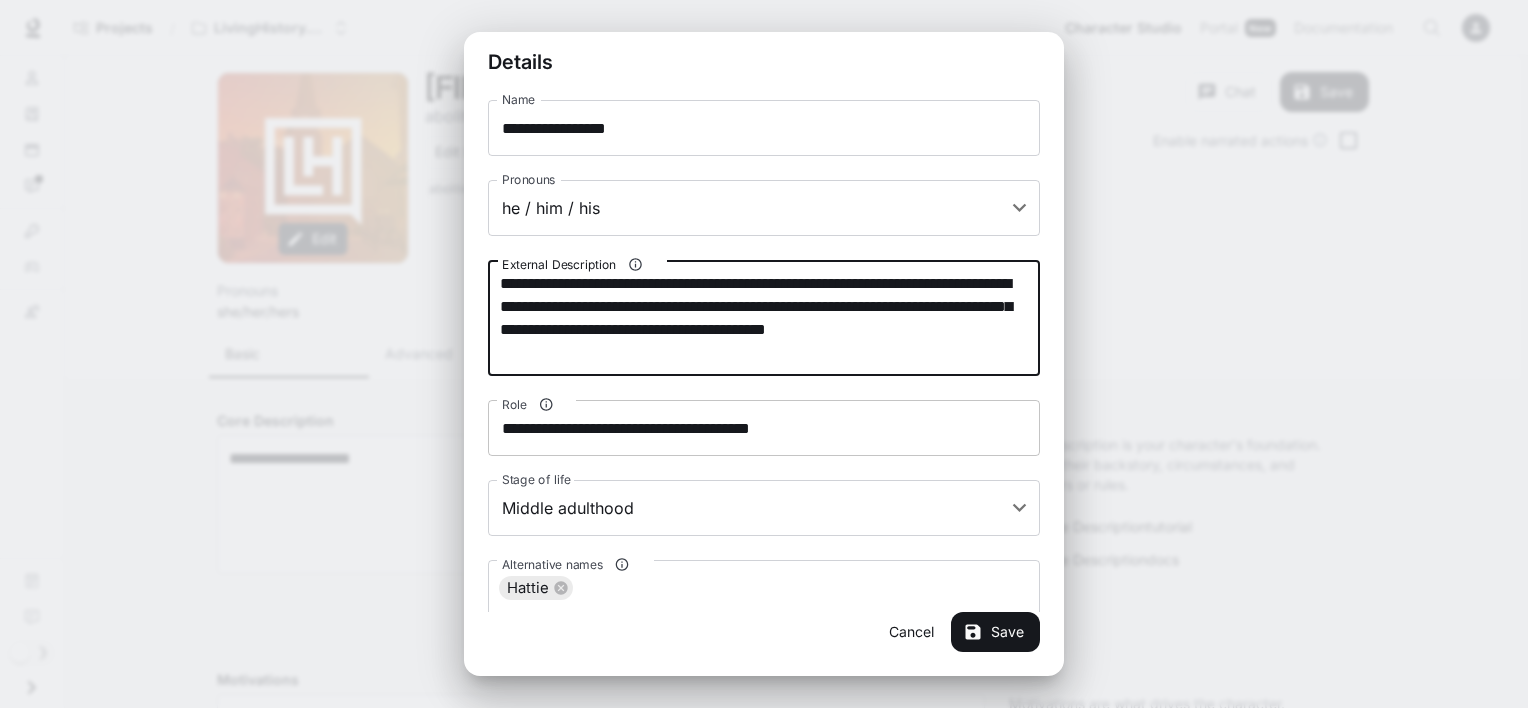 type on "**********" 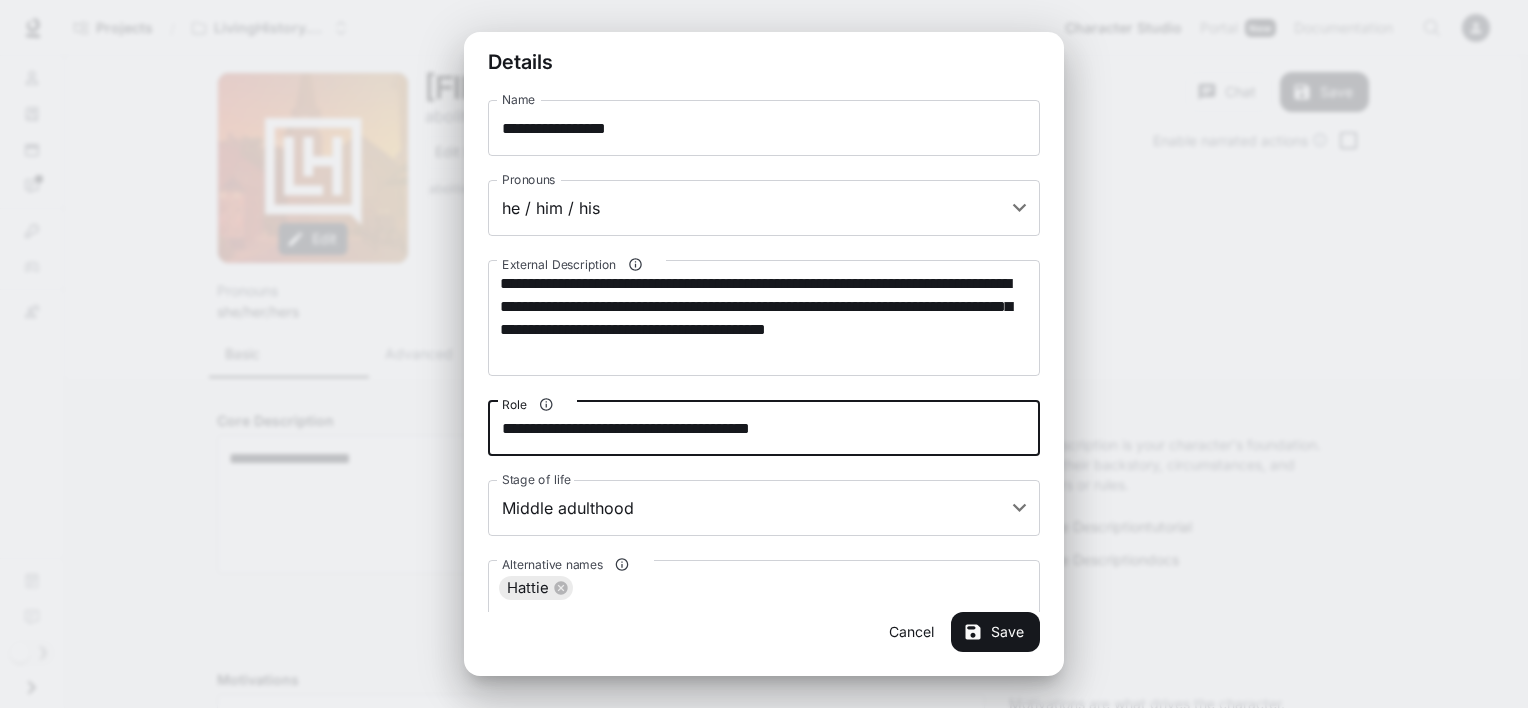 click on "**********" at bounding box center (764, 428) 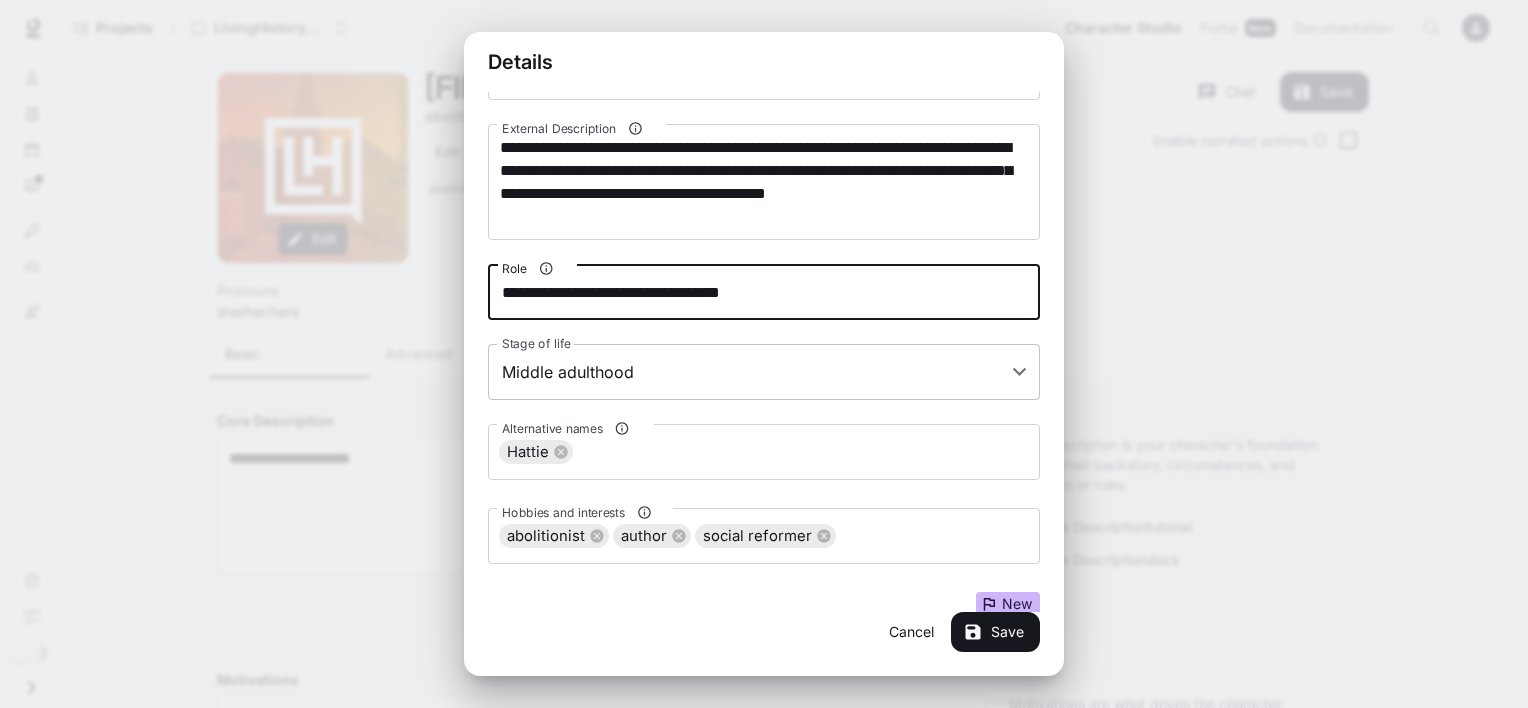 scroll, scrollTop: 139, scrollLeft: 0, axis: vertical 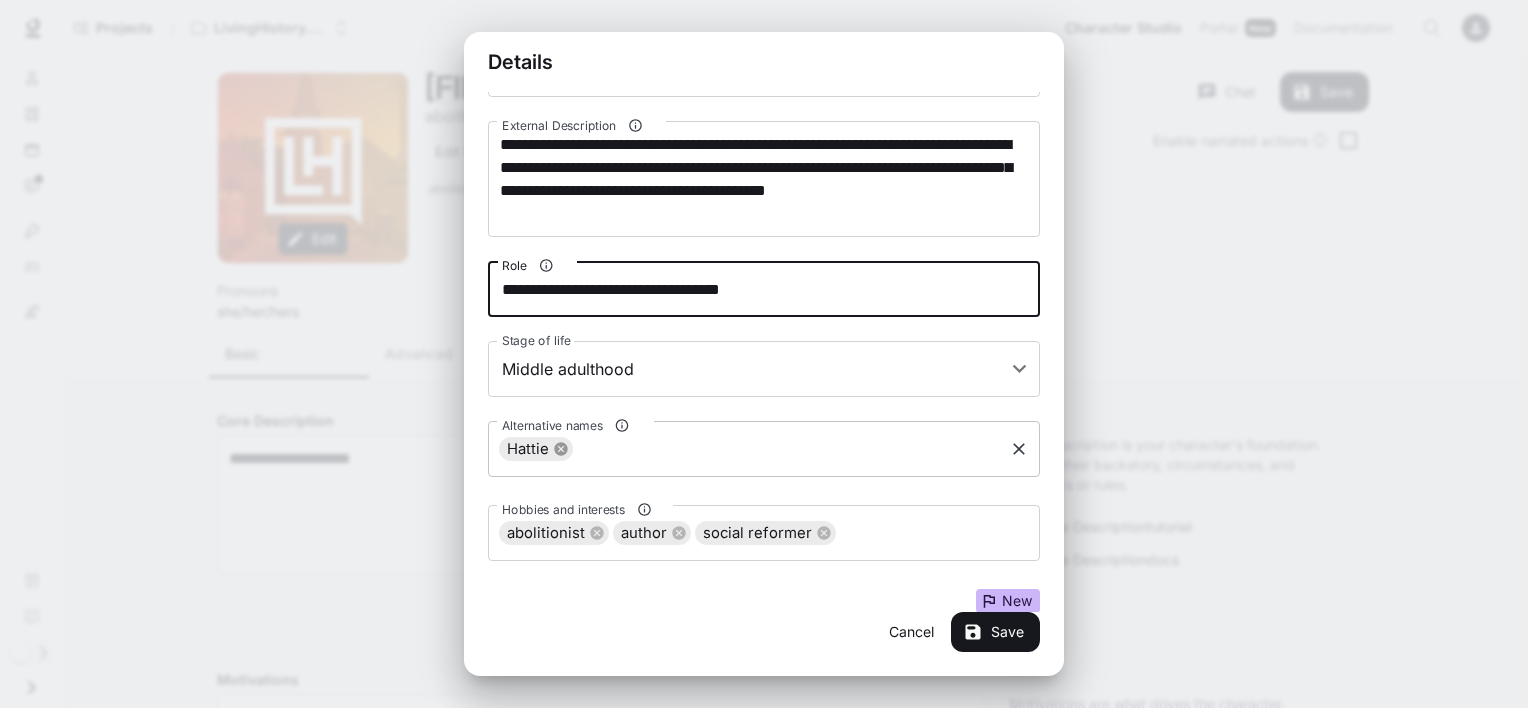 click 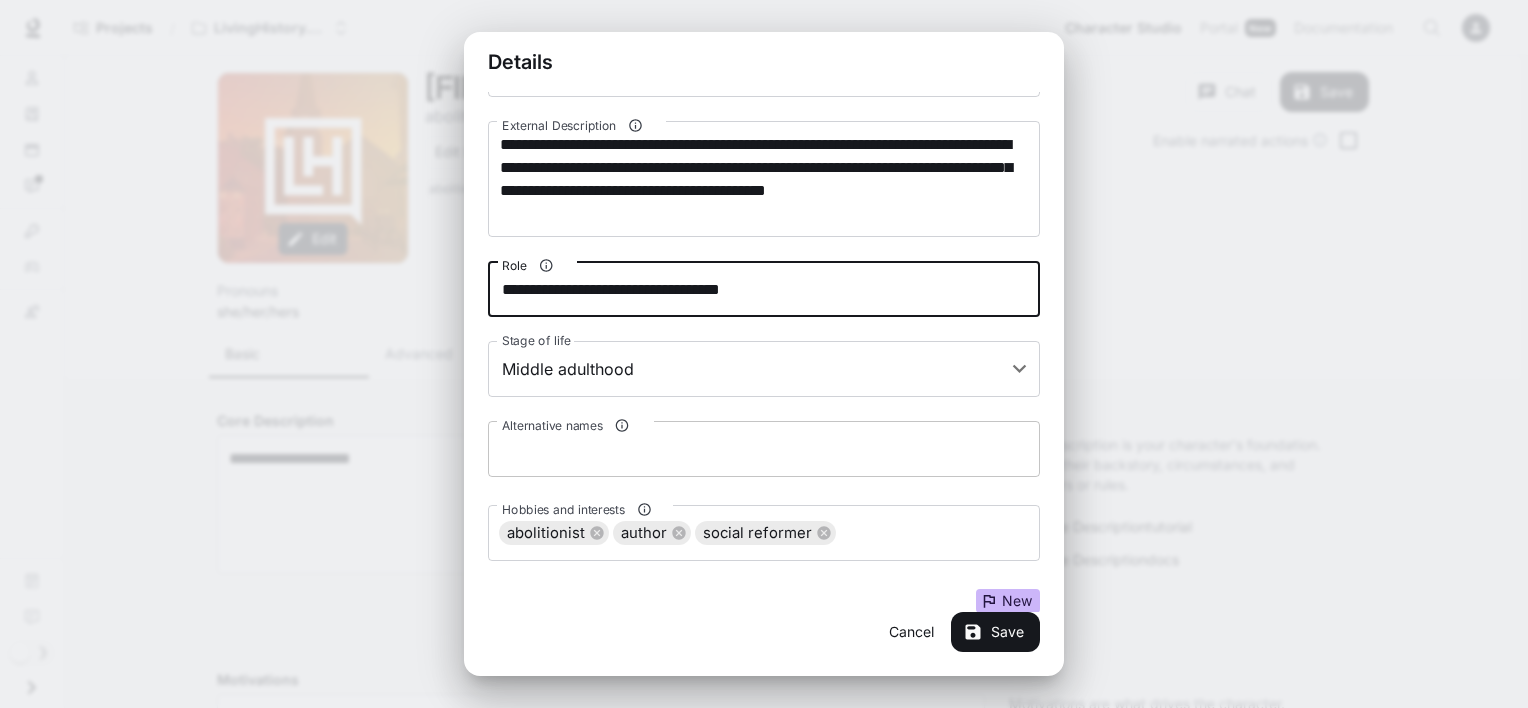 scroll, scrollTop: 242, scrollLeft: 0, axis: vertical 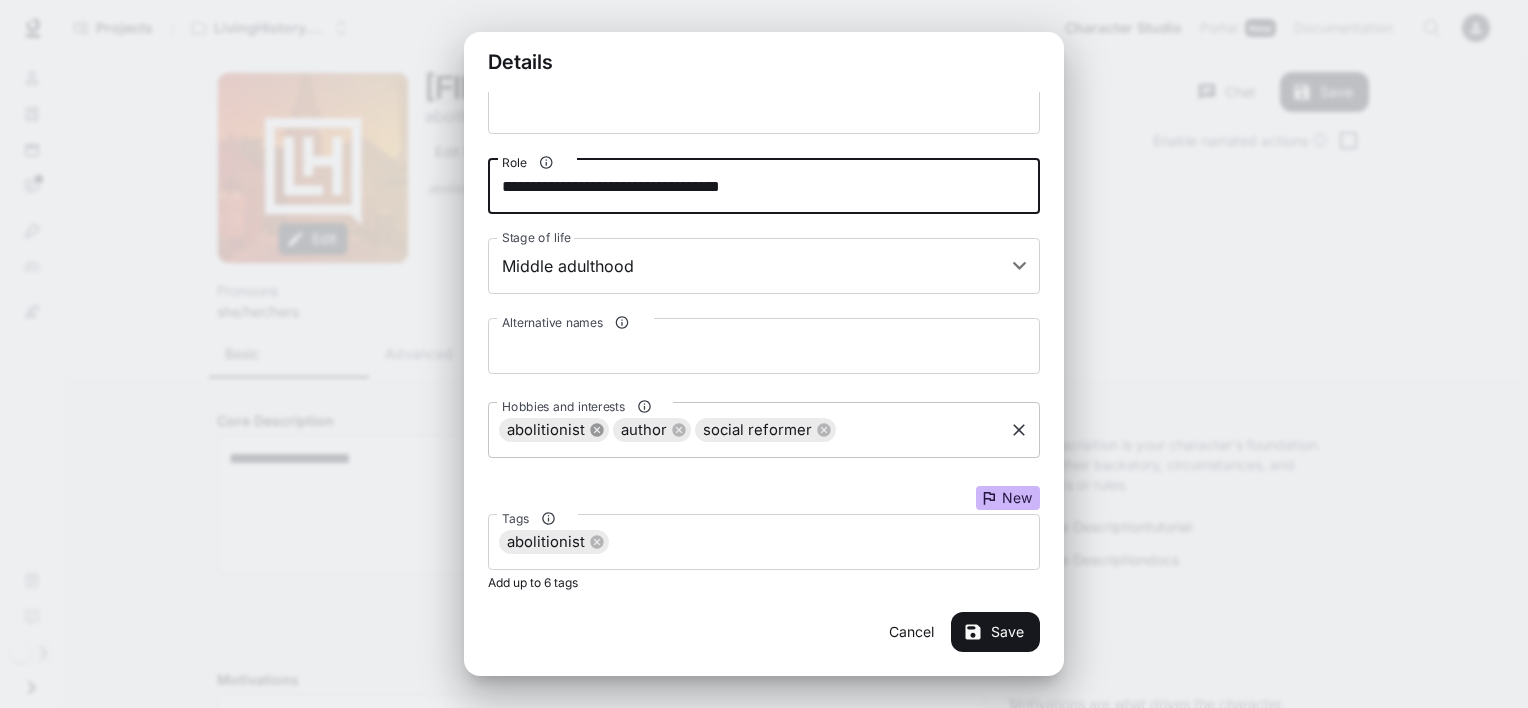 click 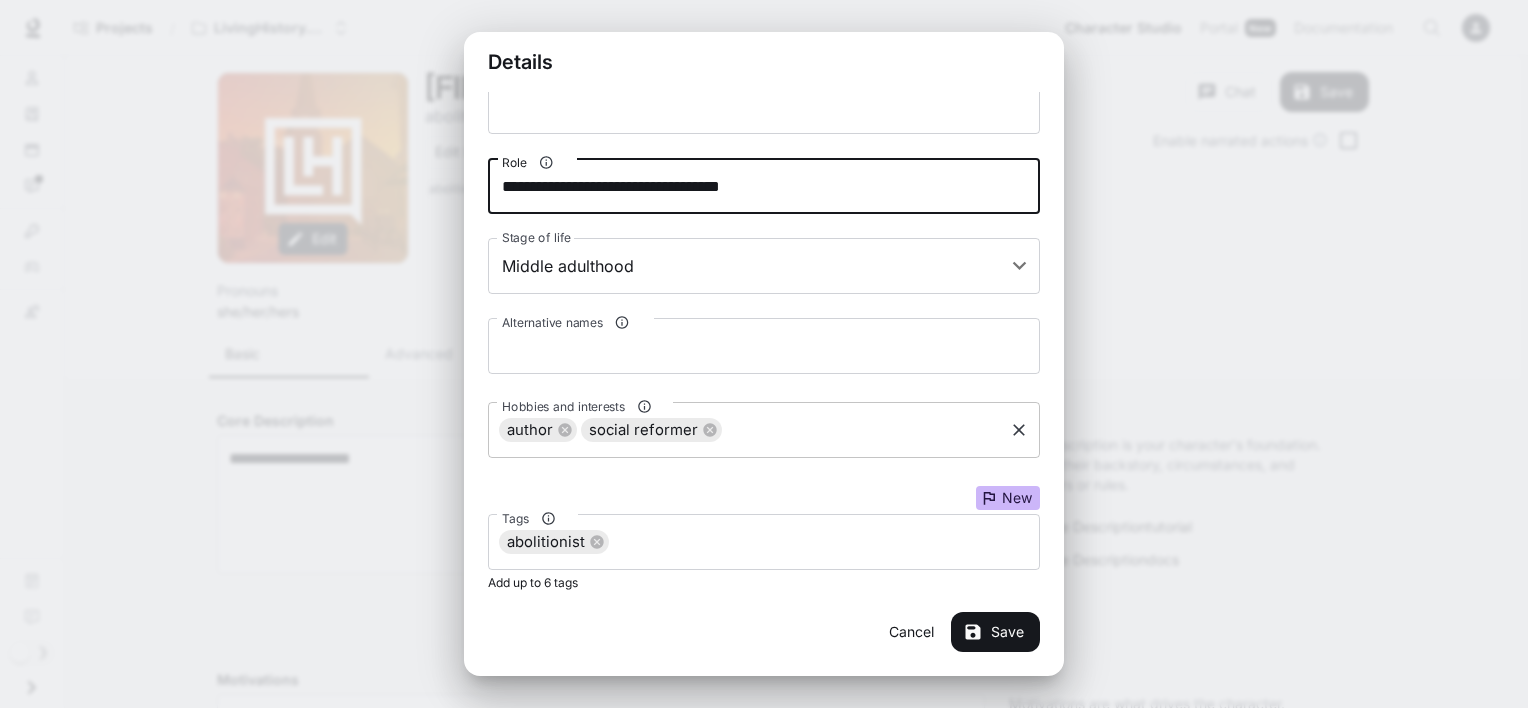 click on "author social reformer Hobbies and interests" at bounding box center (764, 430) 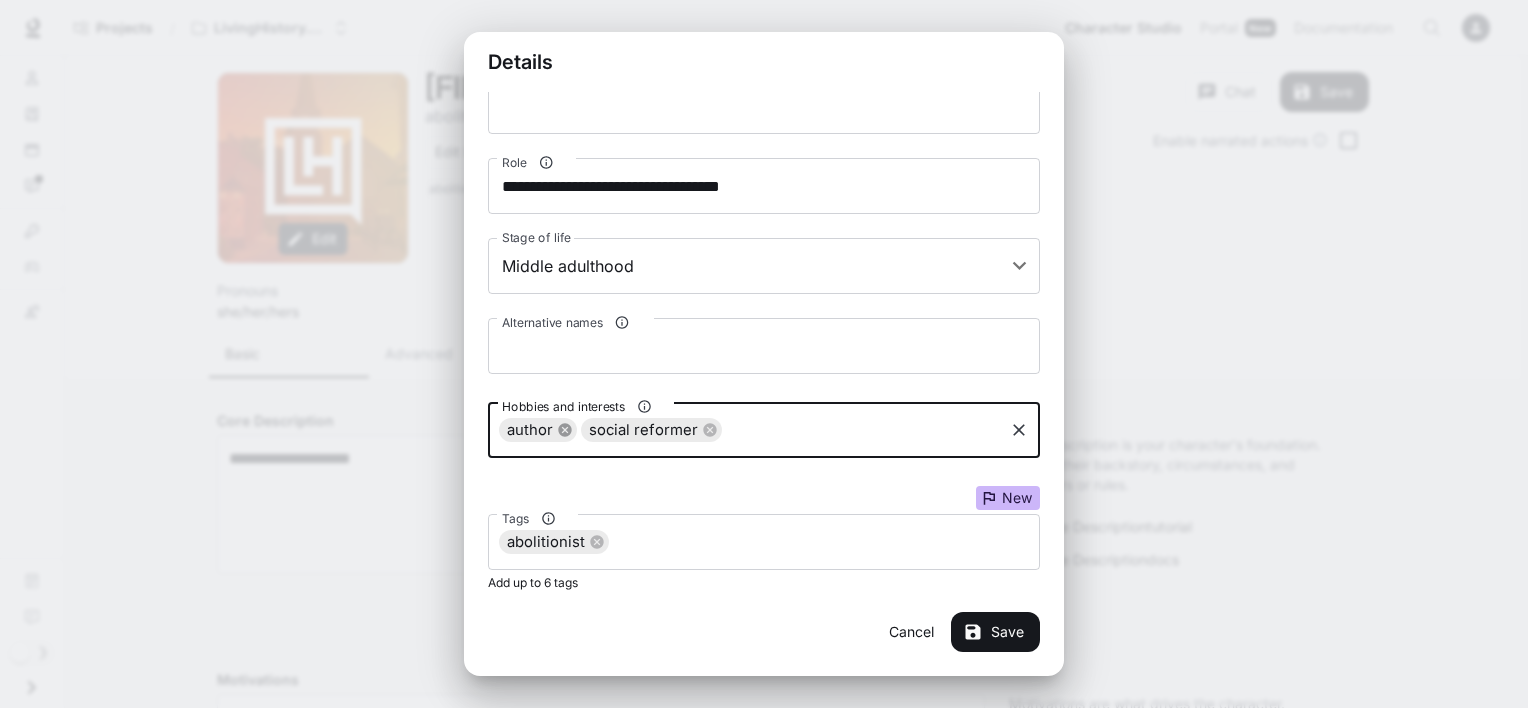 click 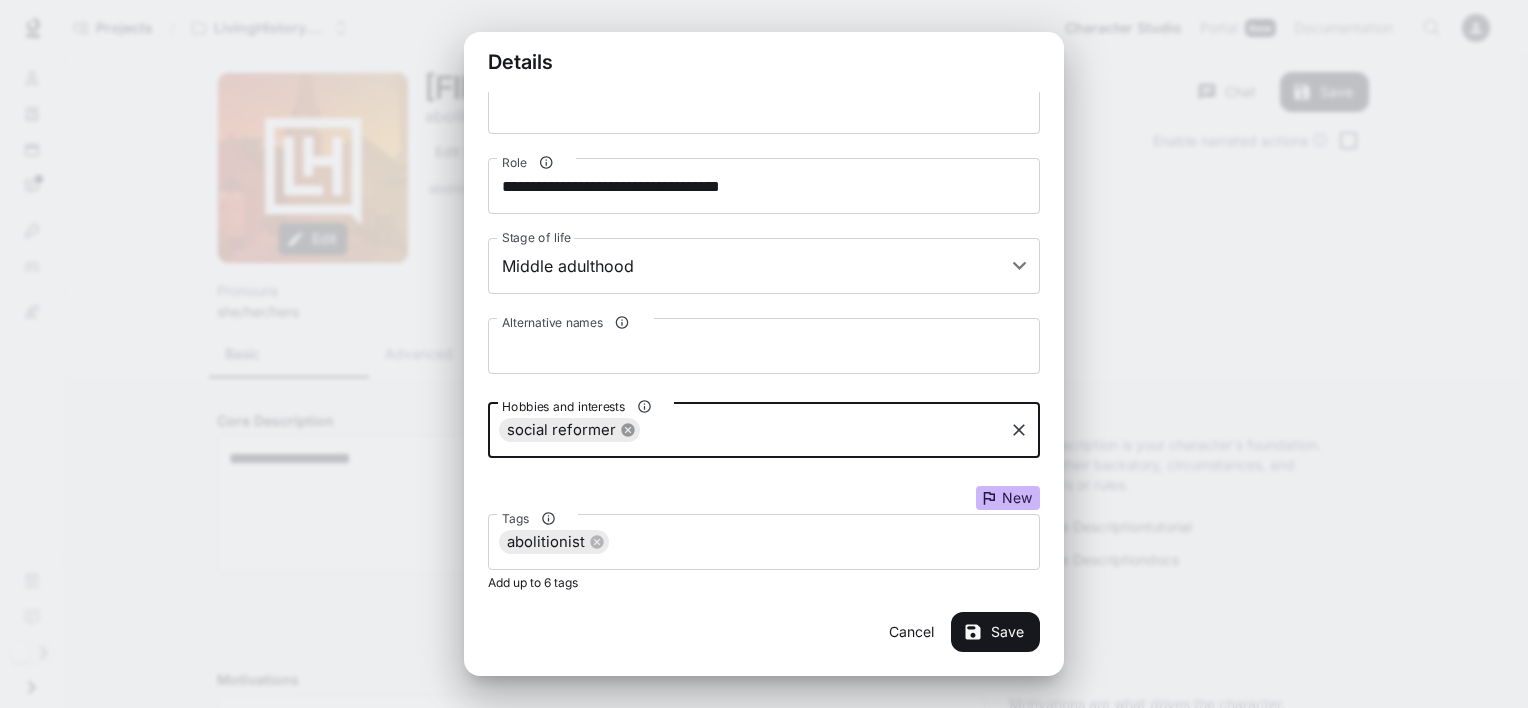 click 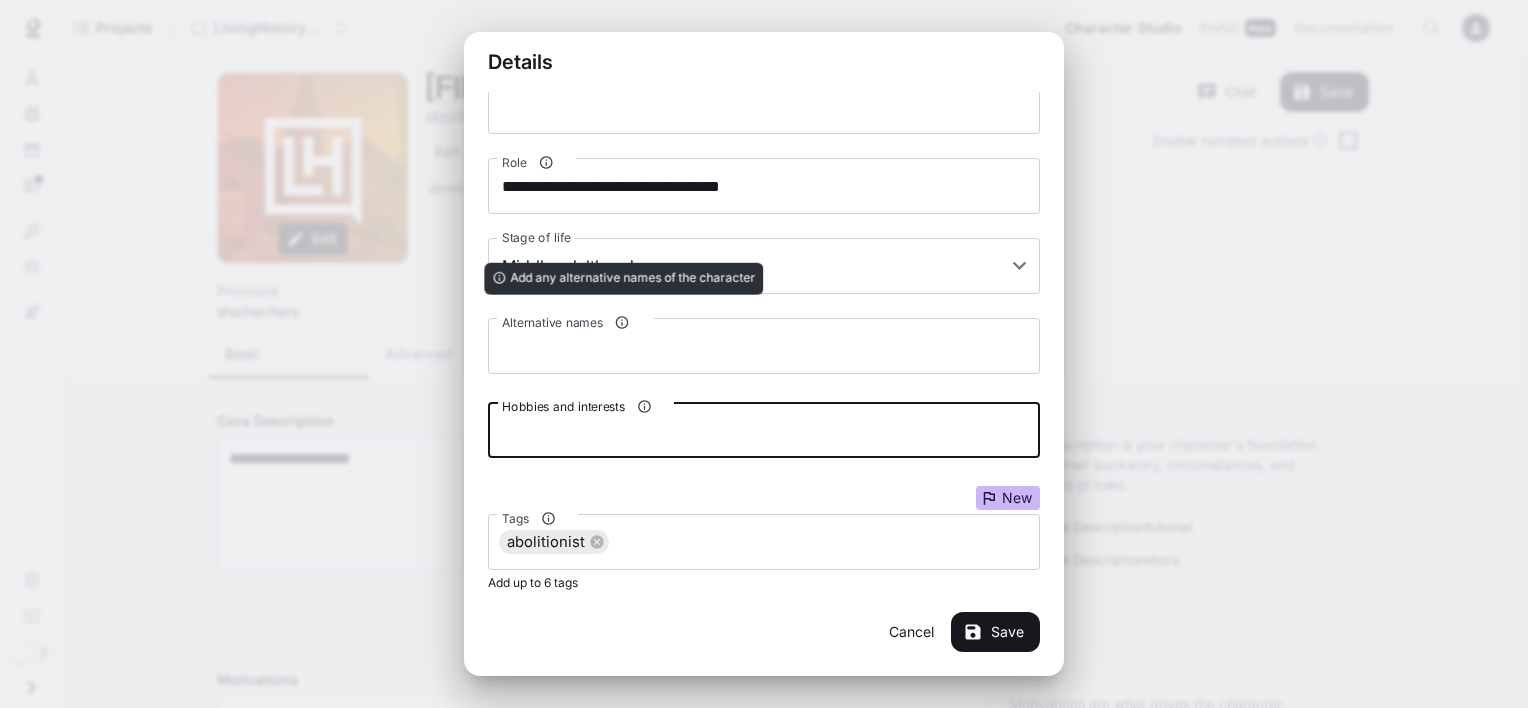 click on "Alternative names" at bounding box center (622, 322) 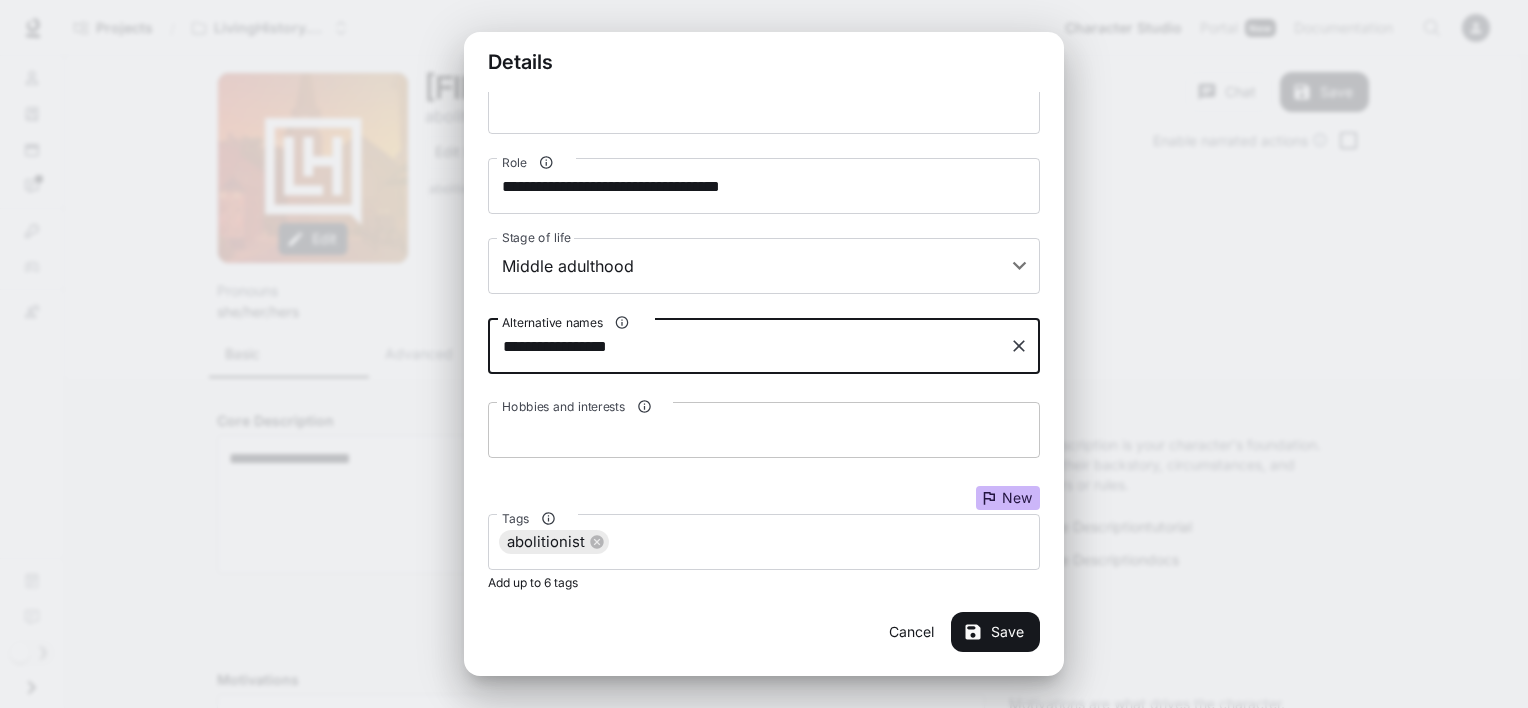 type on "**********" 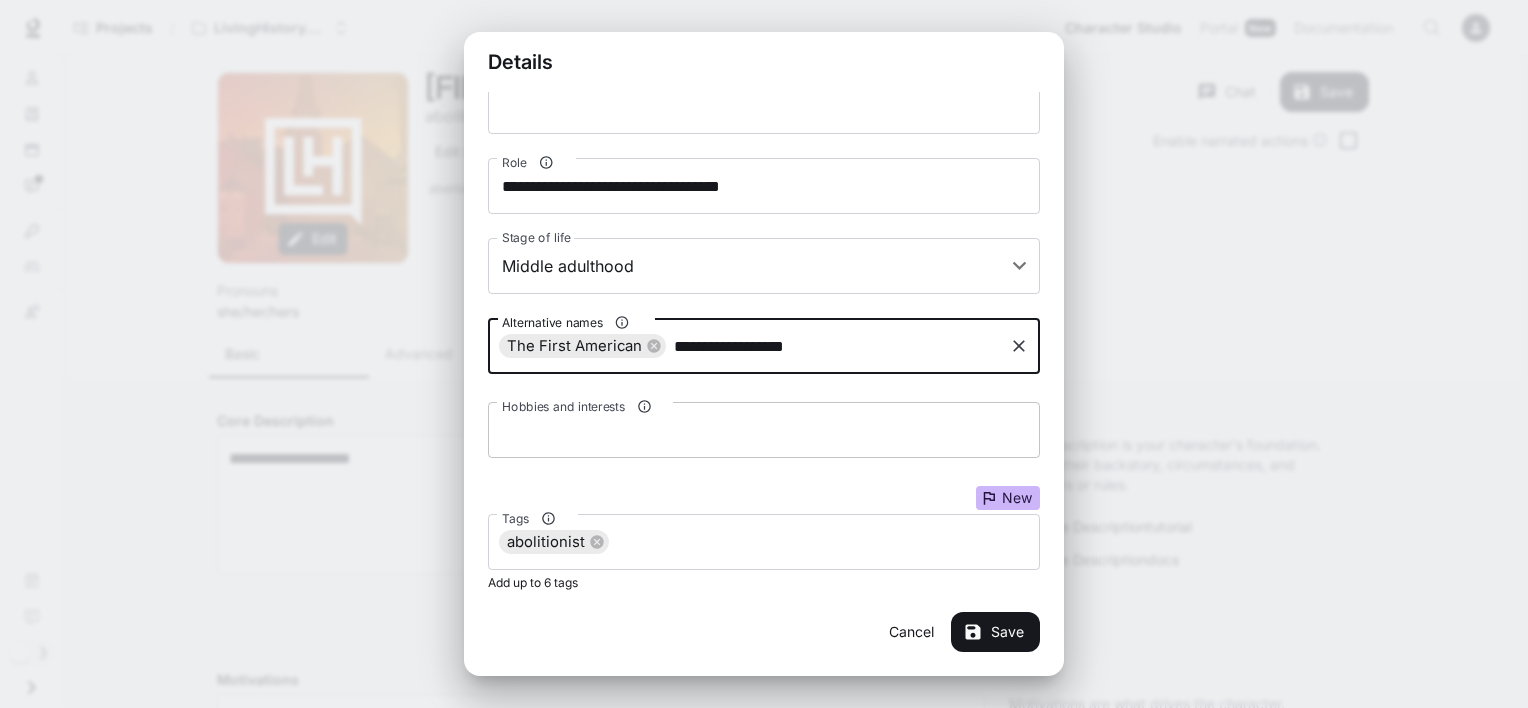 type on "**********" 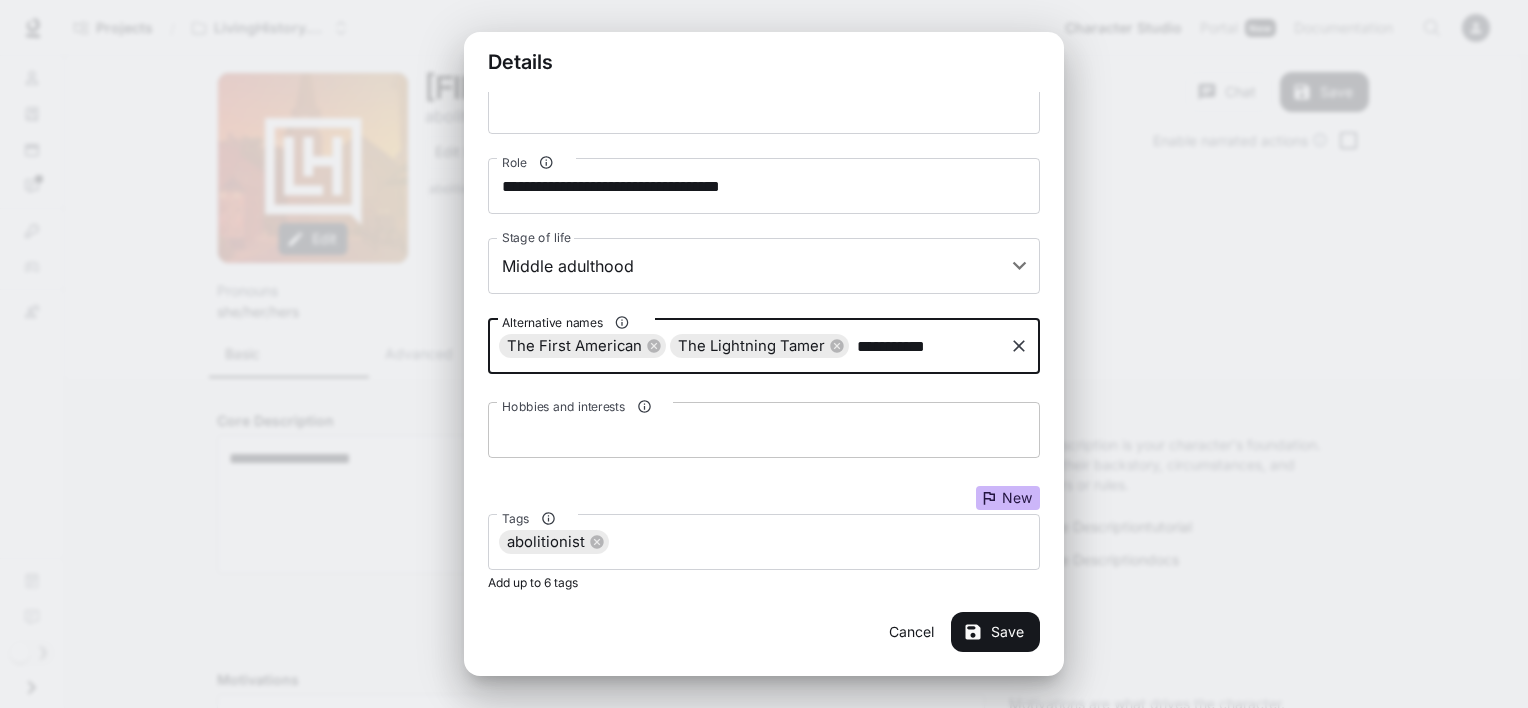 type on "**********" 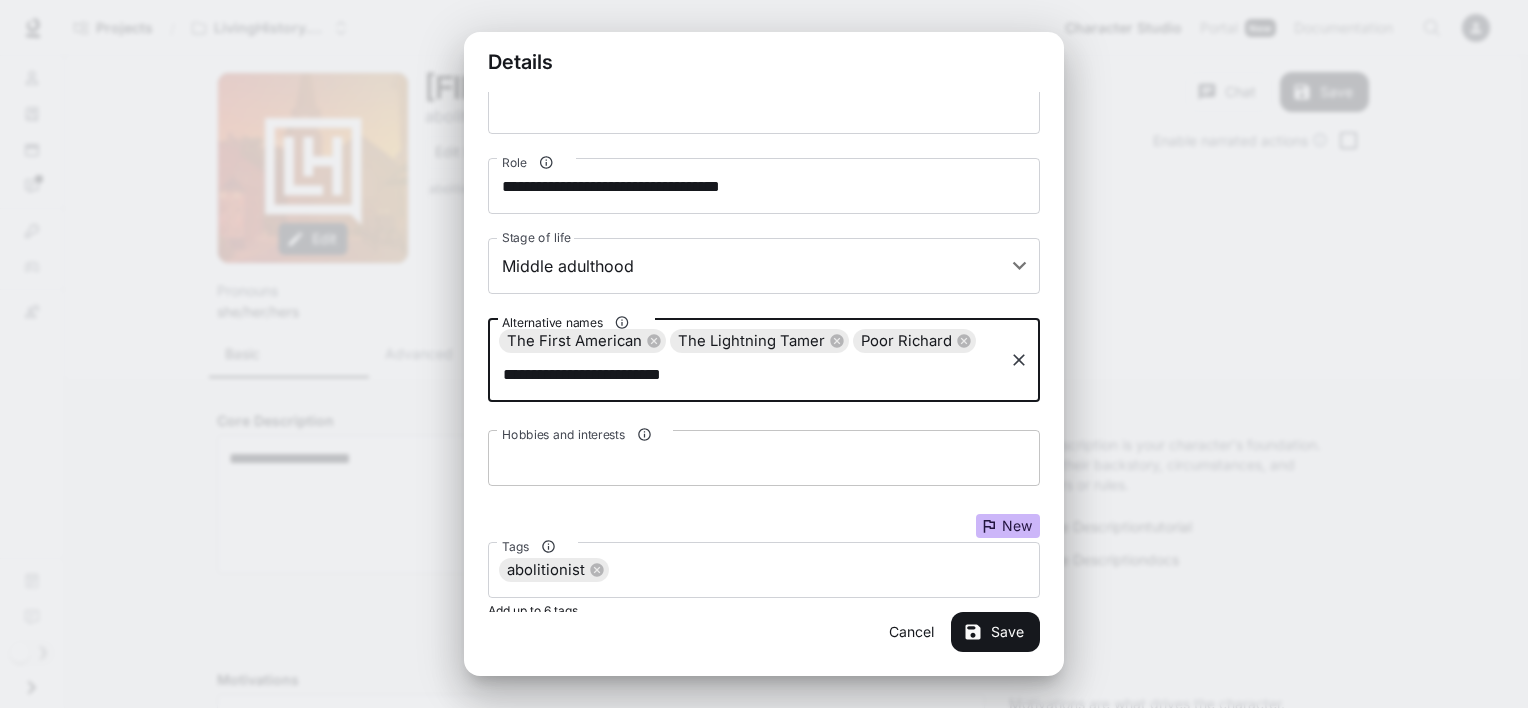 type on "**********" 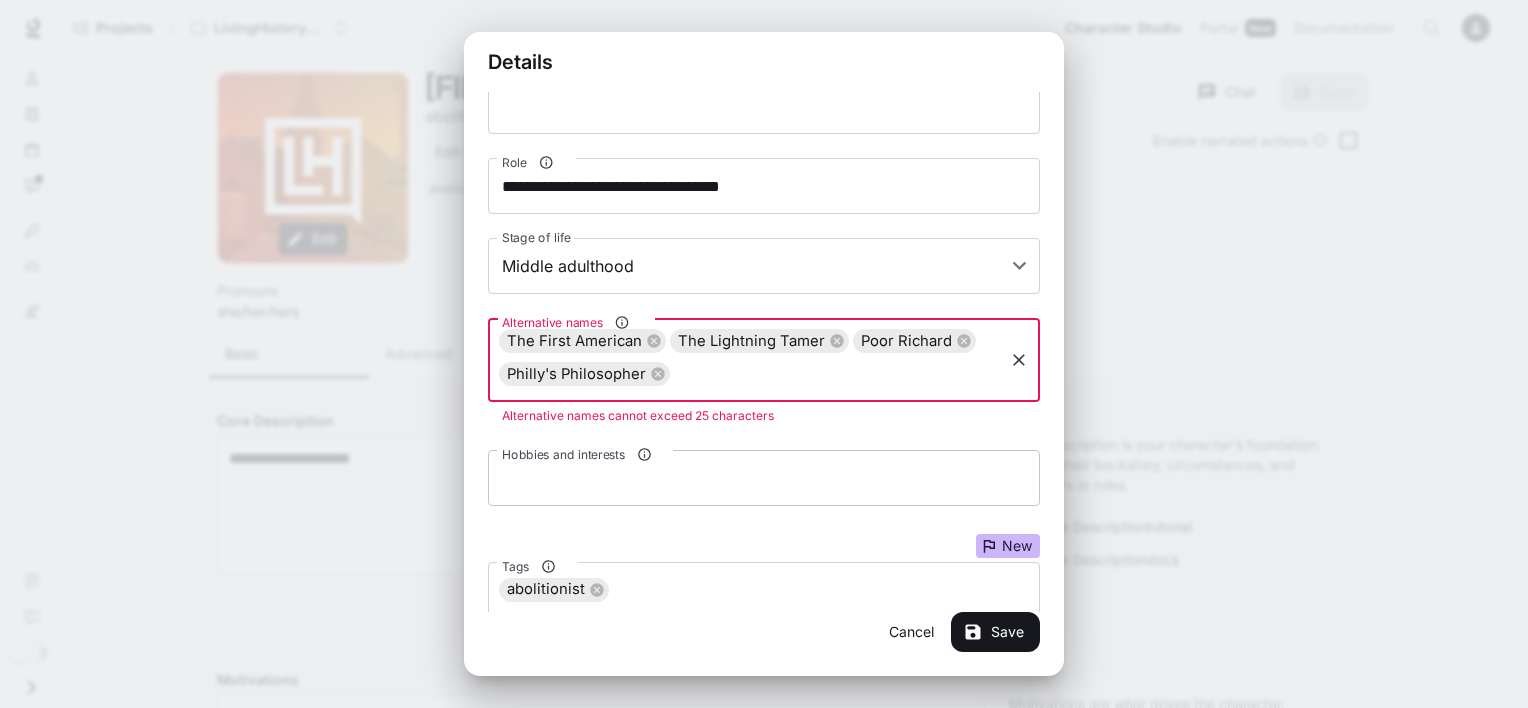 click on "Philosopher of Philadelphia" at bounding box center [584, 374] 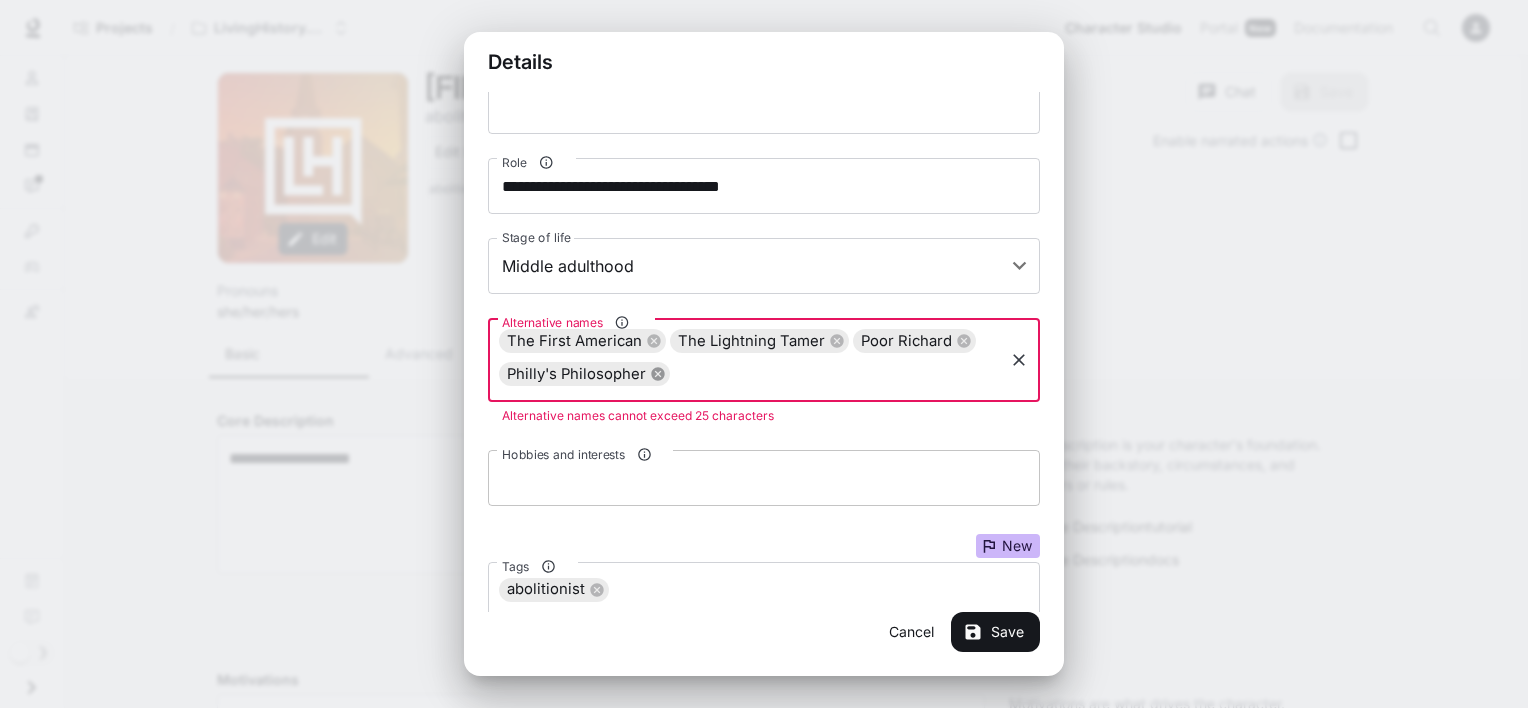 click 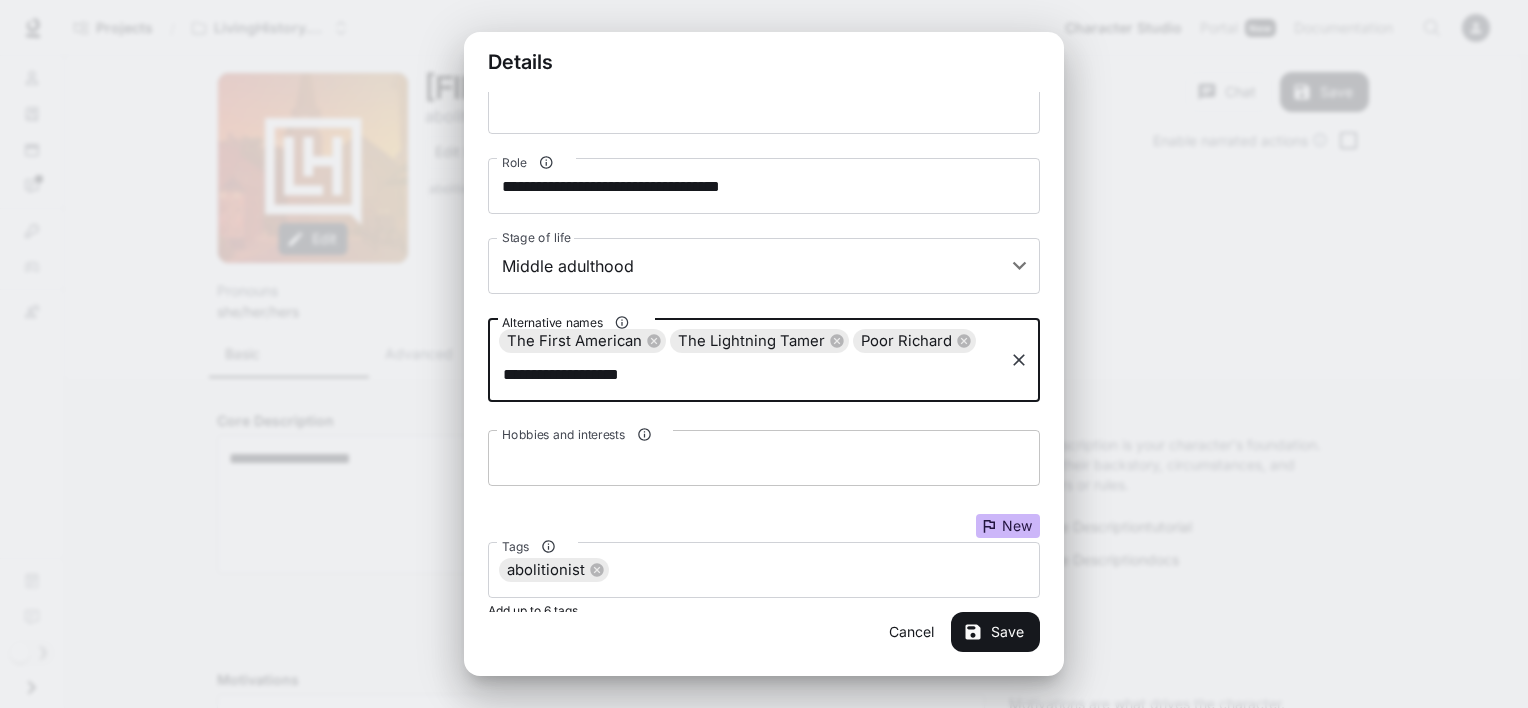 type on "**********" 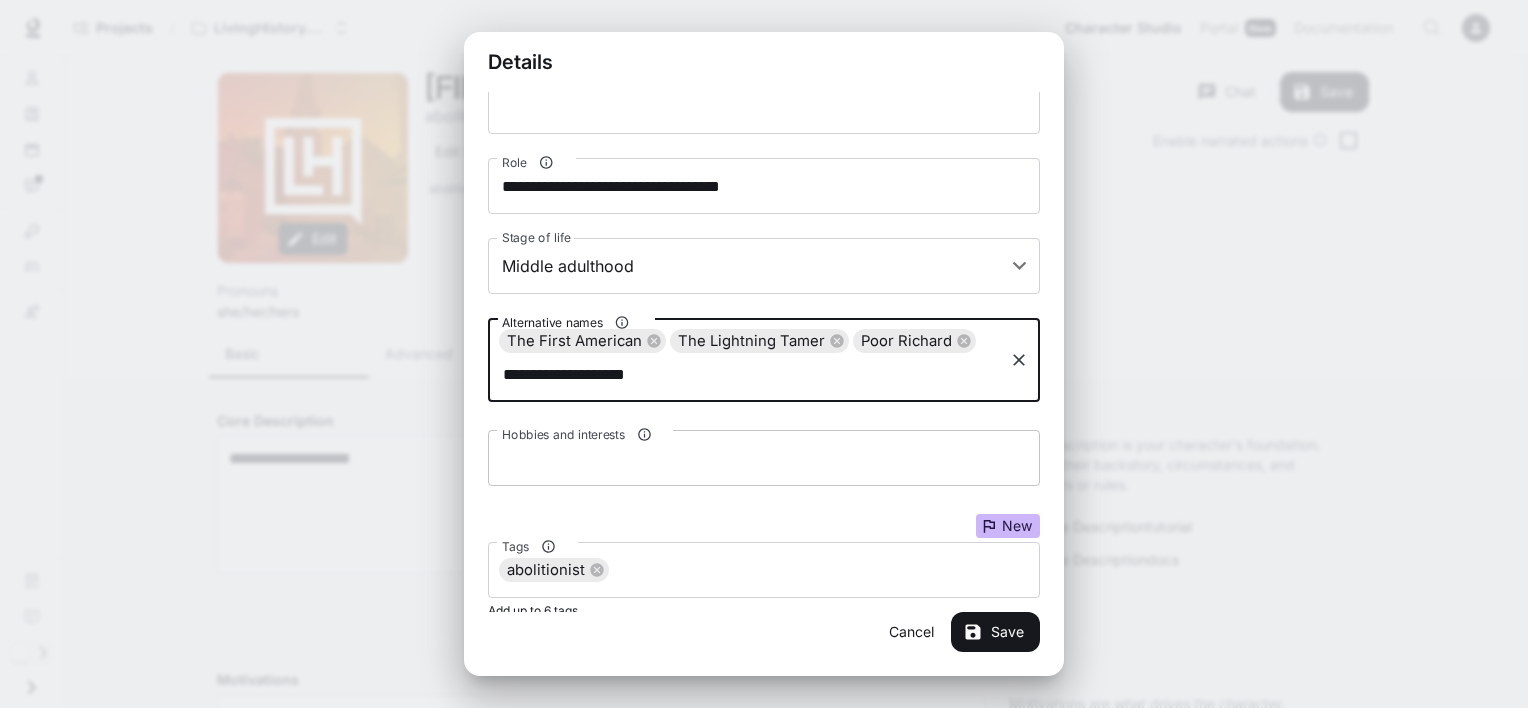 type 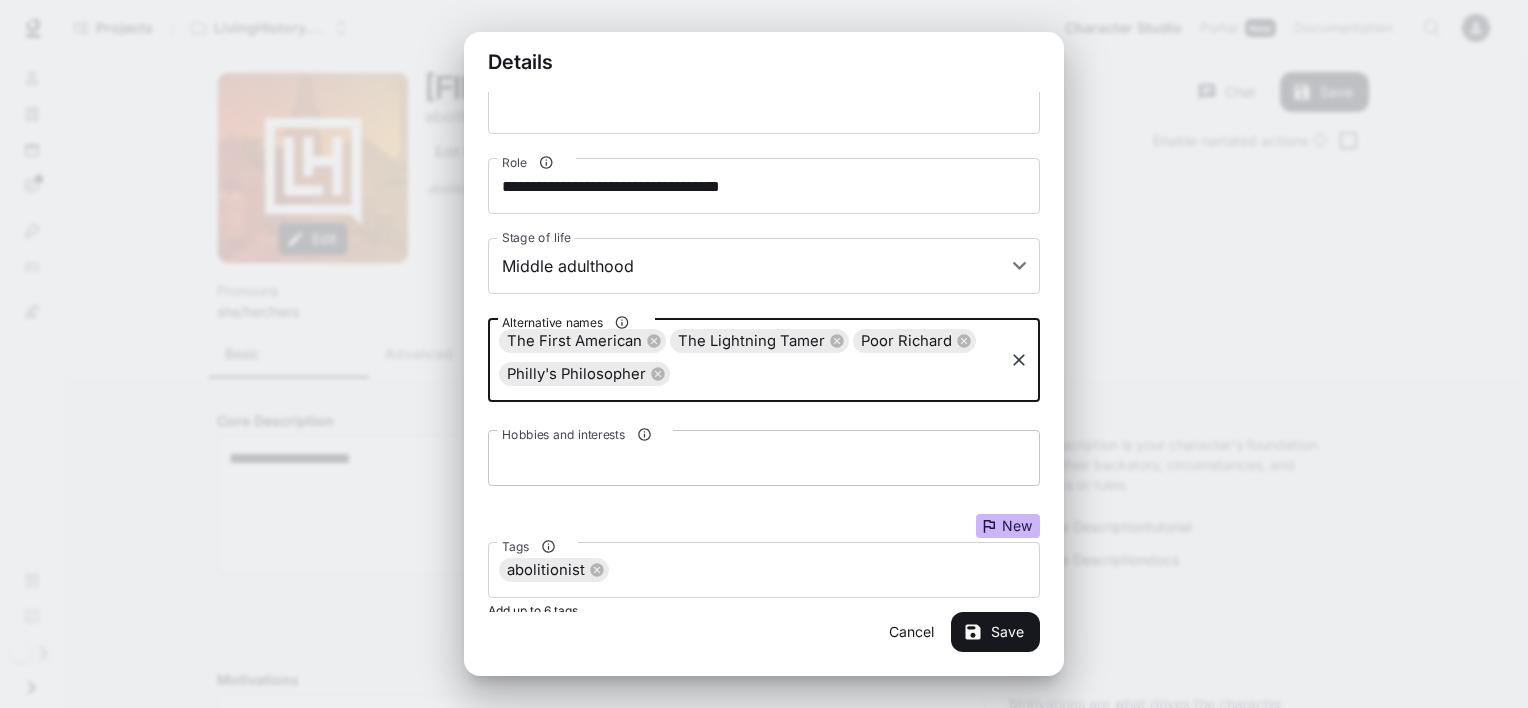 click on "Hobbies and interests" at bounding box center (764, 458) 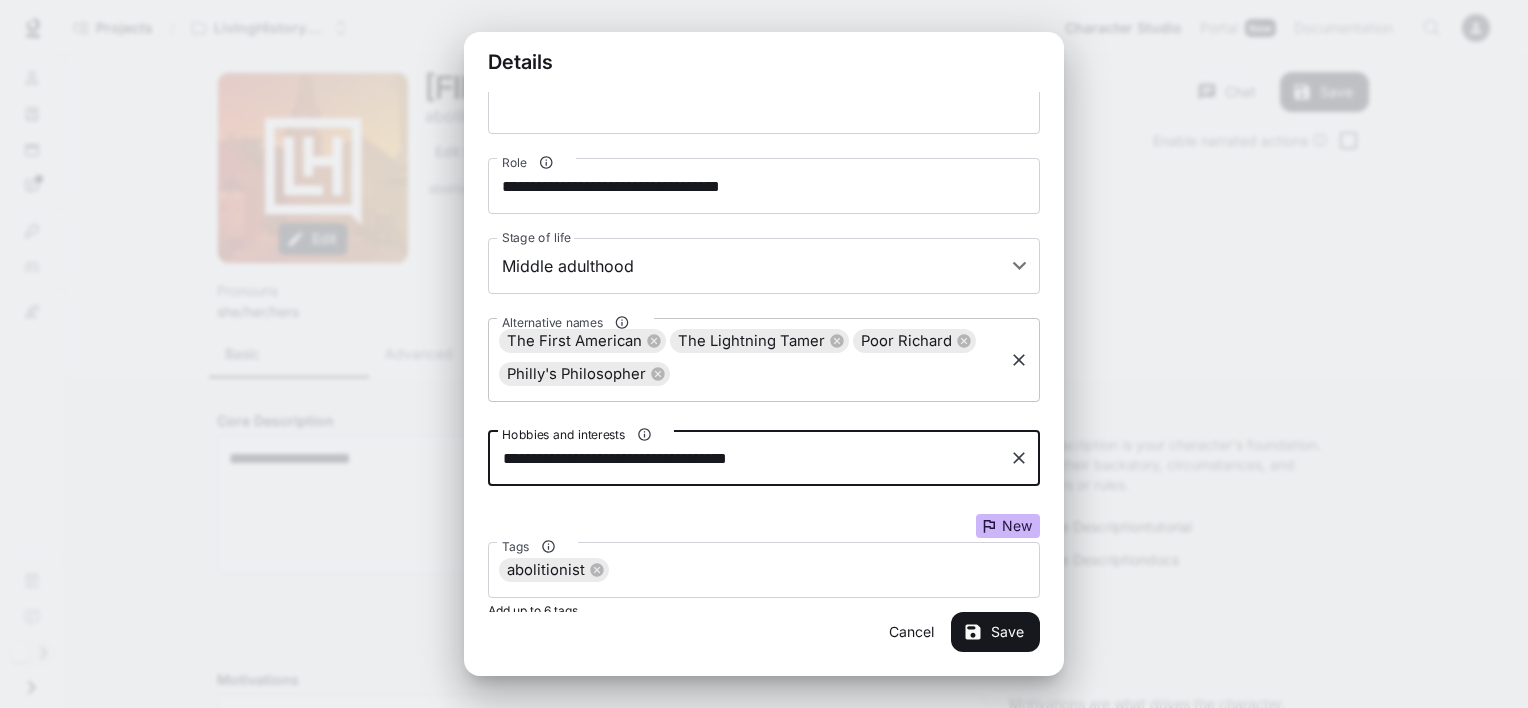 type on "**********" 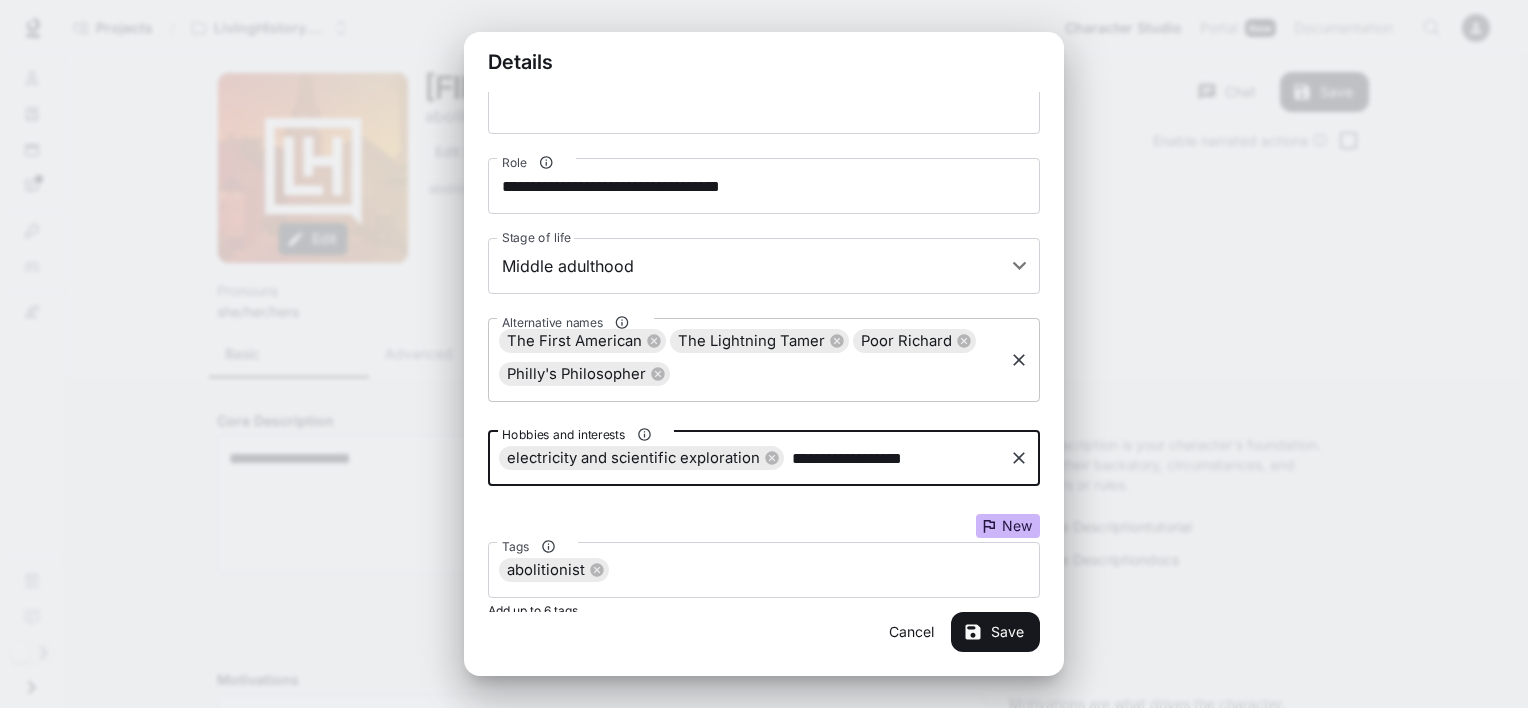type on "**********" 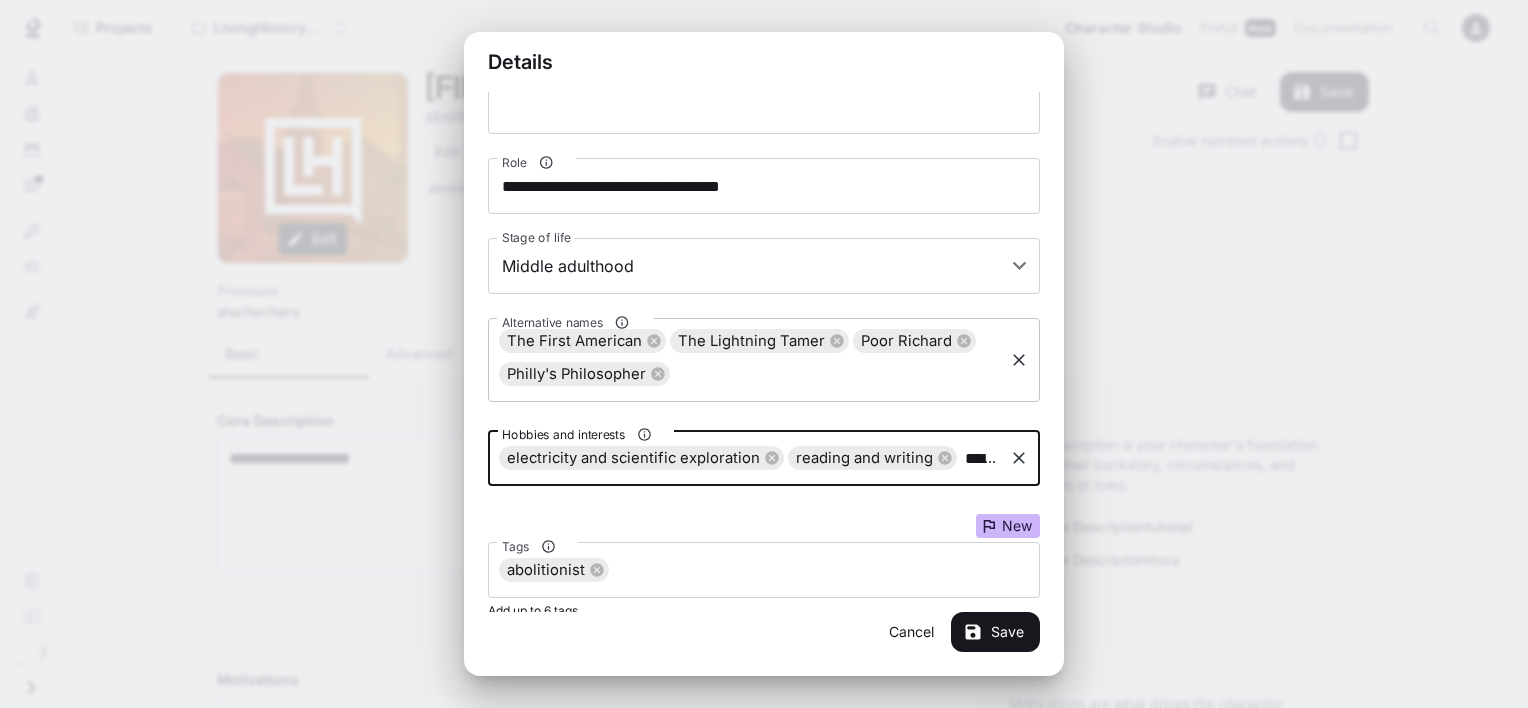 type on "**********" 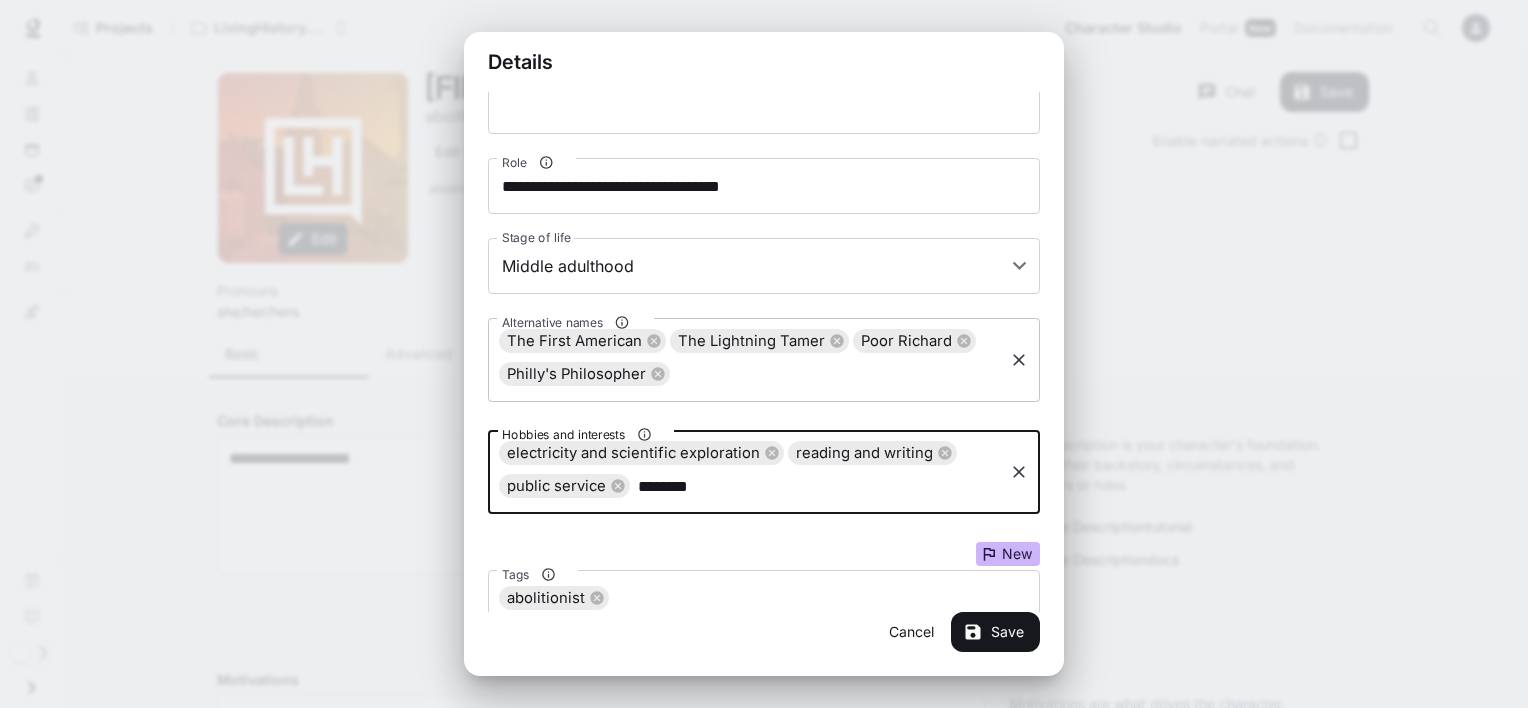 type on "*********" 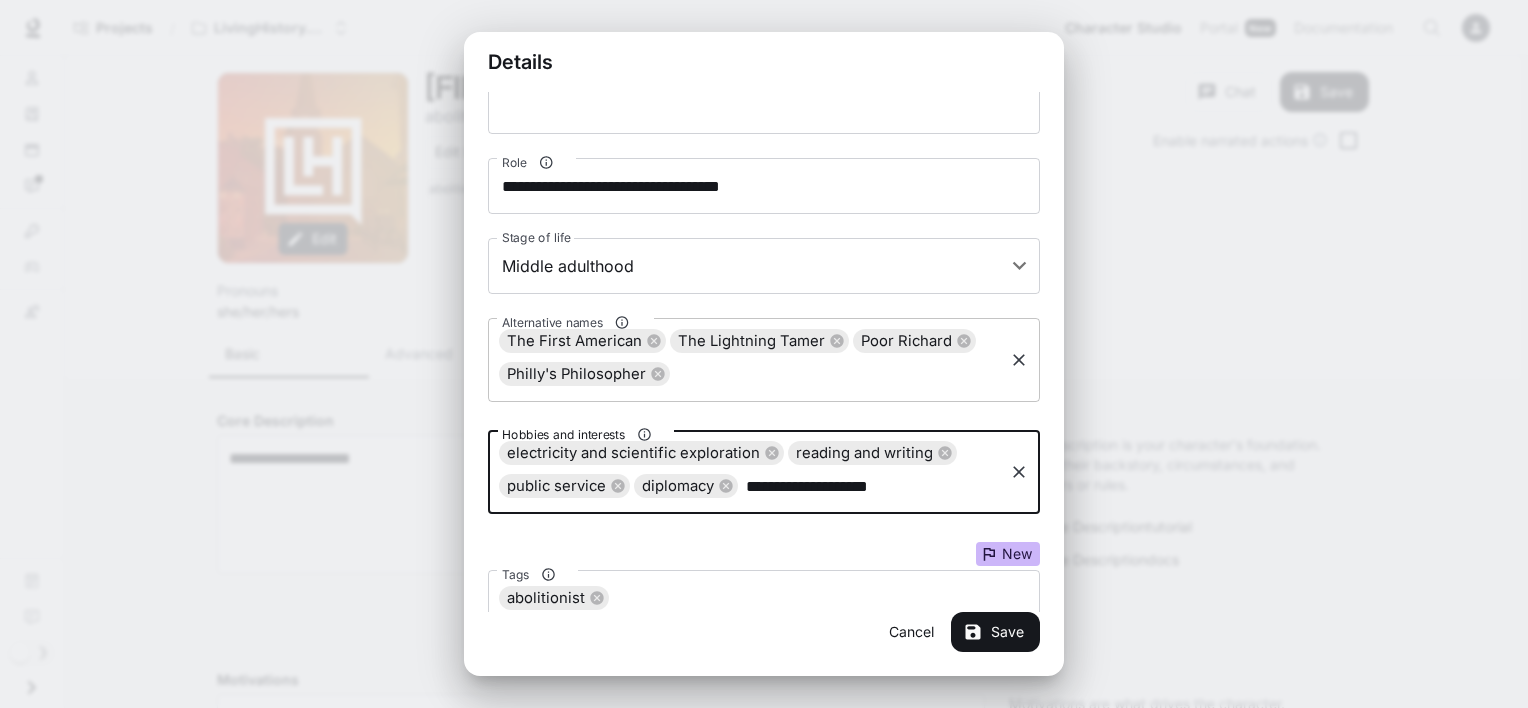 type on "**********" 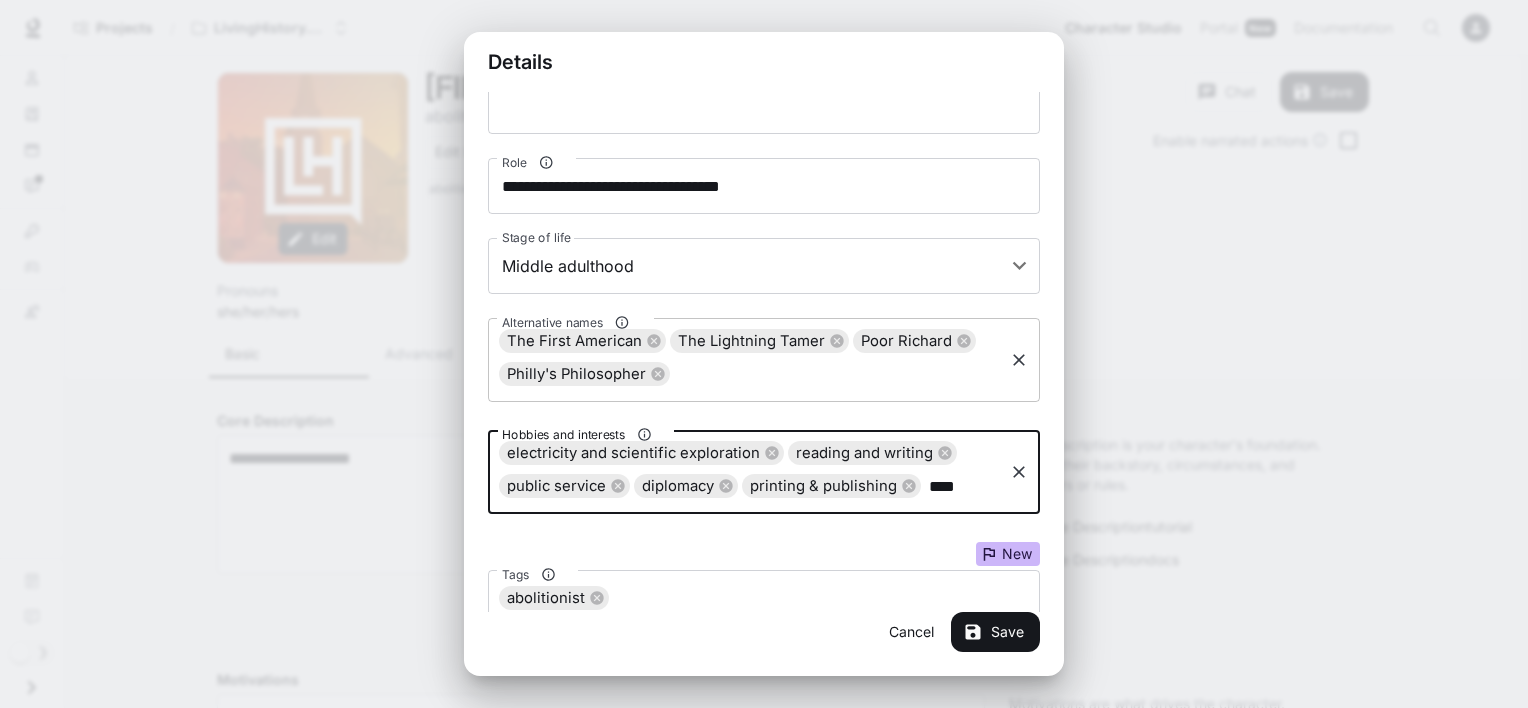 type on "*****" 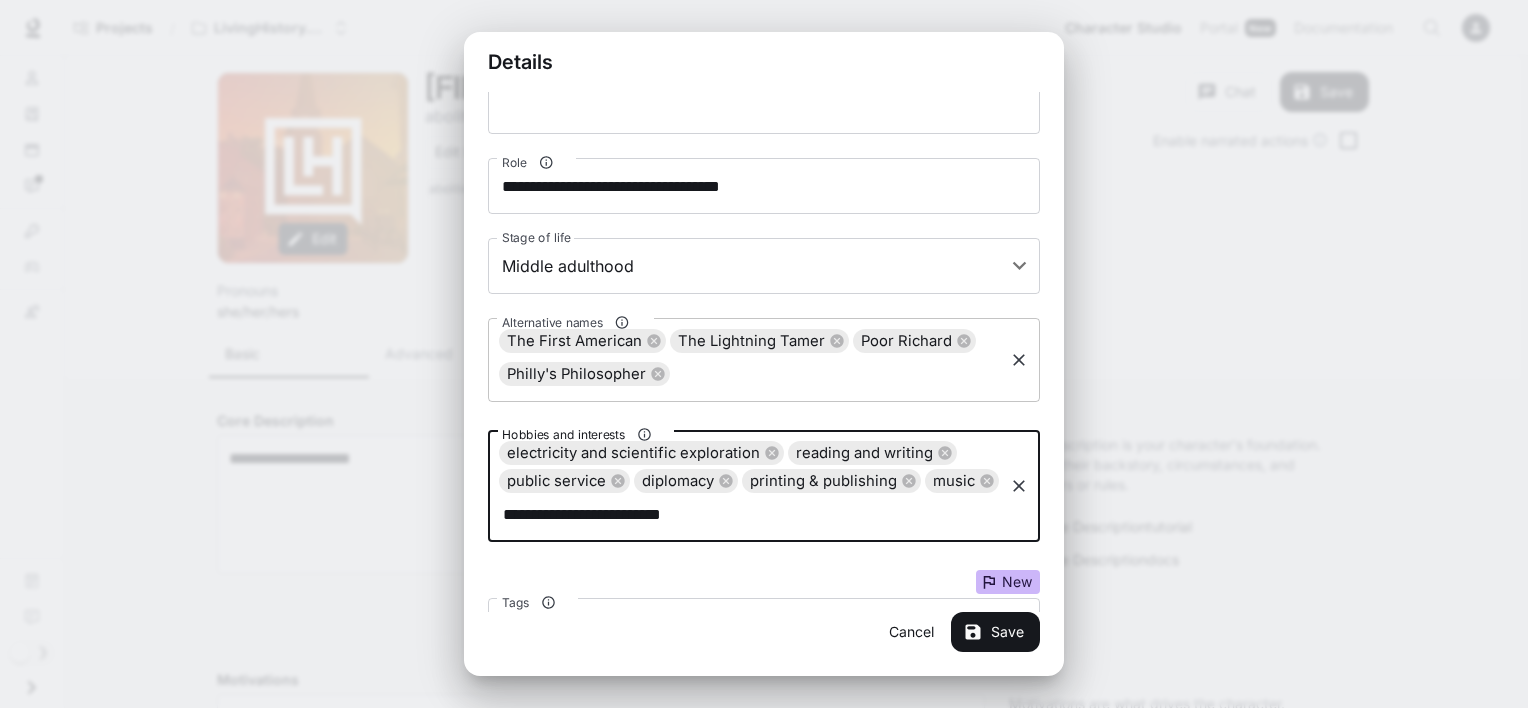 type on "**********" 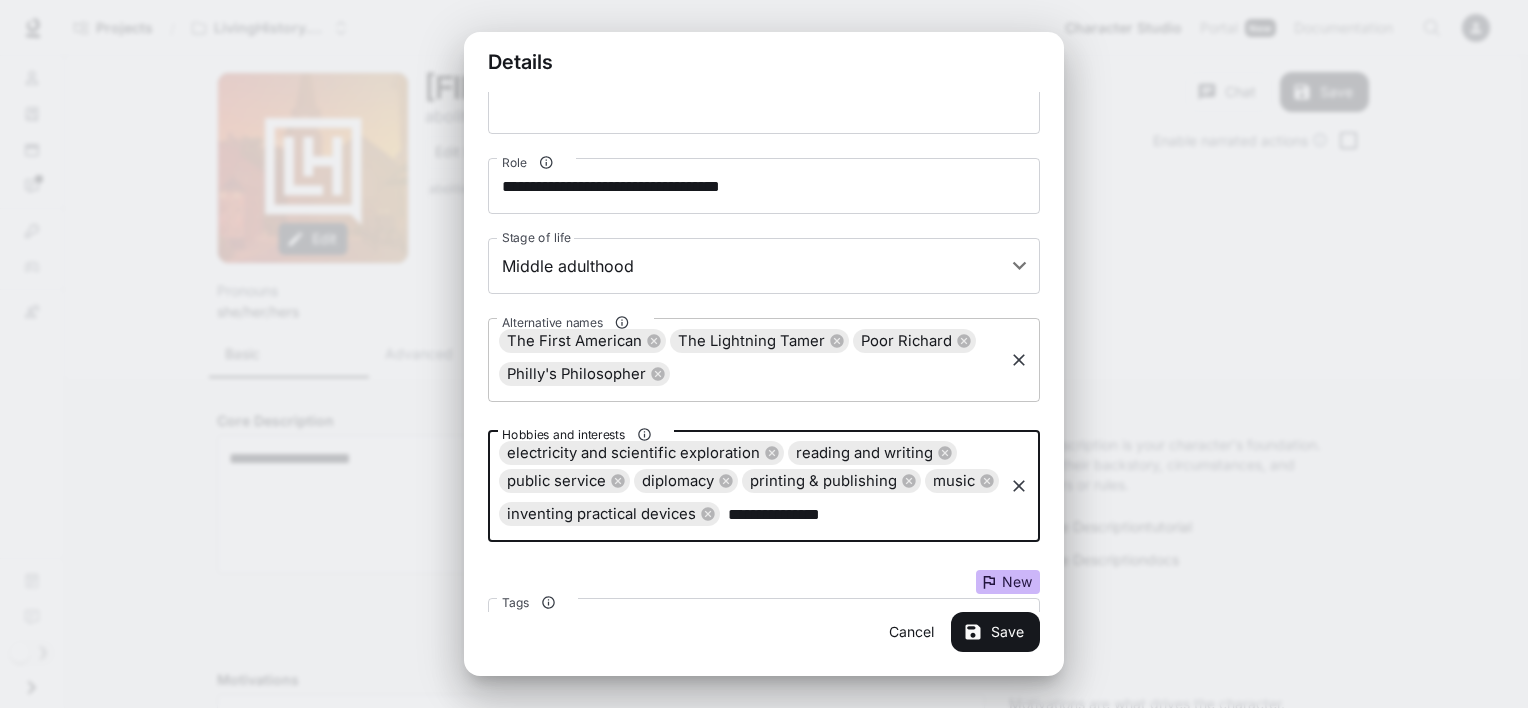 type on "**********" 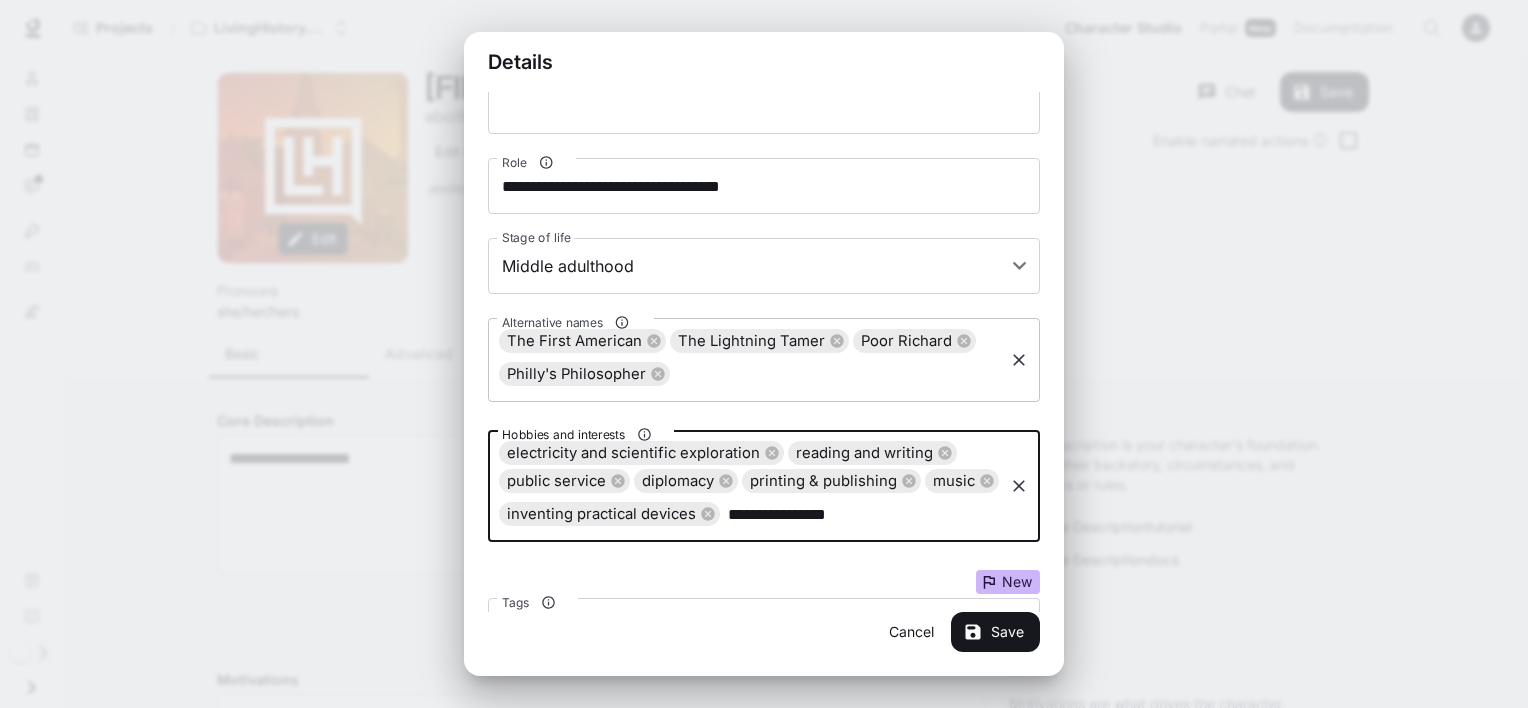 type 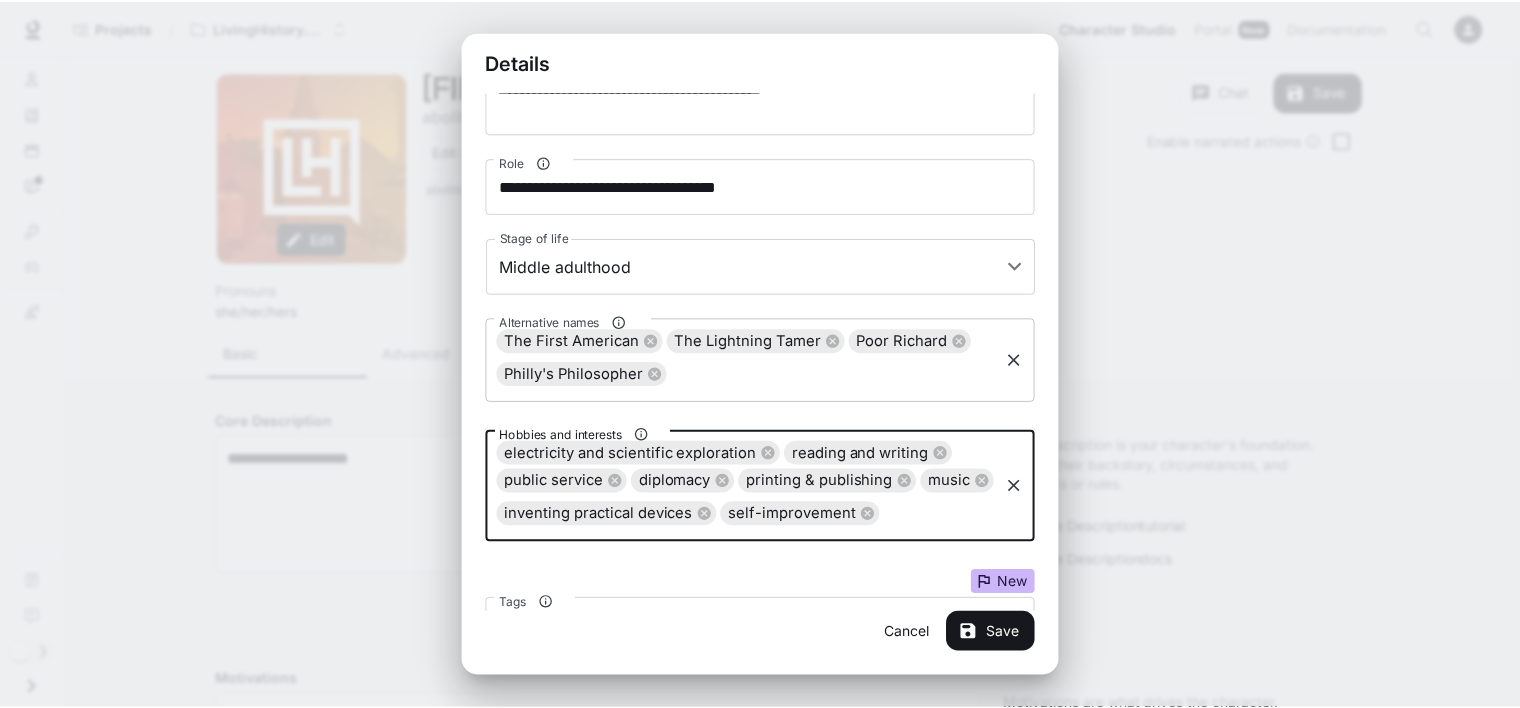 scroll, scrollTop: 354, scrollLeft: 0, axis: vertical 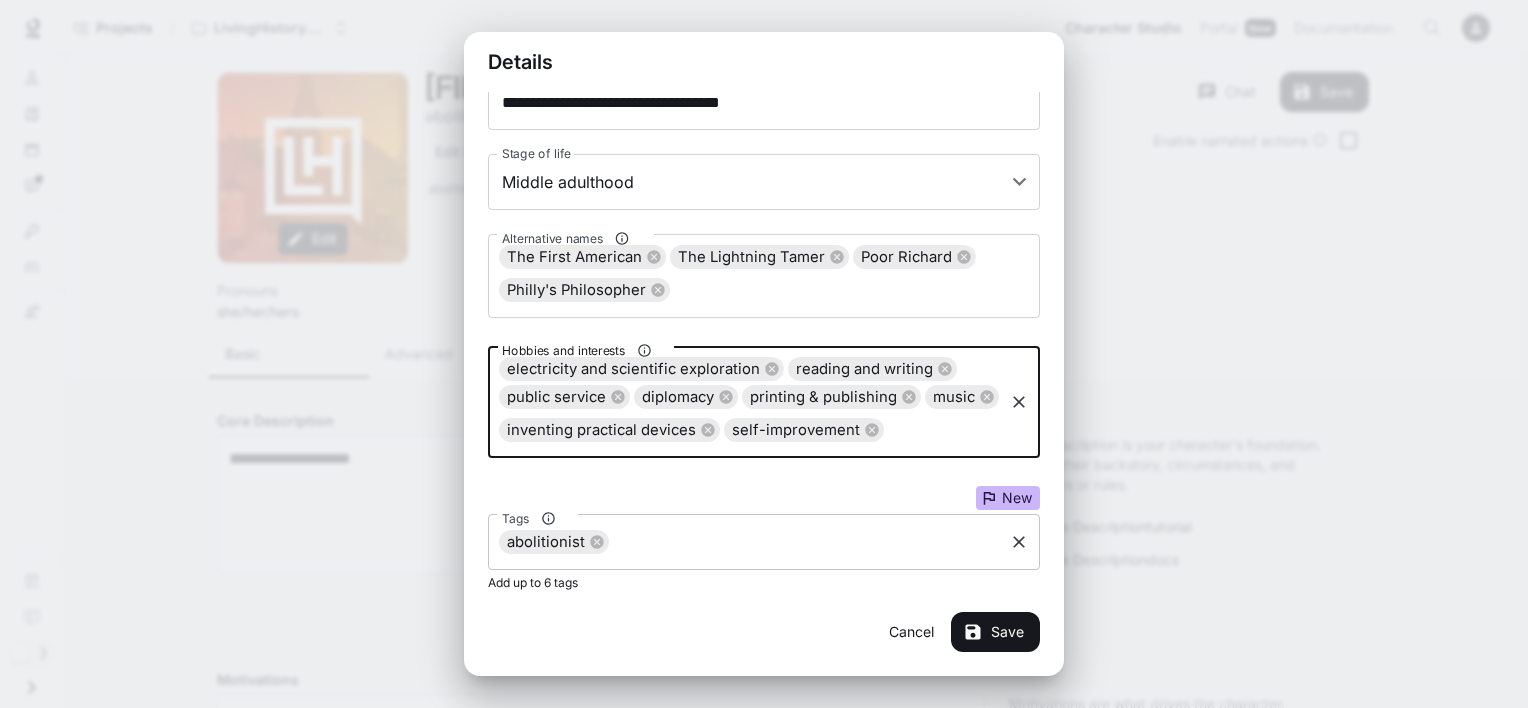 click on "abolitionist" at bounding box center (554, 542) 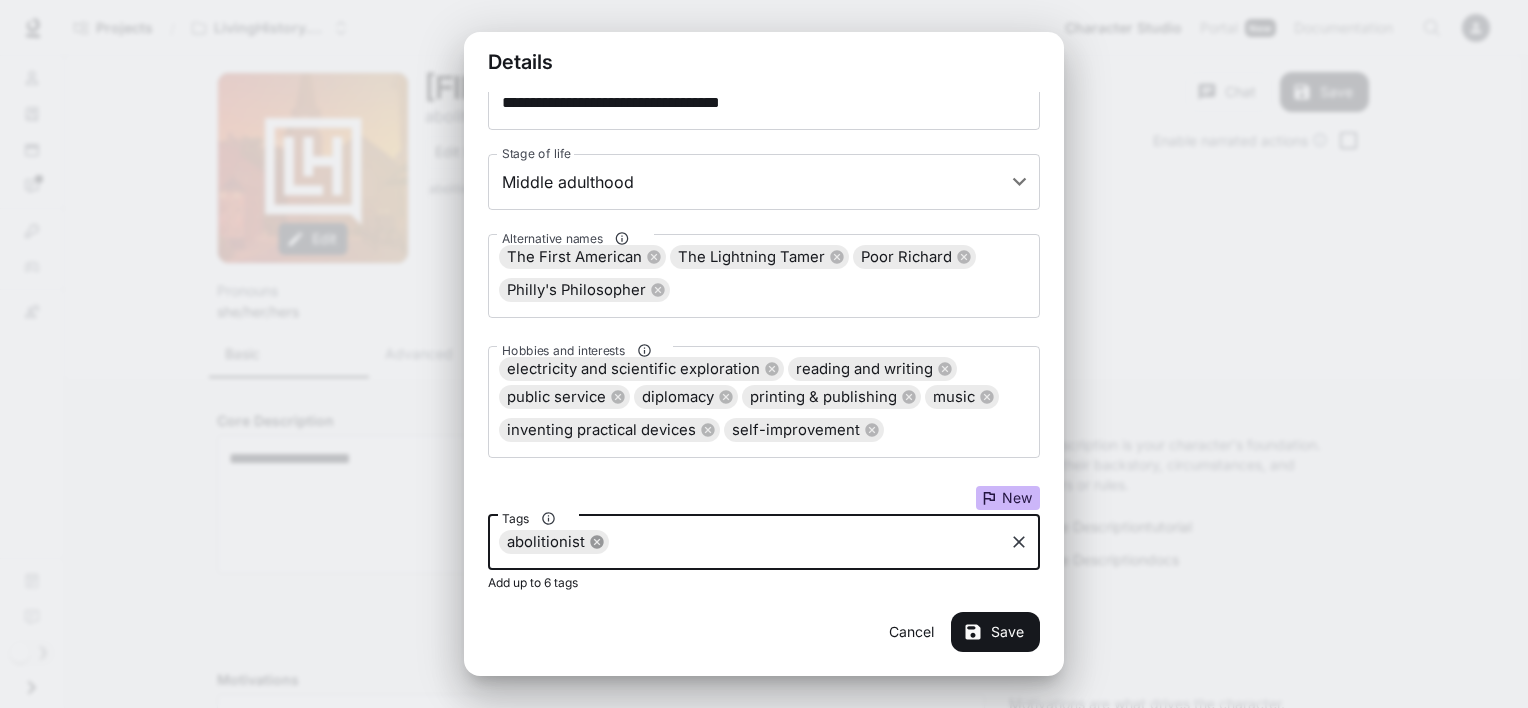 click 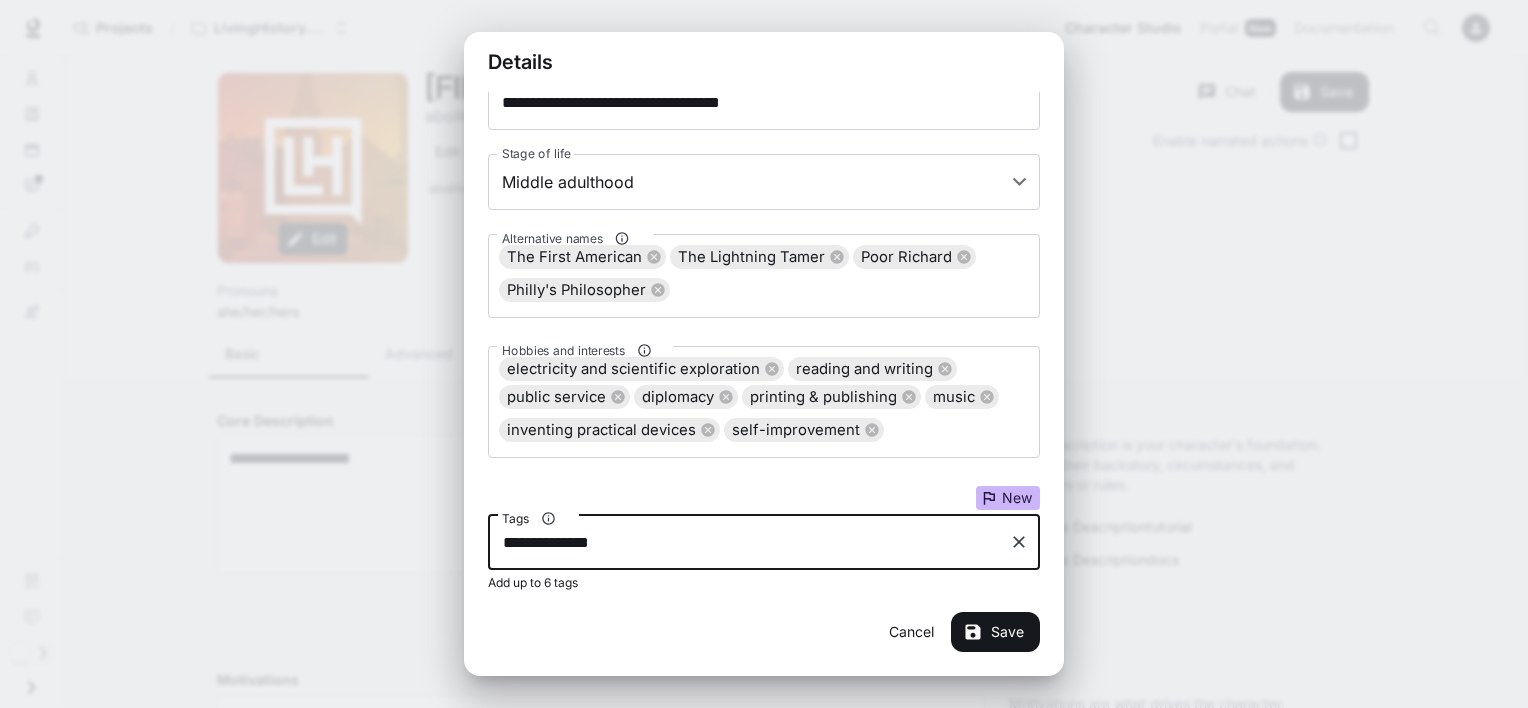 type on "**********" 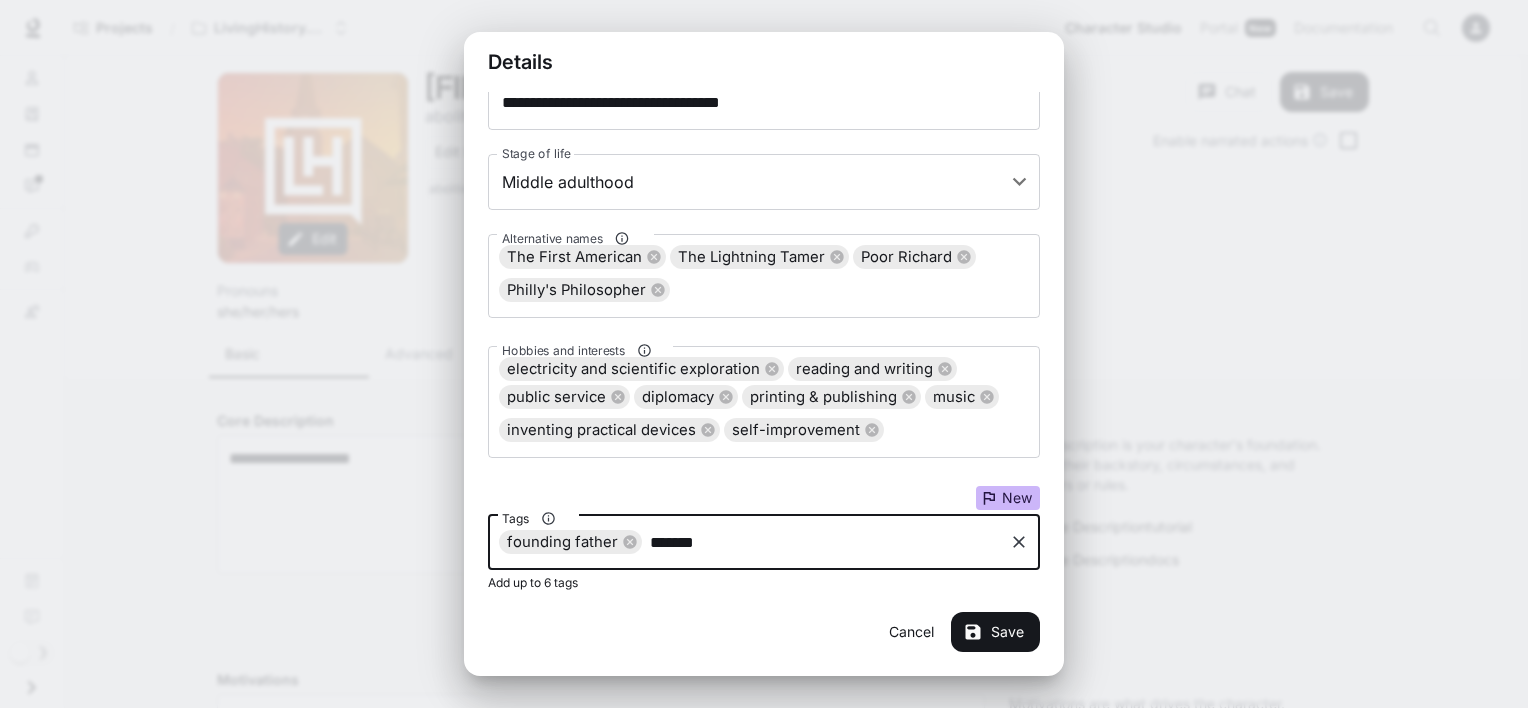 type on "********" 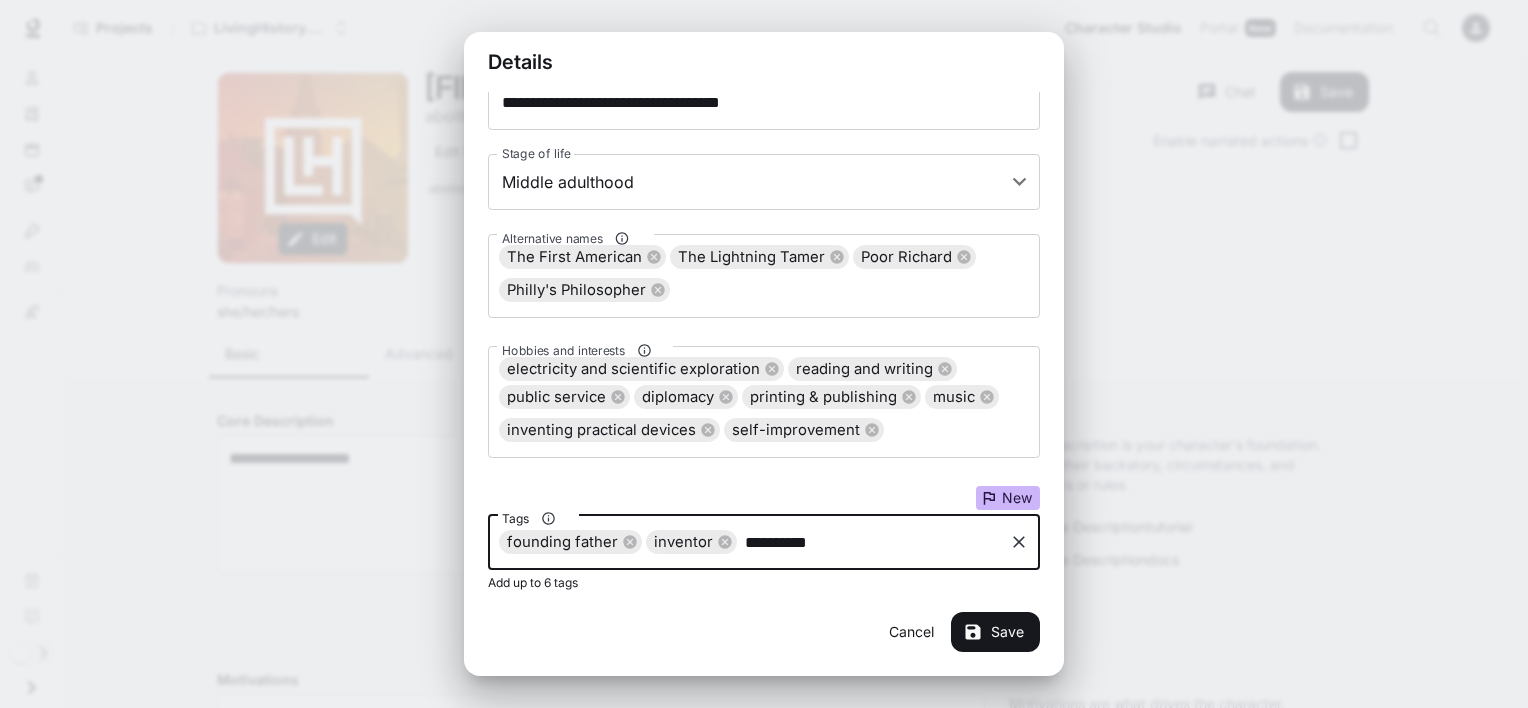 type on "*********" 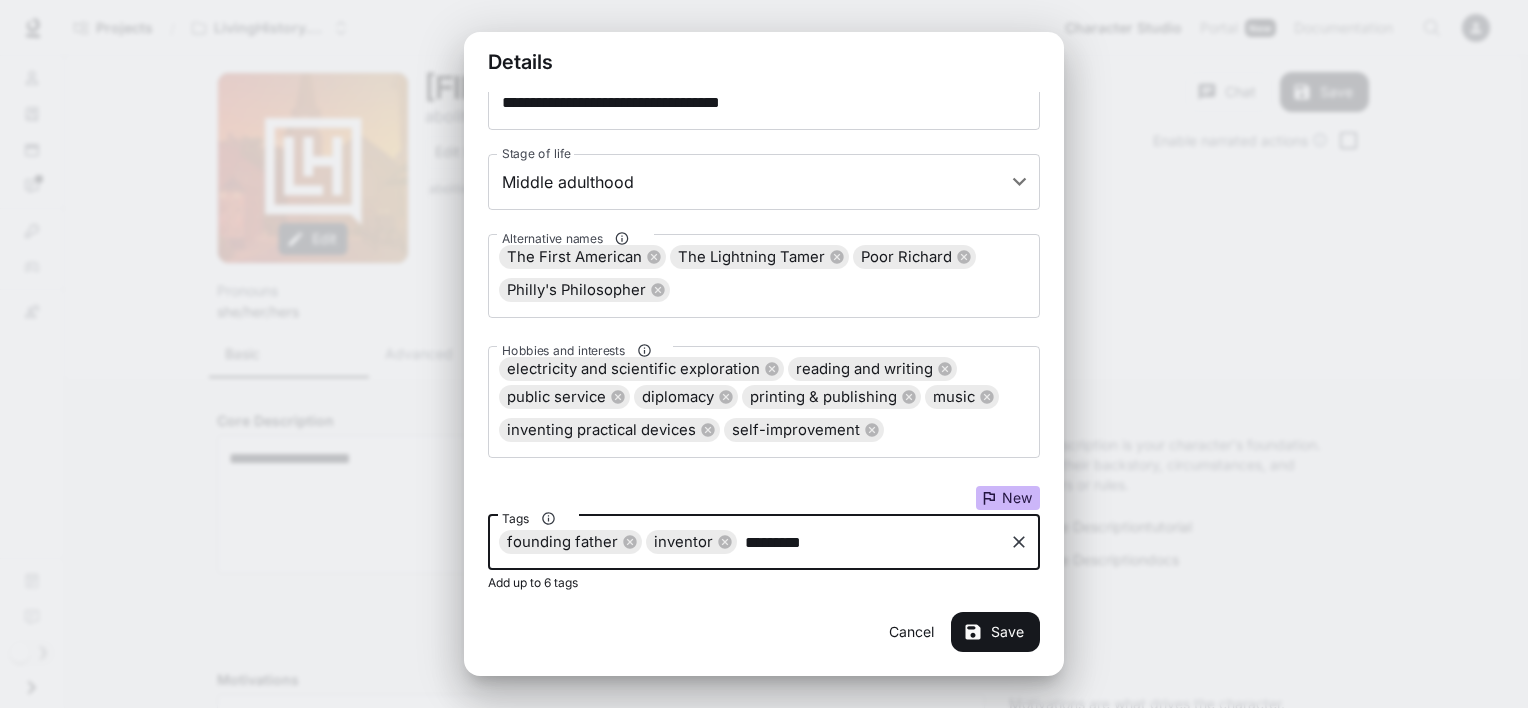 type 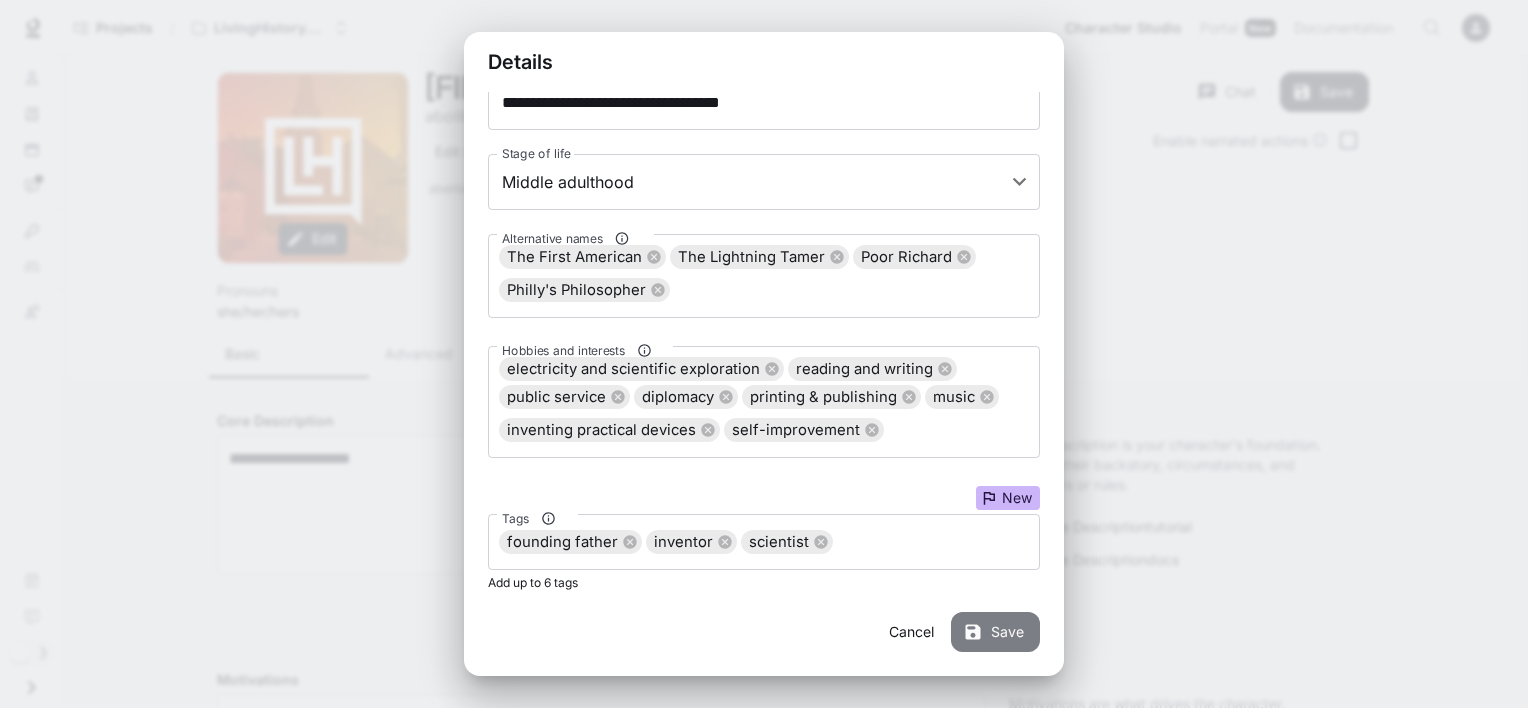 click on "Save" at bounding box center (995, 632) 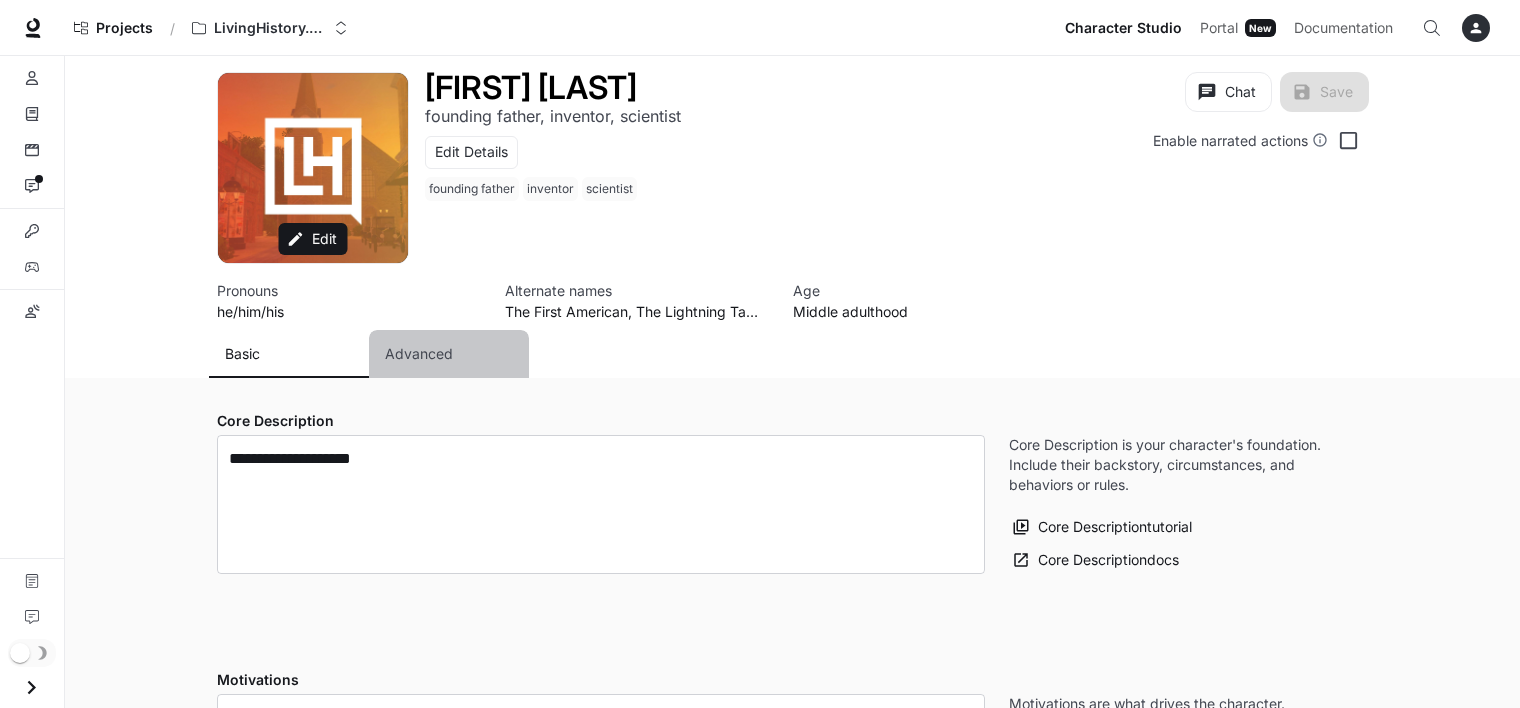 click on "Advanced" at bounding box center (419, 354) 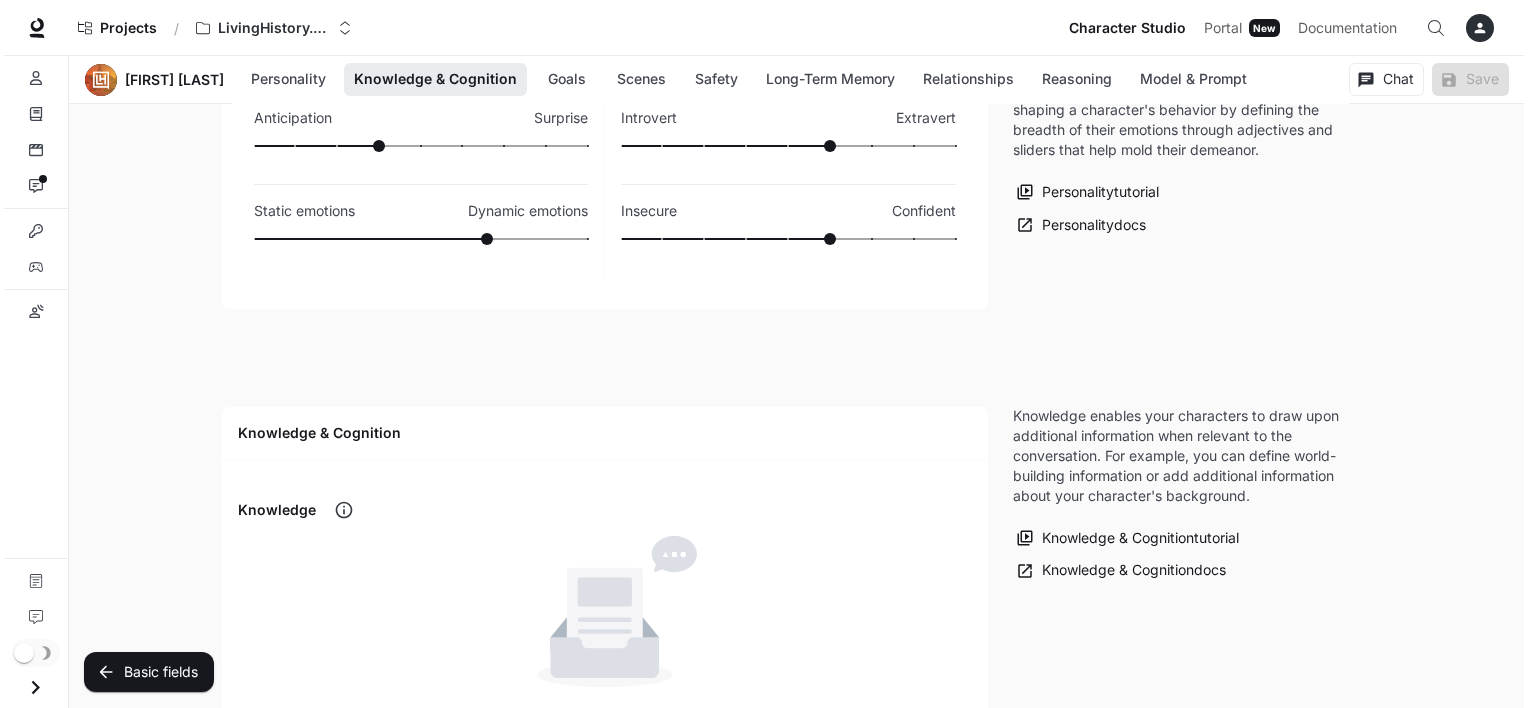scroll, scrollTop: 1159, scrollLeft: 0, axis: vertical 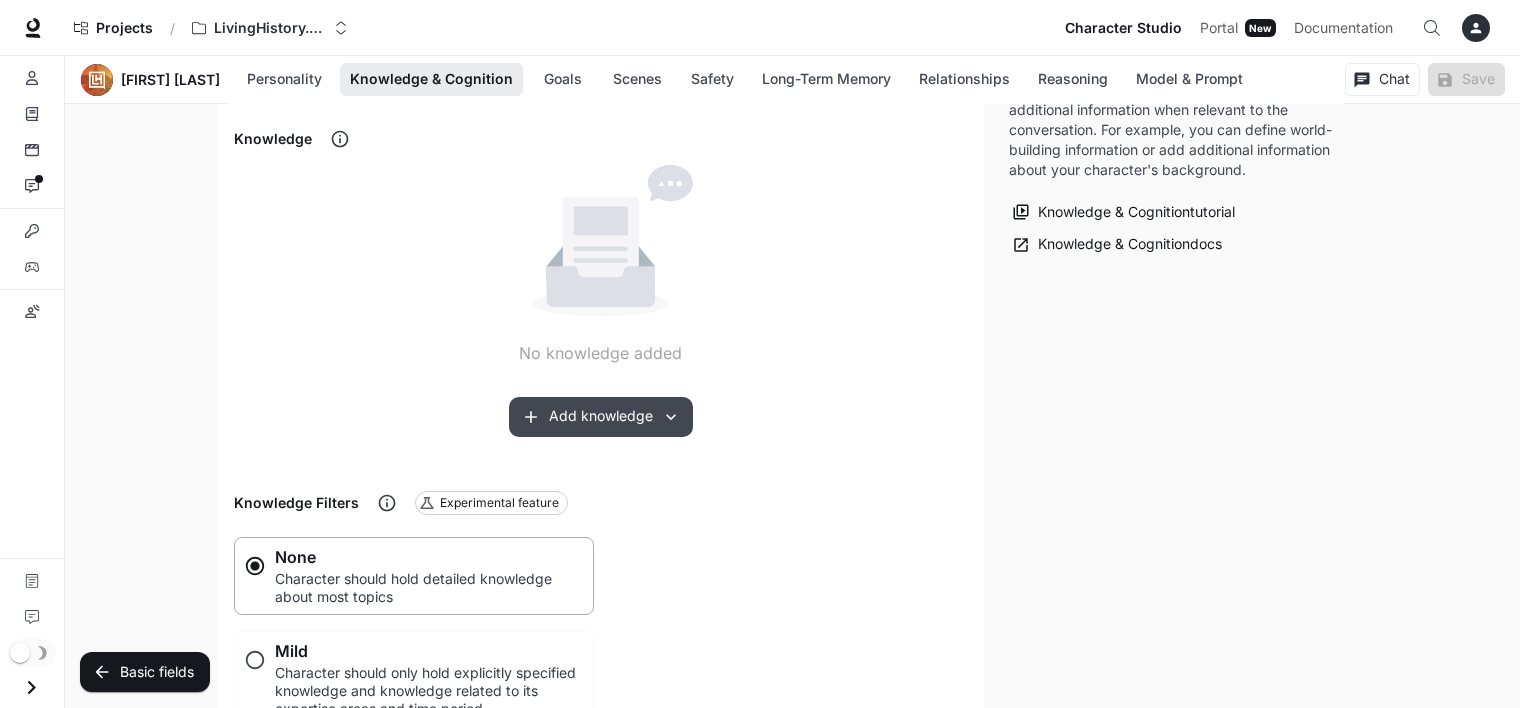 click on "Add knowledge" at bounding box center (601, 417) 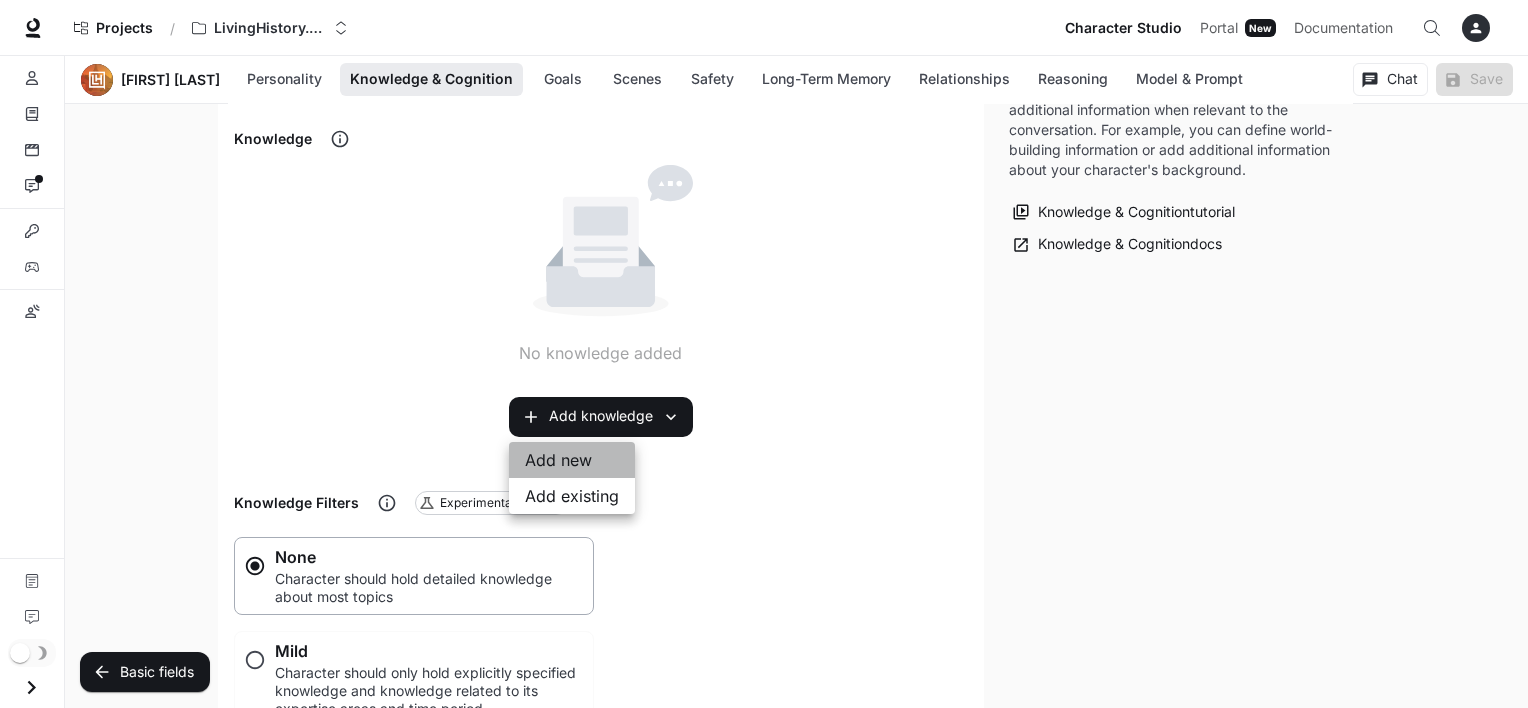 click on "Add new" at bounding box center (572, 460) 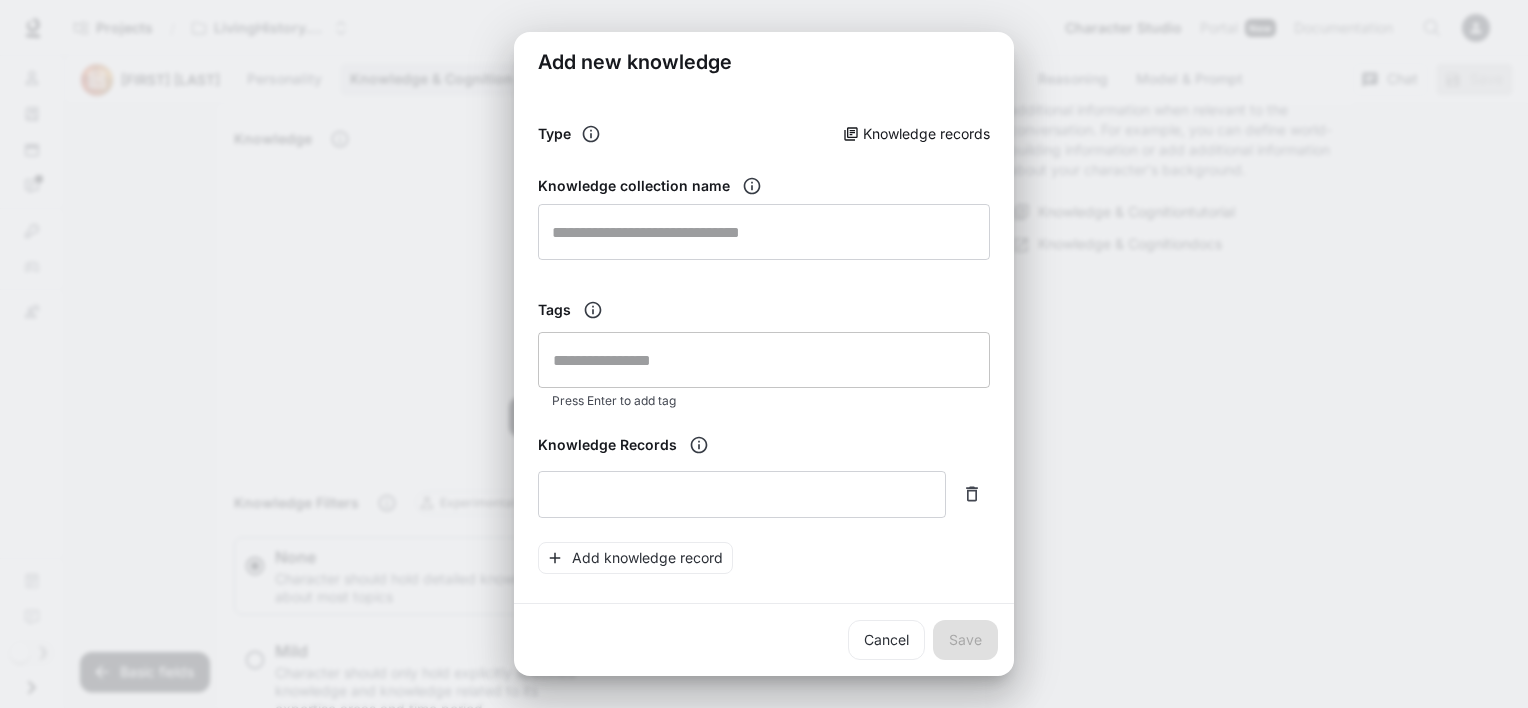 scroll, scrollTop: 120, scrollLeft: 0, axis: vertical 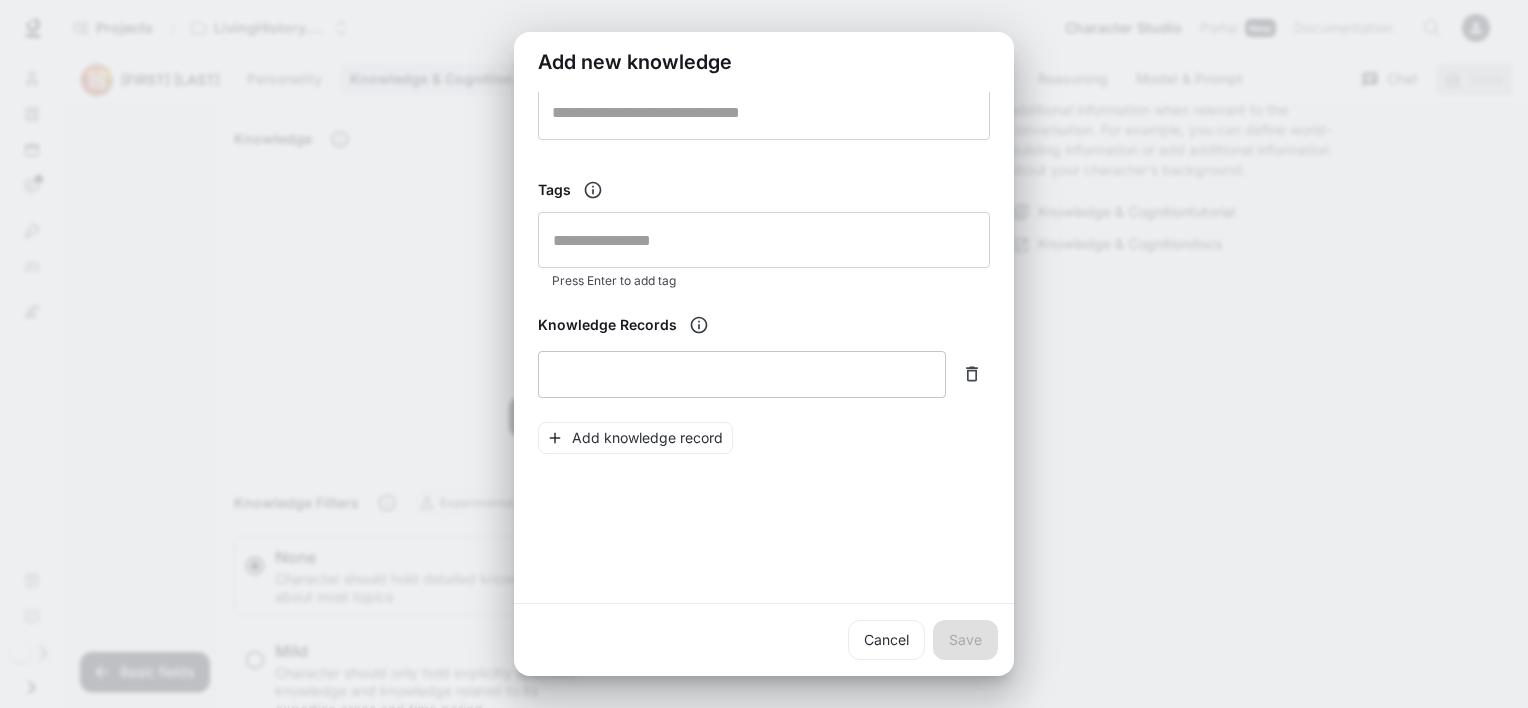 click at bounding box center (742, 374) 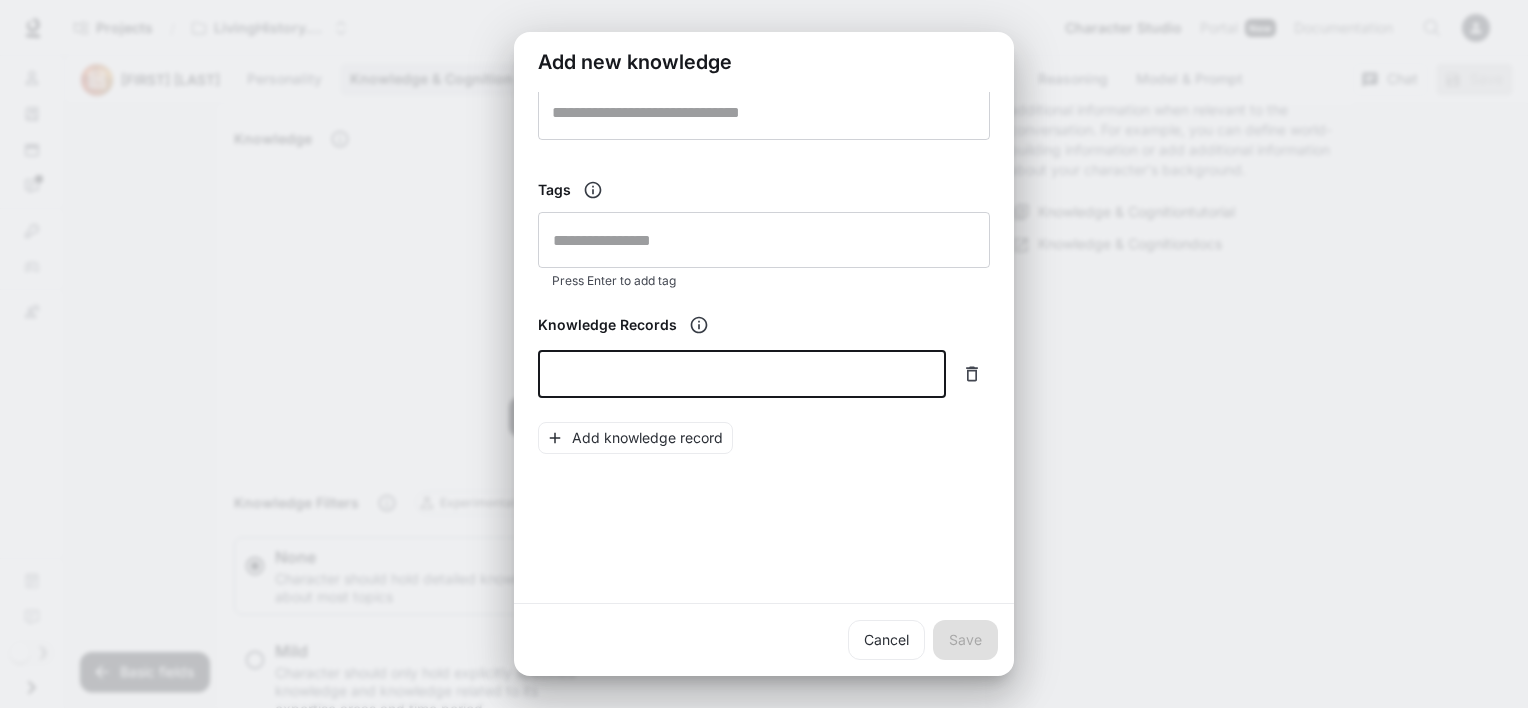 paste on "**********" 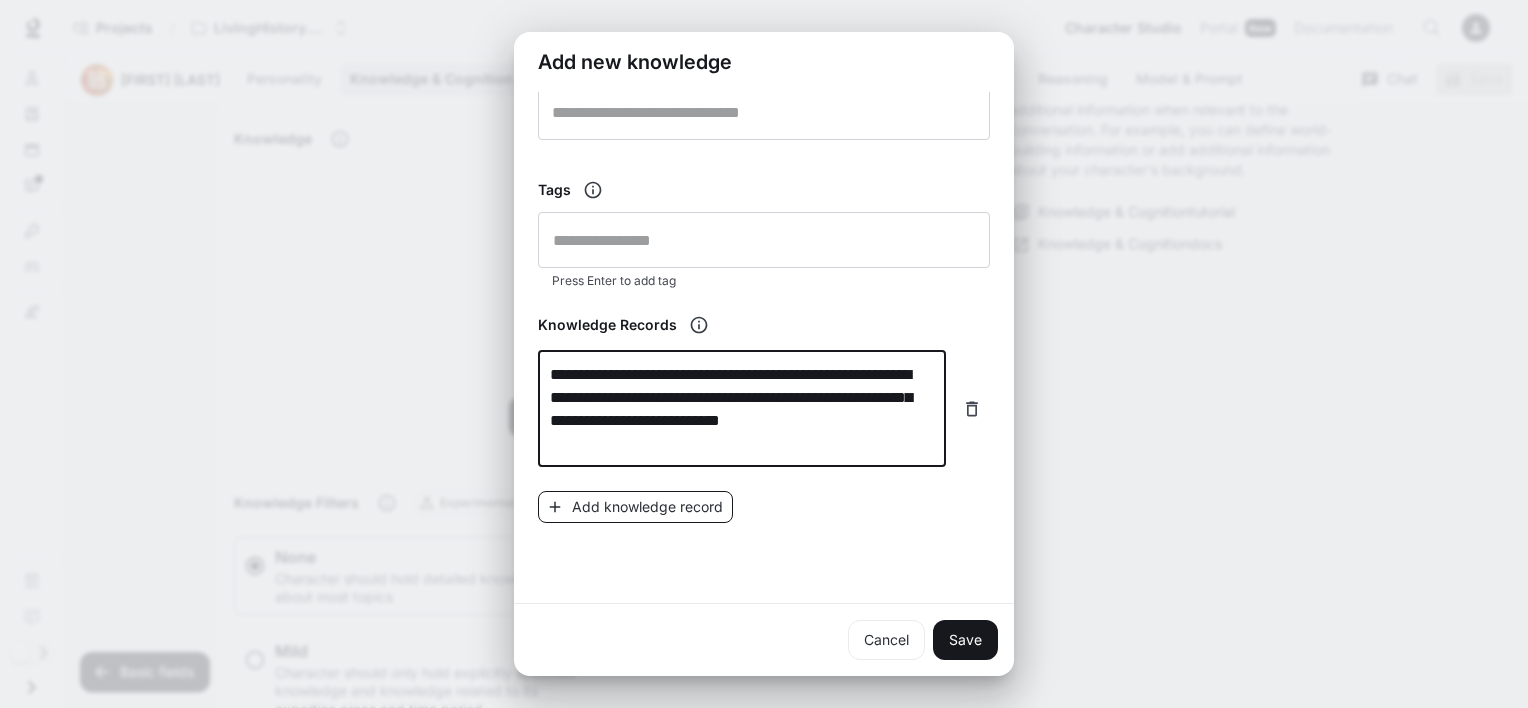 type on "**********" 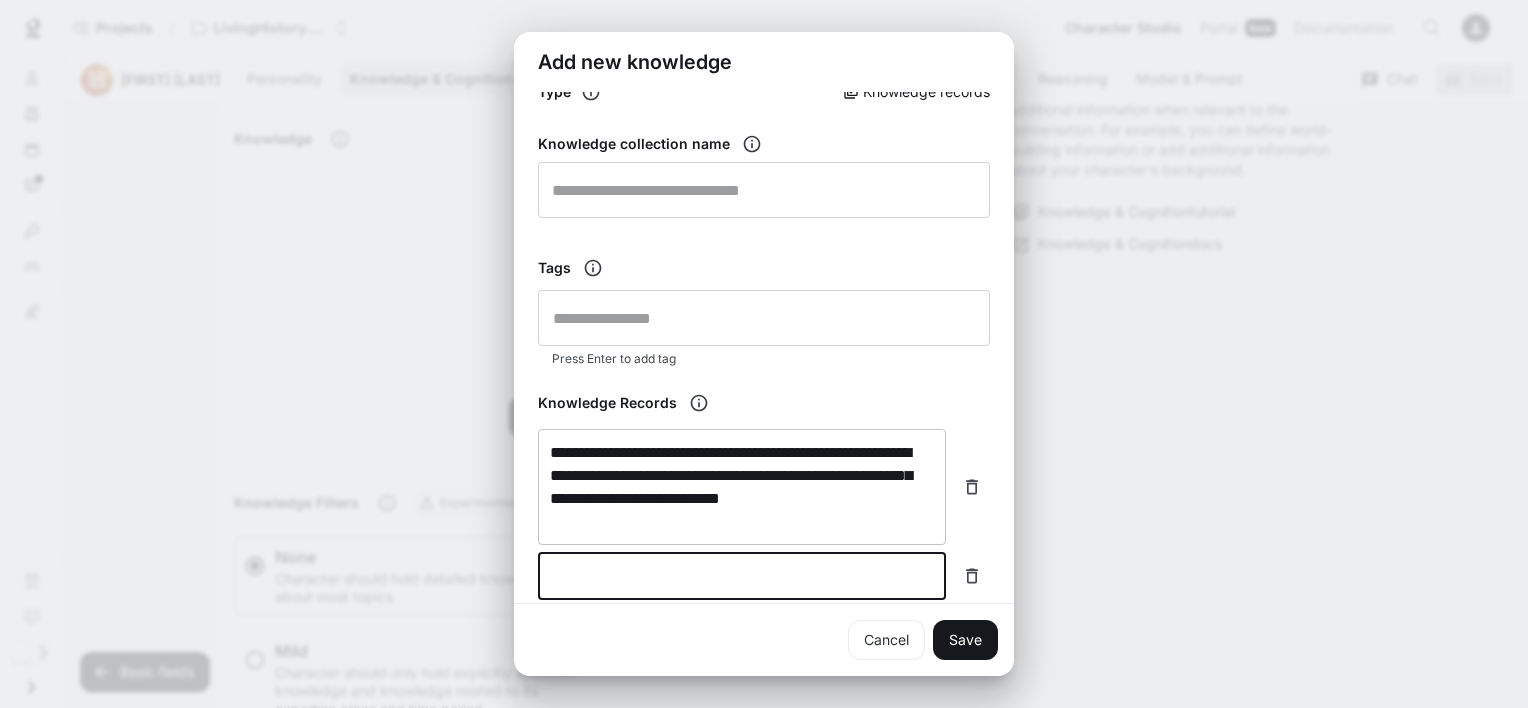 scroll, scrollTop: 200, scrollLeft: 0, axis: vertical 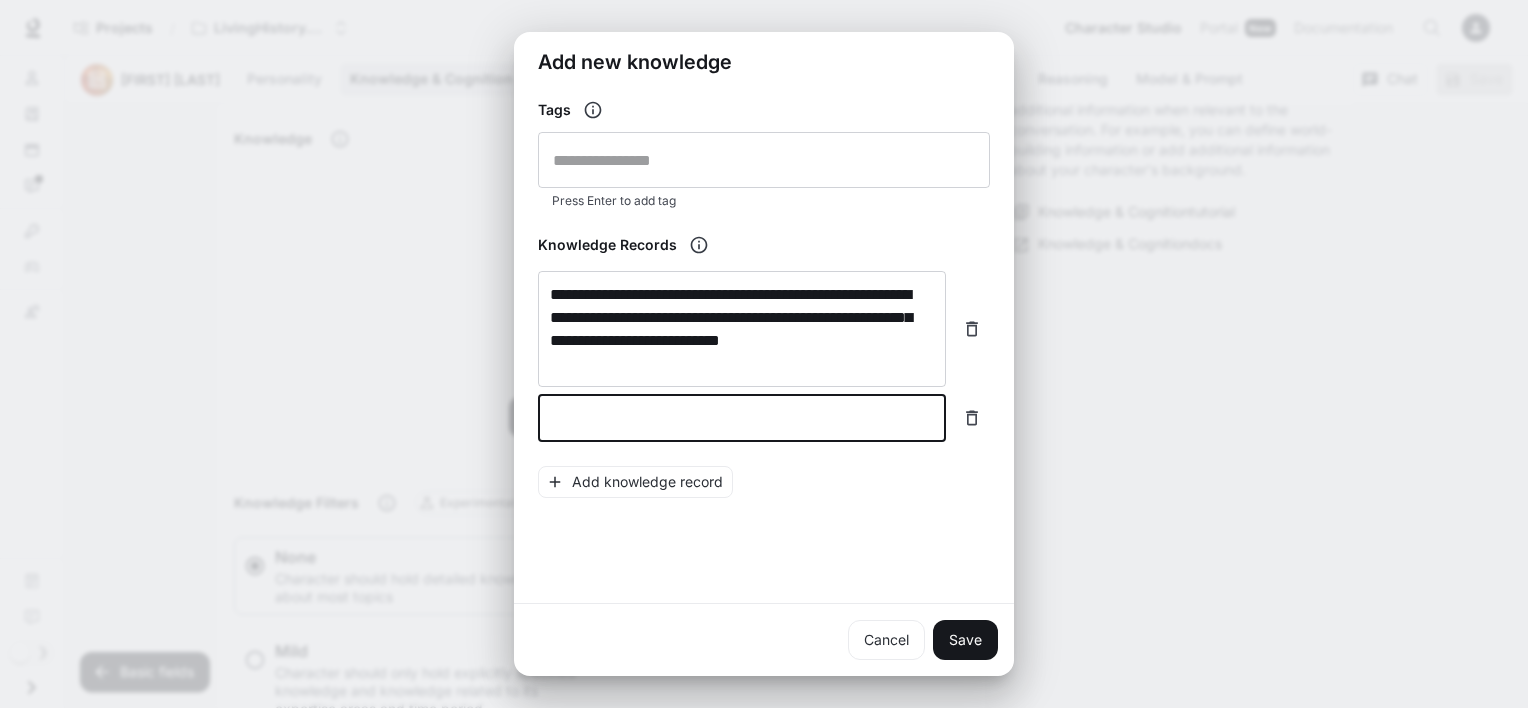 click 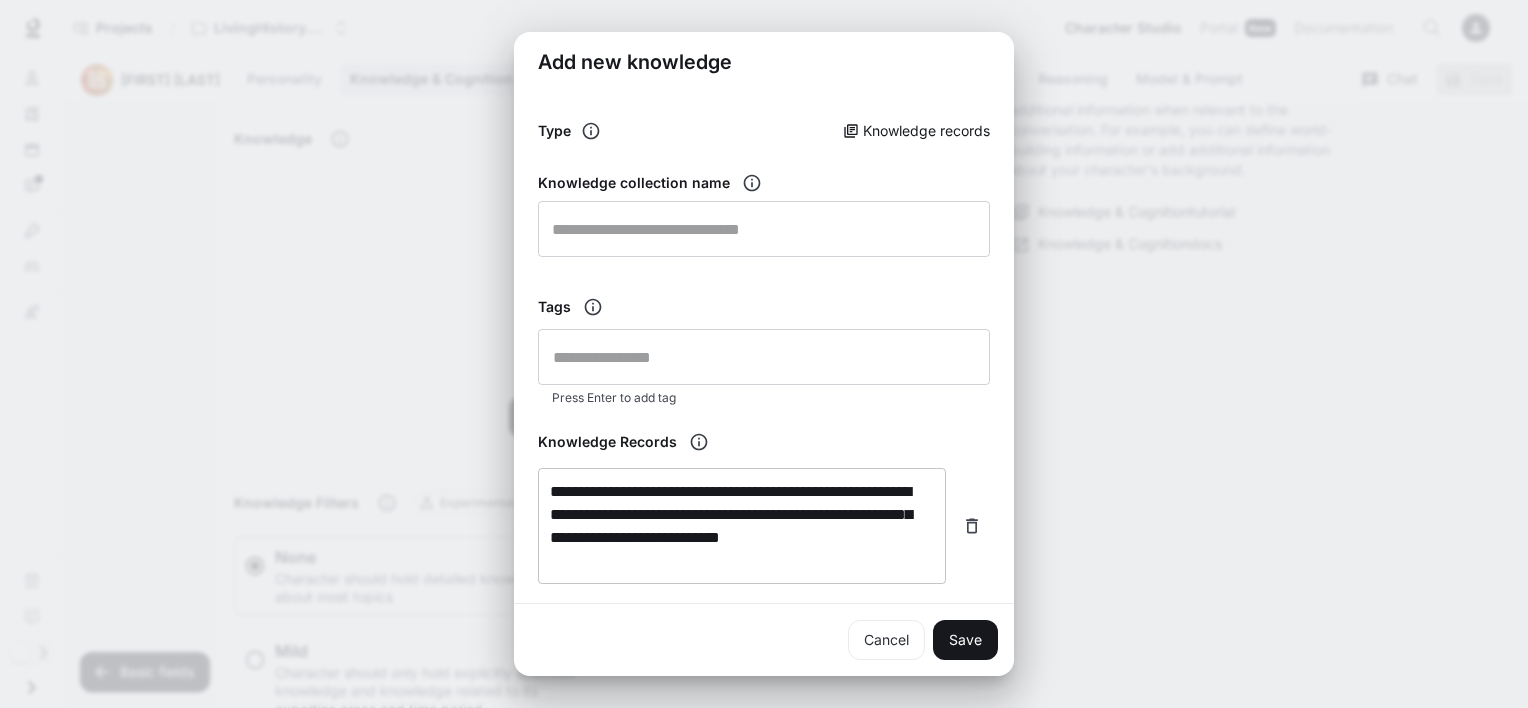 scroll, scrollTop: 0, scrollLeft: 0, axis: both 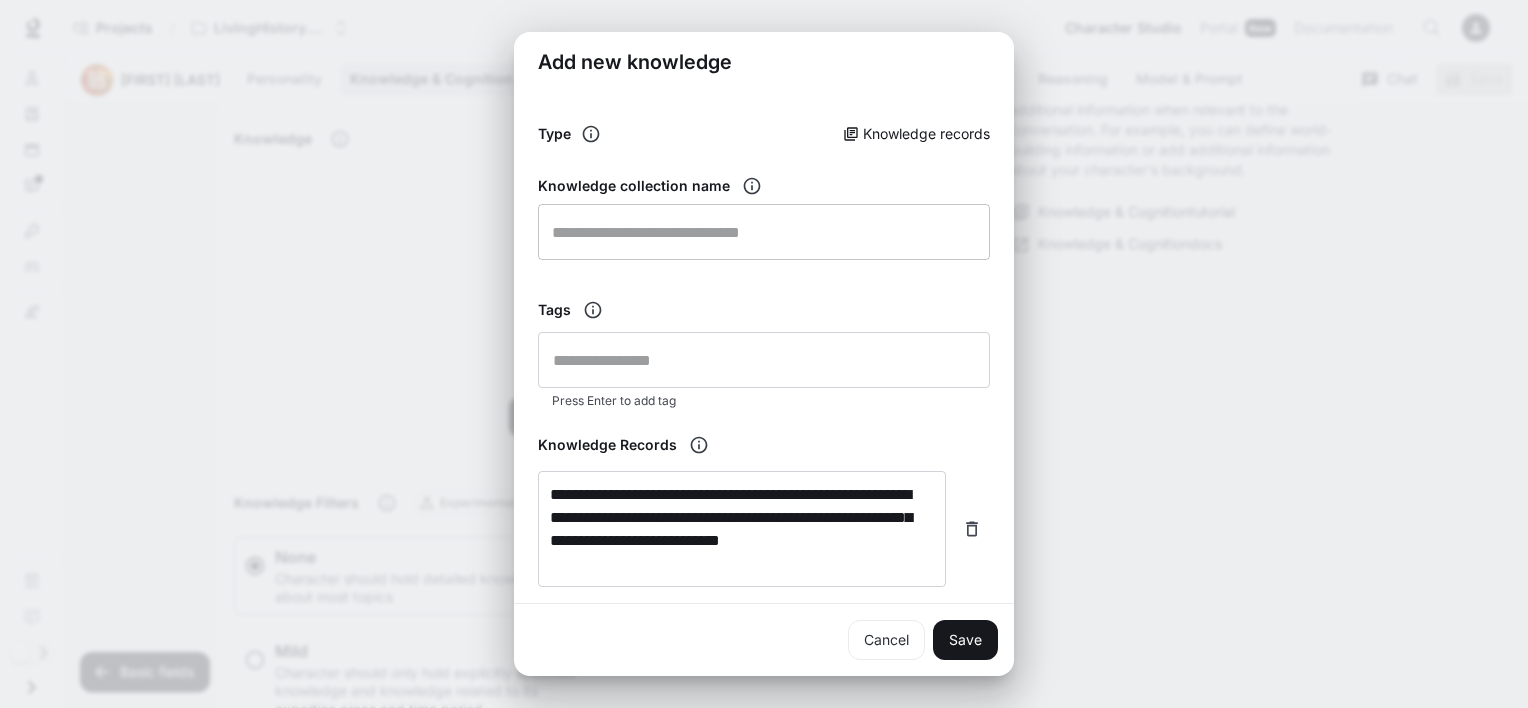 click at bounding box center (764, 232) 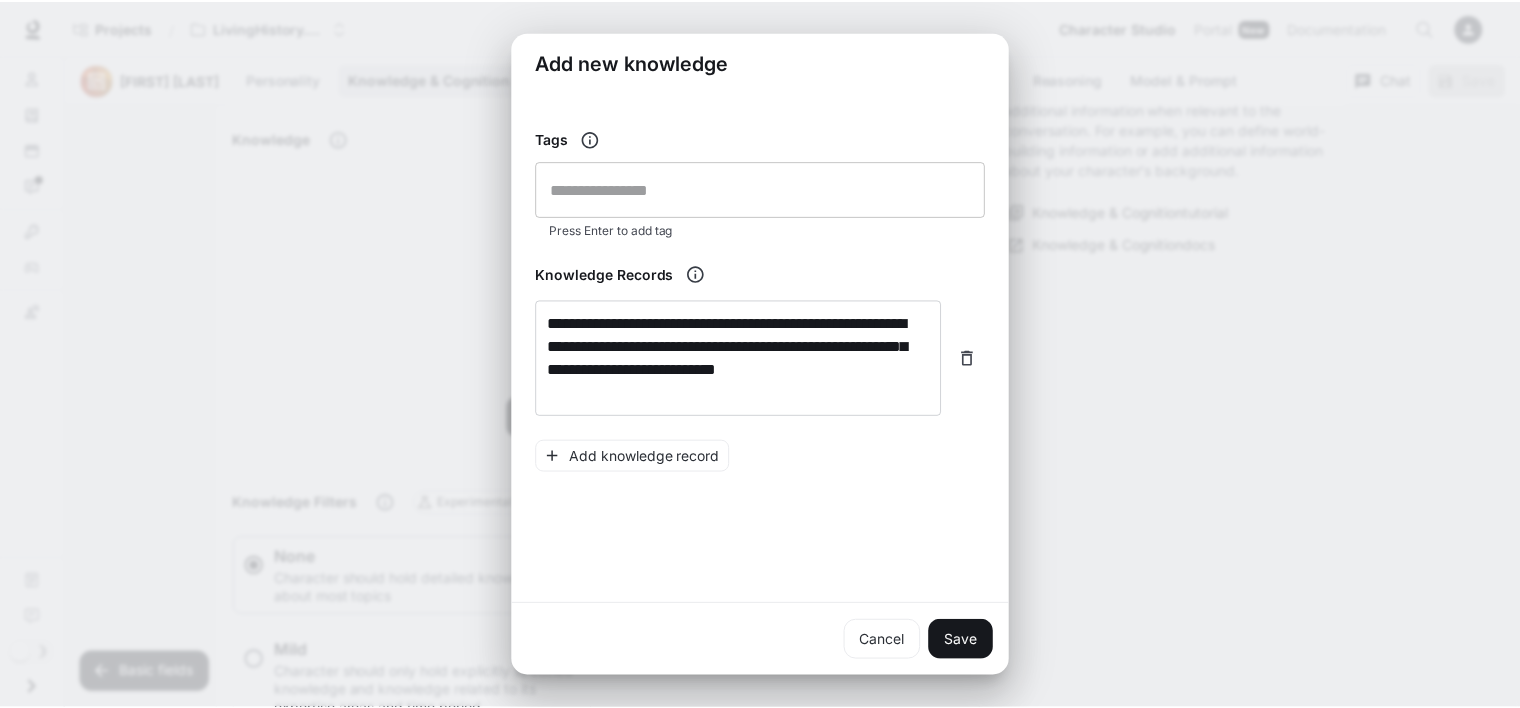 scroll, scrollTop: 236, scrollLeft: 0, axis: vertical 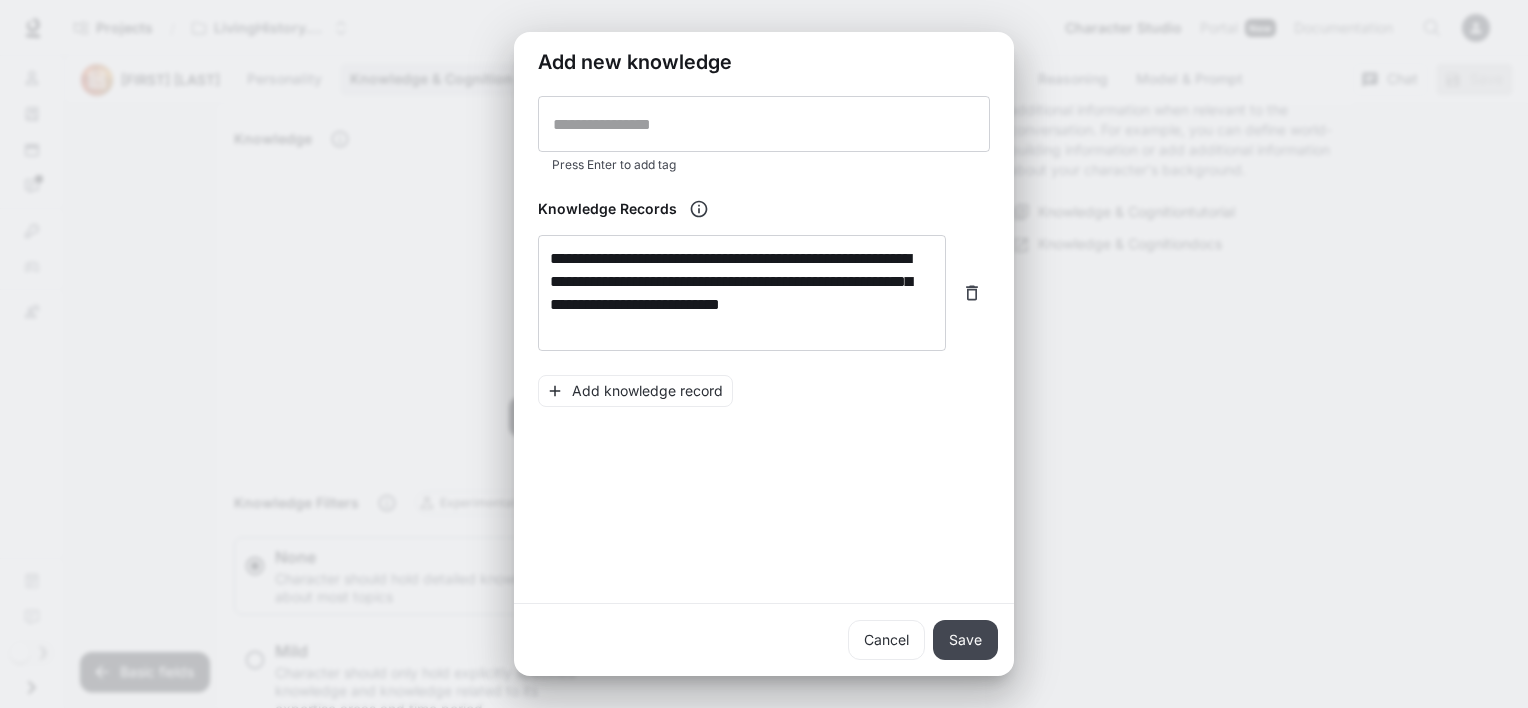type on "**********" 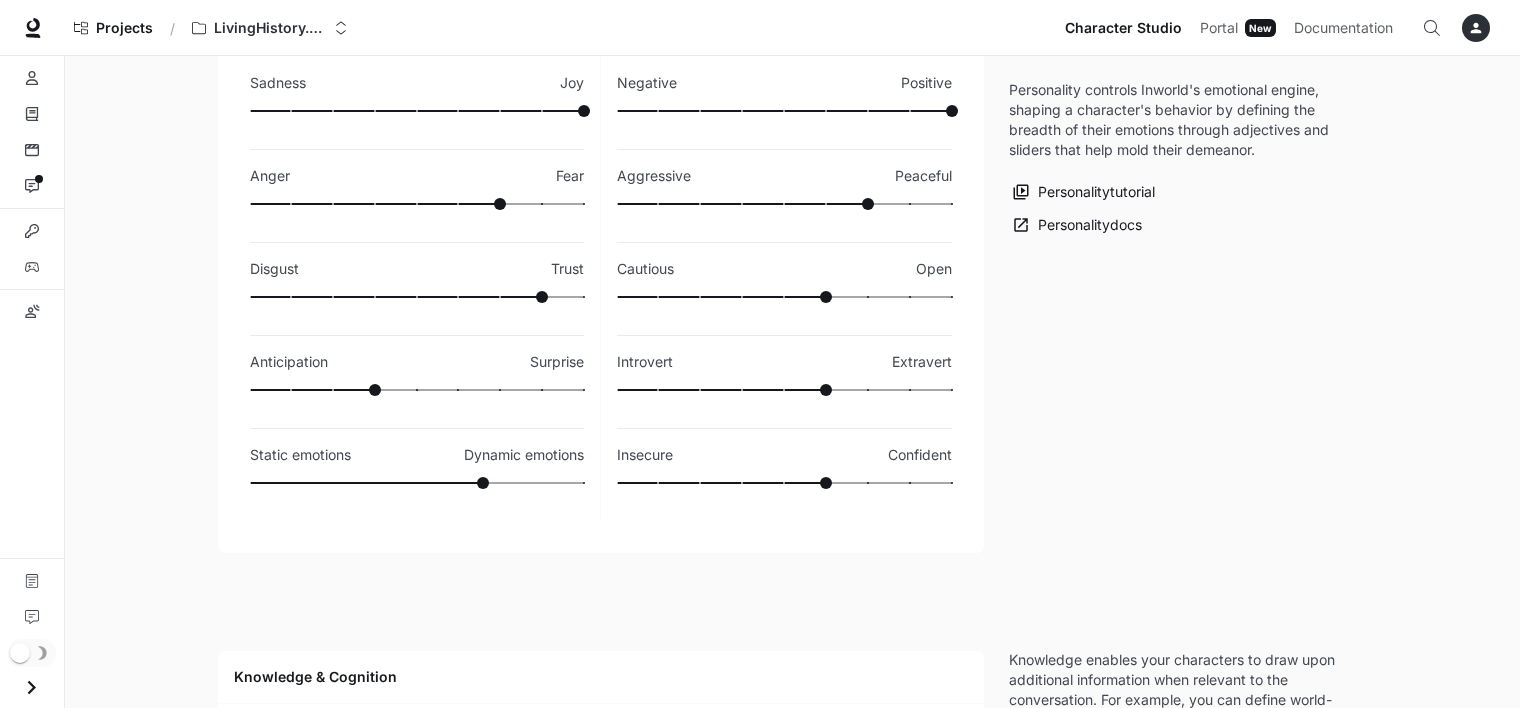 scroll, scrollTop: 0, scrollLeft: 0, axis: both 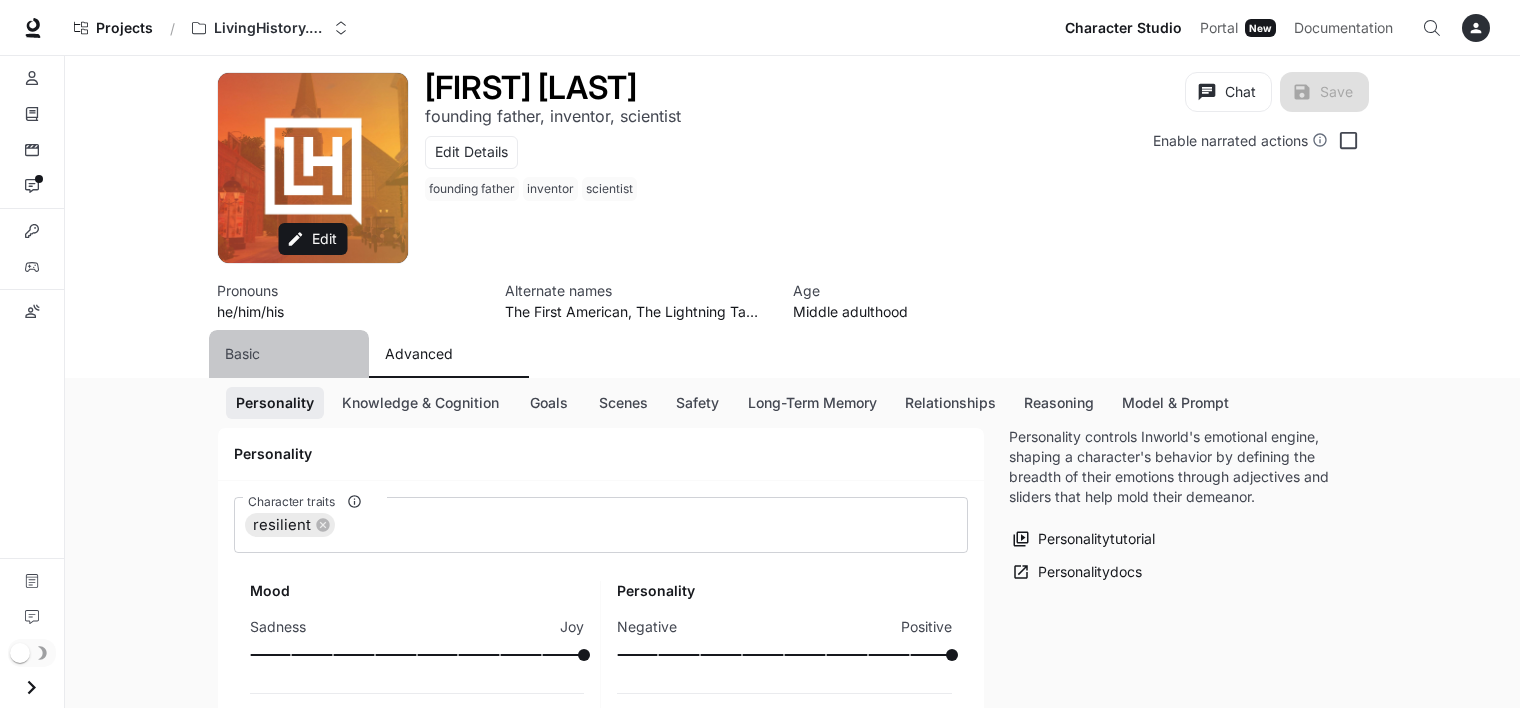 click on "Basic" at bounding box center (242, 354) 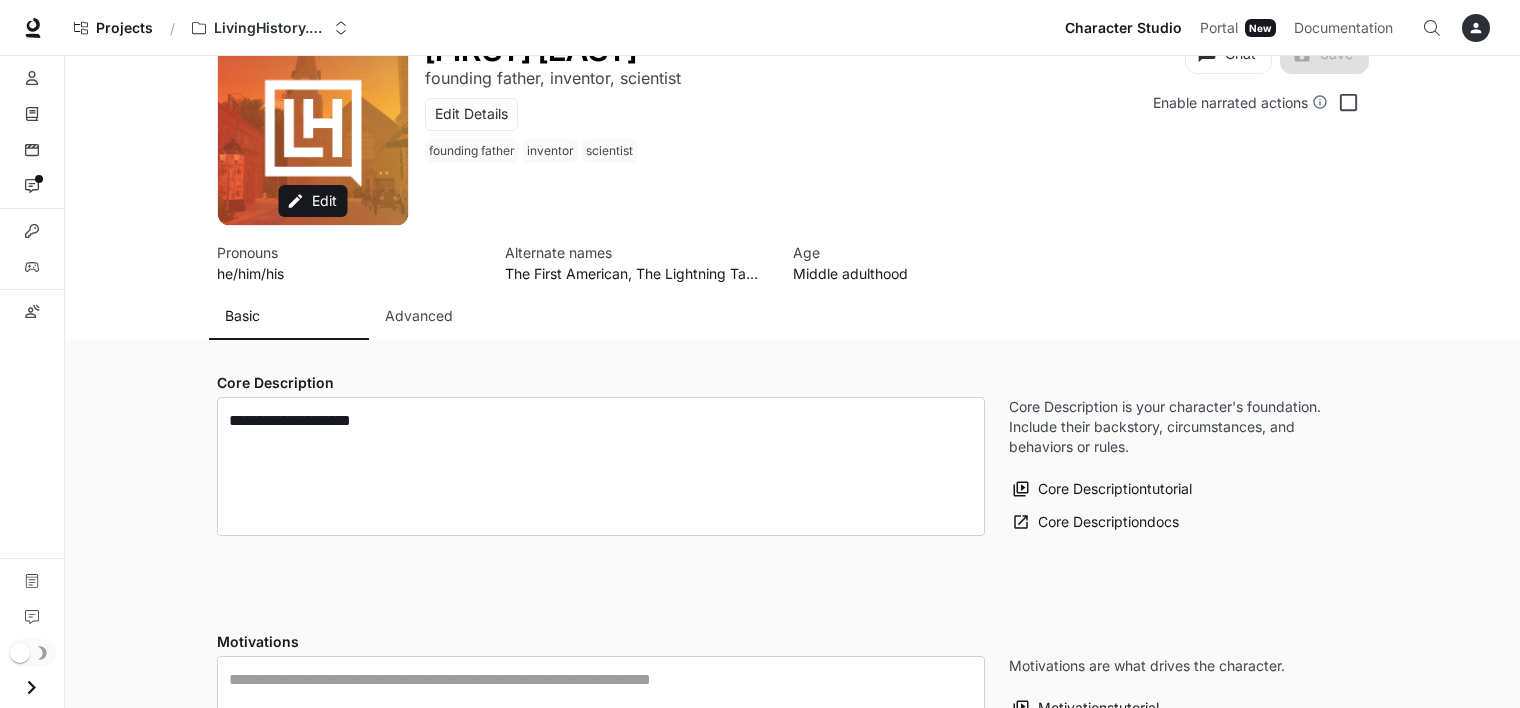 scroll, scrollTop: 119, scrollLeft: 0, axis: vertical 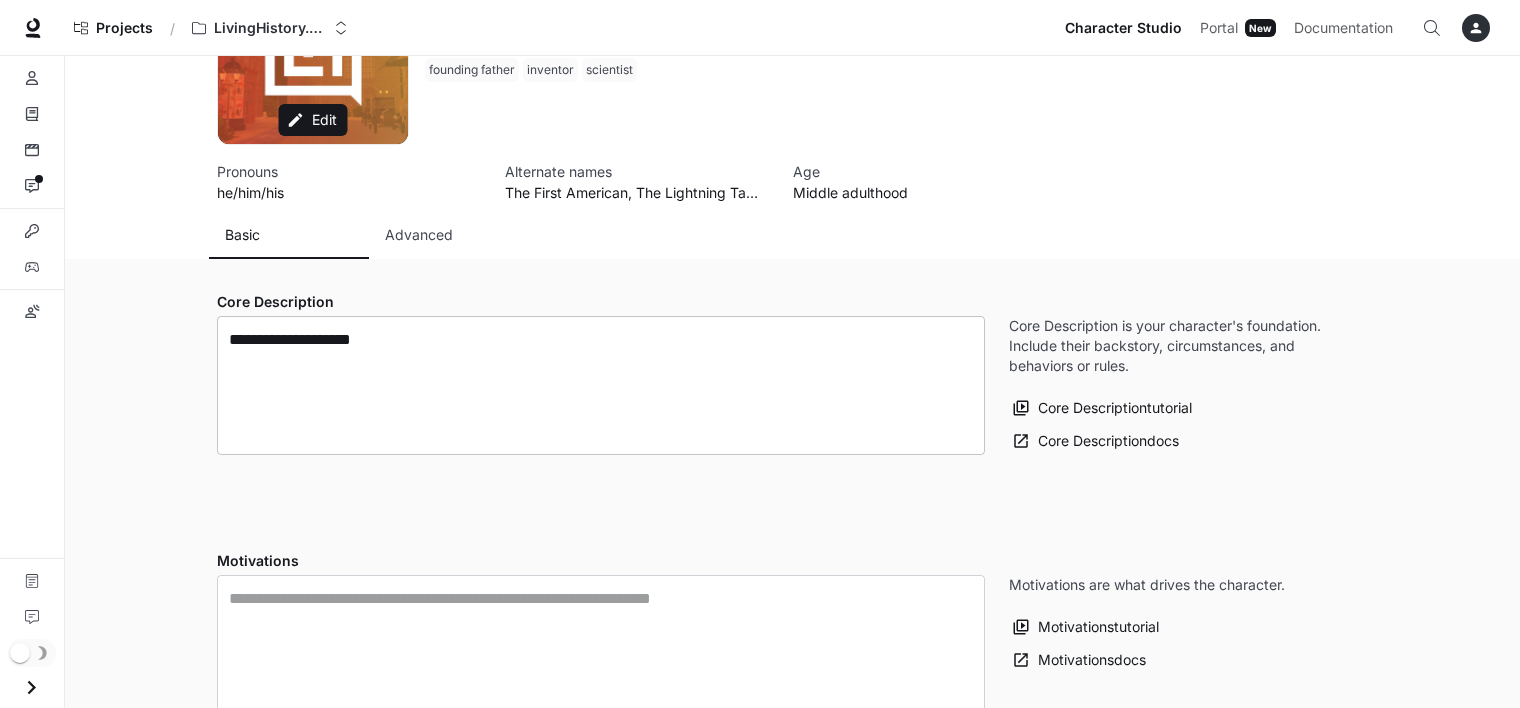 click on "**********" at bounding box center (601, 385) 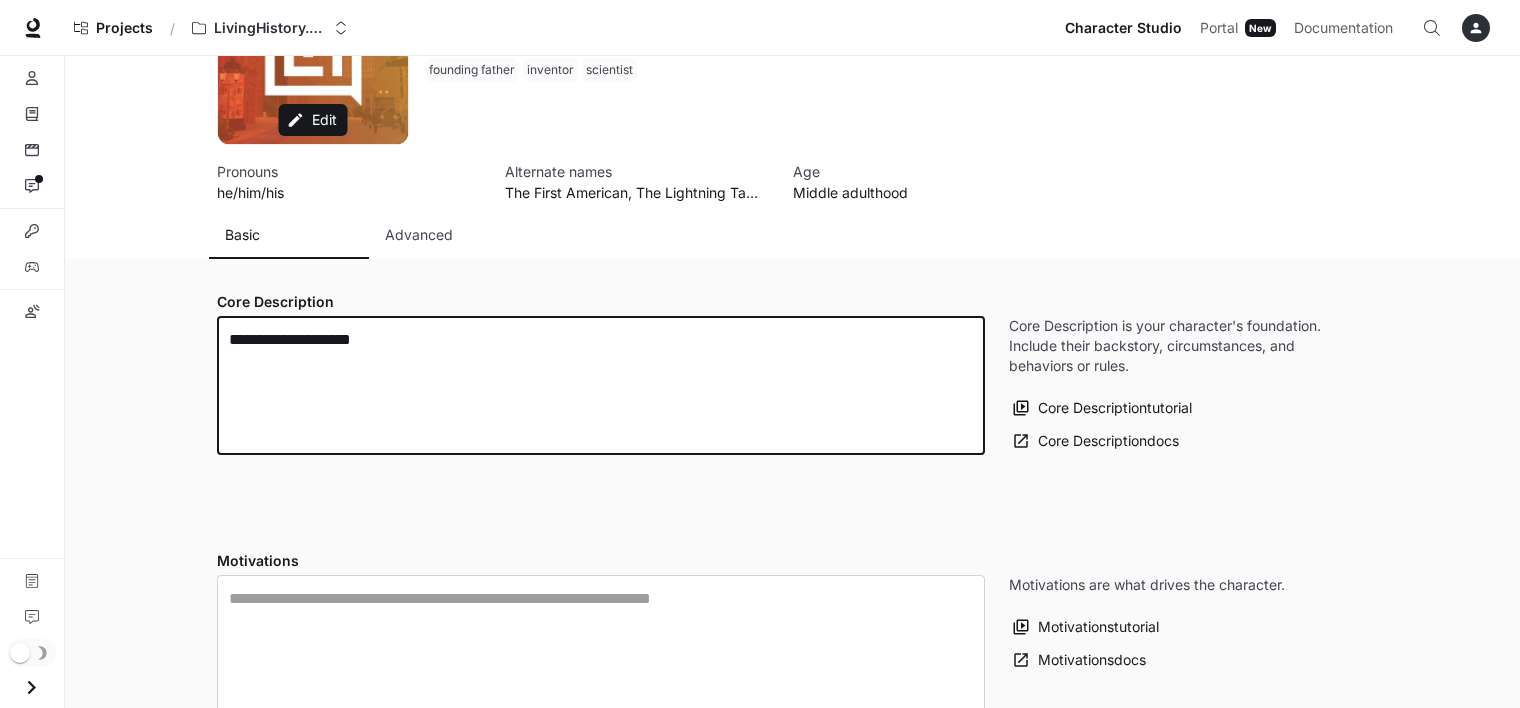 drag, startPoint x: 533, startPoint y: 371, endPoint x: 209, endPoint y: 306, distance: 330.45575 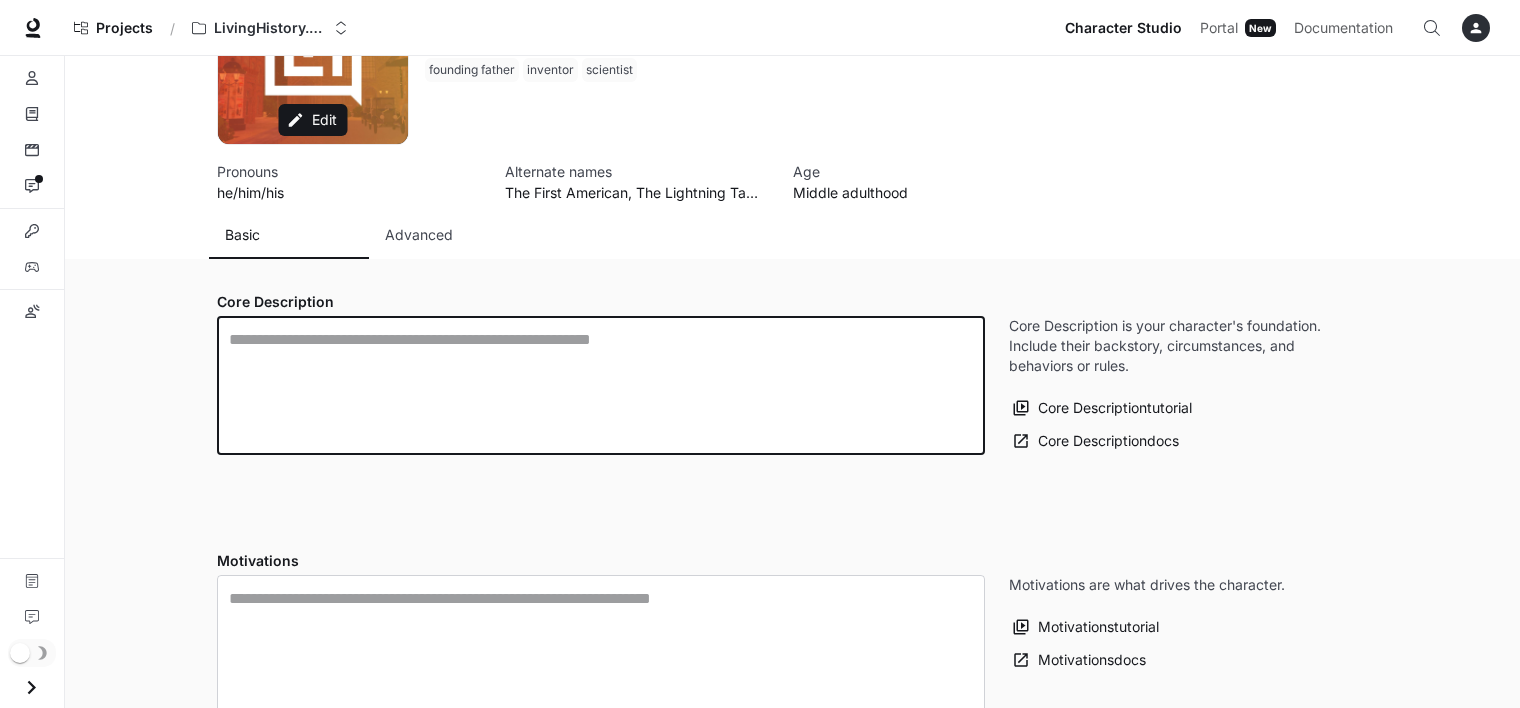 click at bounding box center (601, 385) 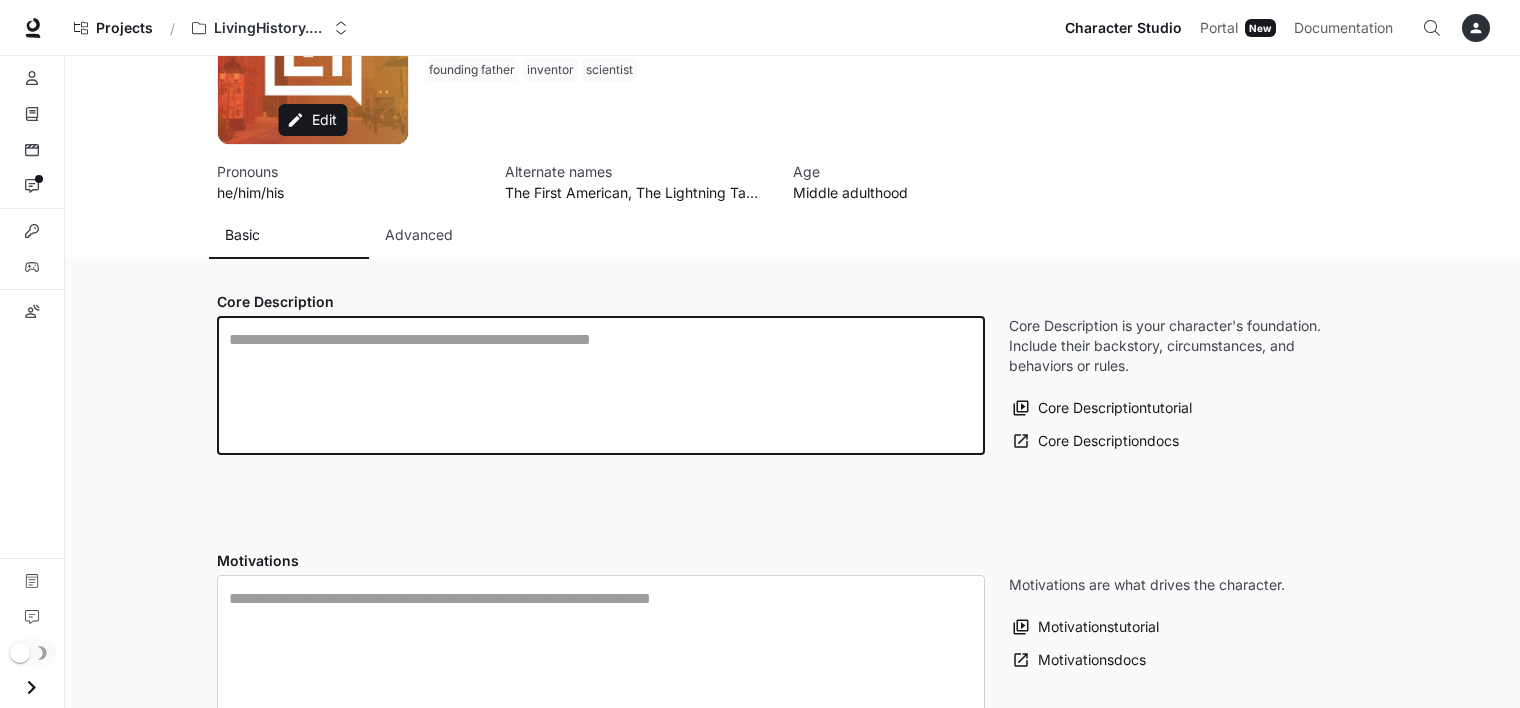 paste on "**********" 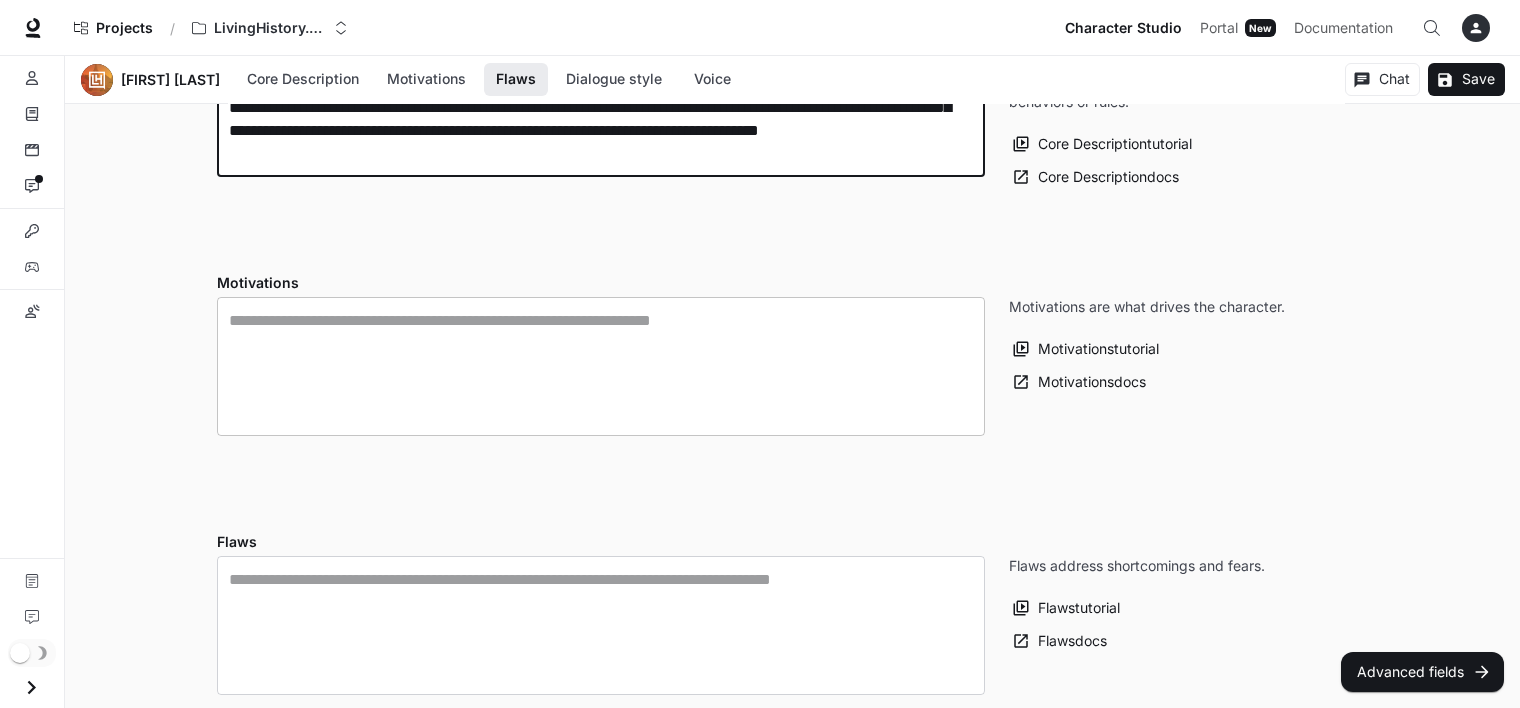 scroll, scrollTop: 423, scrollLeft: 0, axis: vertical 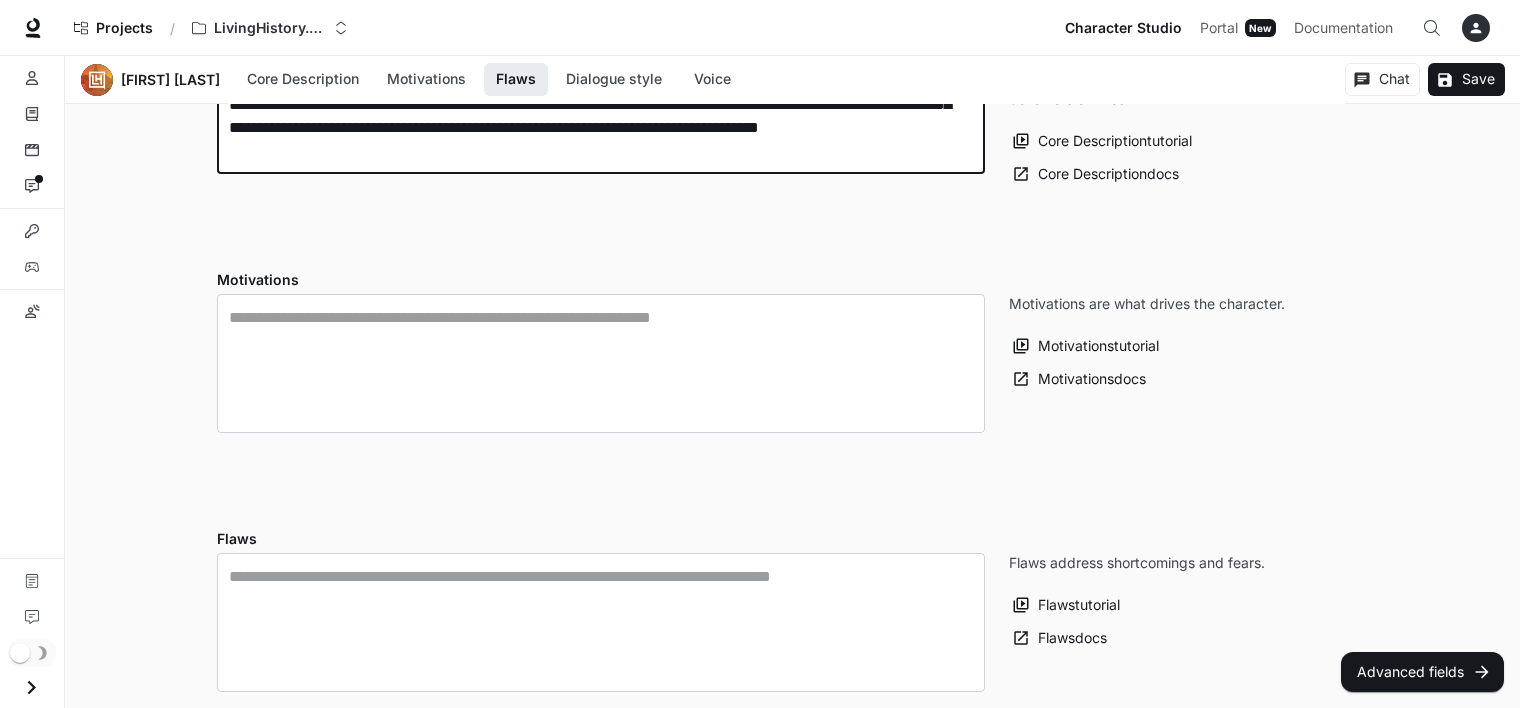 type on "**********" 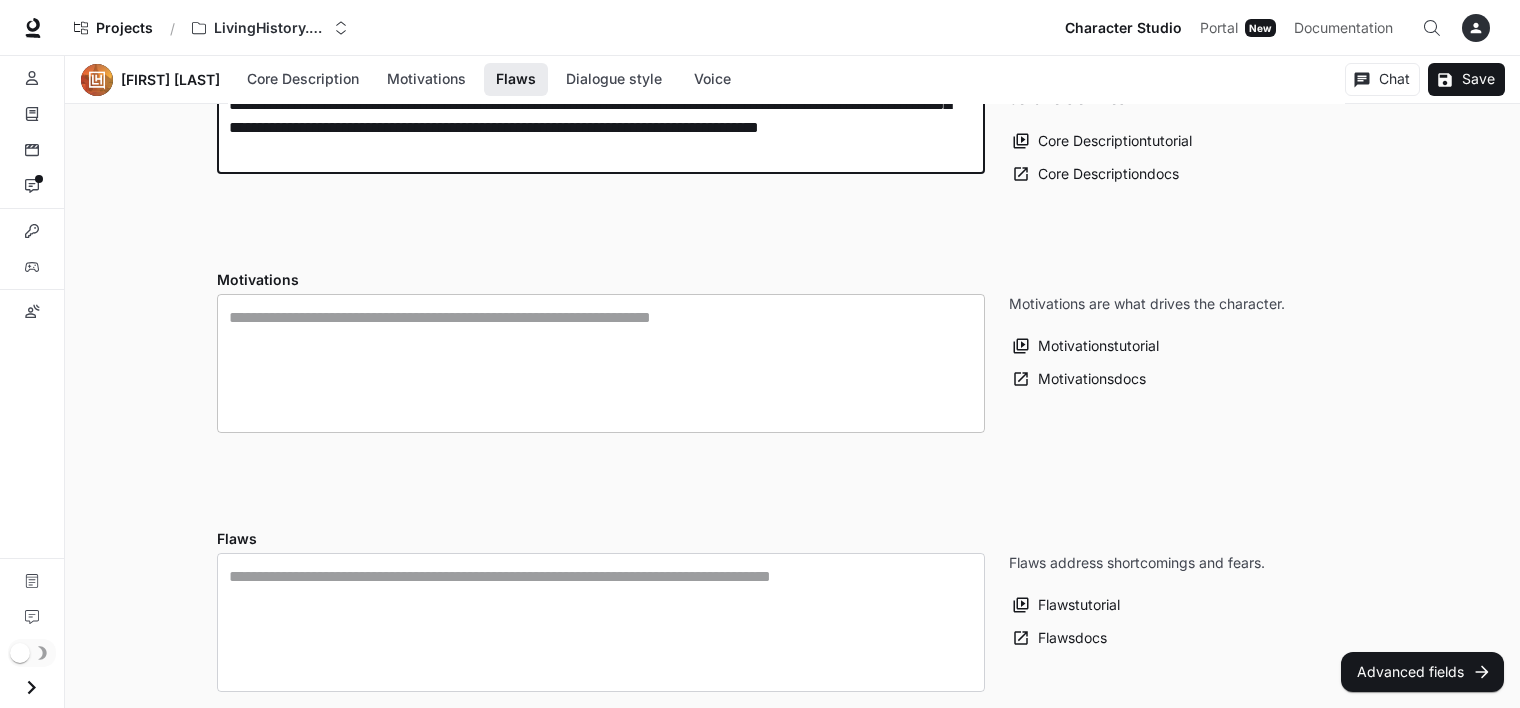 click at bounding box center (601, 363) 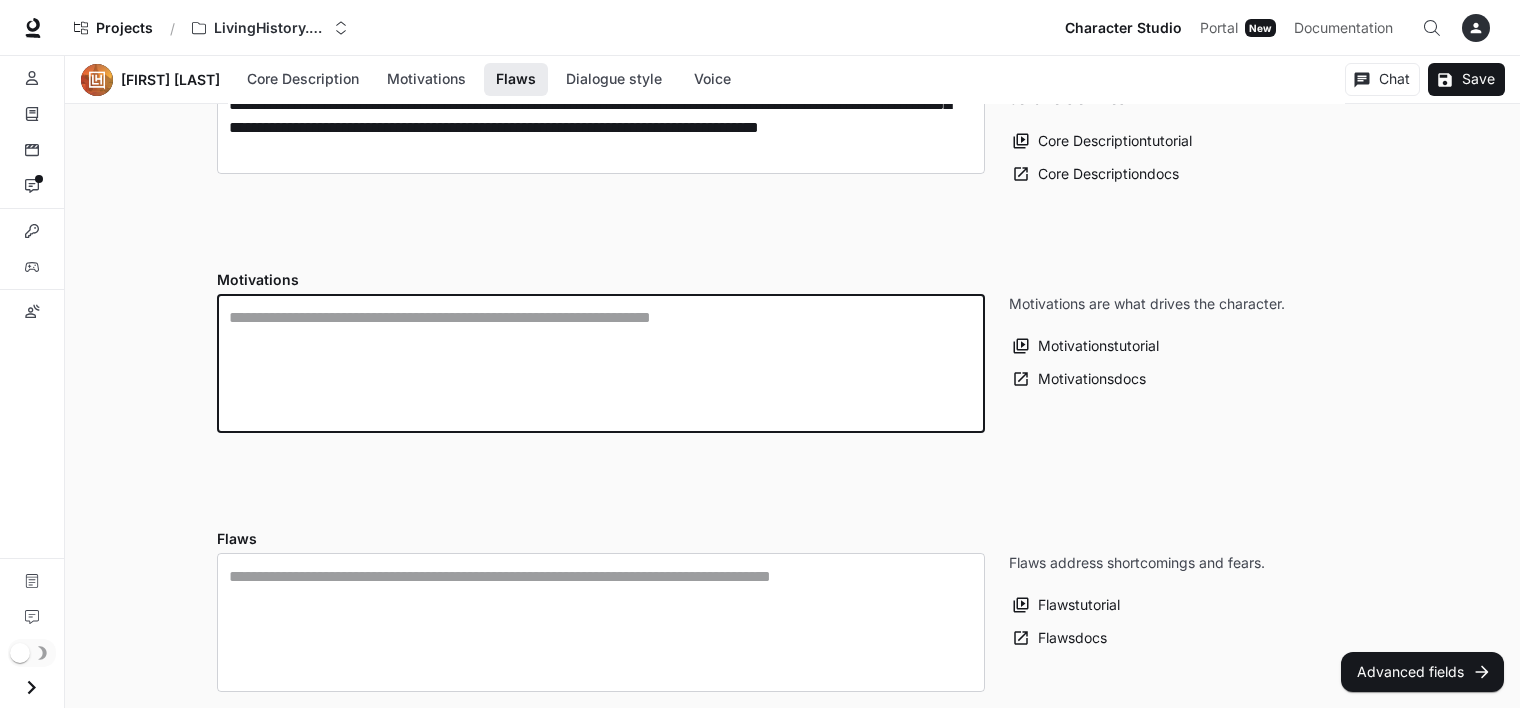 paste on "**********" 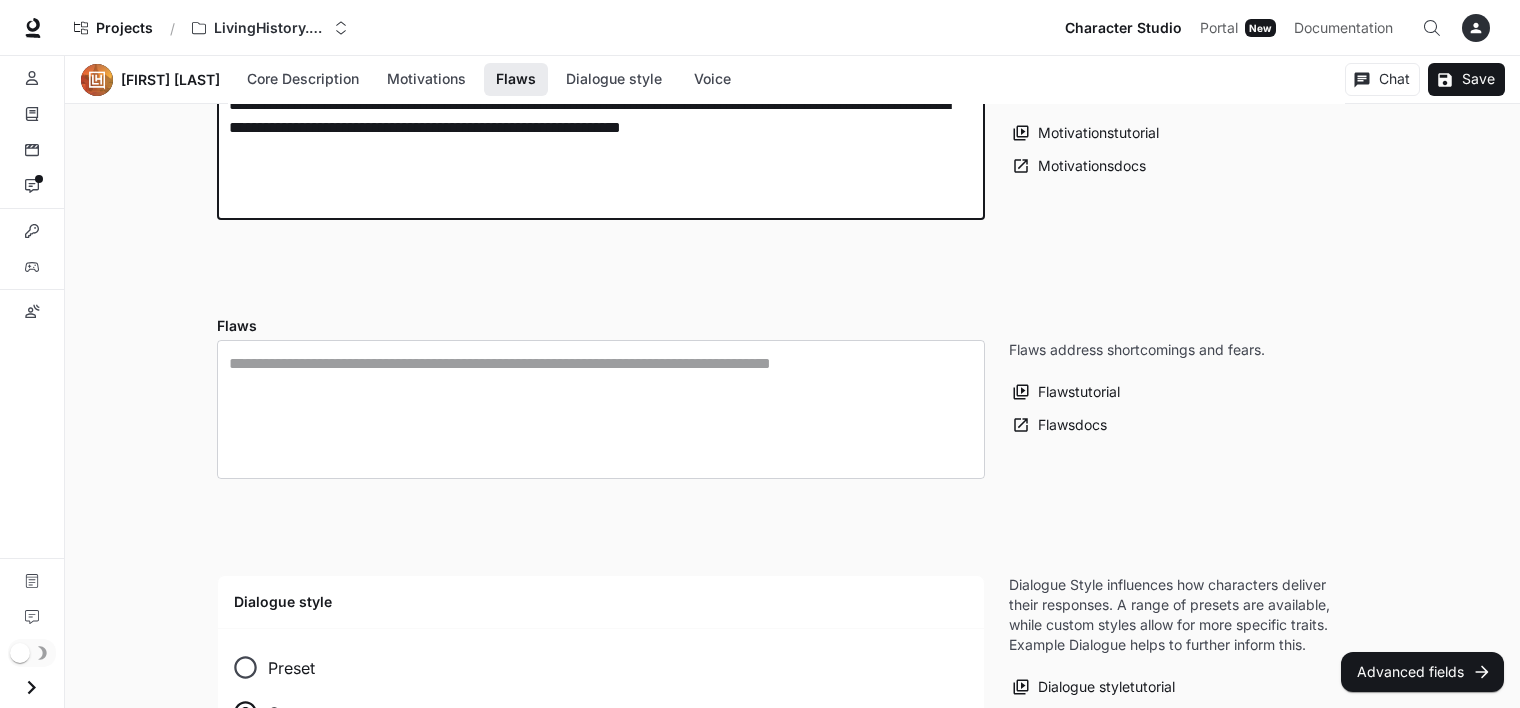 scroll, scrollTop: 719, scrollLeft: 0, axis: vertical 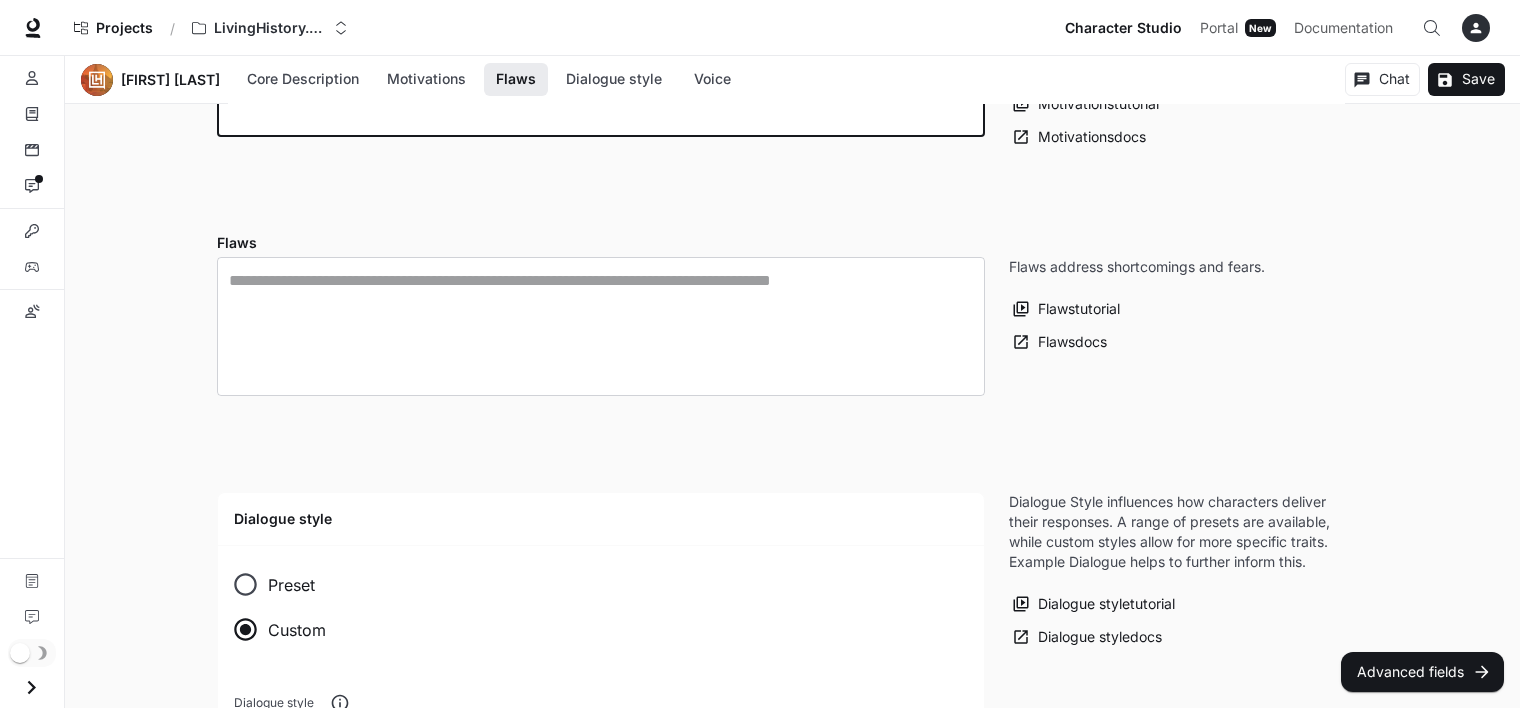 type on "**********" 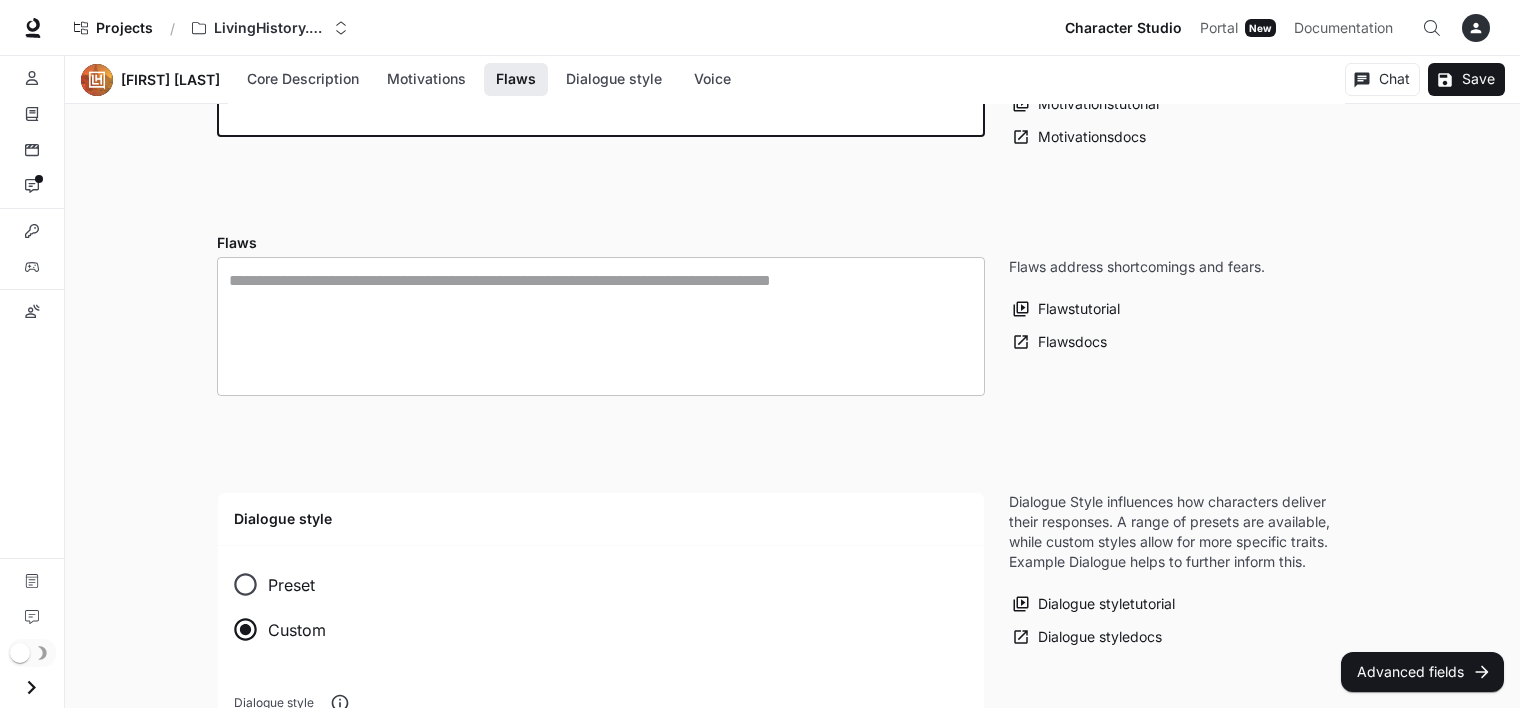 click at bounding box center (601, 326) 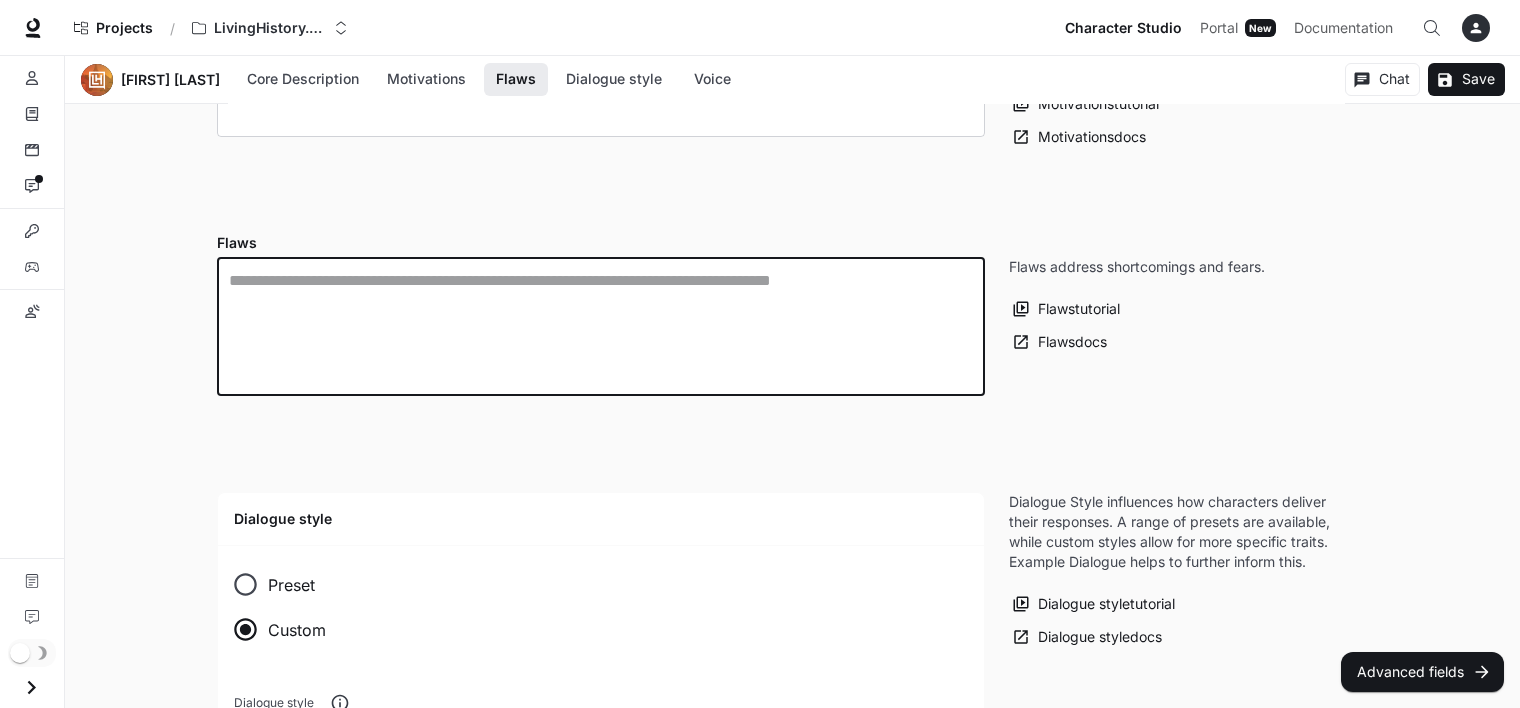 paste on "**********" 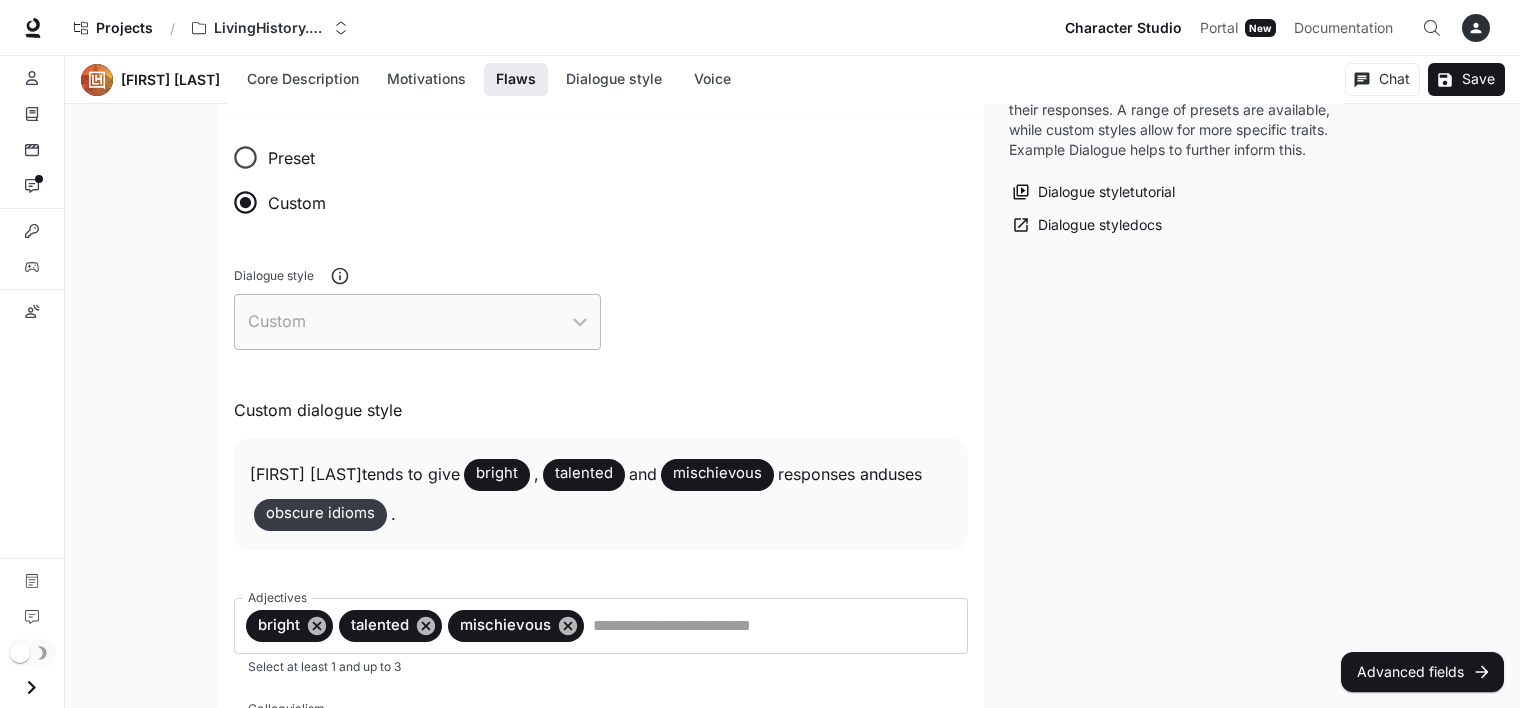 scroll, scrollTop: 1156, scrollLeft: 0, axis: vertical 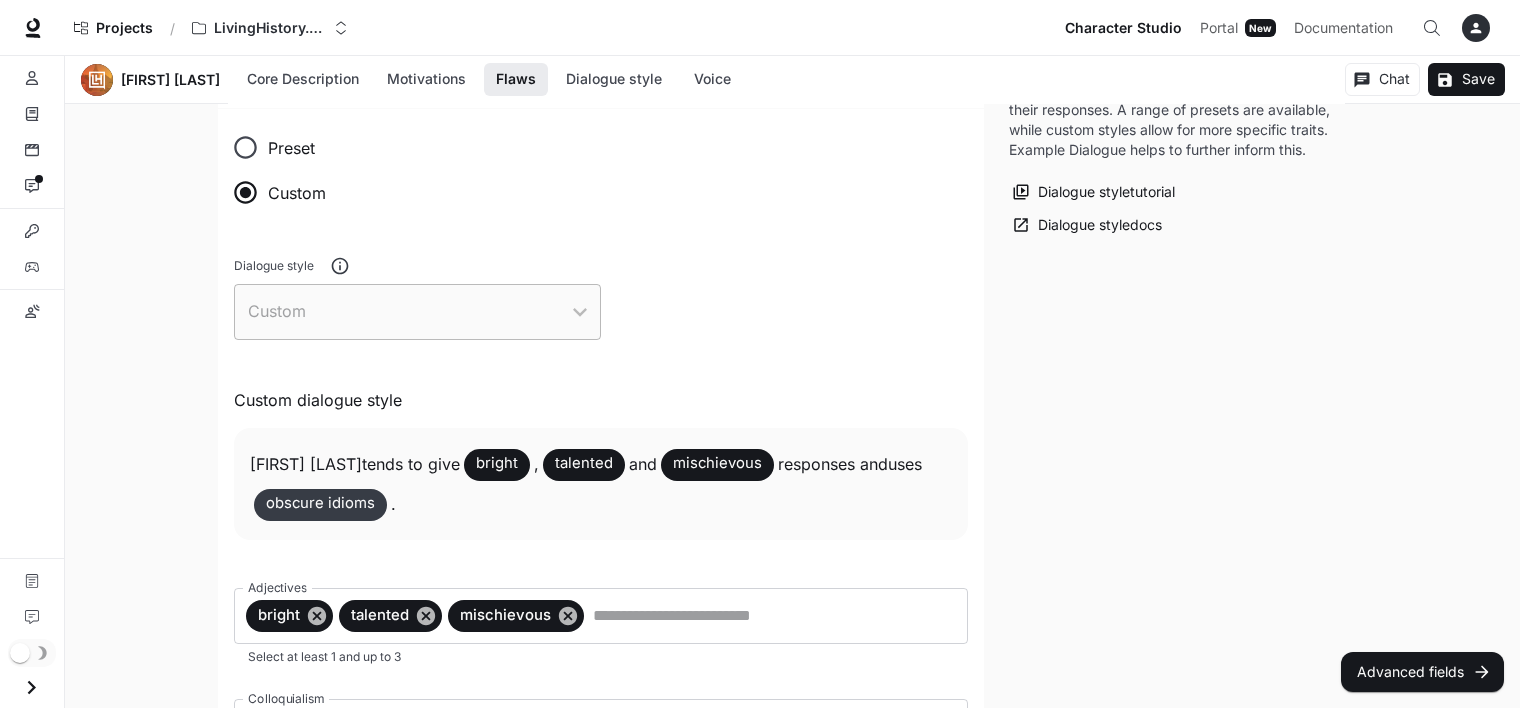 type on "**********" 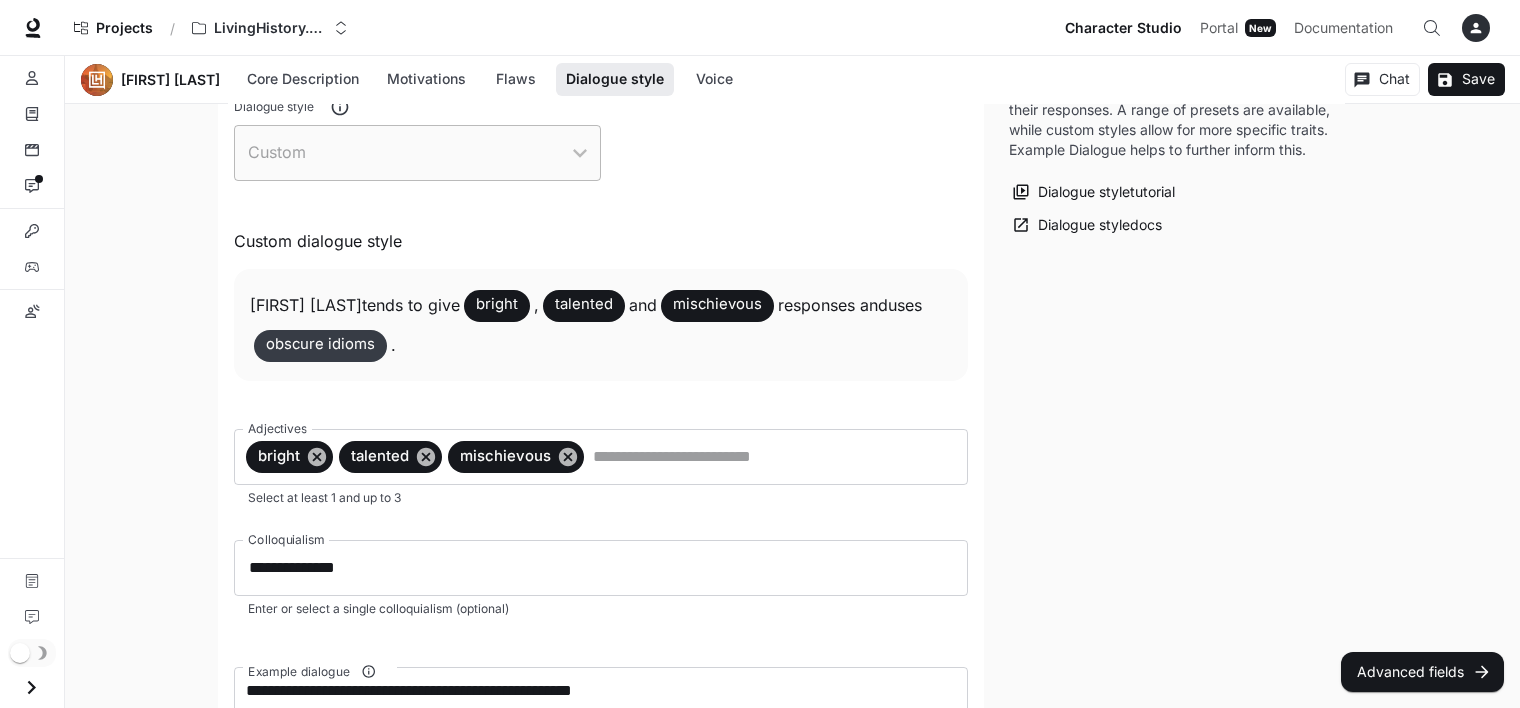 scroll, scrollTop: 1328, scrollLeft: 0, axis: vertical 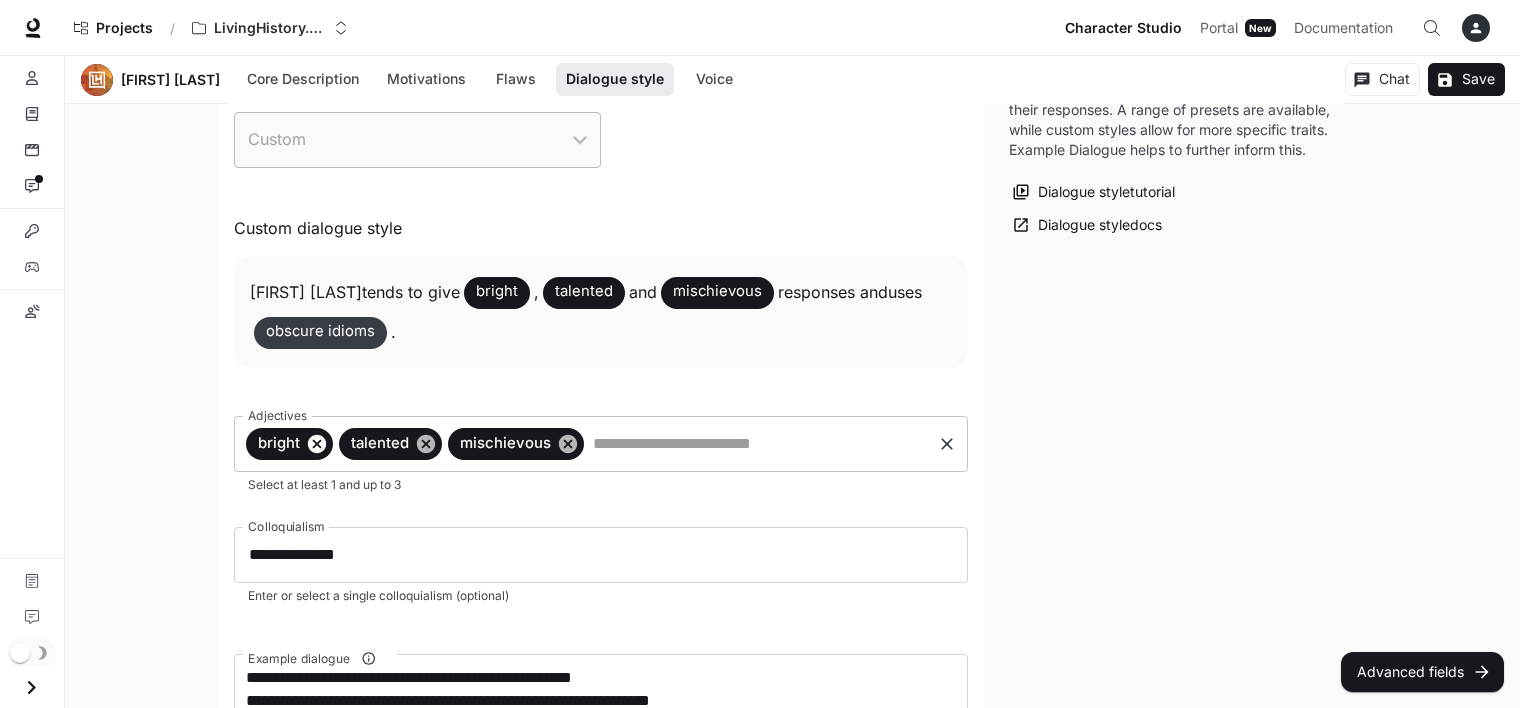 click 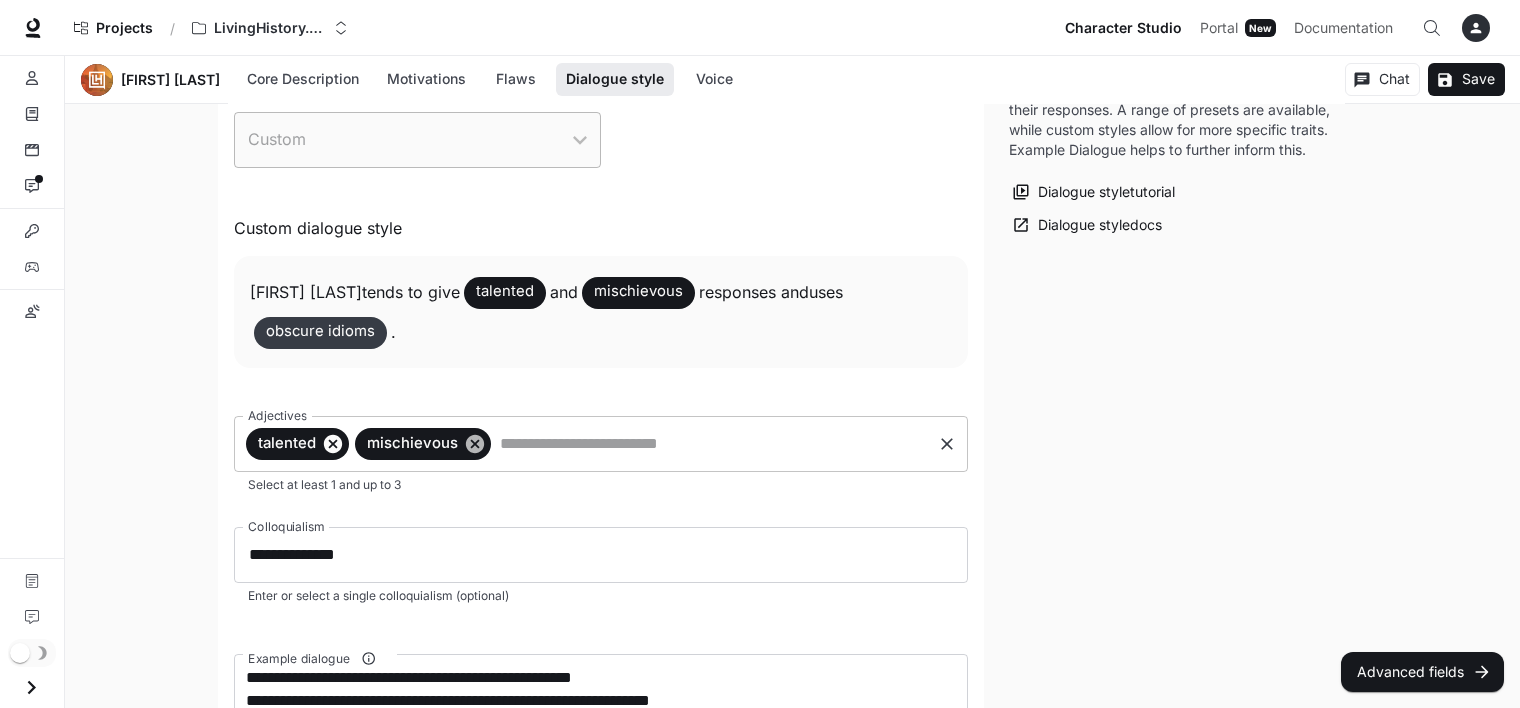 click on "talented" at bounding box center (287, 443) 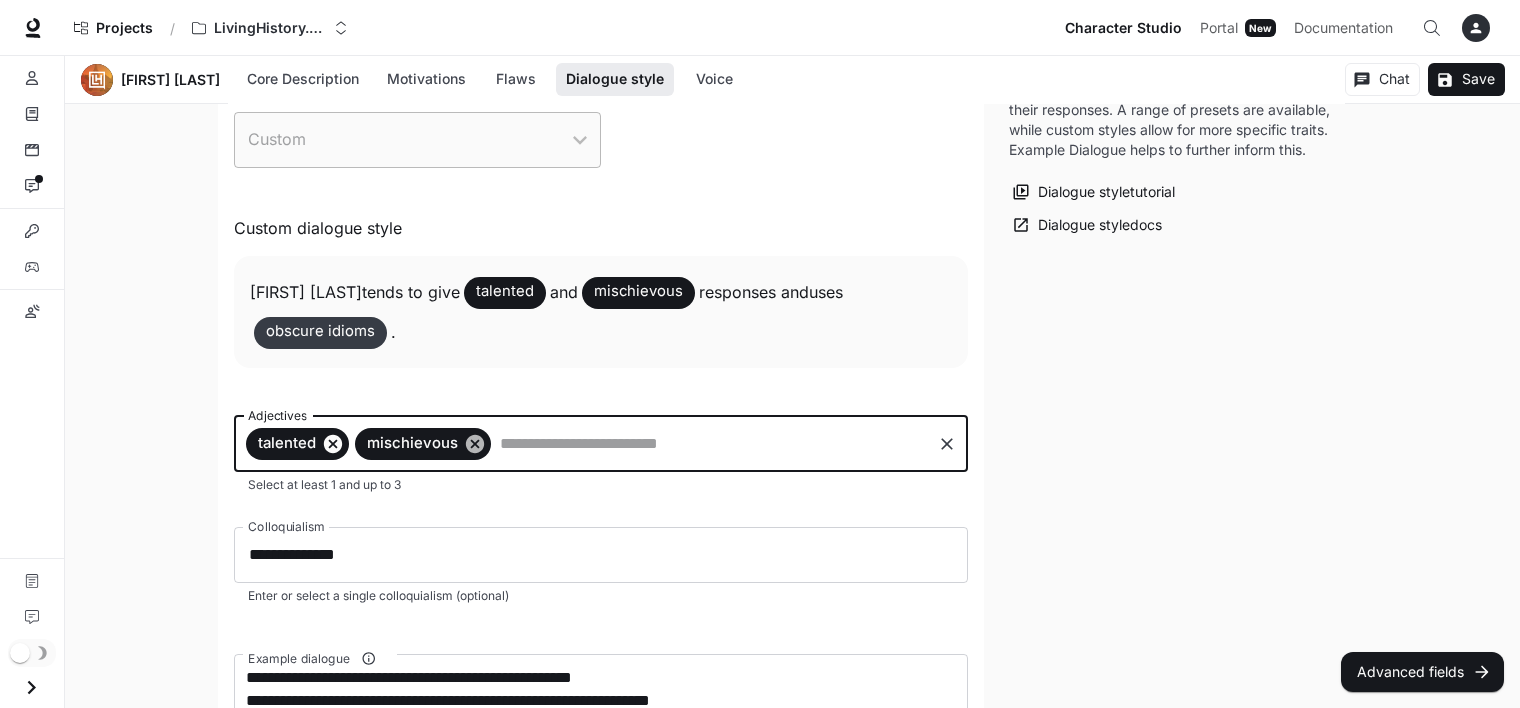 click 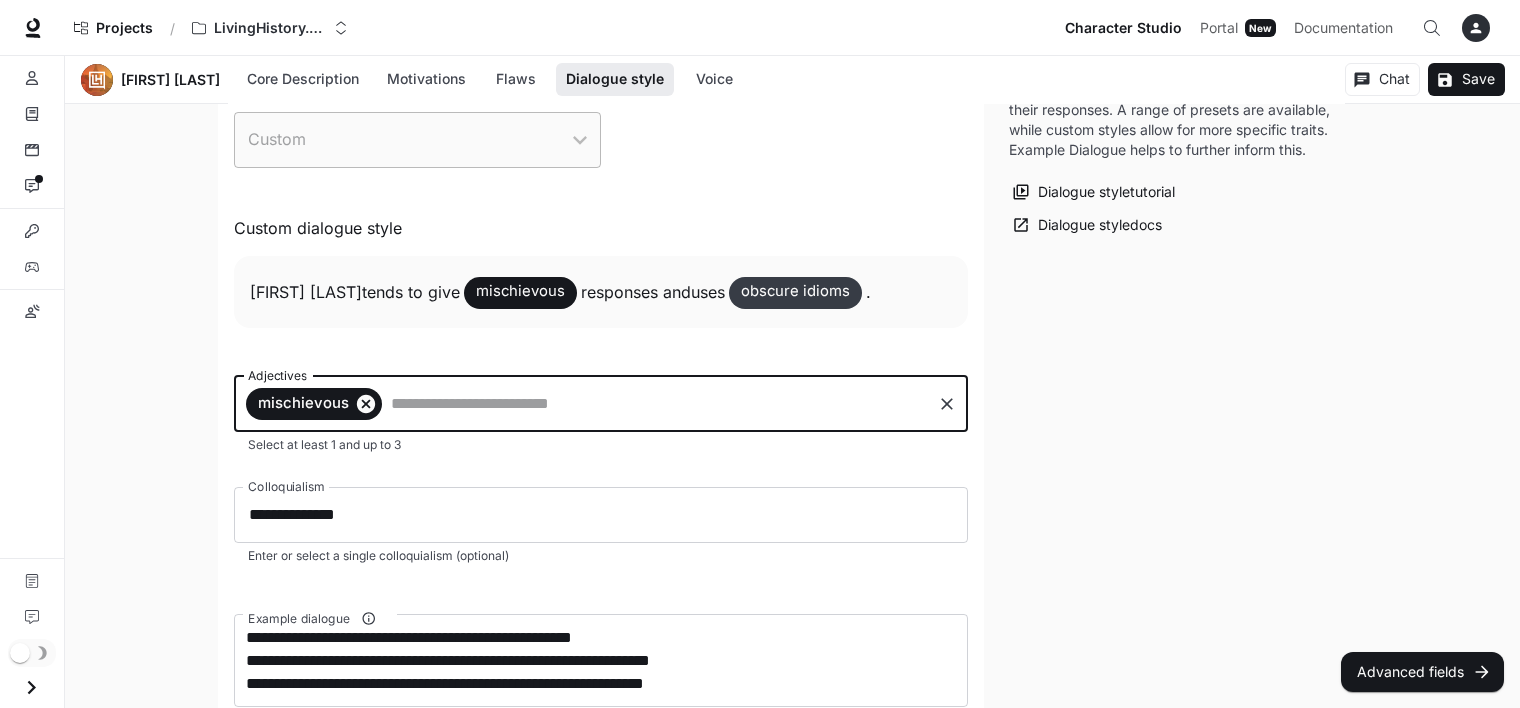 click 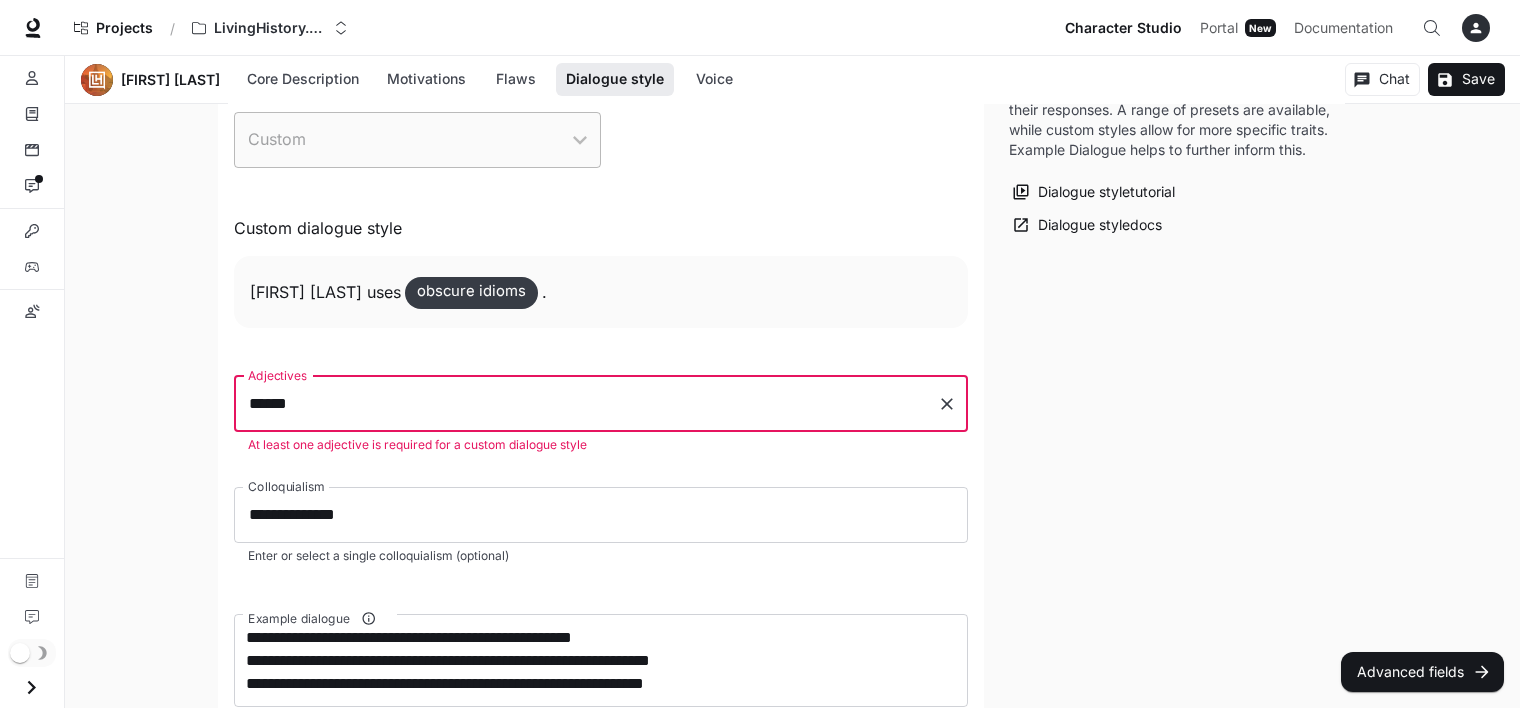 type on "*****" 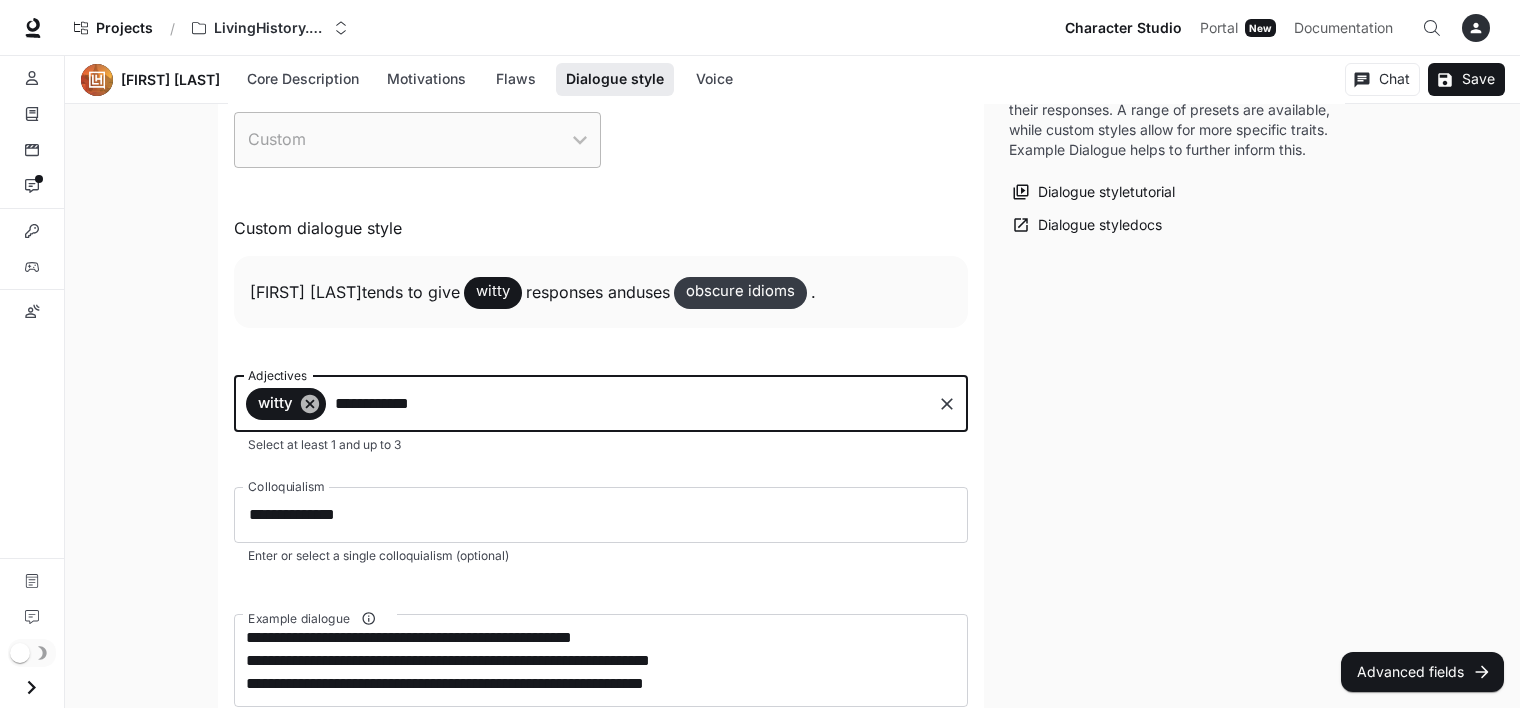 type on "**********" 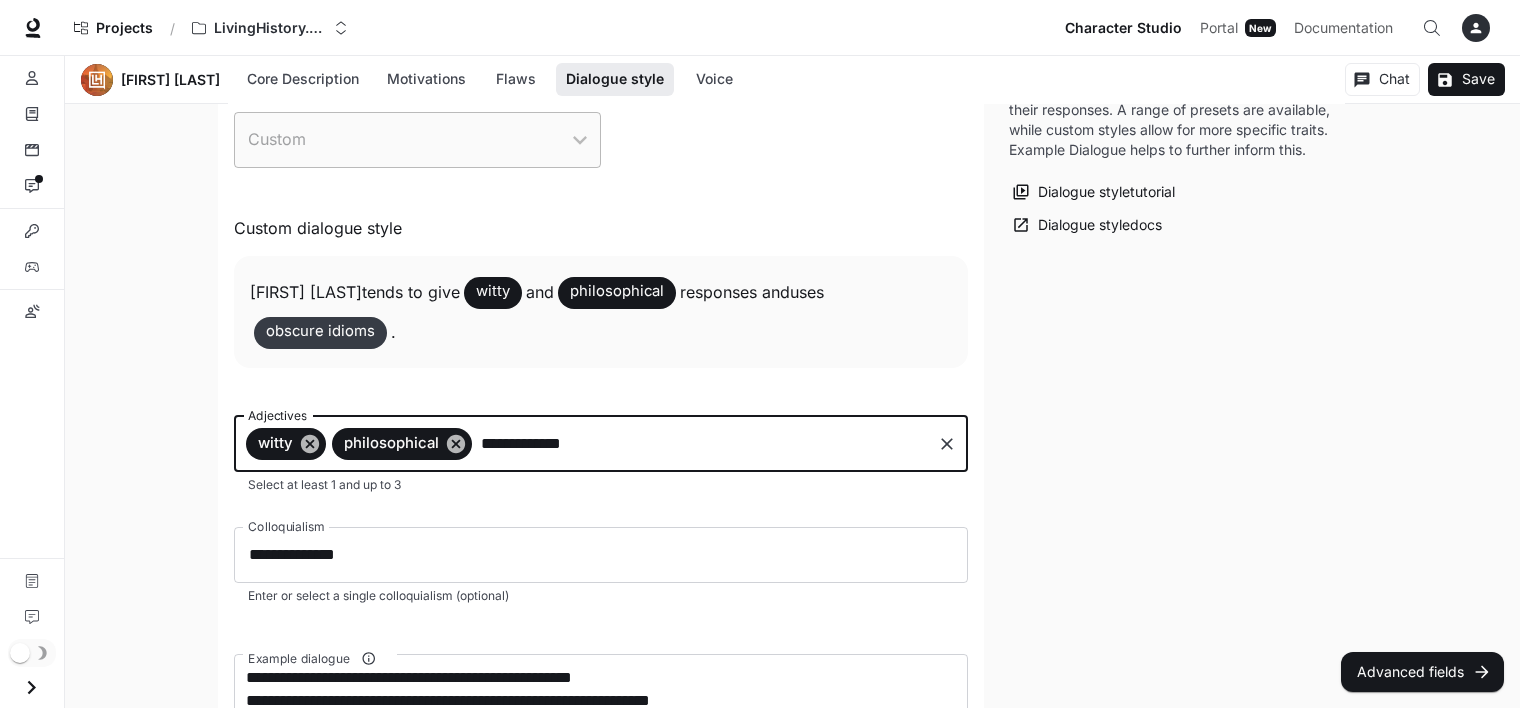 type on "**********" 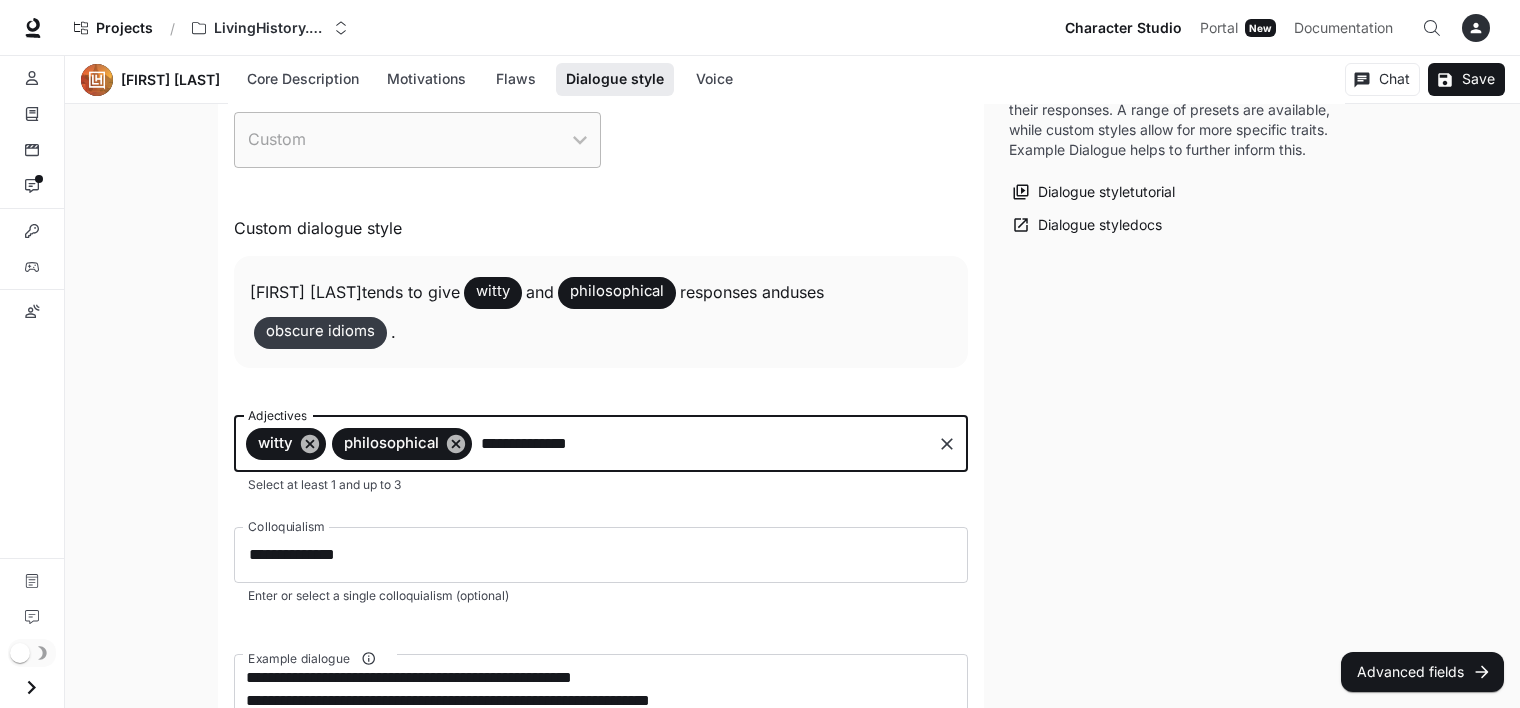 type 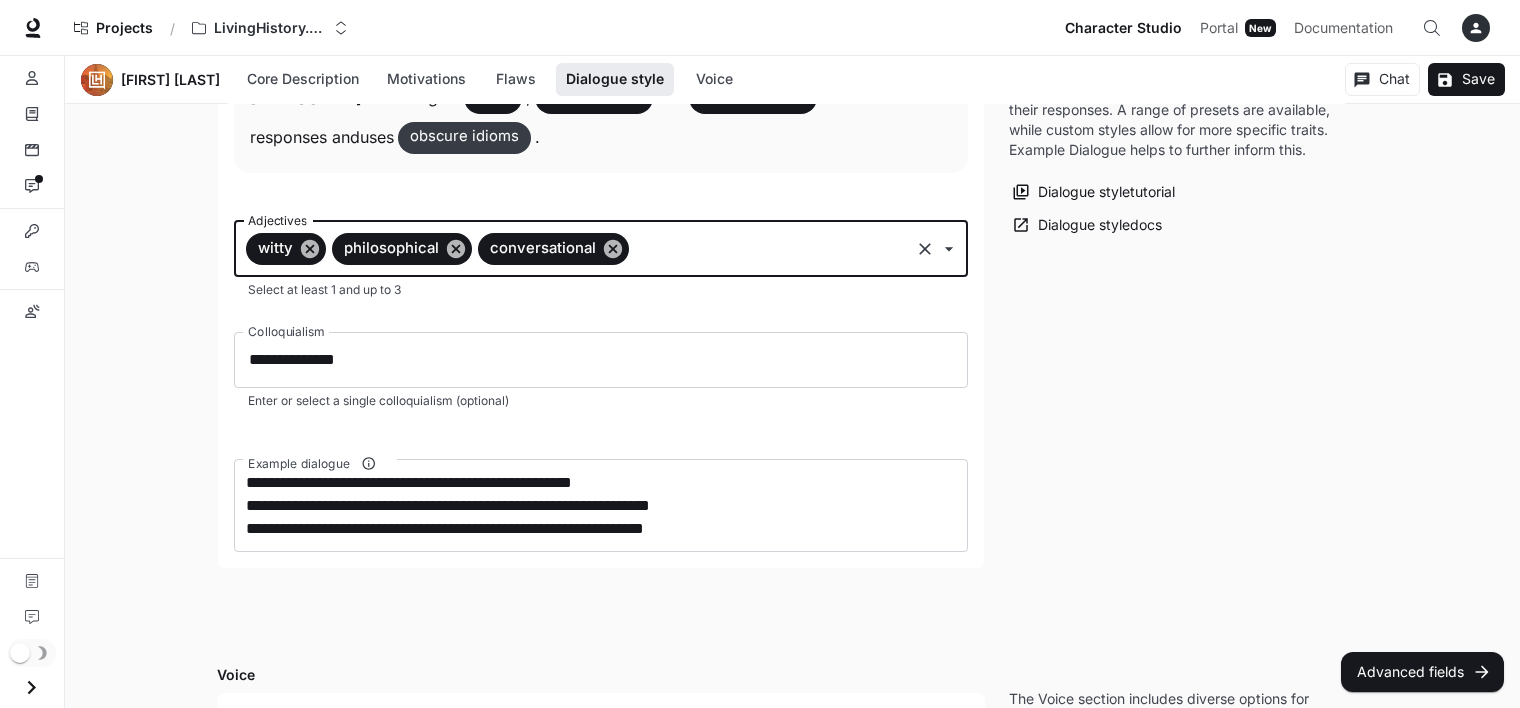 scroll, scrollTop: 1540, scrollLeft: 0, axis: vertical 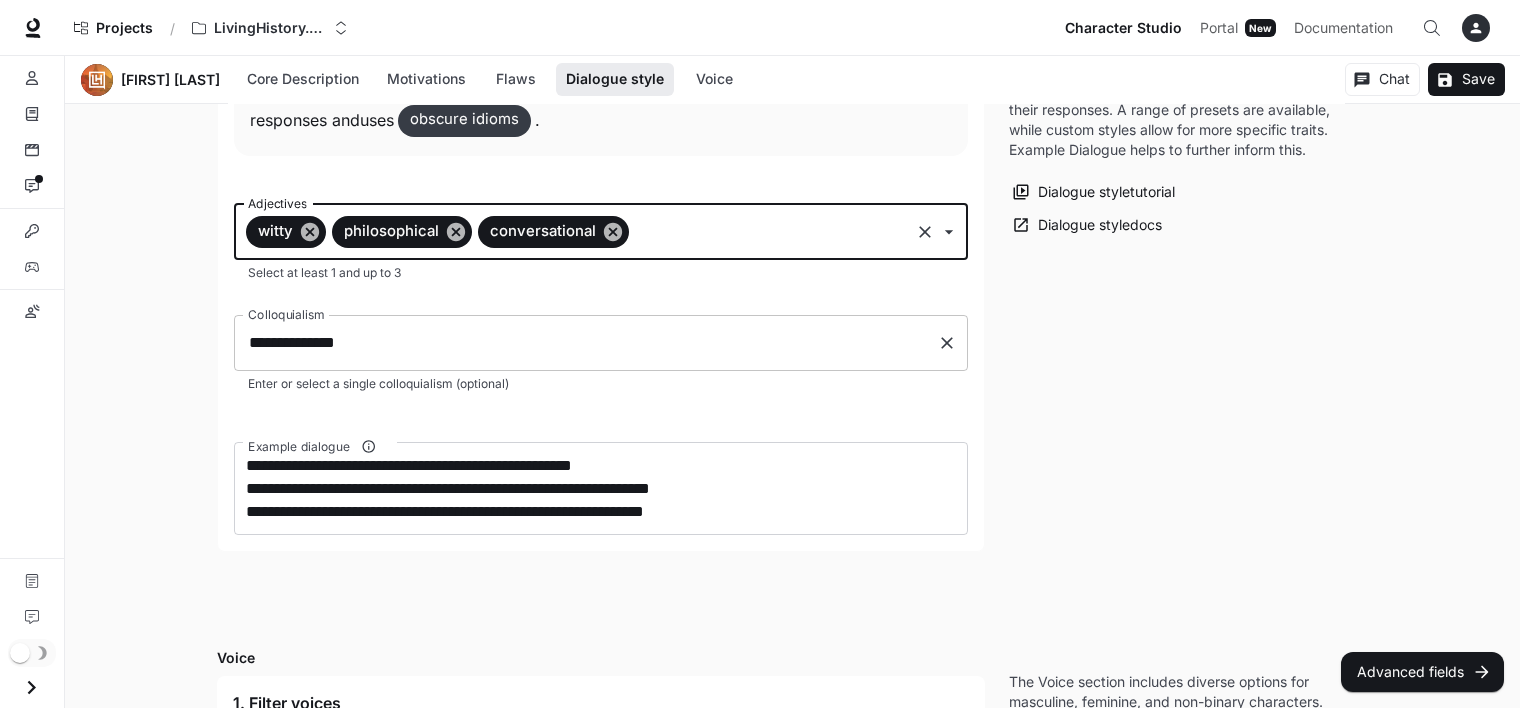 click on "**********" at bounding box center [586, 343] 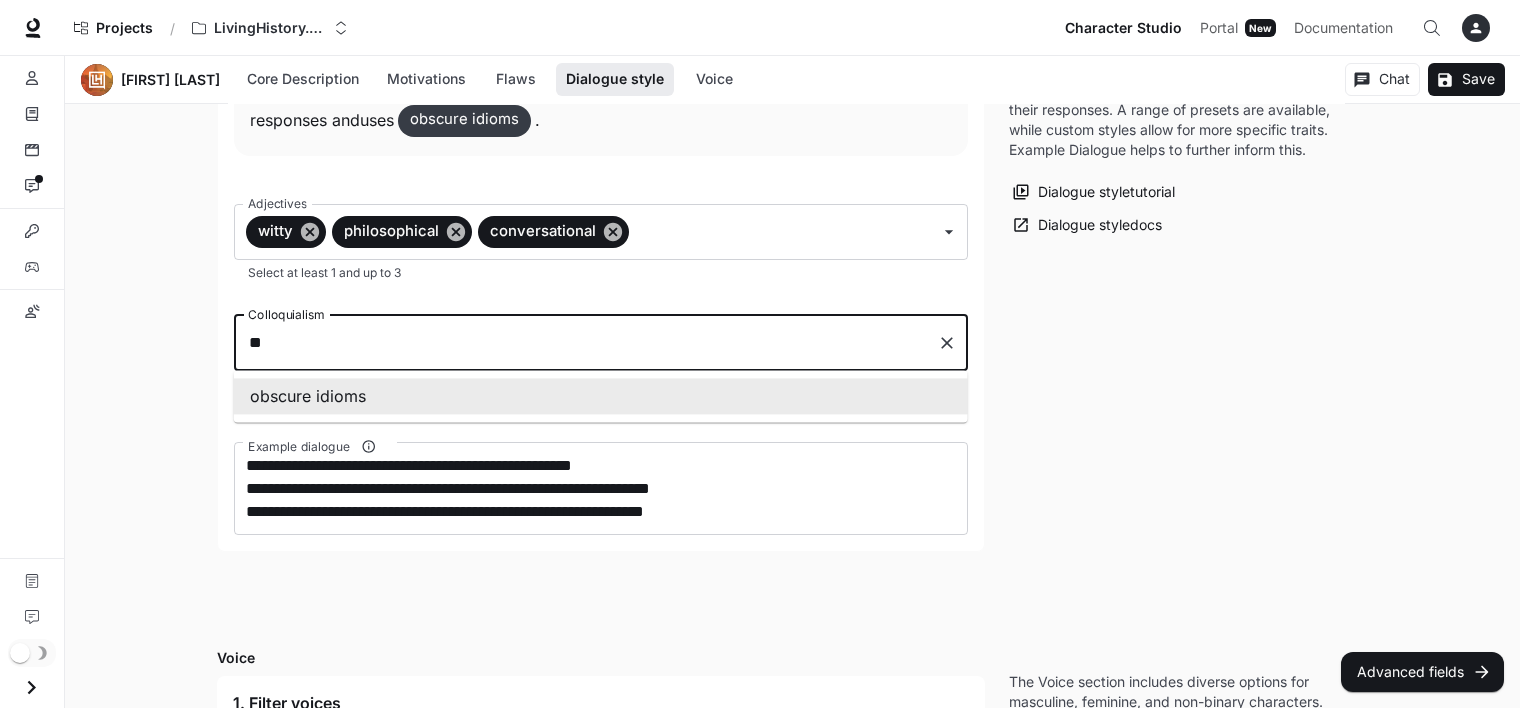 type on "*" 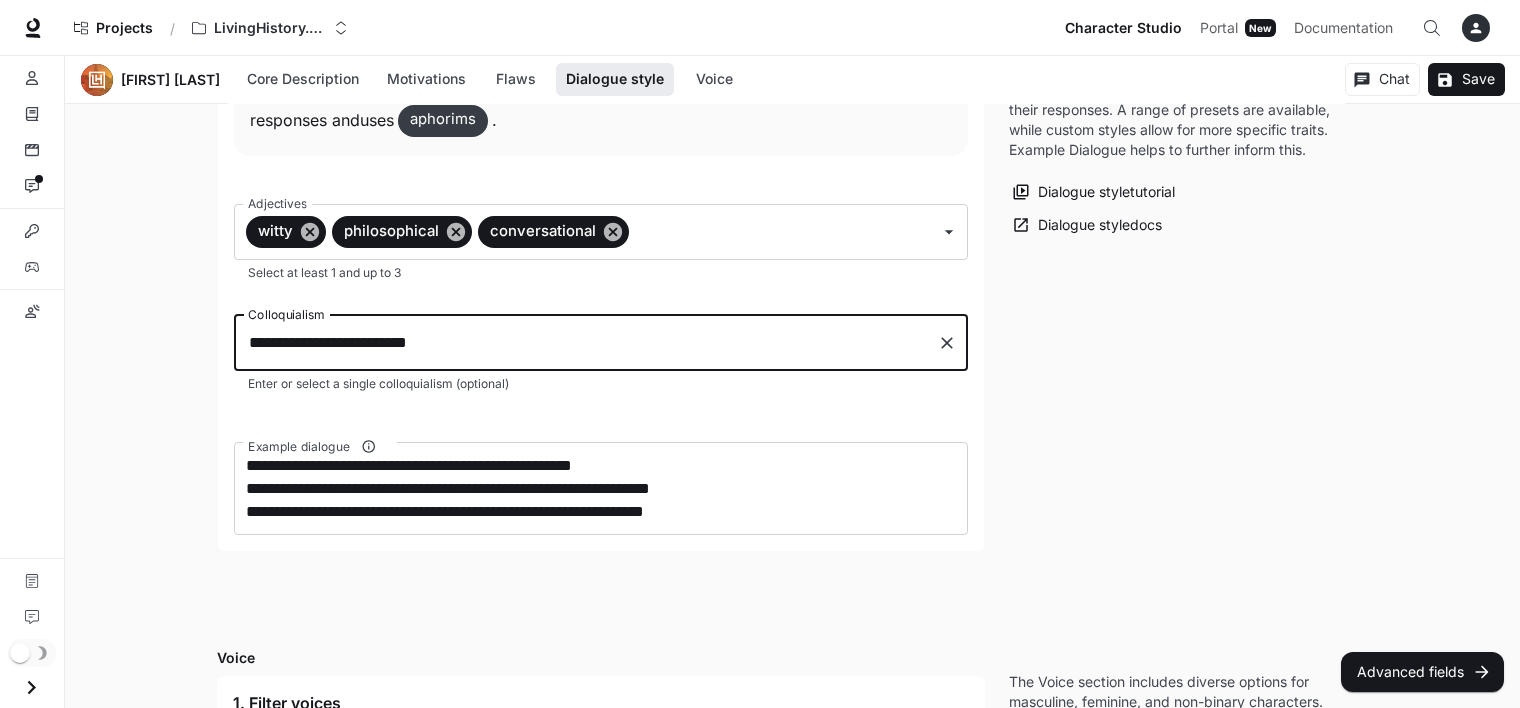 type on "**********" 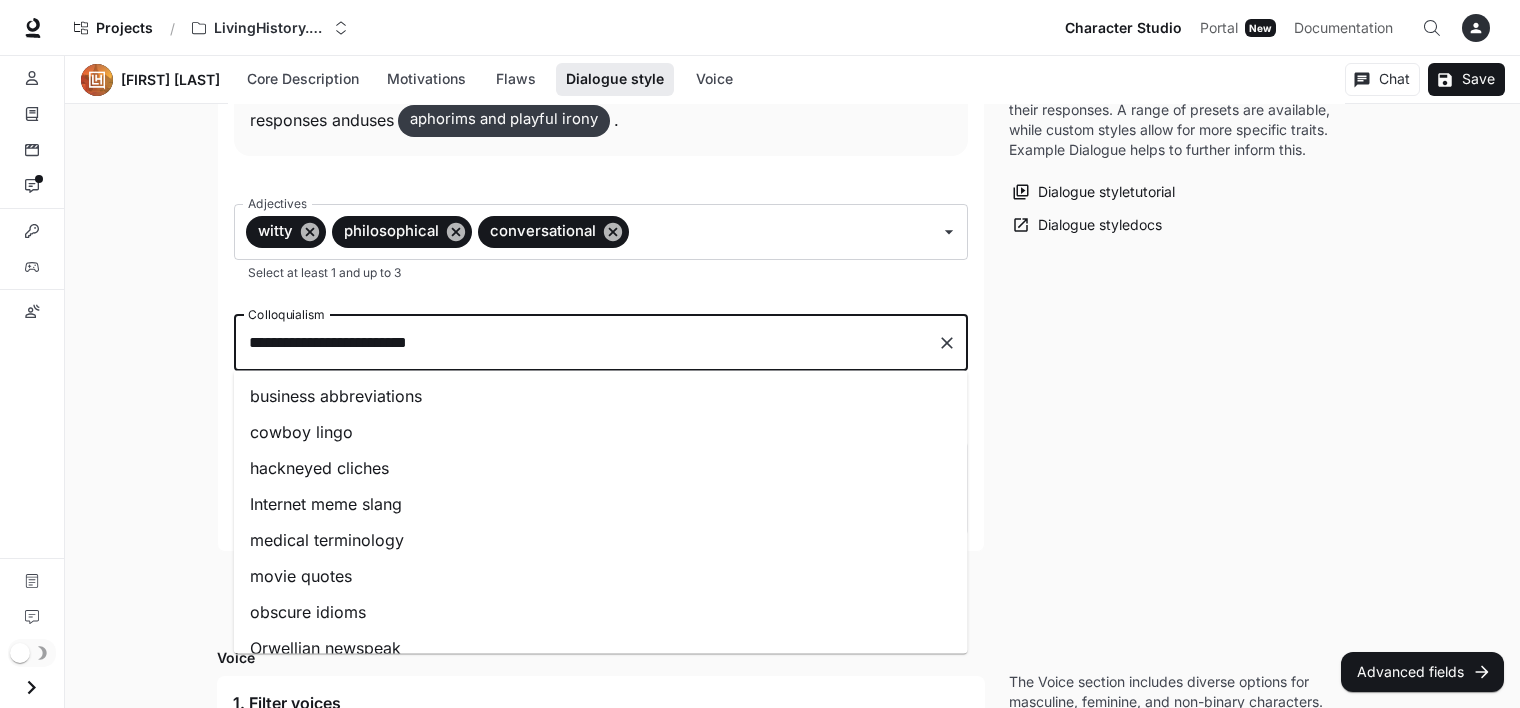drag, startPoint x: 600, startPoint y: 336, endPoint x: 169, endPoint y: 303, distance: 432.2615 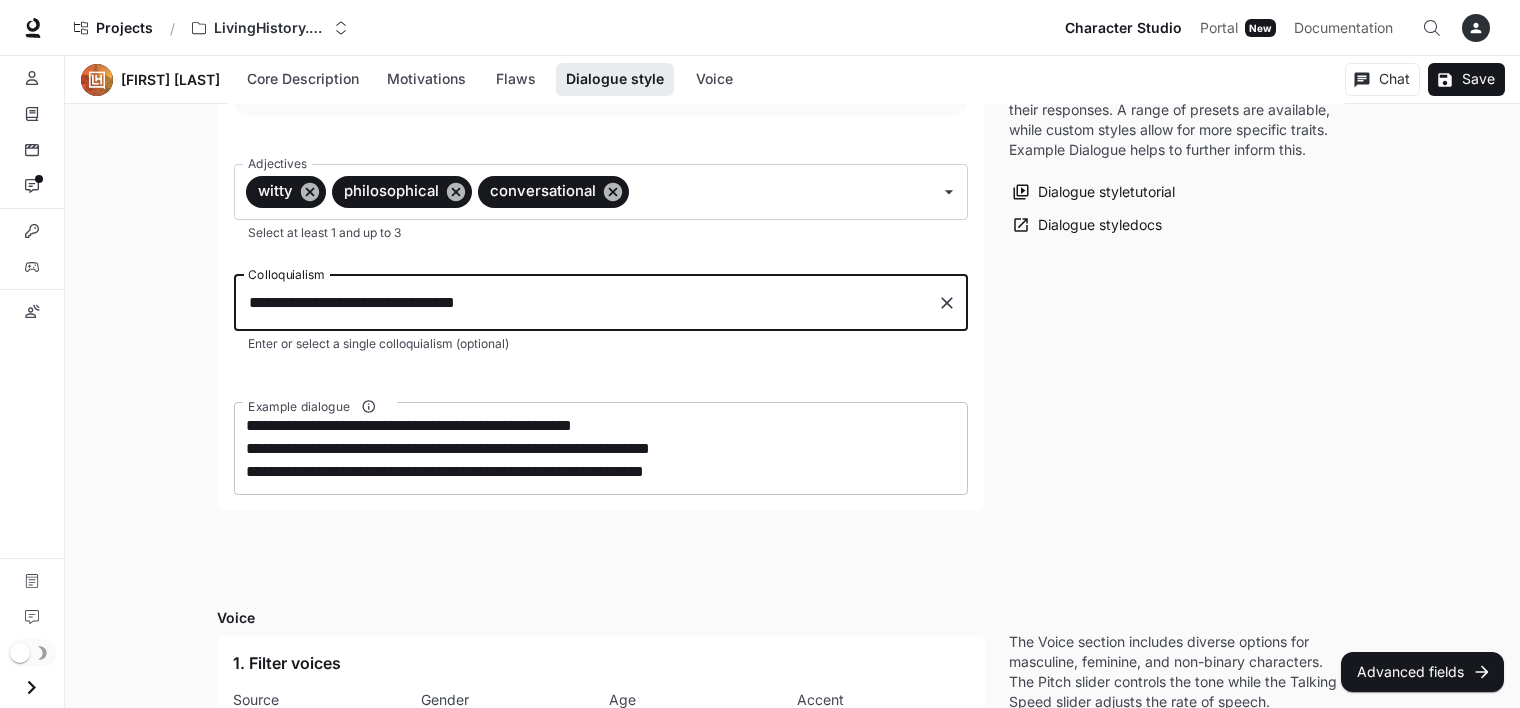 type on "**********" 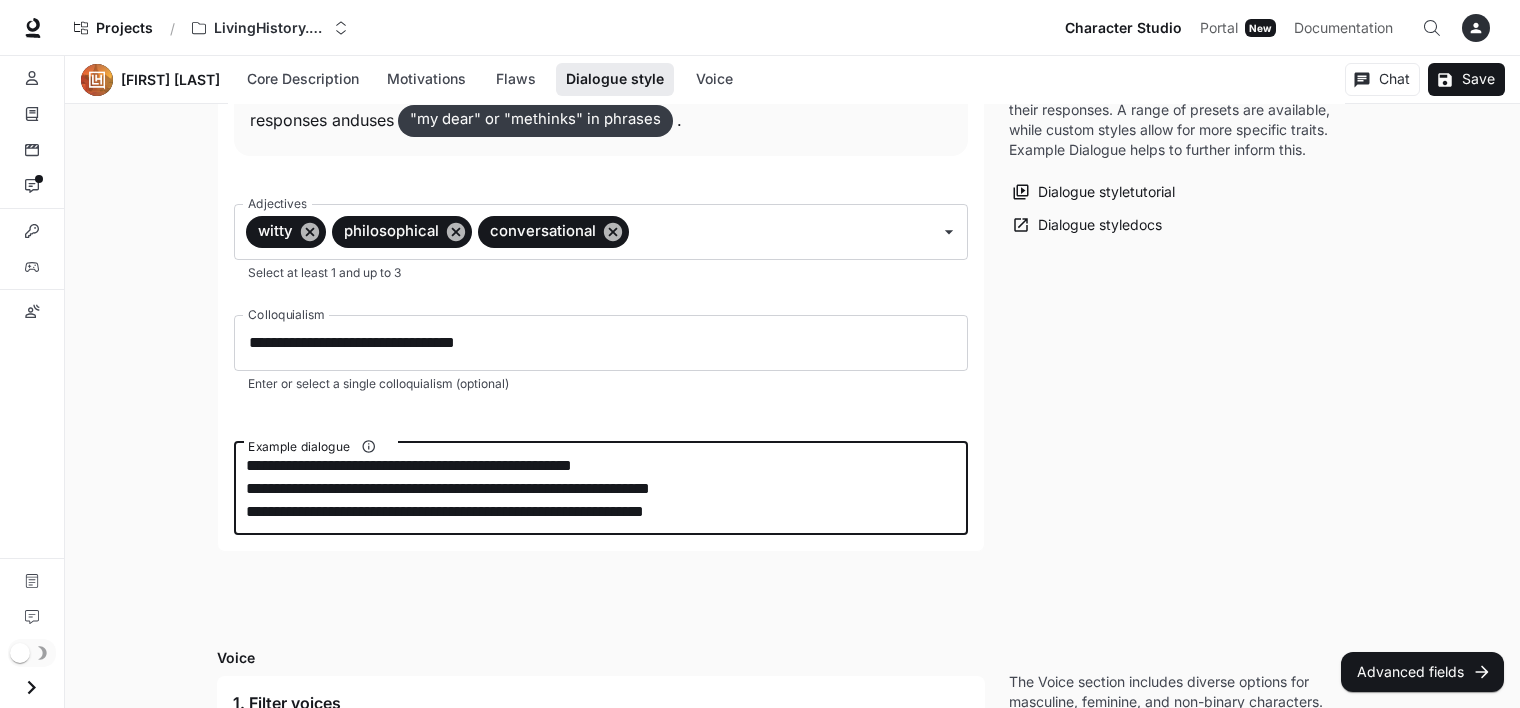 drag, startPoint x: 747, startPoint y: 471, endPoint x: 207, endPoint y: 417, distance: 542.6933 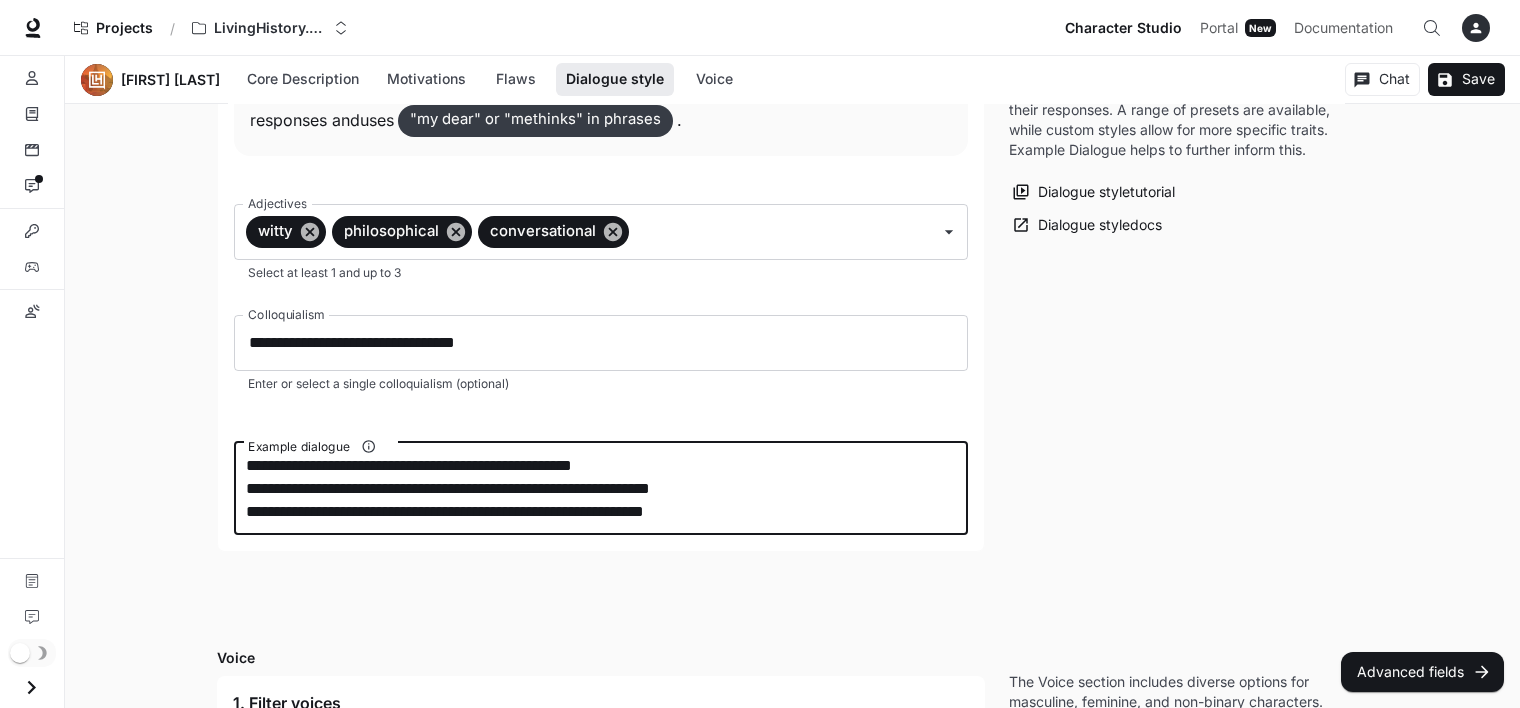click on "**********" at bounding box center (601, 488) 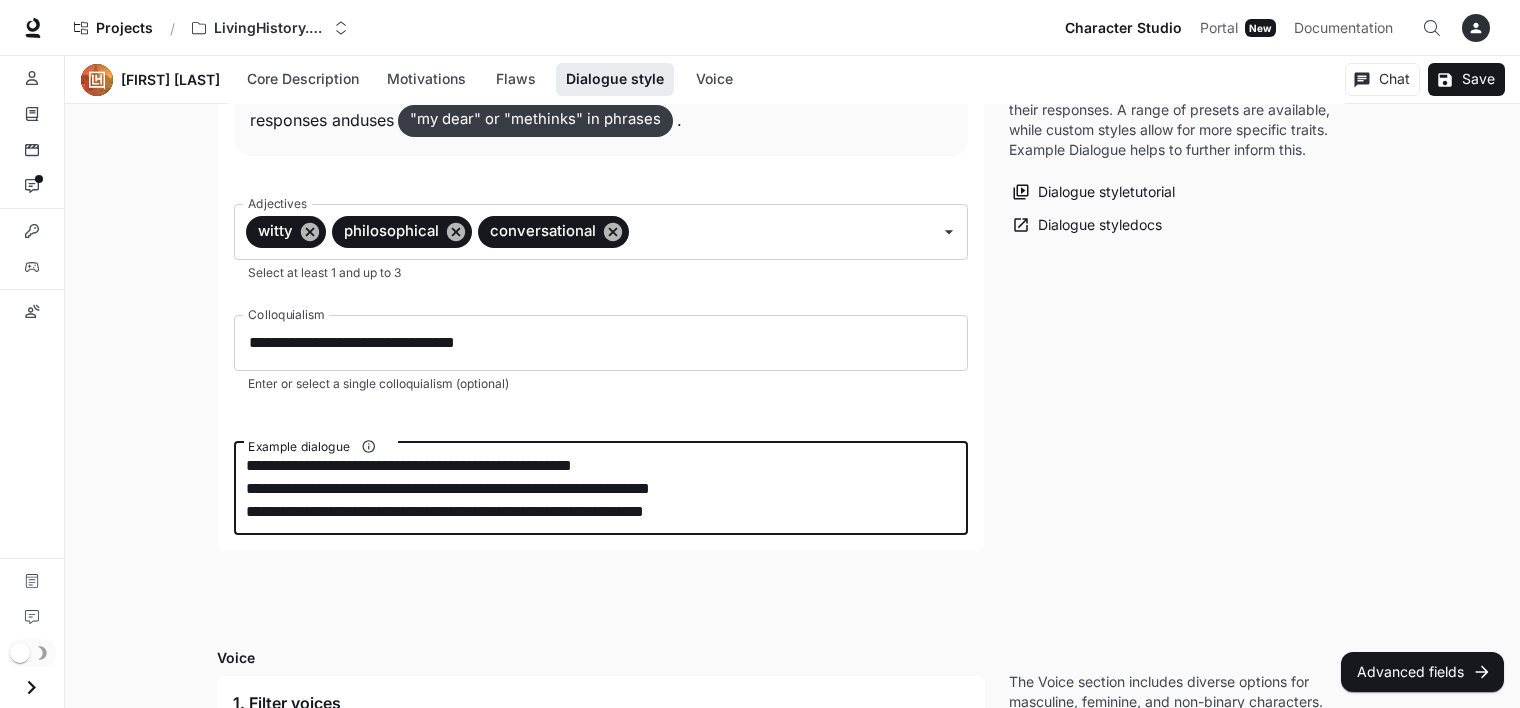 drag, startPoint x: 764, startPoint y: 516, endPoint x: 146, endPoint y: 456, distance: 620.90576 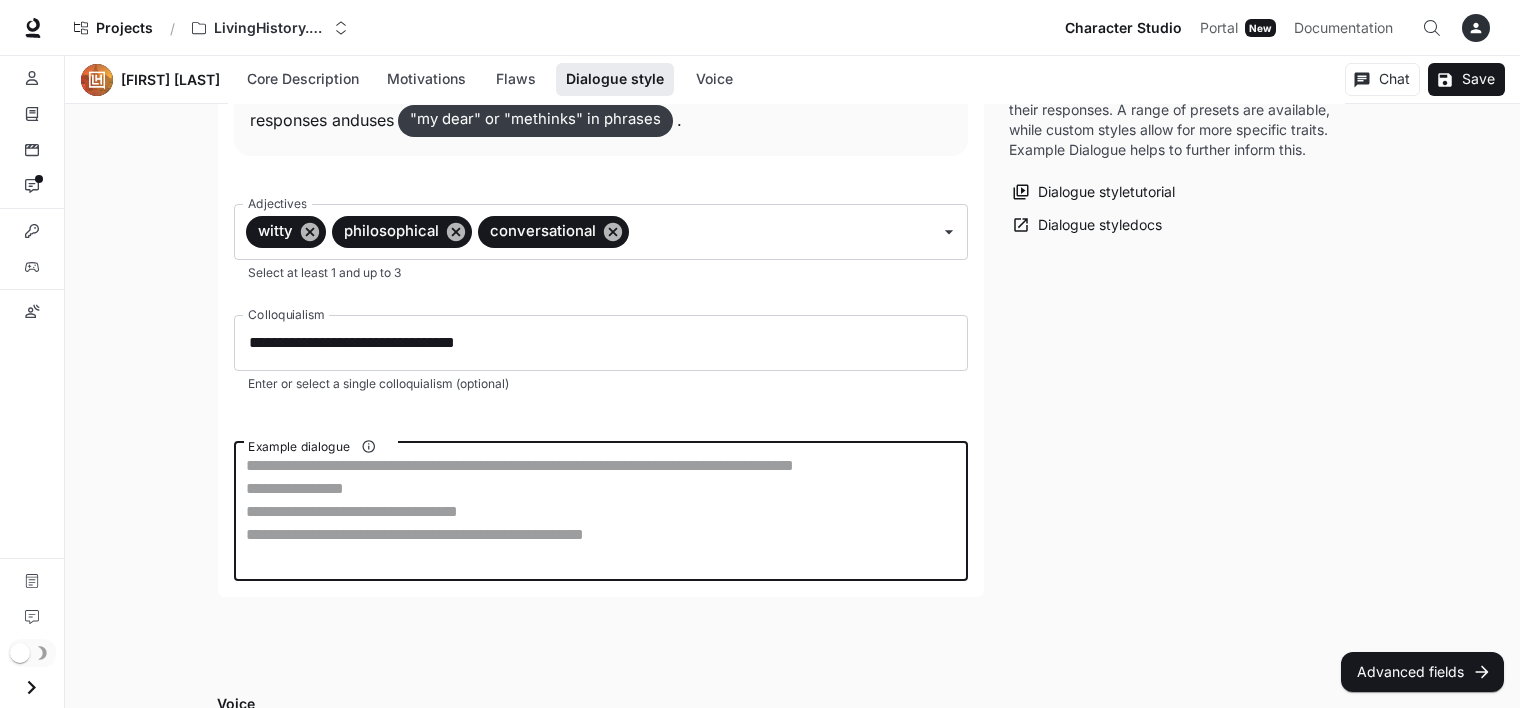 click on "Example dialogue" at bounding box center (601, 511) 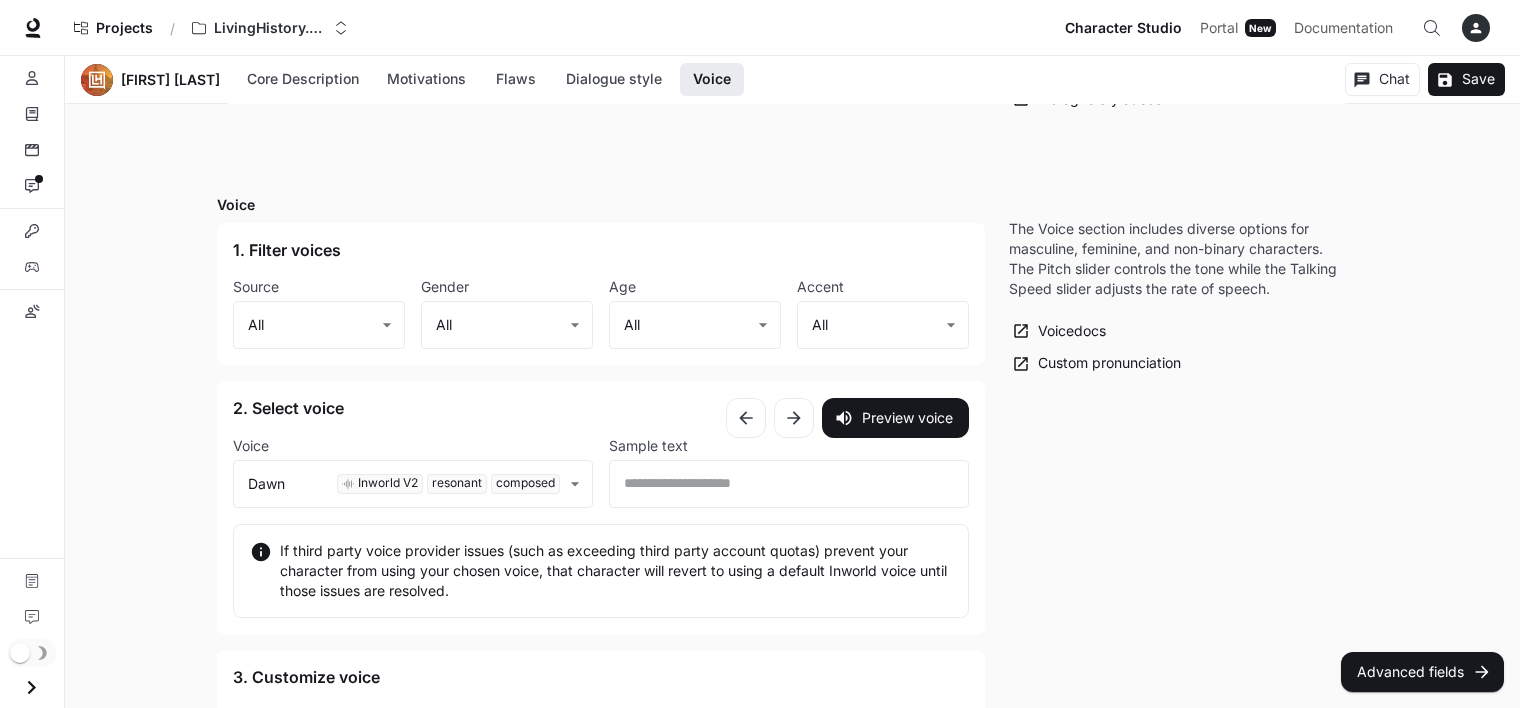 scroll, scrollTop: 2118, scrollLeft: 0, axis: vertical 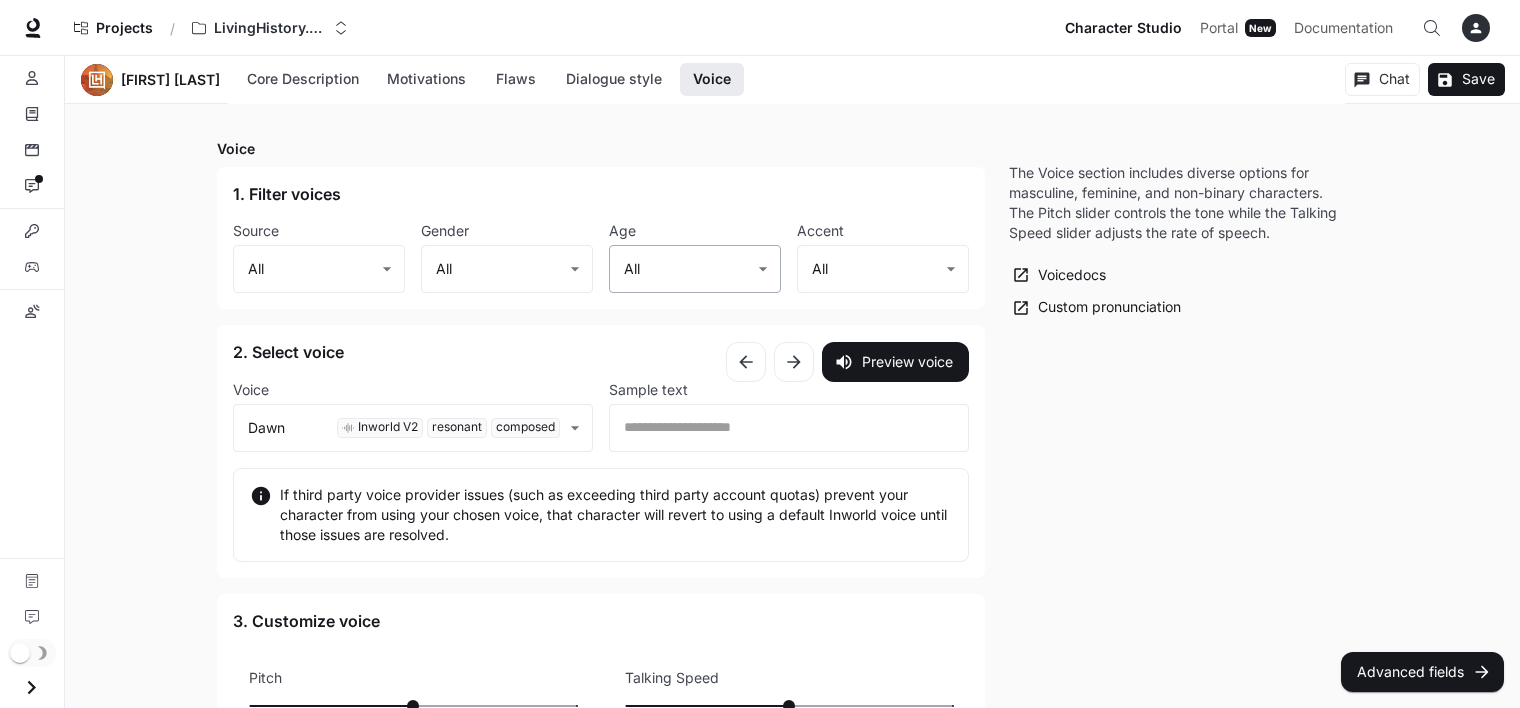type on "**********" 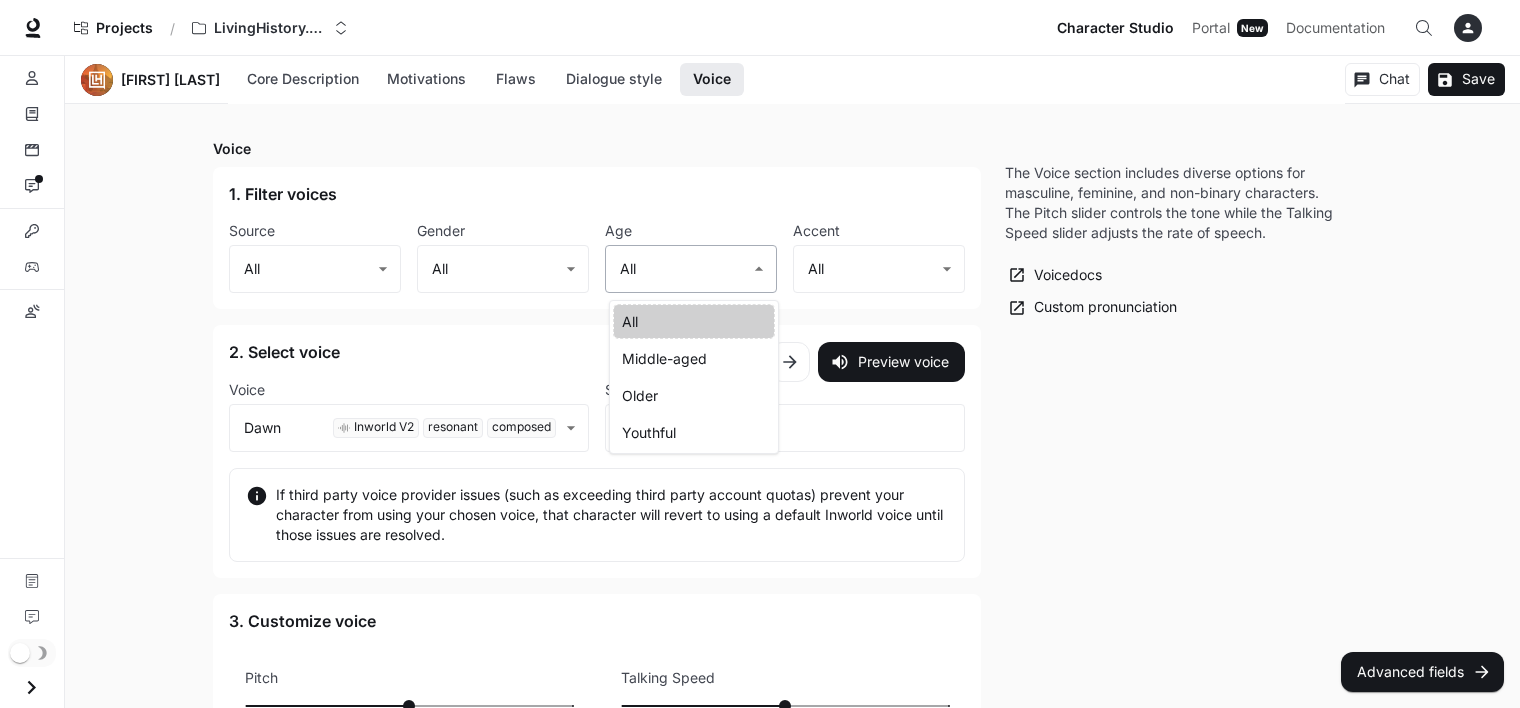 click on "Skip to main content Projects / LivingHistory.AI Characters Character Studio Character Studio Portal Portal New Documentation Documentation Character studio Portal Characters Knowledge Scenes Interactions Integrations Variables Custom pronunciations Documentation Feedback Section Voice Benjamin Franklin Core Description Motivations Flaws Dialogue style Voice Chat Save Edit Benjamin Franklin founding father, inventor, scientist Edit Details founding father inventor scientist Chat Save Enable narrated actions Enable narrated actions Pronouns he/him/his Alternate names The First American, The Lightning Tamer, Poor Richard, Philly's Philosopher Age Middle adulthood Basic Advanced Core Description * ​ Core Description is your character's foundation. Include their backstory, circumstances, and behaviors or rules. Core Description  tutorial Core Description  docs Motivations * ​ Motivations are what drives the character. Motivations  tutorial Motivations  docs Flaws * ​ Flaws address shortcomings and fears. ," at bounding box center (760, -581) 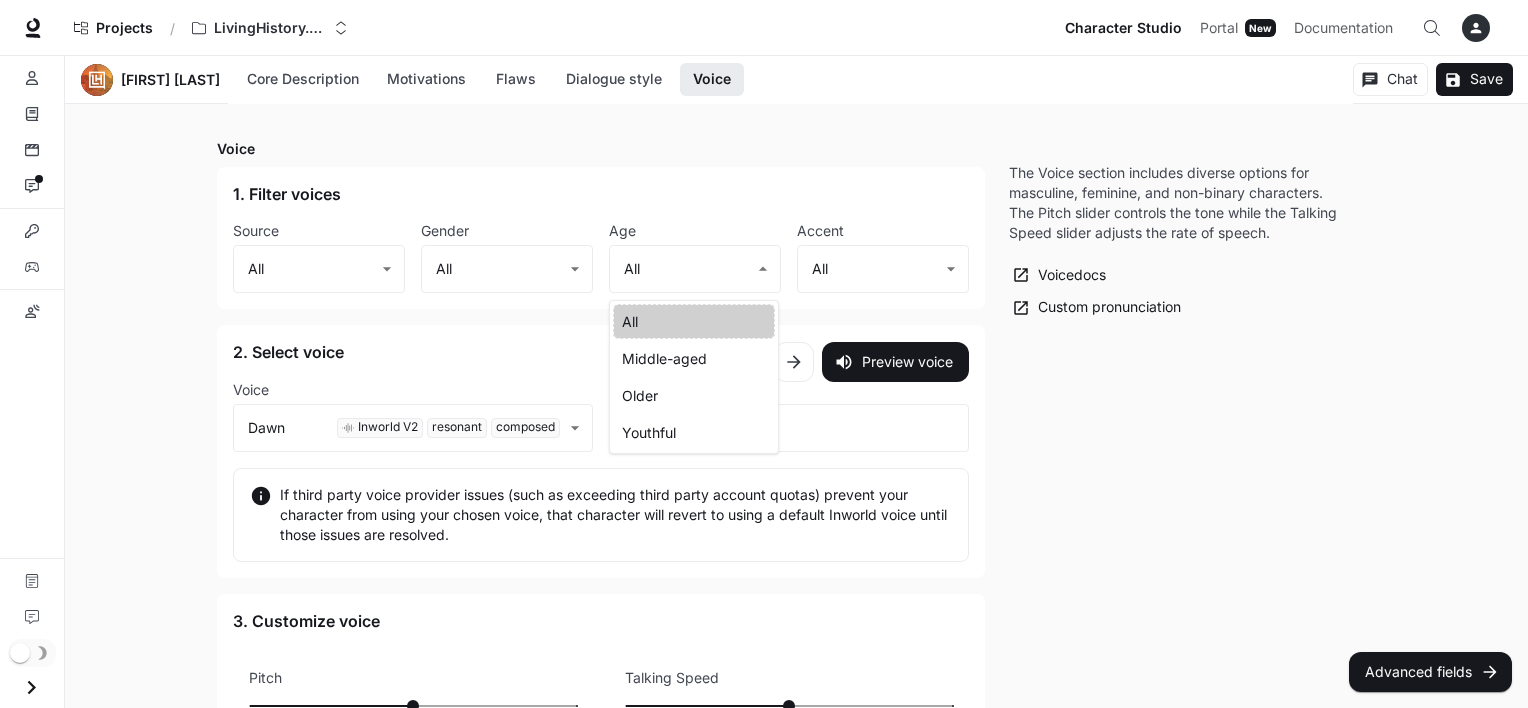 click on "Middle-aged" at bounding box center (694, 358) 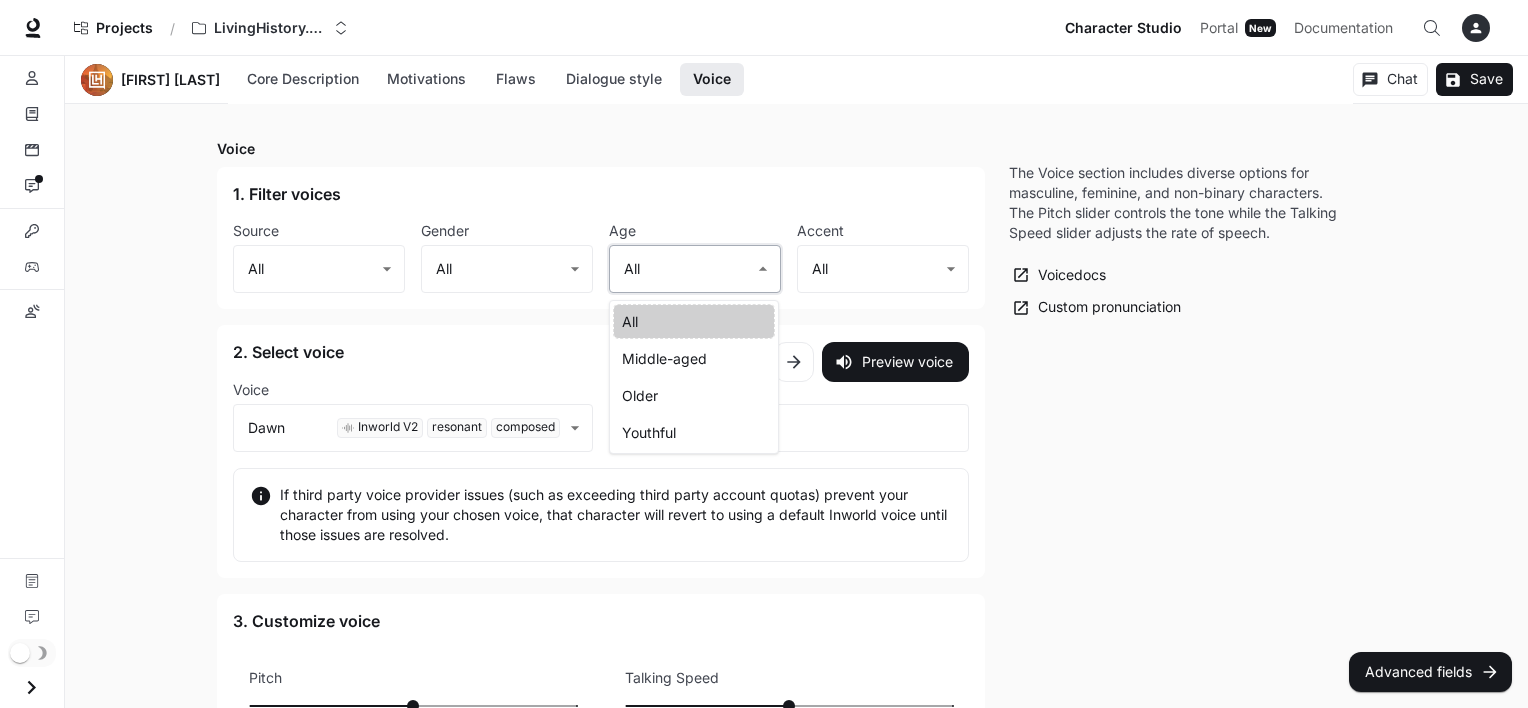 type on "**********" 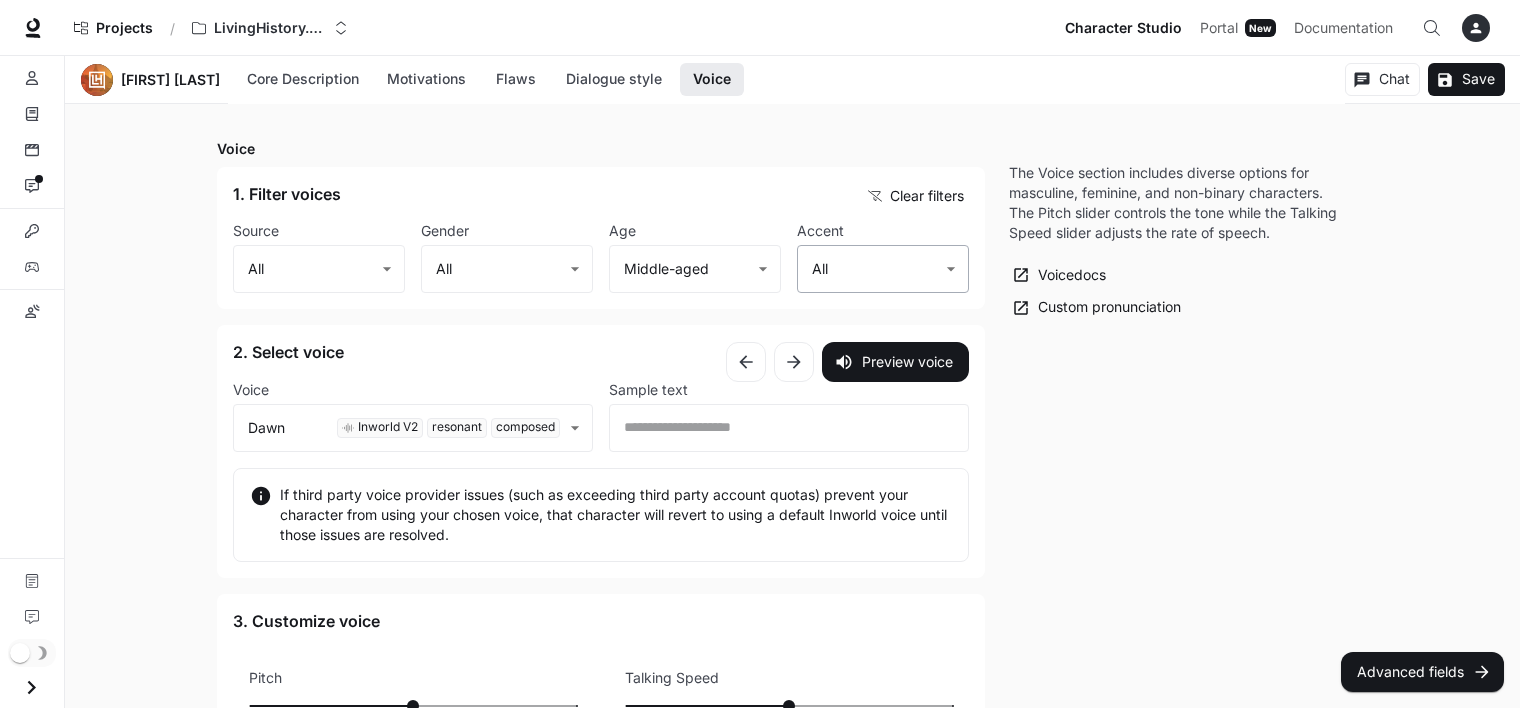 click on "Skip to main content Projects / LivingHistory.AI Characters Character Studio Character Studio Portal Portal New Documentation Documentation Character studio Portal Characters Knowledge Scenes Interactions Integrations Variables Custom pronunciations Documentation Feedback Section Voice Benjamin Franklin Core Description Motivations Flaws Dialogue style Voice Chat Save Edit Benjamin Franklin founding father, inventor, scientist Edit Details founding father inventor scientist Chat Save Enable narrated actions Enable narrated actions Pronouns he/him/his Alternate names The First American, The Lightning Tamer, Poor Richard, Philly's Philosopher Age Middle adulthood Basic Advanced Core Description * ​ Core Description is your character's foundation. Include their backstory, circumstances, and behaviors or rules. Core Description  tutorial Core Description  docs Motivations * ​ Motivations are what drives the character. Motivations  tutorial Motivations  docs Flaws * ​ Flaws address shortcomings and fears. ," at bounding box center [760, -581] 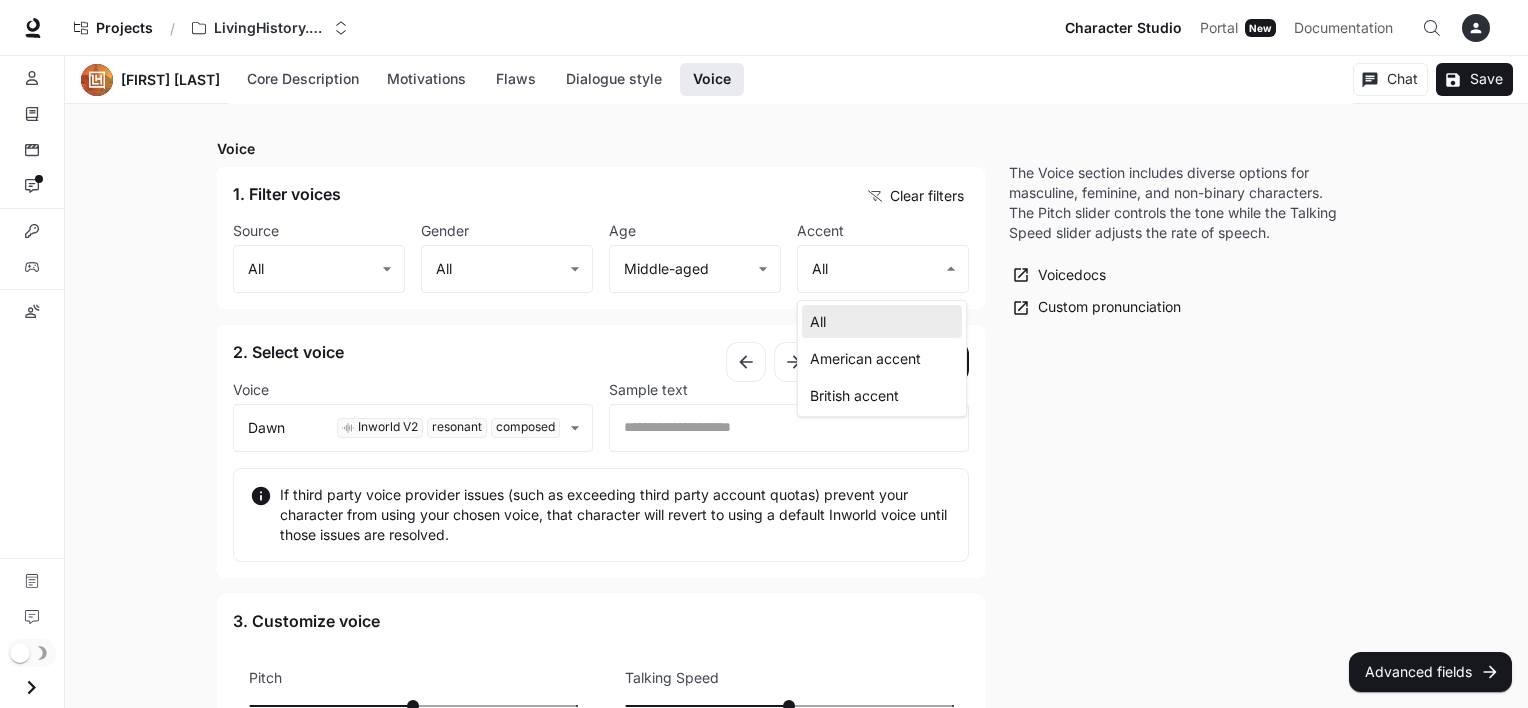 click on "American accent" at bounding box center (882, 358) 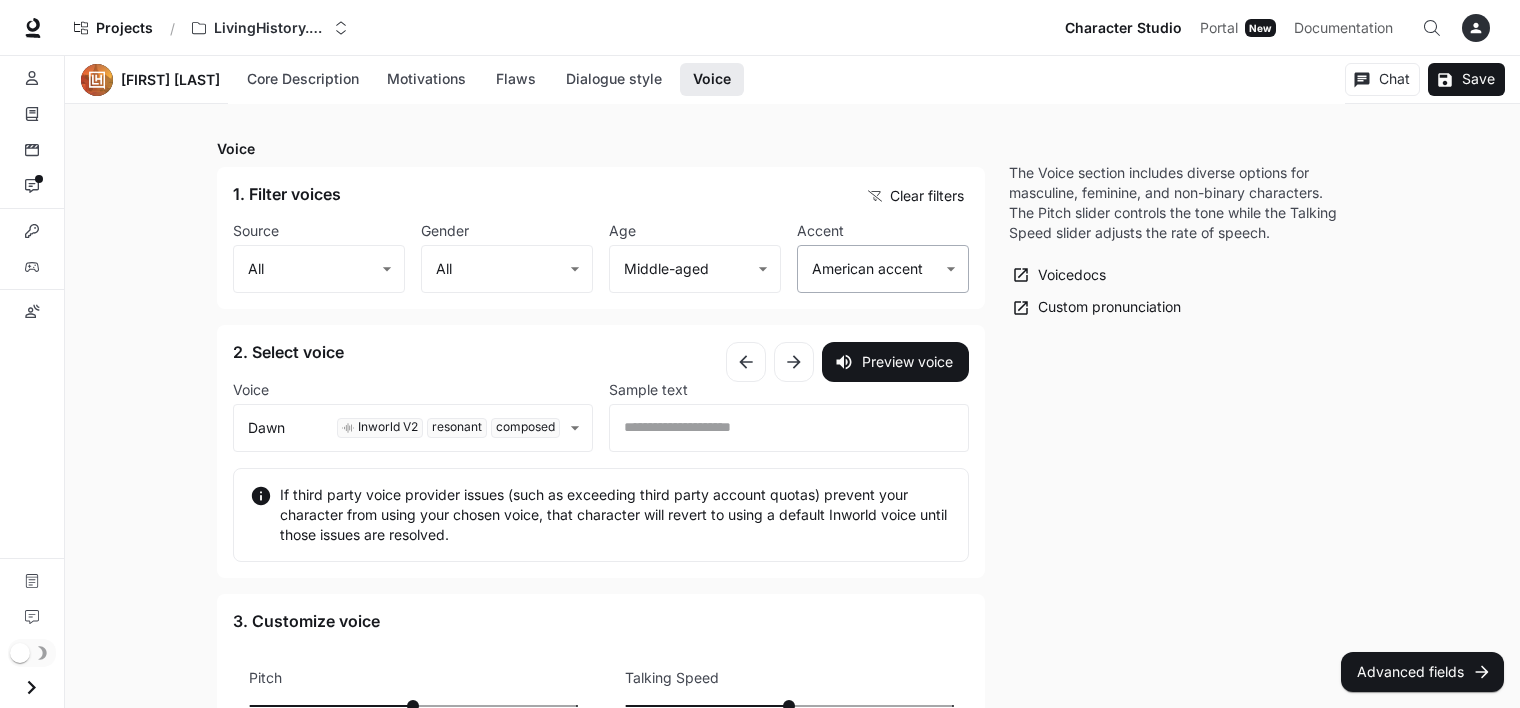 click on "Skip to main content Projects / LivingHistory.AI Characters Character Studio Character Studio Portal Portal New Documentation Documentation Character studio Portal Characters Knowledge Scenes Interactions Integrations Variables Custom pronunciations Documentation Feedback Section Voice Benjamin Franklin Core Description Motivations Flaws Dialogue style Voice Chat Save Edit Benjamin Franklin founding father, inventor, scientist Edit Details founding father inventor scientist Chat Save Enable narrated actions Enable narrated actions Pronouns he/him/his Alternate names The First American, The Lightning Tamer, Poor Richard, Philly's Philosopher Age Middle adulthood Basic Advanced Core Description * ​ Core Description is your character's foundation. Include their backstory, circumstances, and behaviors or rules. Core Description  tutorial Core Description  docs Motivations * ​ Motivations are what drives the character. Motivations  tutorial Motivations  docs Flaws * ​ Flaws address shortcomings and fears. ," at bounding box center [760, -581] 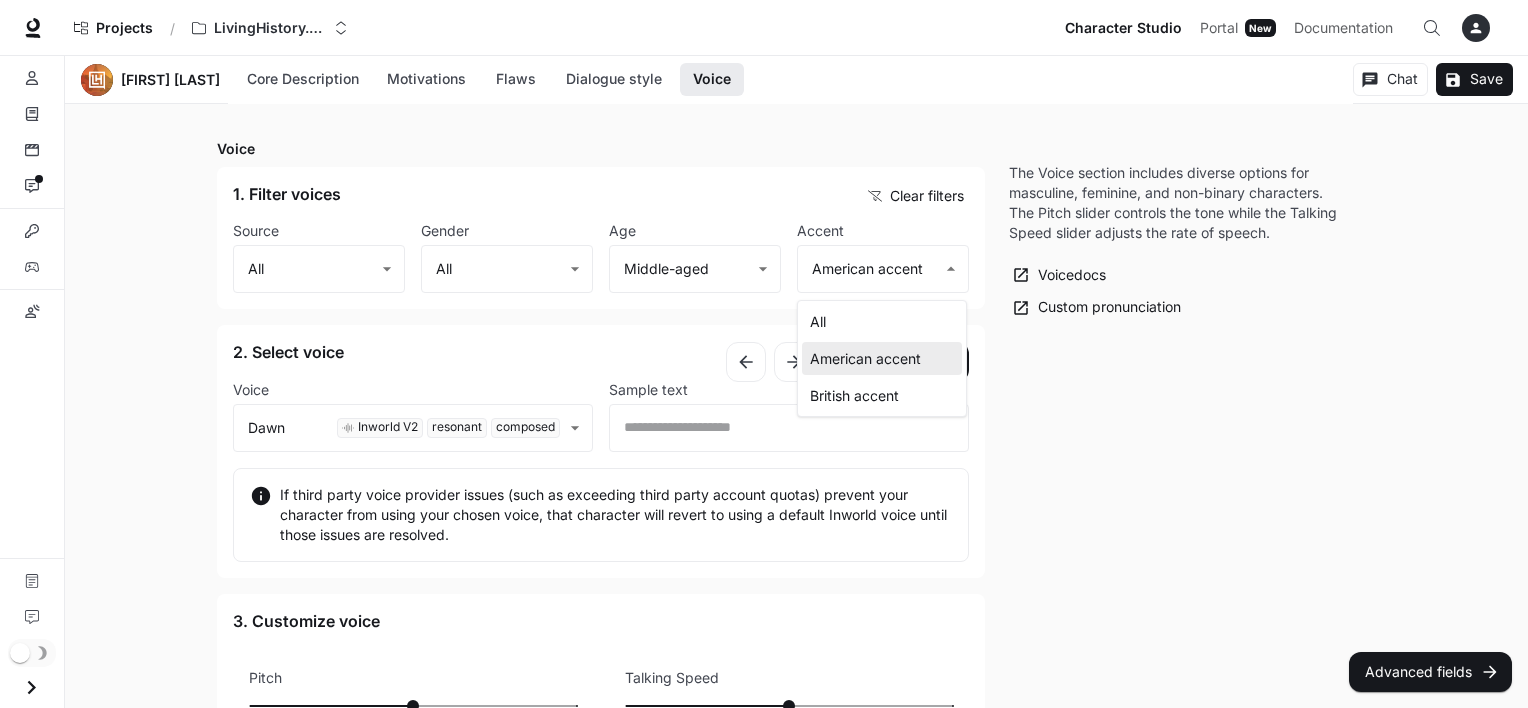 click on "British accent" at bounding box center [882, 395] 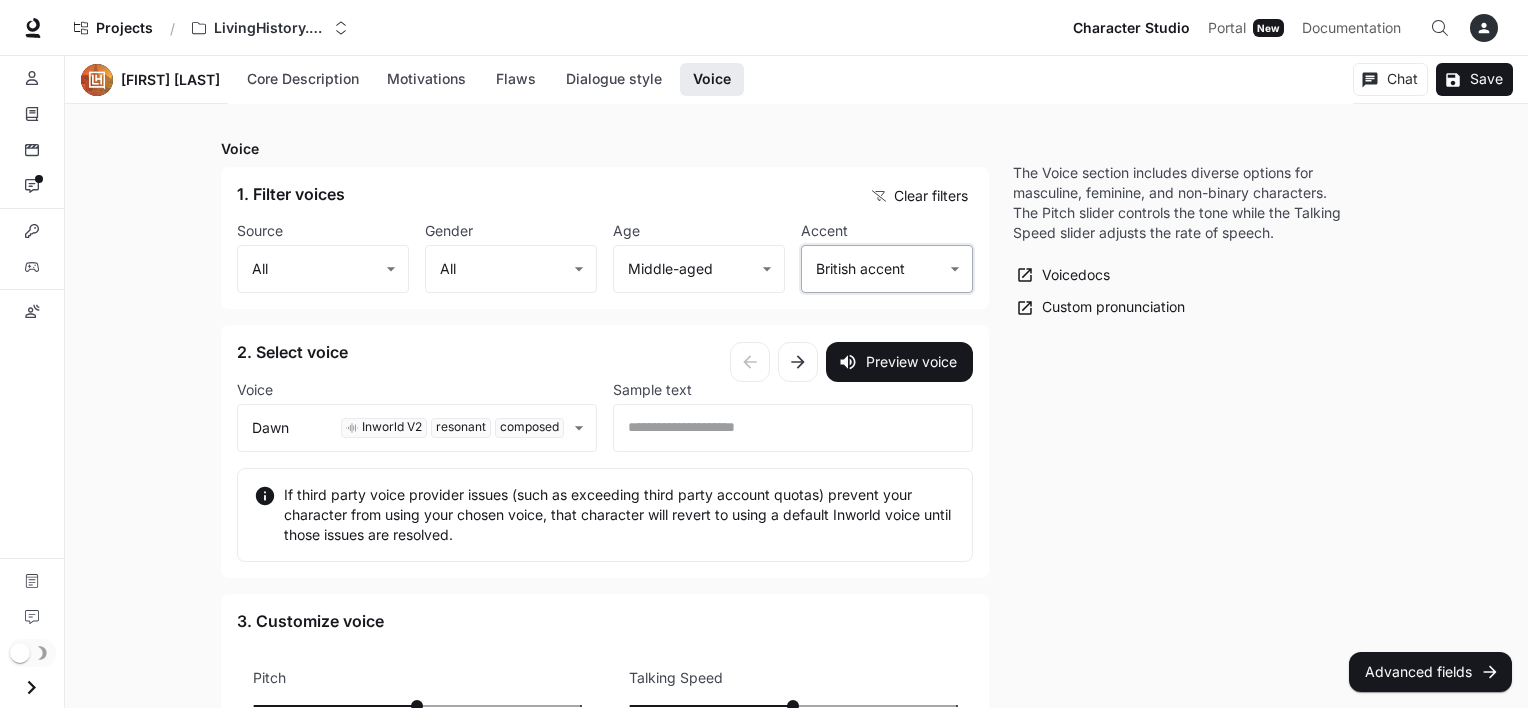 type on "**********" 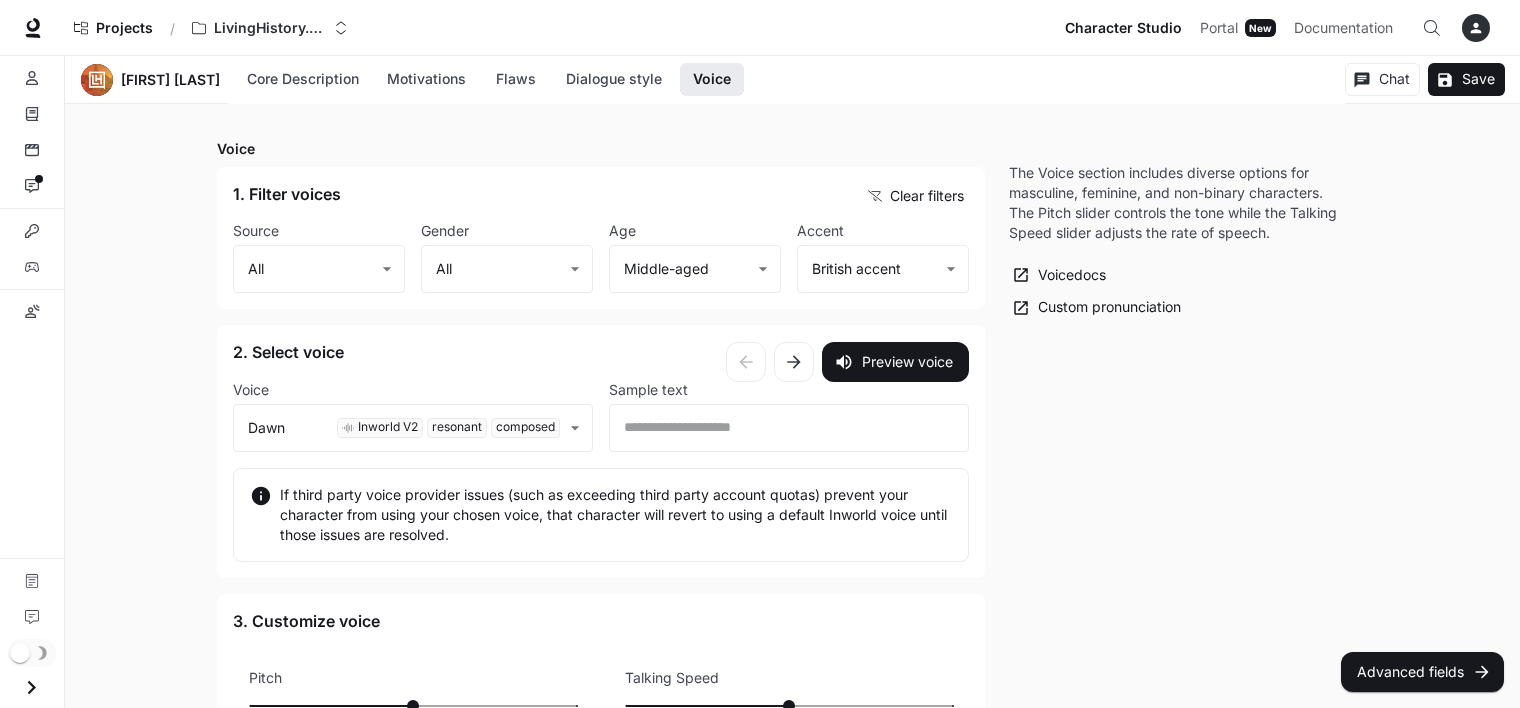 click on "The Voice section includes diverse options for masculine, feminine, and non-binary characters. The Pitch slider controls the tone while the Talking Speed slider adjusts the rate of speech. Voice  docs Custom pronunciation" at bounding box center (1177, 492) 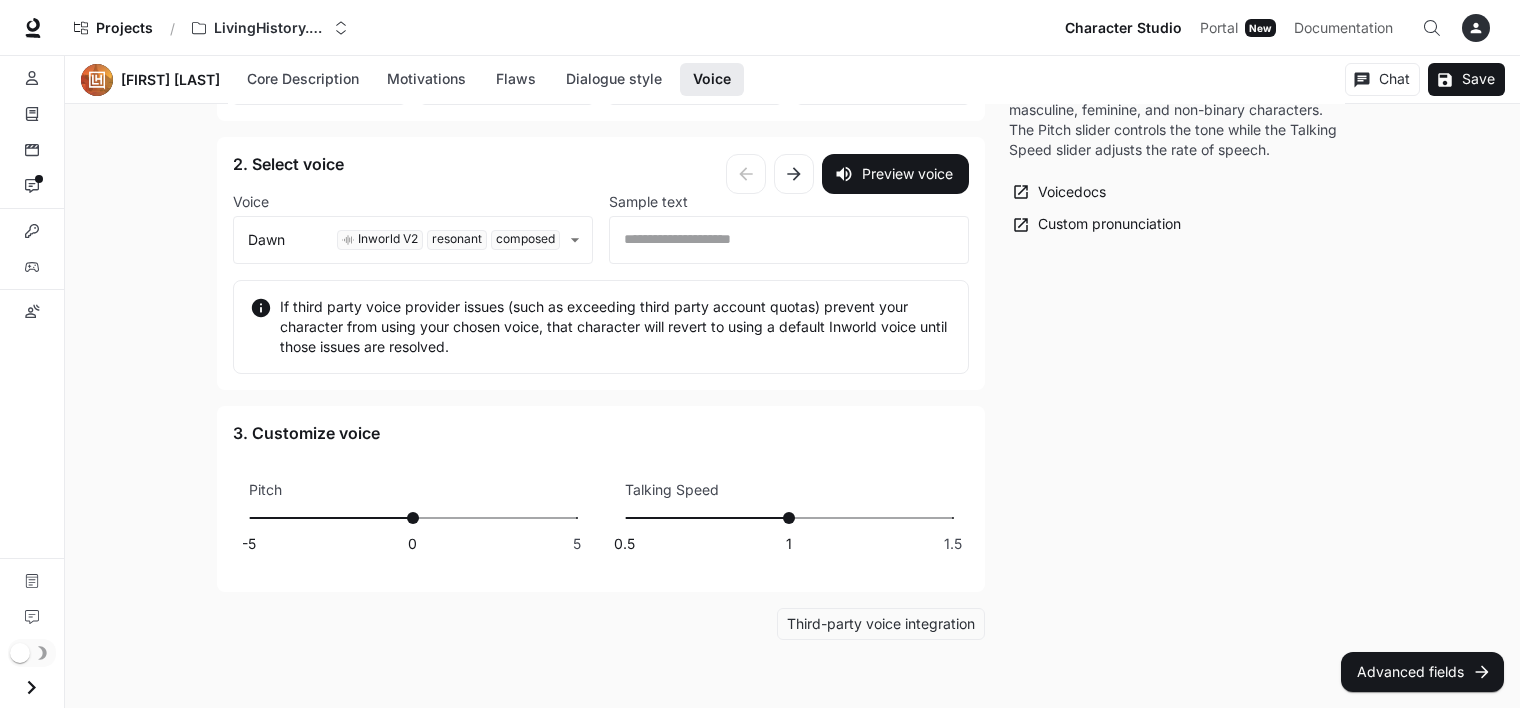 scroll, scrollTop: 2364, scrollLeft: 0, axis: vertical 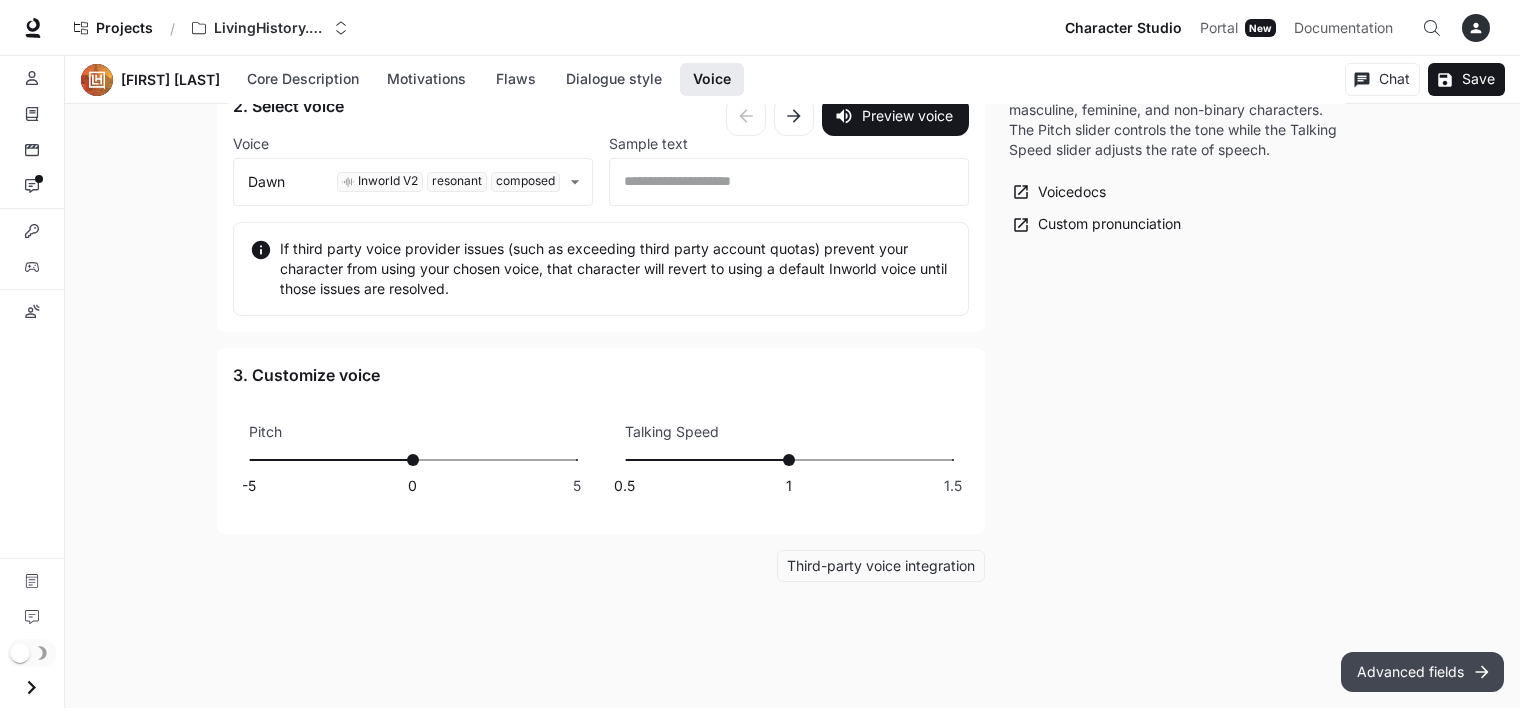 click on "Advanced fields" at bounding box center (1422, 672) 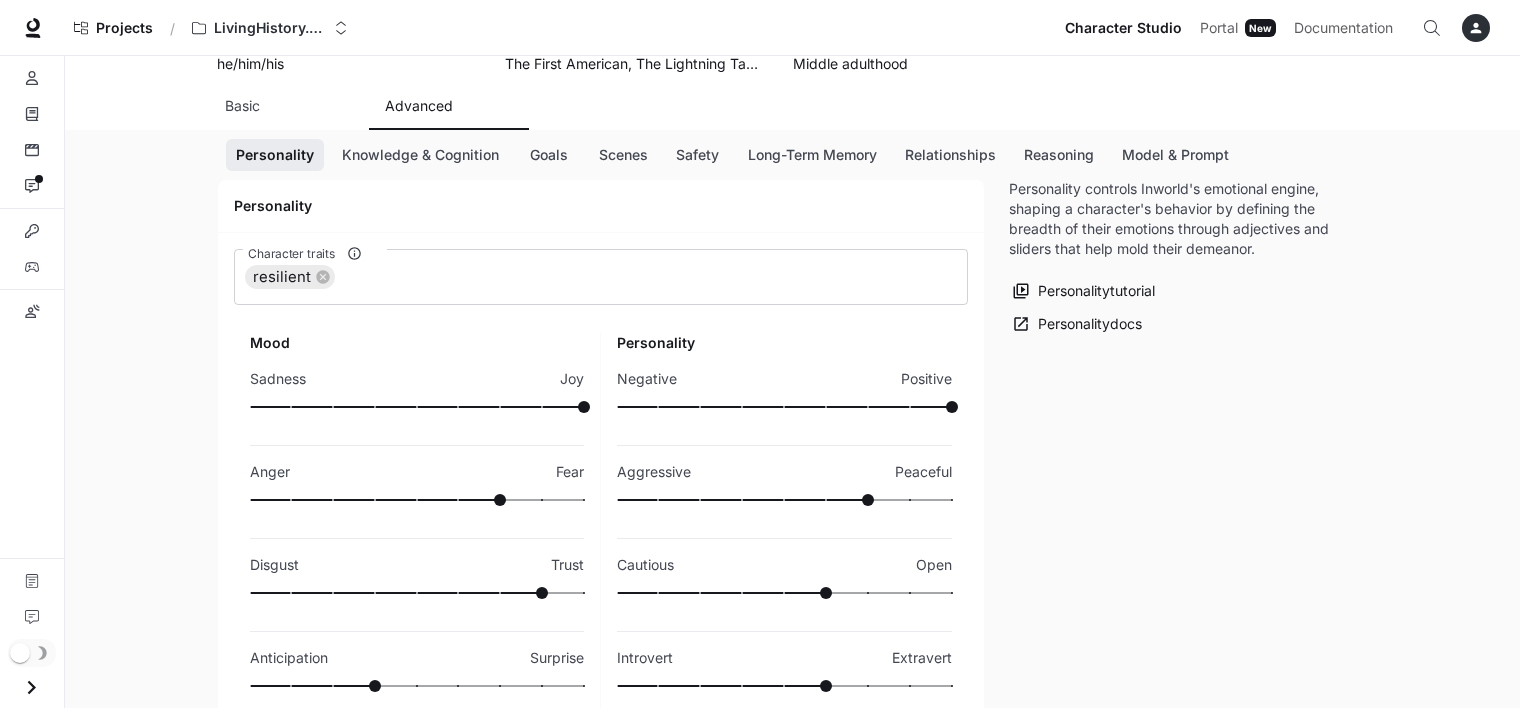 scroll, scrollTop: 230, scrollLeft: 0, axis: vertical 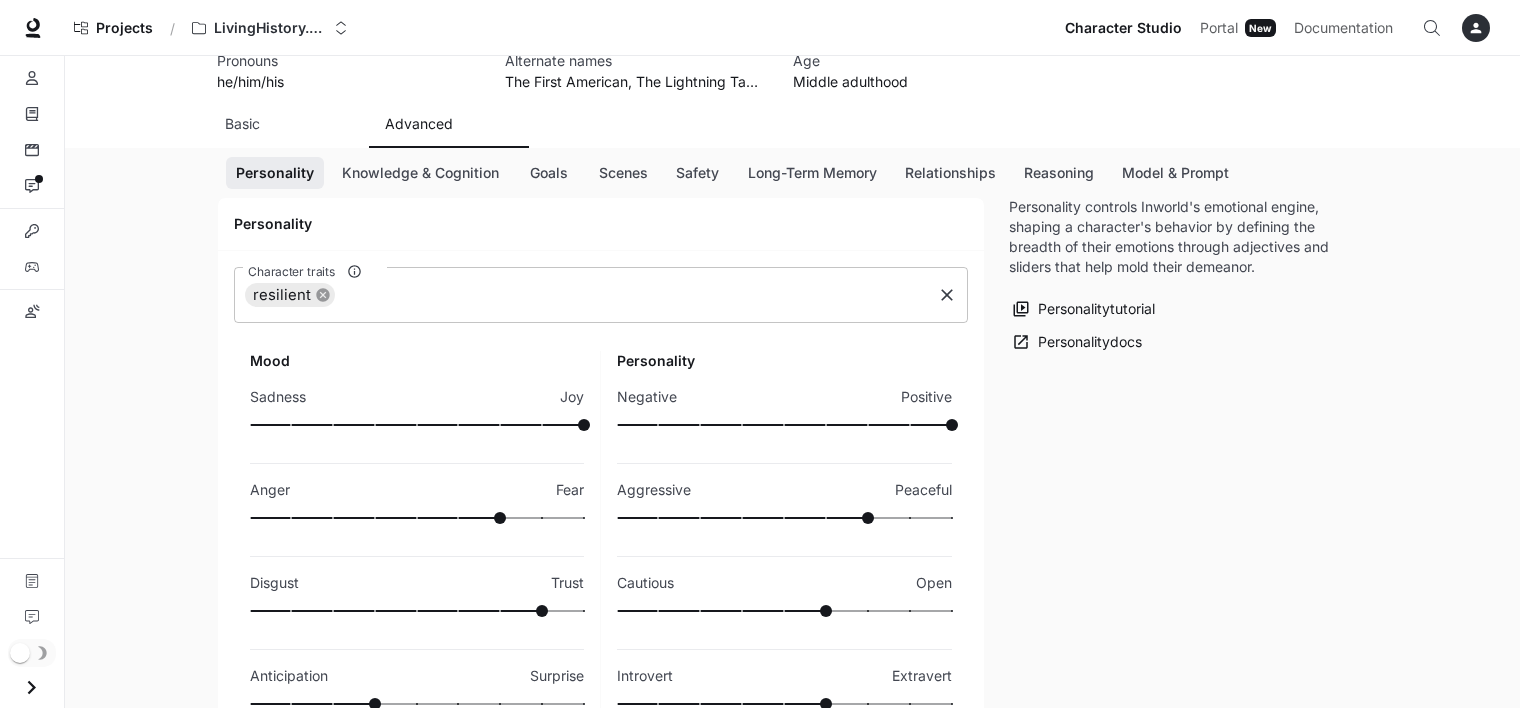 click 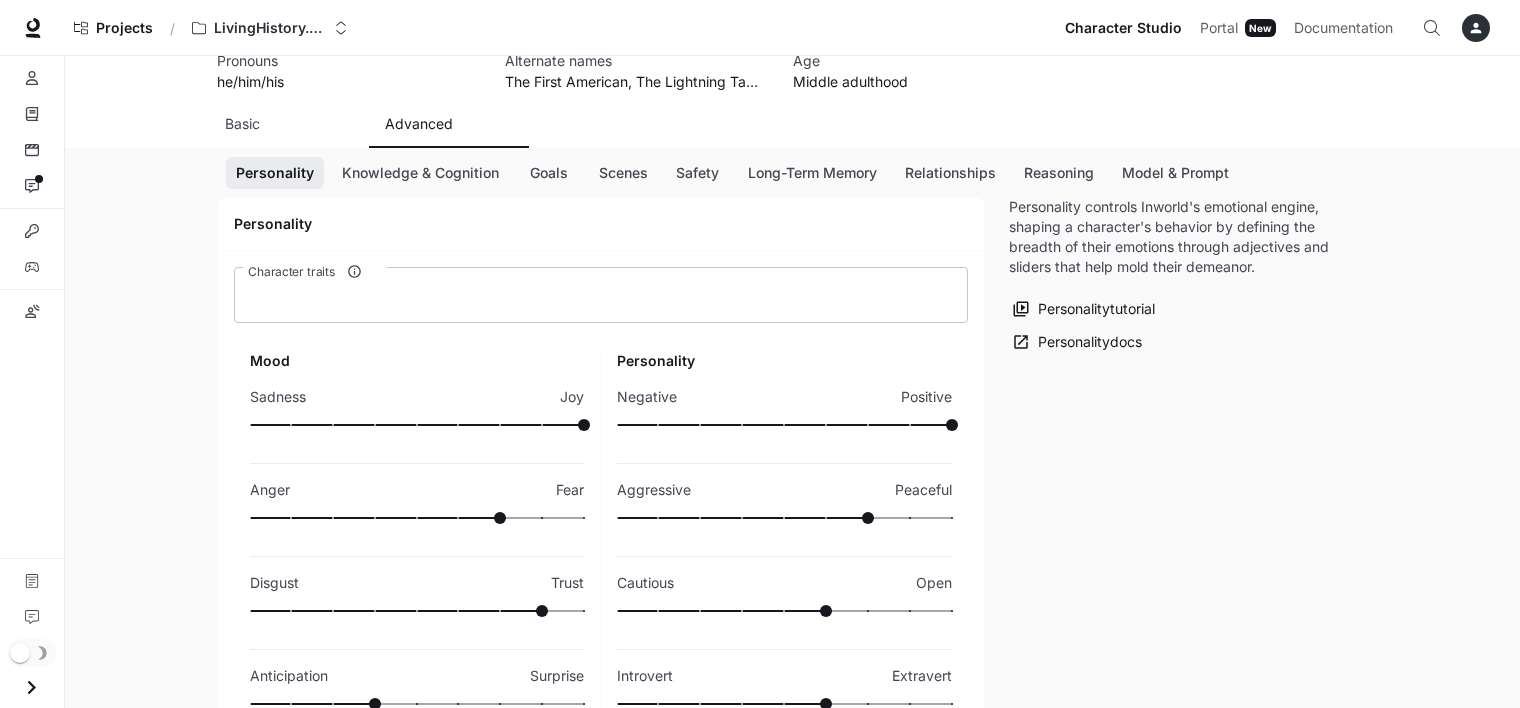 click on "Character traits" at bounding box center (601, 295) 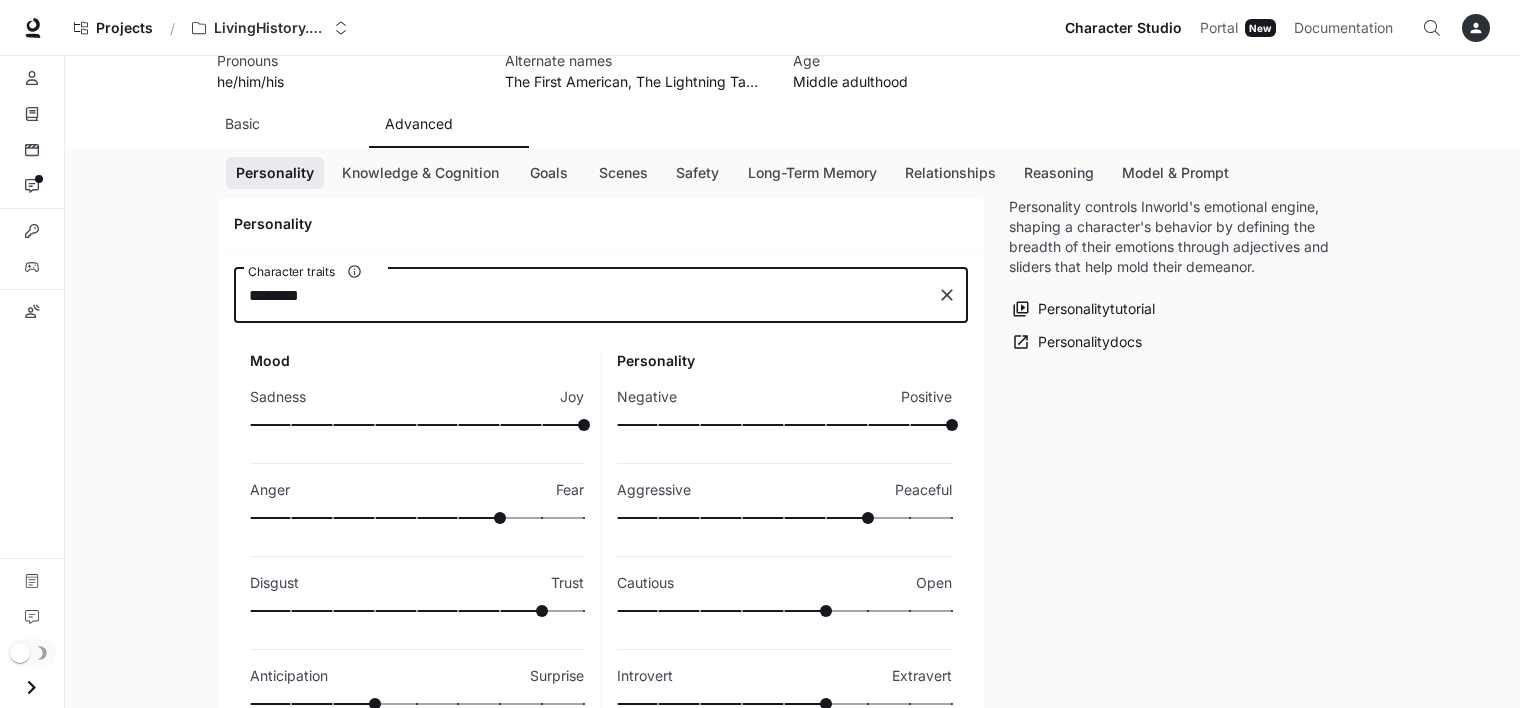 type on "*********" 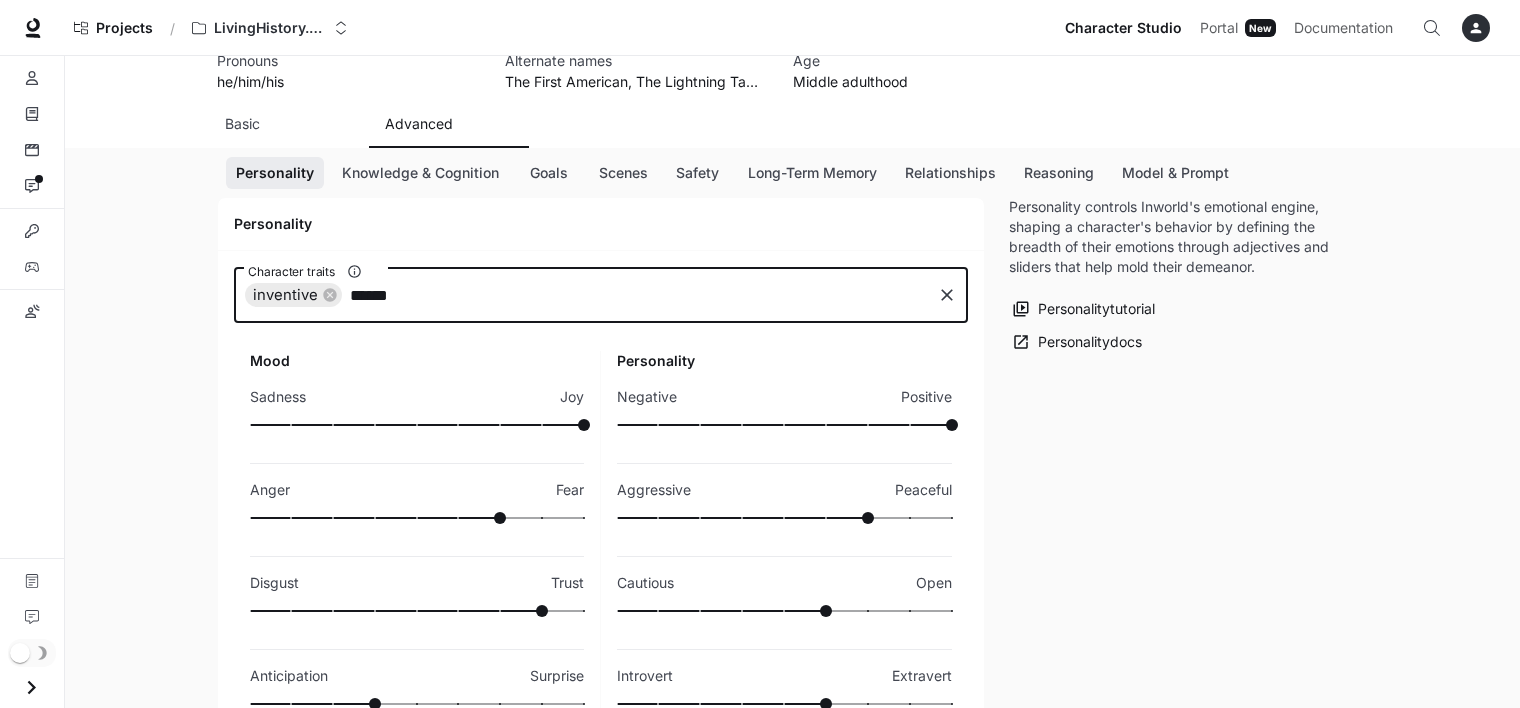 type on "*******" 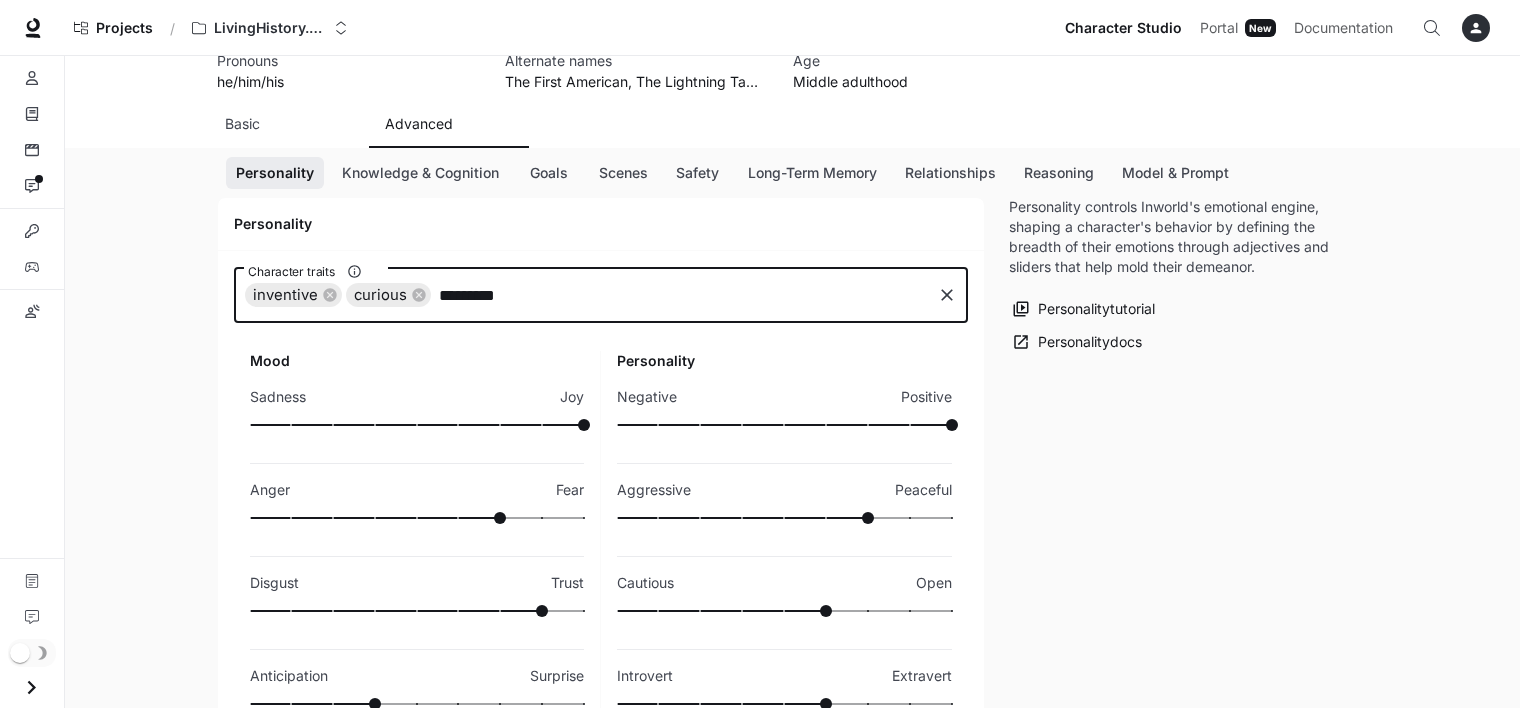 type on "**********" 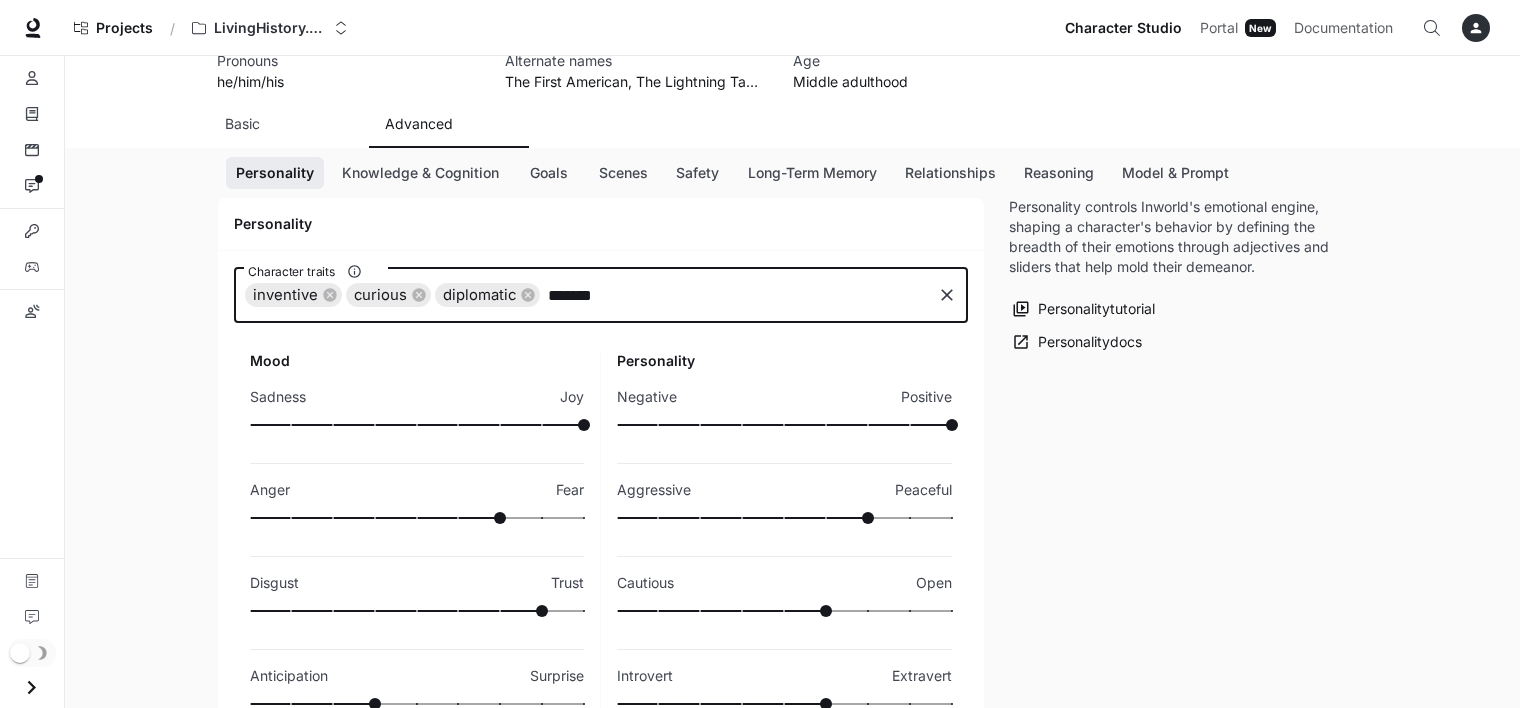type on "********" 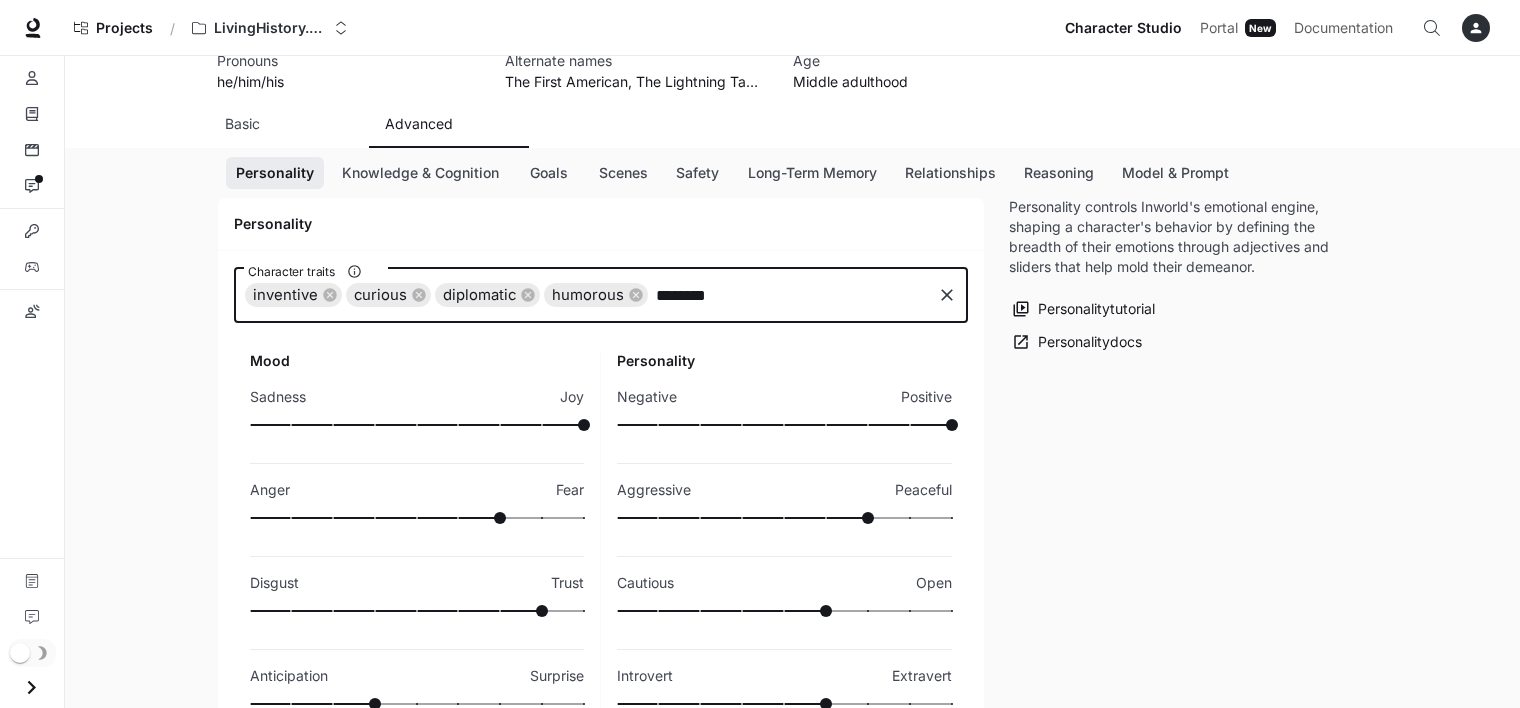 type on "*********" 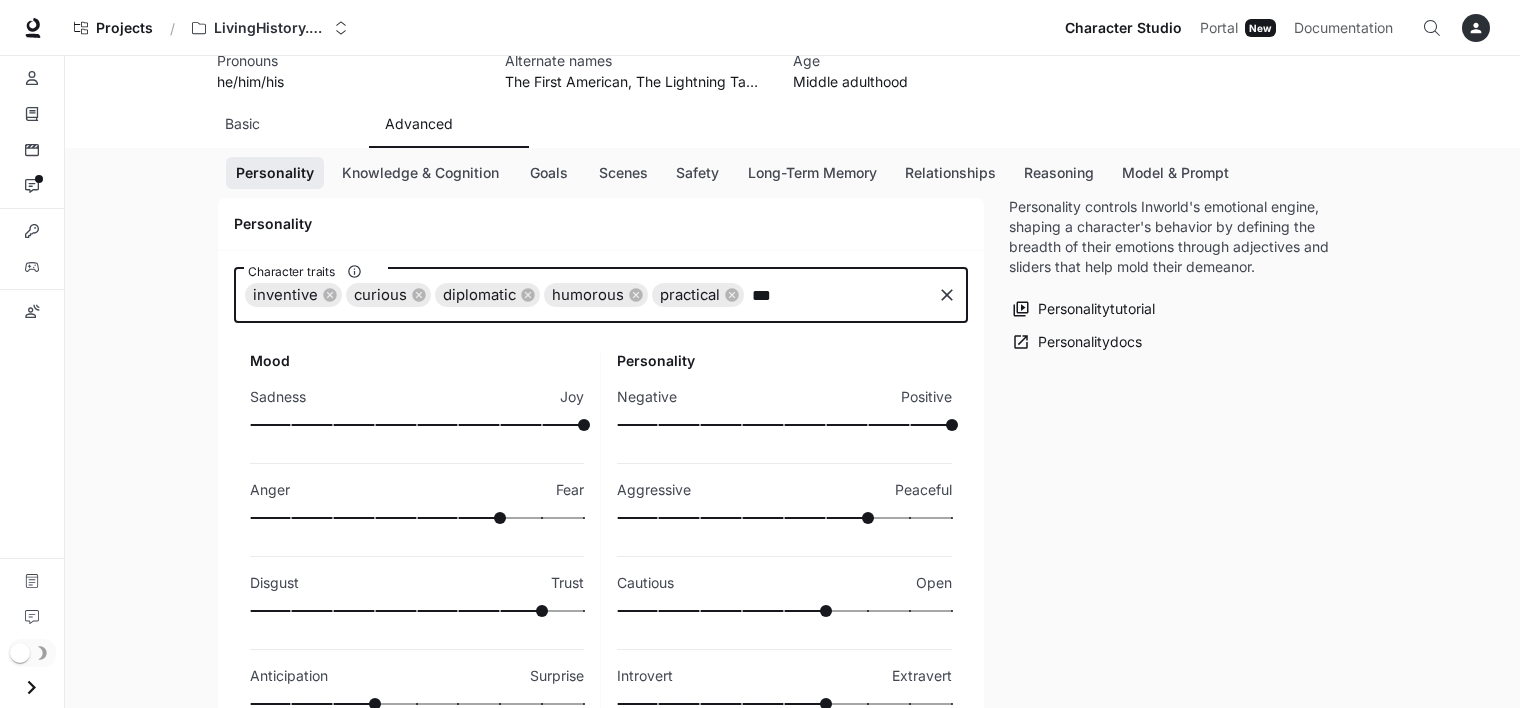type on "****" 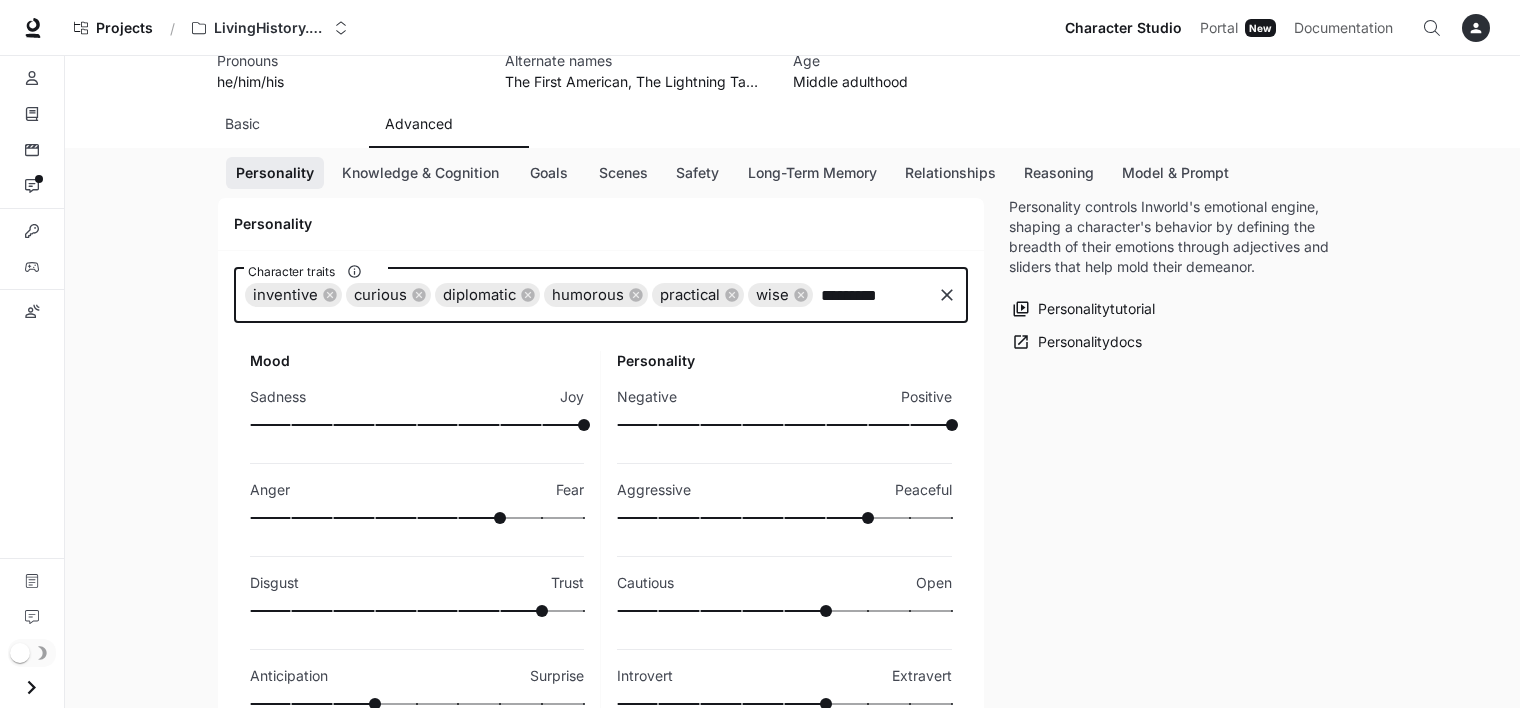 type on "**********" 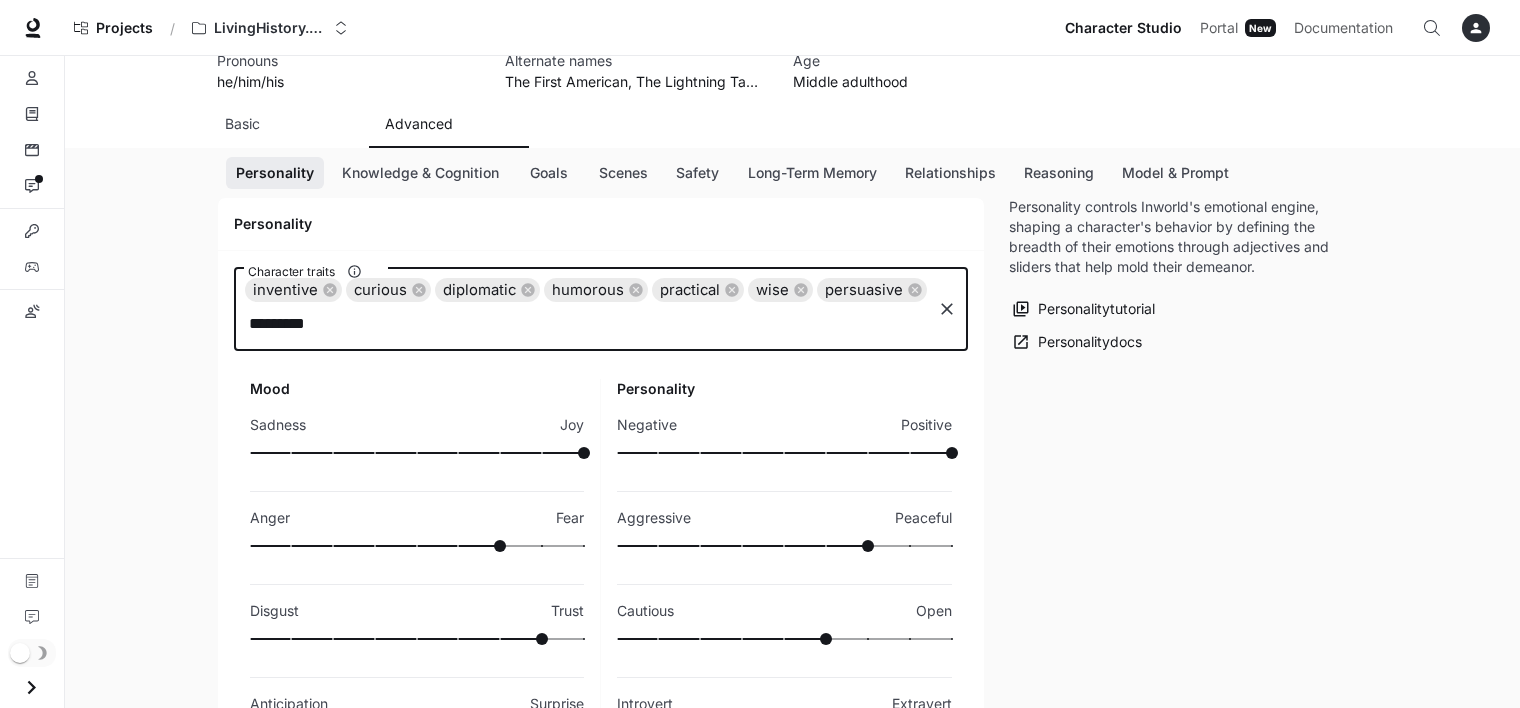 type on "**********" 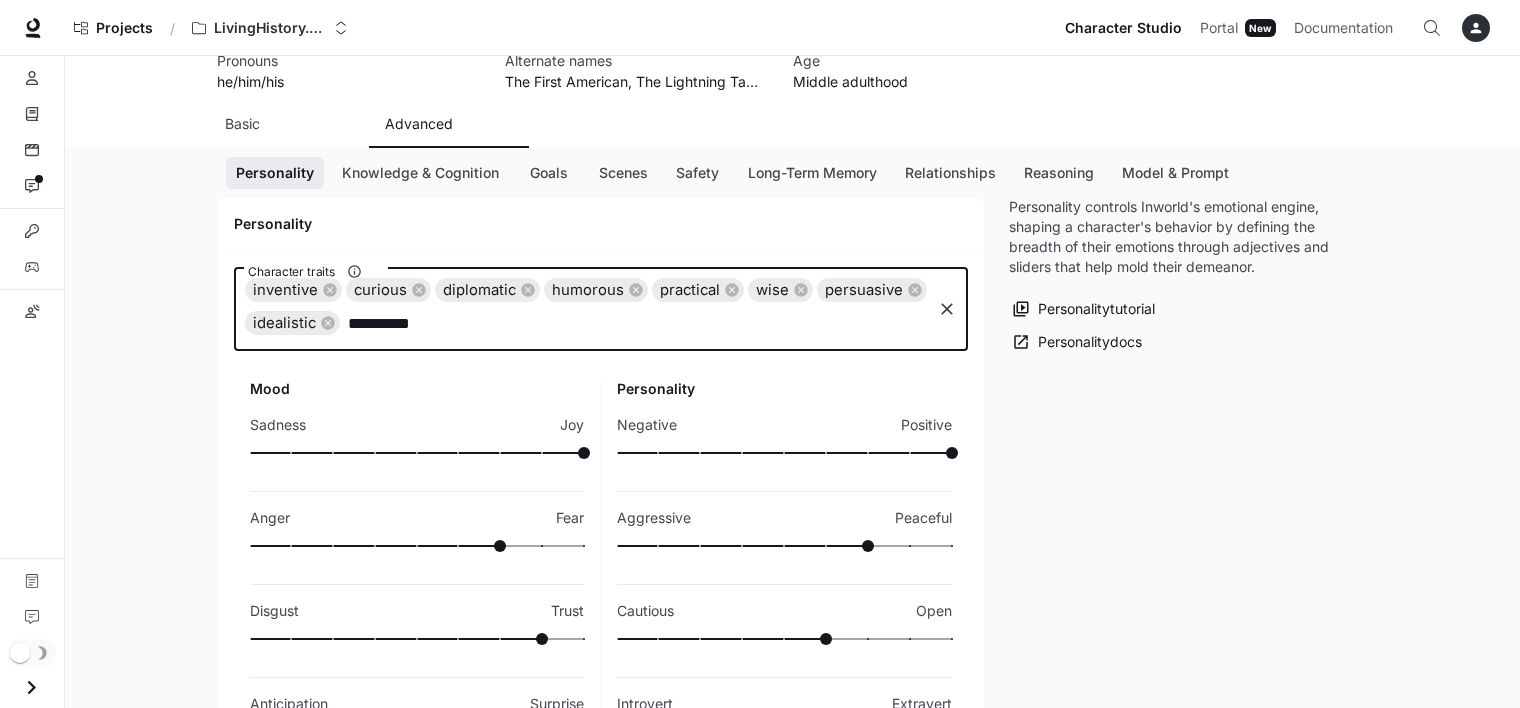 type on "**********" 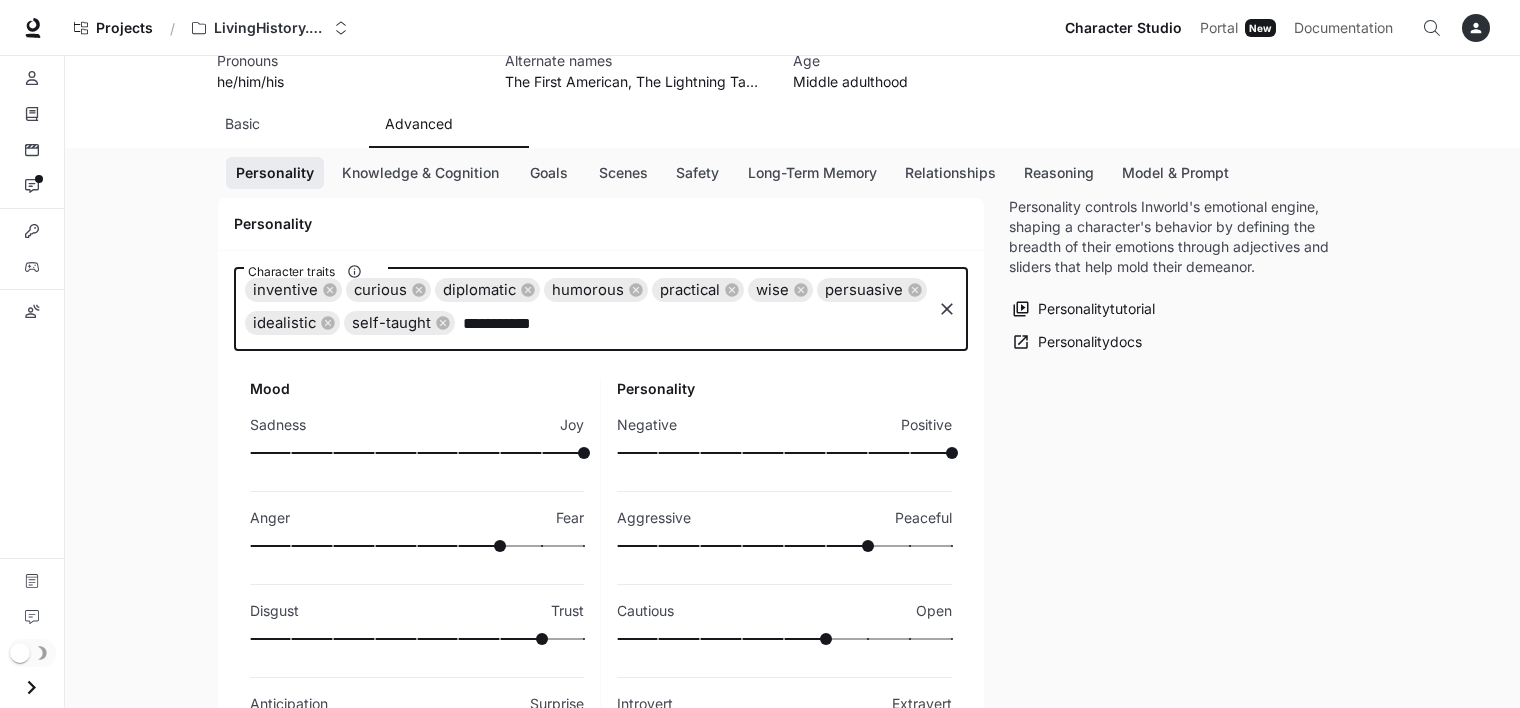 type on "**********" 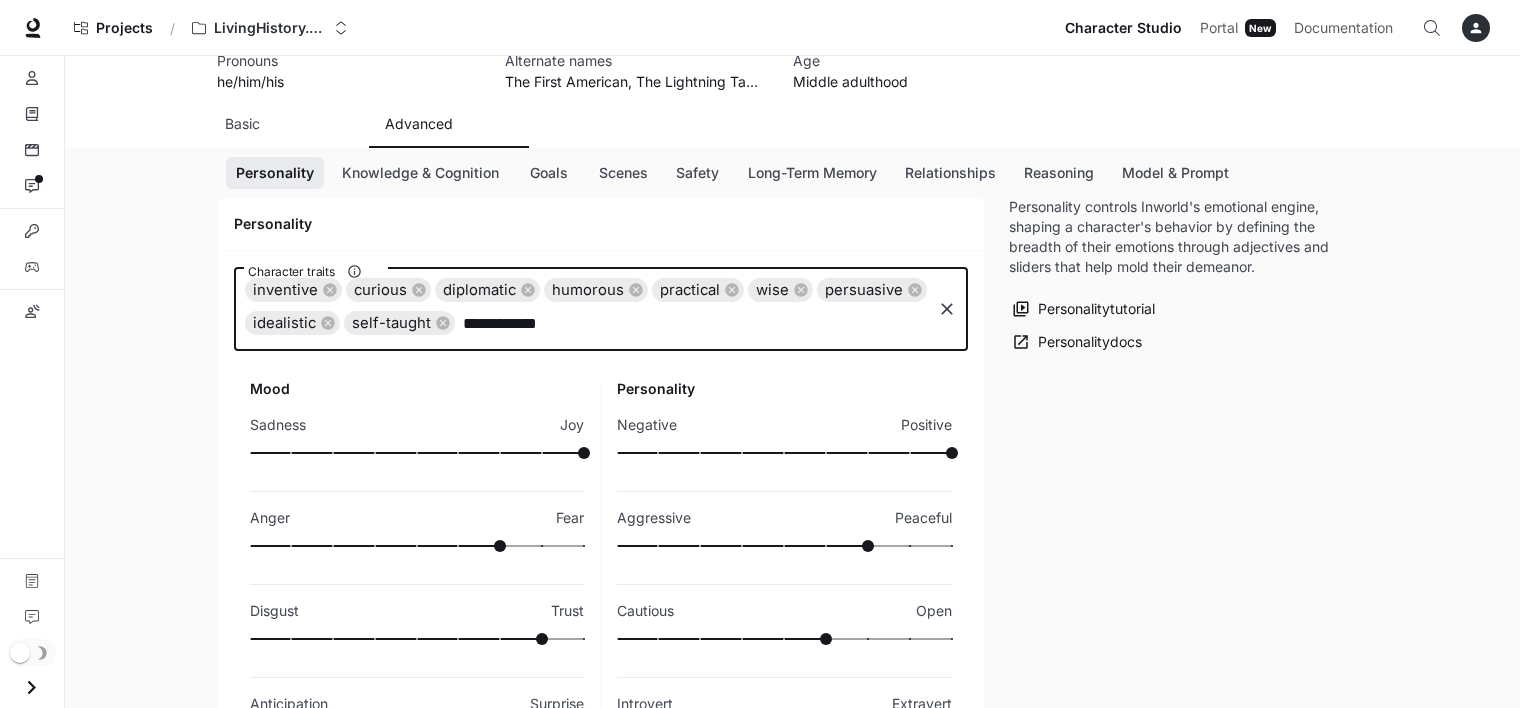type 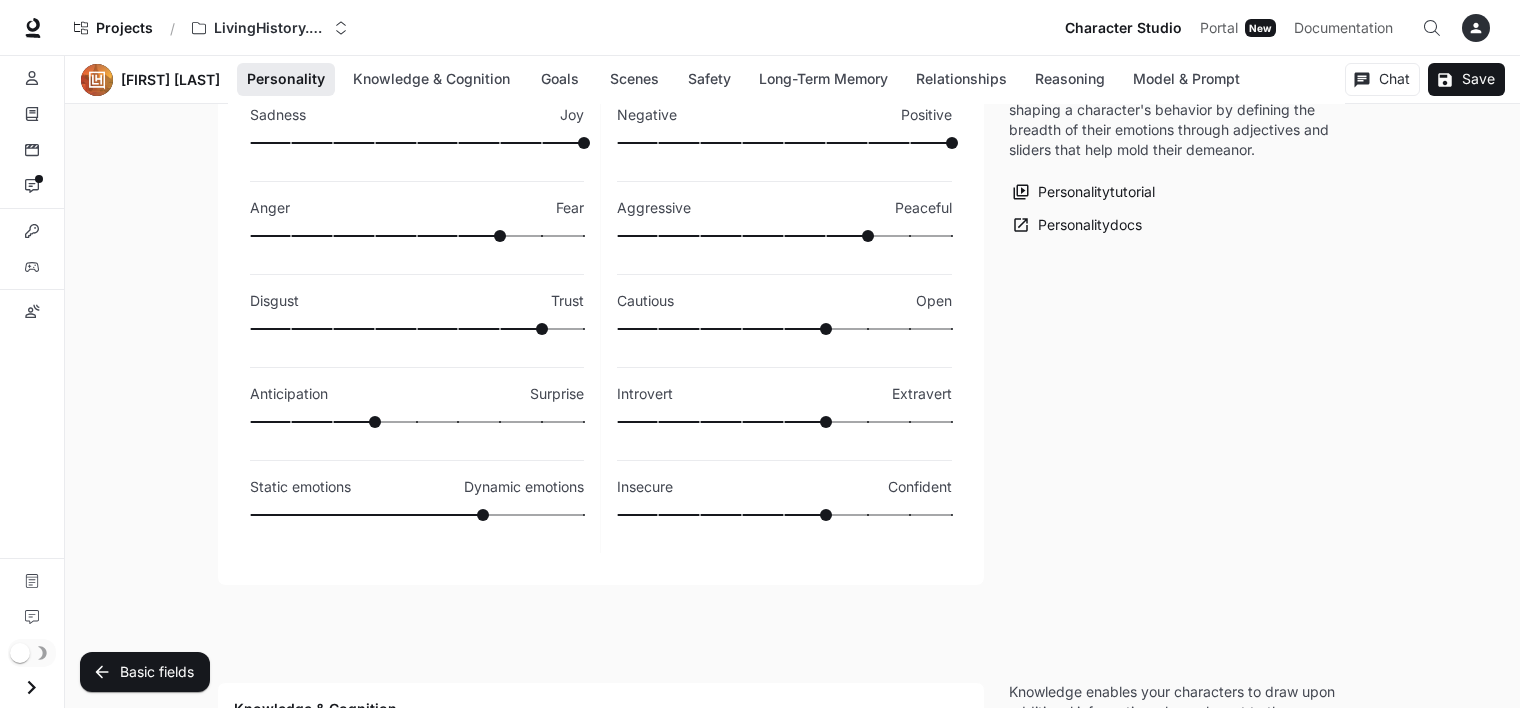 scroll, scrollTop: 464, scrollLeft: 0, axis: vertical 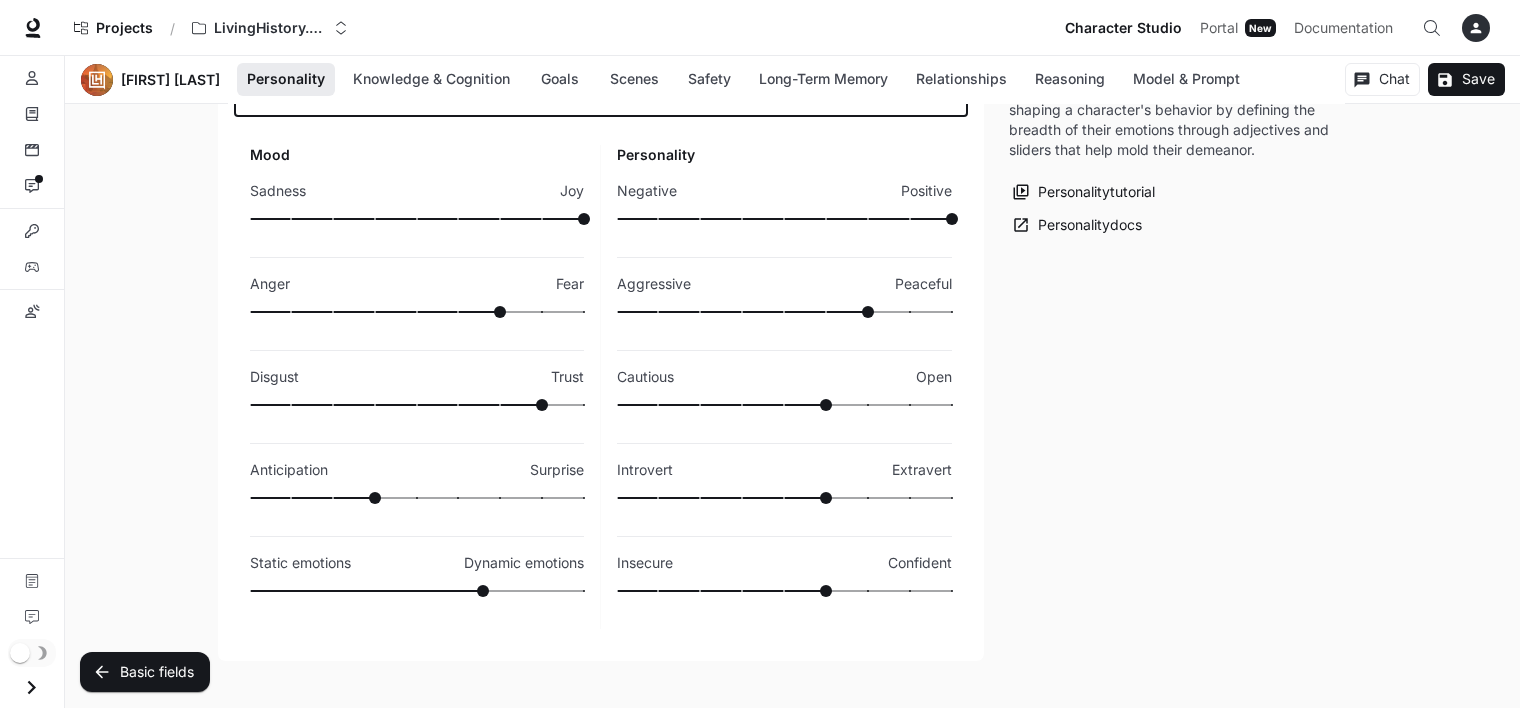 click at bounding box center (542, 219) 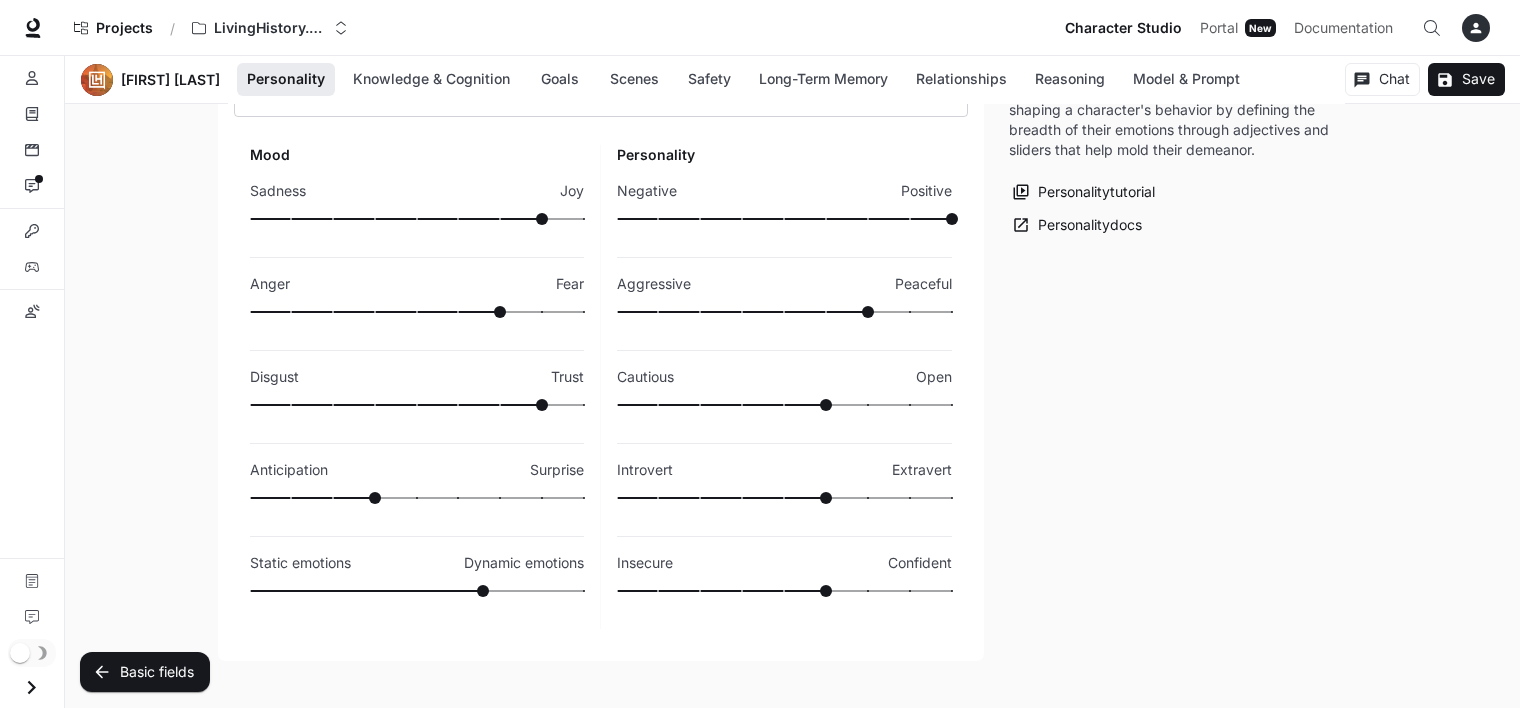 click at bounding box center [375, 312] 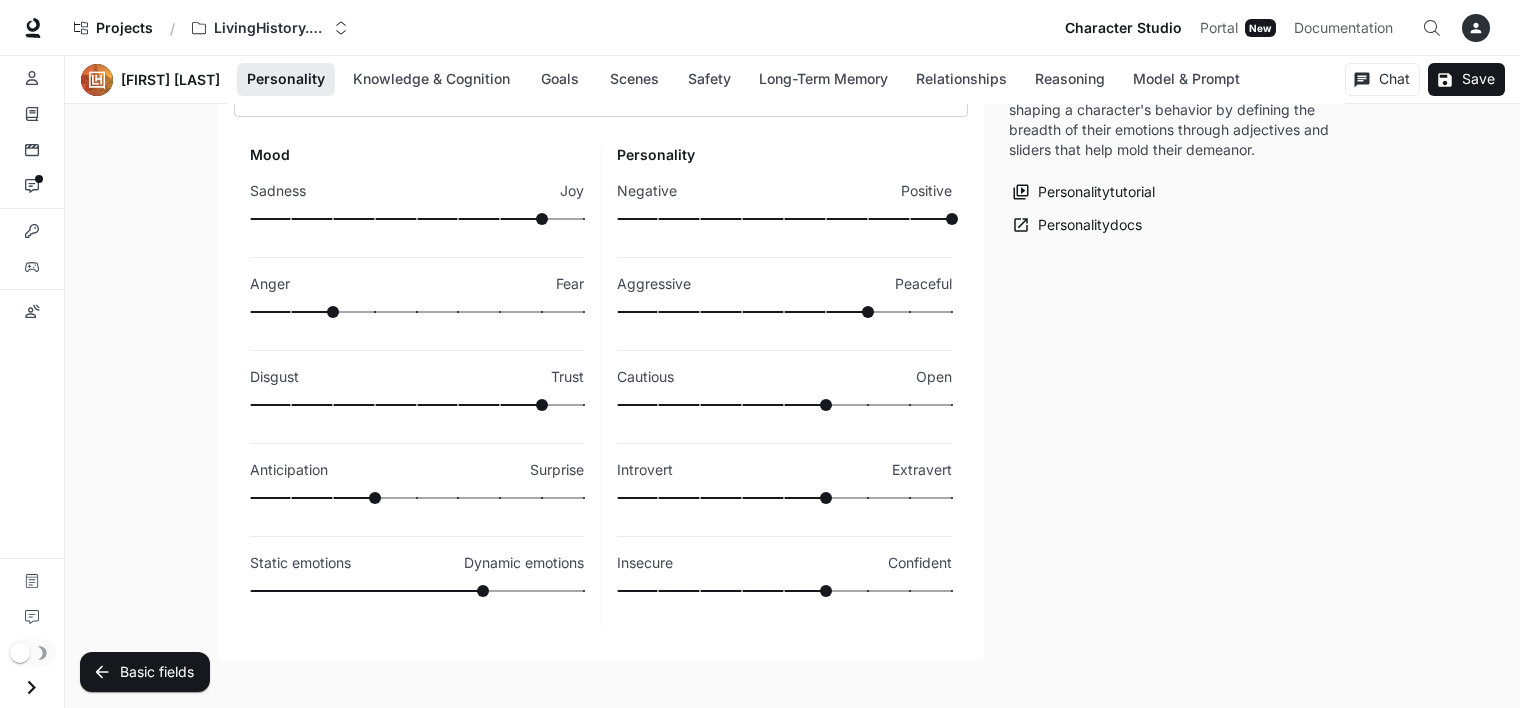 type on "***" 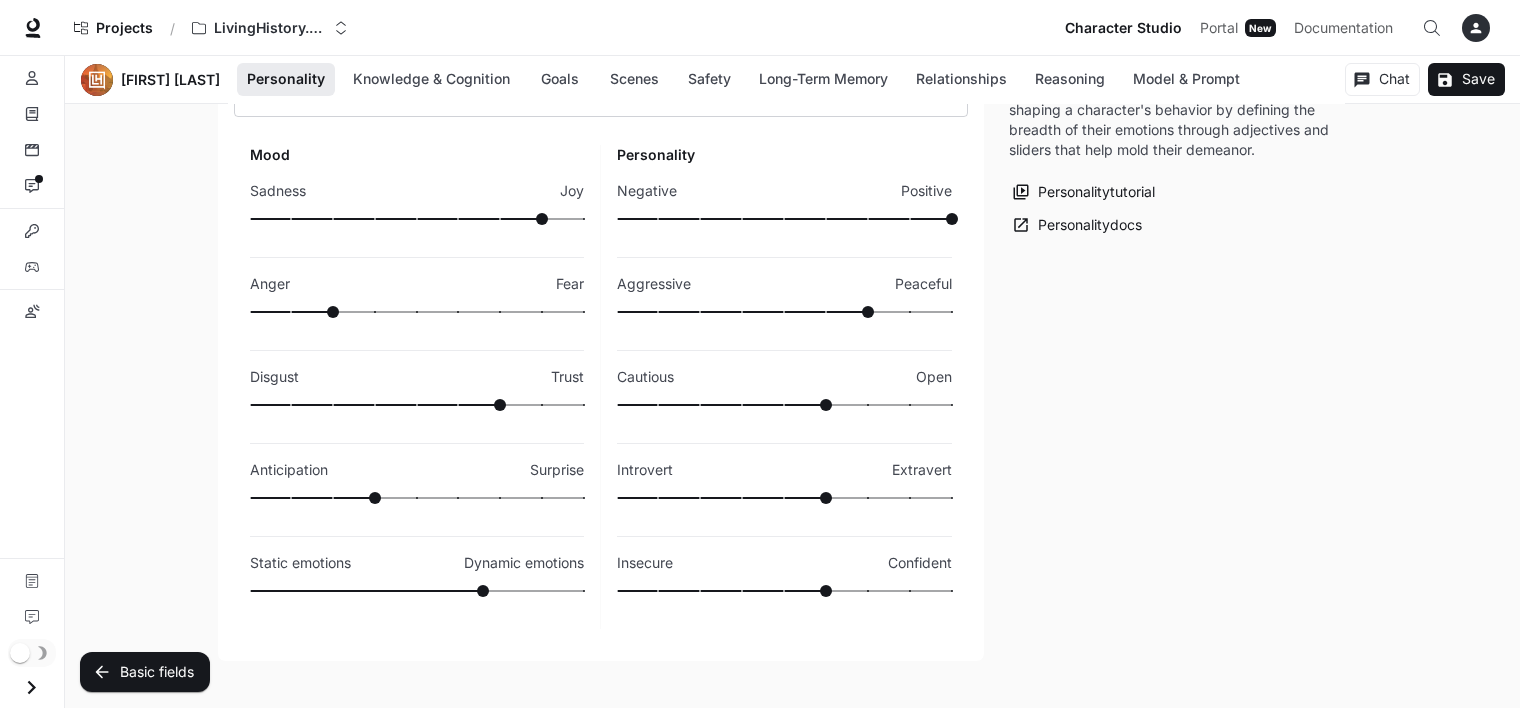 click at bounding box center [417, 498] 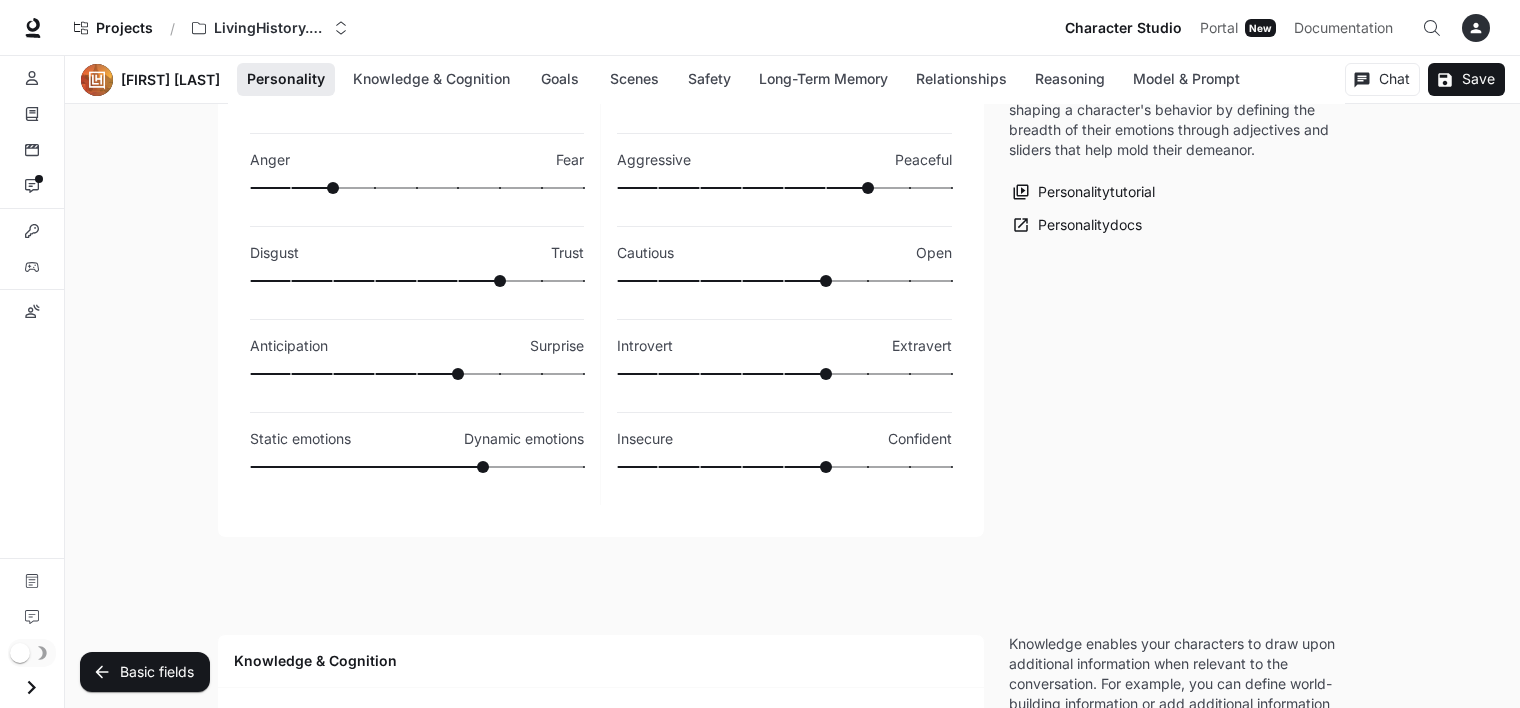 scroll, scrollTop: 614, scrollLeft: 0, axis: vertical 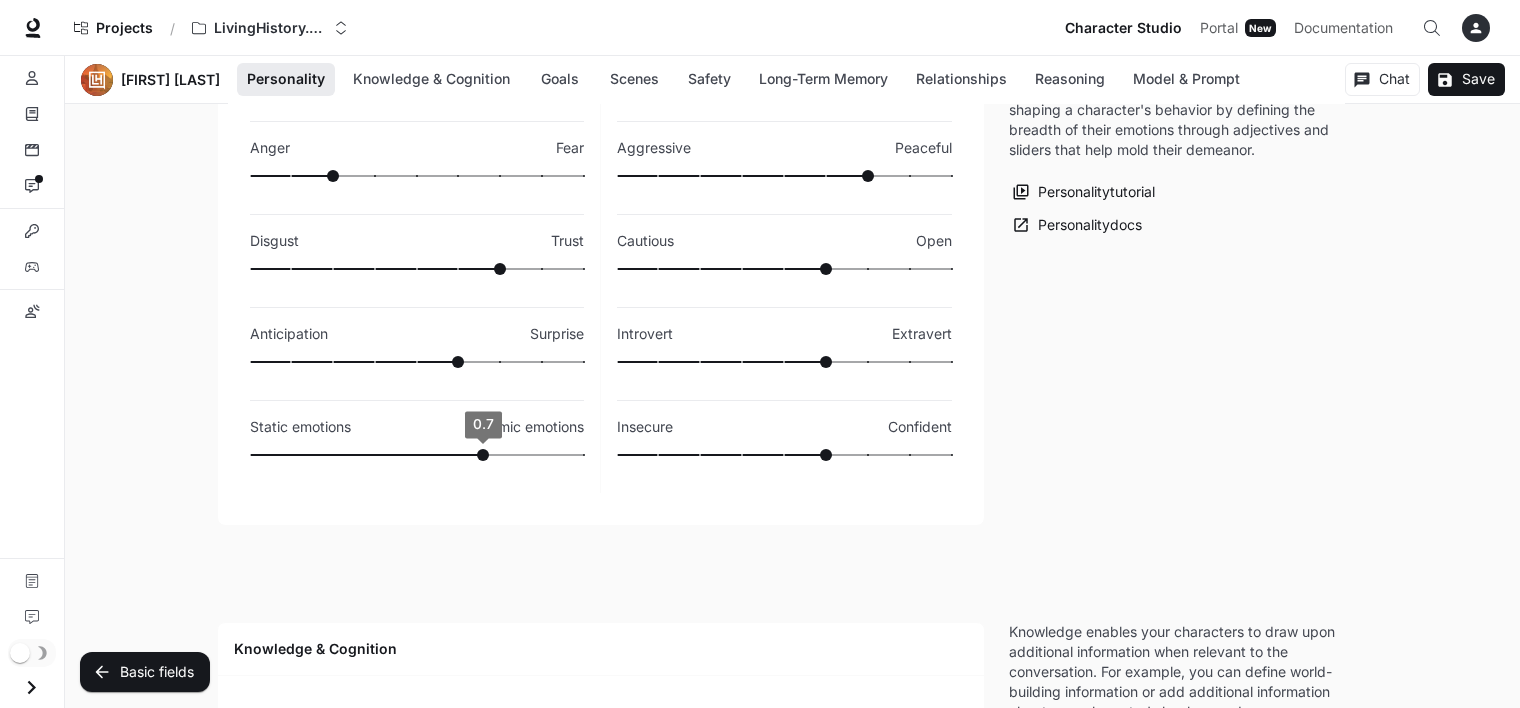 click on "0.7" at bounding box center (483, 455) 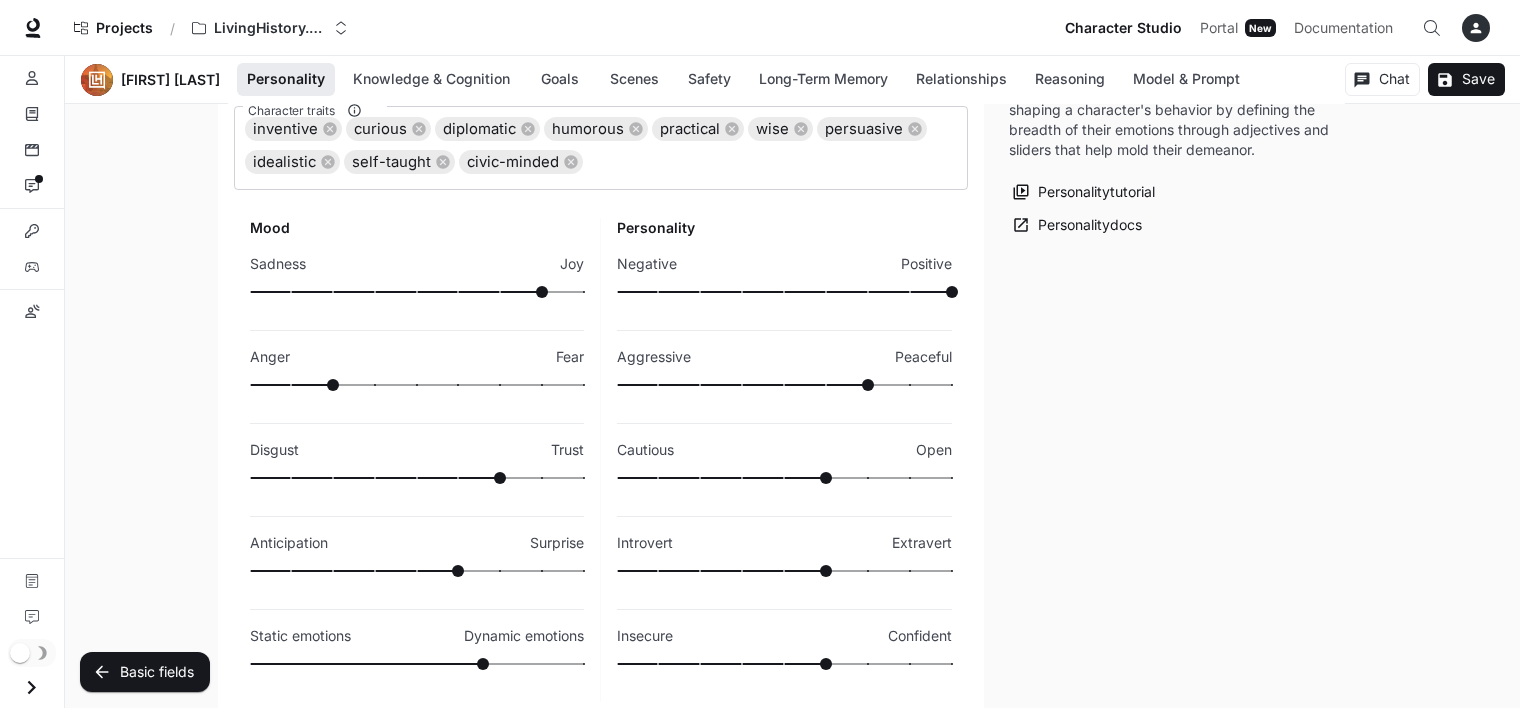 scroll, scrollTop: 388, scrollLeft: 0, axis: vertical 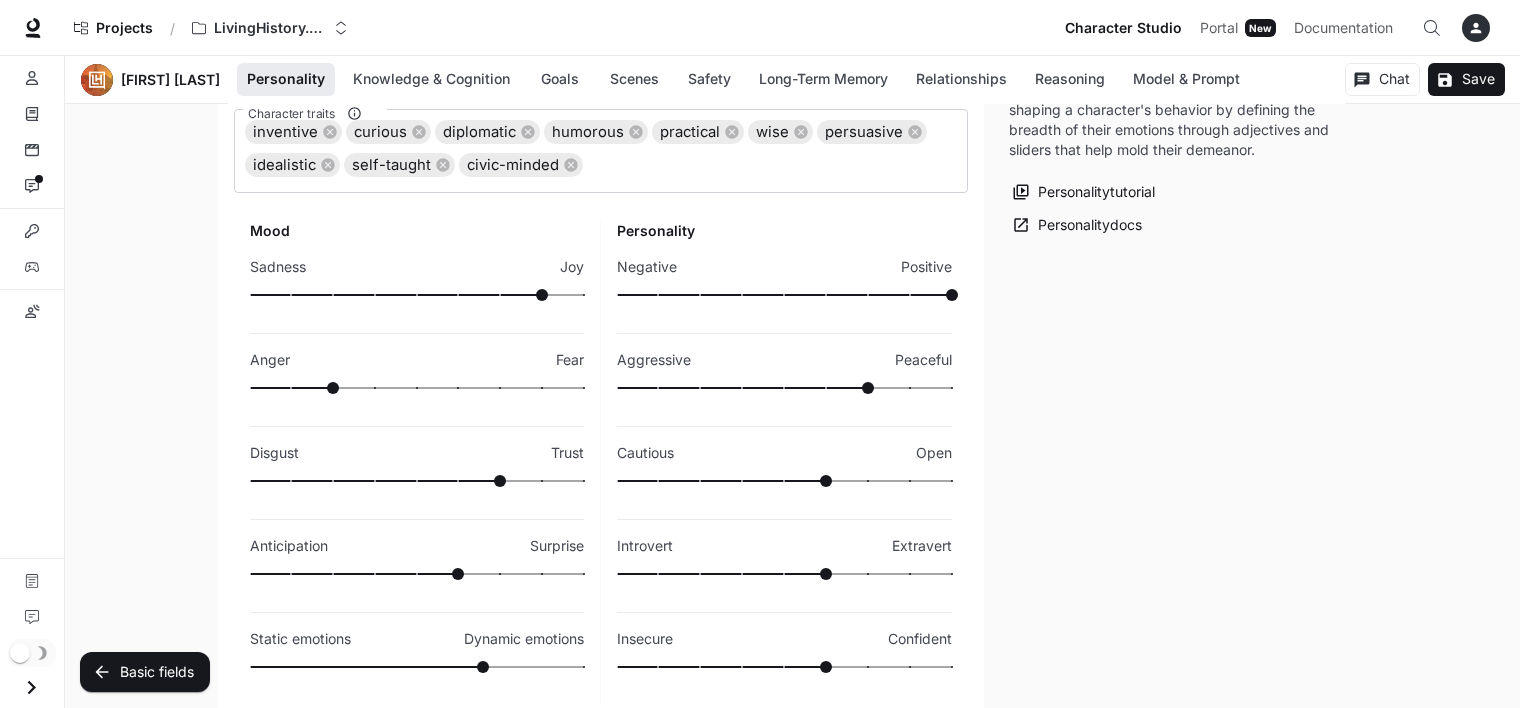 click at bounding box center [784, 295] 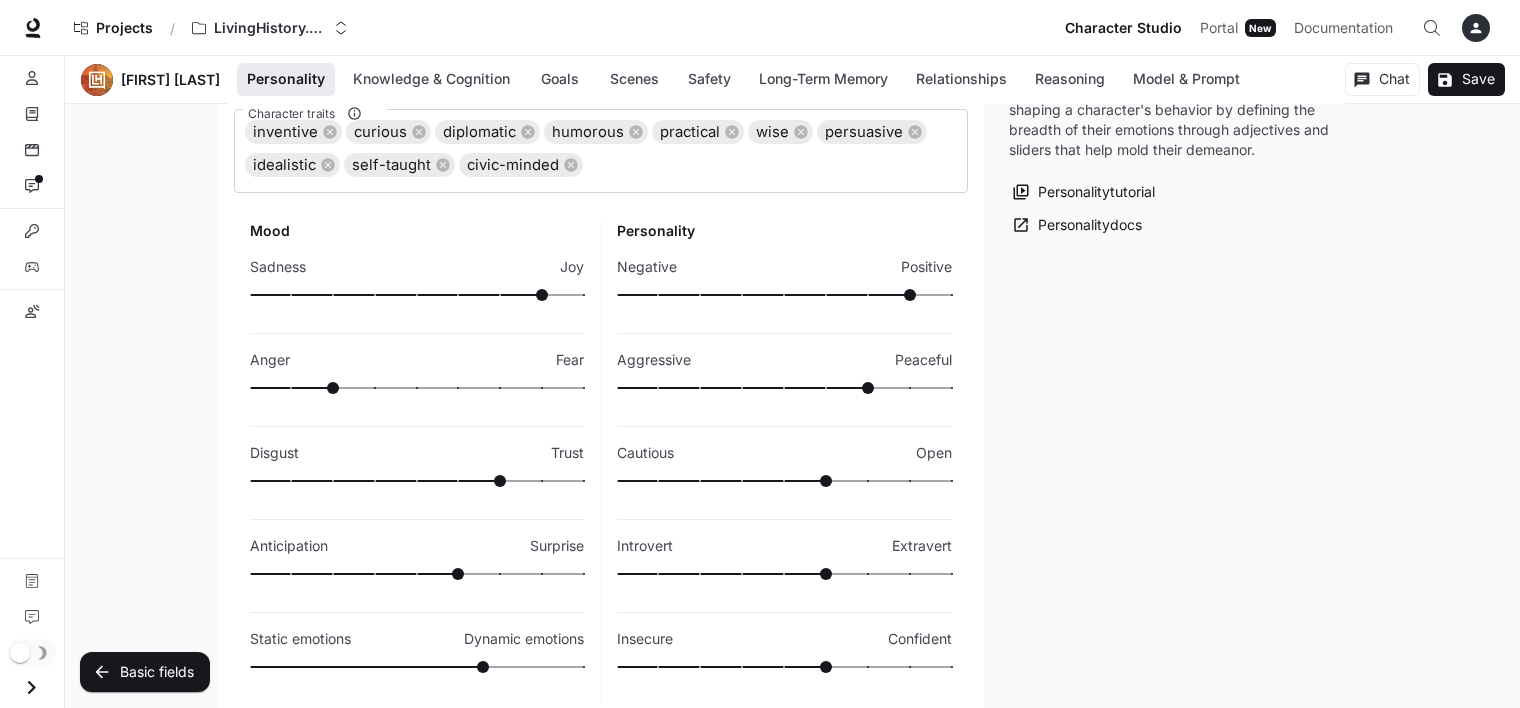click at bounding box center (742, 388) 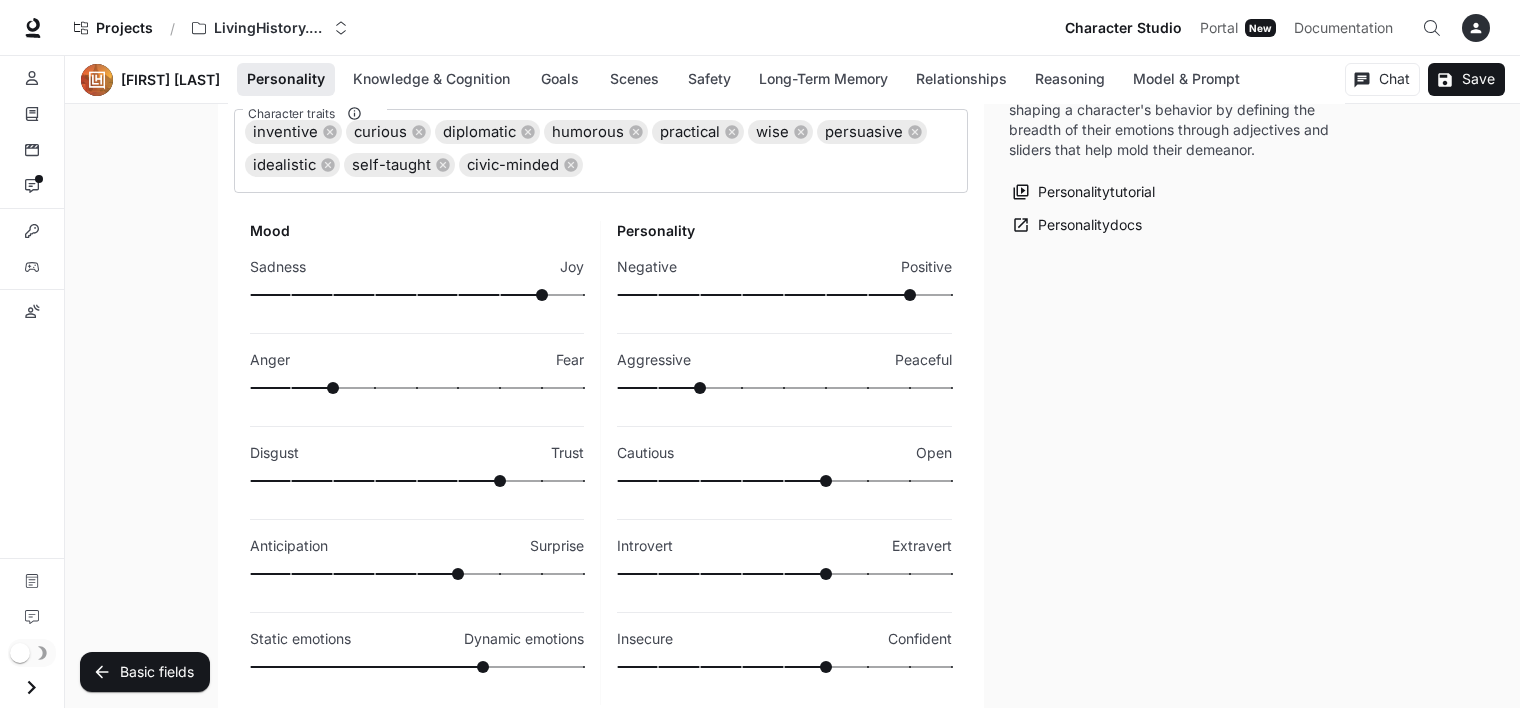click at bounding box center (784, 481) 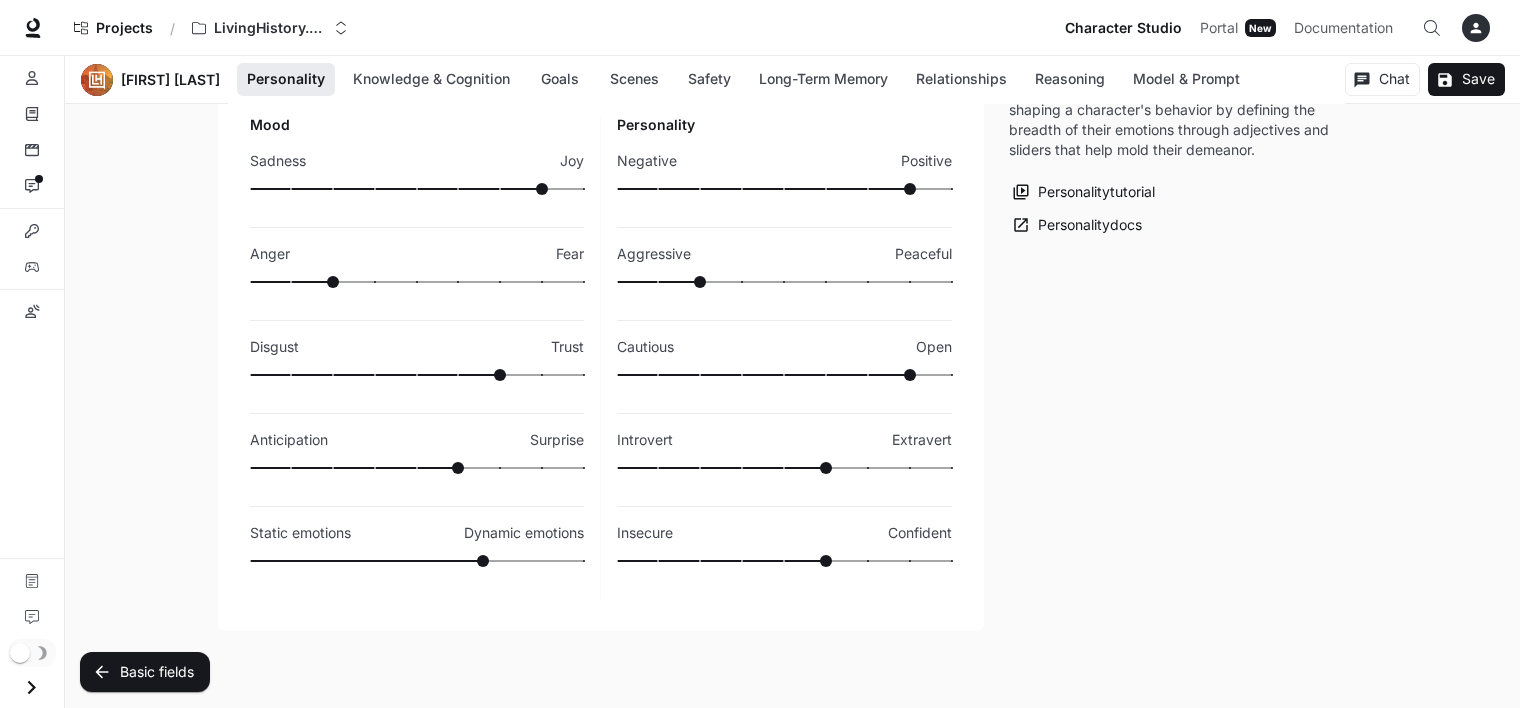 scroll, scrollTop: 526, scrollLeft: 0, axis: vertical 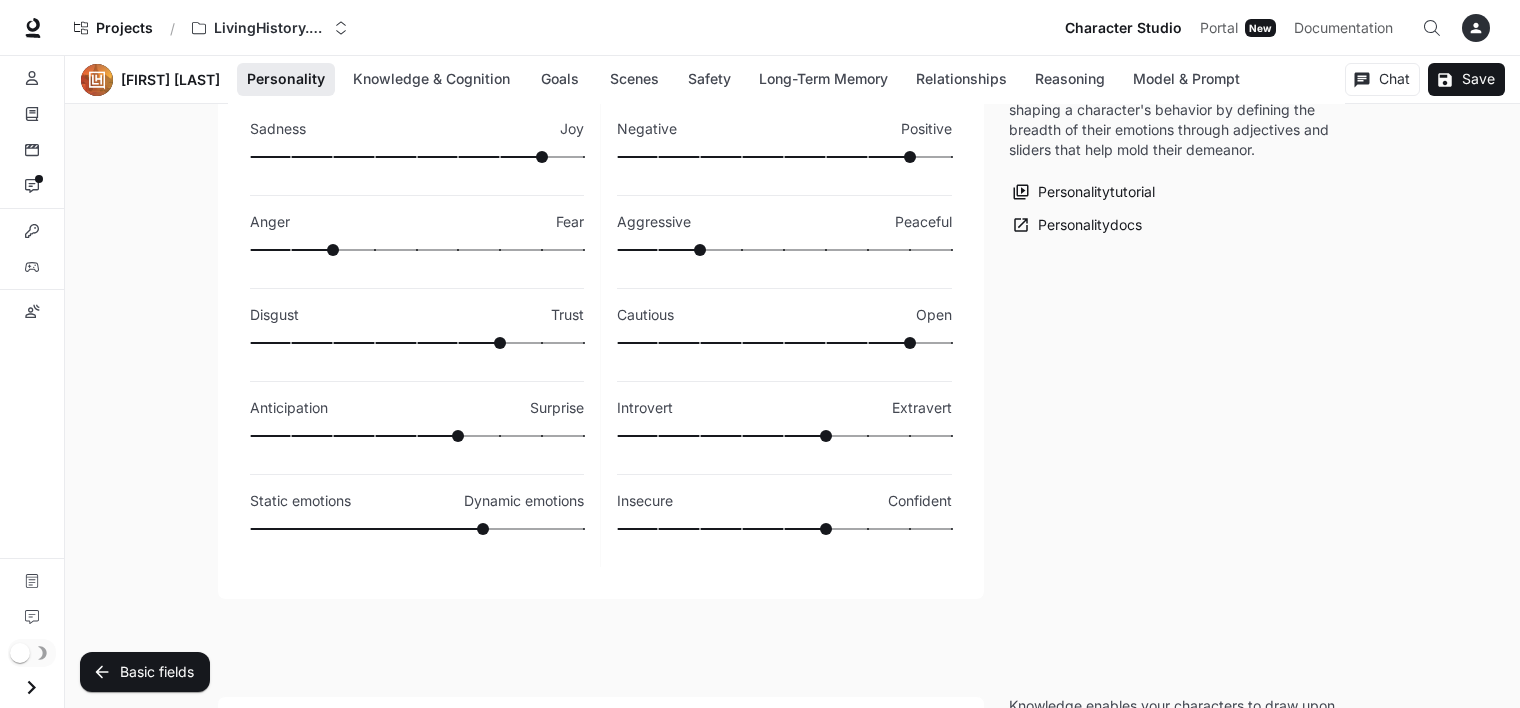 click at bounding box center (784, 529) 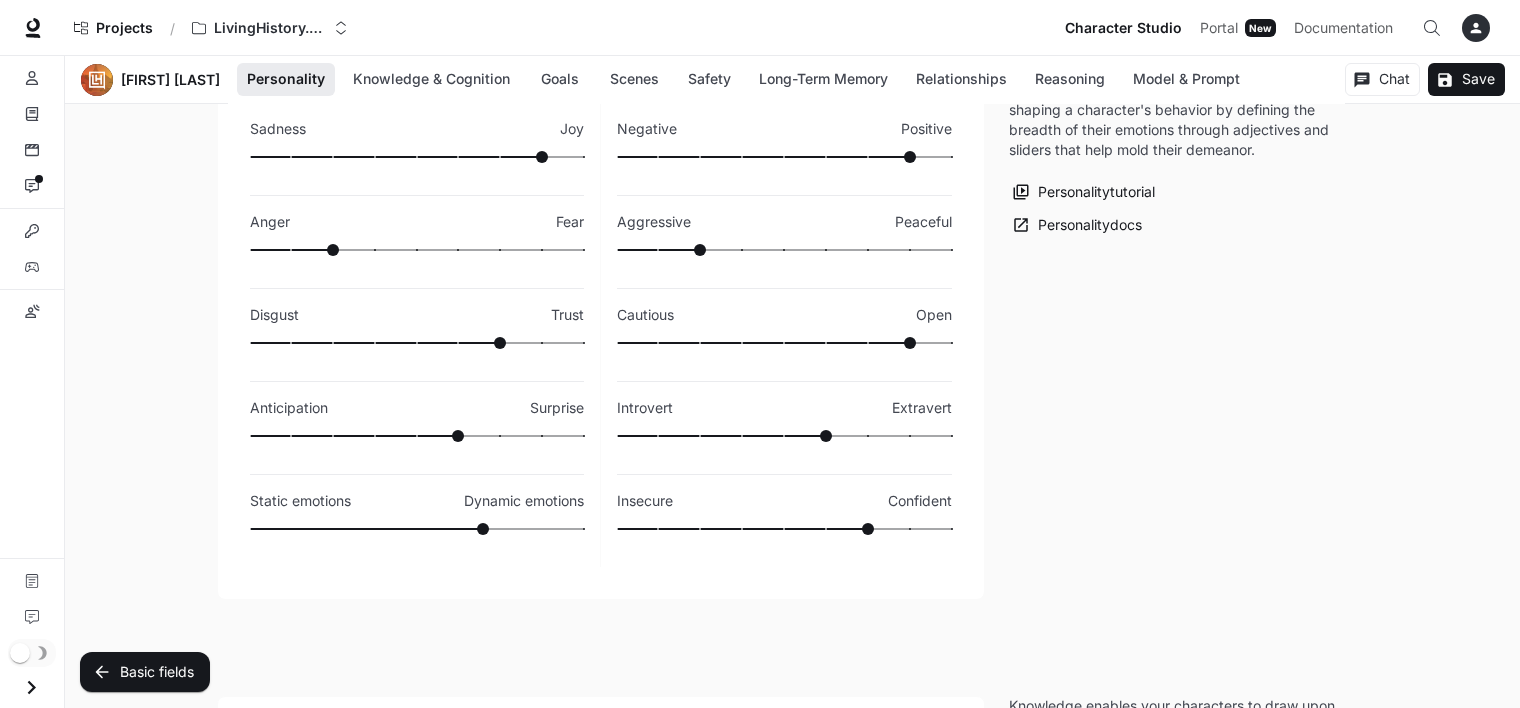 click on "Personality controls Inworld's emotional engine, shaping a character's behavior by defining the breadth of their emotions through adjectives and sliders that help mold their demeanor. Personality  tutorial Personality  docs" at bounding box center [1177, 258] 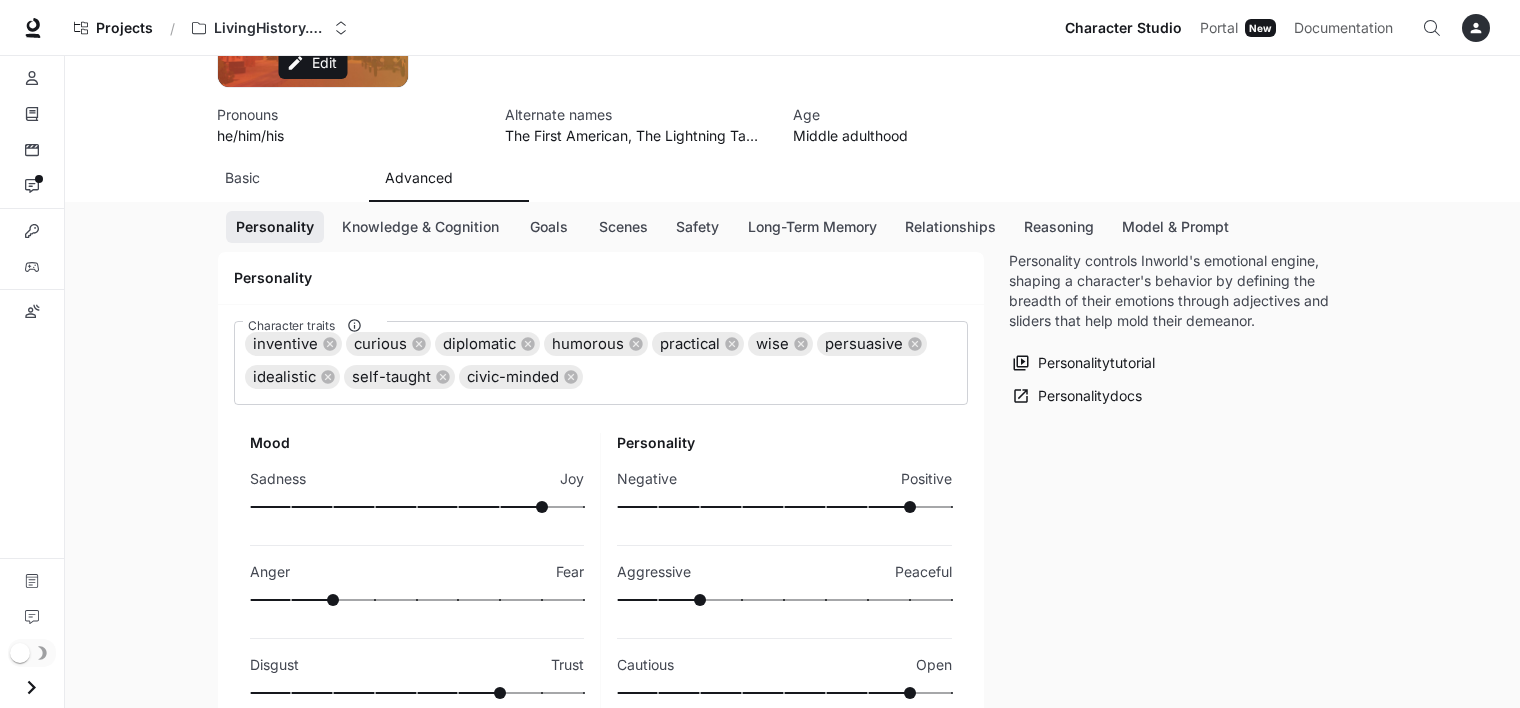 scroll, scrollTop: 0, scrollLeft: 0, axis: both 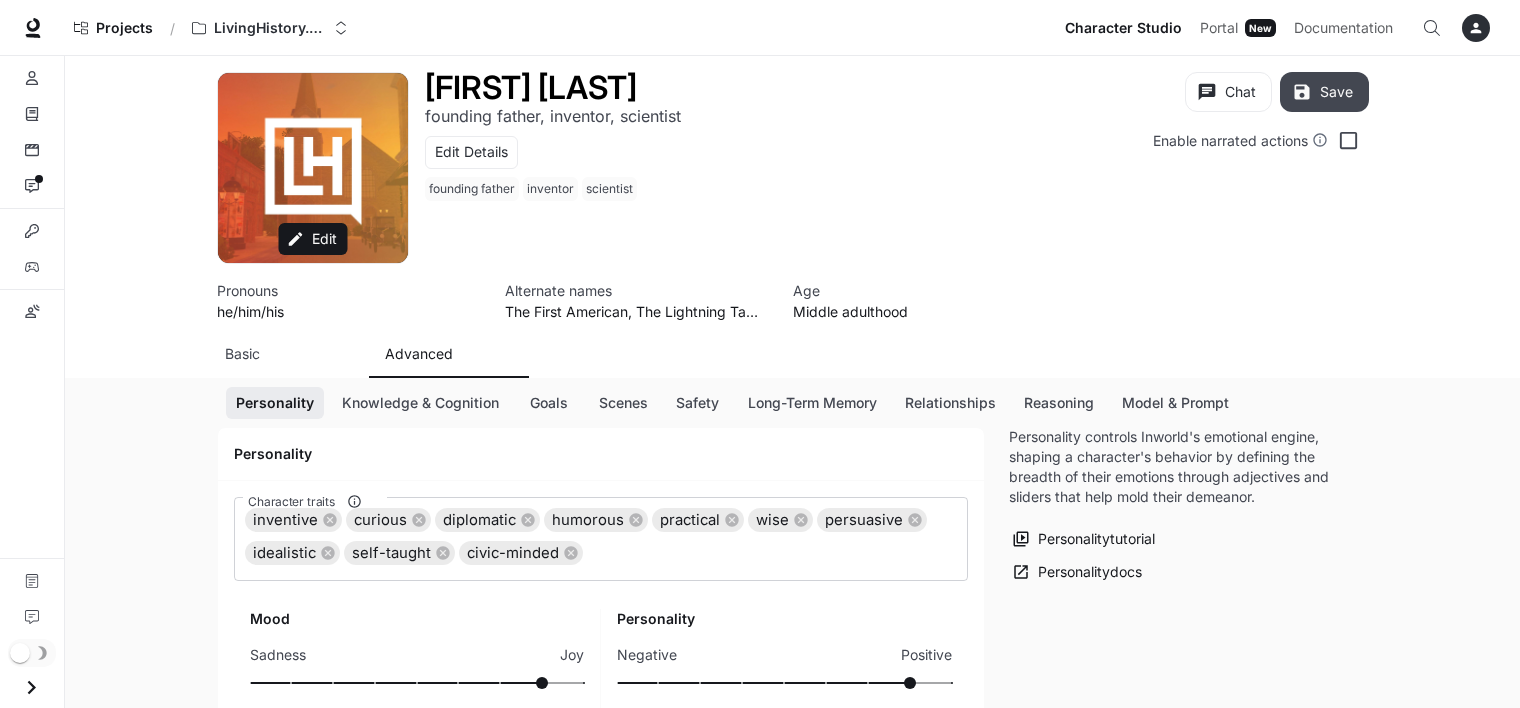 click on "Save" at bounding box center (1324, 92) 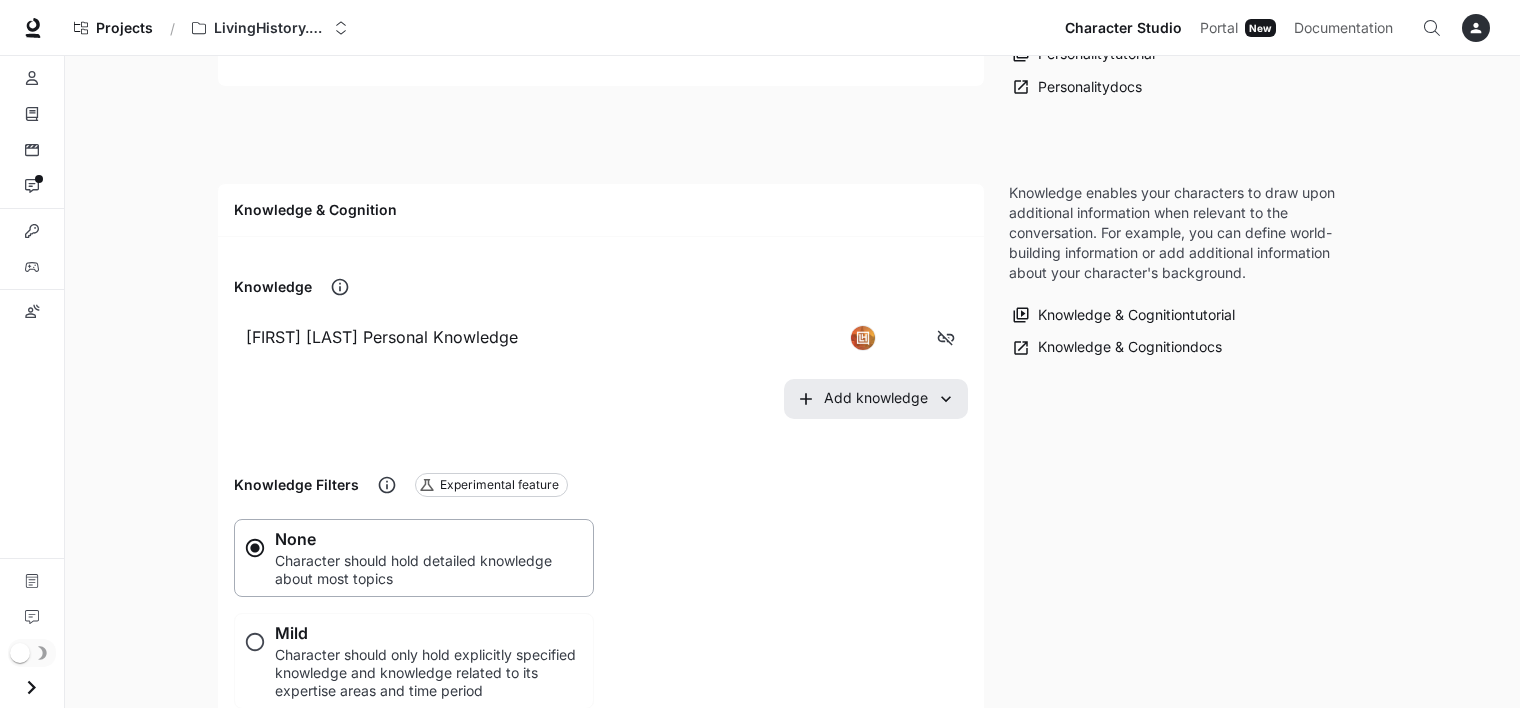 scroll, scrollTop: 0, scrollLeft: 0, axis: both 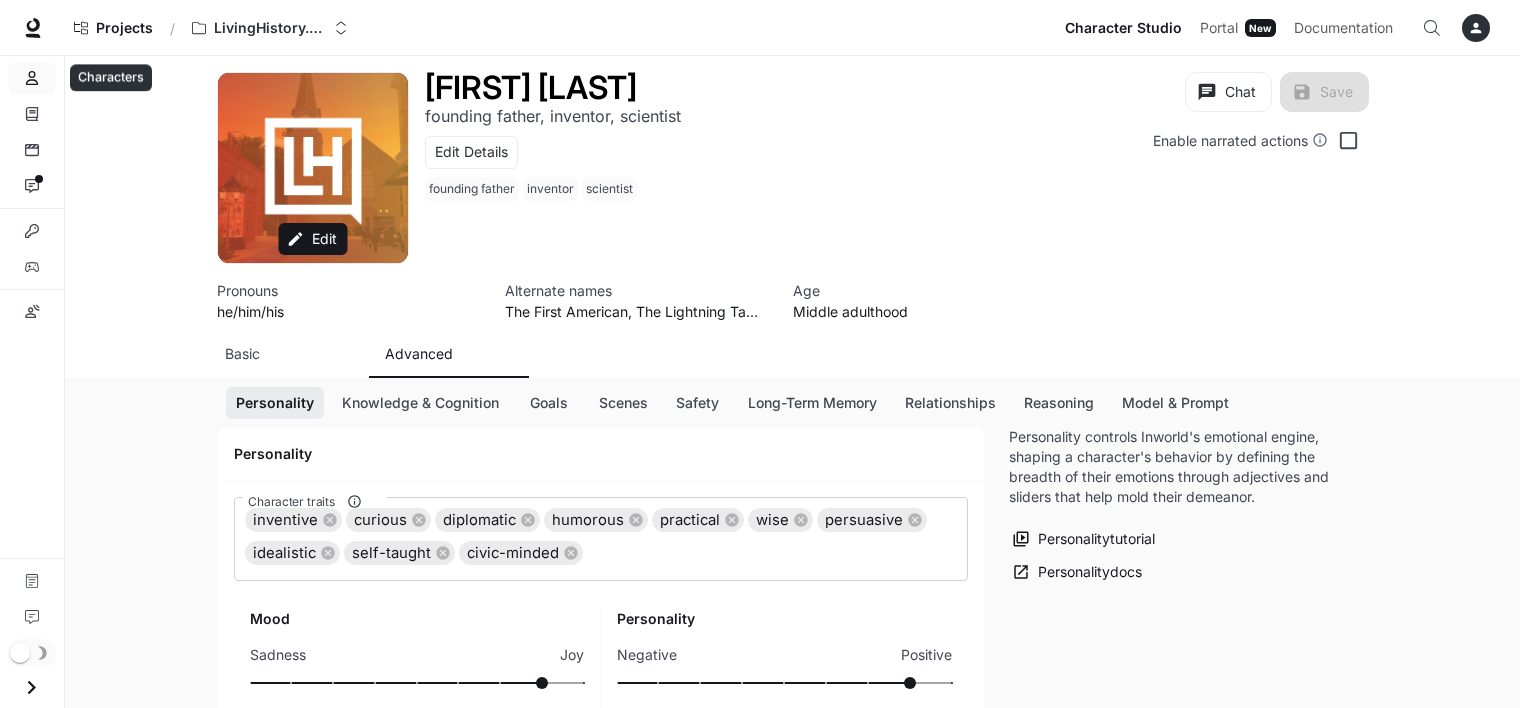 click 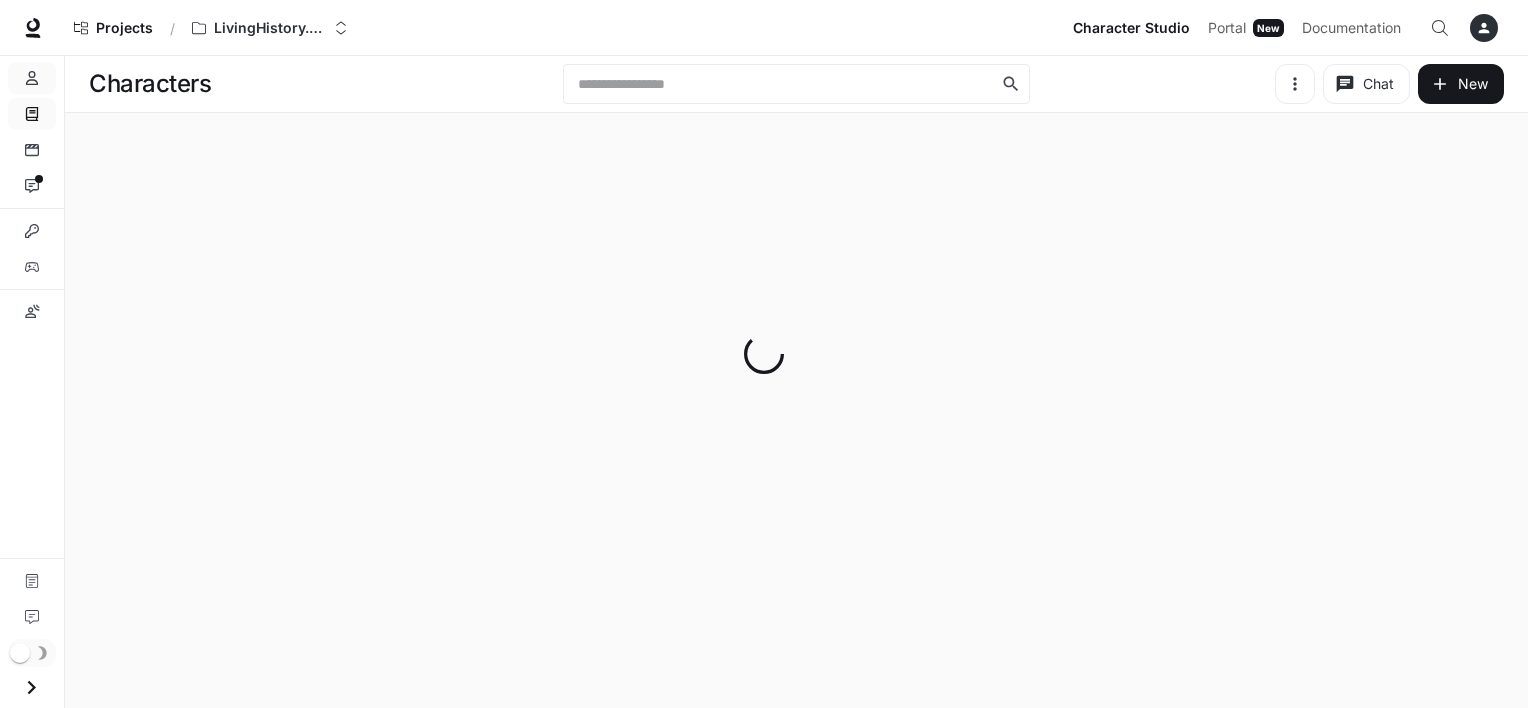 click 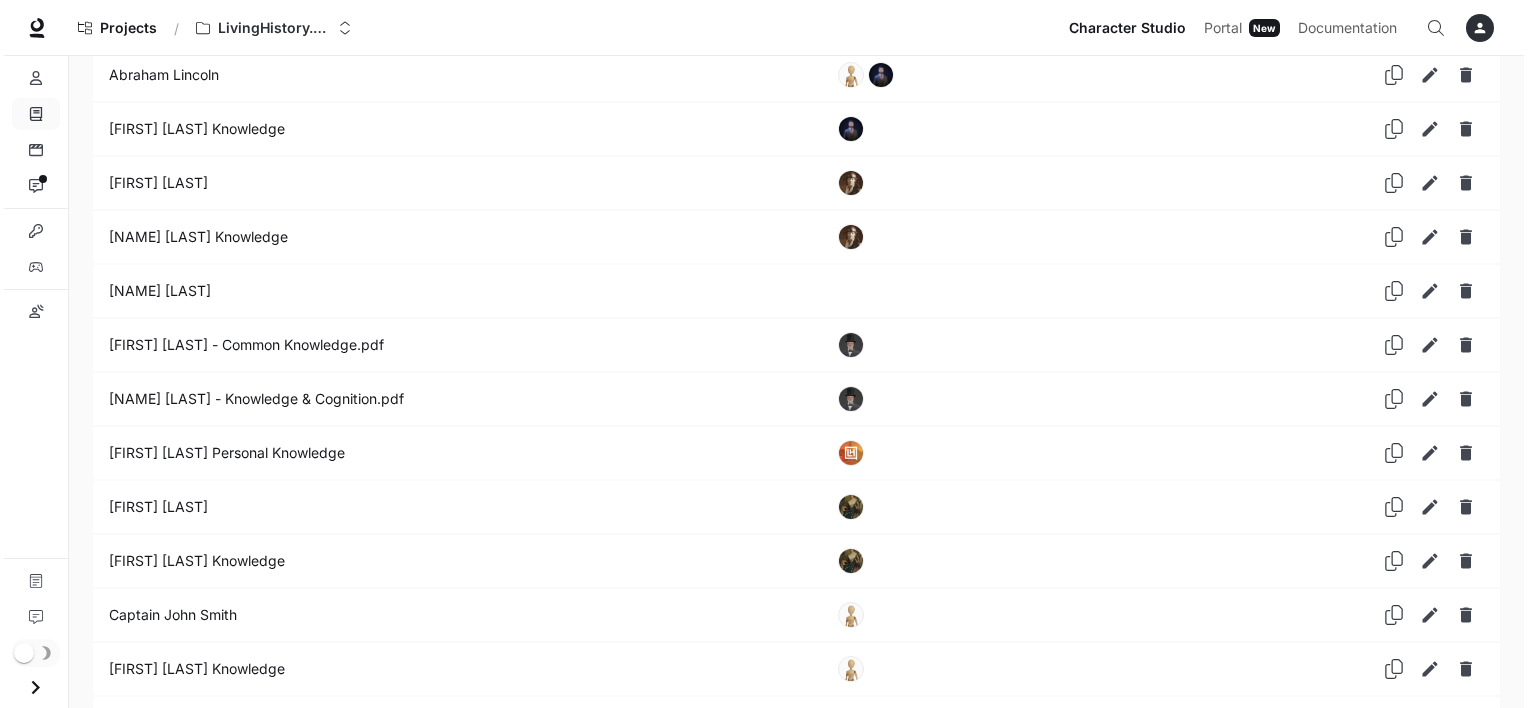 scroll, scrollTop: 139, scrollLeft: 0, axis: vertical 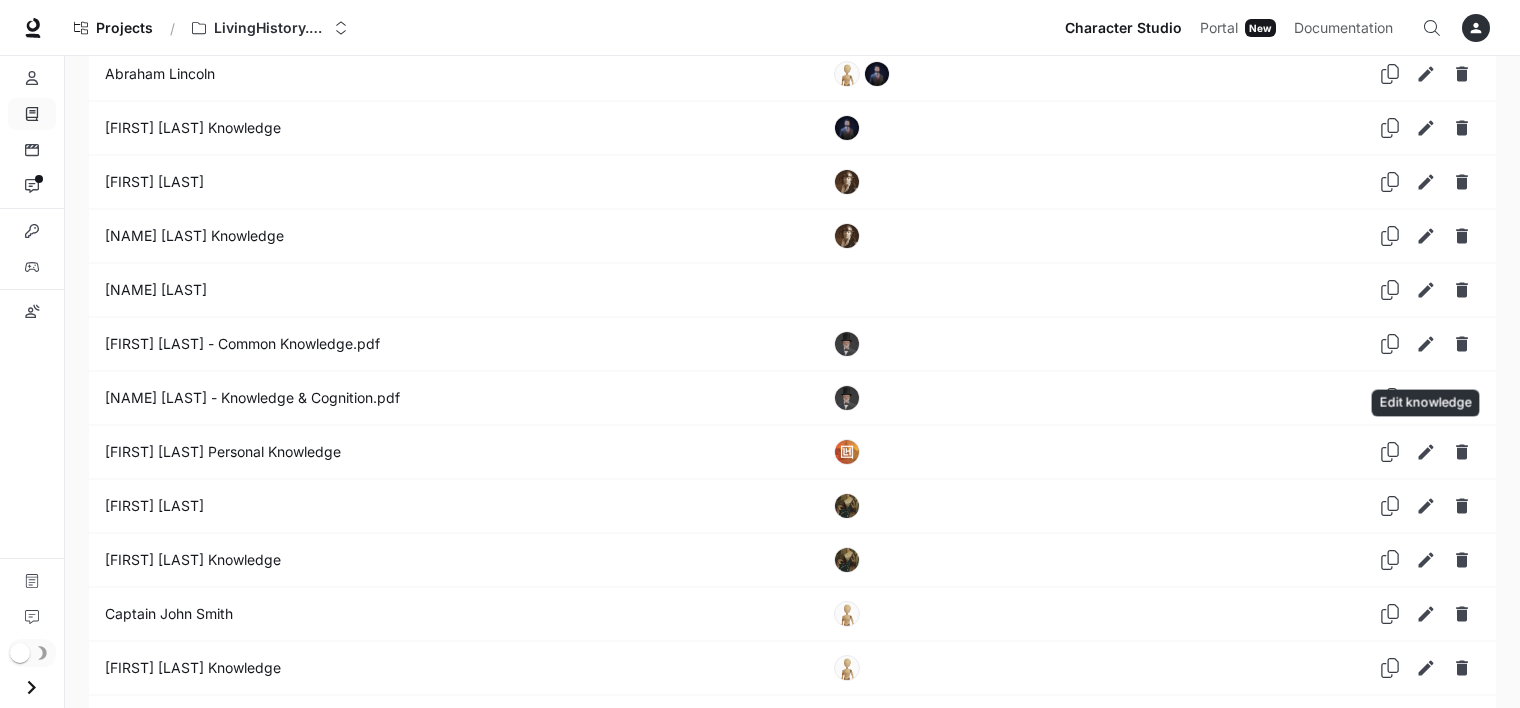 click 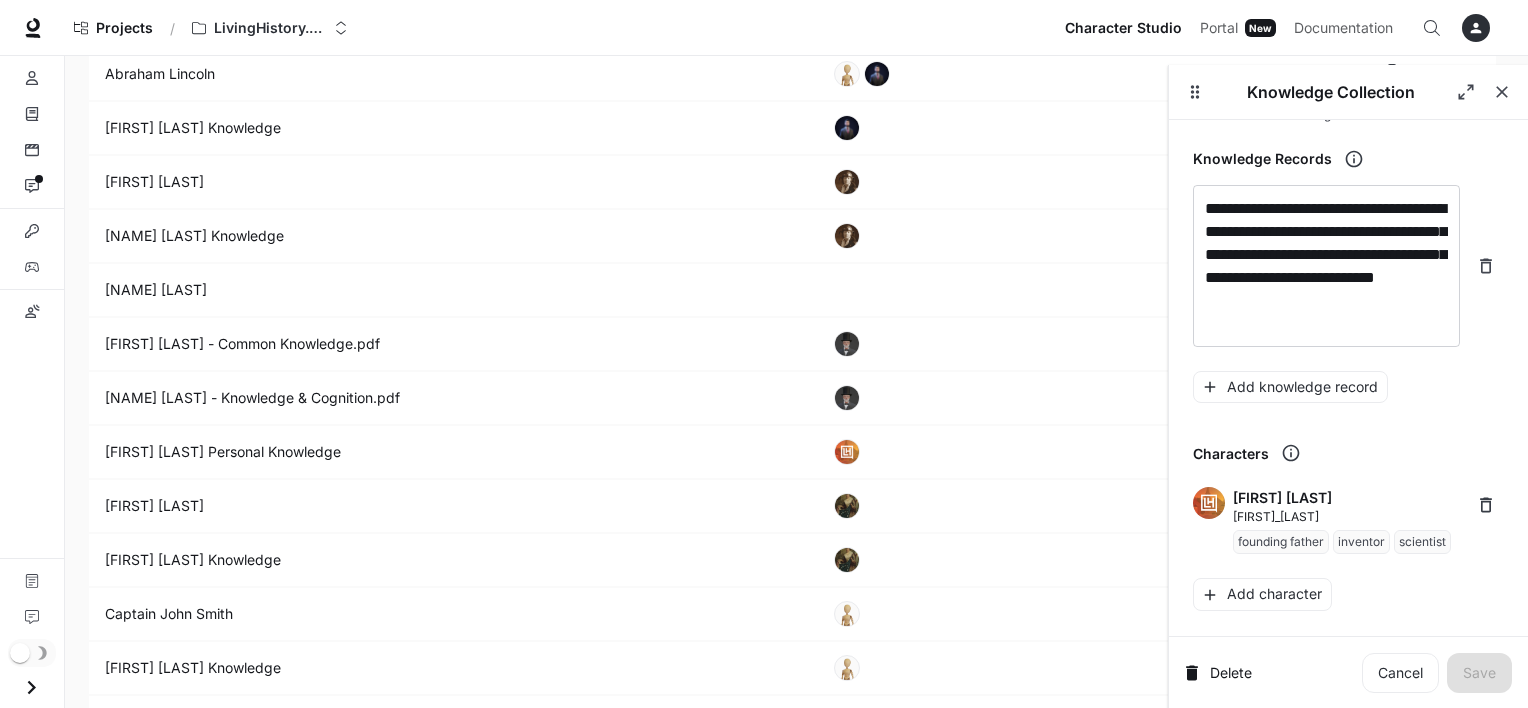 scroll, scrollTop: 315, scrollLeft: 0, axis: vertical 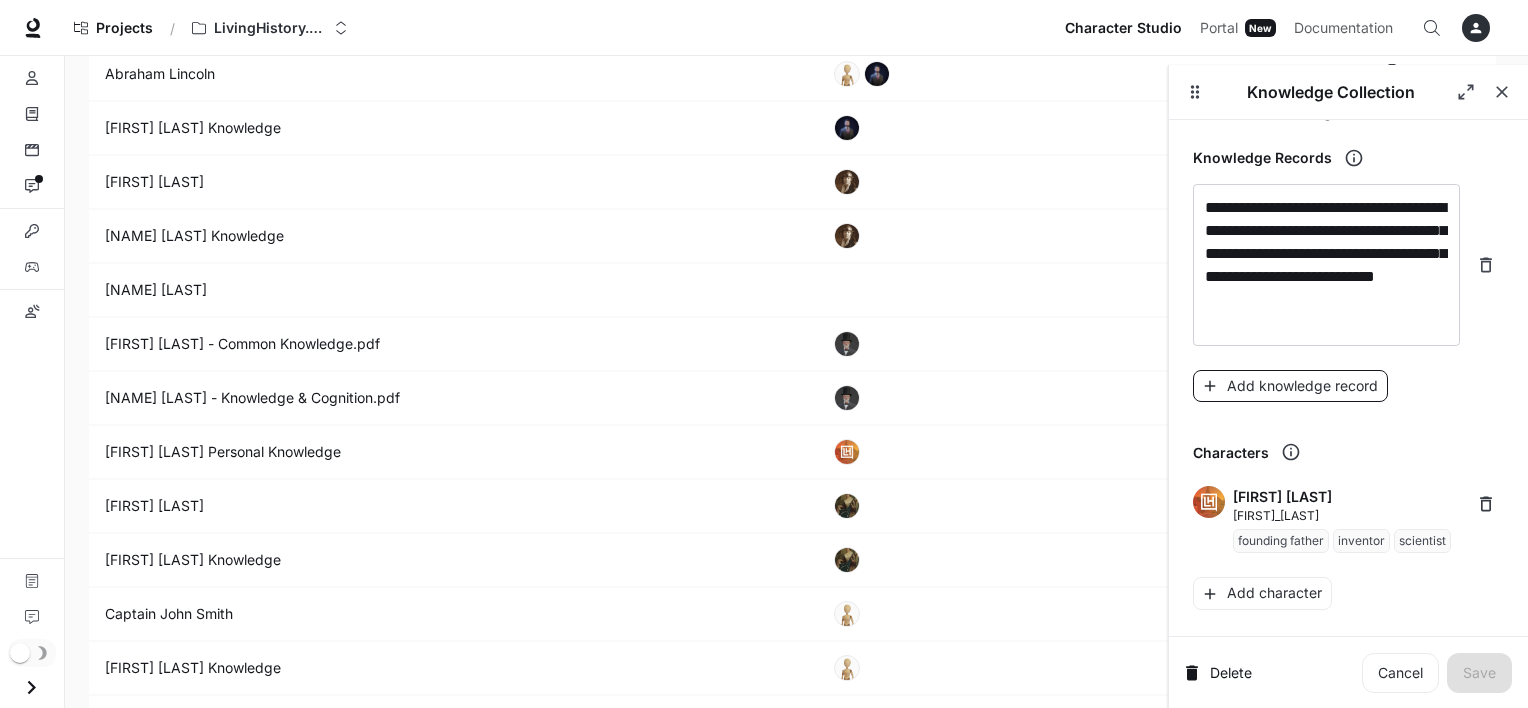 click on "Add knowledge record" at bounding box center (1290, 386) 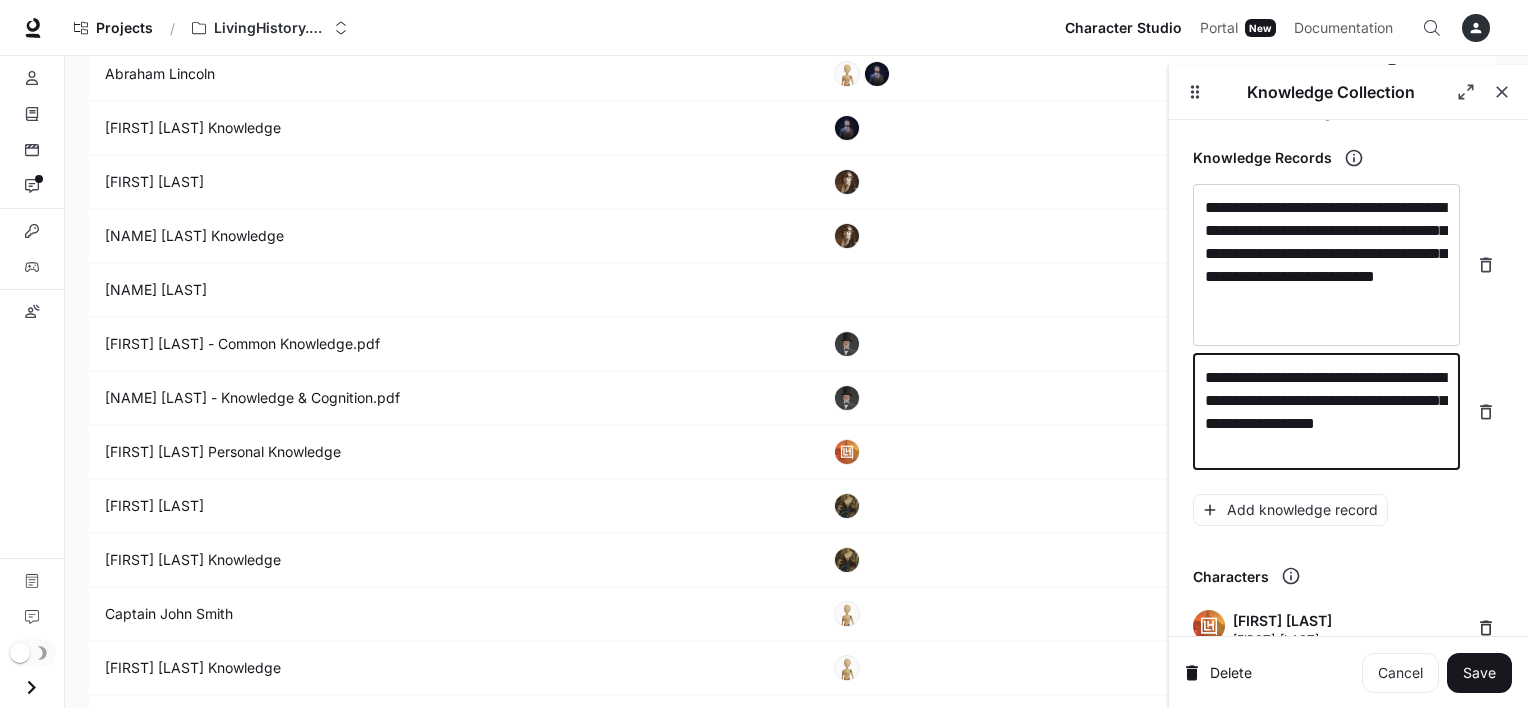 type on "**********" 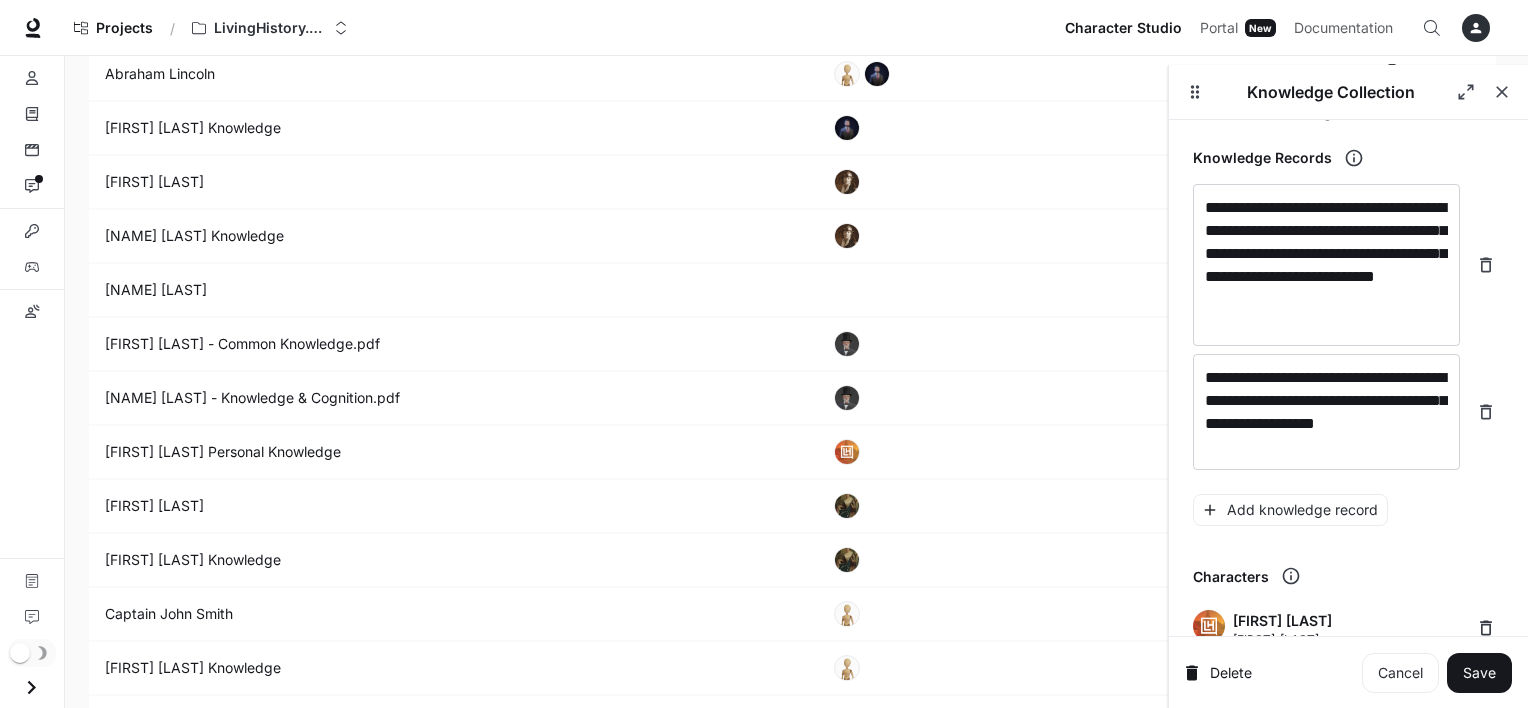 click on "**********" at bounding box center [1348, 333] 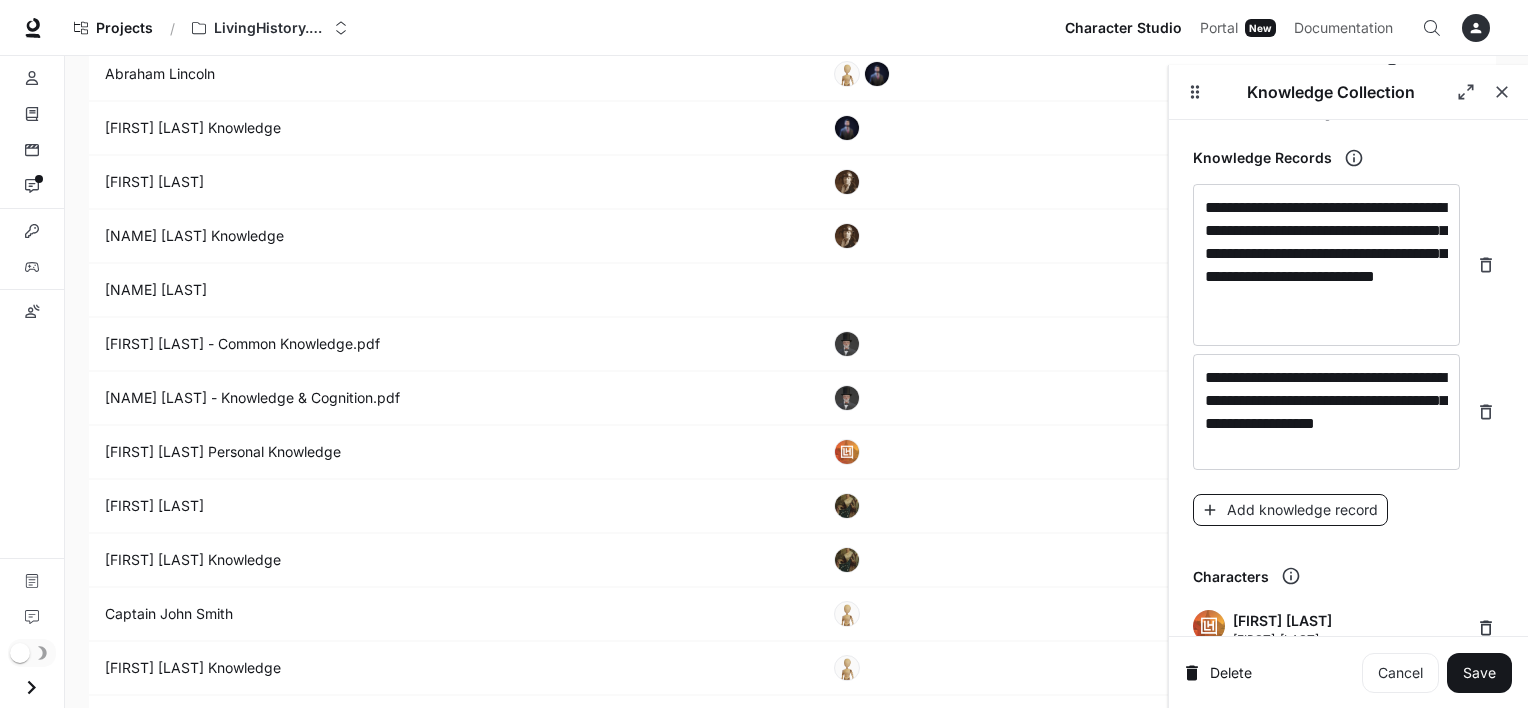 click on "Add knowledge record" at bounding box center [1290, 510] 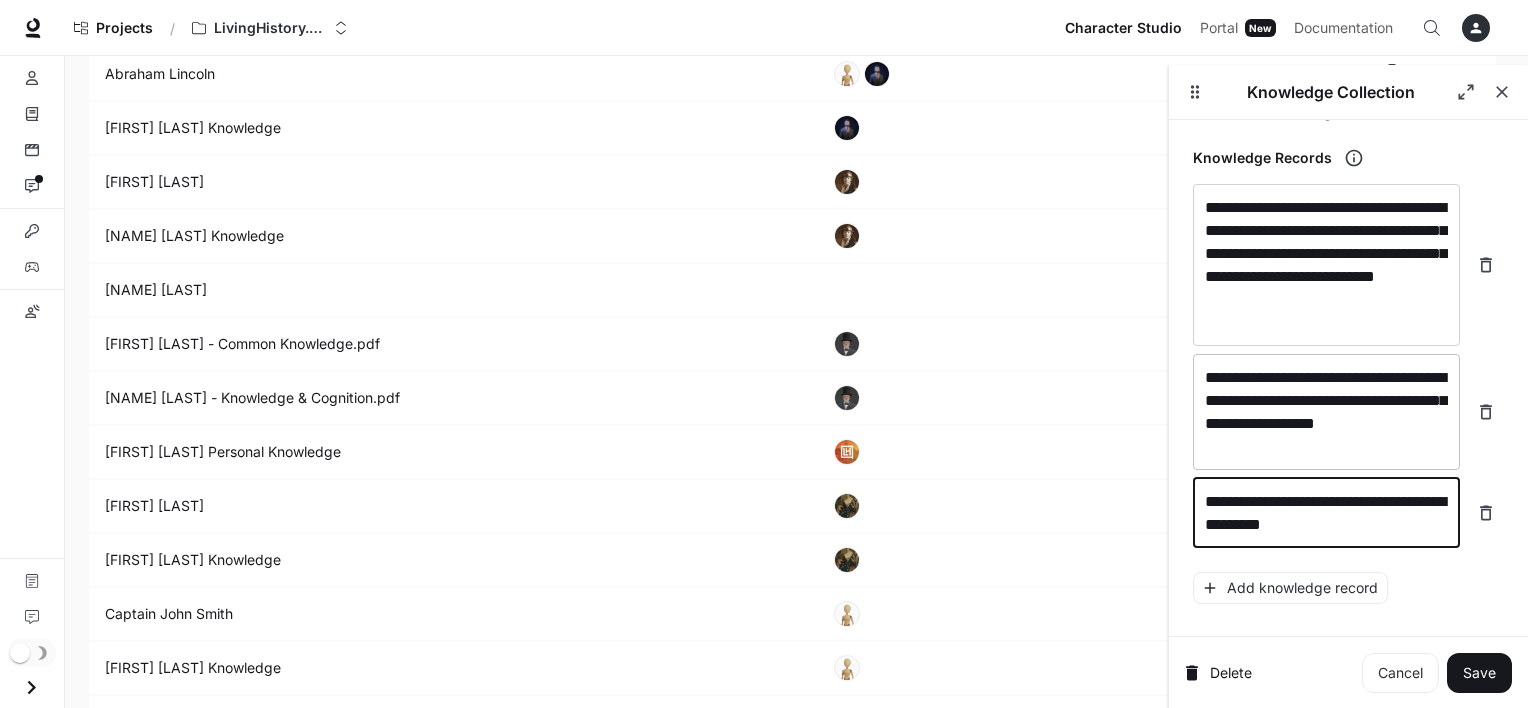 type on "**********" 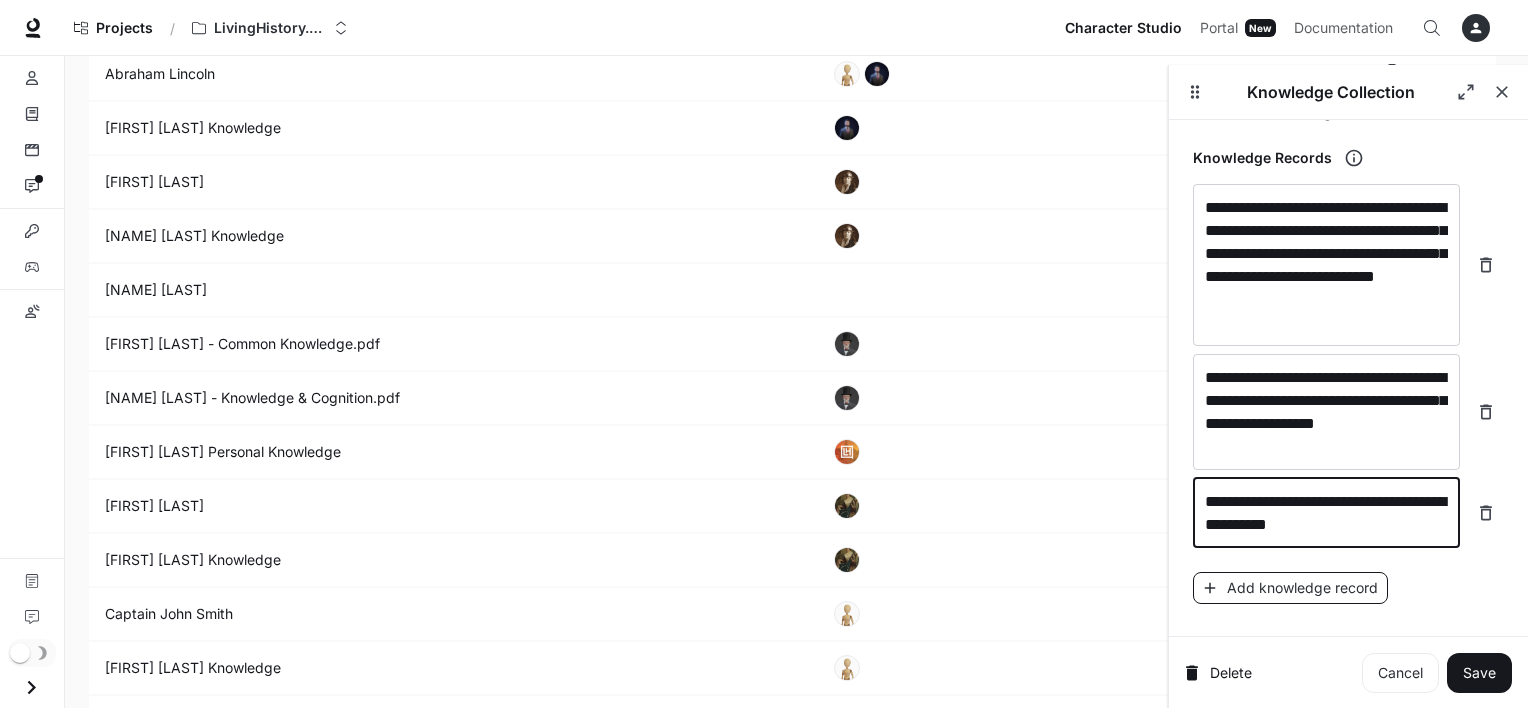 click on "Add knowledge record" at bounding box center (1290, 588) 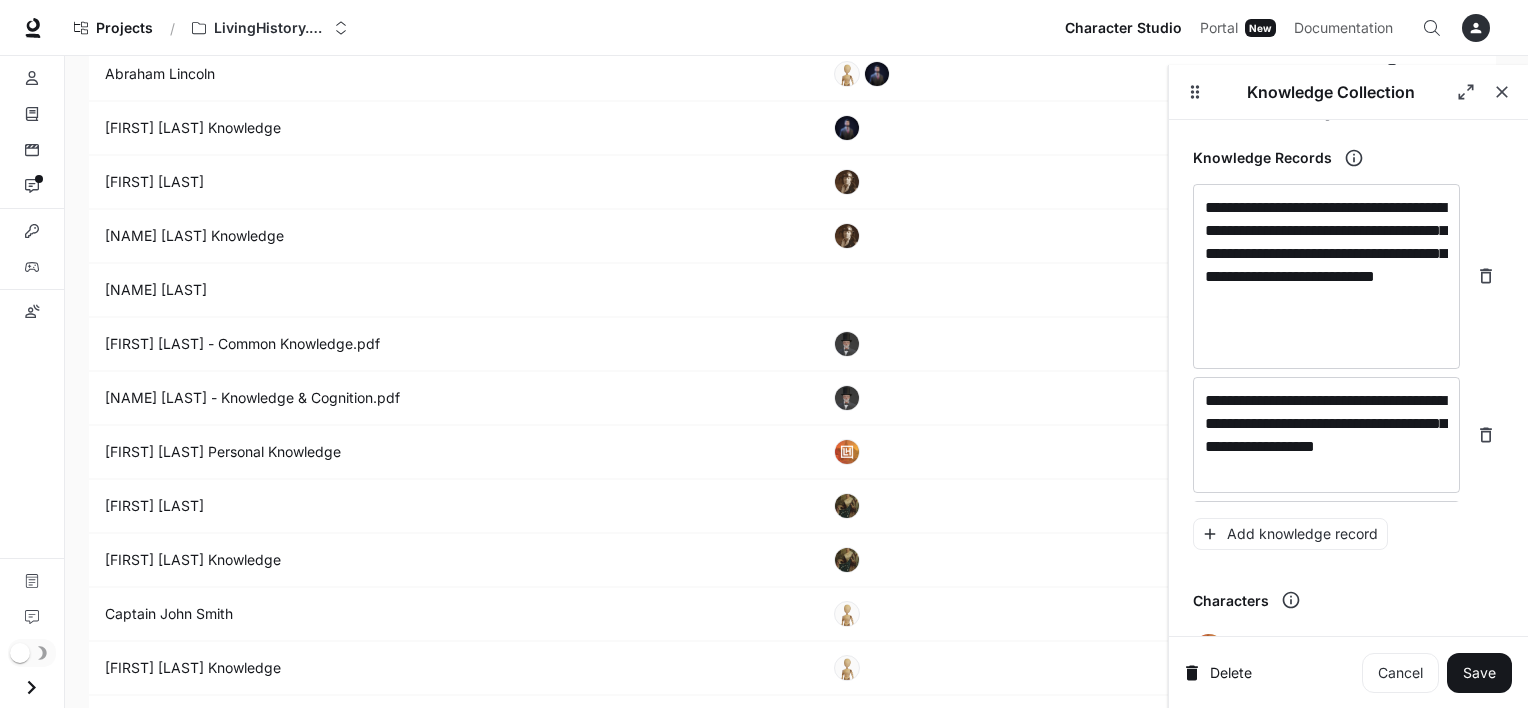 scroll, scrollTop: 66, scrollLeft: 0, axis: vertical 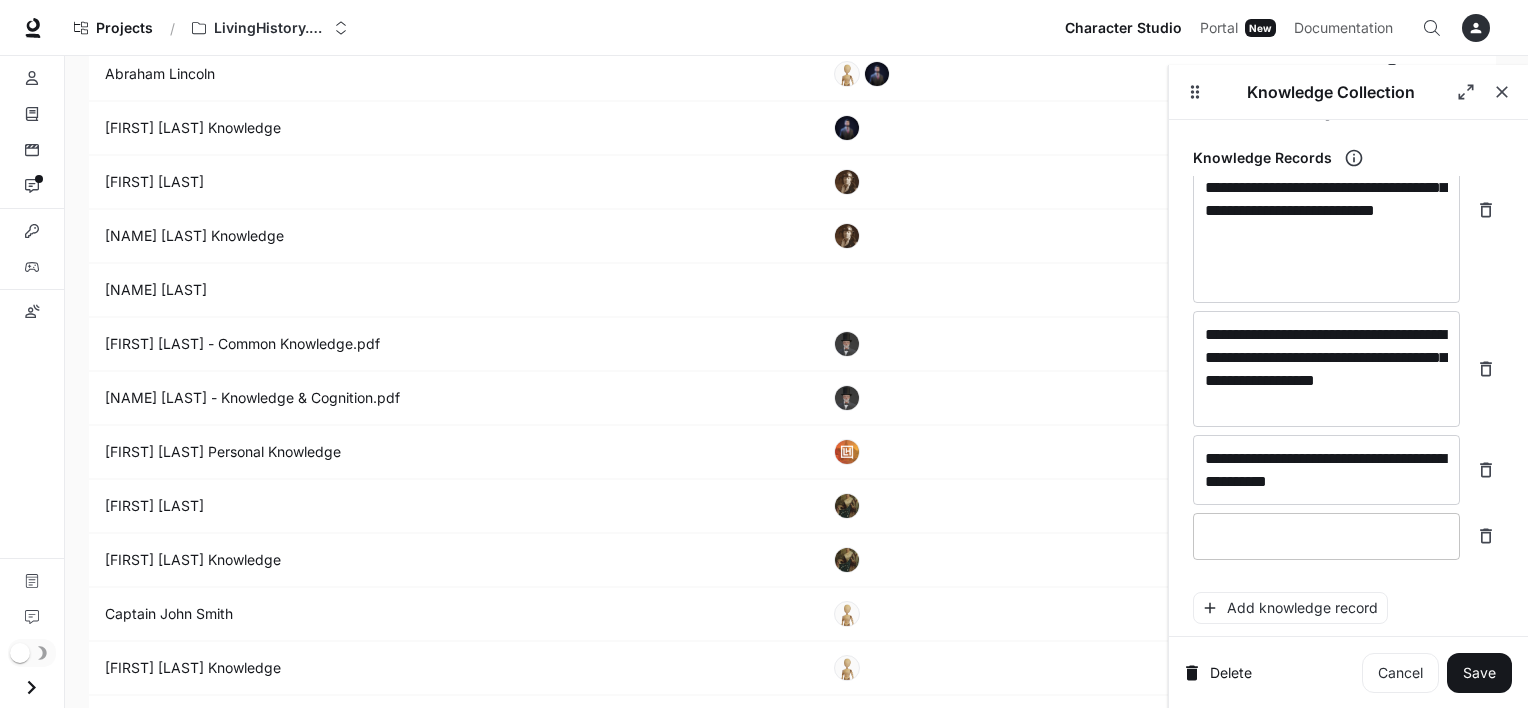 click at bounding box center (1326, 536) 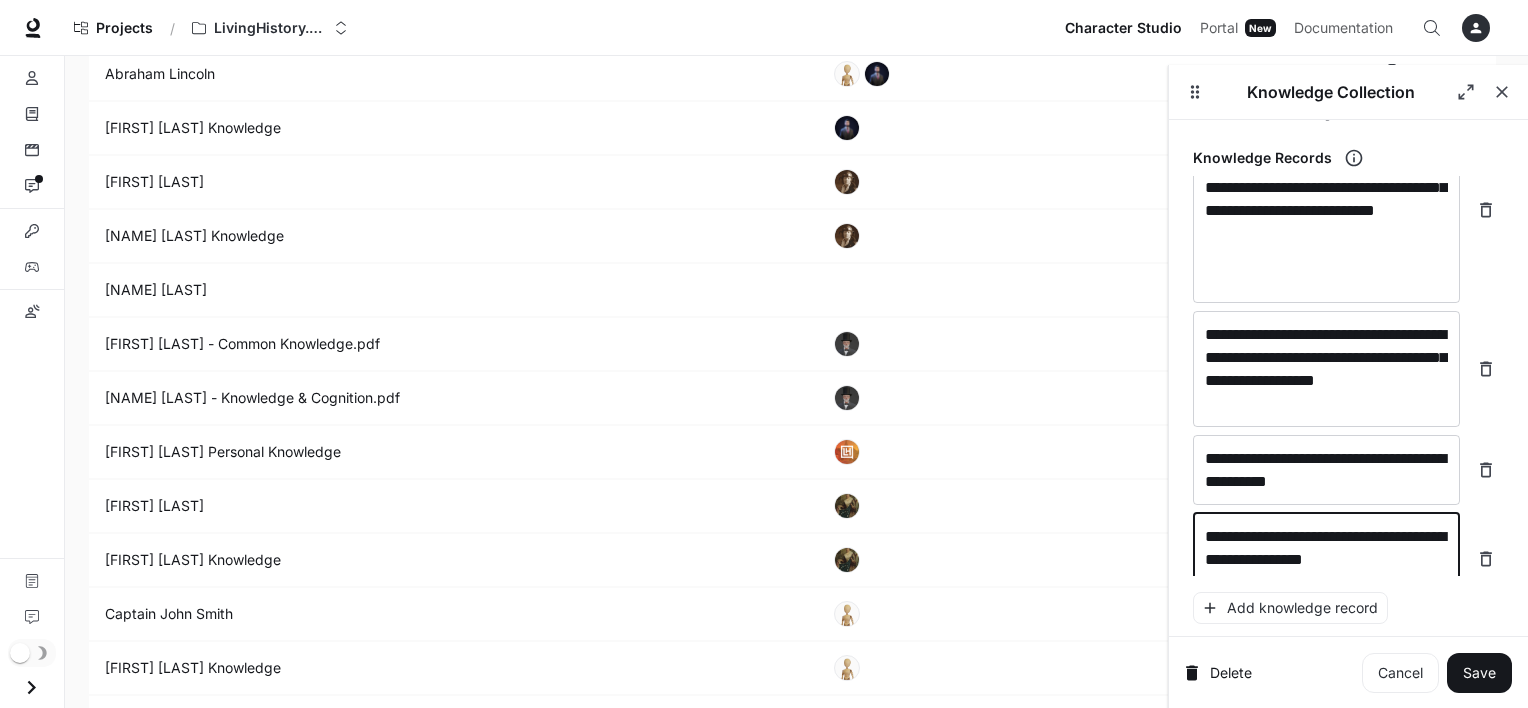 scroll, scrollTop: 81, scrollLeft: 0, axis: vertical 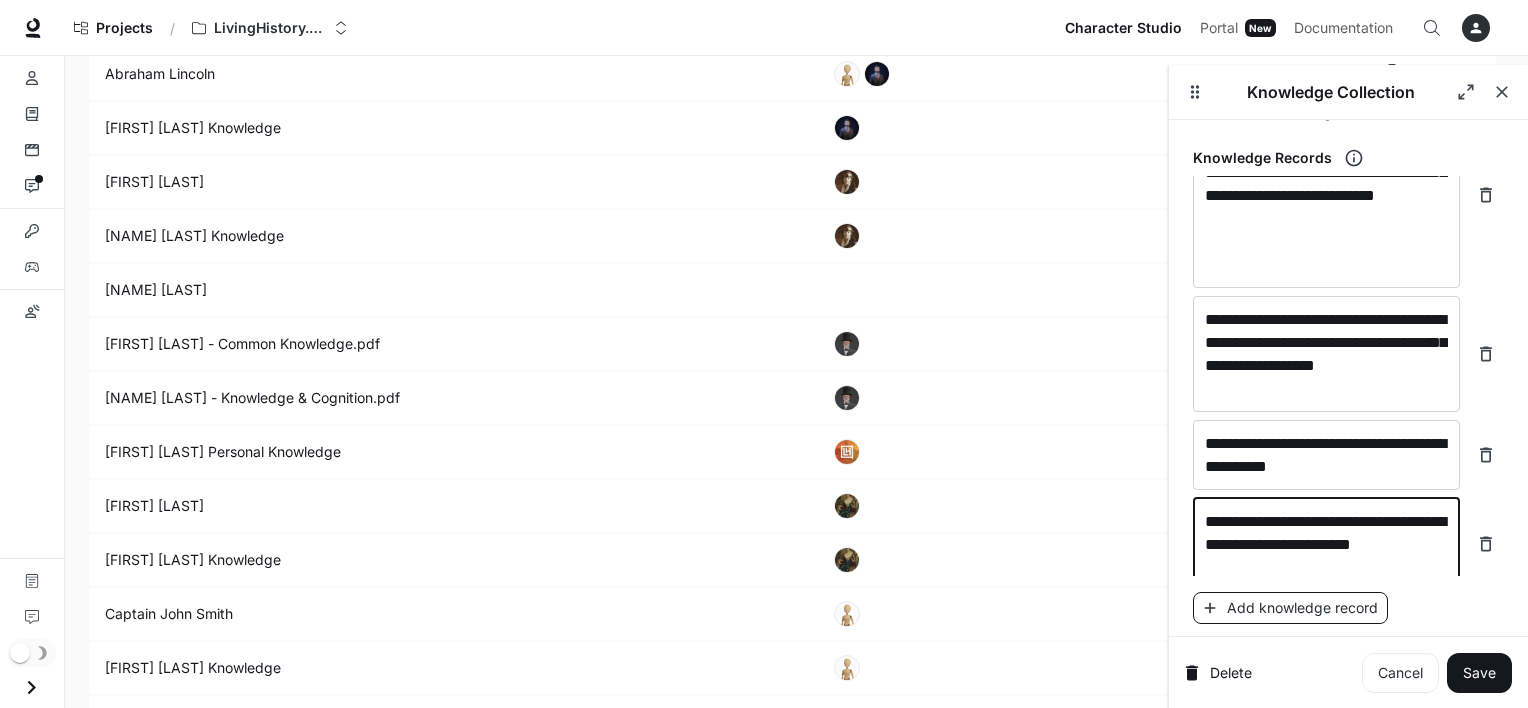 type on "**********" 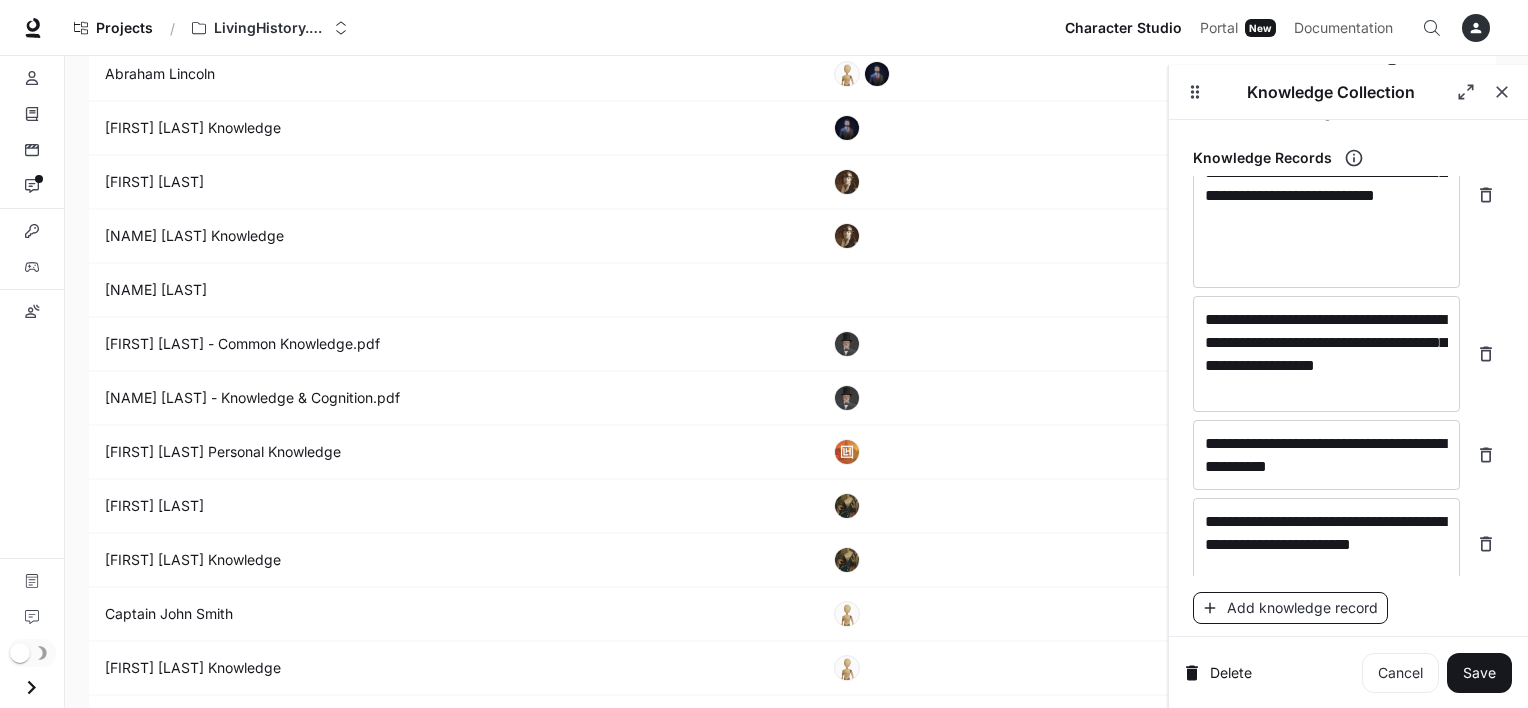 scroll, scrollTop: 167, scrollLeft: 0, axis: vertical 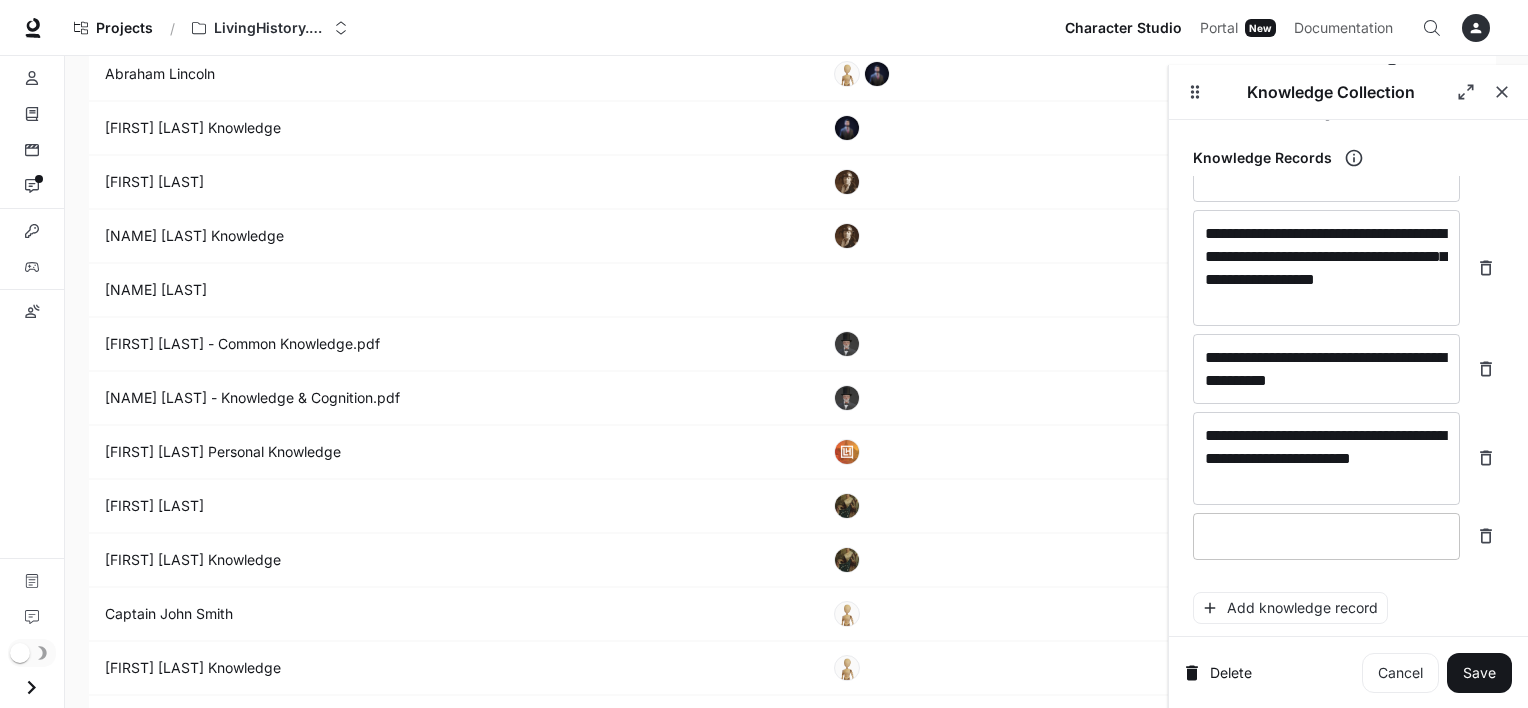 click at bounding box center [1326, 536] 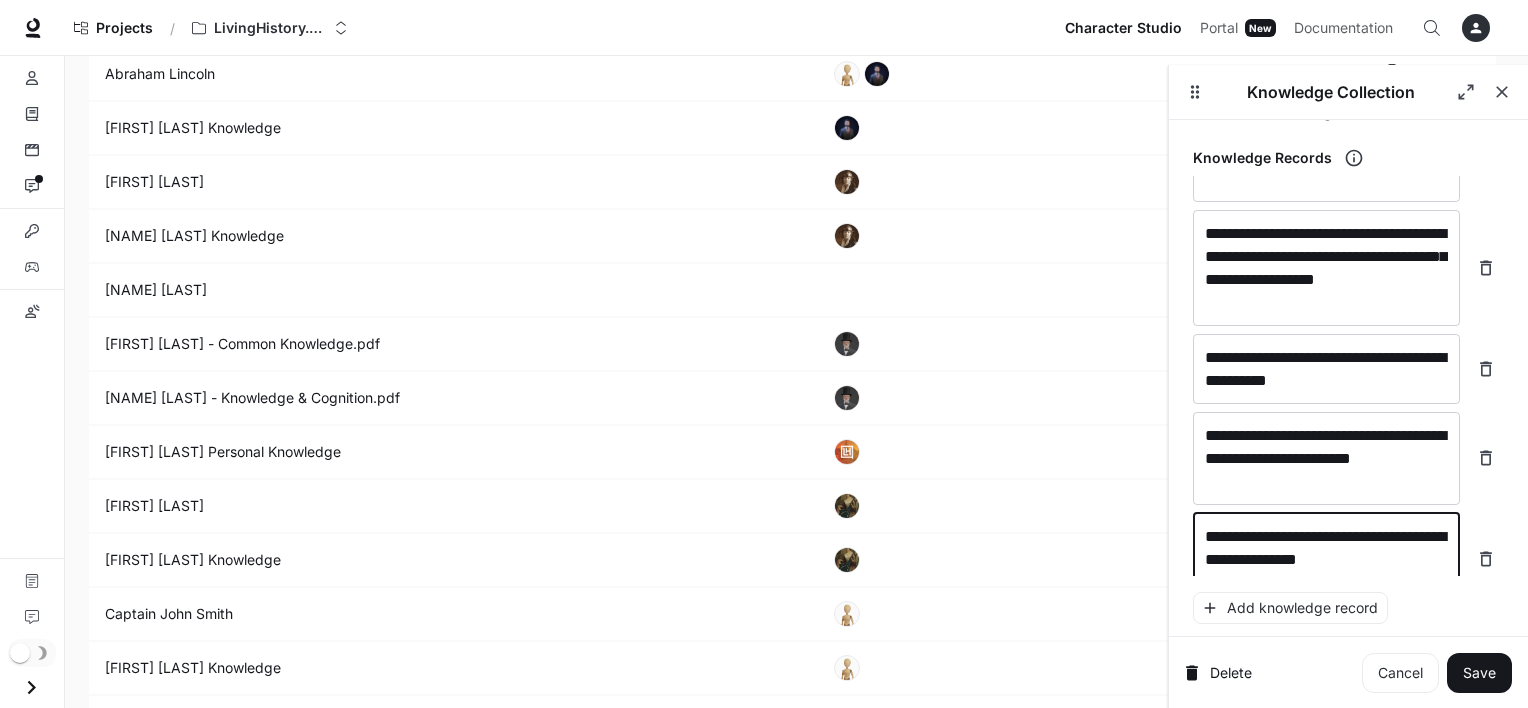 scroll, scrollTop: 183, scrollLeft: 0, axis: vertical 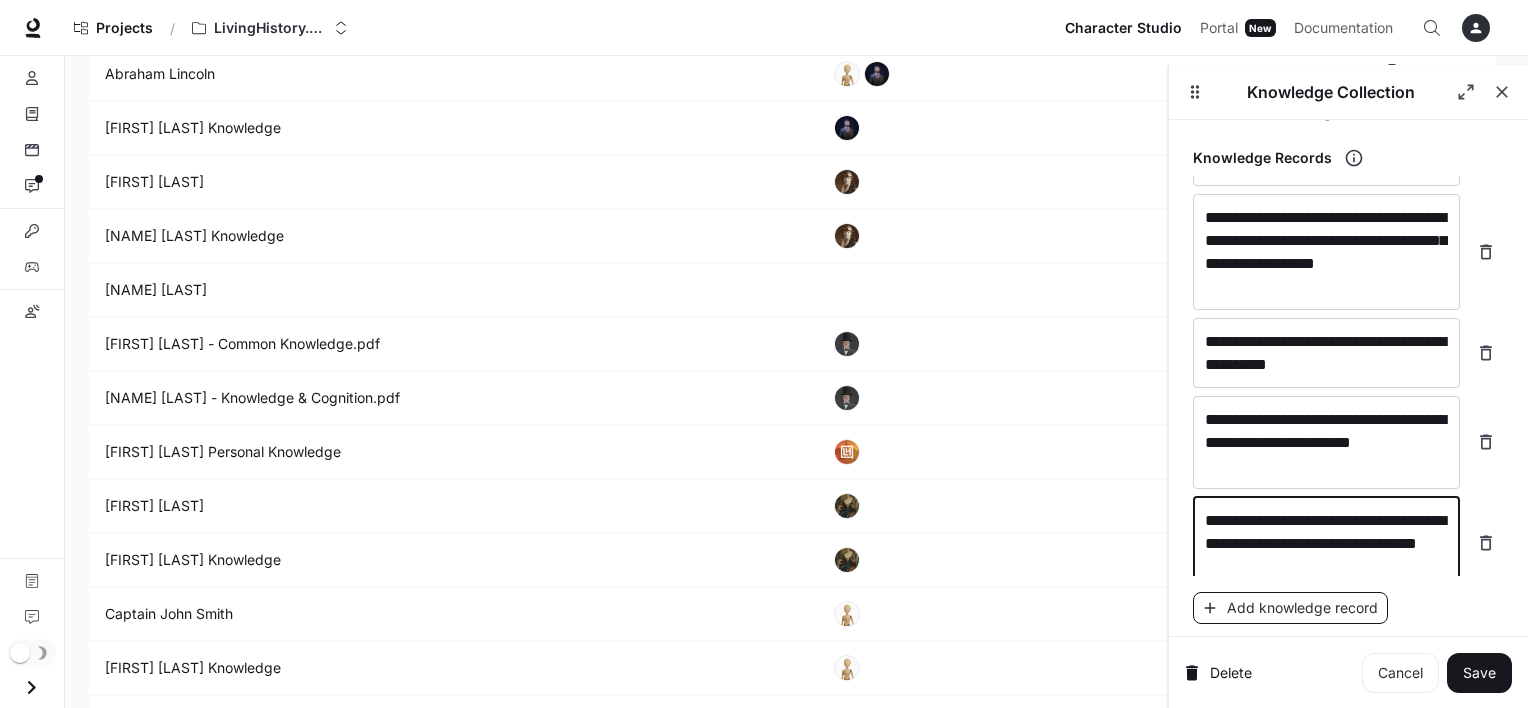 type on "**********" 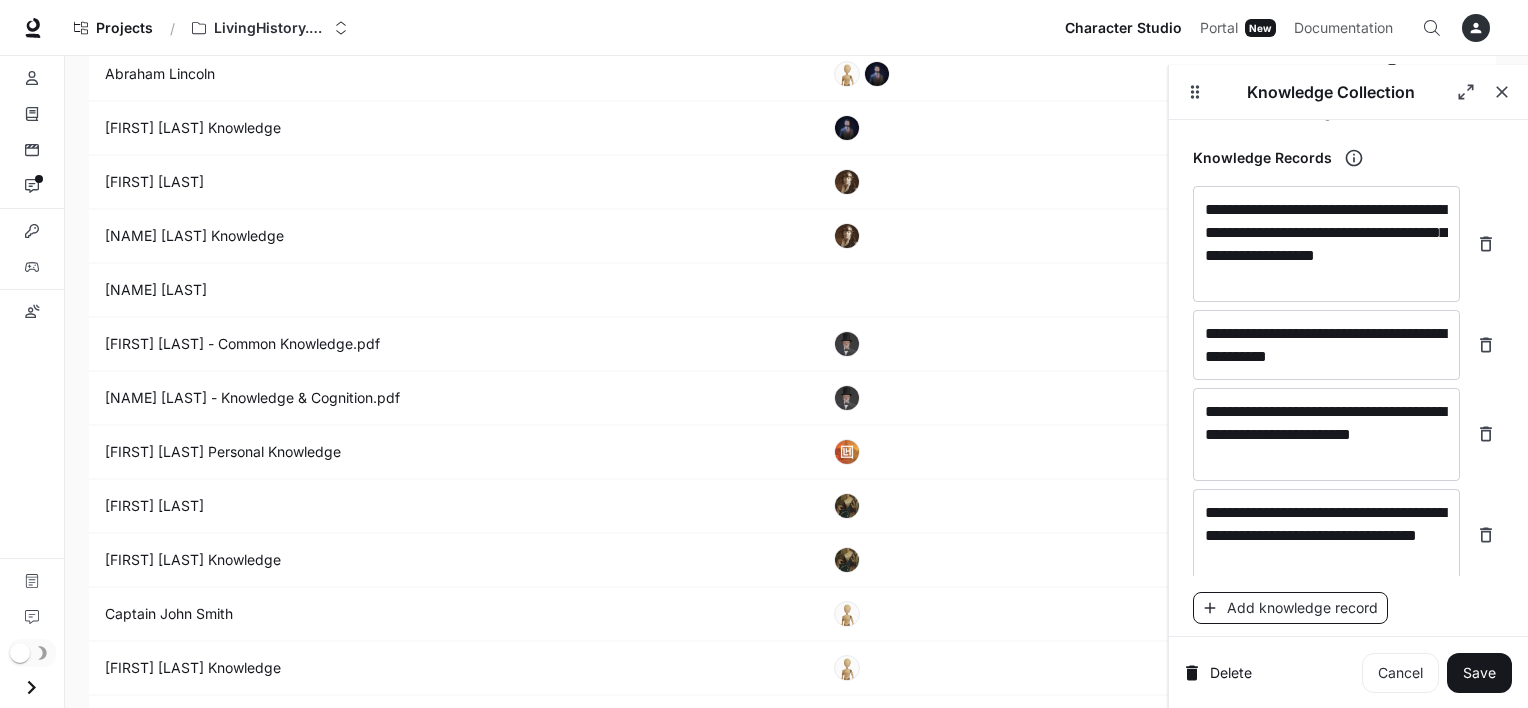 scroll, scrollTop: 260, scrollLeft: 0, axis: vertical 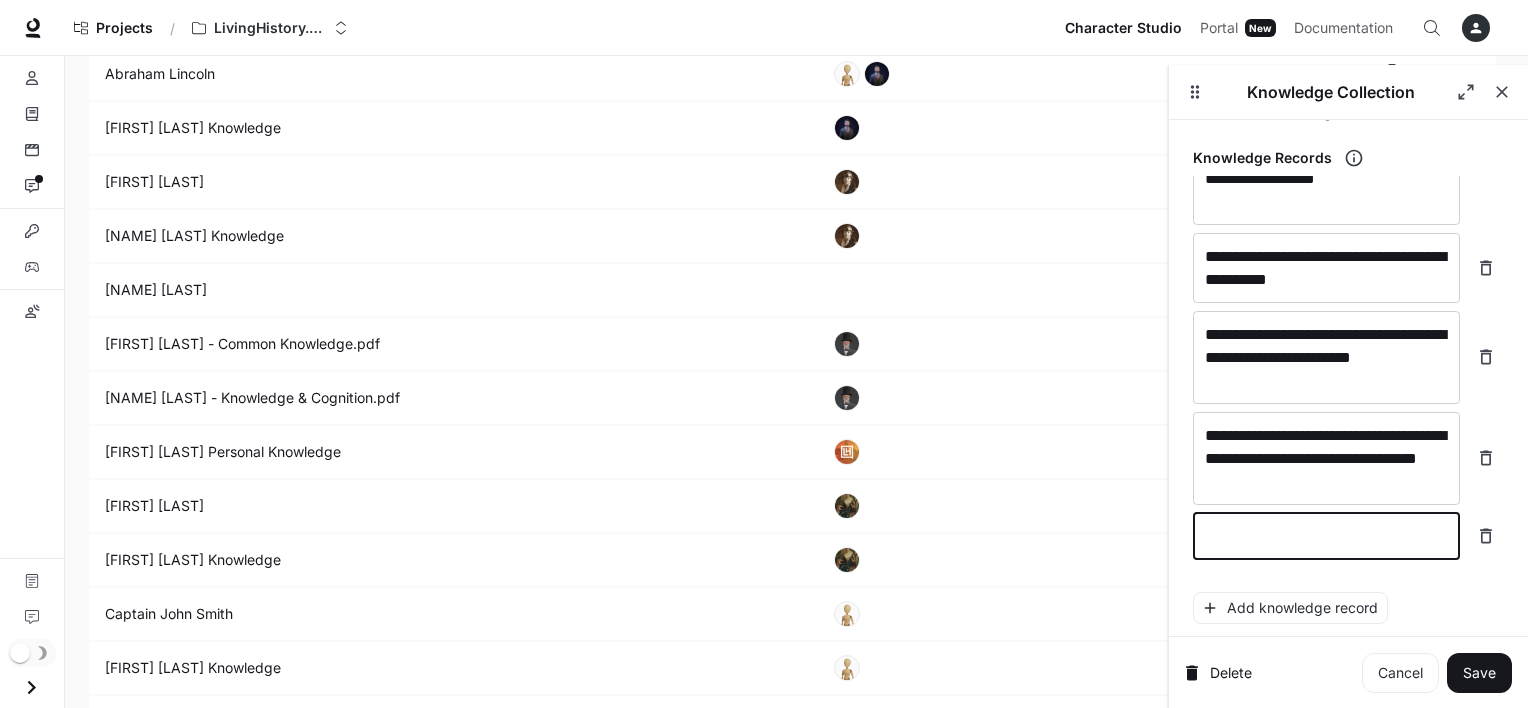 click at bounding box center (1326, 536) 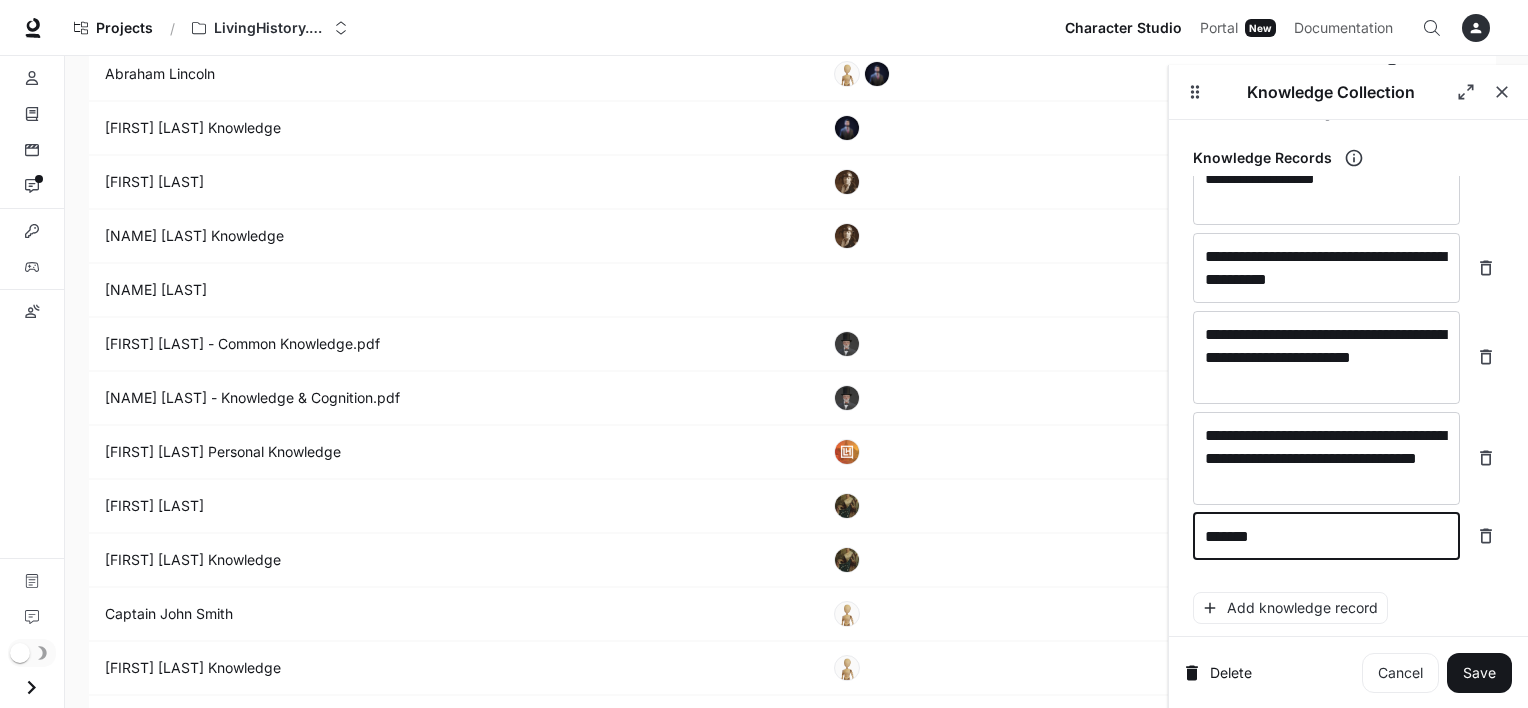 type on "********" 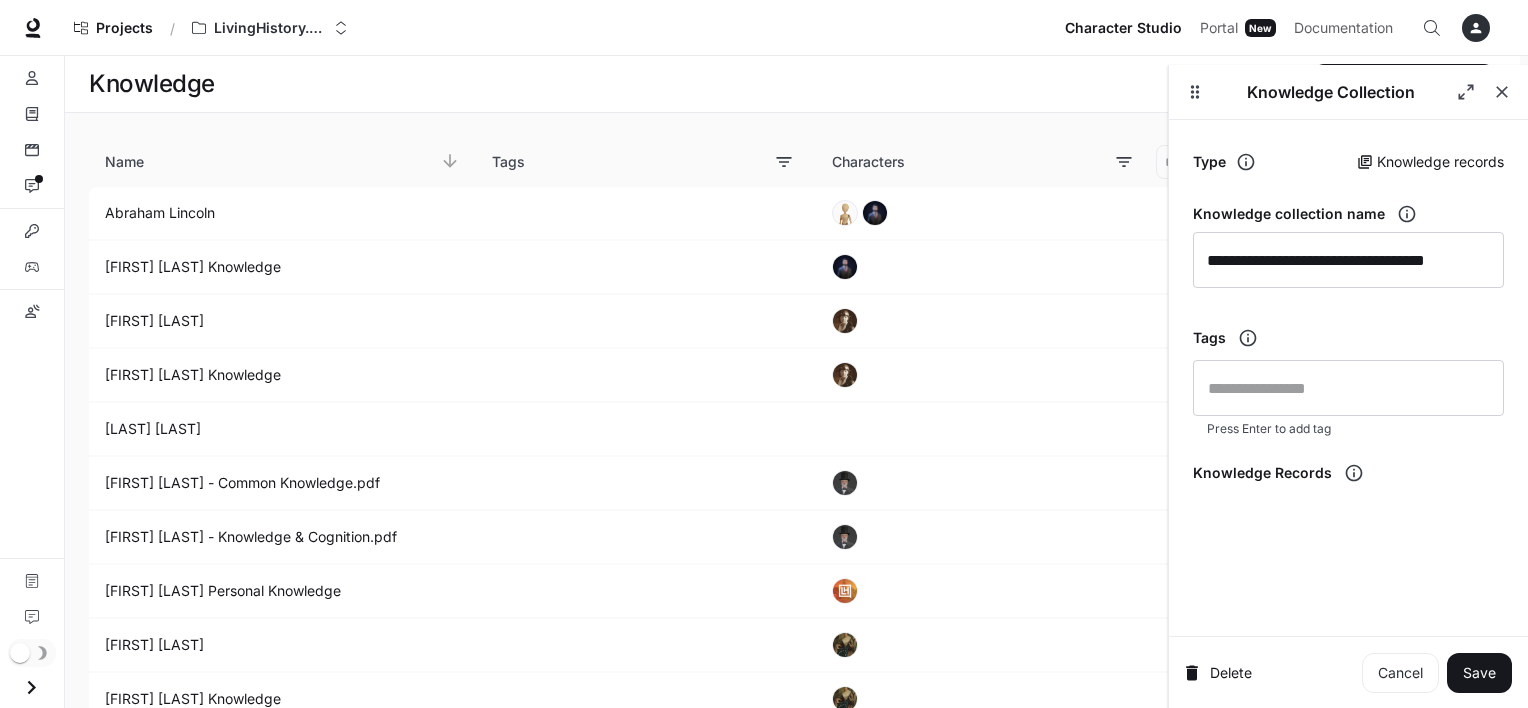 scroll, scrollTop: 139, scrollLeft: 0, axis: vertical 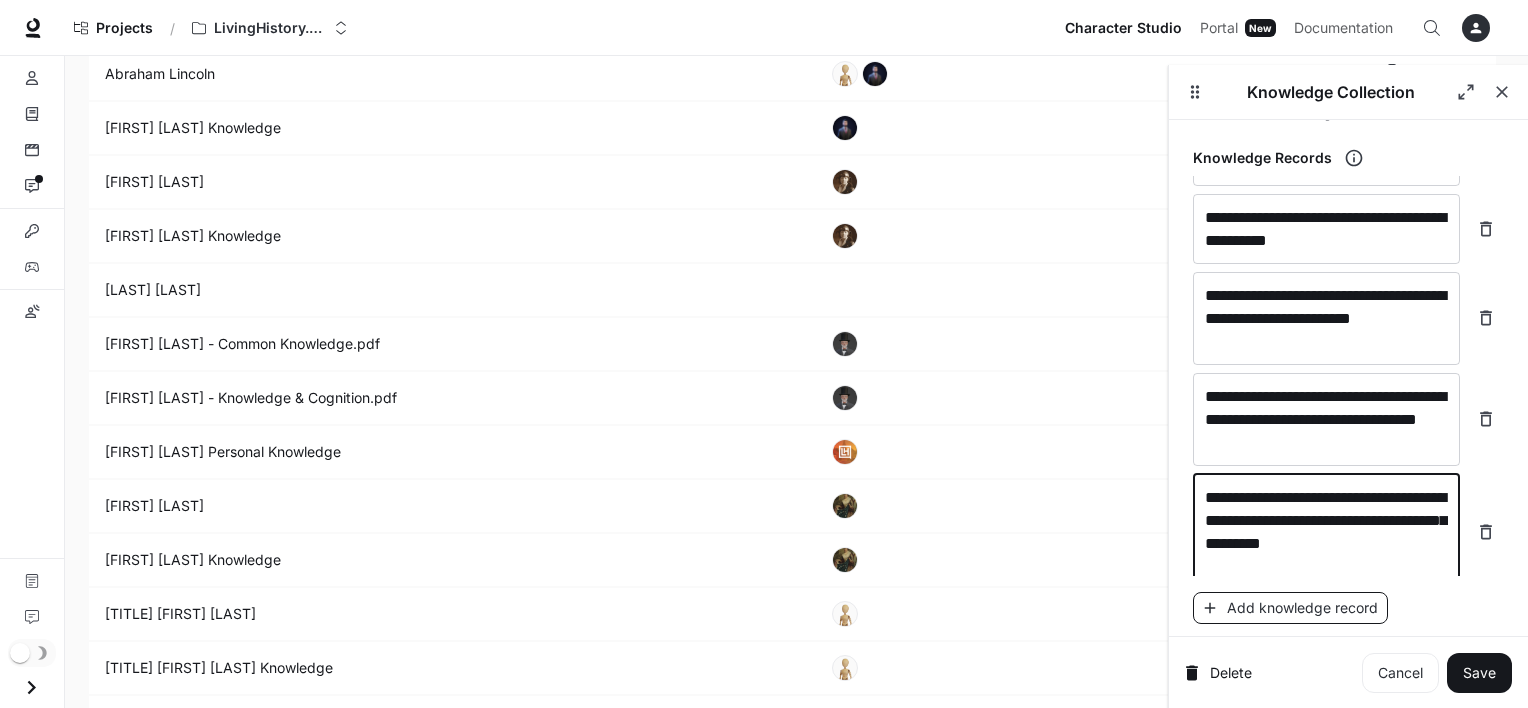 type on "**********" 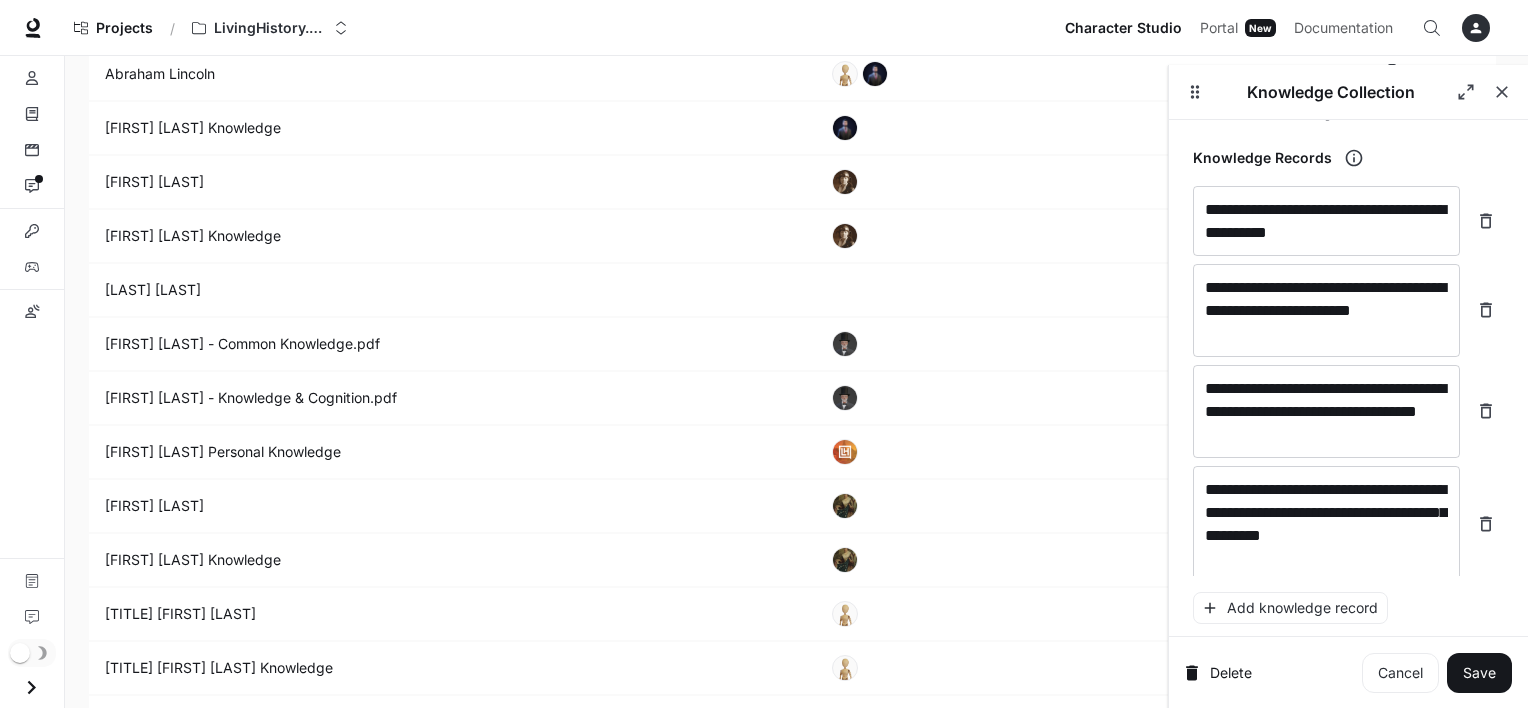 scroll, scrollTop: 368, scrollLeft: 0, axis: vertical 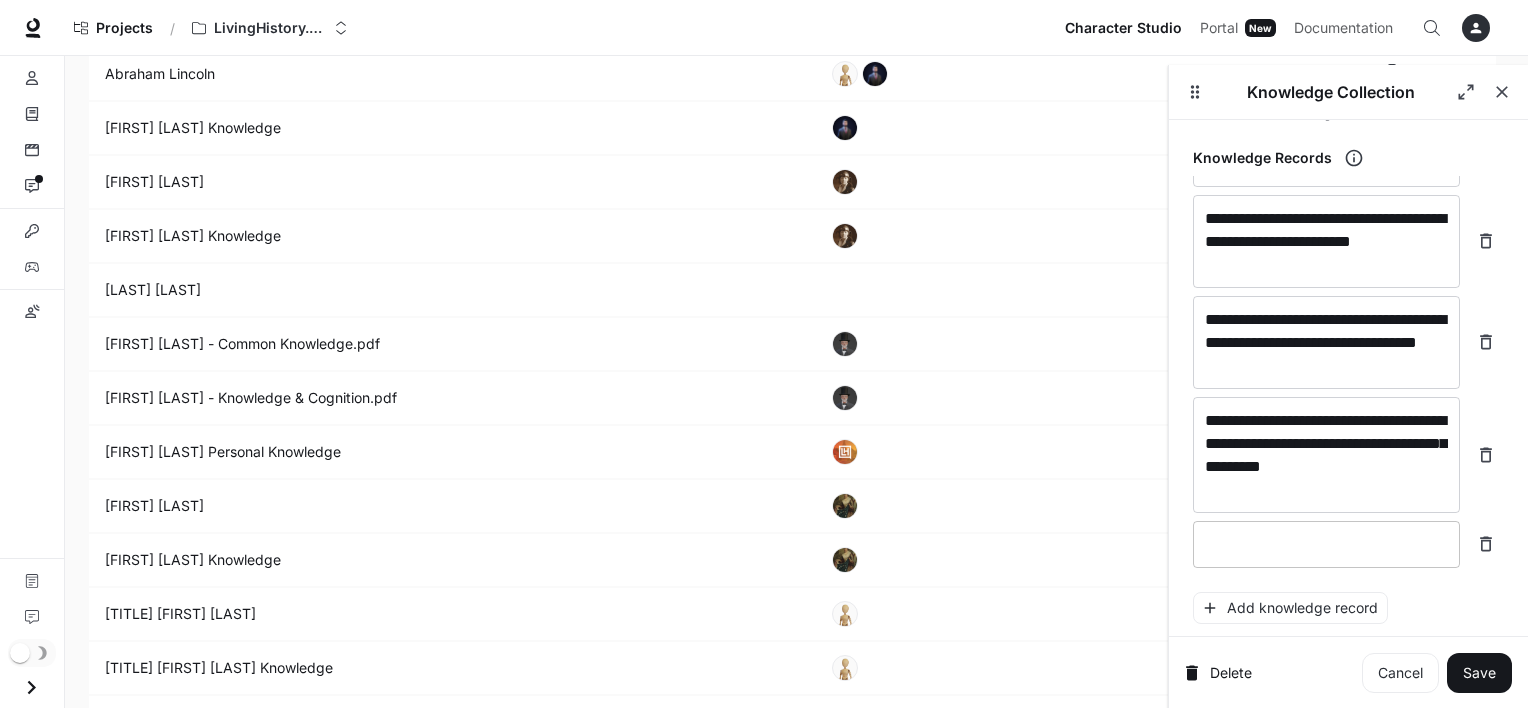 click at bounding box center [1326, 544] 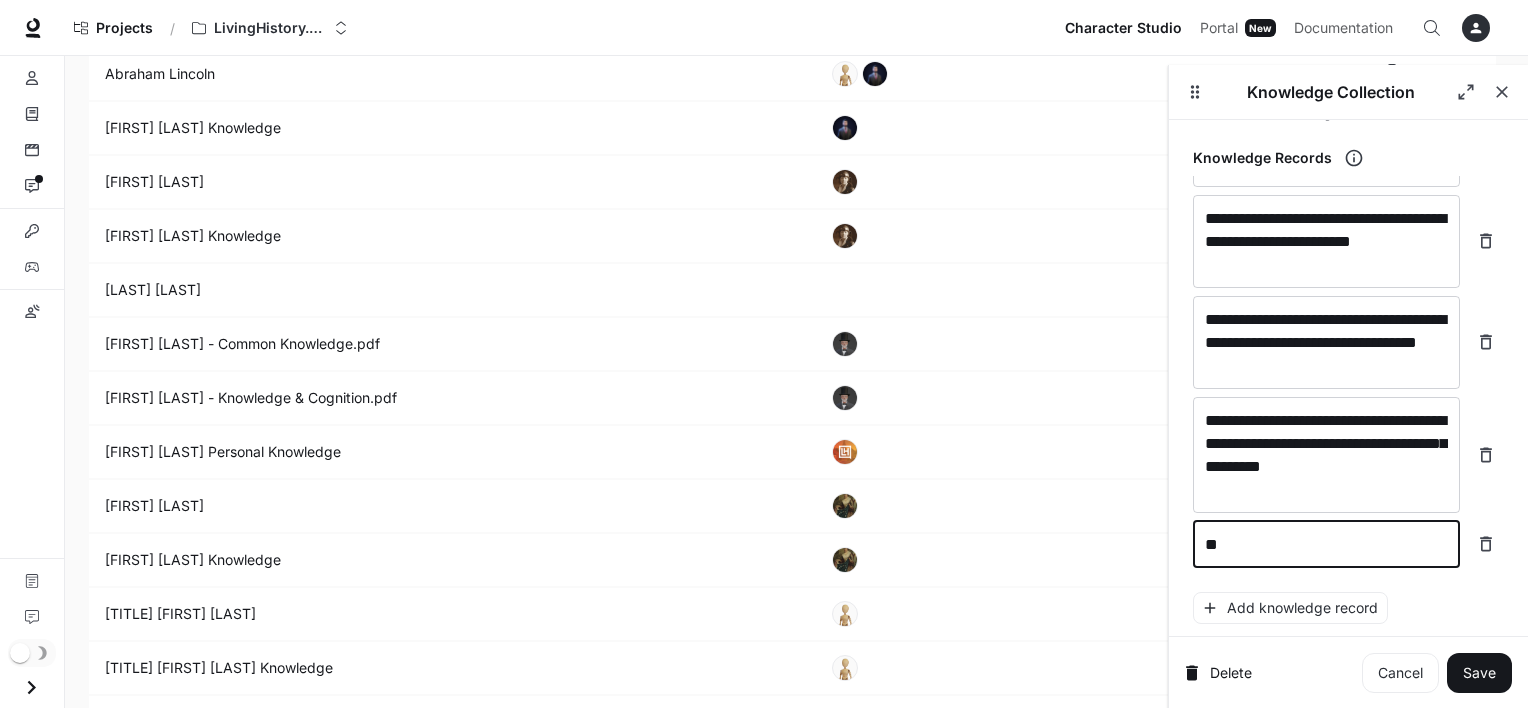 type on "*" 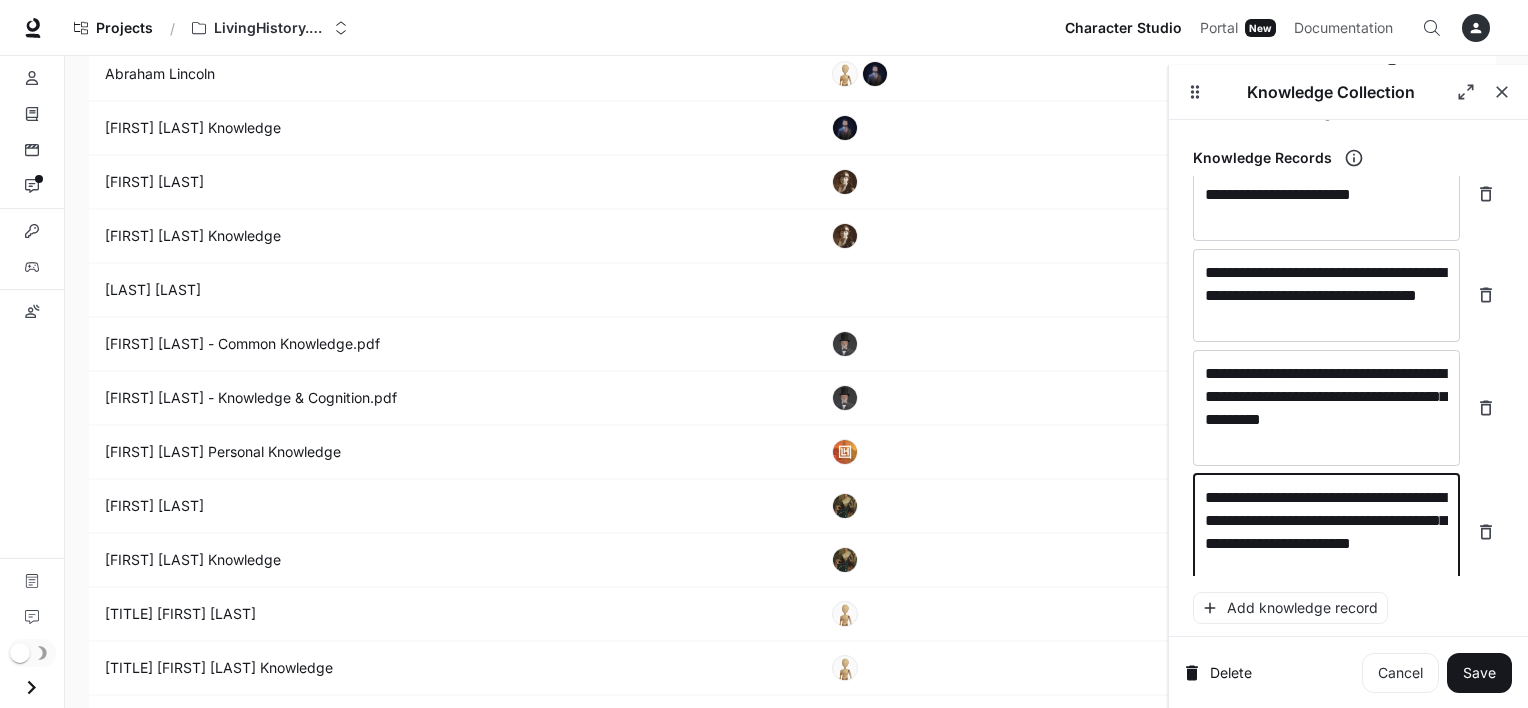 scroll, scrollTop: 429, scrollLeft: 0, axis: vertical 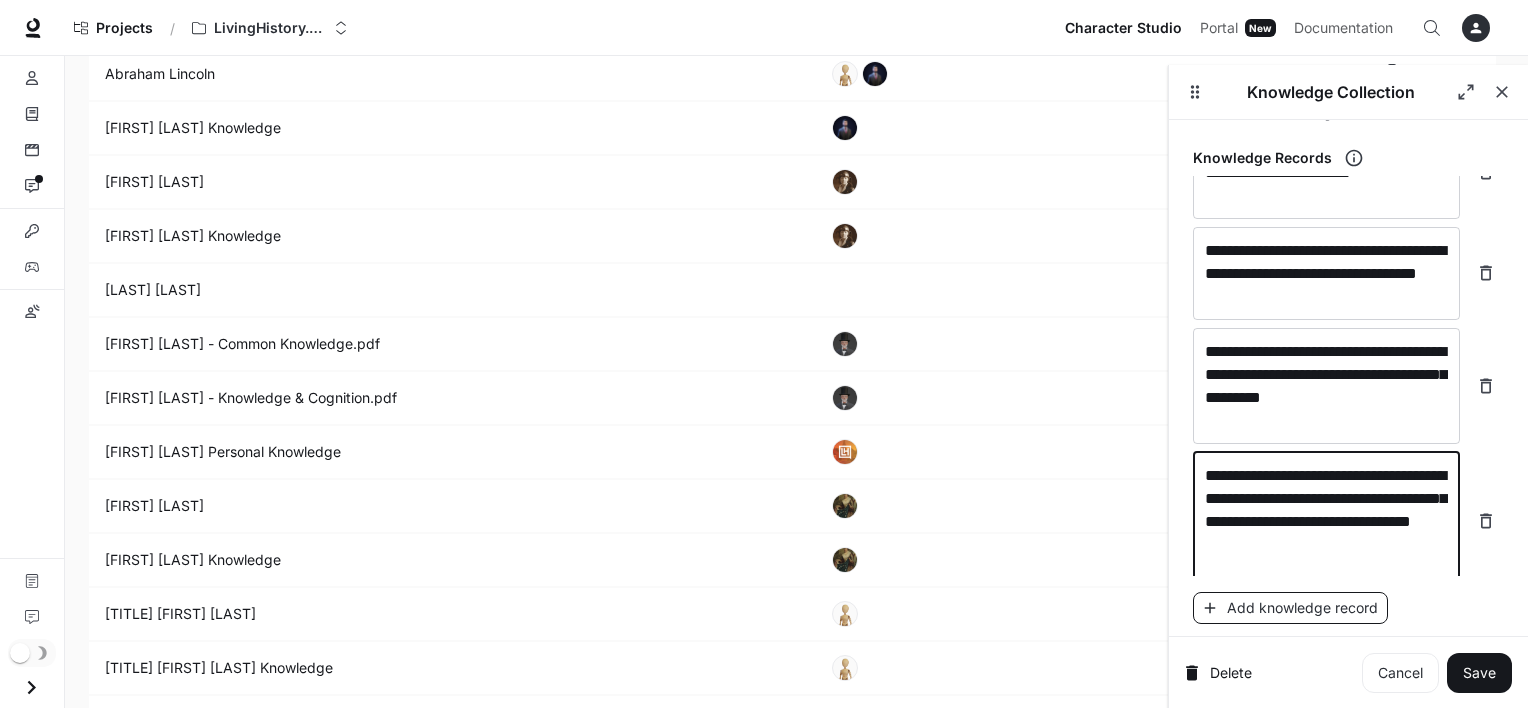 type on "**********" 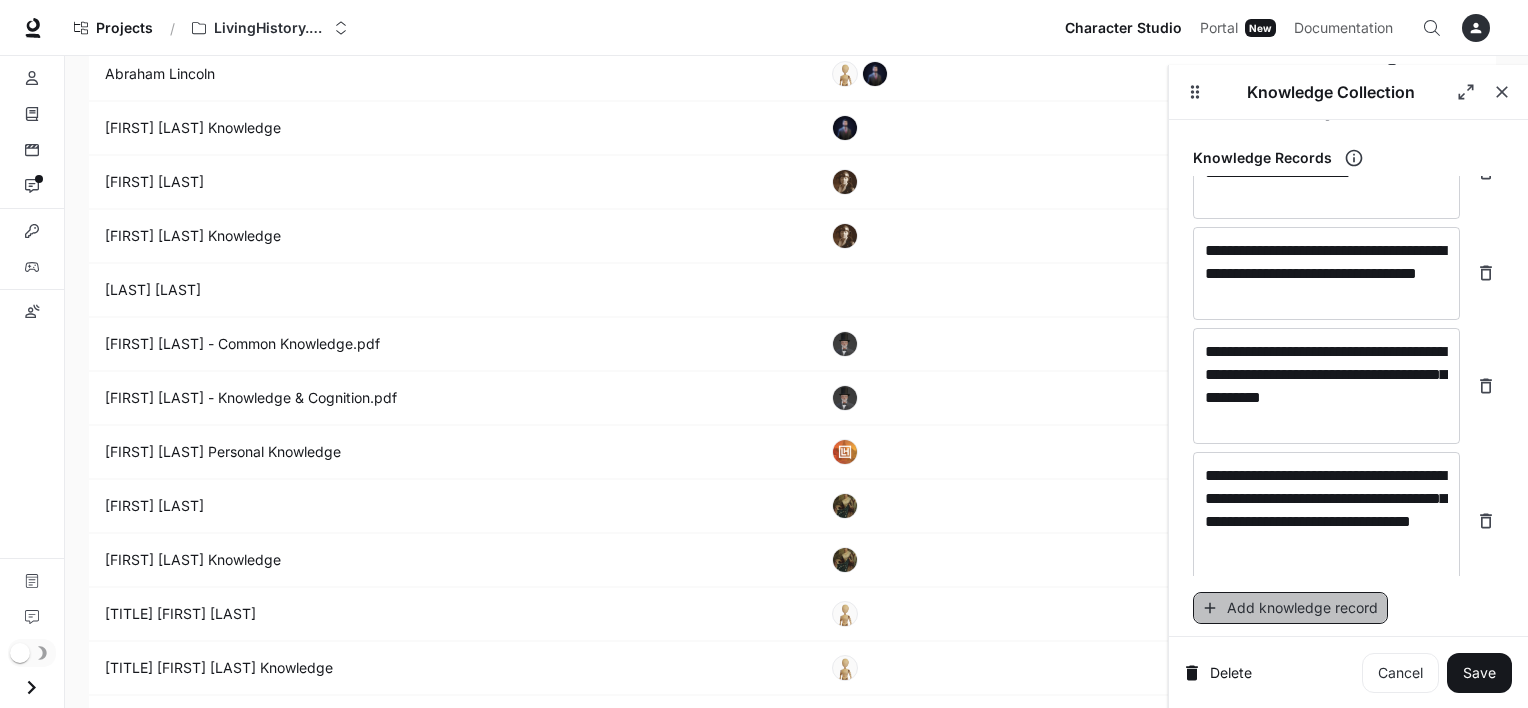click on "Add knowledge record" at bounding box center (1290, 608) 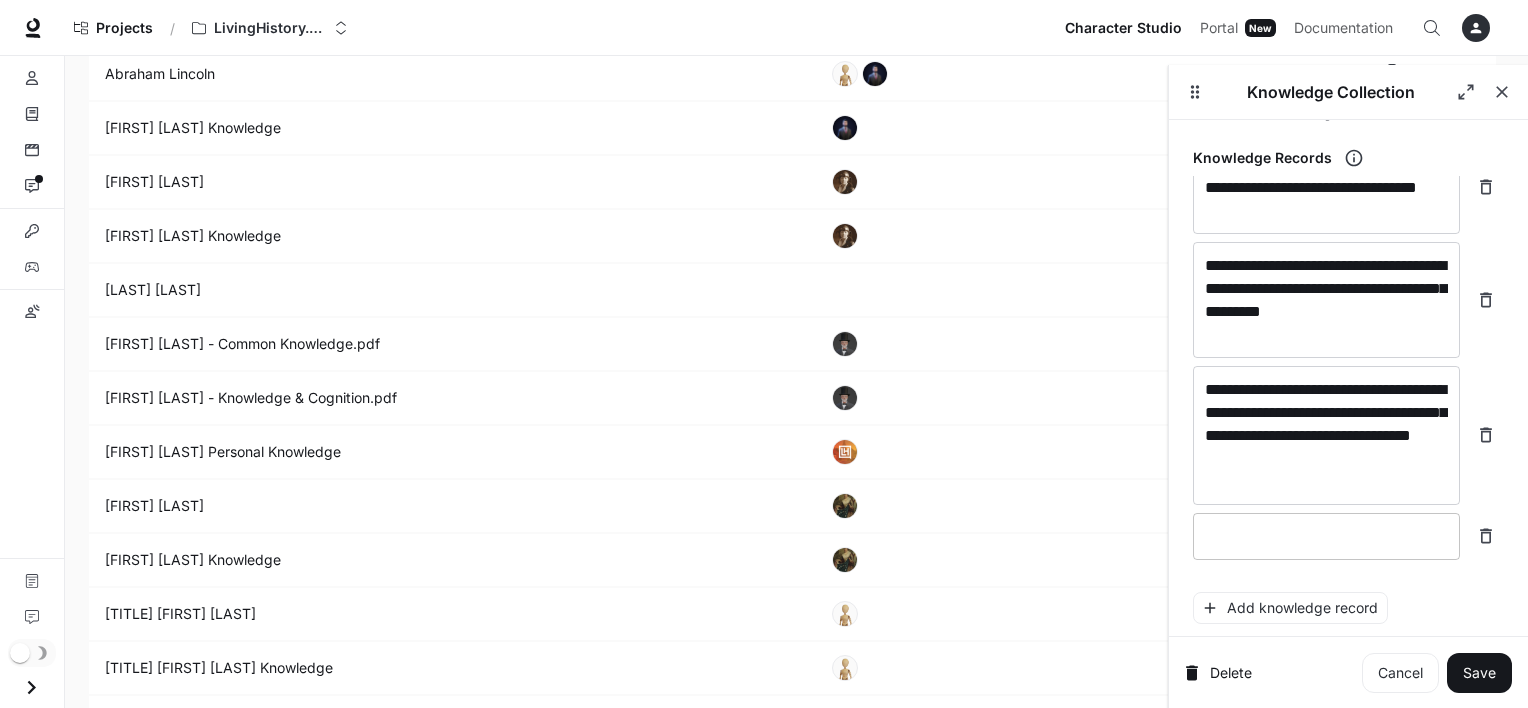 click at bounding box center [1326, 536] 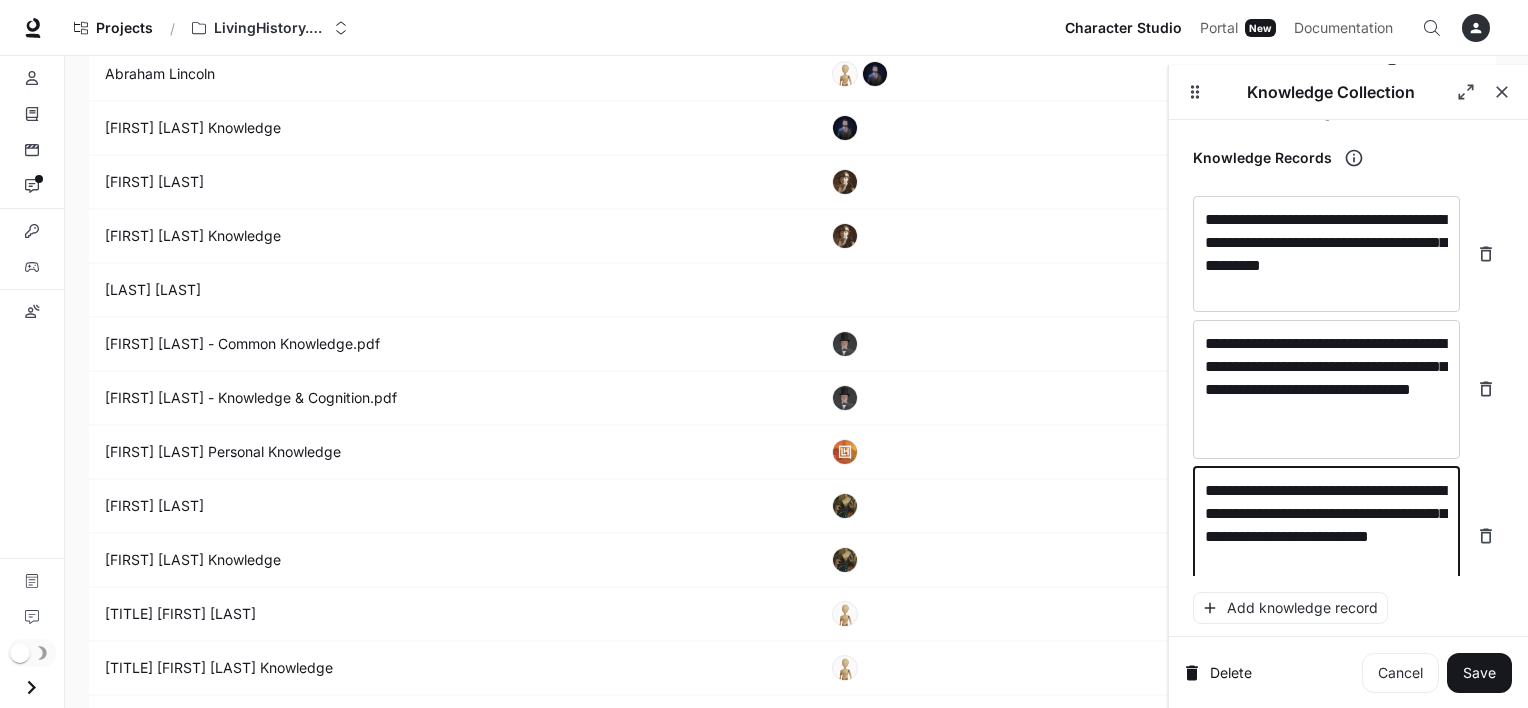 scroll, scrollTop: 568, scrollLeft: 0, axis: vertical 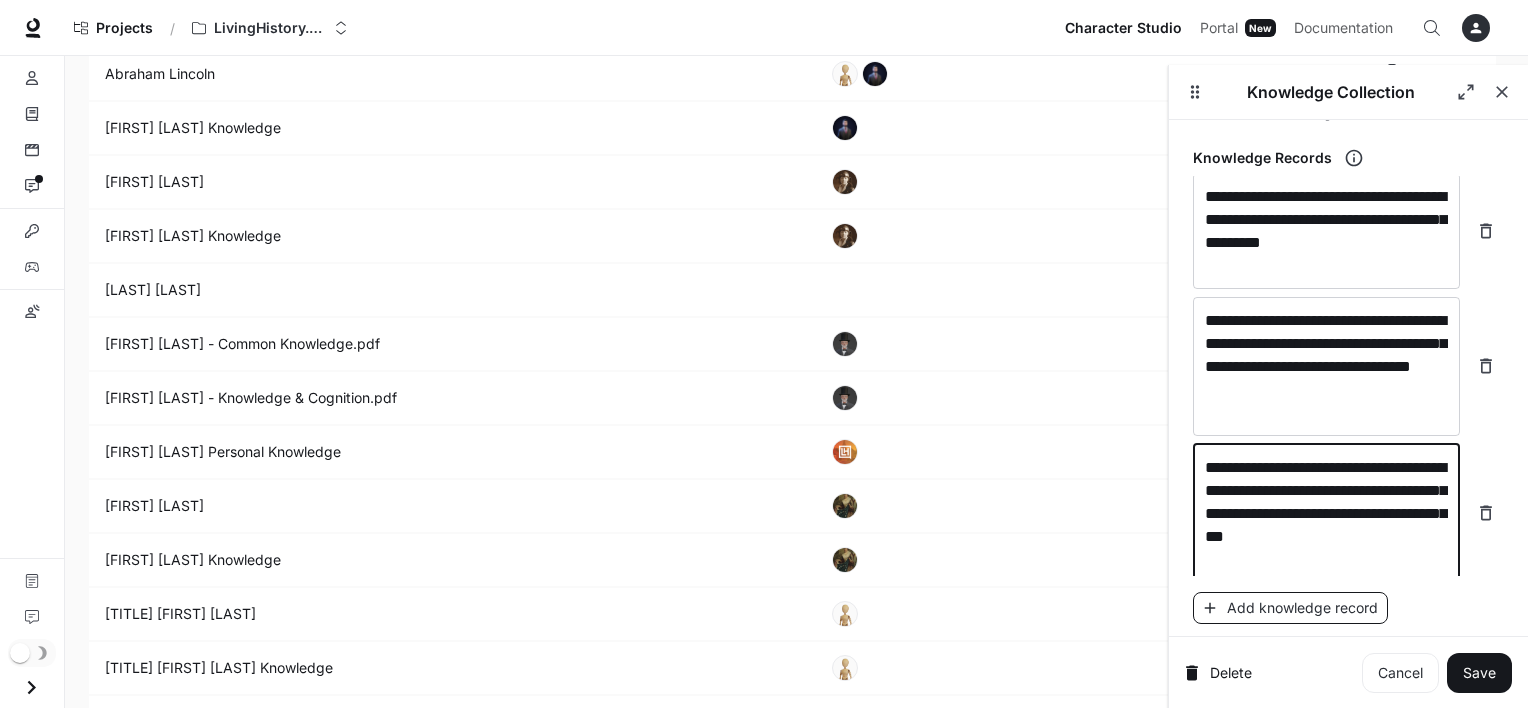 type on "**********" 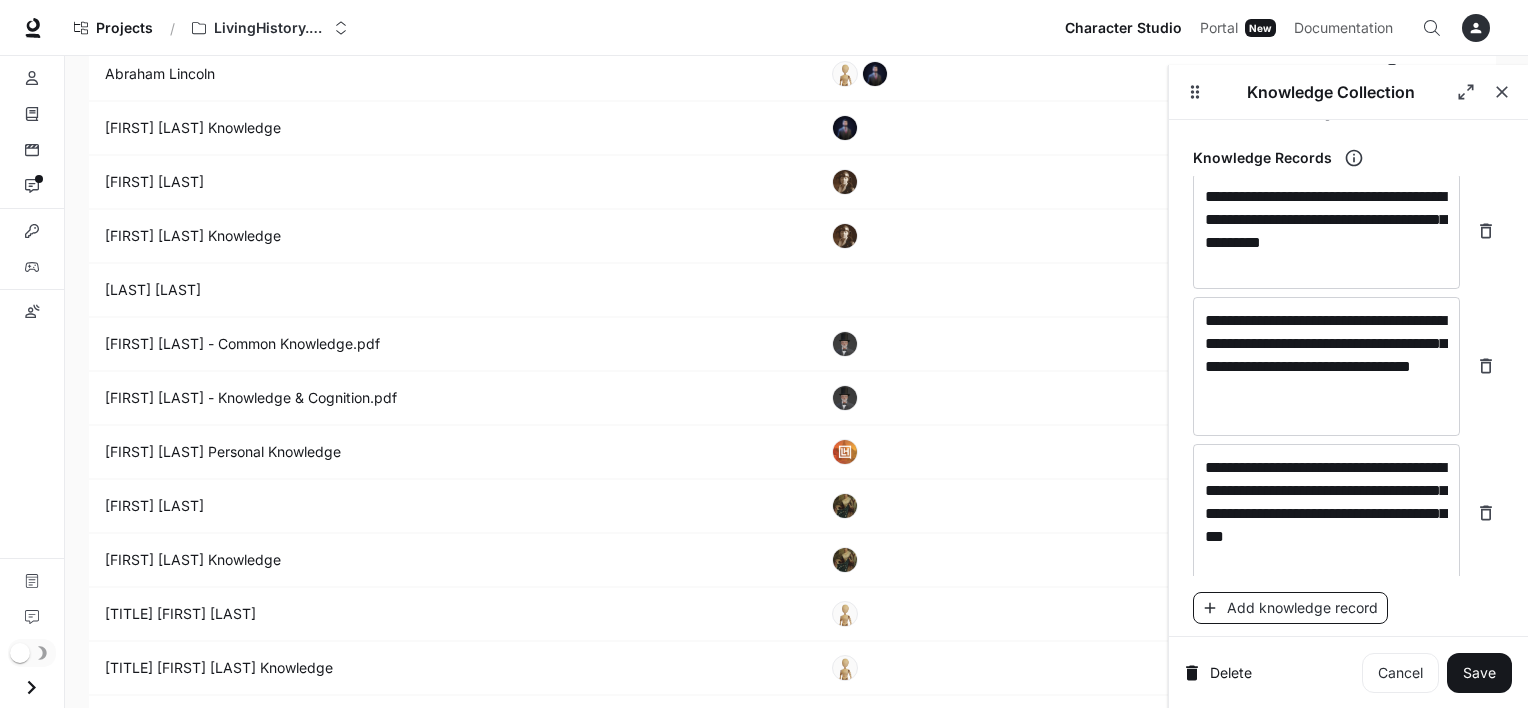 scroll, scrollTop: 646, scrollLeft: 0, axis: vertical 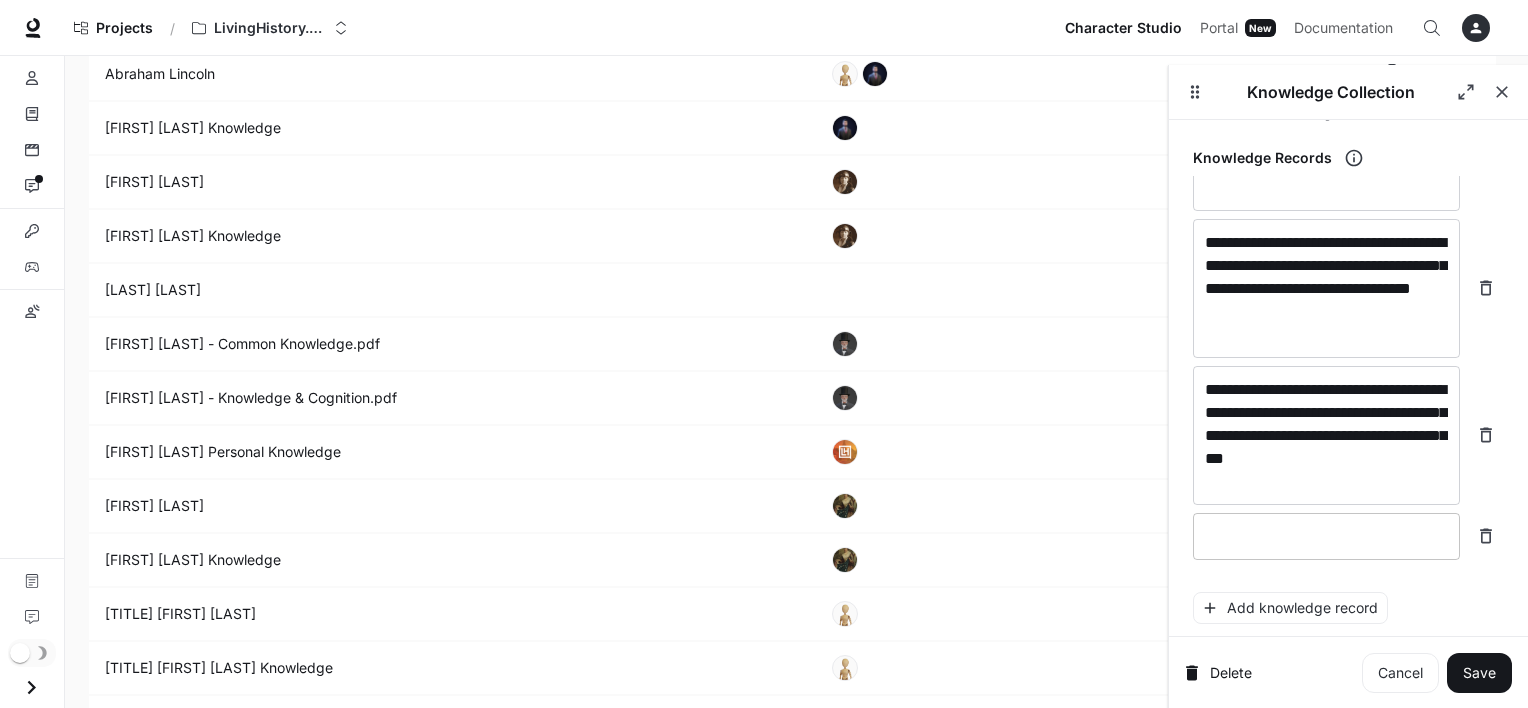 click at bounding box center (1326, 536) 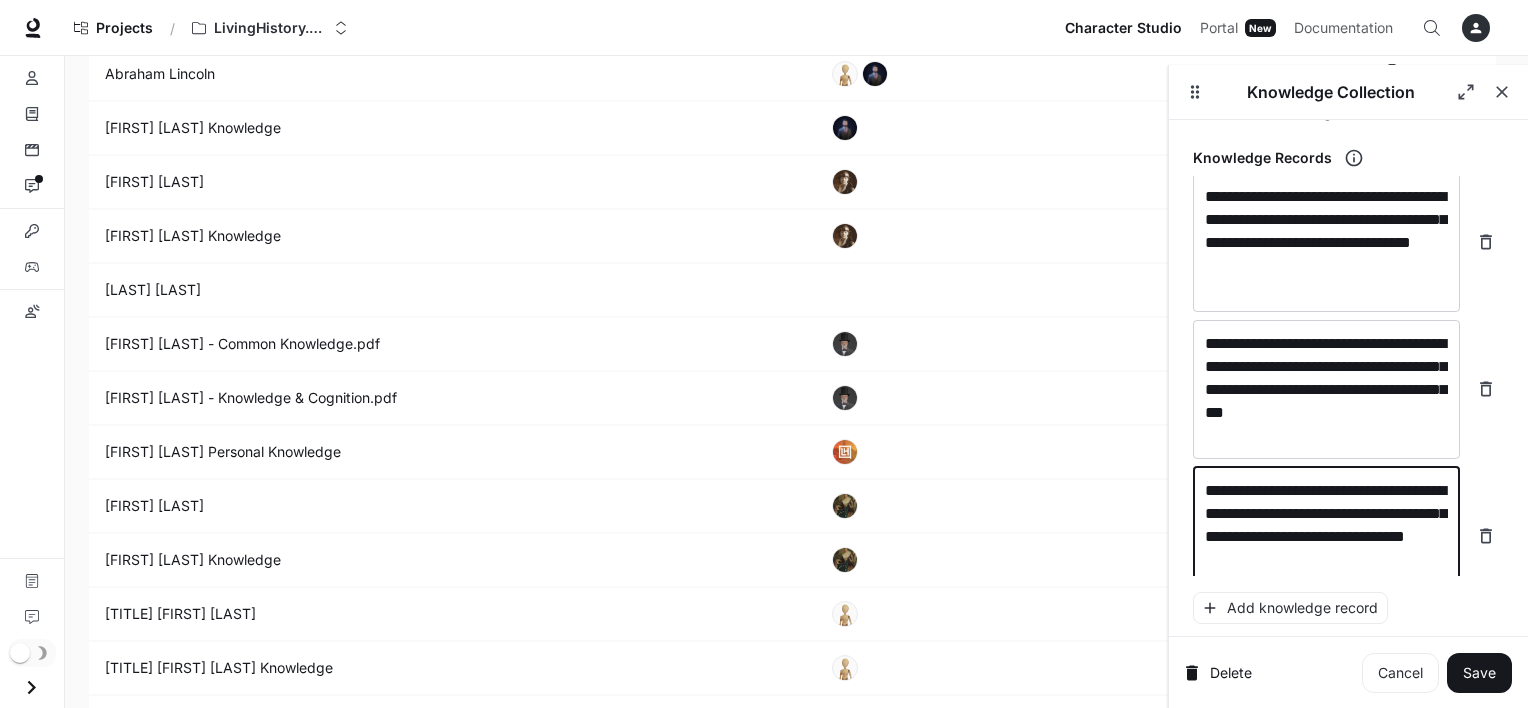 scroll, scrollTop: 700, scrollLeft: 0, axis: vertical 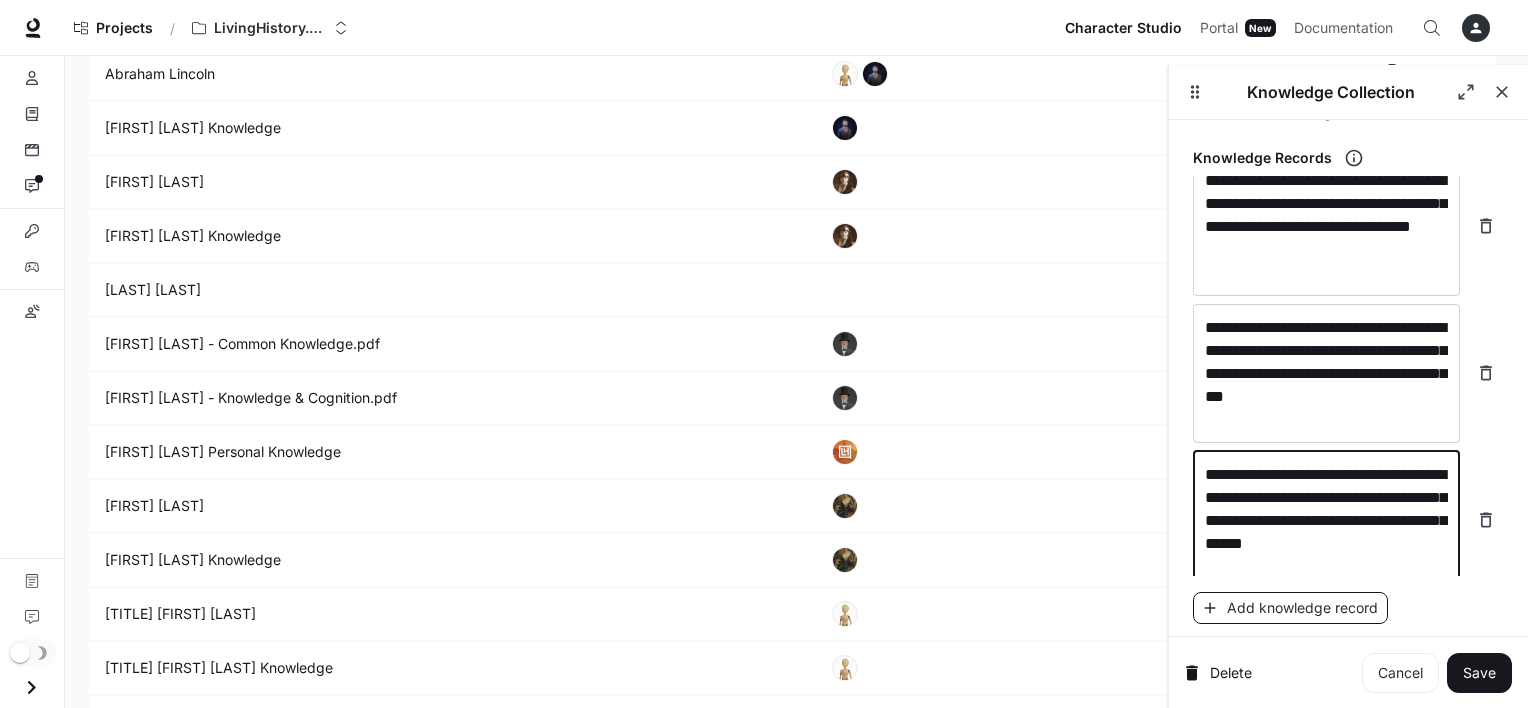 type on "**********" 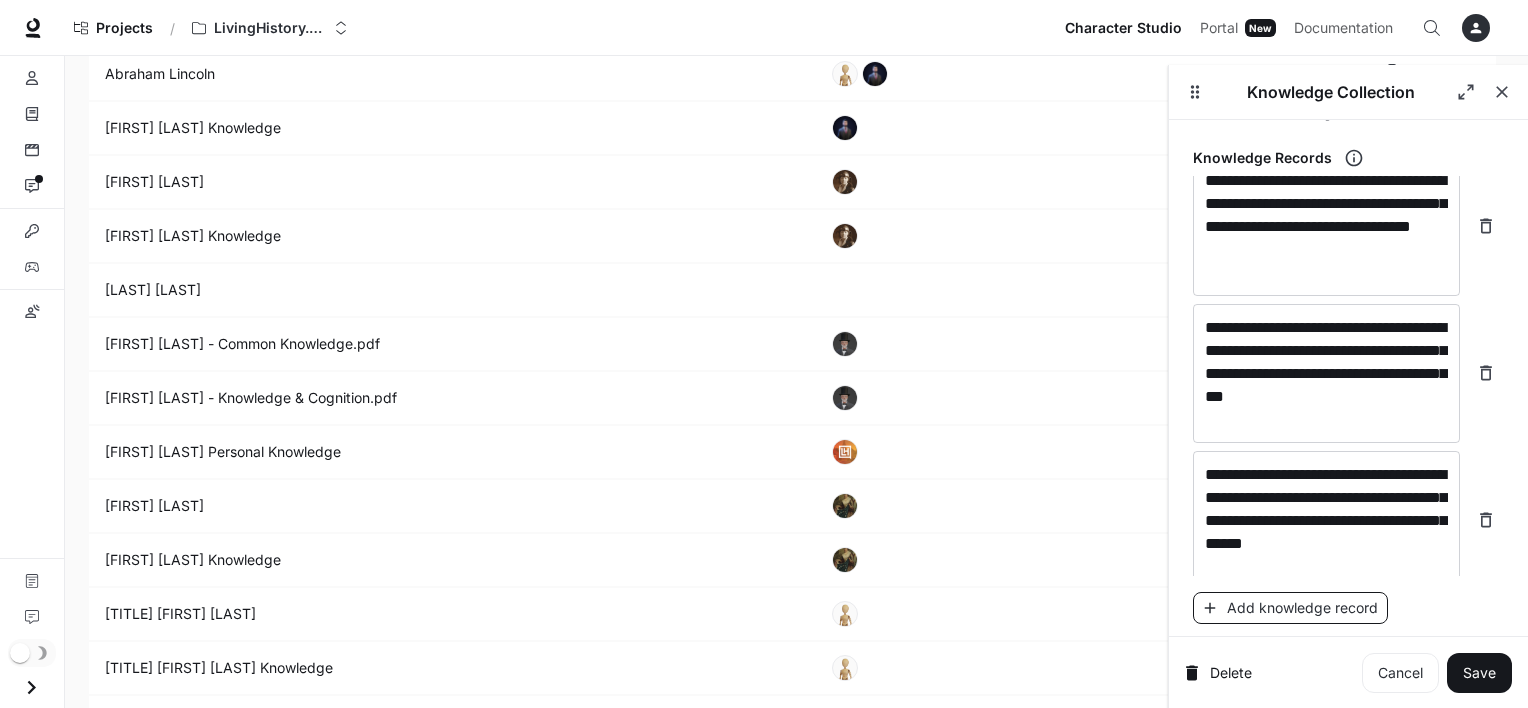 scroll, scrollTop: 784, scrollLeft: 0, axis: vertical 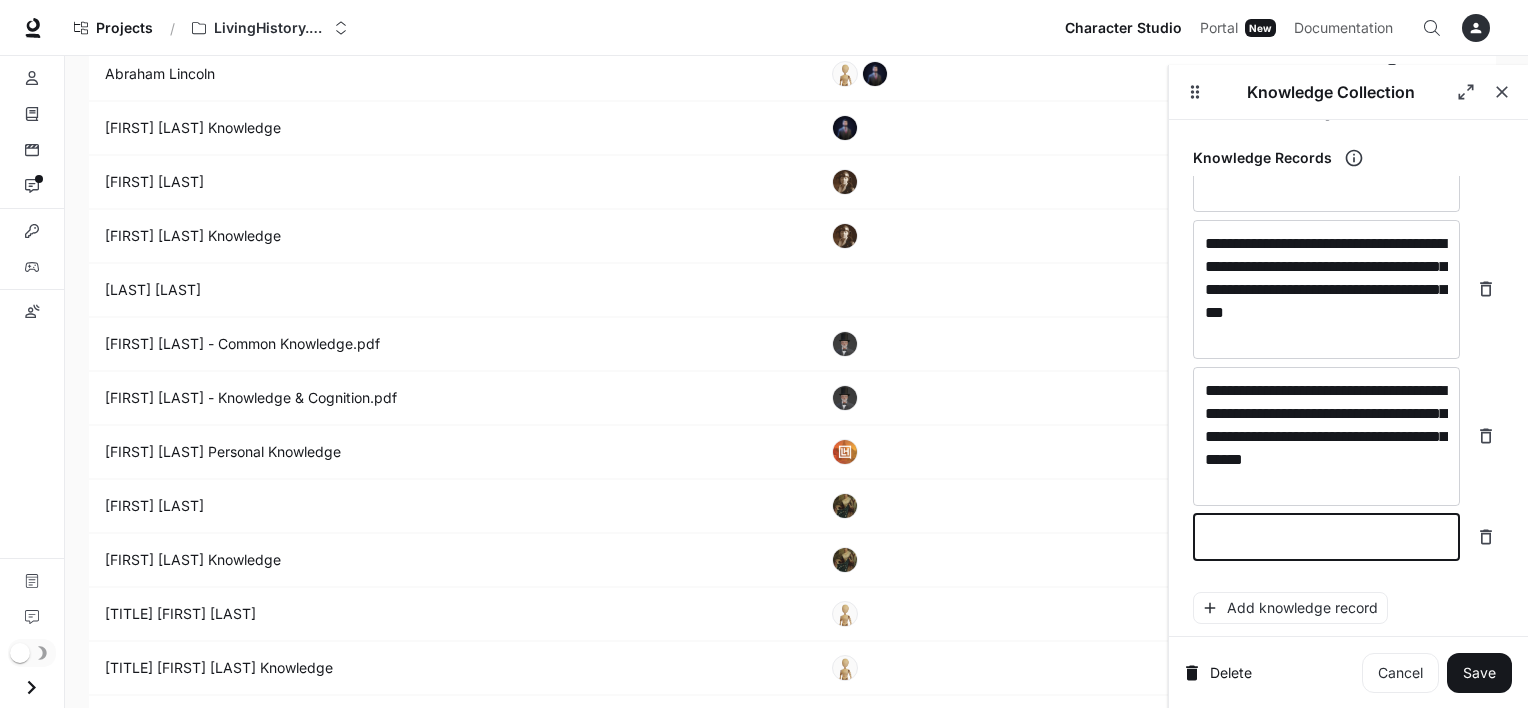 click at bounding box center [1326, 537] 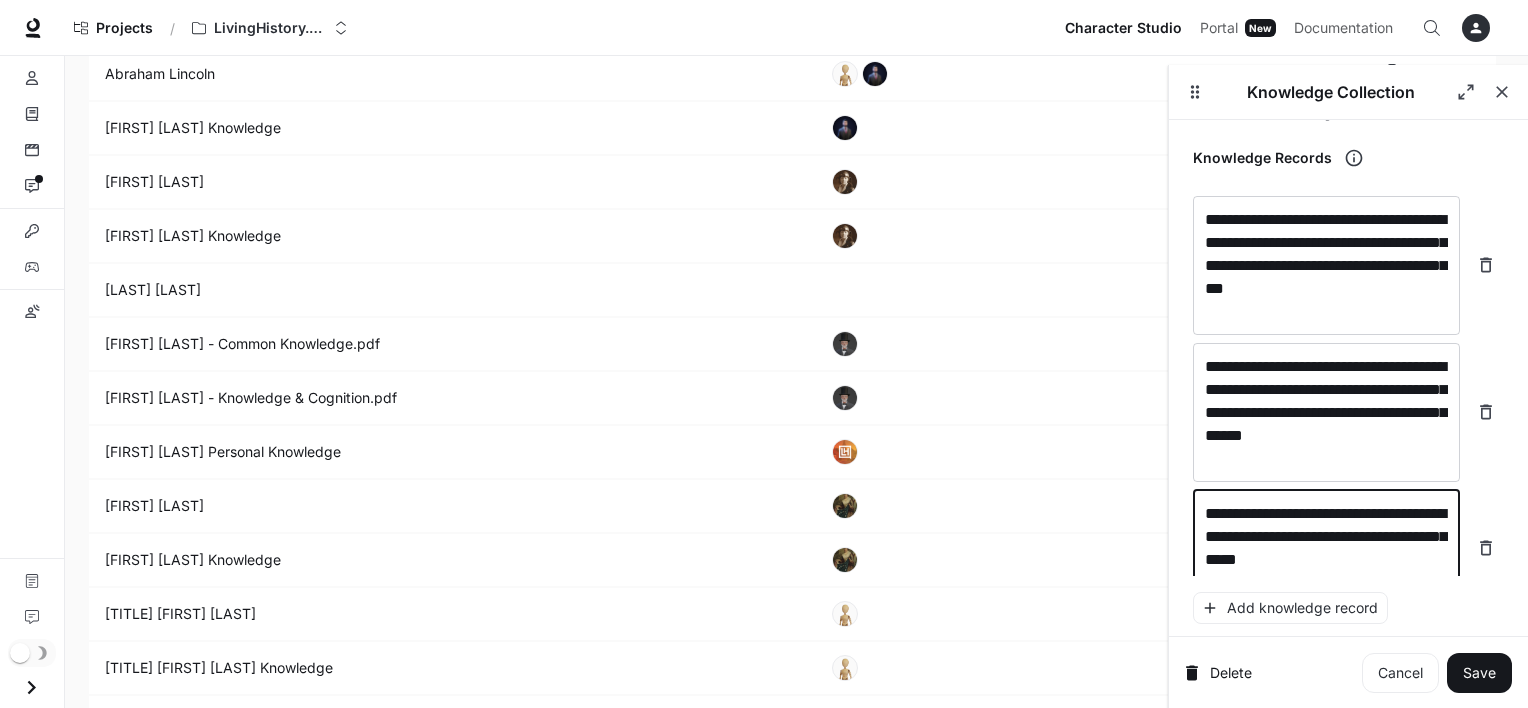 scroll, scrollTop: 824, scrollLeft: 0, axis: vertical 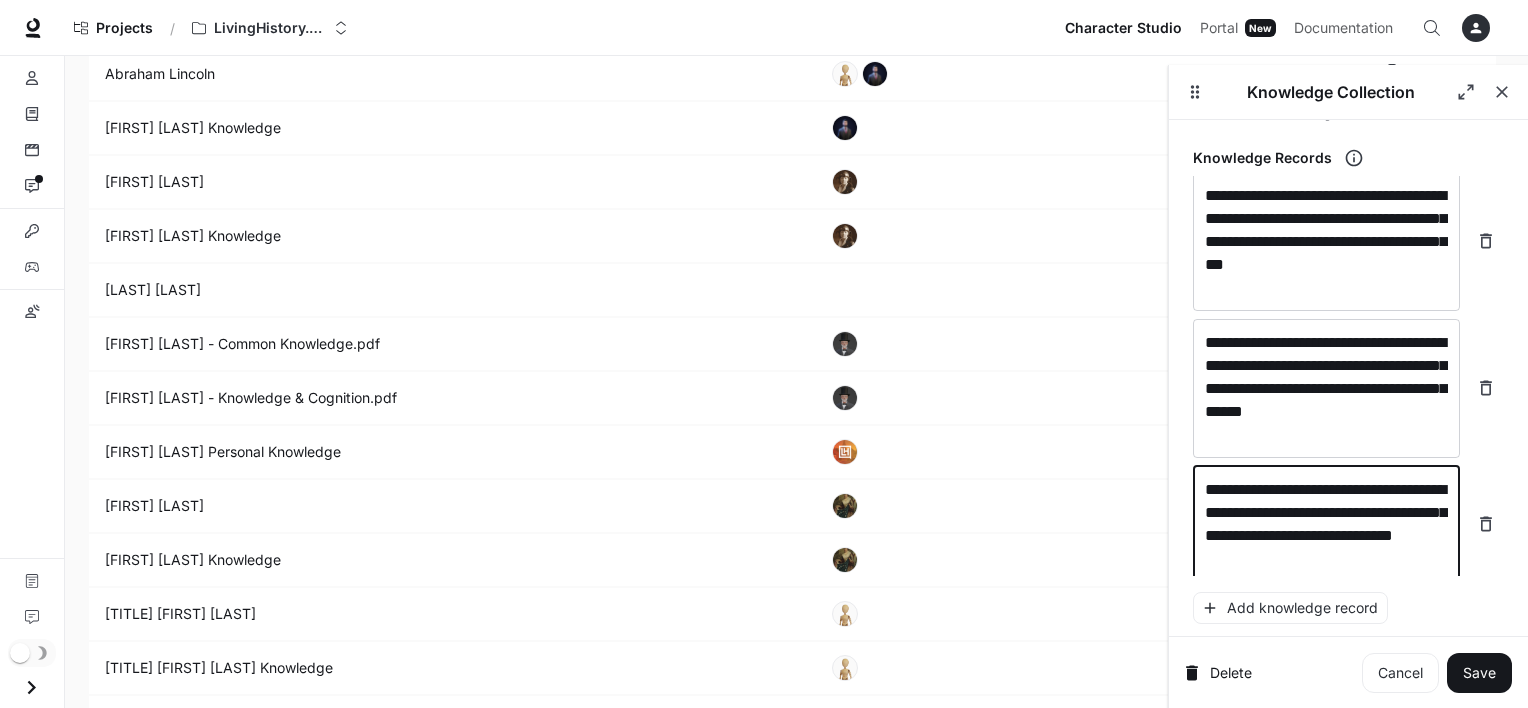 type on "**********" 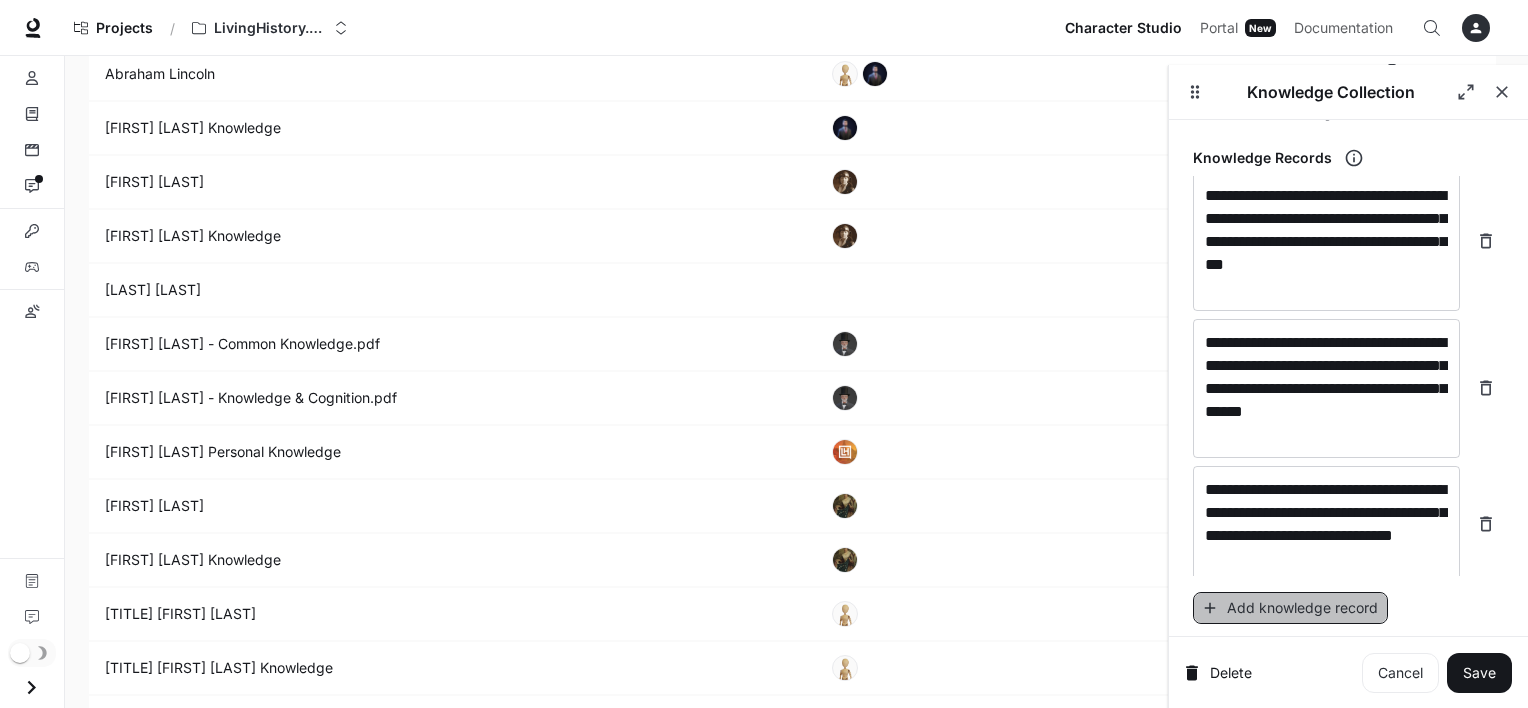 click on "Add knowledge record" at bounding box center (1290, 608) 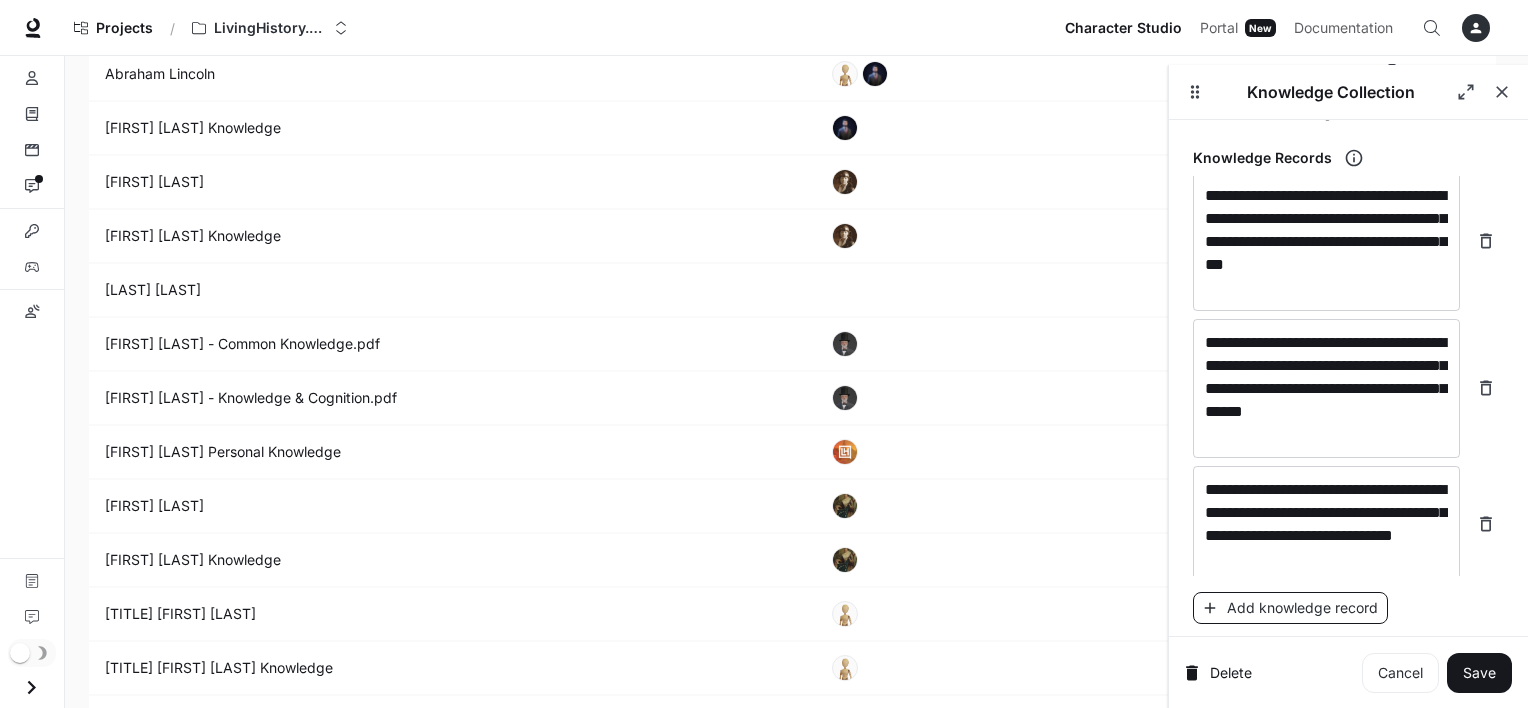 scroll, scrollTop: 900, scrollLeft: 0, axis: vertical 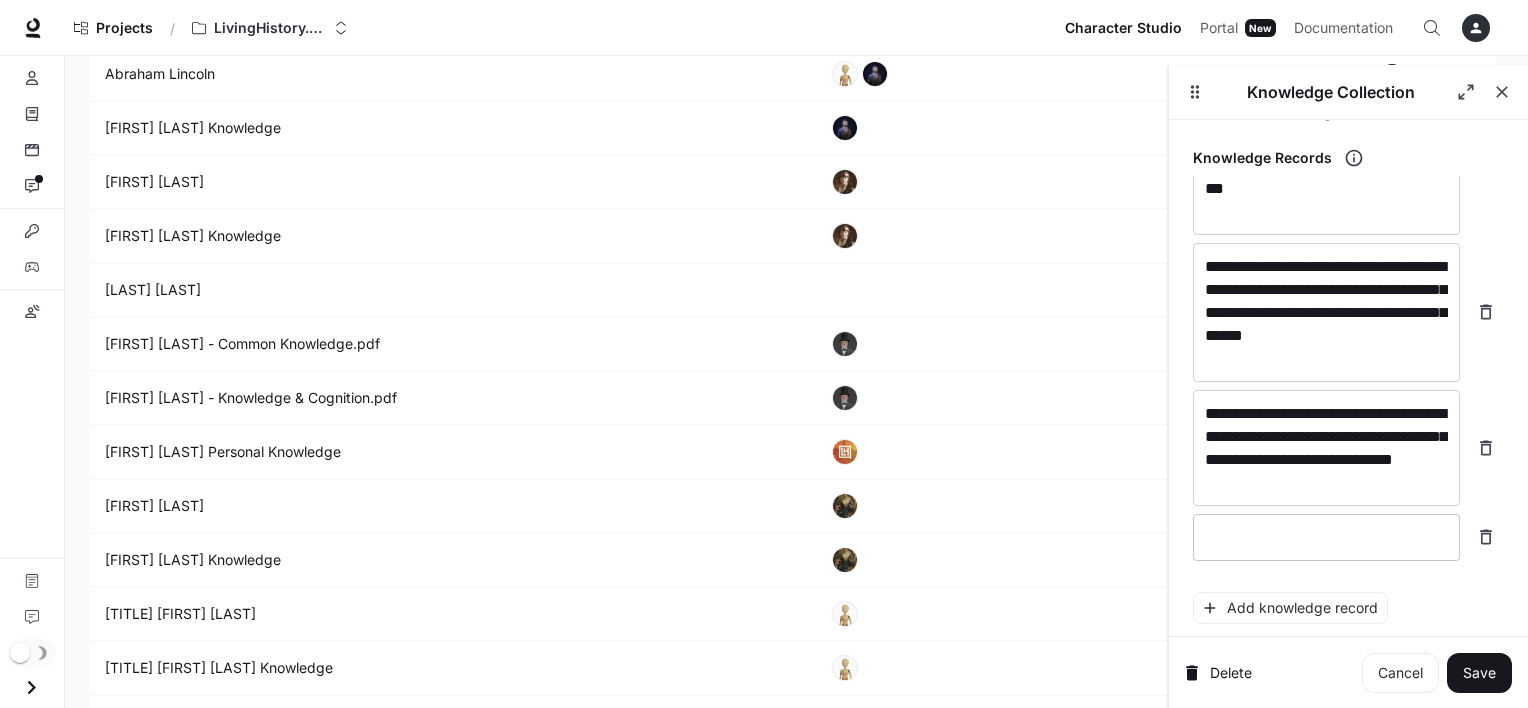 click at bounding box center (1326, 537) 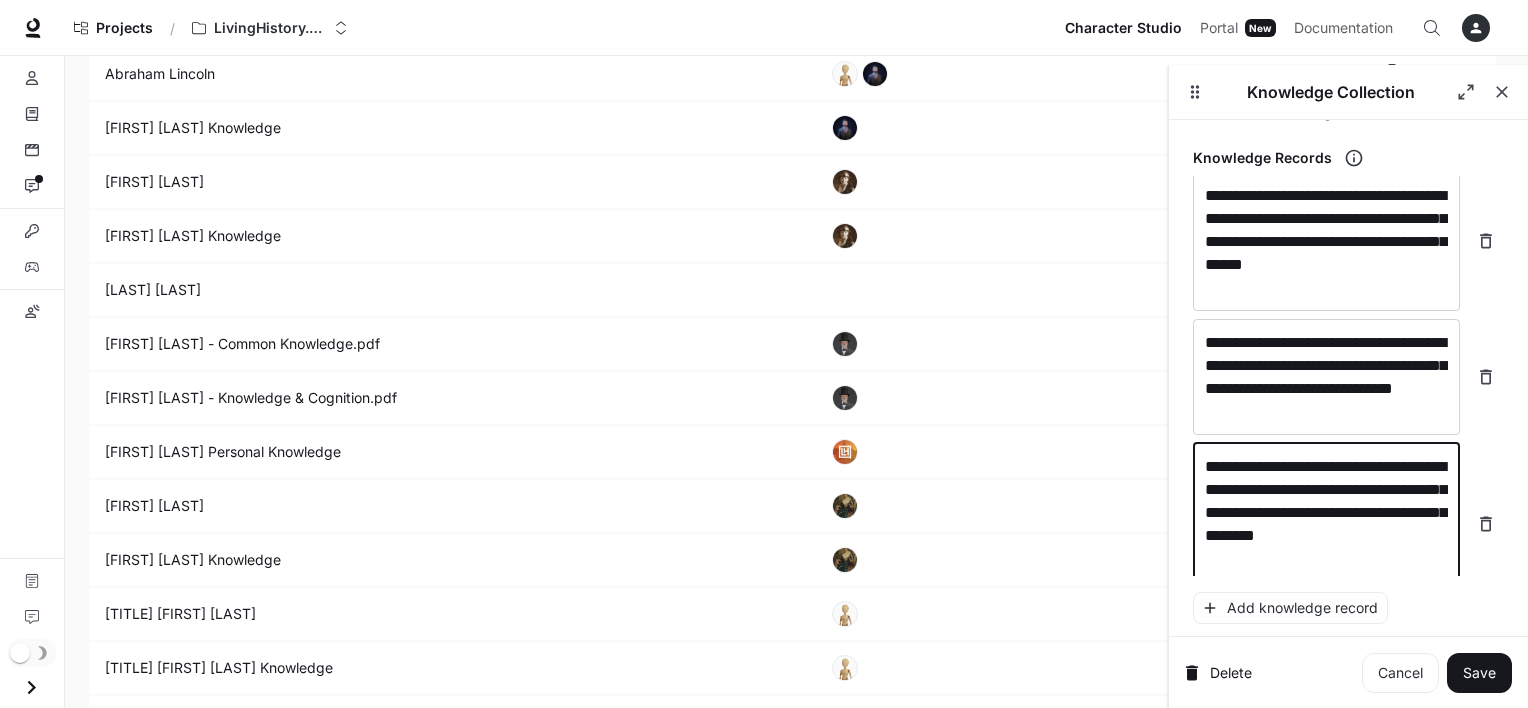 scroll, scrollTop: 977, scrollLeft: 0, axis: vertical 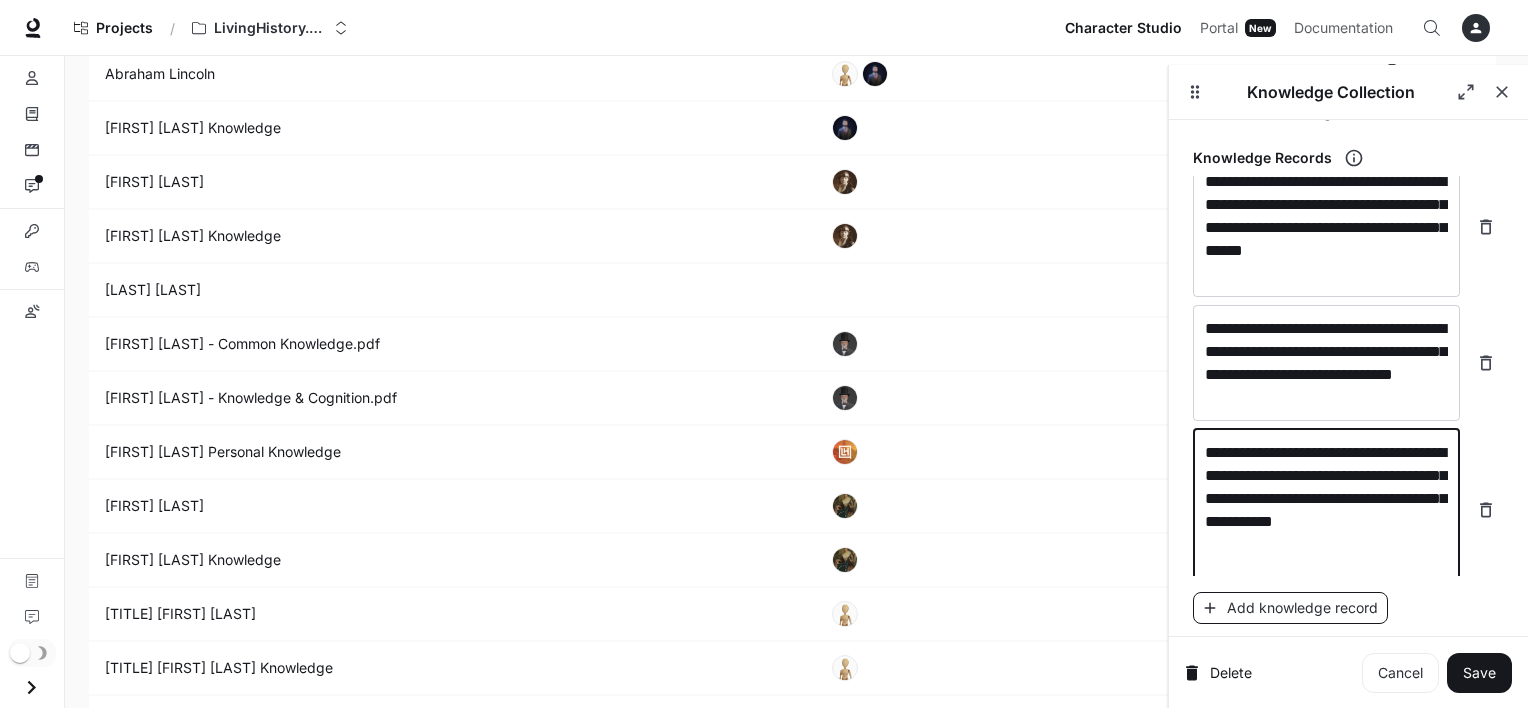 type on "**********" 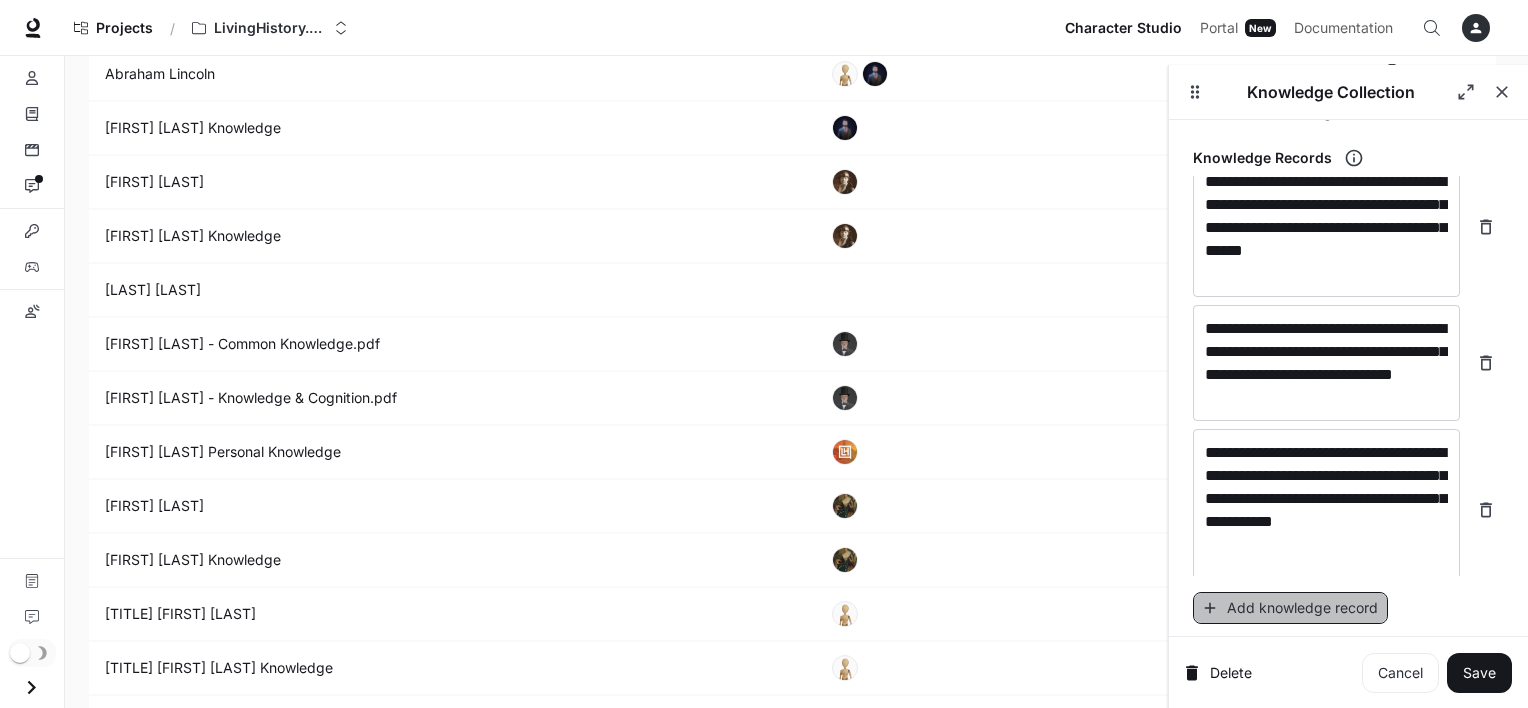 click on "Add knowledge record" at bounding box center (1290, 608) 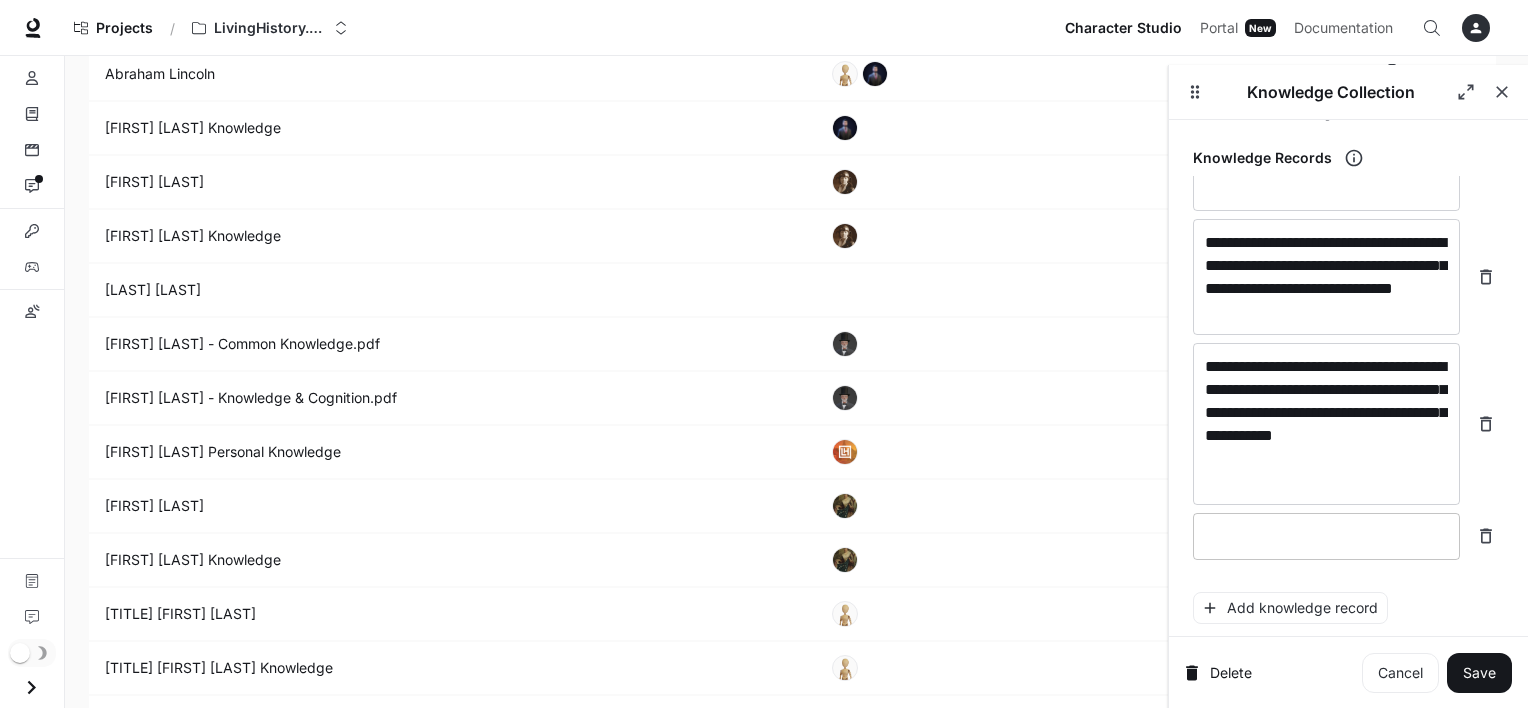 click at bounding box center [1326, 536] 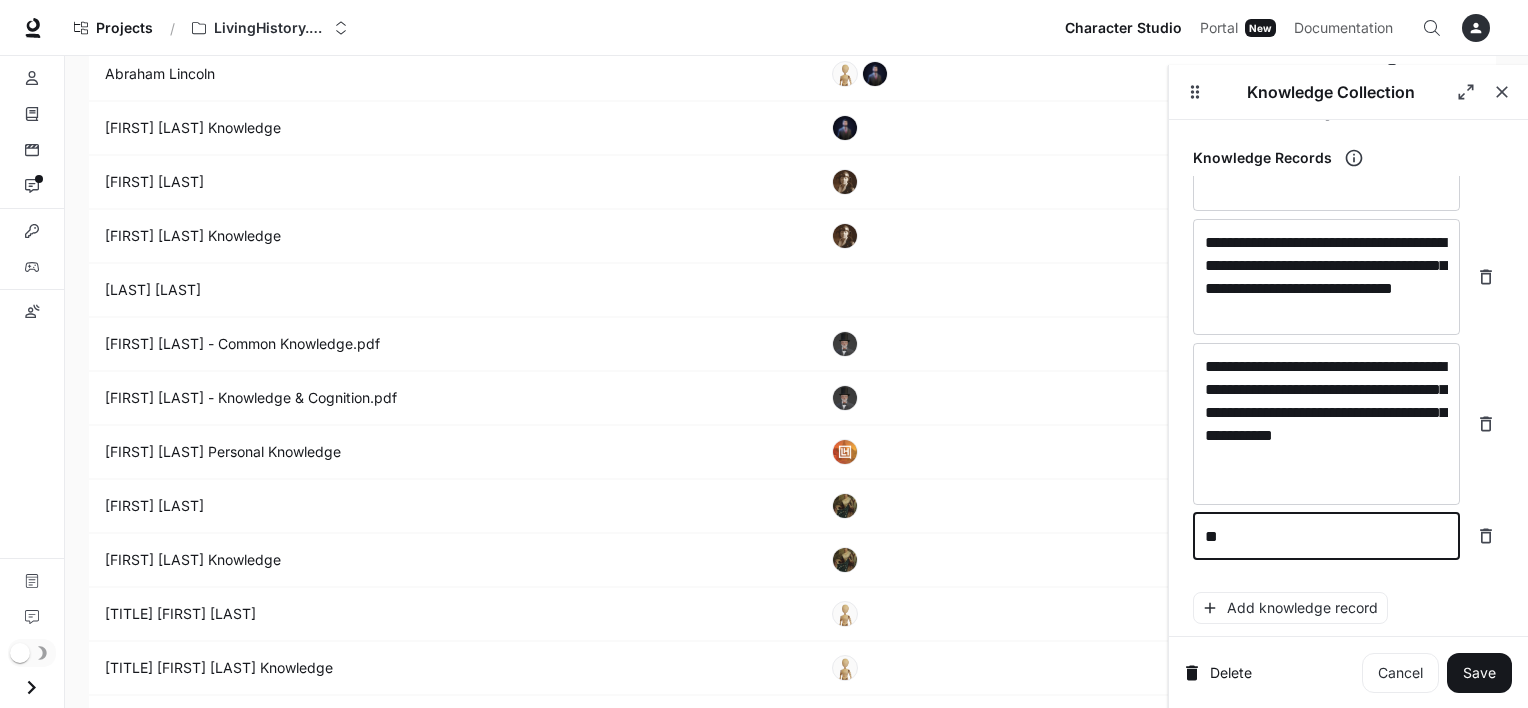 type on "*" 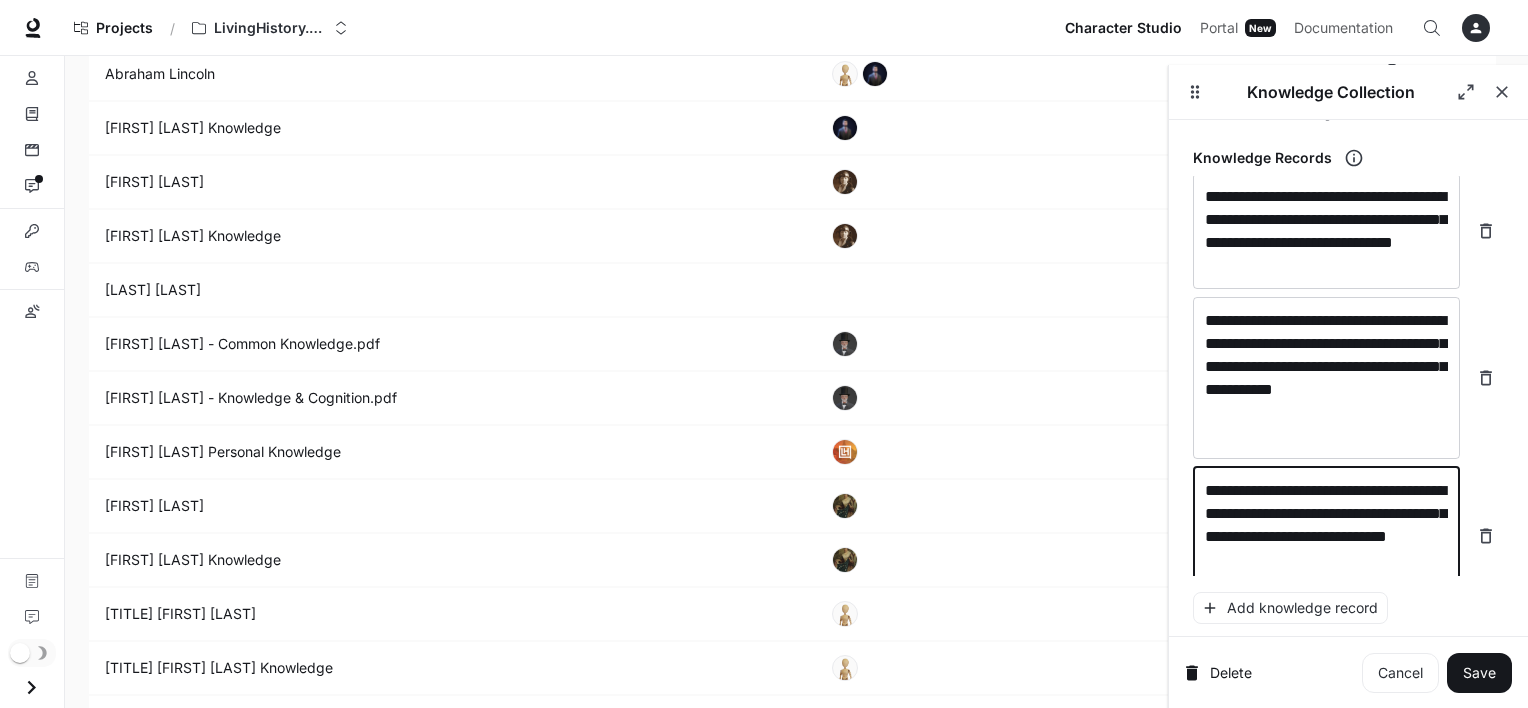 scroll, scrollTop: 1116, scrollLeft: 0, axis: vertical 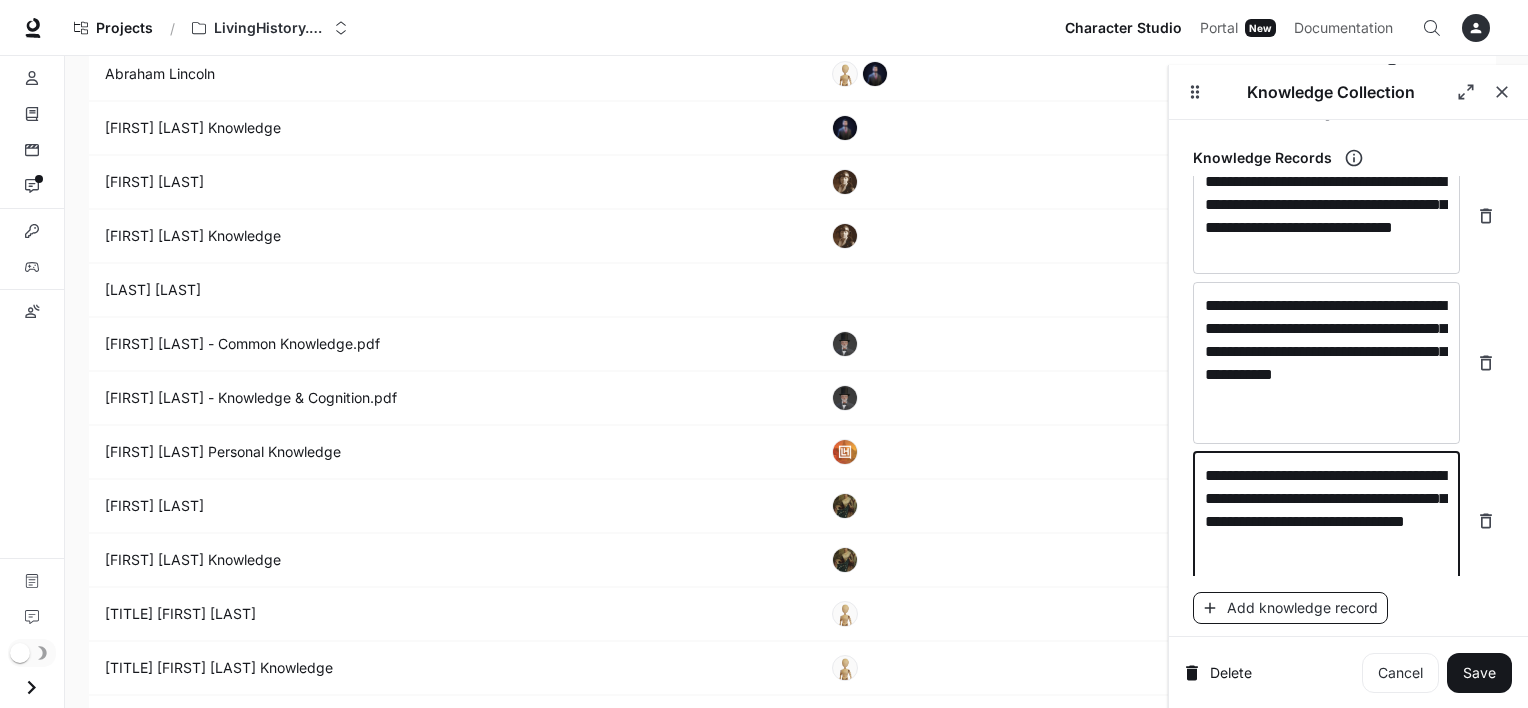 type on "**********" 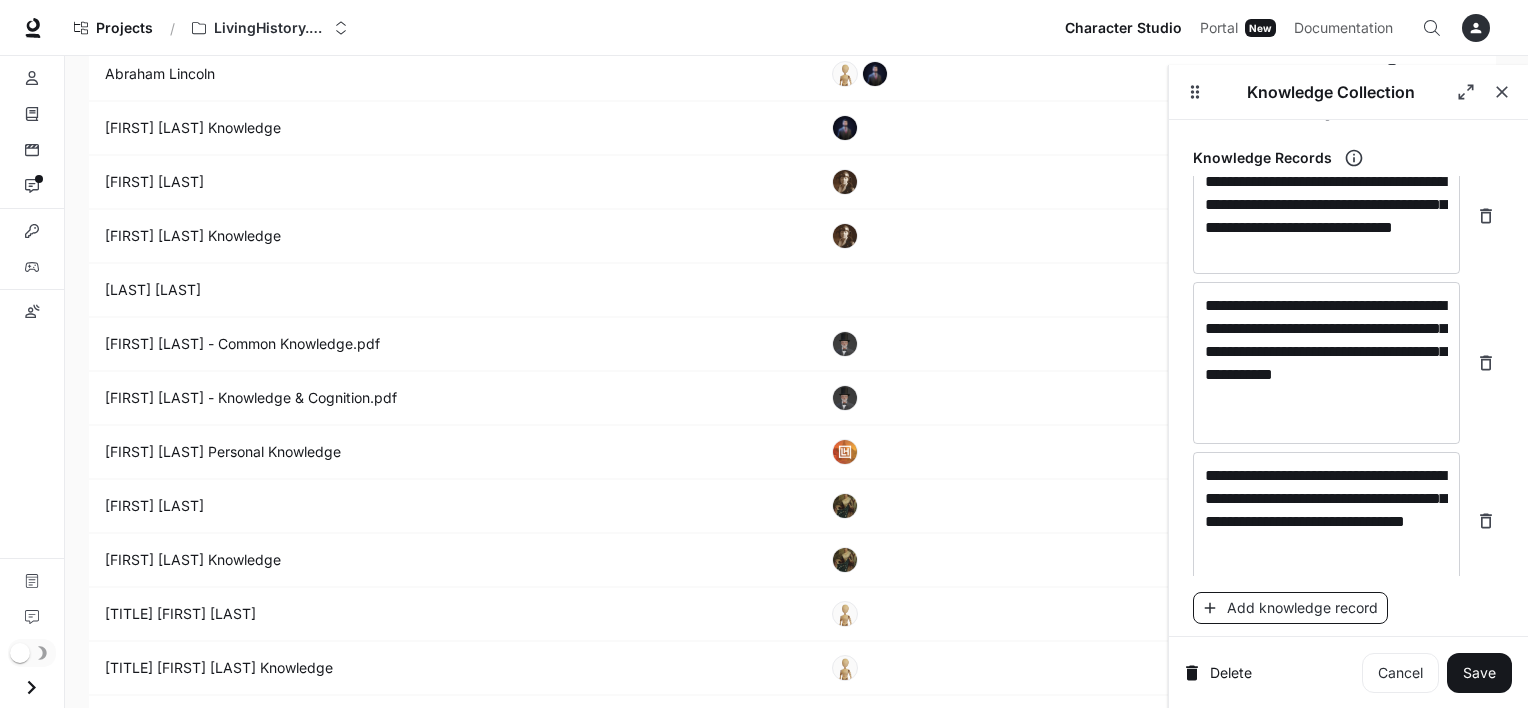 scroll, scrollTop: 1202, scrollLeft: 0, axis: vertical 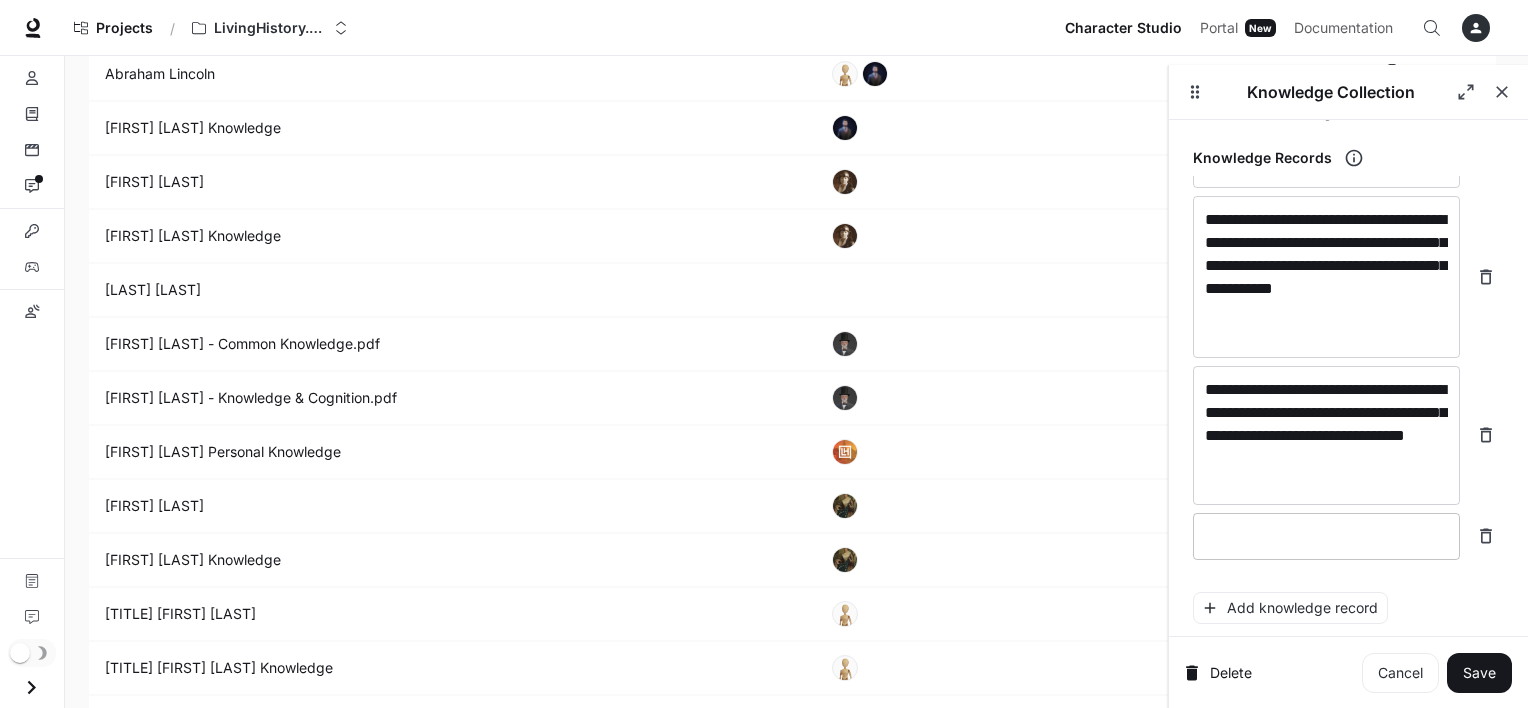 click at bounding box center [1326, 536] 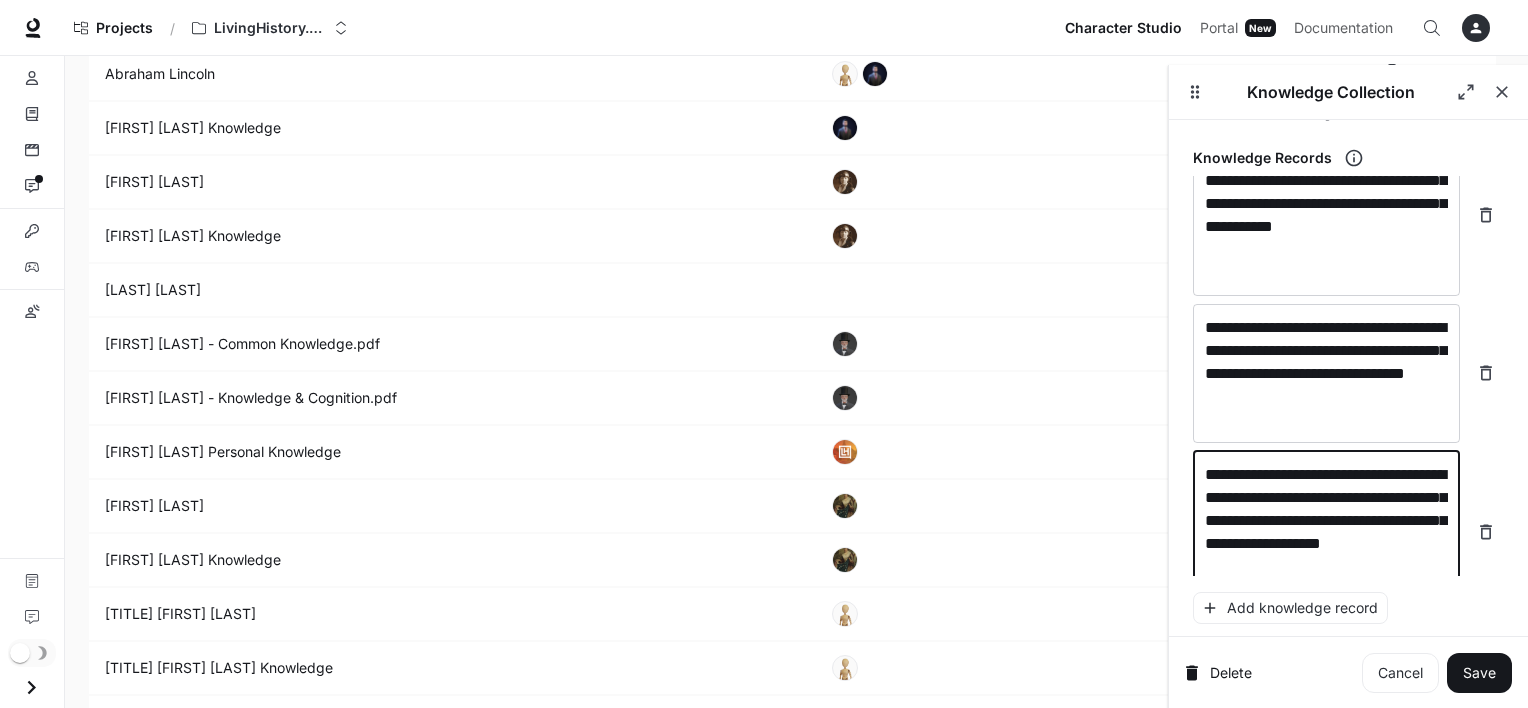 scroll, scrollTop: 1279, scrollLeft: 0, axis: vertical 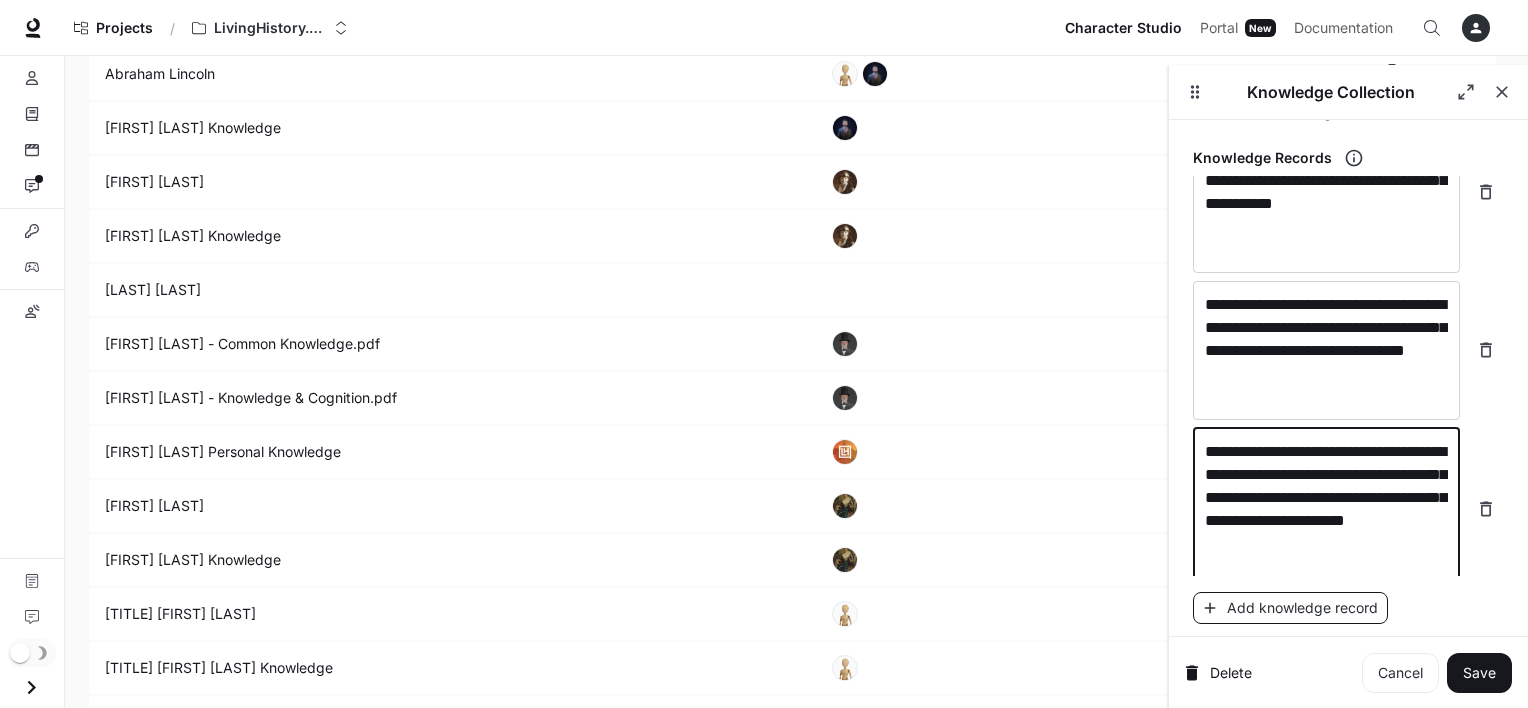 type on "**********" 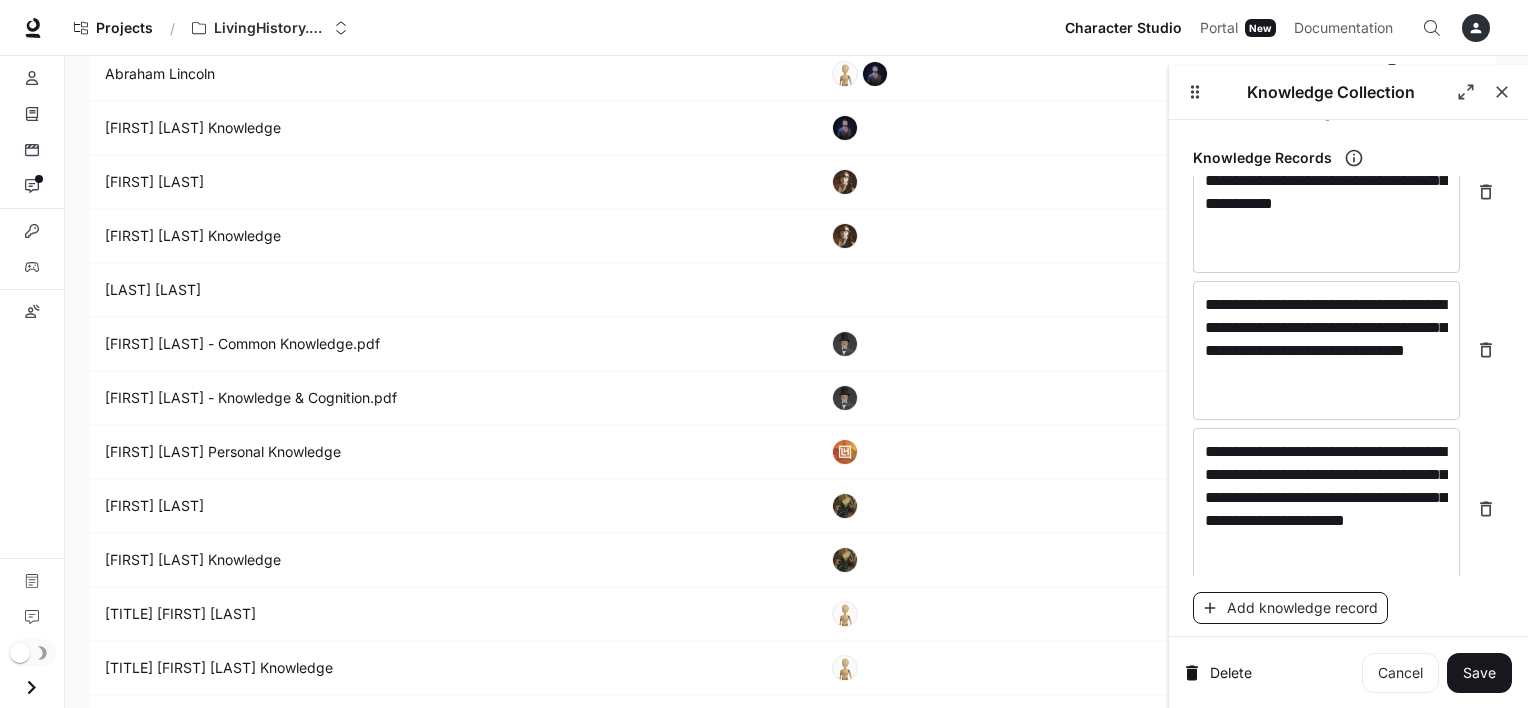 scroll, scrollTop: 1364, scrollLeft: 0, axis: vertical 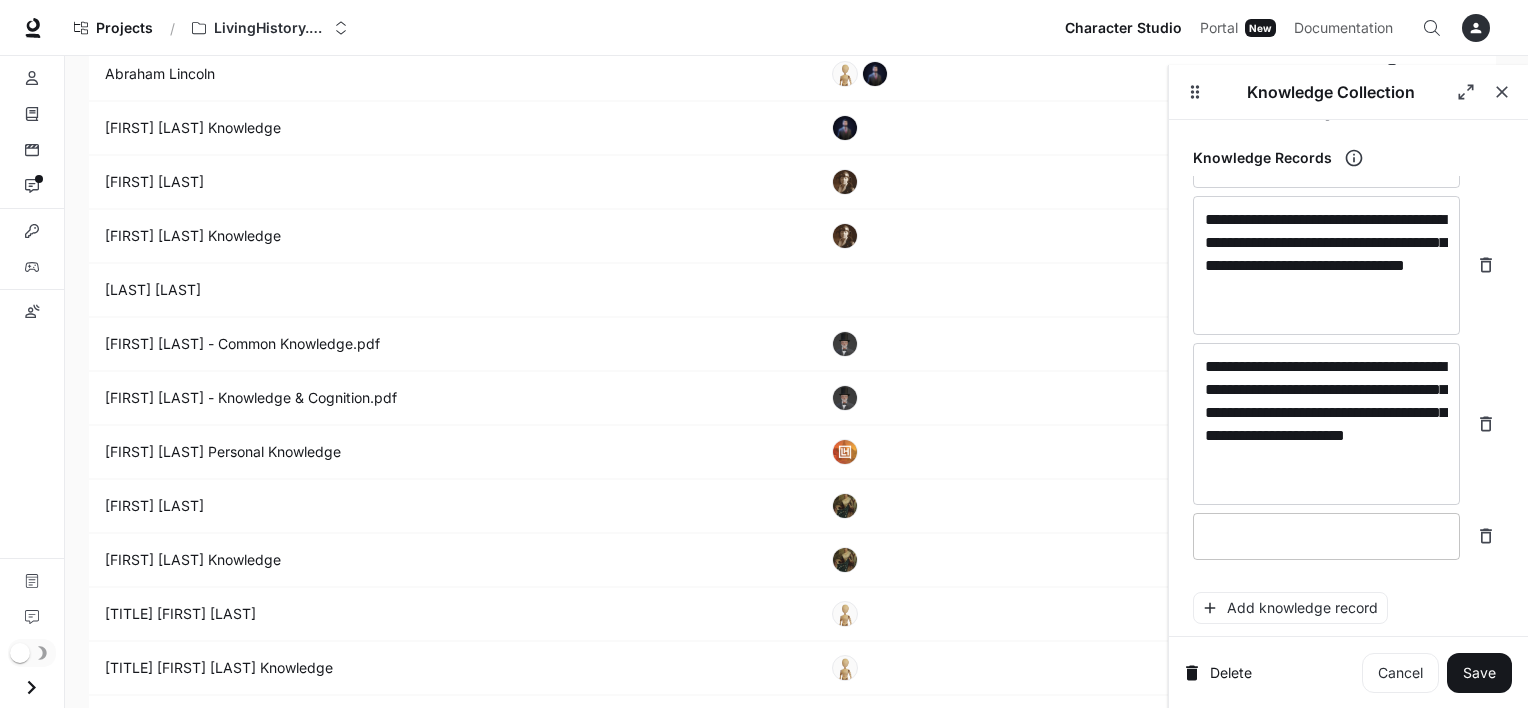 click at bounding box center [1326, 536] 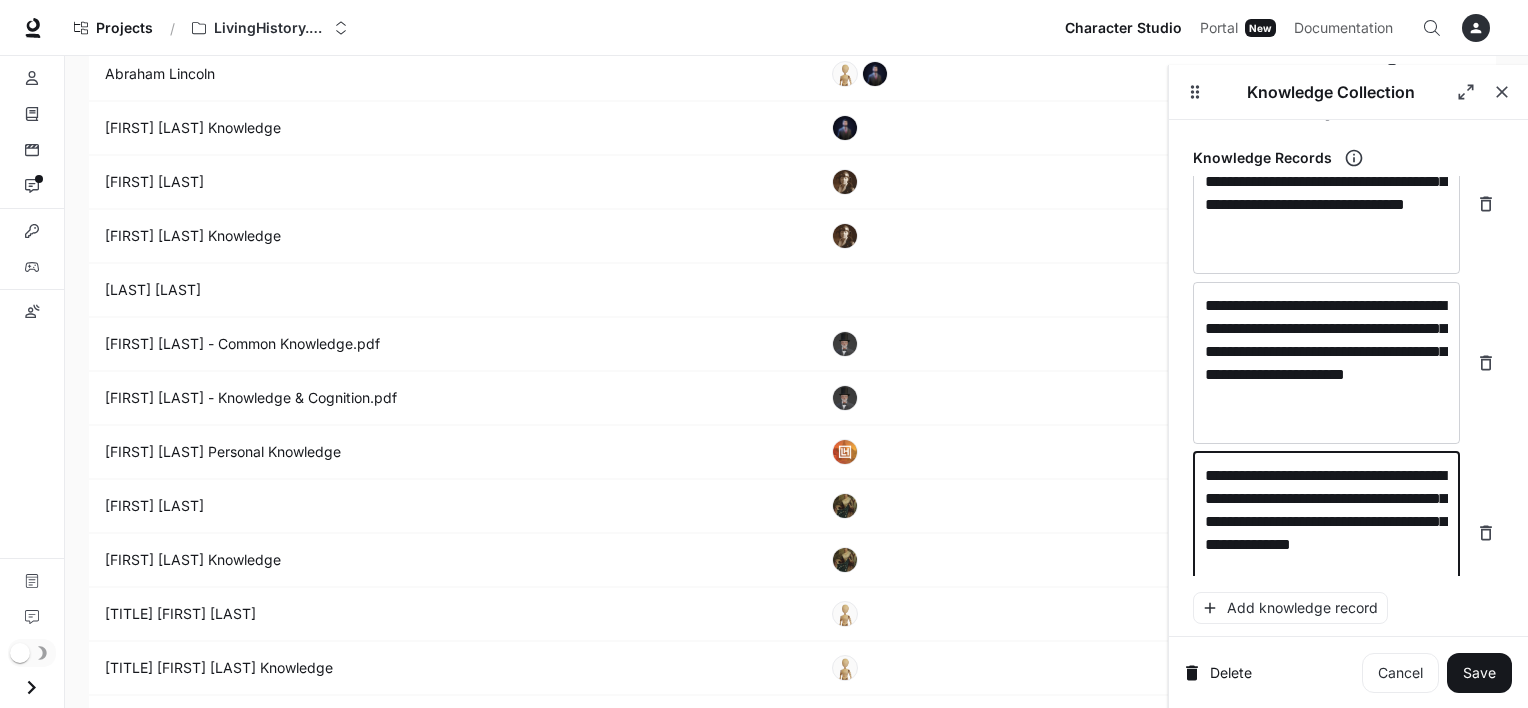 scroll, scrollTop: 1440, scrollLeft: 0, axis: vertical 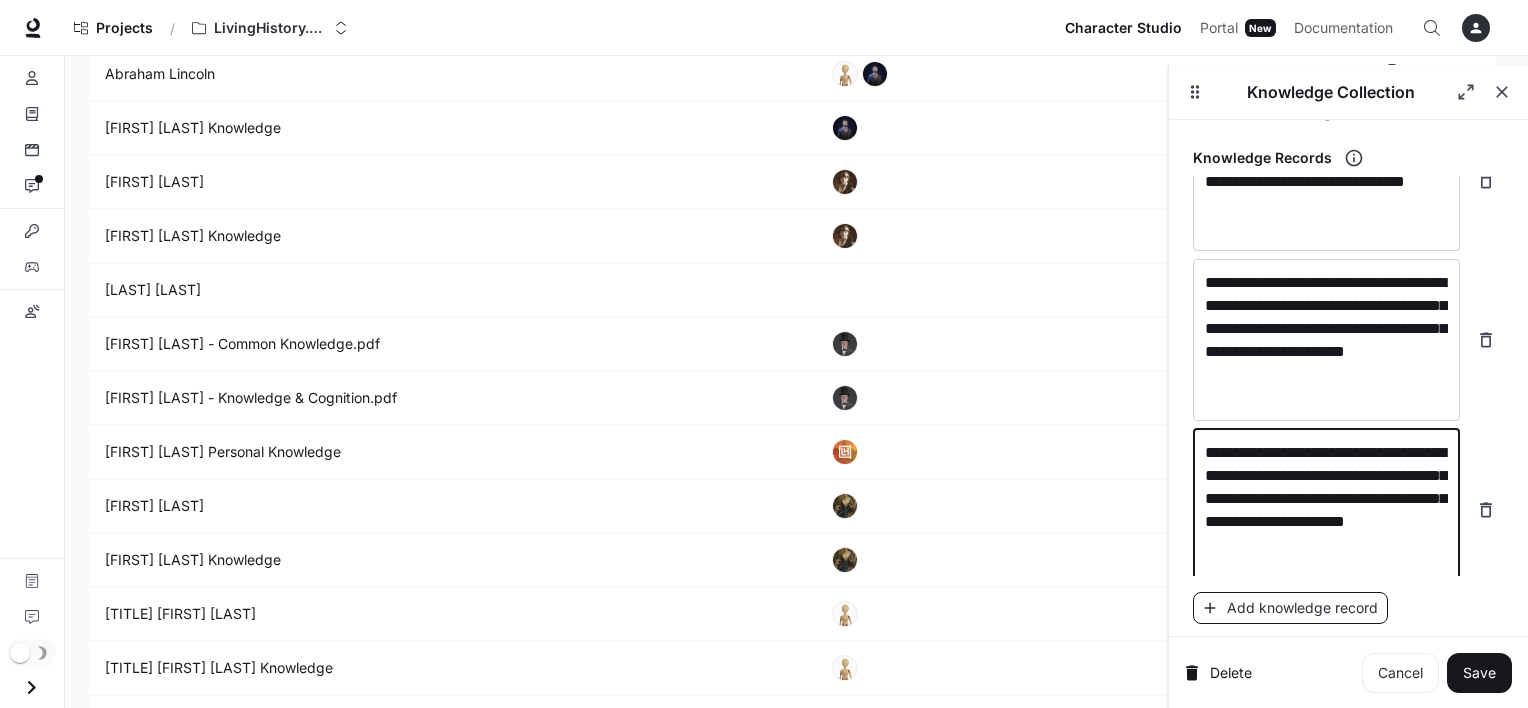 type on "**********" 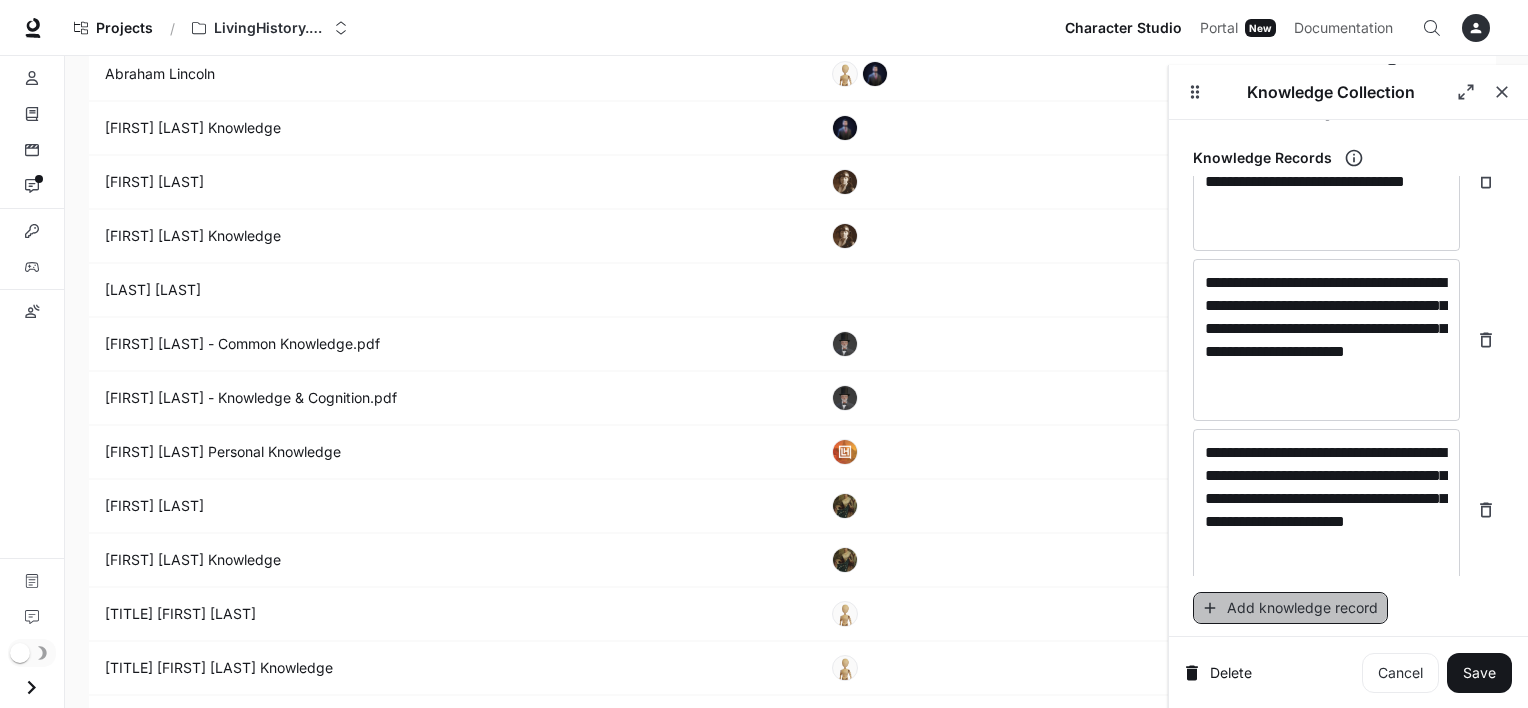 click on "Add knowledge record" at bounding box center (1290, 608) 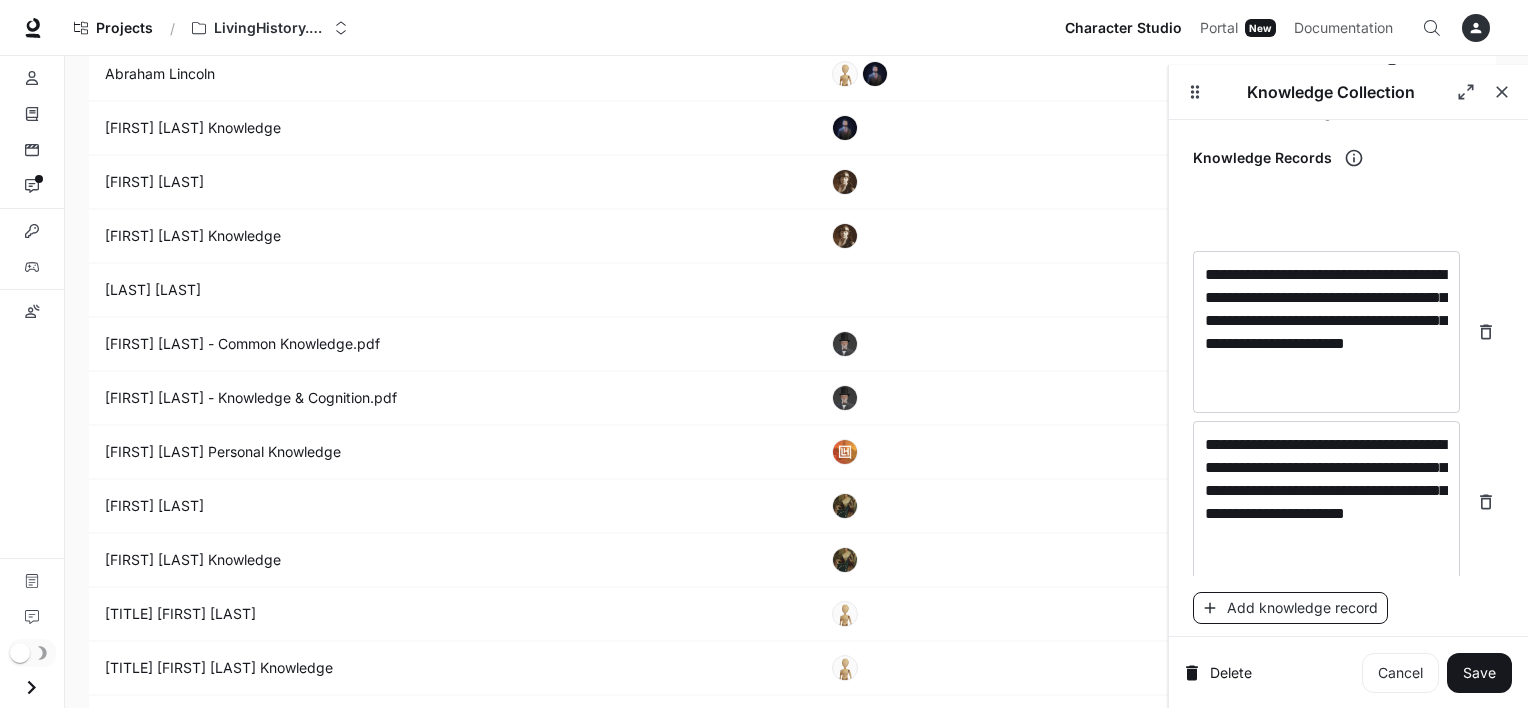 scroll, scrollTop: 1518, scrollLeft: 0, axis: vertical 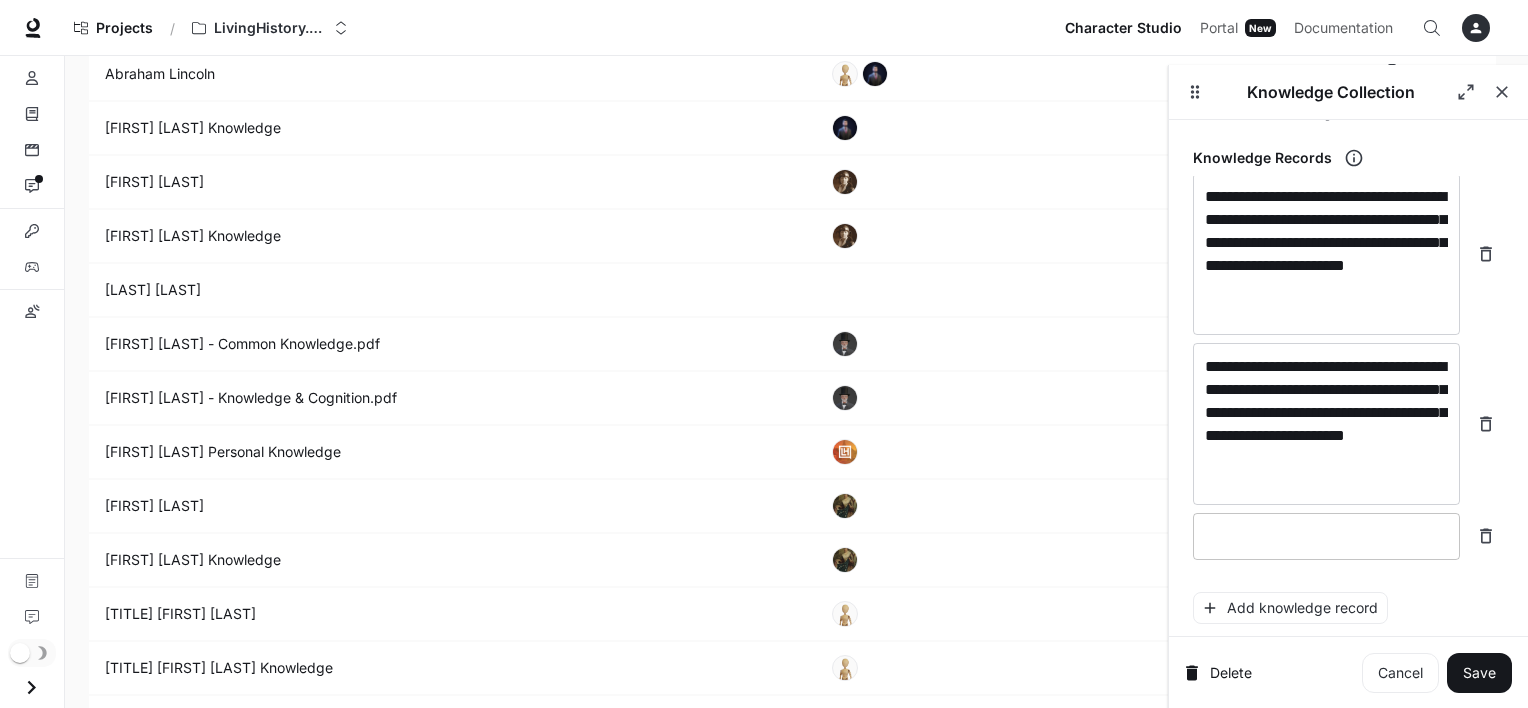 click on "* ​" at bounding box center (1326, 536) 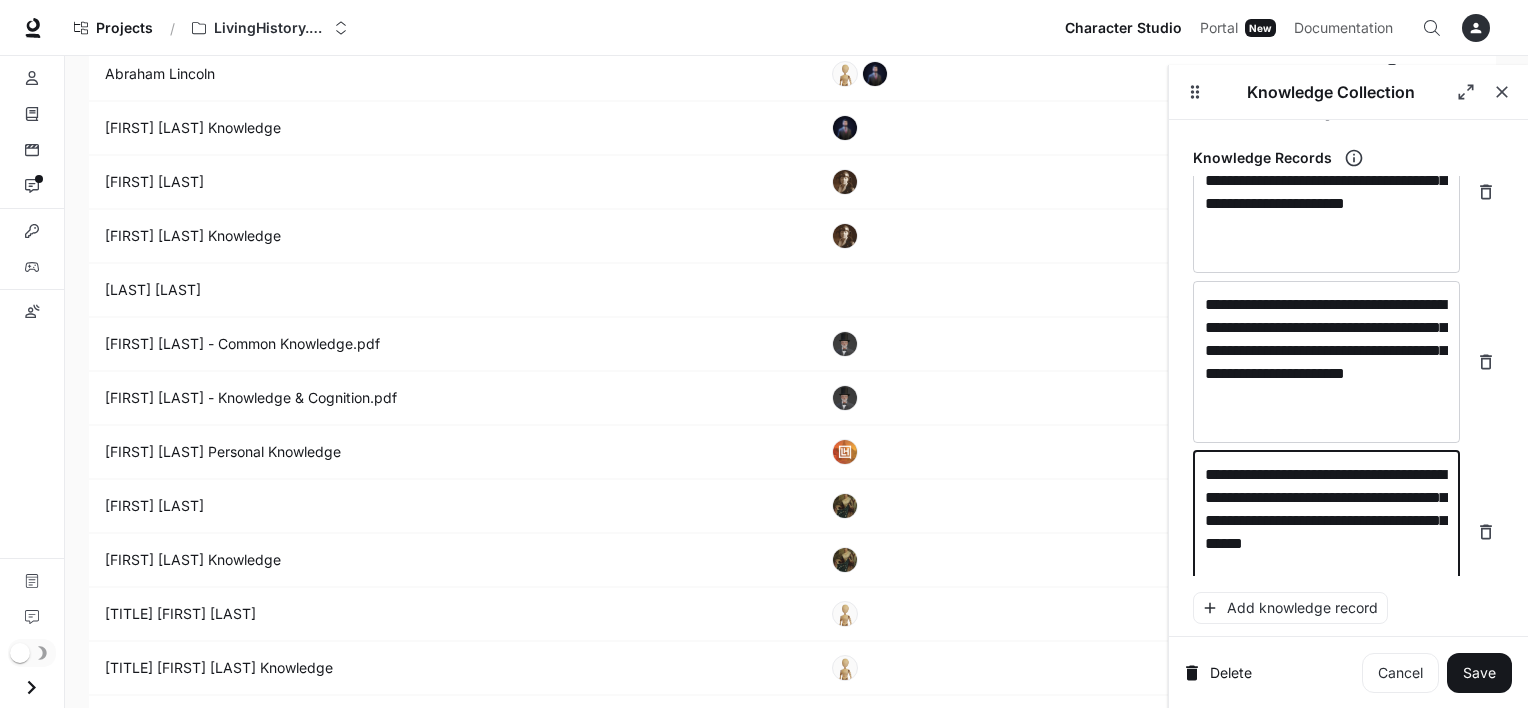 scroll, scrollTop: 1603, scrollLeft: 0, axis: vertical 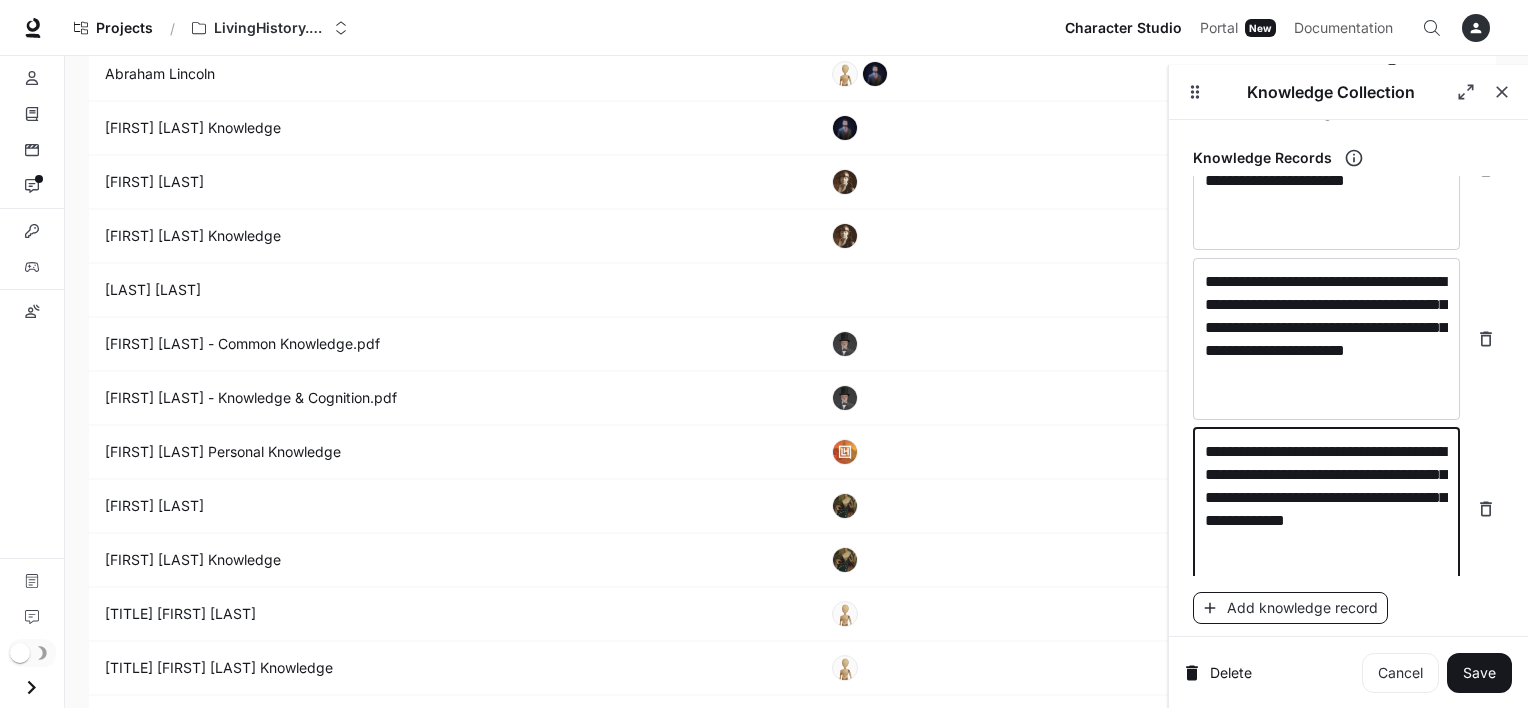 type on "**********" 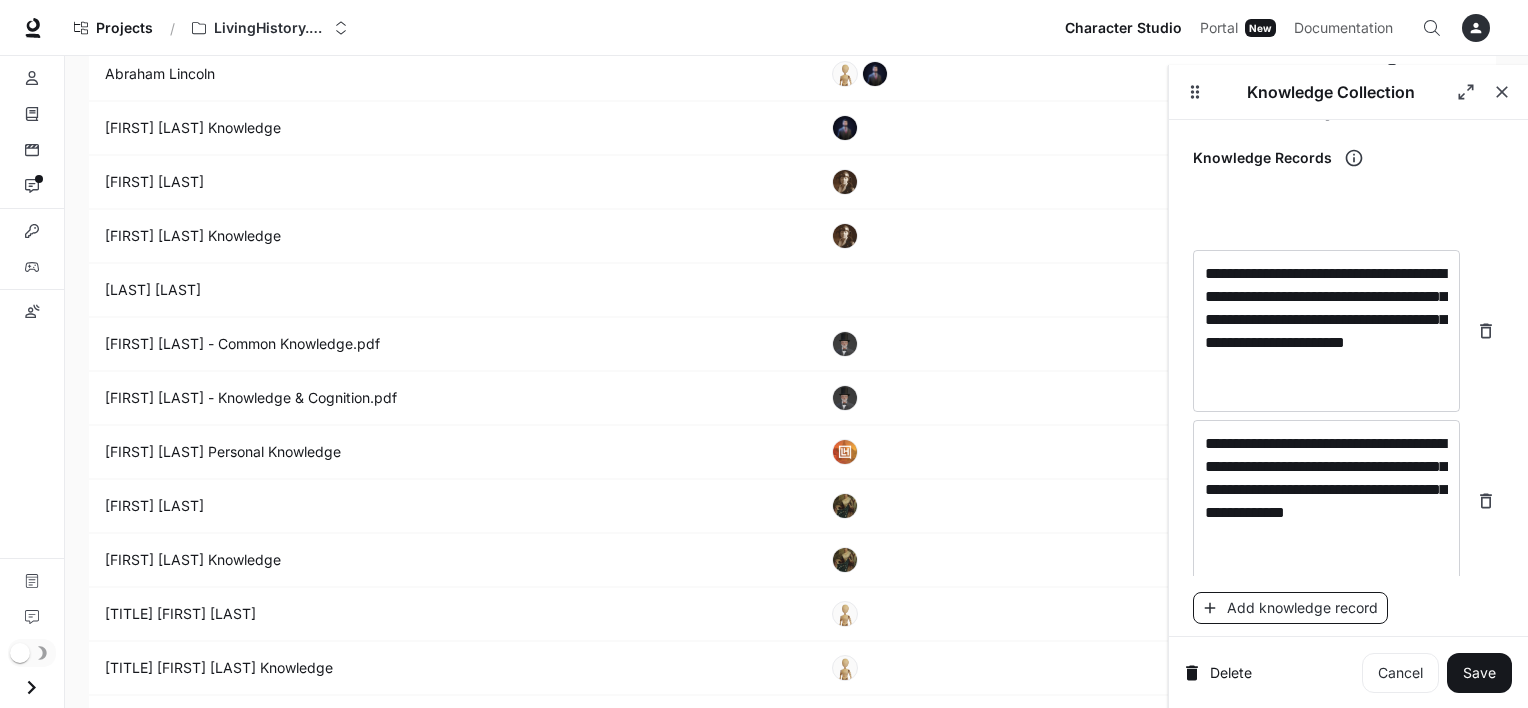scroll, scrollTop: 1680, scrollLeft: 0, axis: vertical 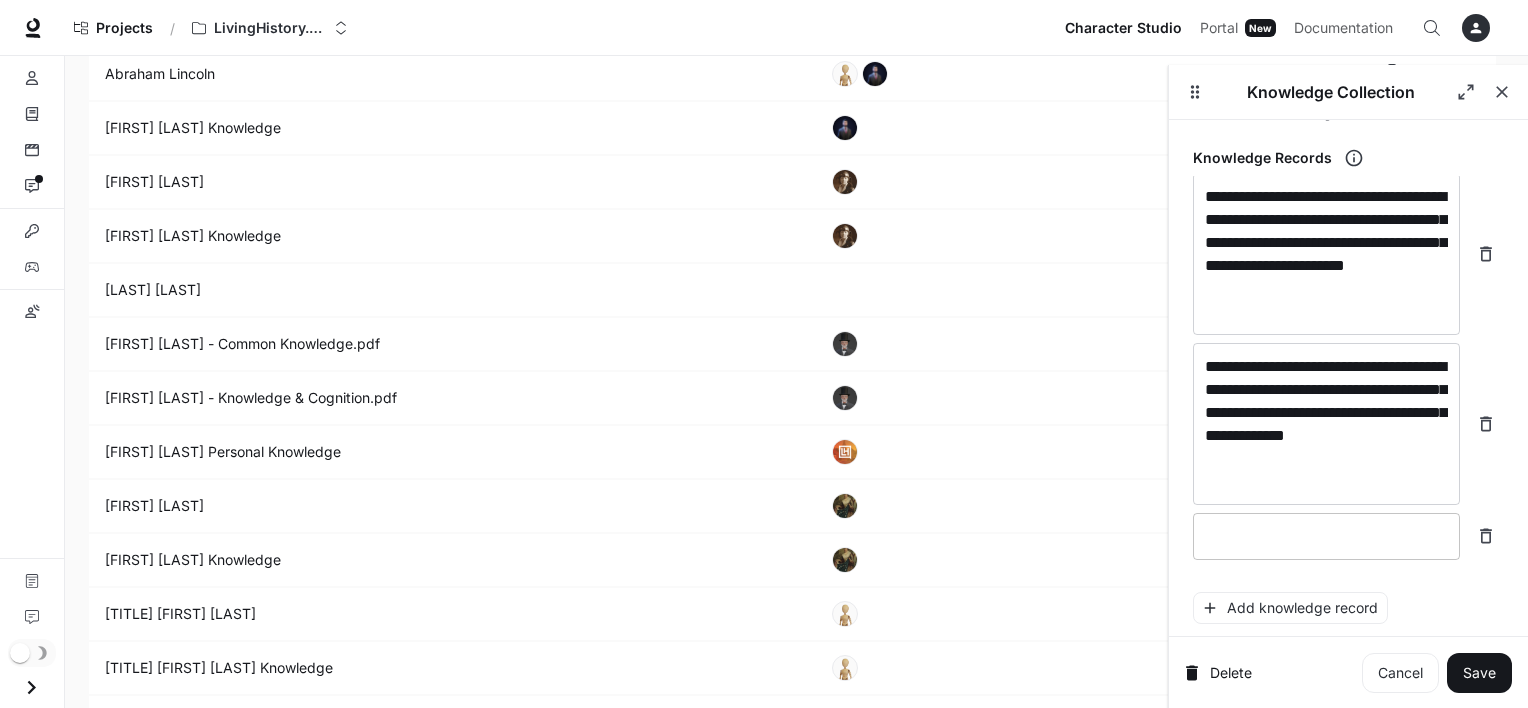 click at bounding box center (1326, 536) 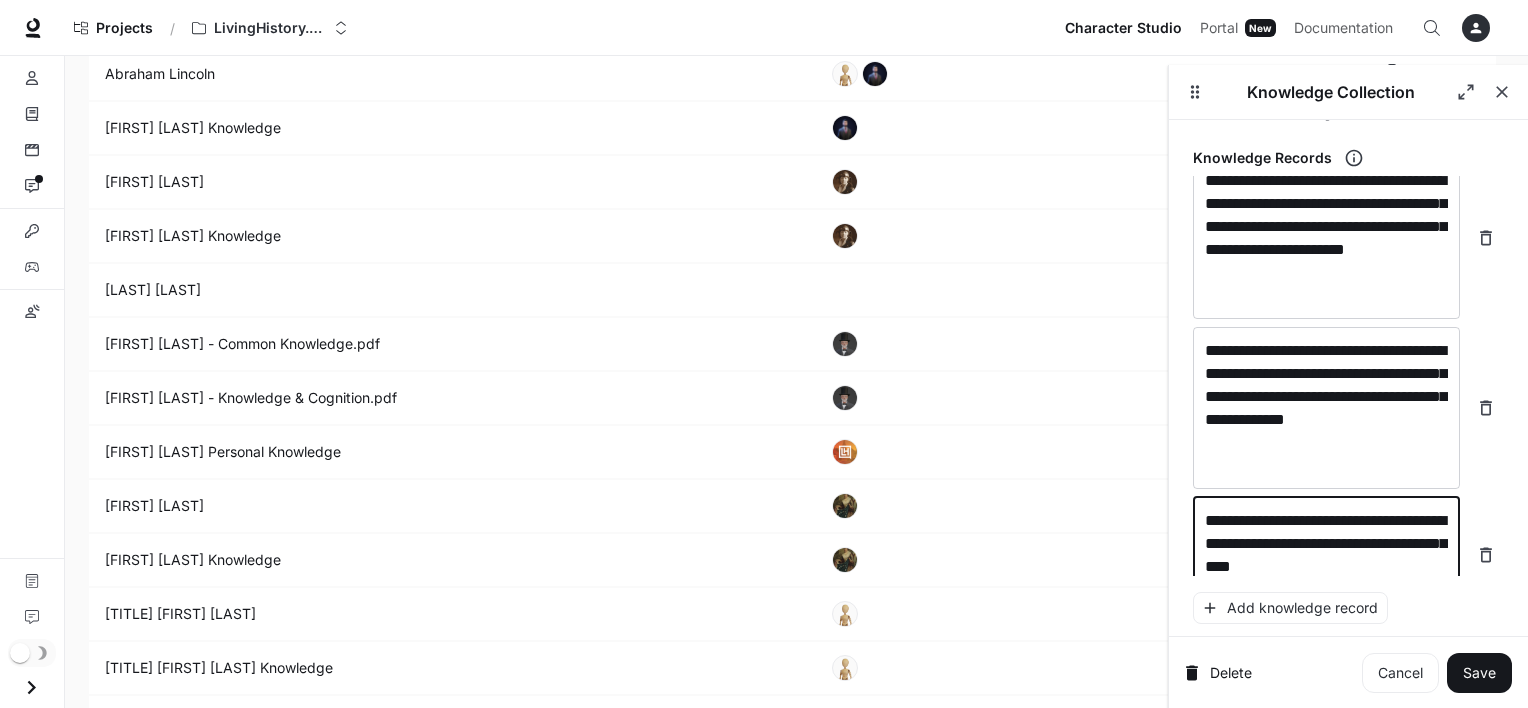 scroll, scrollTop: 1719, scrollLeft: 0, axis: vertical 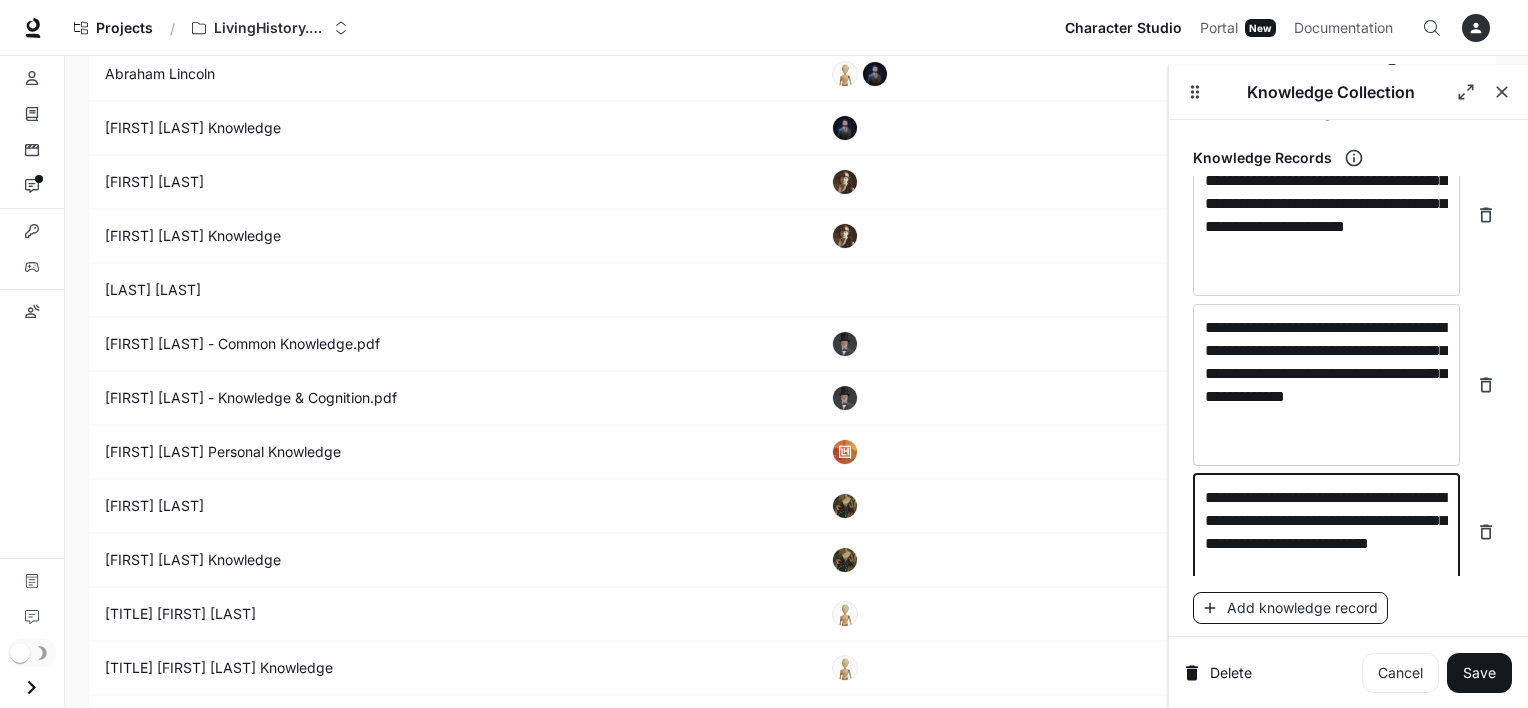 type on "**********" 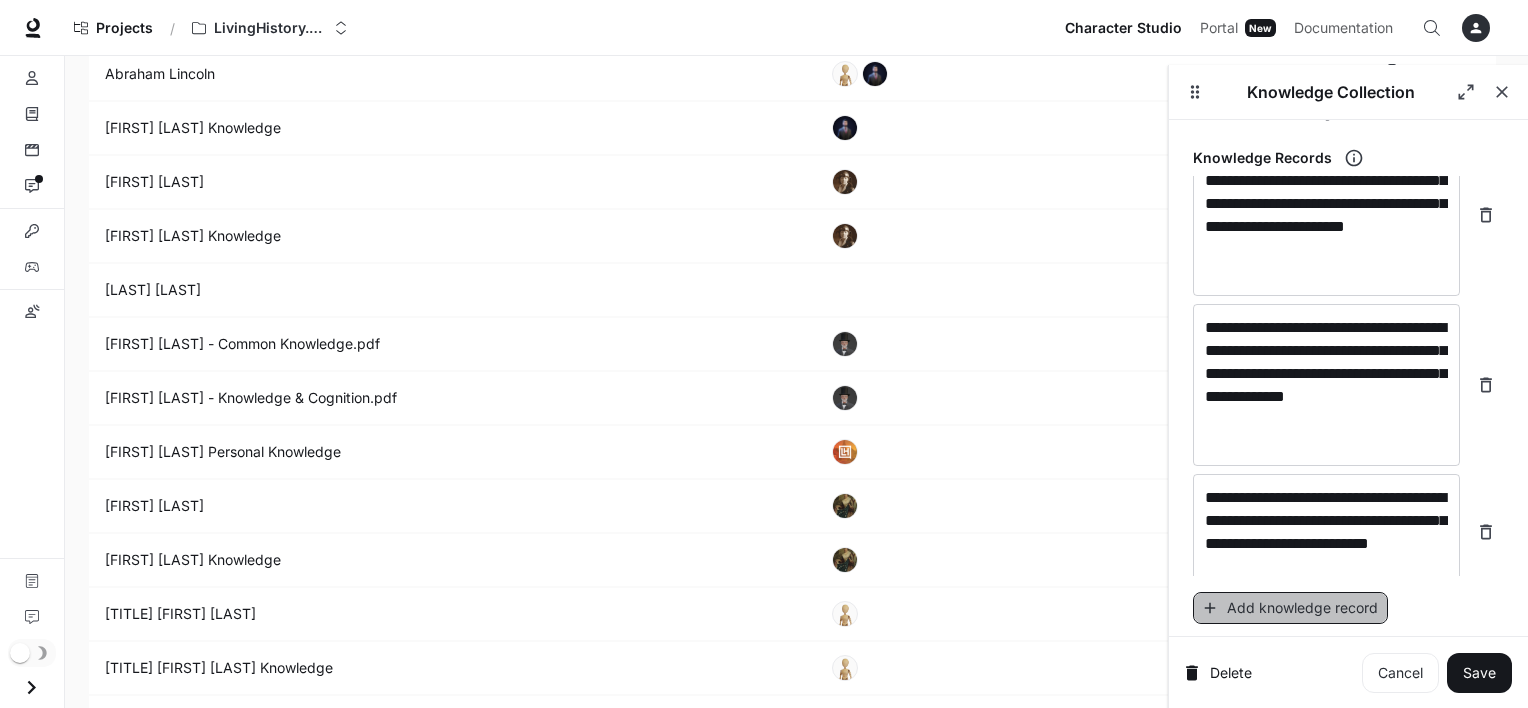 click on "Add knowledge record" at bounding box center (1290, 608) 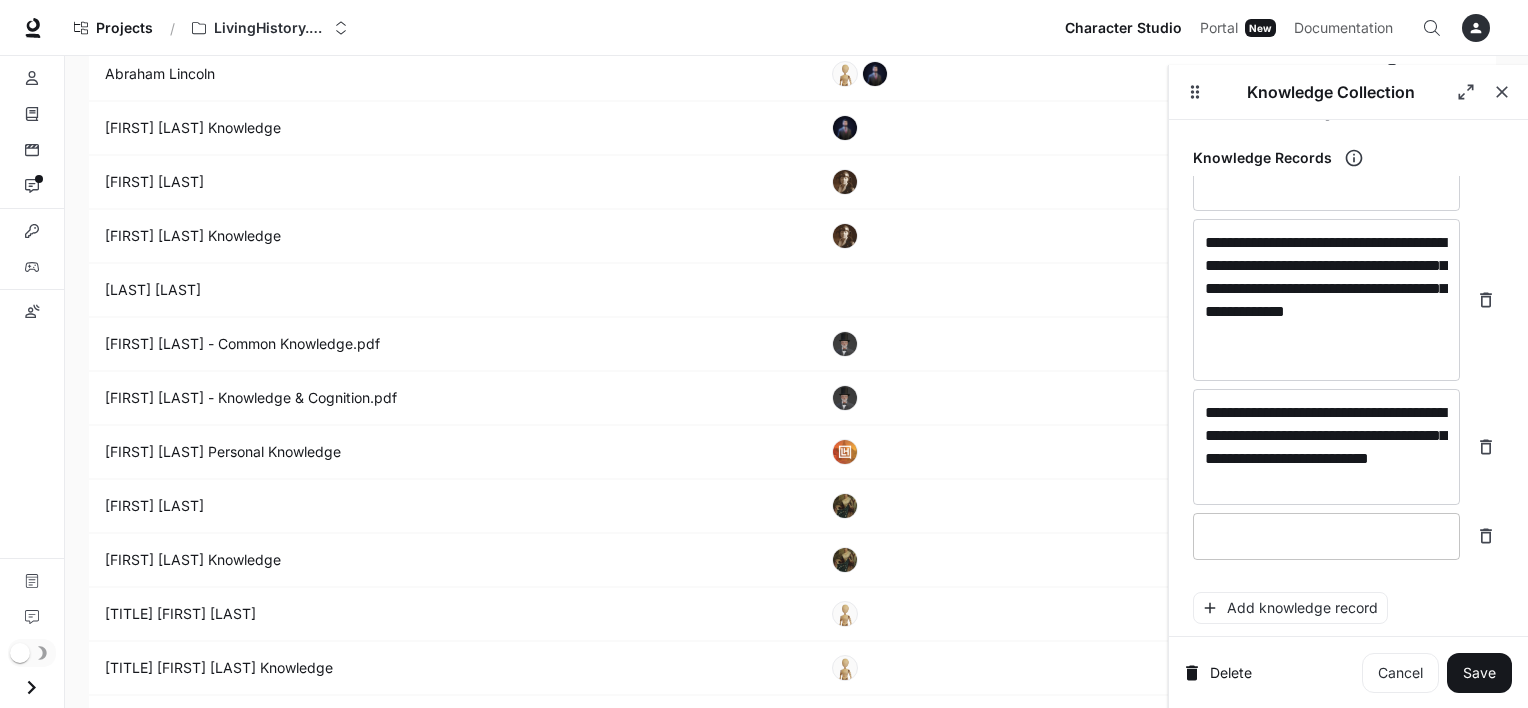 click on "* ​" at bounding box center [1326, 536] 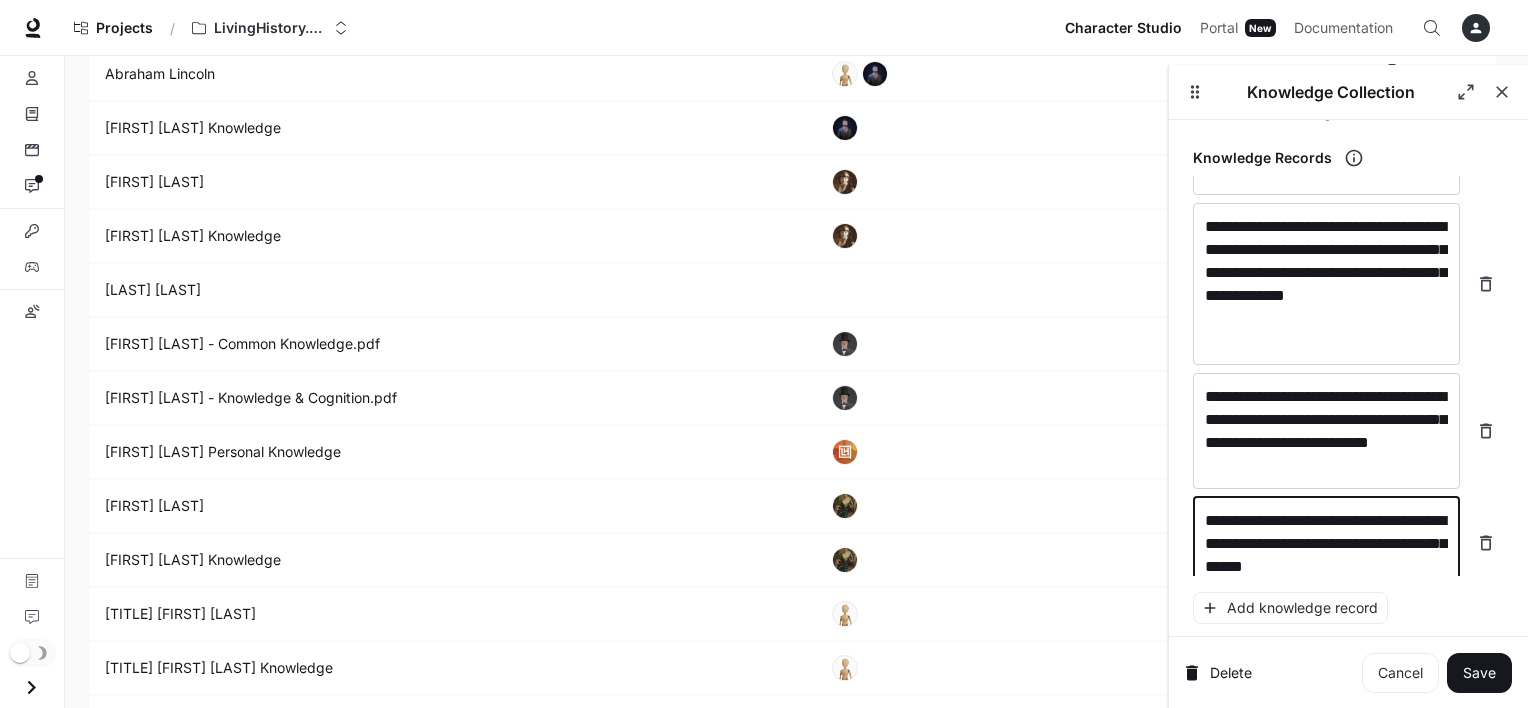 scroll, scrollTop: 1843, scrollLeft: 0, axis: vertical 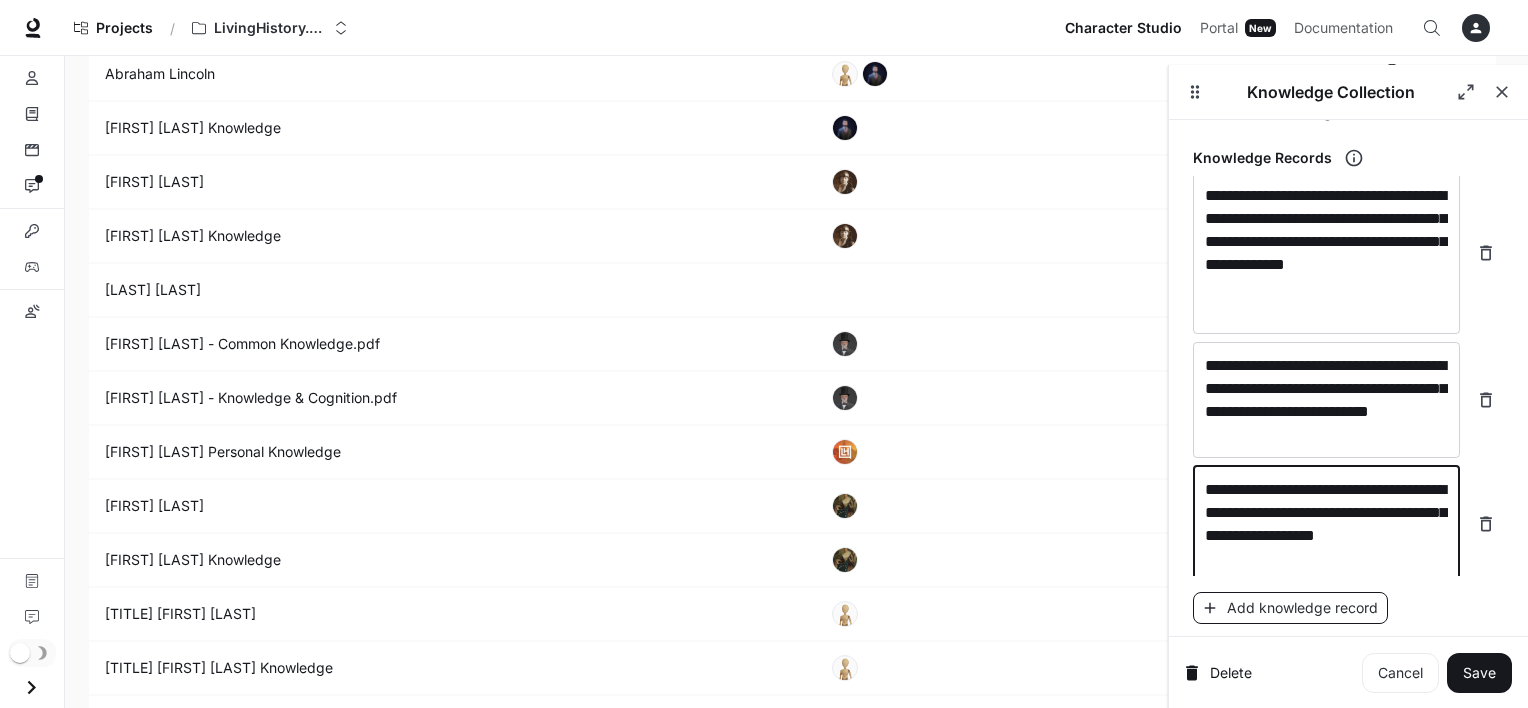 type on "**********" 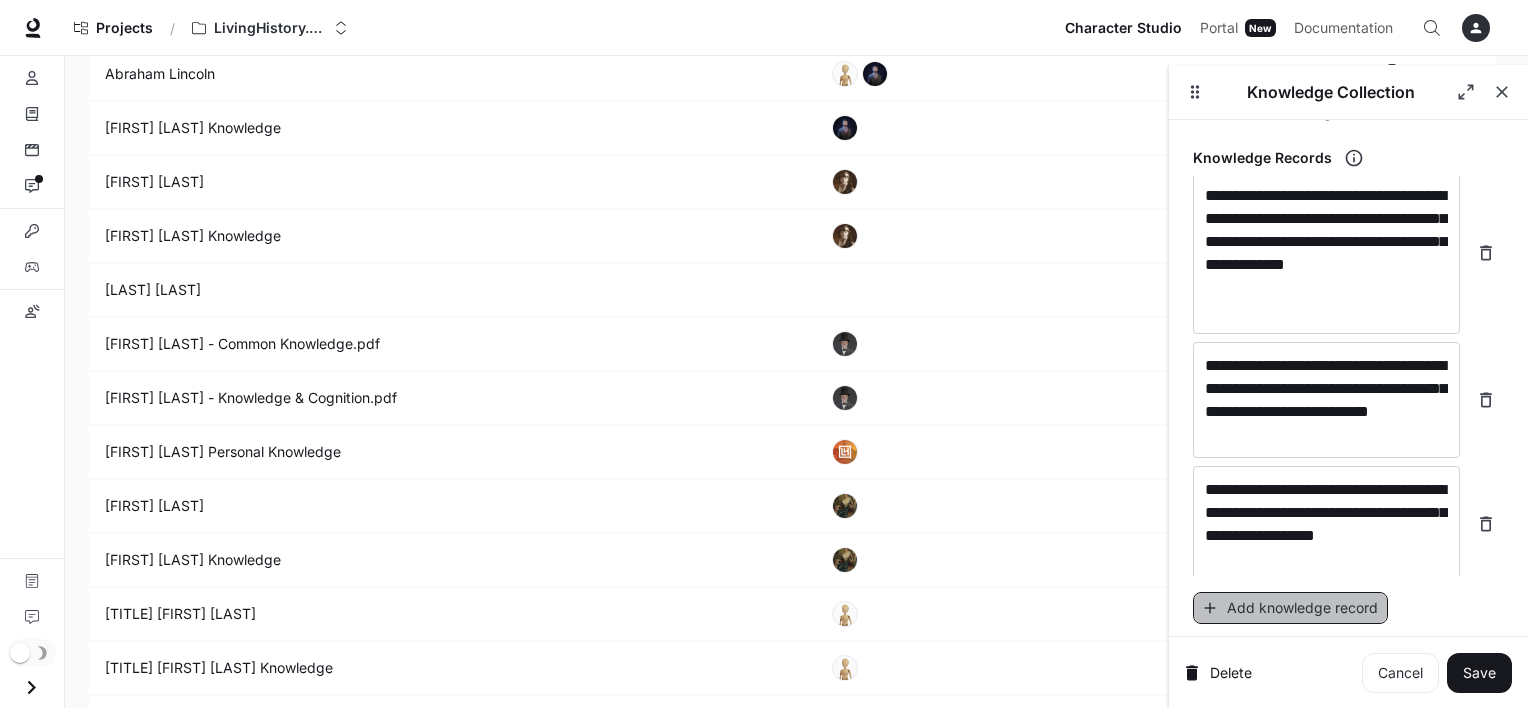 click on "Add knowledge record" at bounding box center [1290, 608] 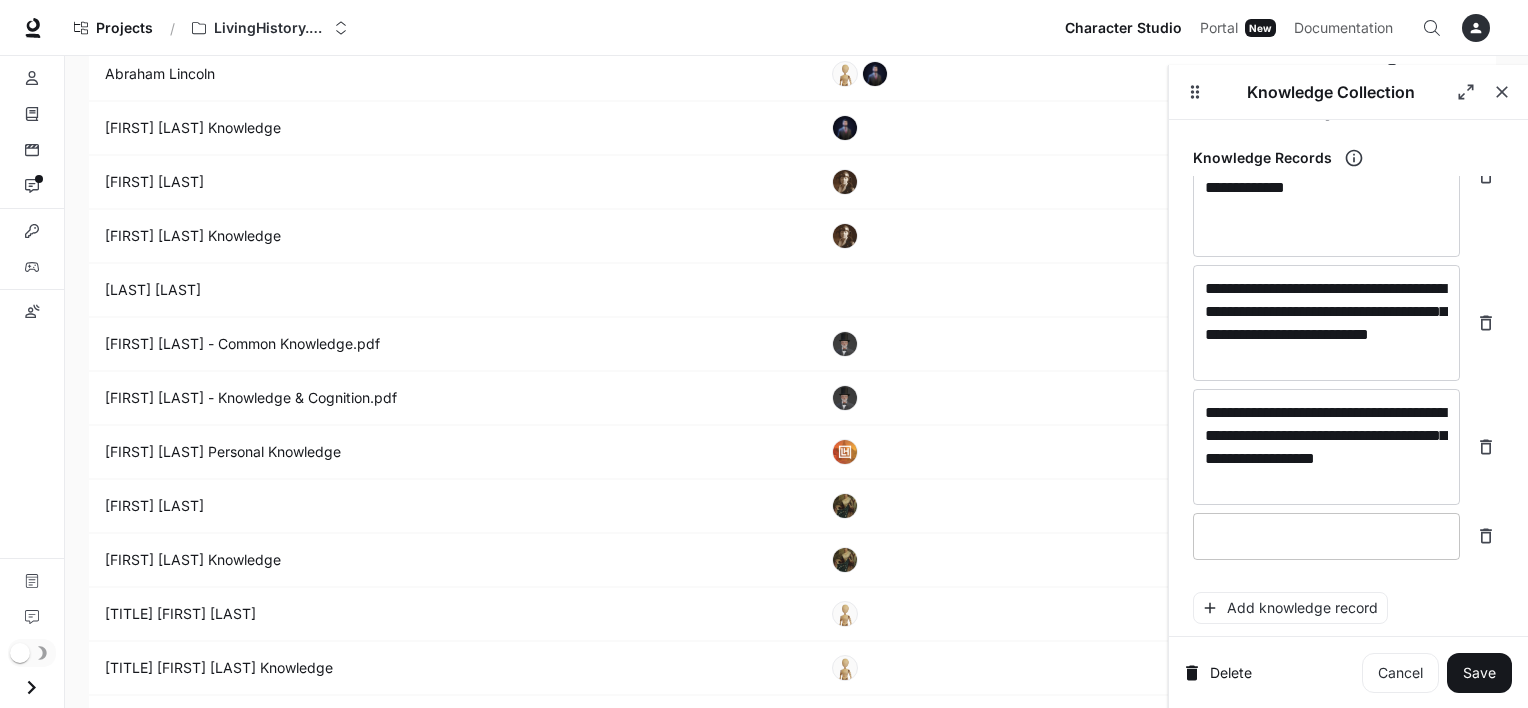 click at bounding box center [1326, 536] 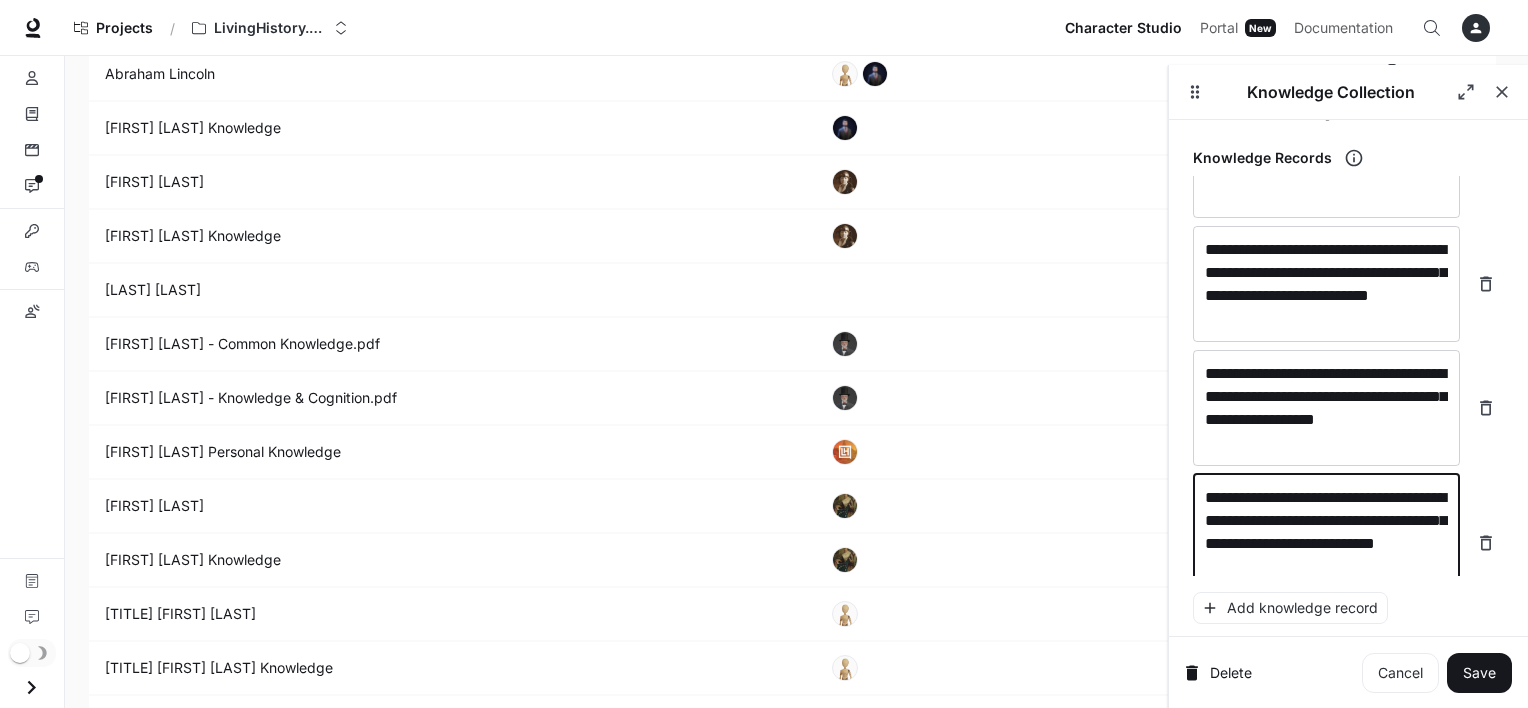scroll, scrollTop: 1981, scrollLeft: 0, axis: vertical 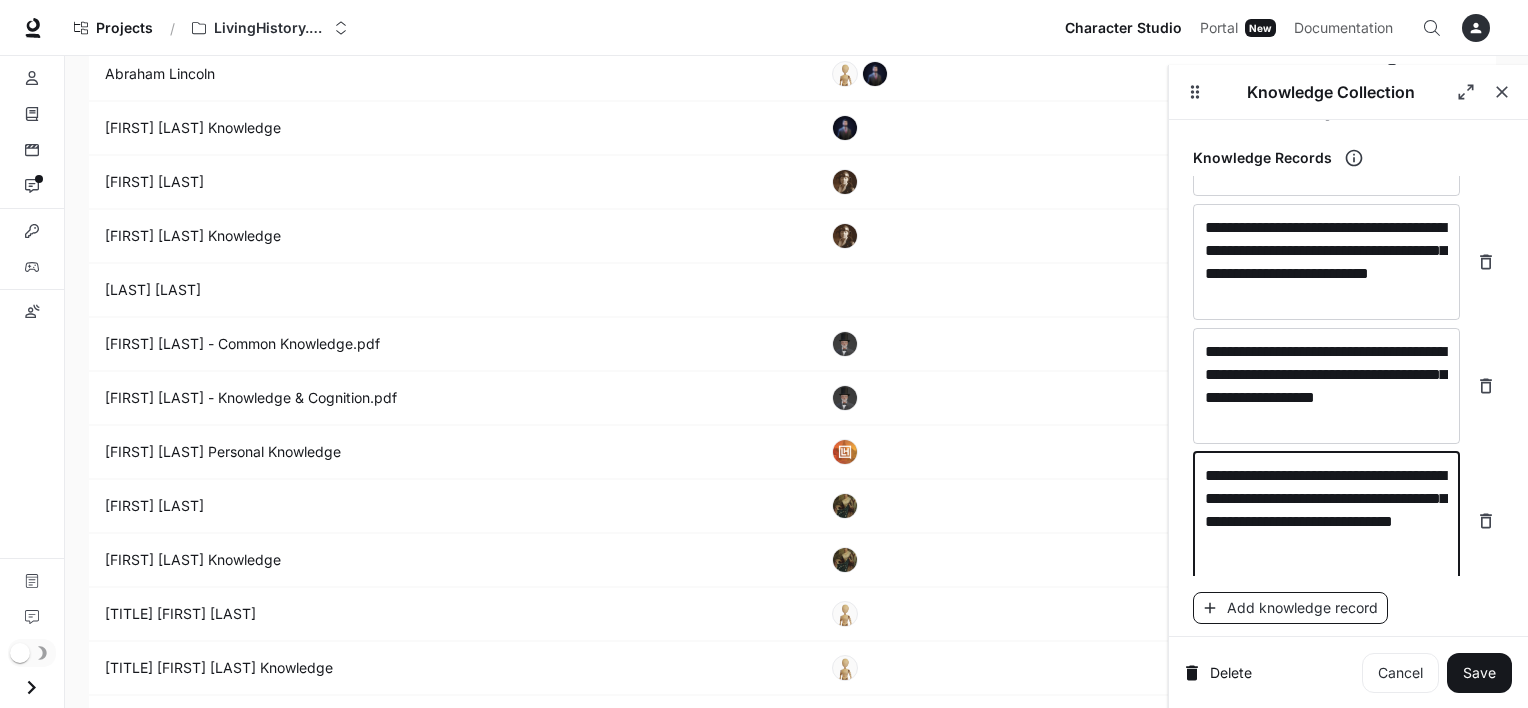type on "**********" 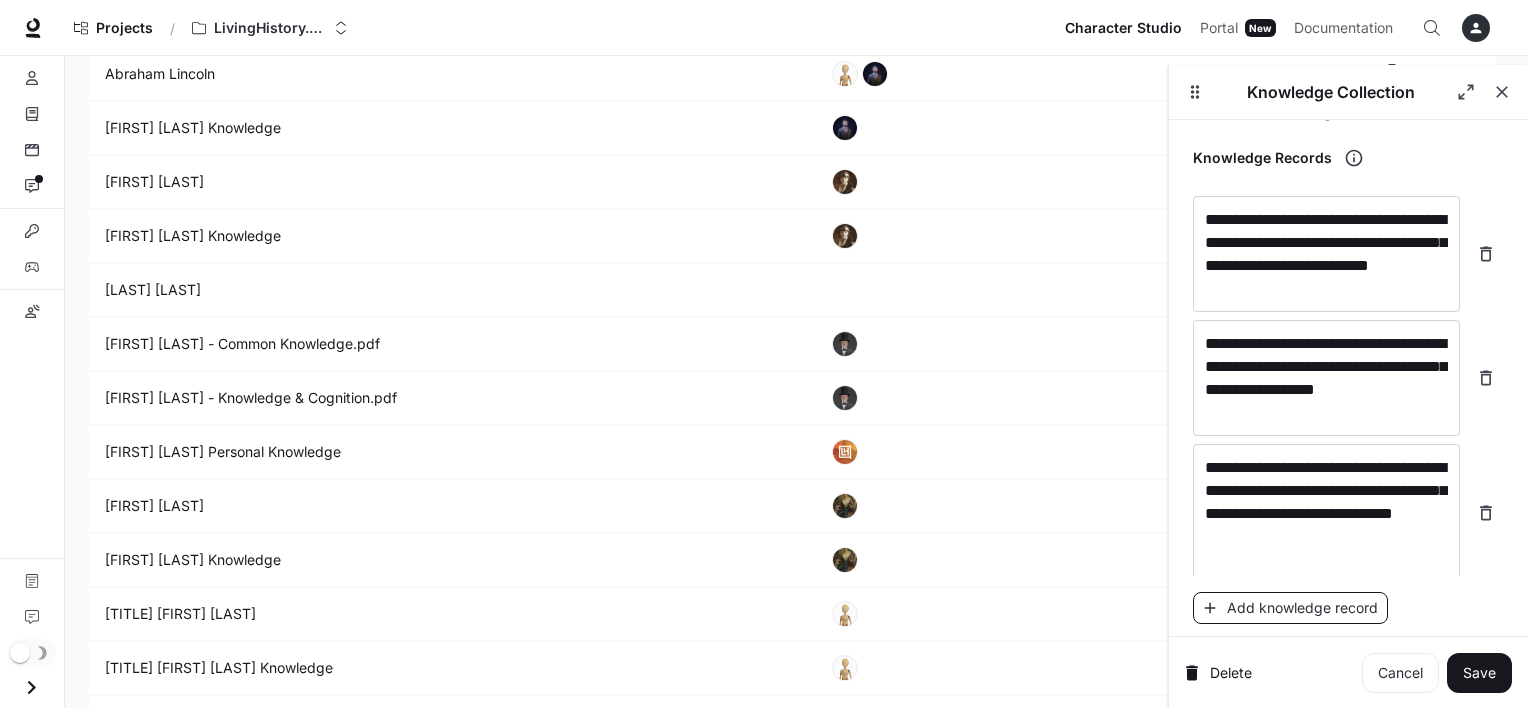 scroll, scrollTop: 2059, scrollLeft: 0, axis: vertical 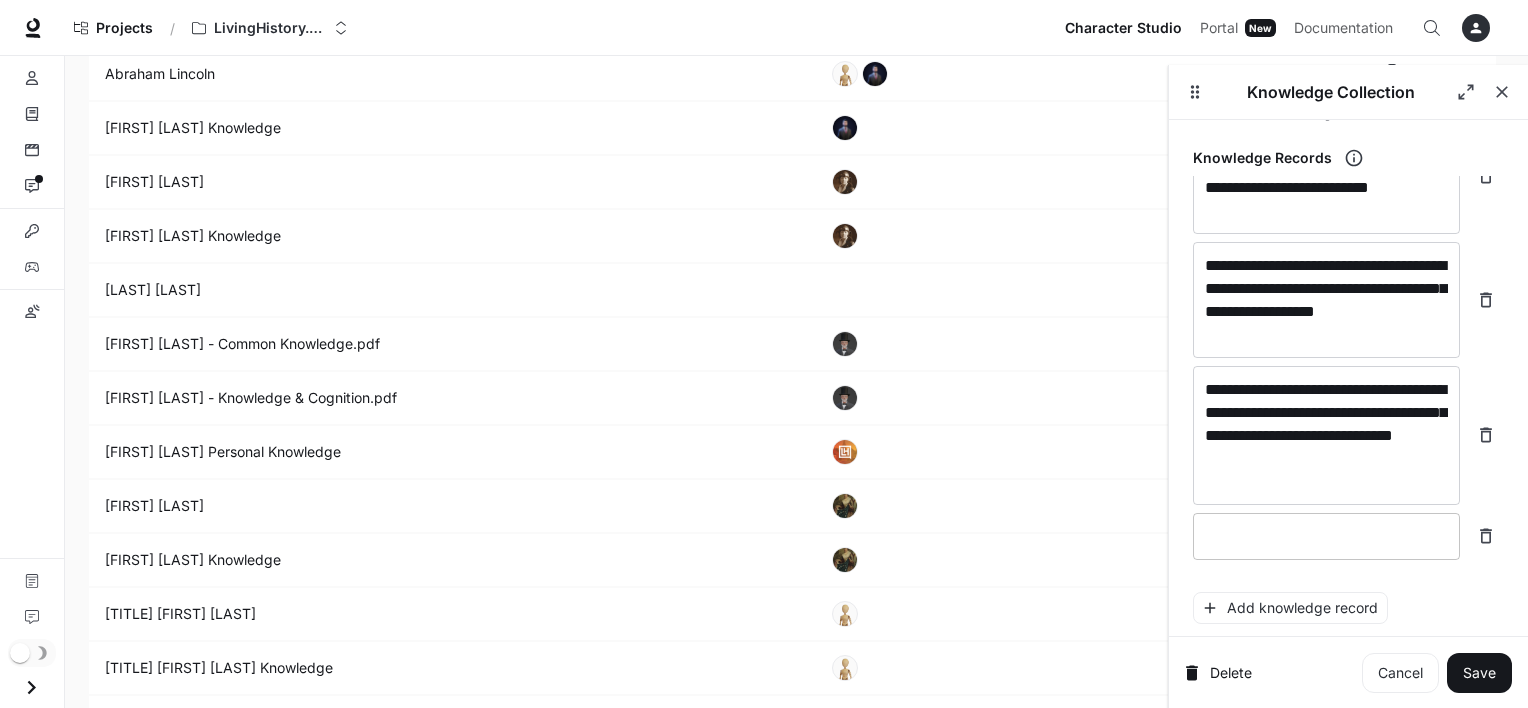 click at bounding box center [1326, 536] 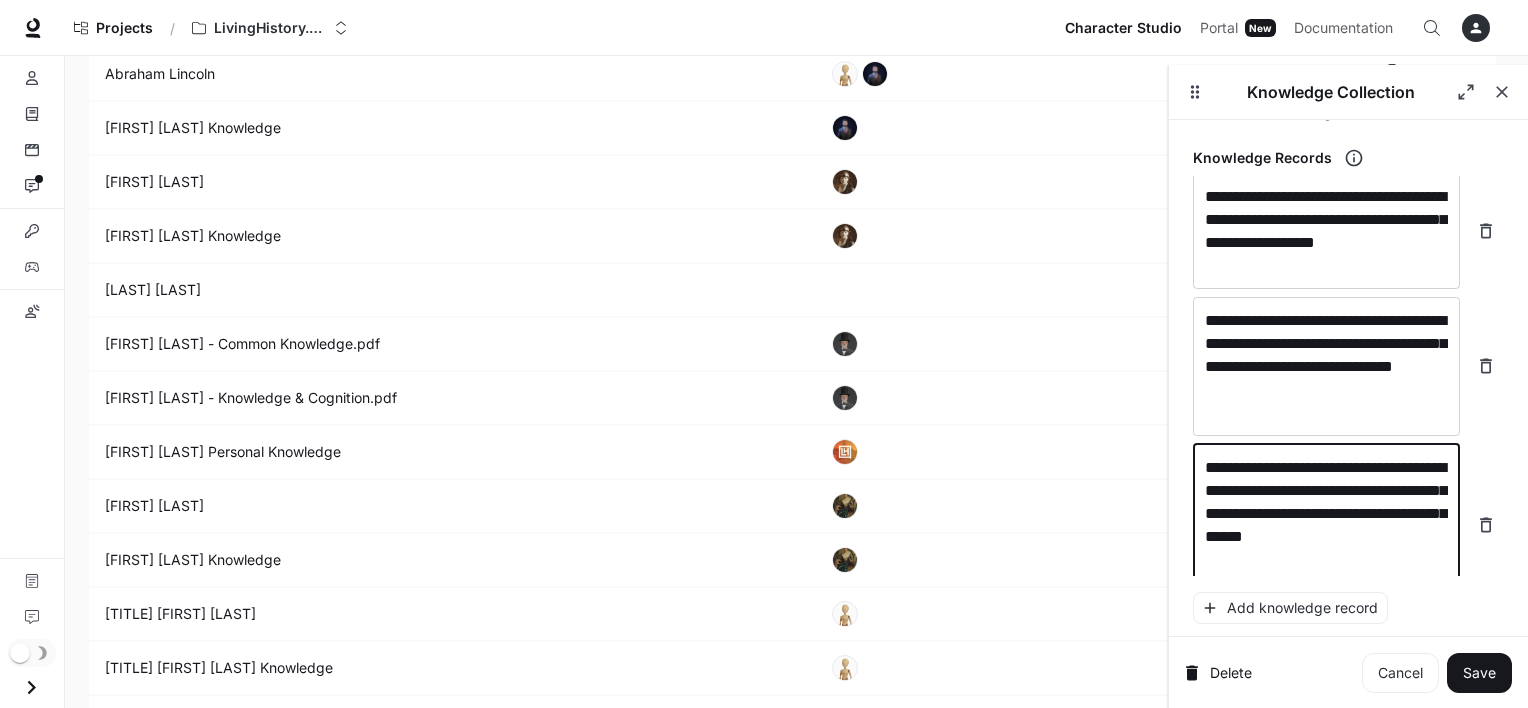 scroll, scrollTop: 2136, scrollLeft: 0, axis: vertical 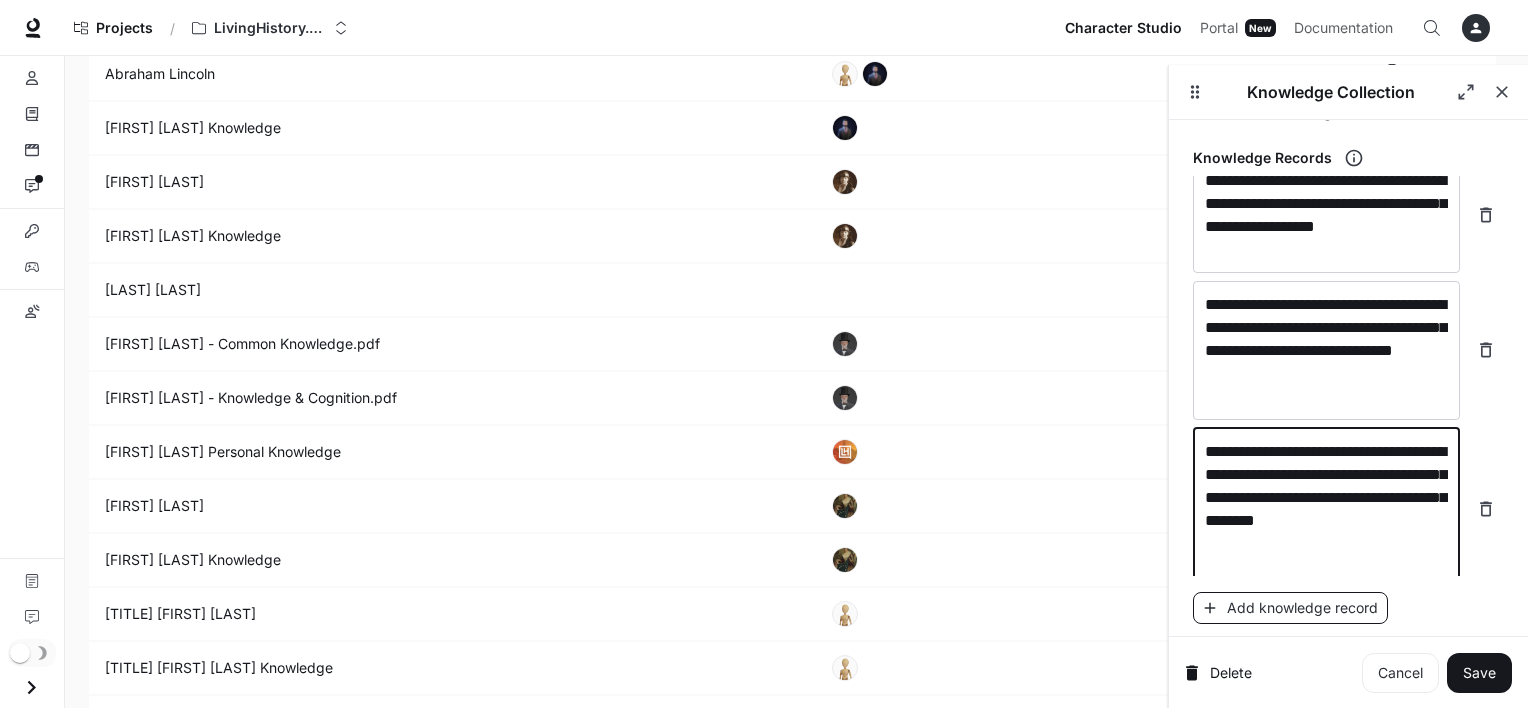 type on "**********" 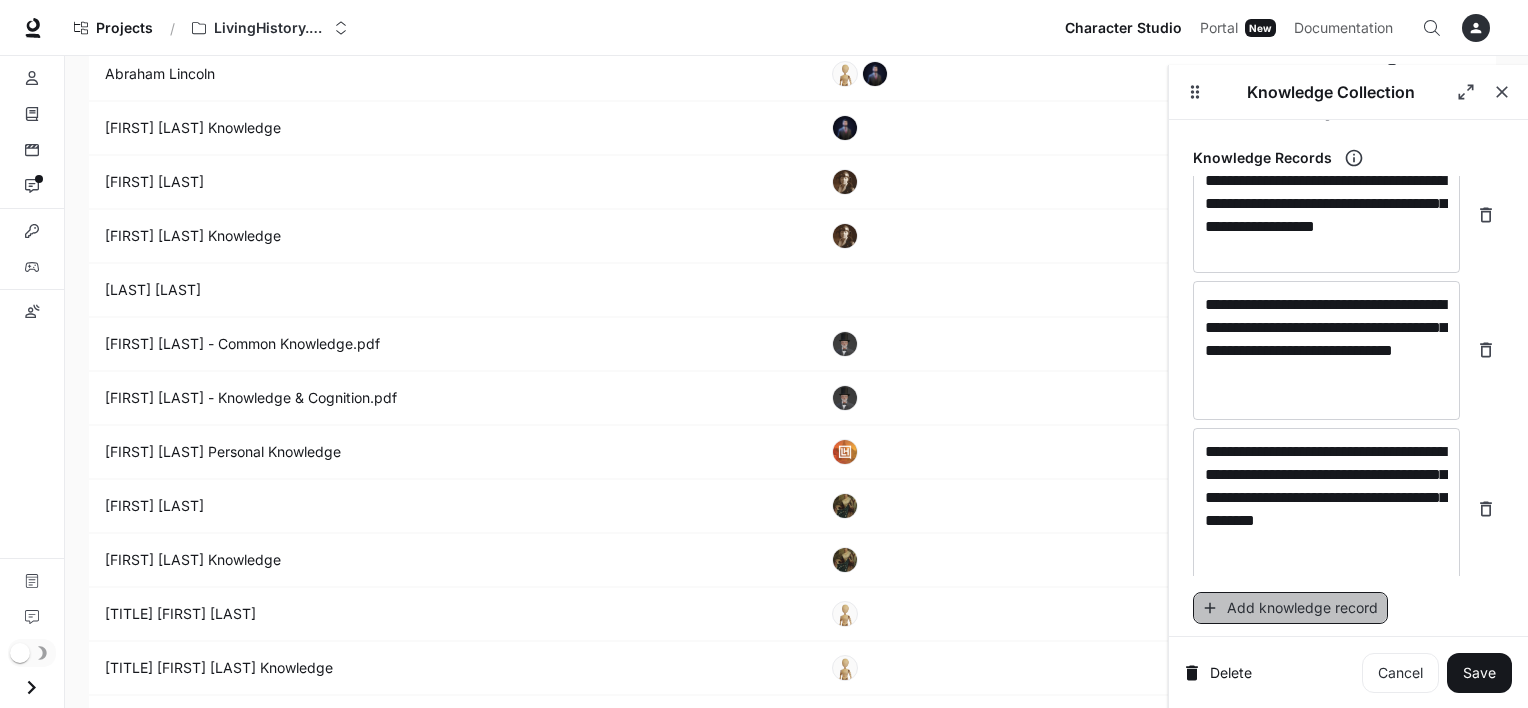 click on "Add knowledge record" at bounding box center (1290, 608) 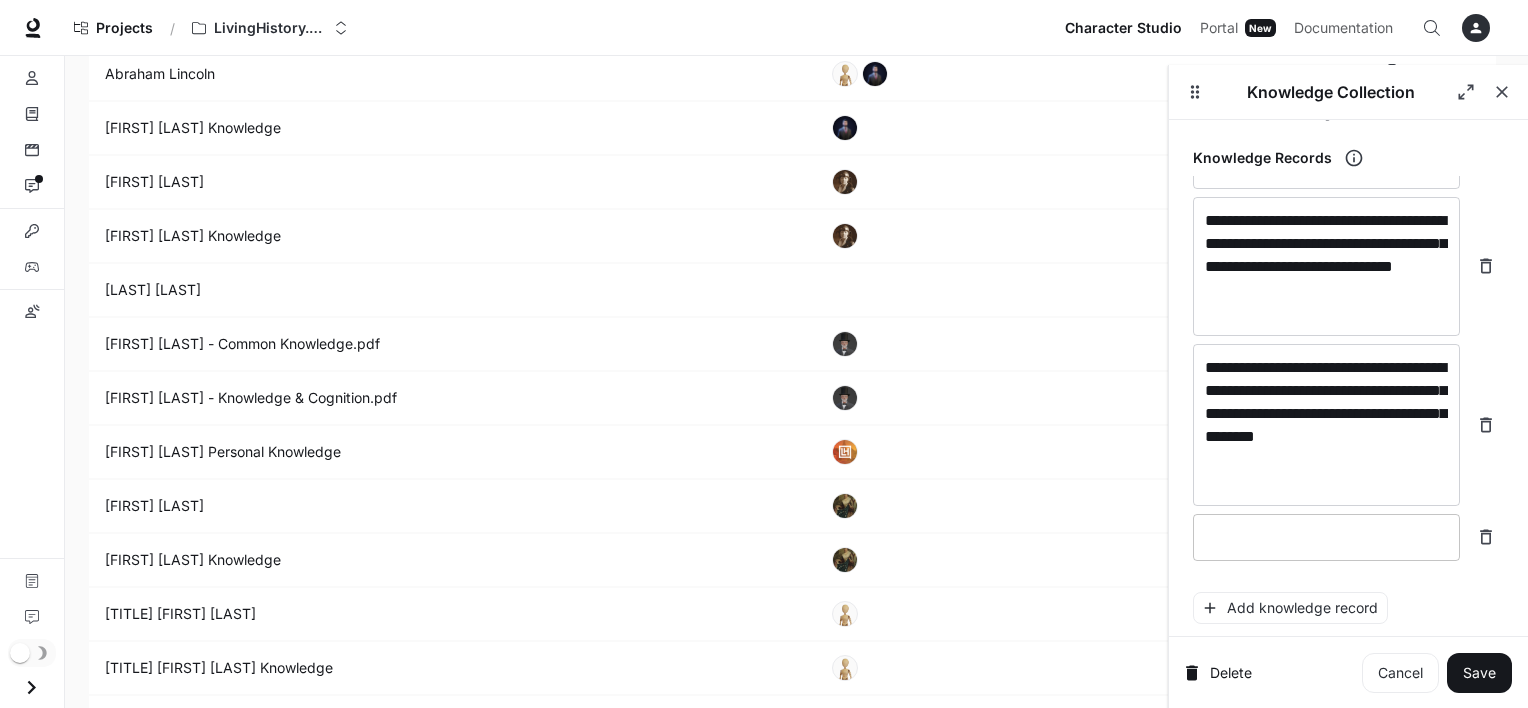 click on "* ​" at bounding box center [1326, 537] 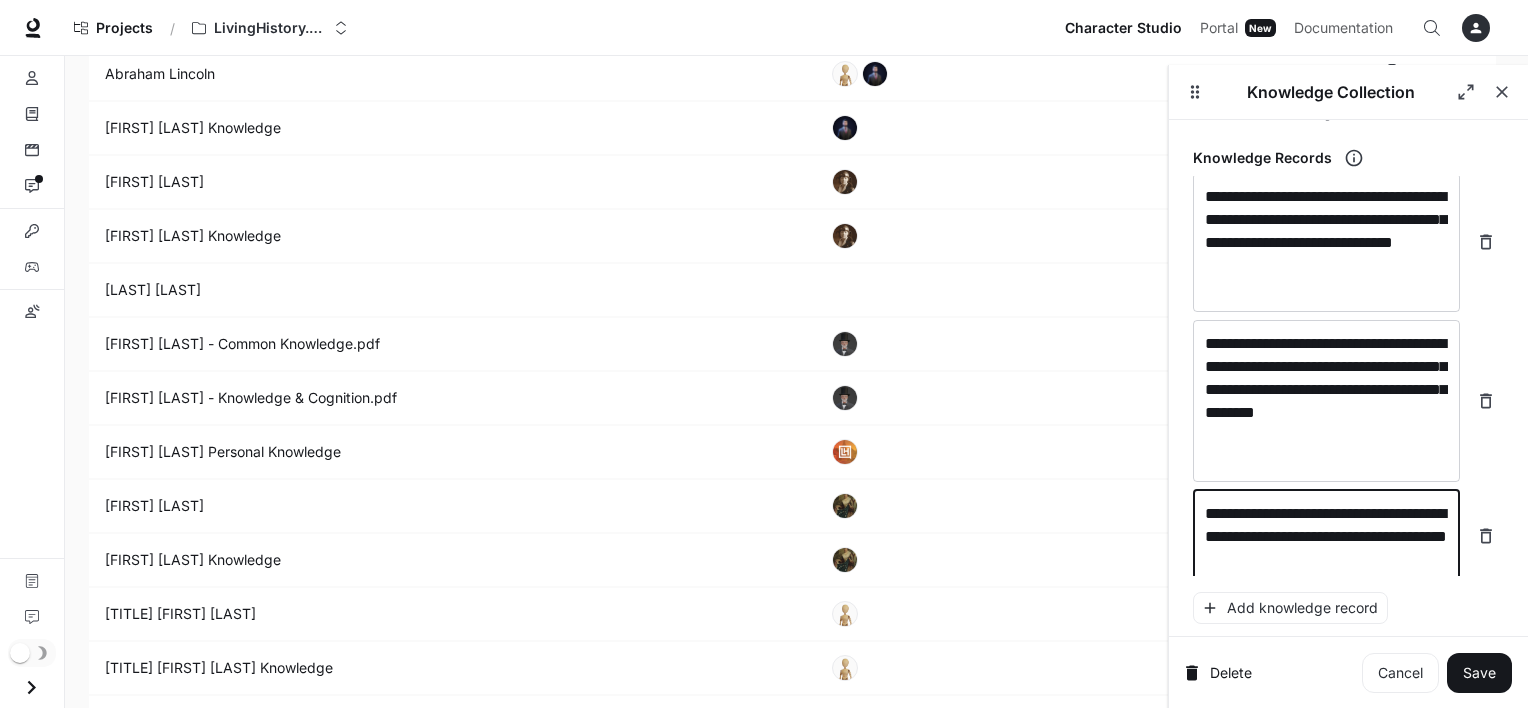 scroll, scrollTop: 2252, scrollLeft: 0, axis: vertical 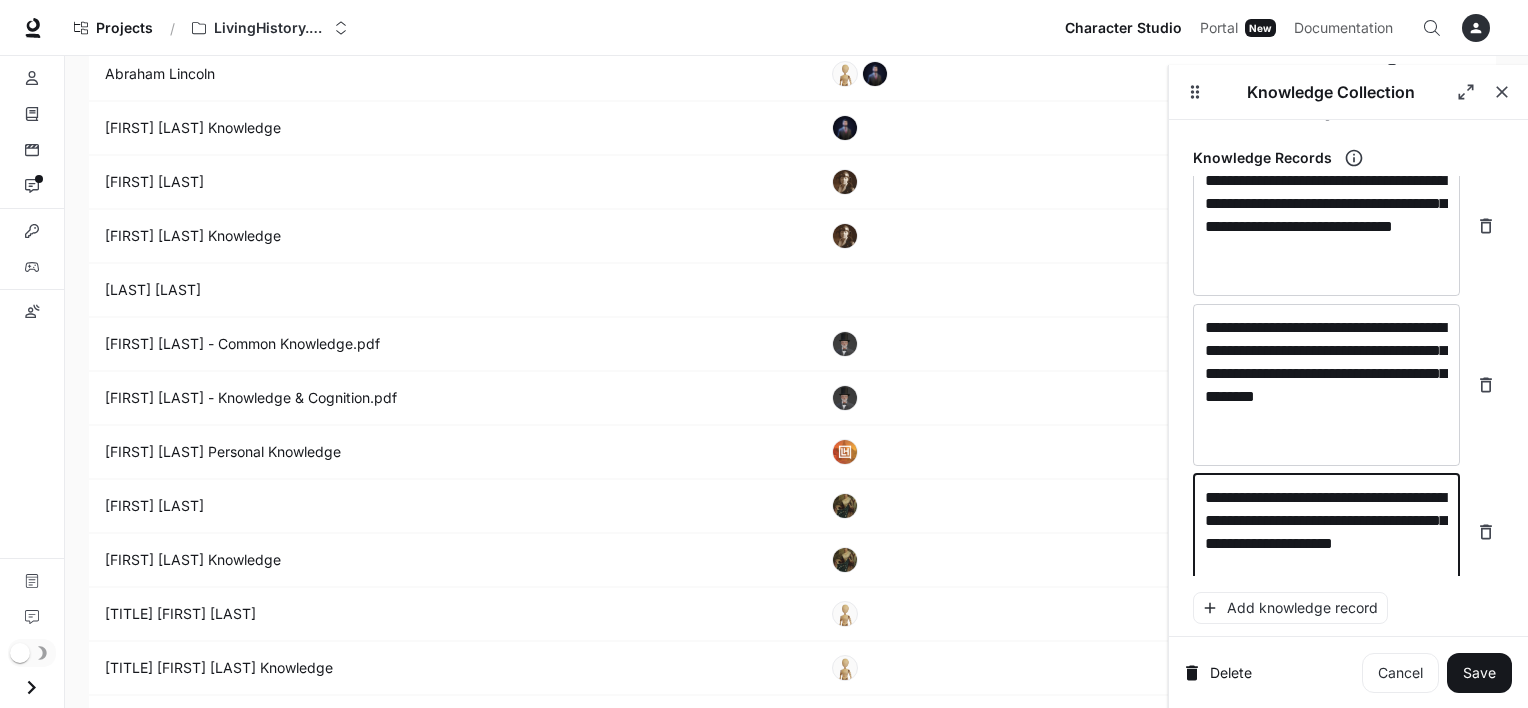 type on "**********" 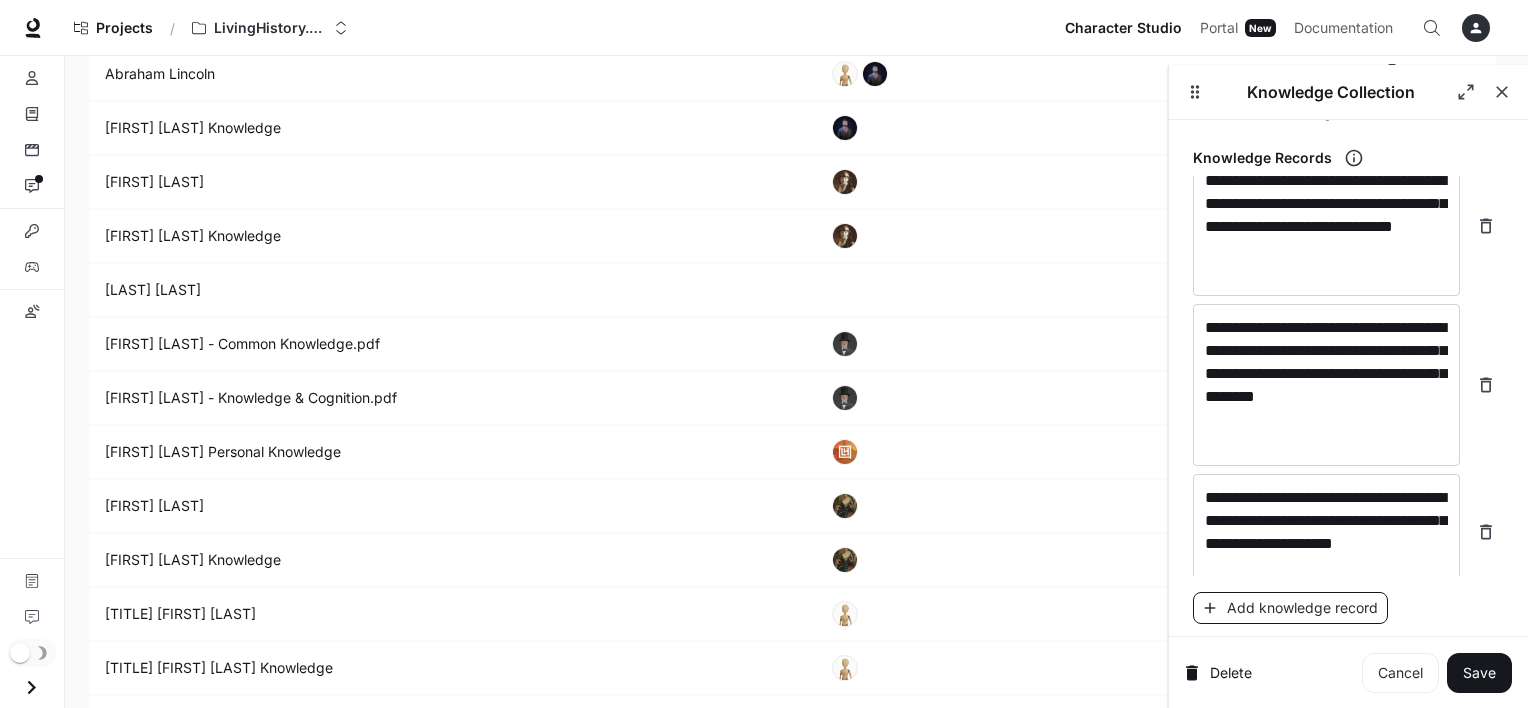 click on "Add knowledge record" at bounding box center (1290, 608) 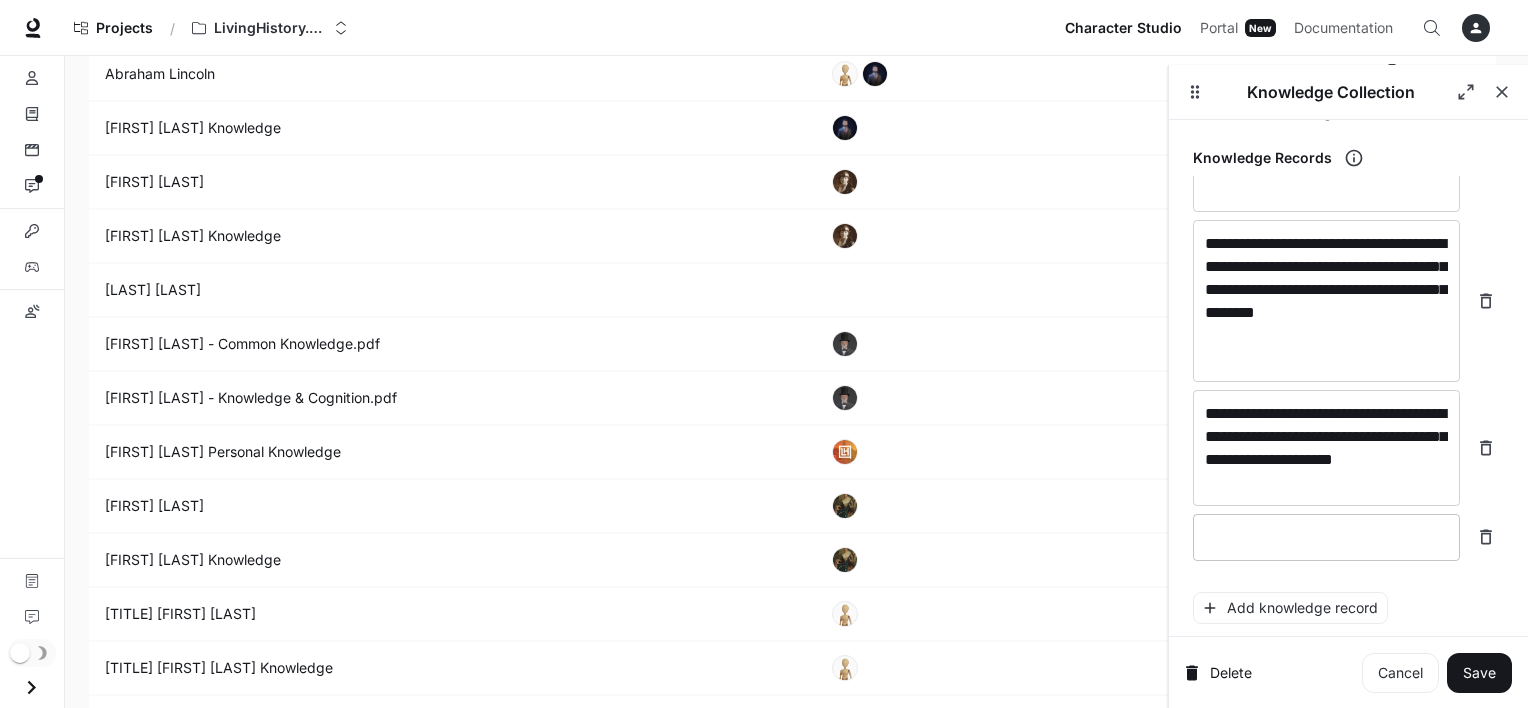 click on "* ​" at bounding box center (1326, 537) 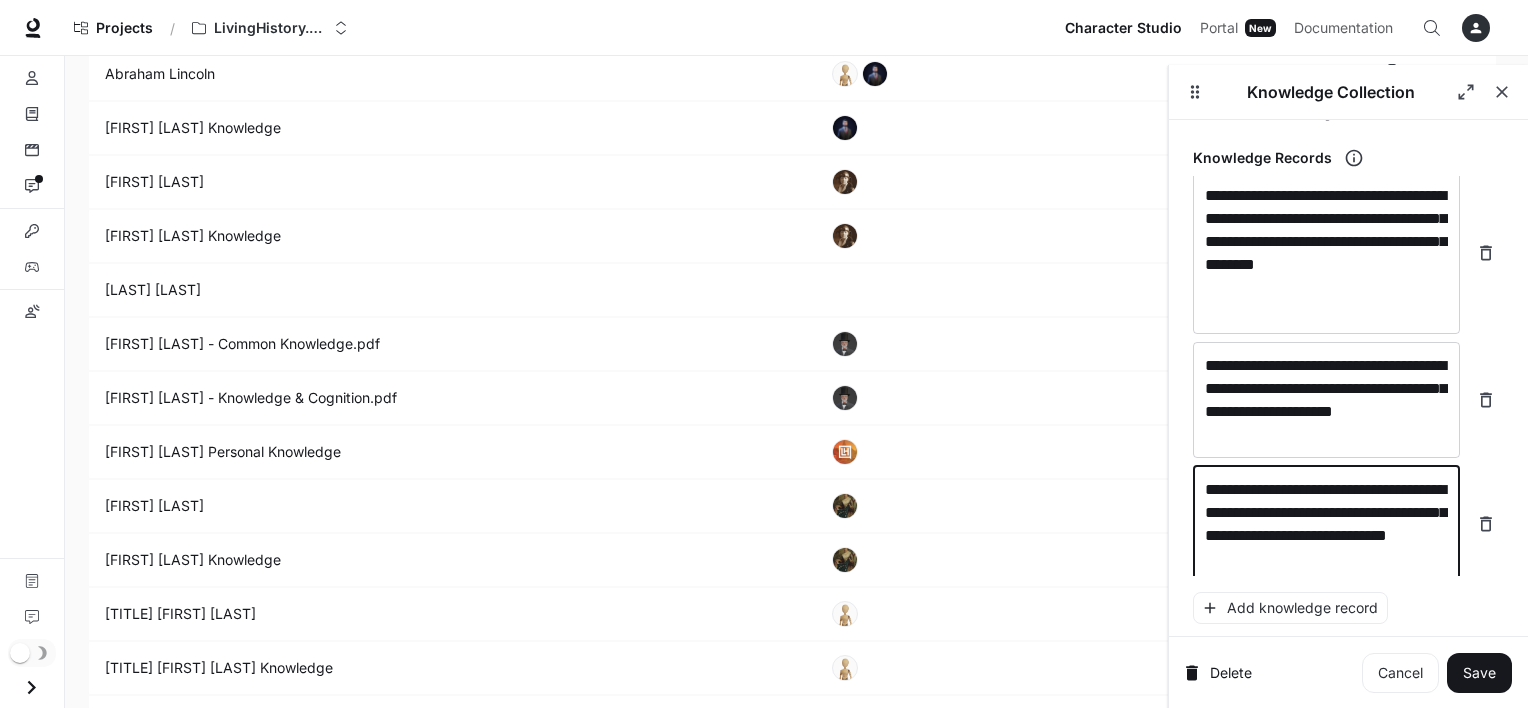 scroll, scrollTop: 2391, scrollLeft: 0, axis: vertical 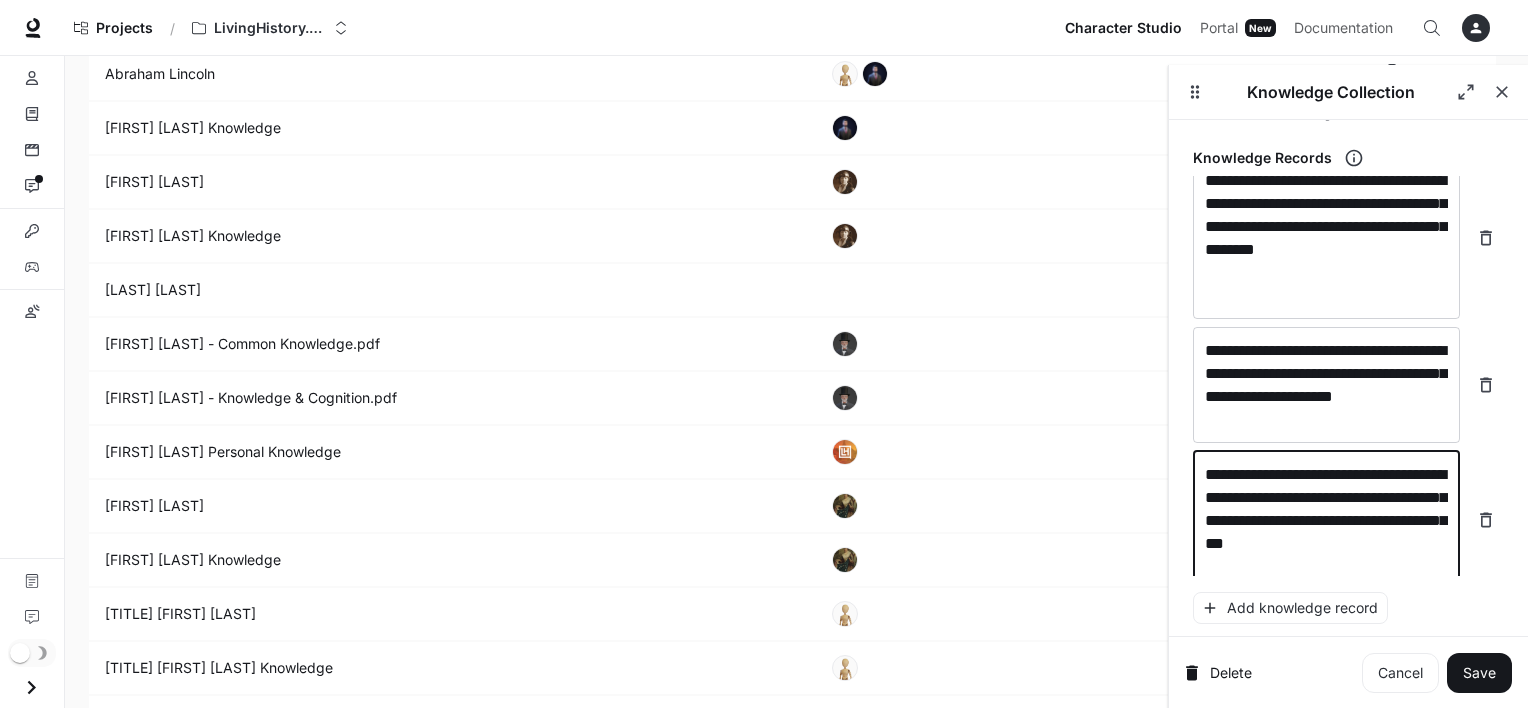 type on "**********" 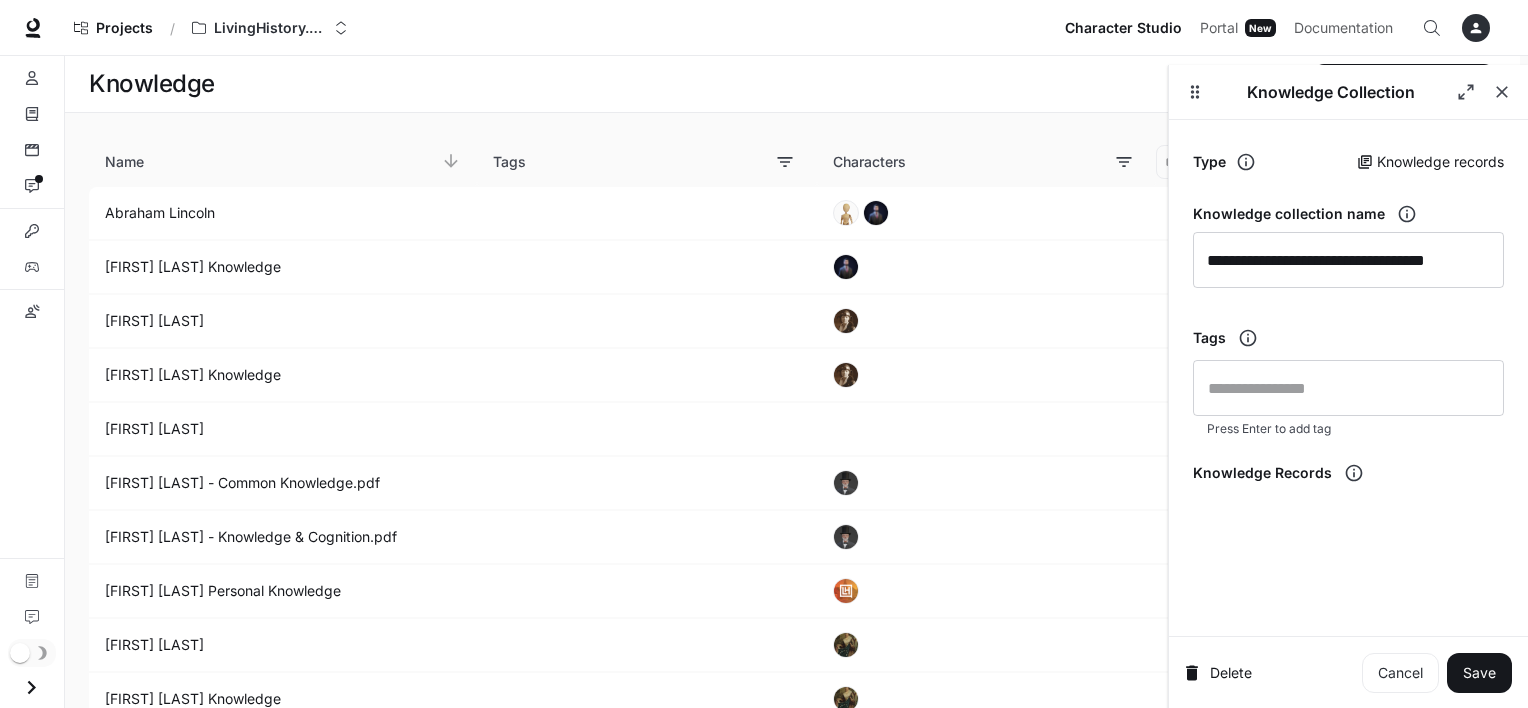 scroll, scrollTop: 139, scrollLeft: 0, axis: vertical 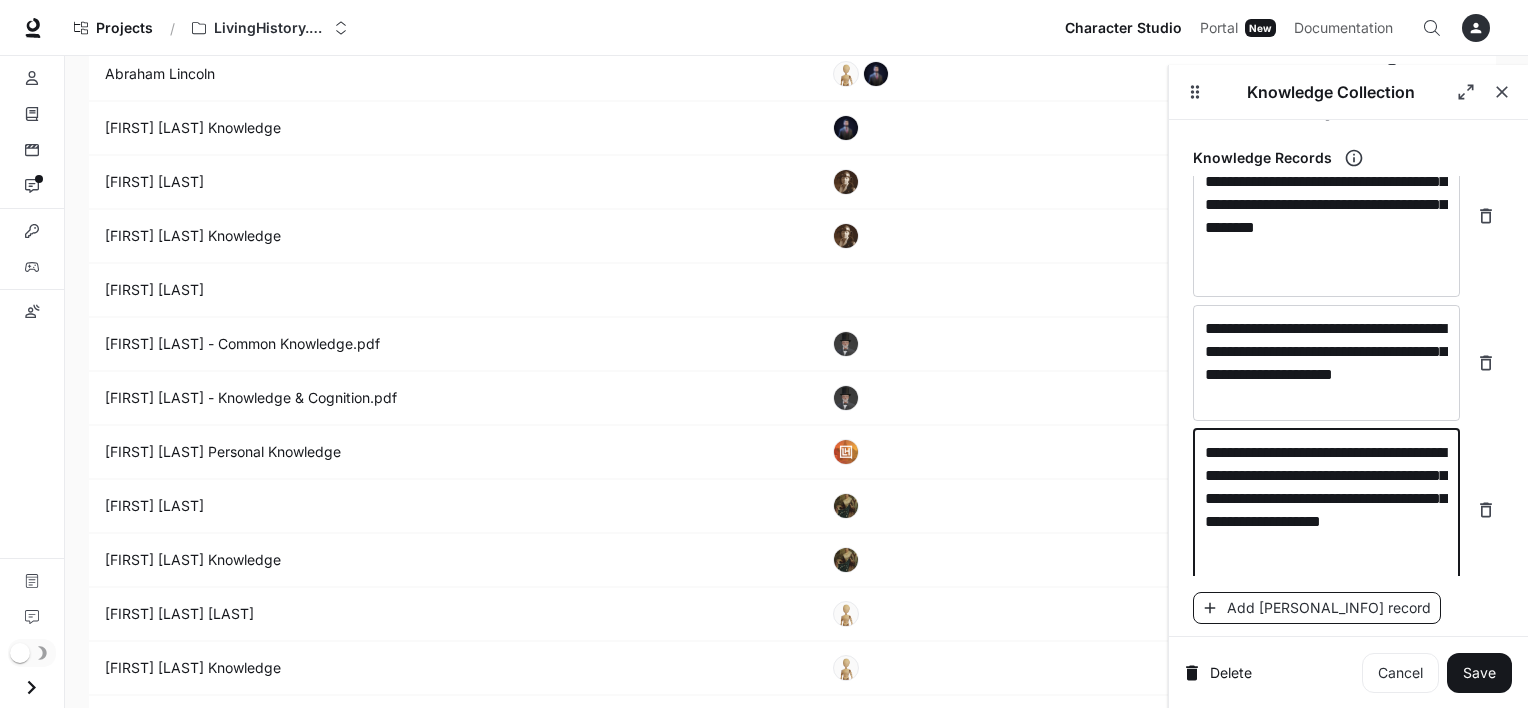 type on "**********" 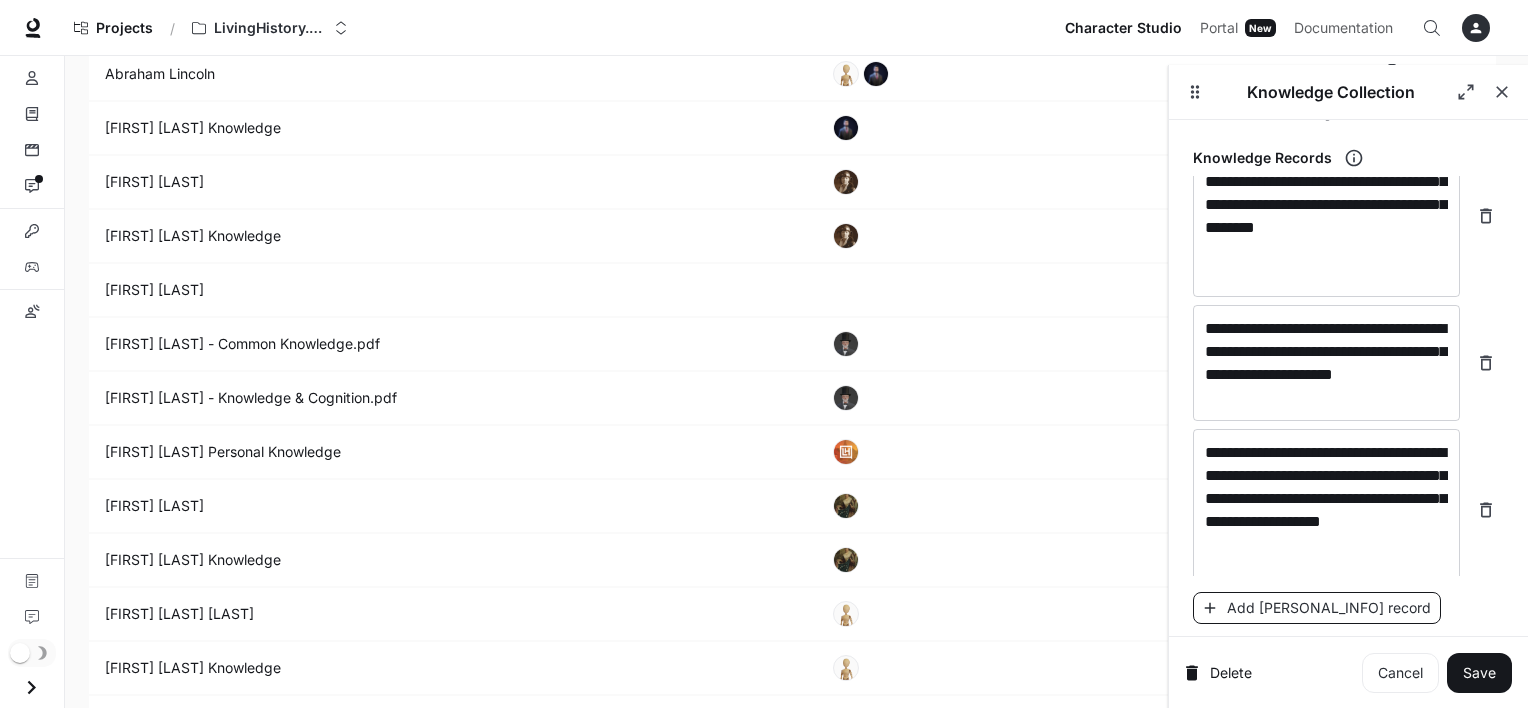 scroll, scrollTop: 2499, scrollLeft: 0, axis: vertical 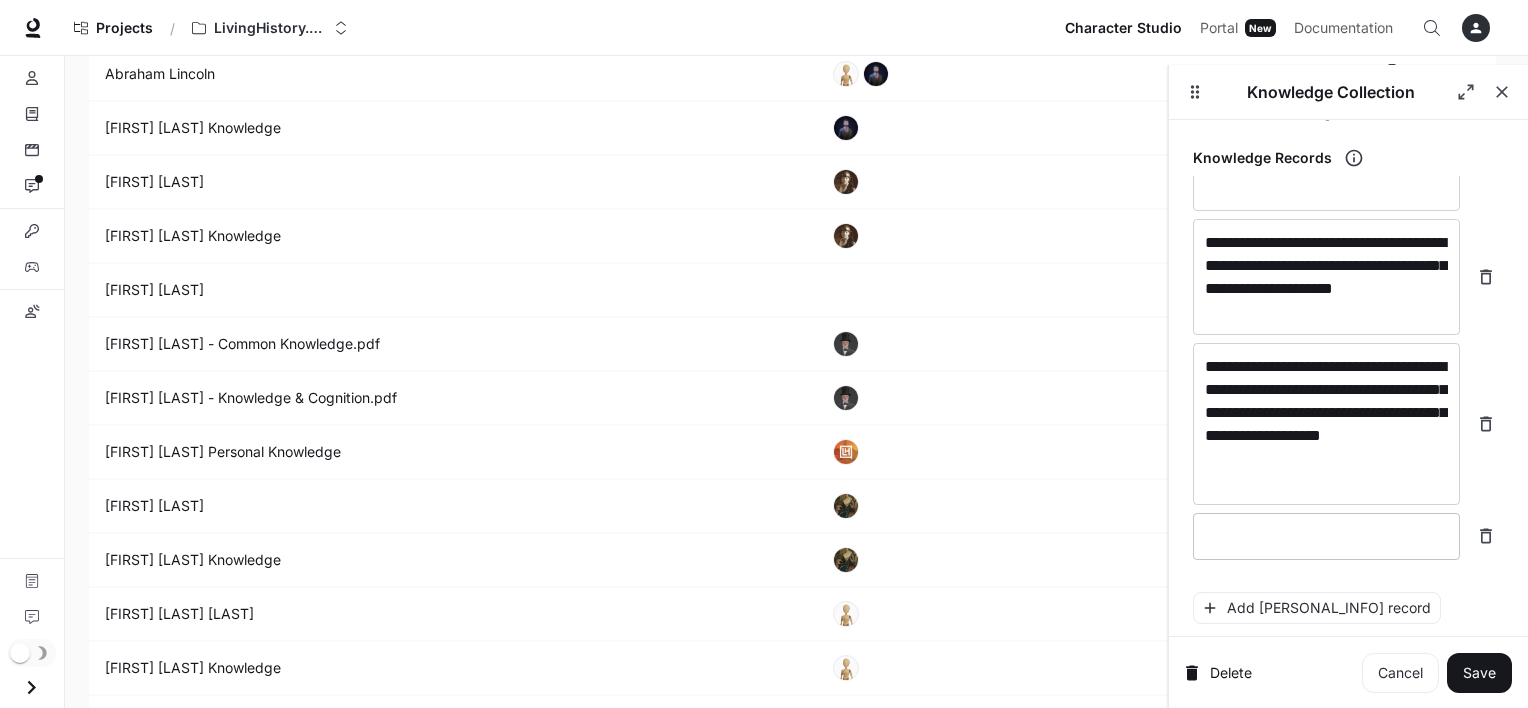 click on "* ​" at bounding box center [1326, 536] 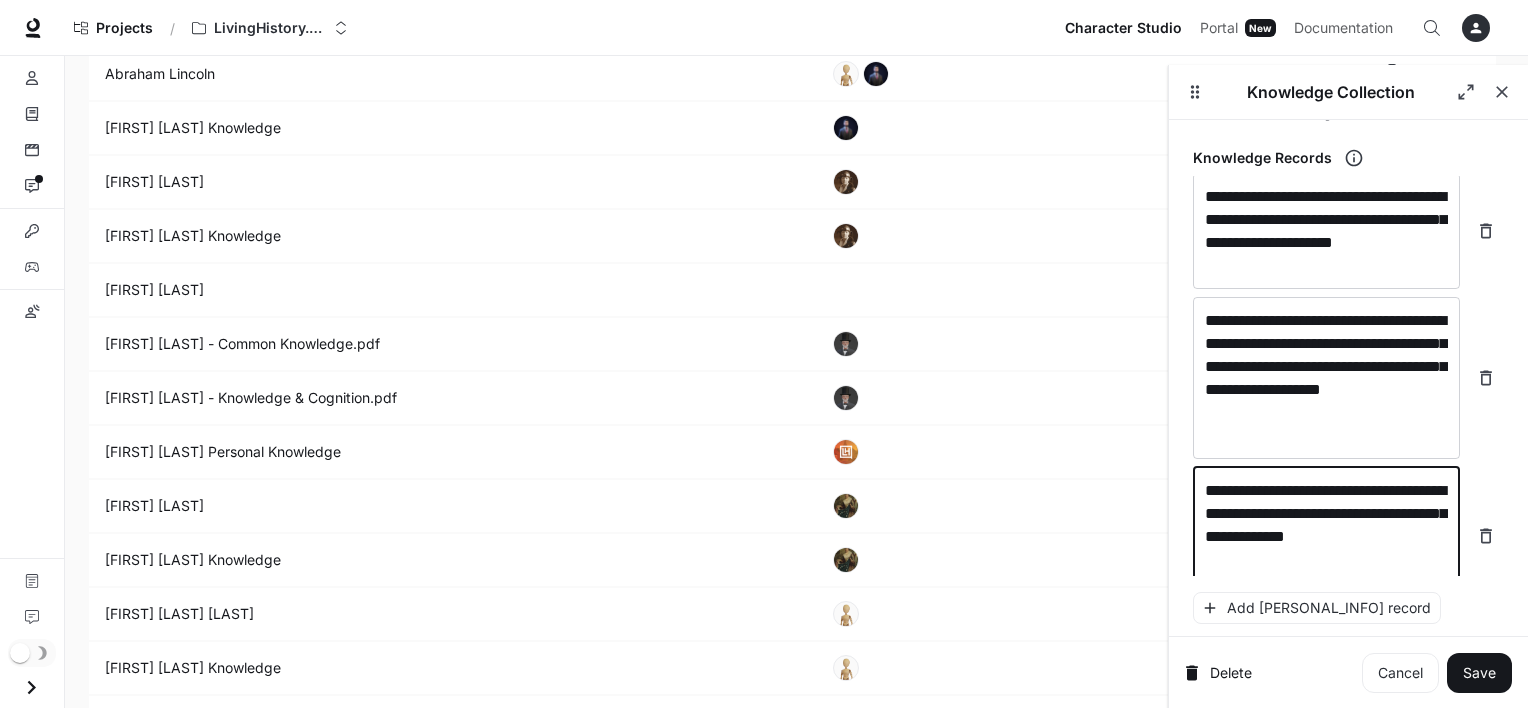 scroll, scrollTop: 2552, scrollLeft: 0, axis: vertical 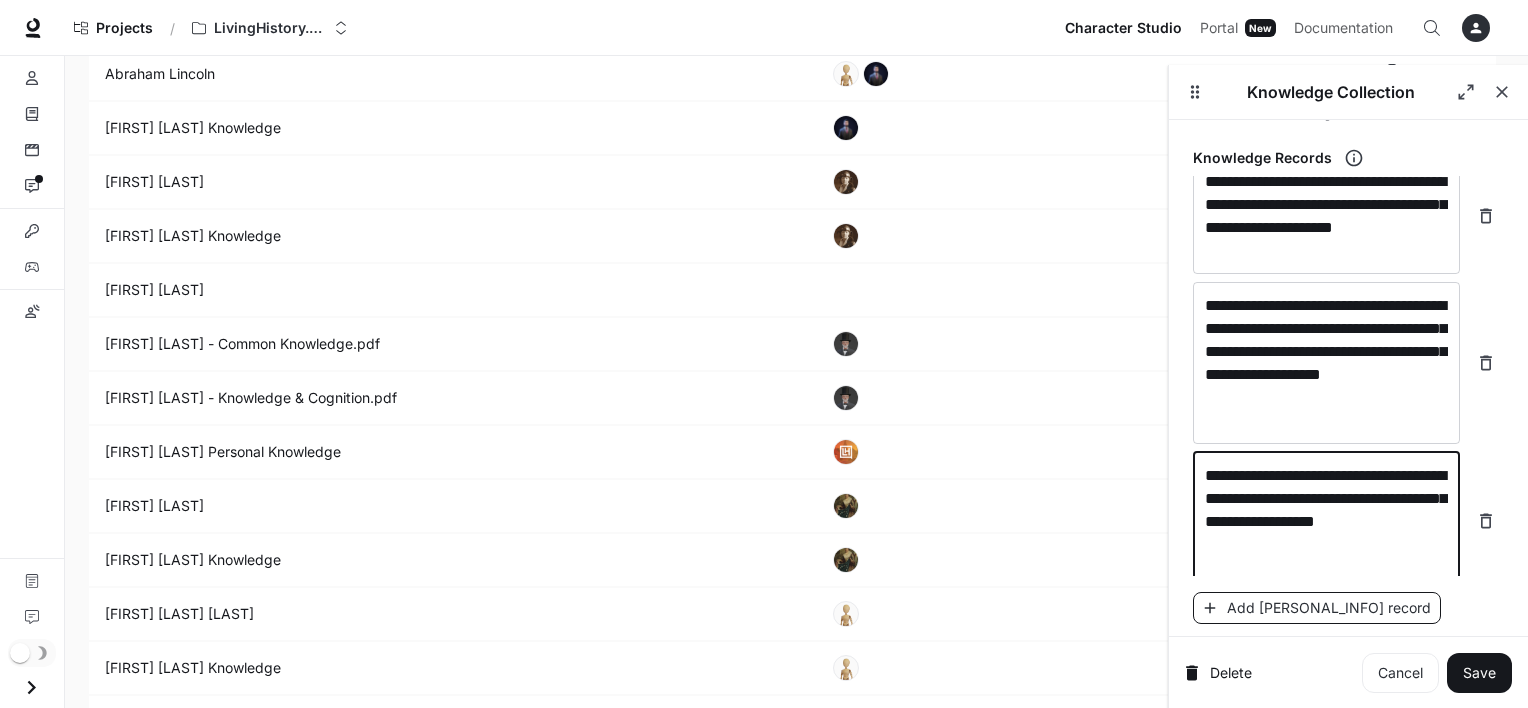 type on "**********" 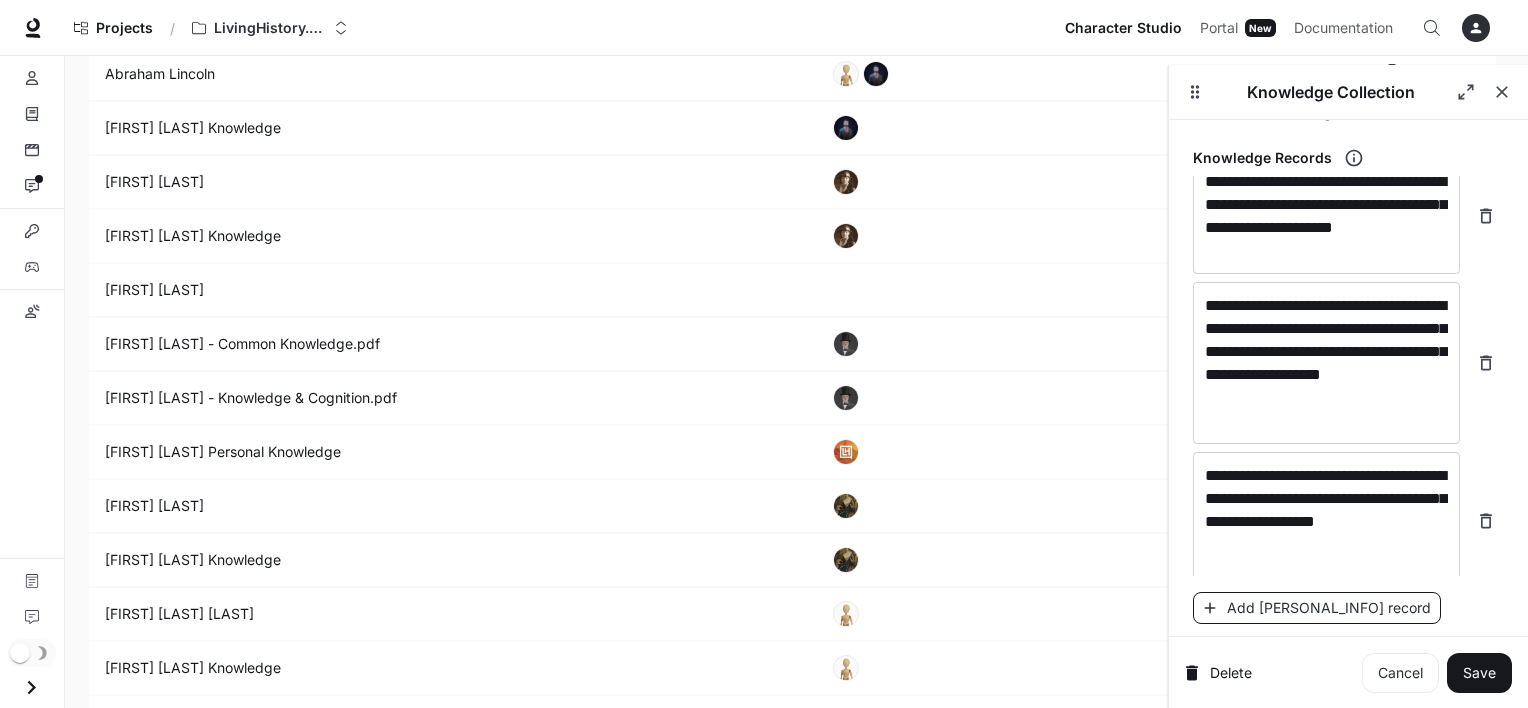 scroll, scrollTop: 2638, scrollLeft: 0, axis: vertical 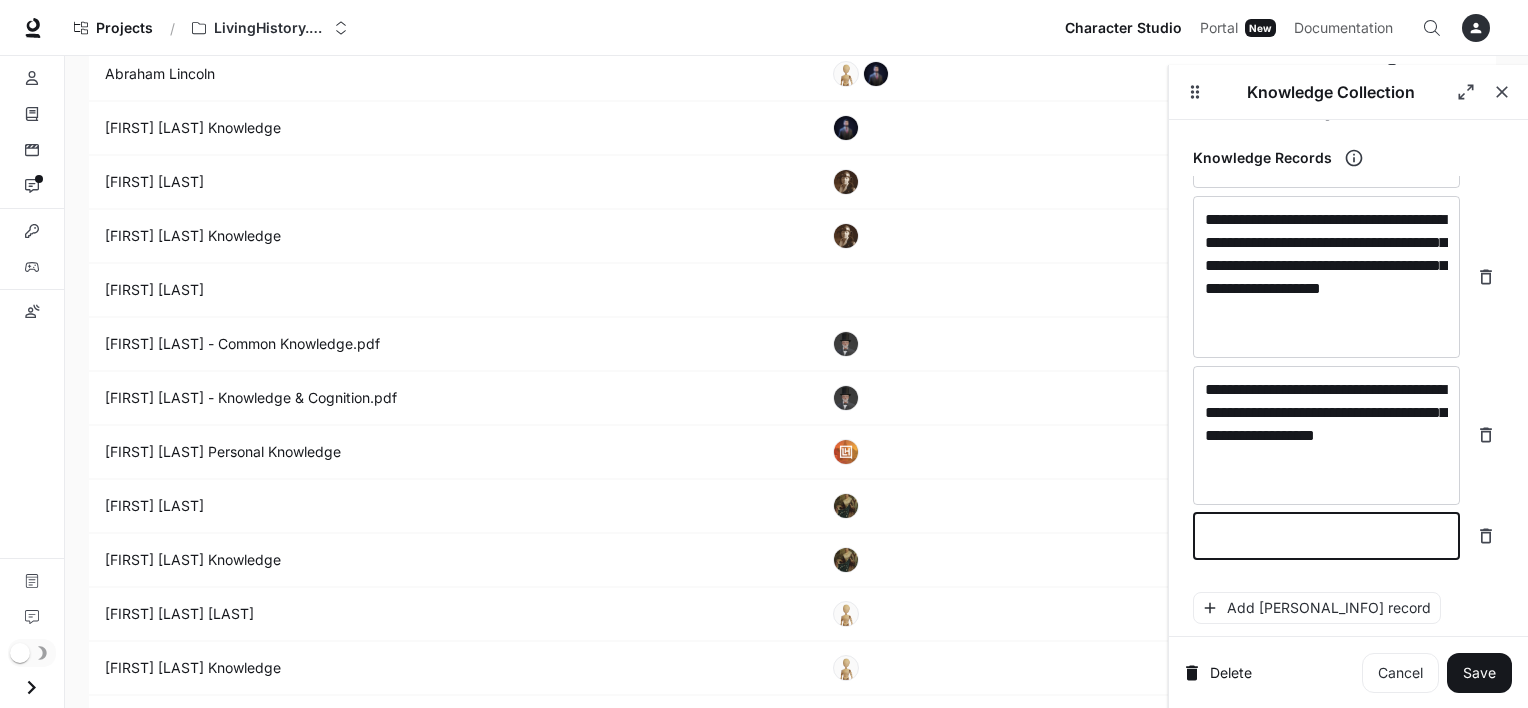 click at bounding box center [1326, 536] 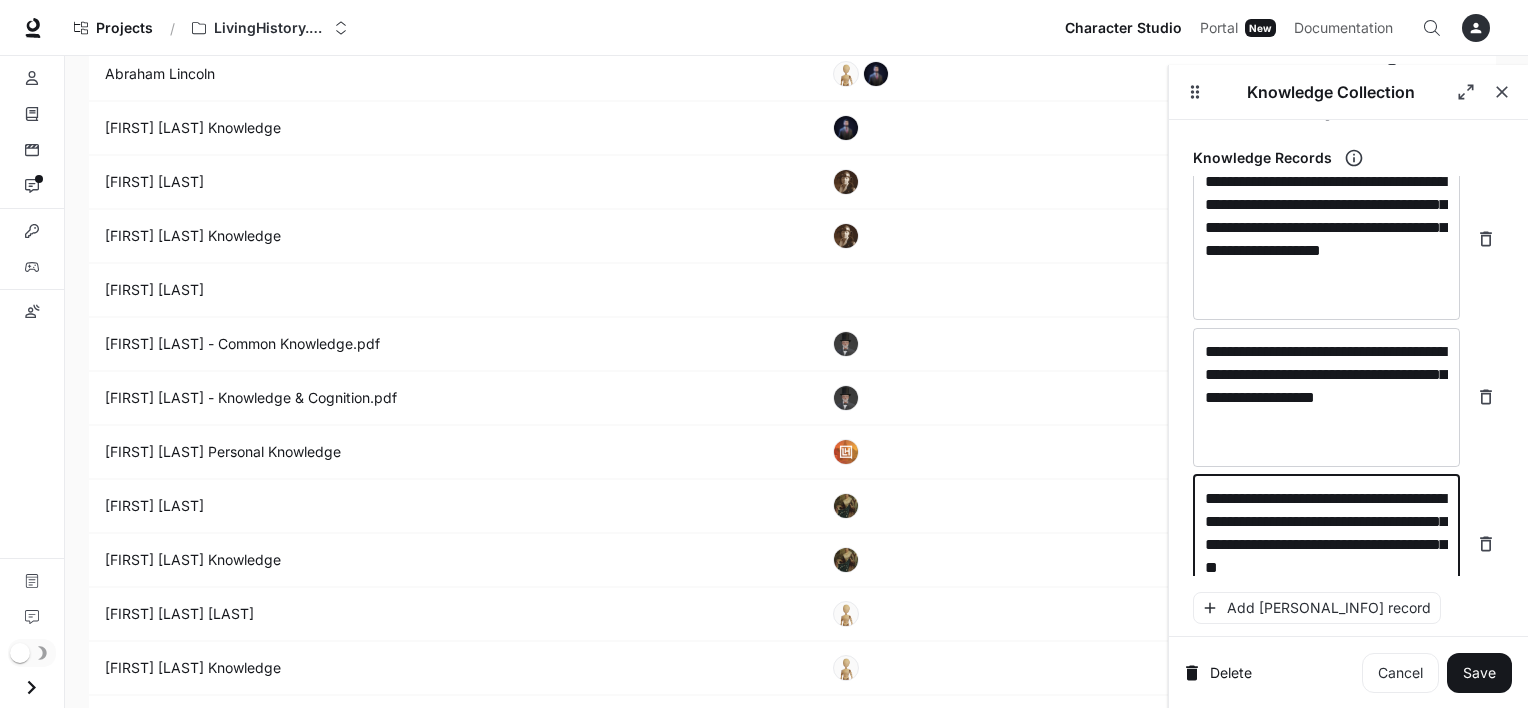 scroll, scrollTop: 2692, scrollLeft: 0, axis: vertical 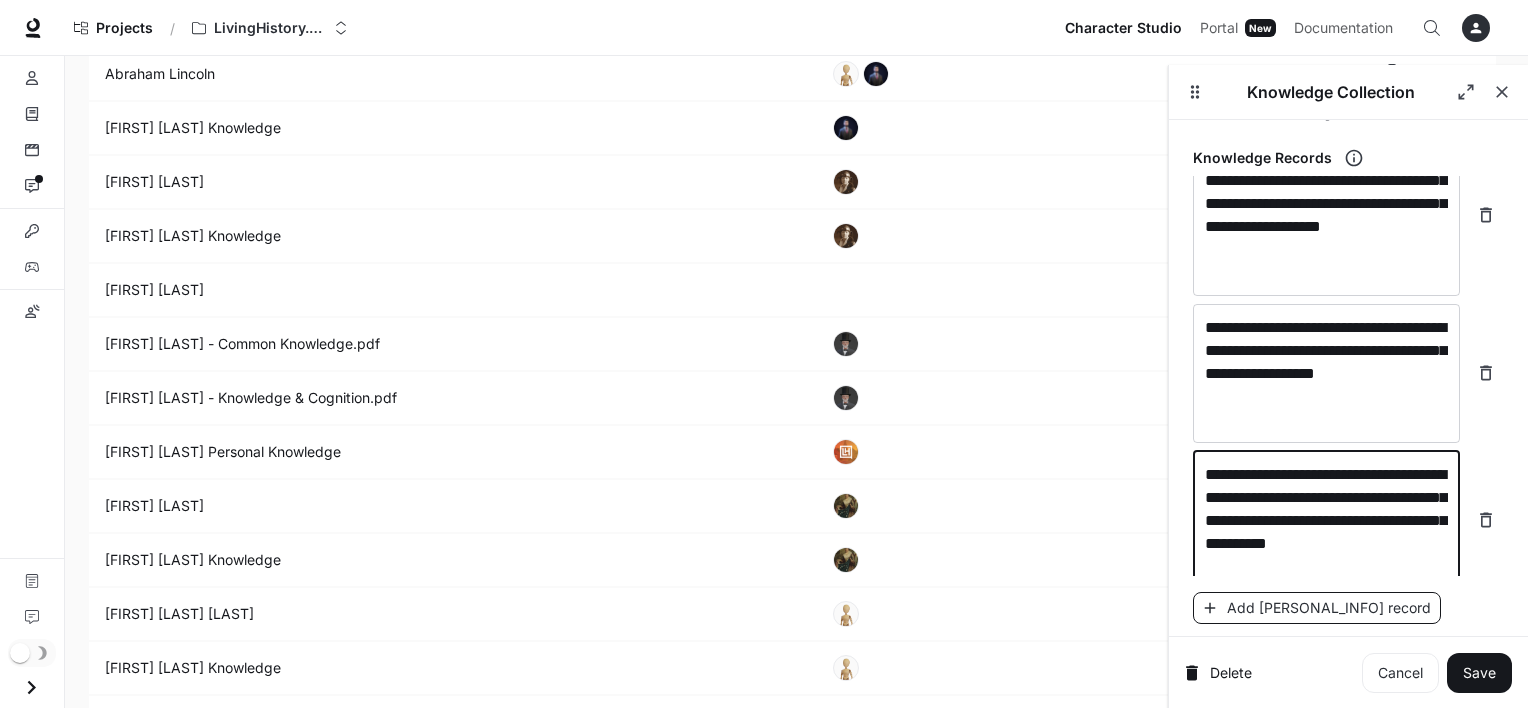 type on "**********" 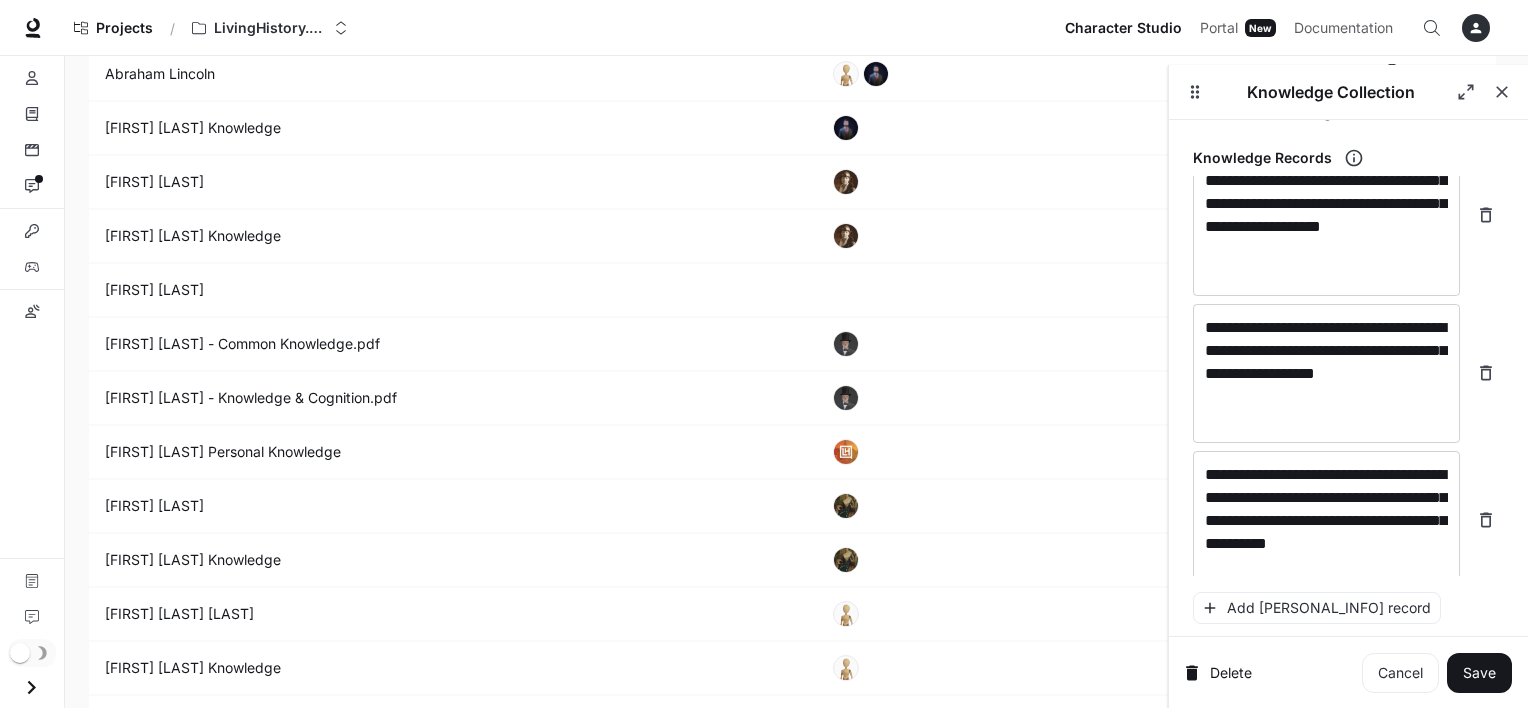 scroll, scrollTop: 2776, scrollLeft: 0, axis: vertical 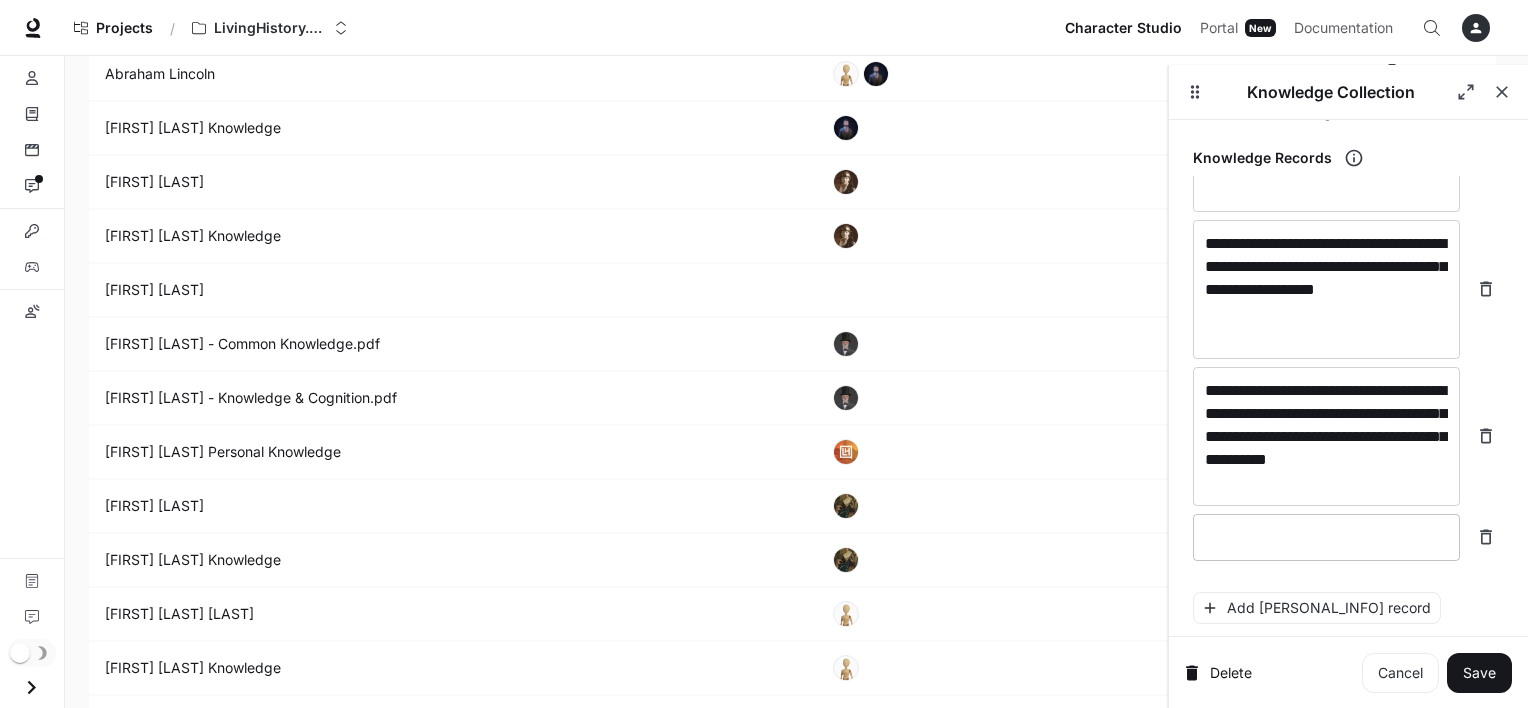 click at bounding box center [1326, 537] 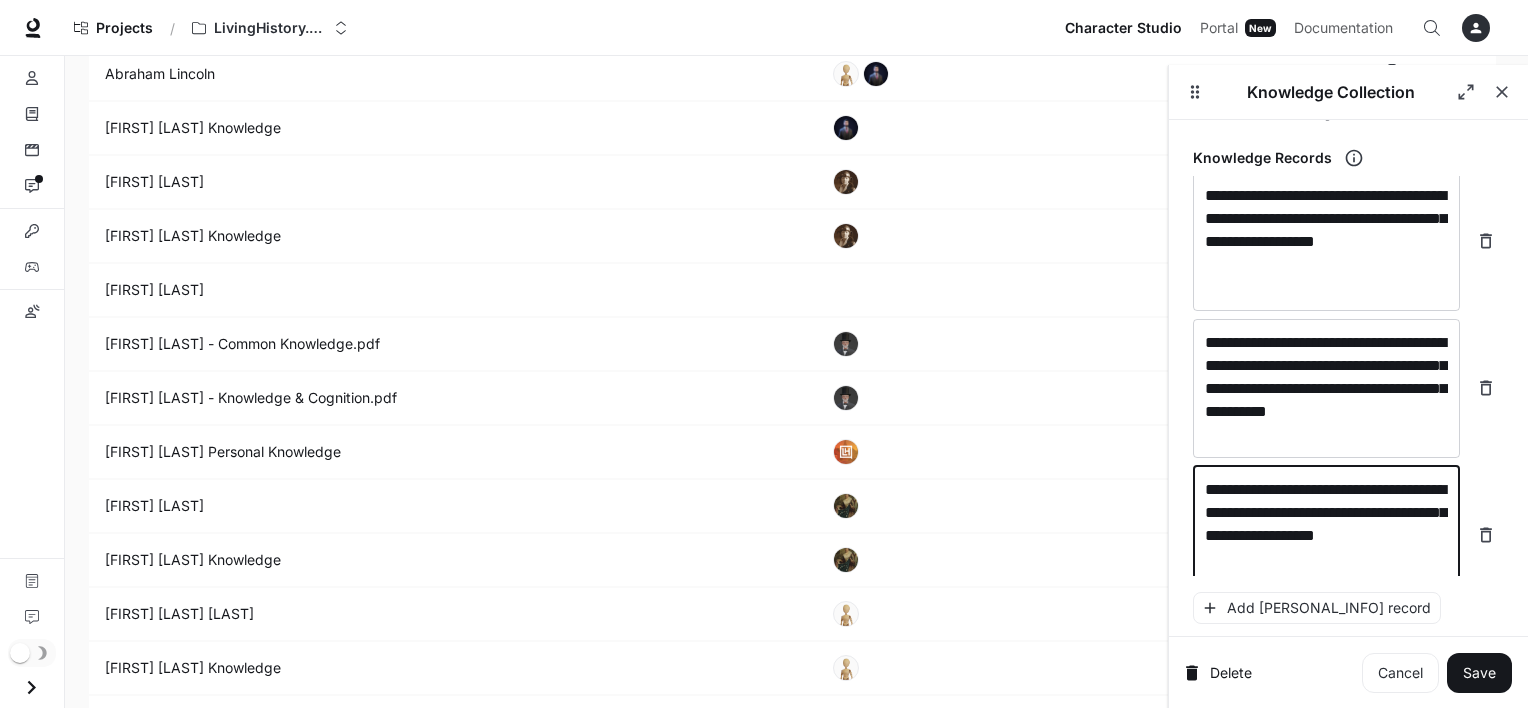 scroll, scrollTop: 2831, scrollLeft: 0, axis: vertical 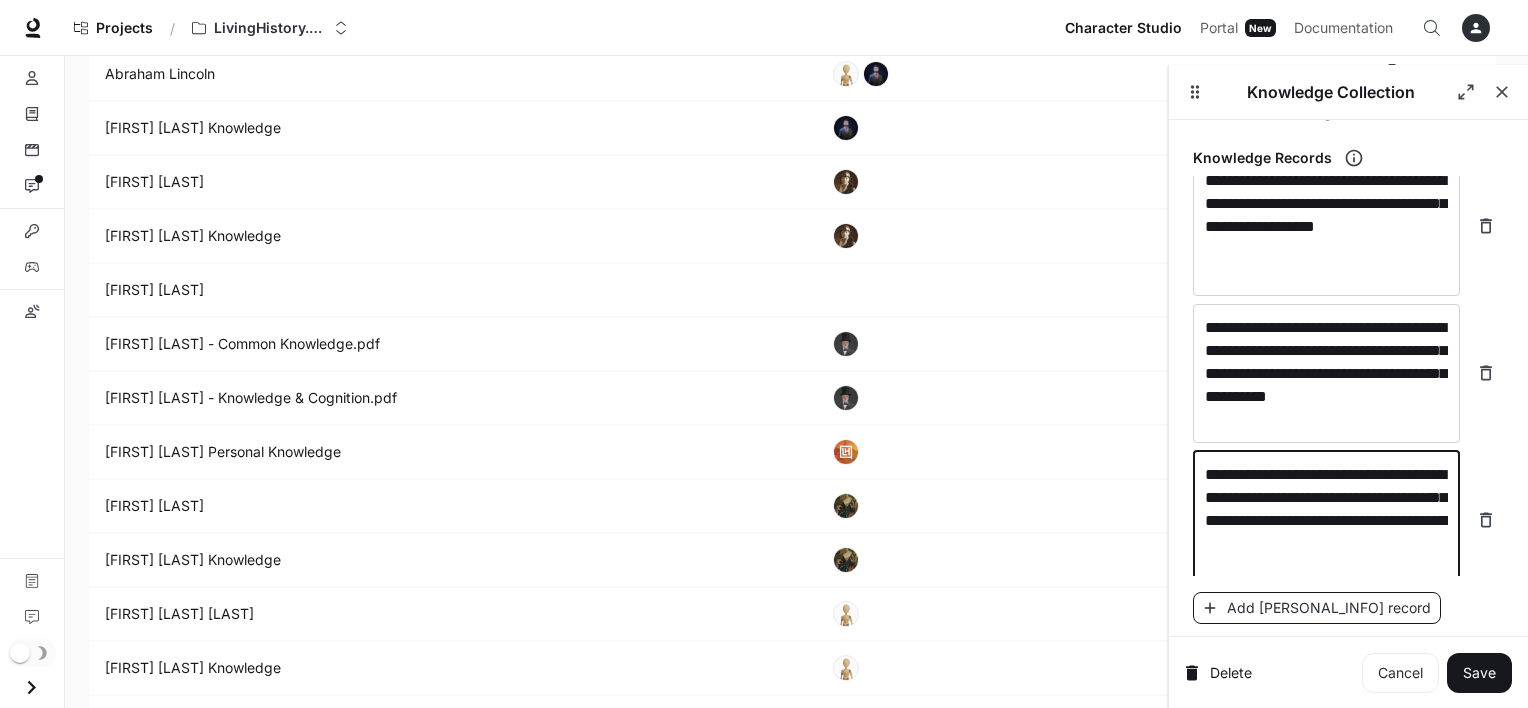 type on "**********" 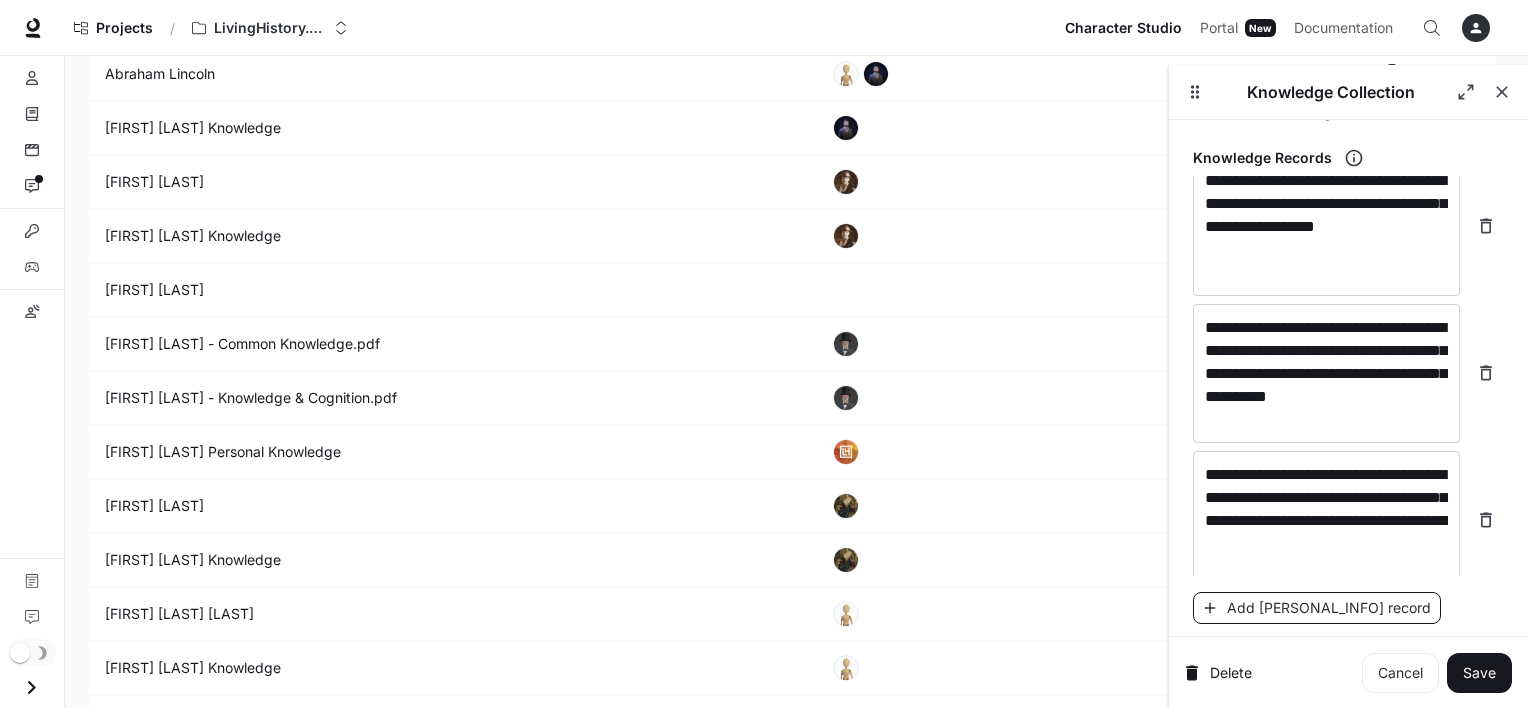 scroll, scrollTop: 2916, scrollLeft: 0, axis: vertical 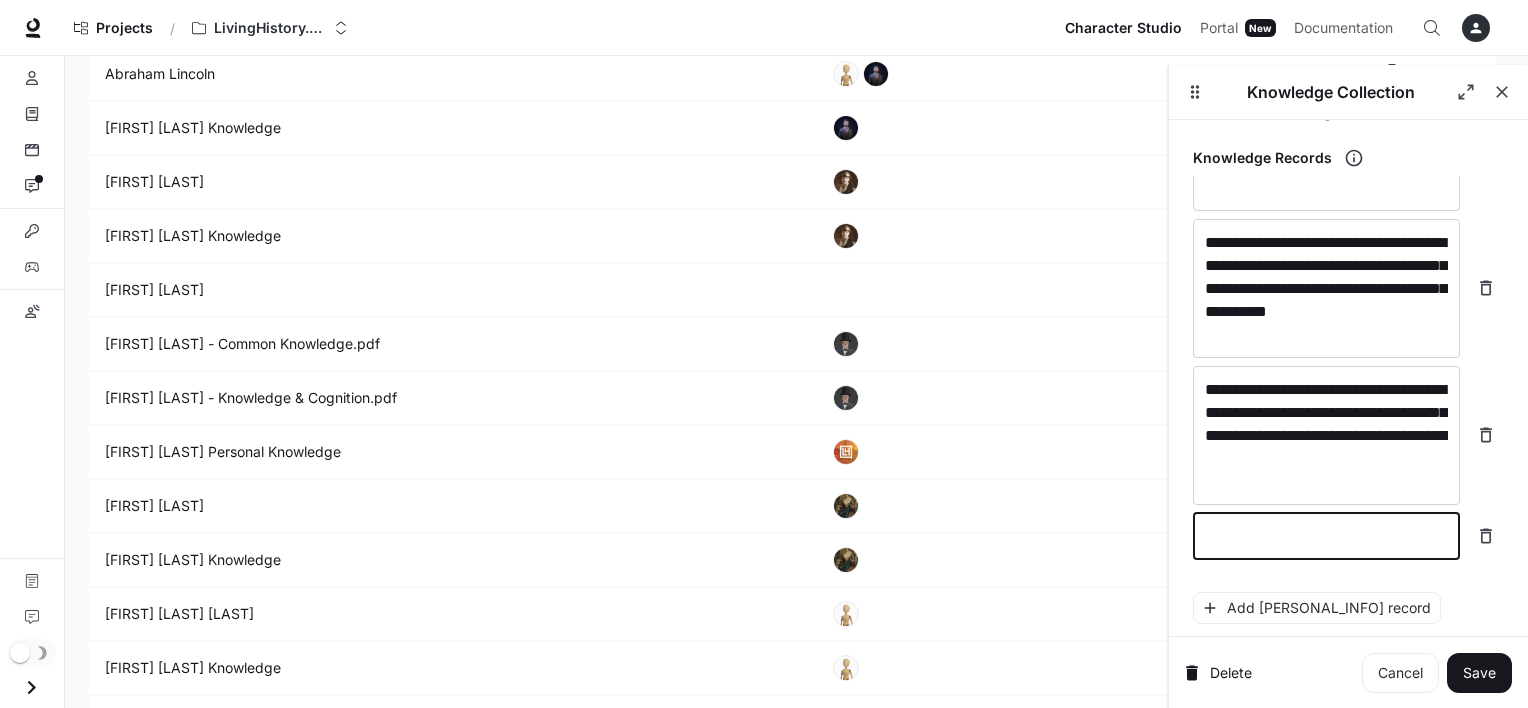 click at bounding box center (1326, 536) 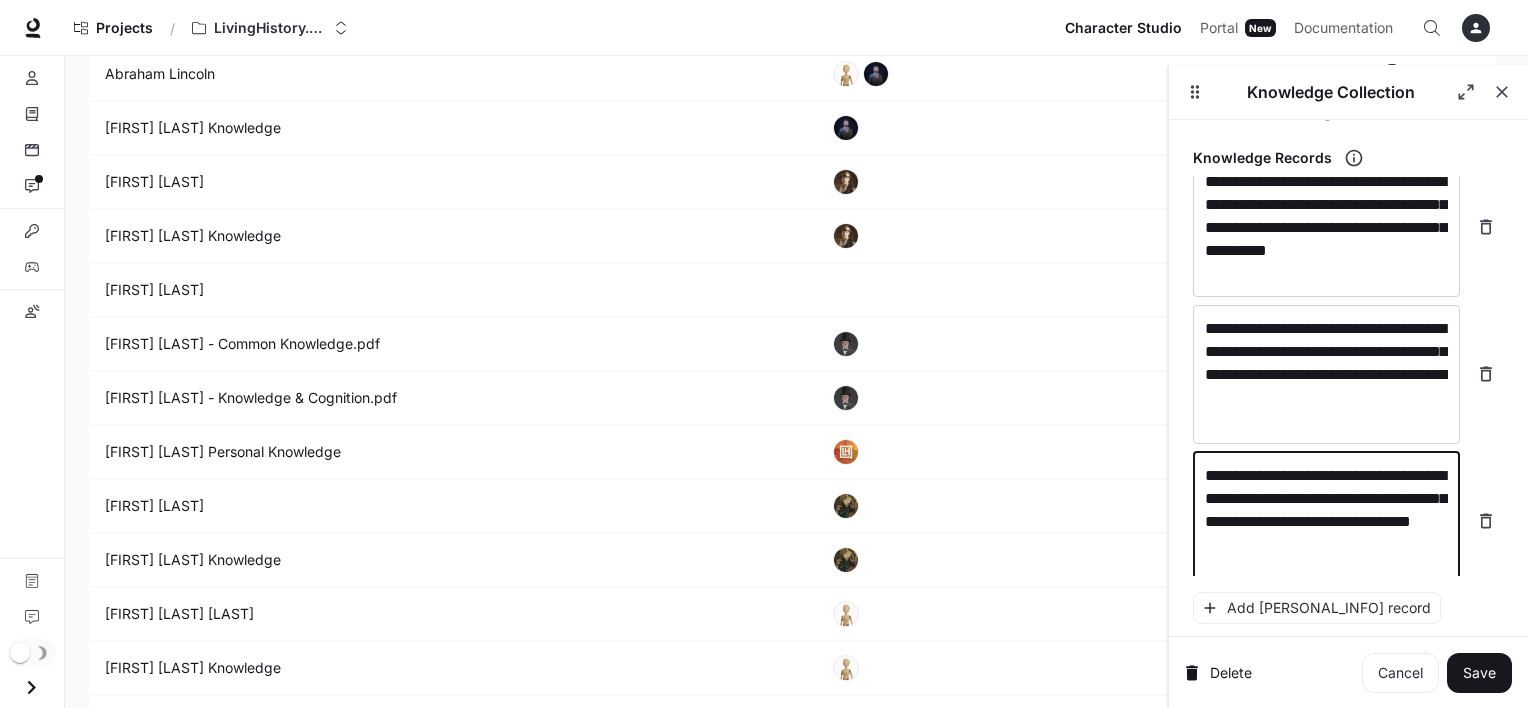 scroll, scrollTop: 3000, scrollLeft: 0, axis: vertical 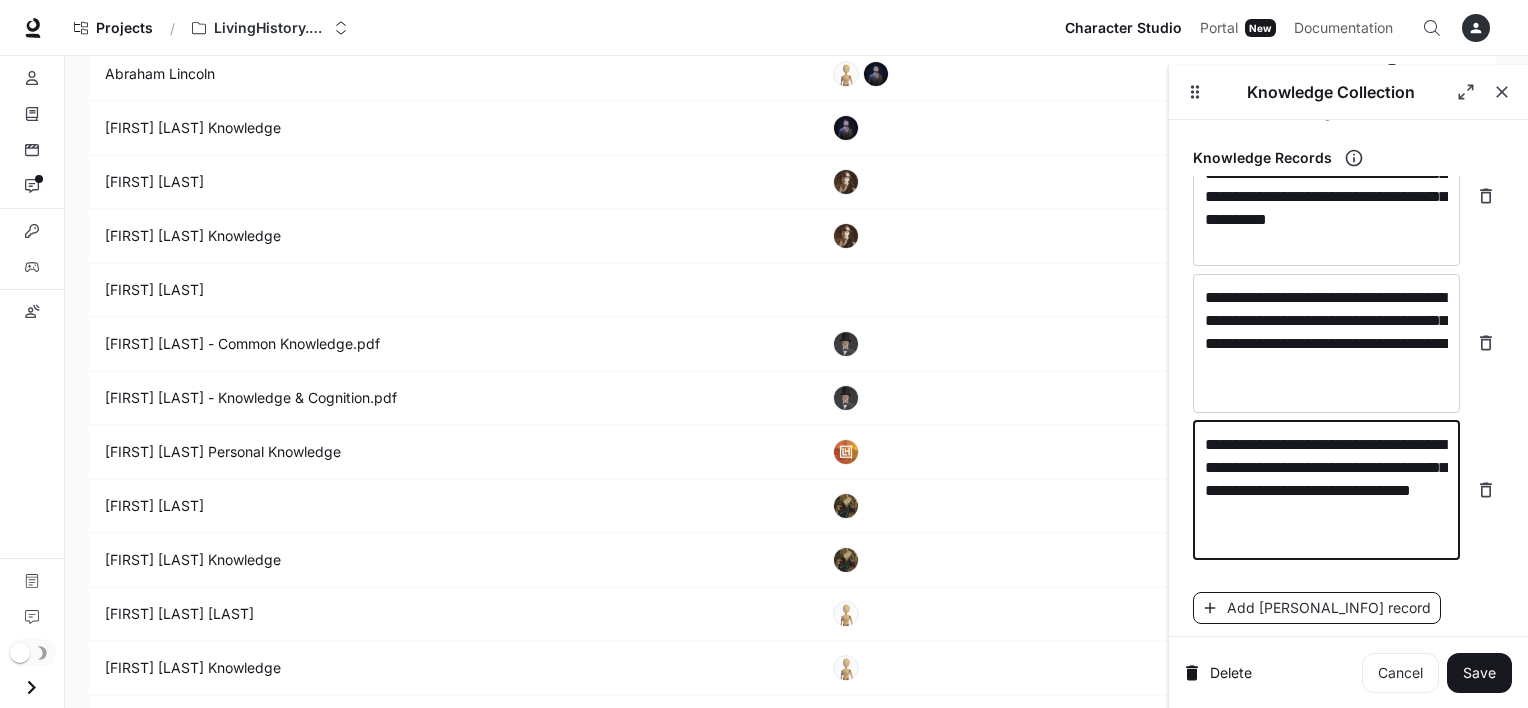 type on "**********" 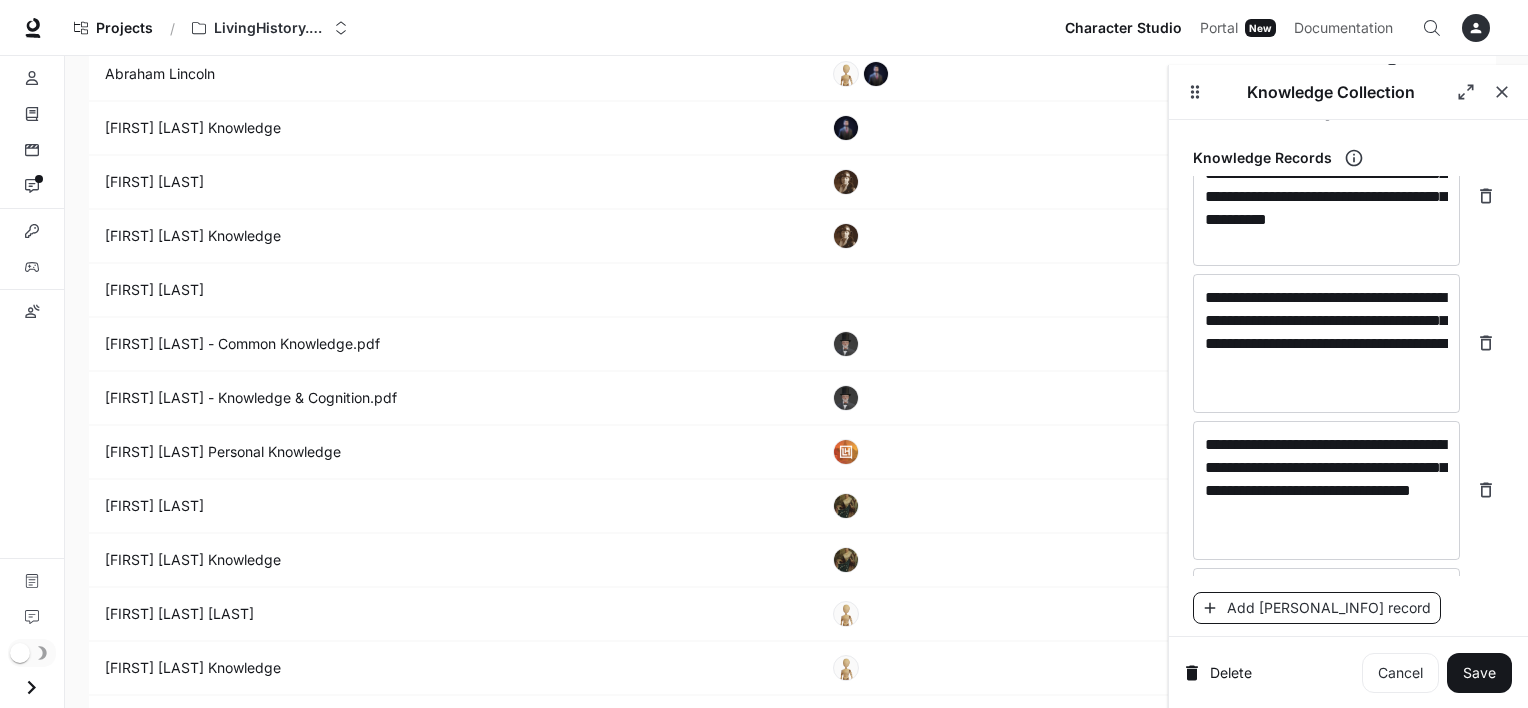 scroll, scrollTop: 3055, scrollLeft: 0, axis: vertical 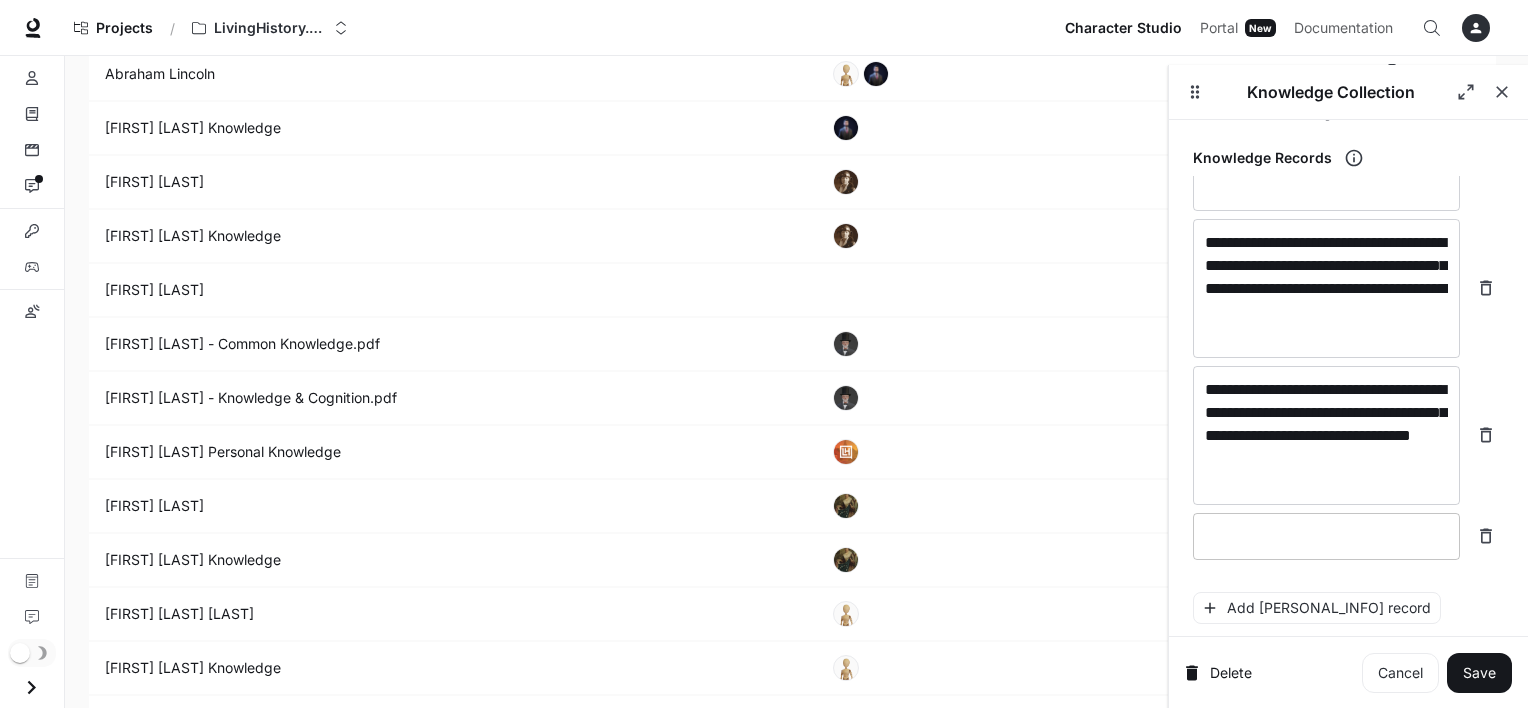 click on "* ​" at bounding box center [1326, 536] 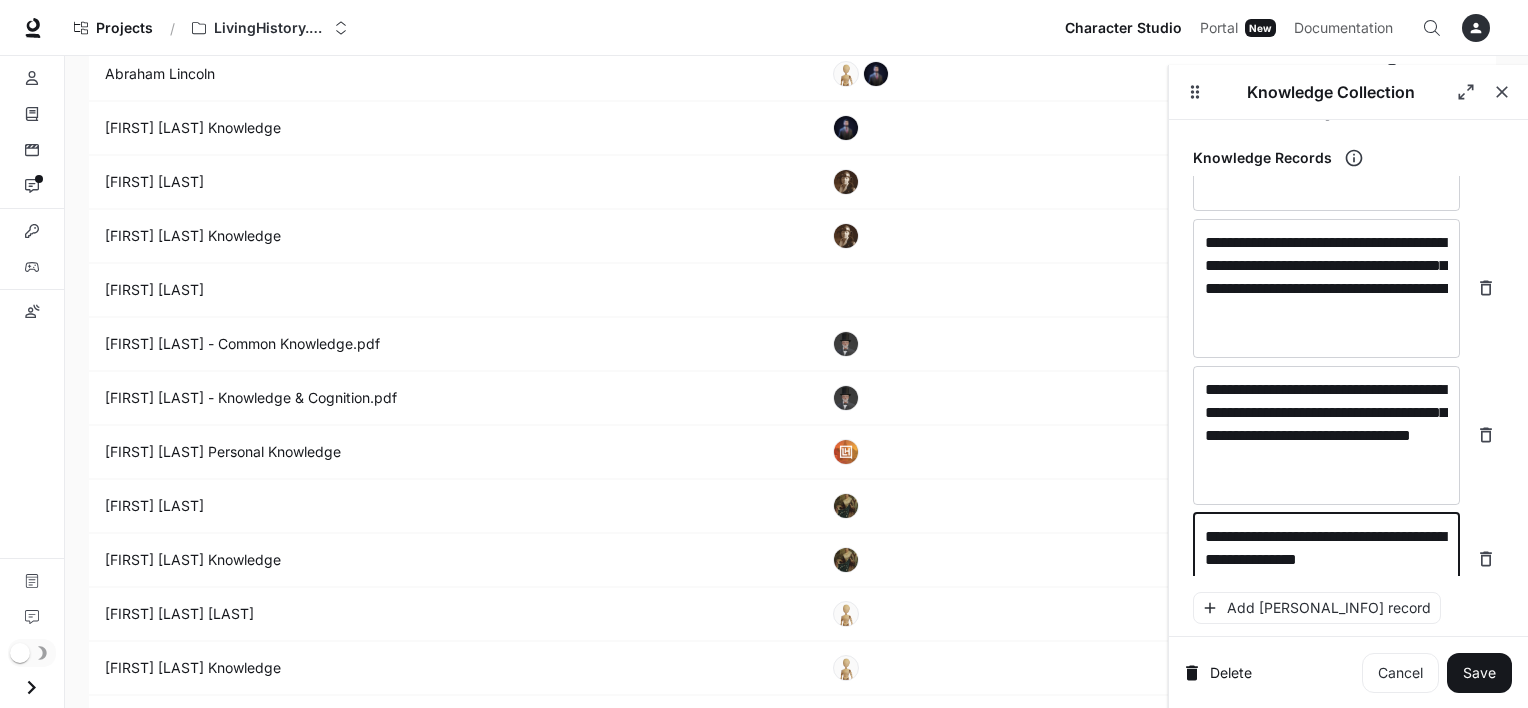 scroll, scrollTop: 3071, scrollLeft: 0, axis: vertical 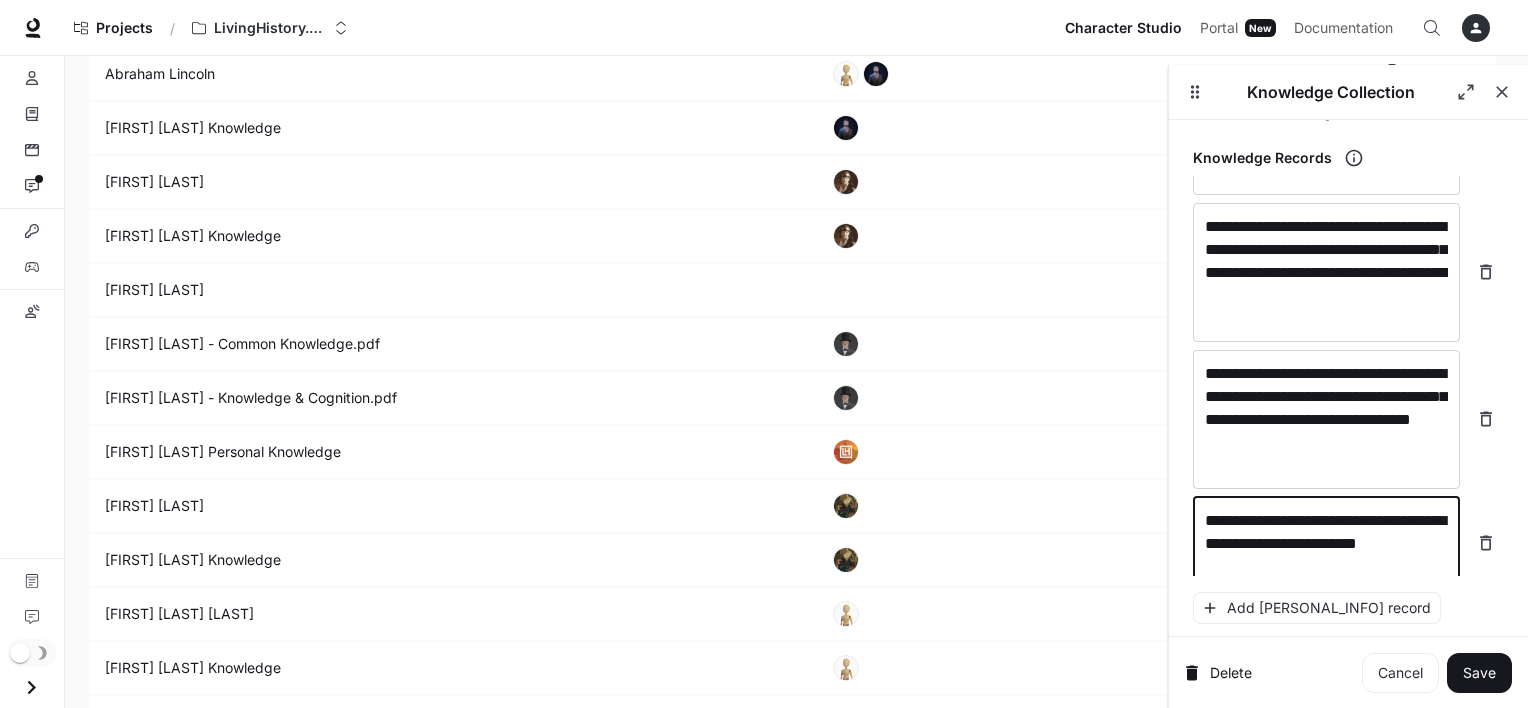 click on "**********" at bounding box center [1326, 543] 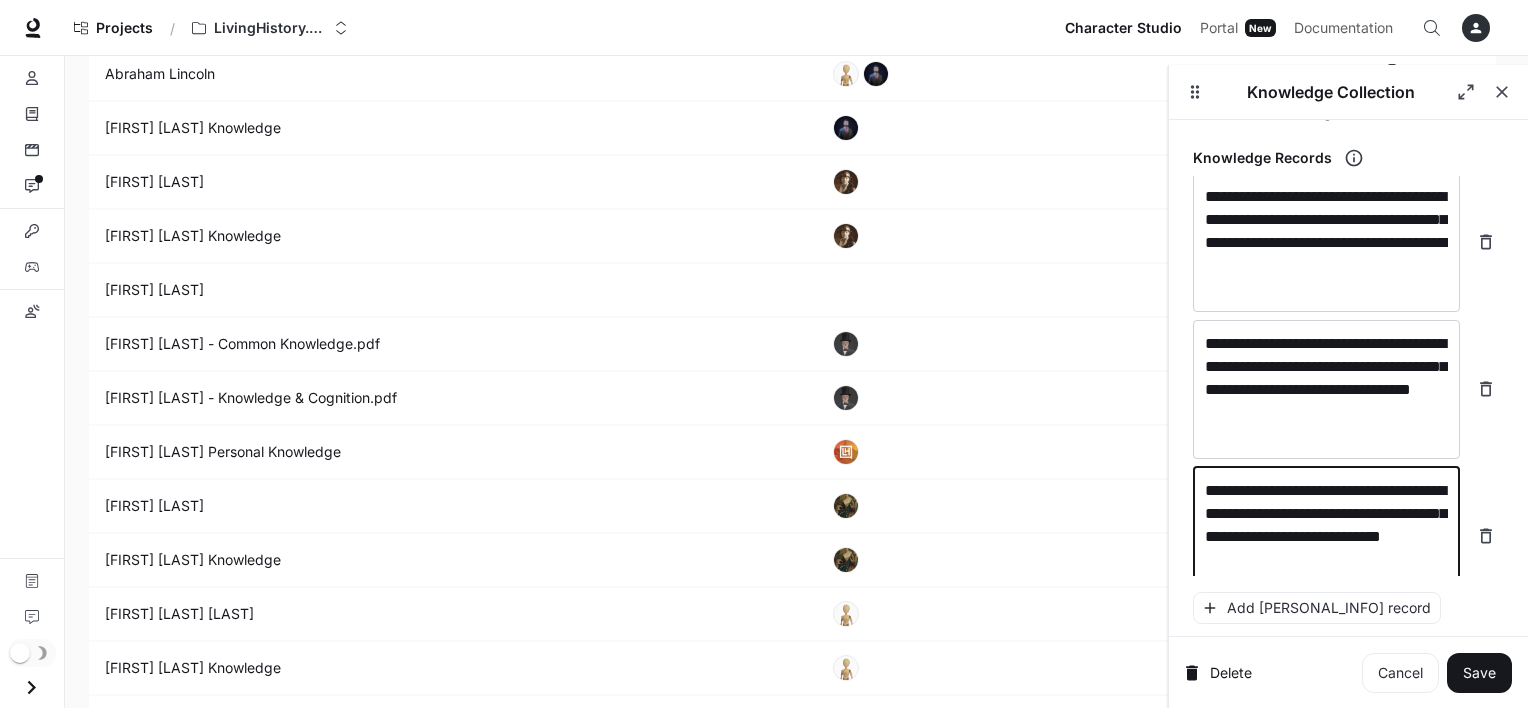 scroll, scrollTop: 3108, scrollLeft: 0, axis: vertical 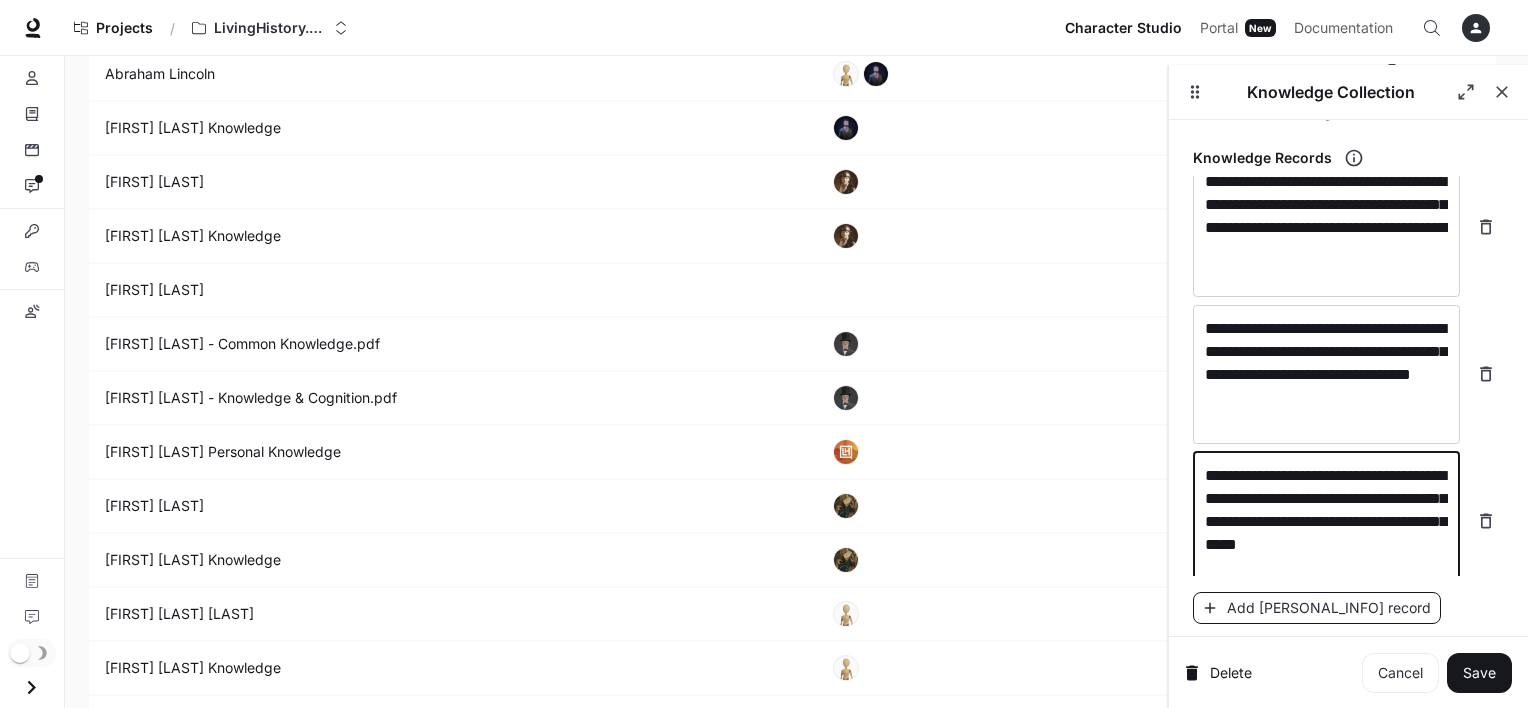type on "**********" 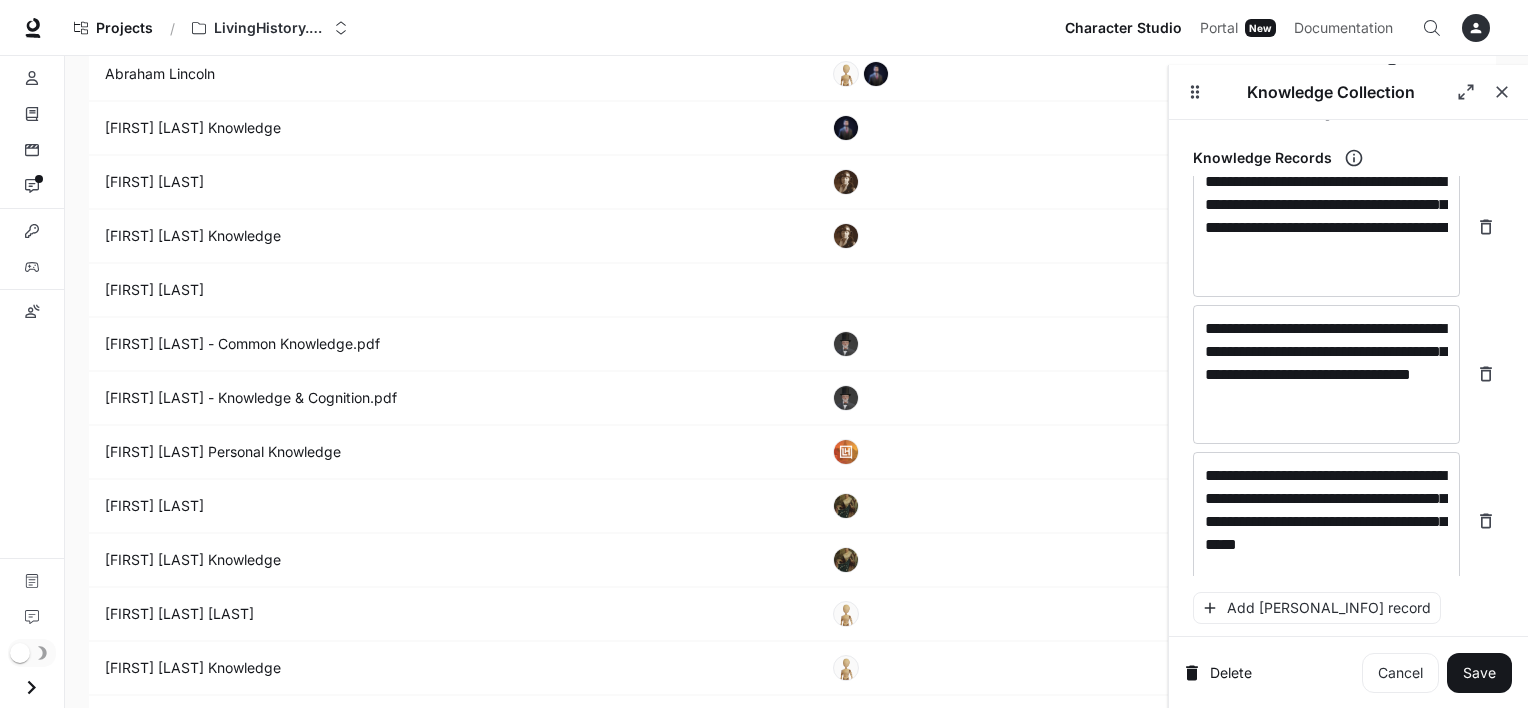 scroll, scrollTop: 3194, scrollLeft: 0, axis: vertical 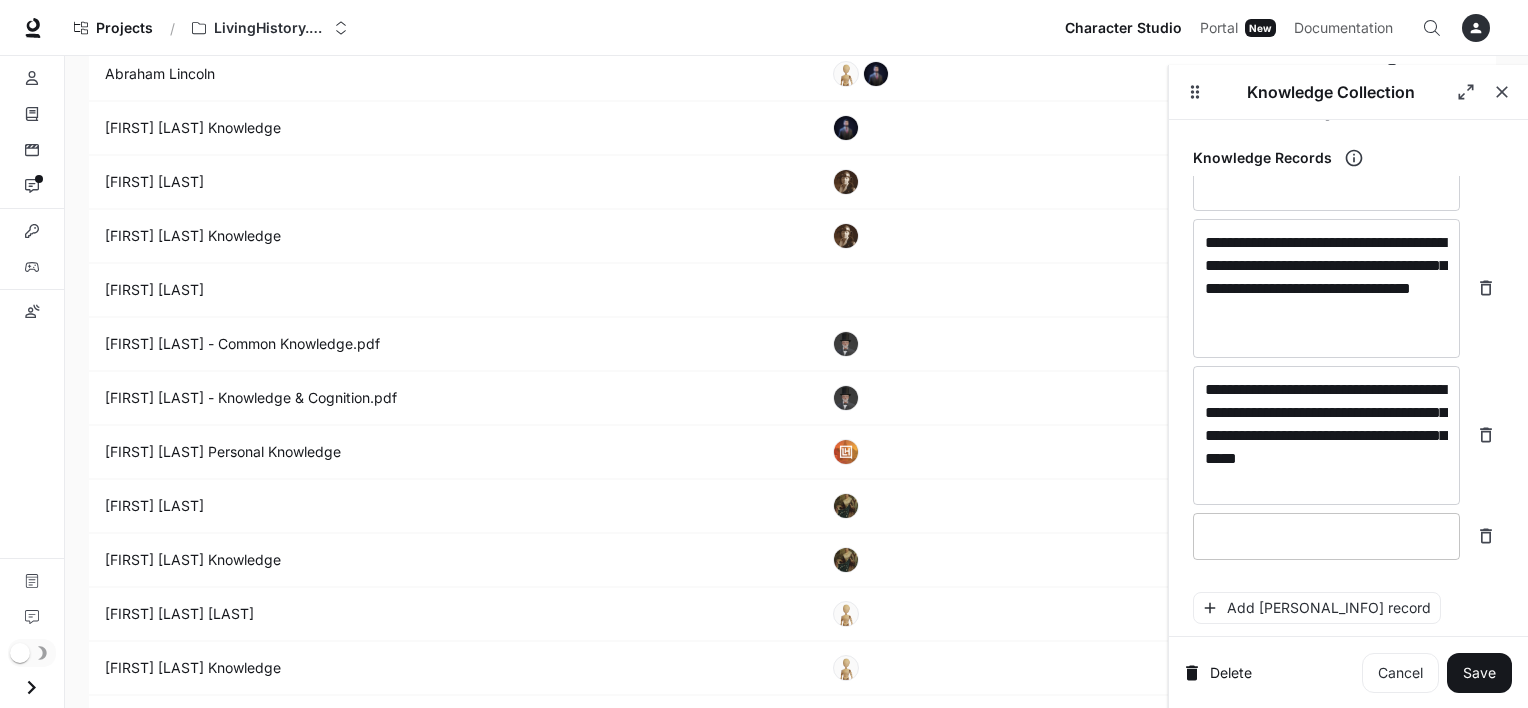 click at bounding box center (1326, 536) 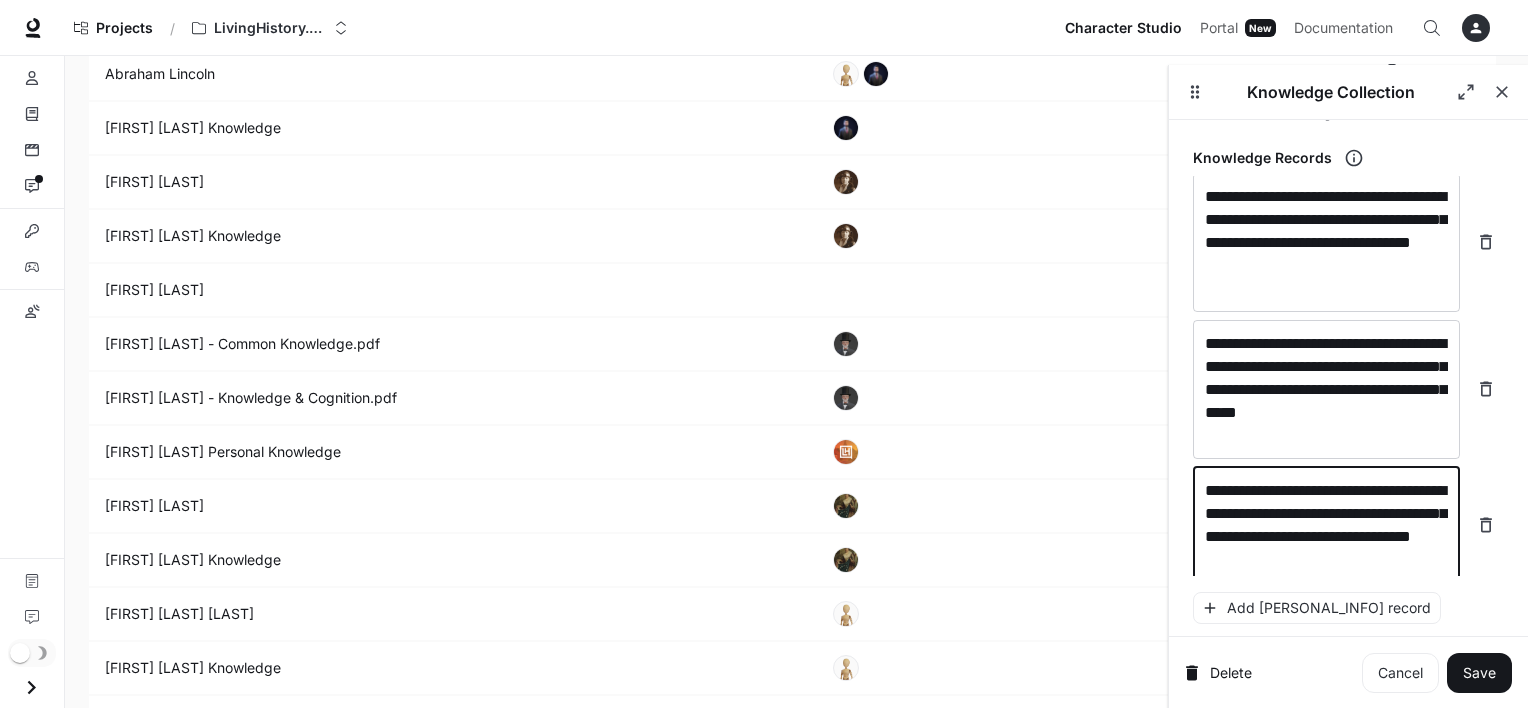 scroll, scrollTop: 3248, scrollLeft: 0, axis: vertical 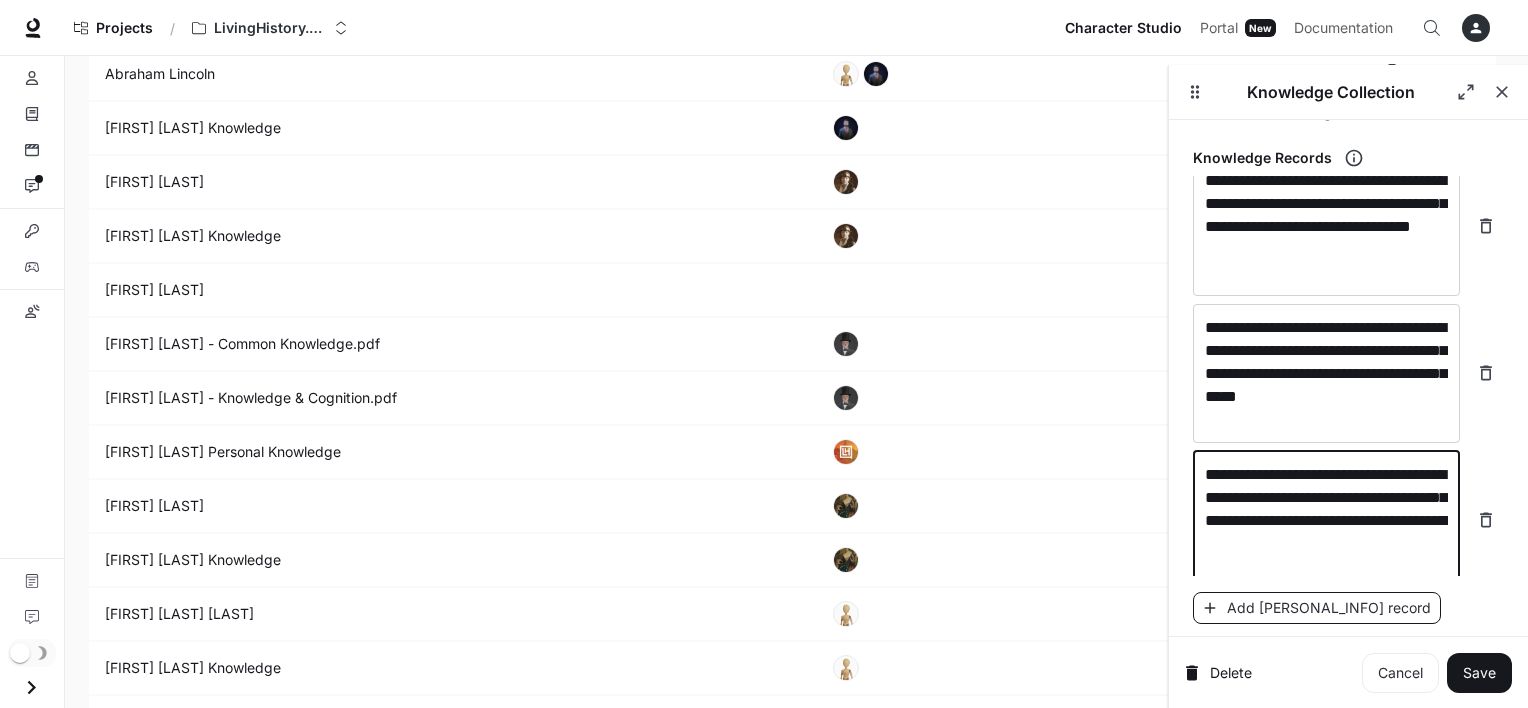 type on "**********" 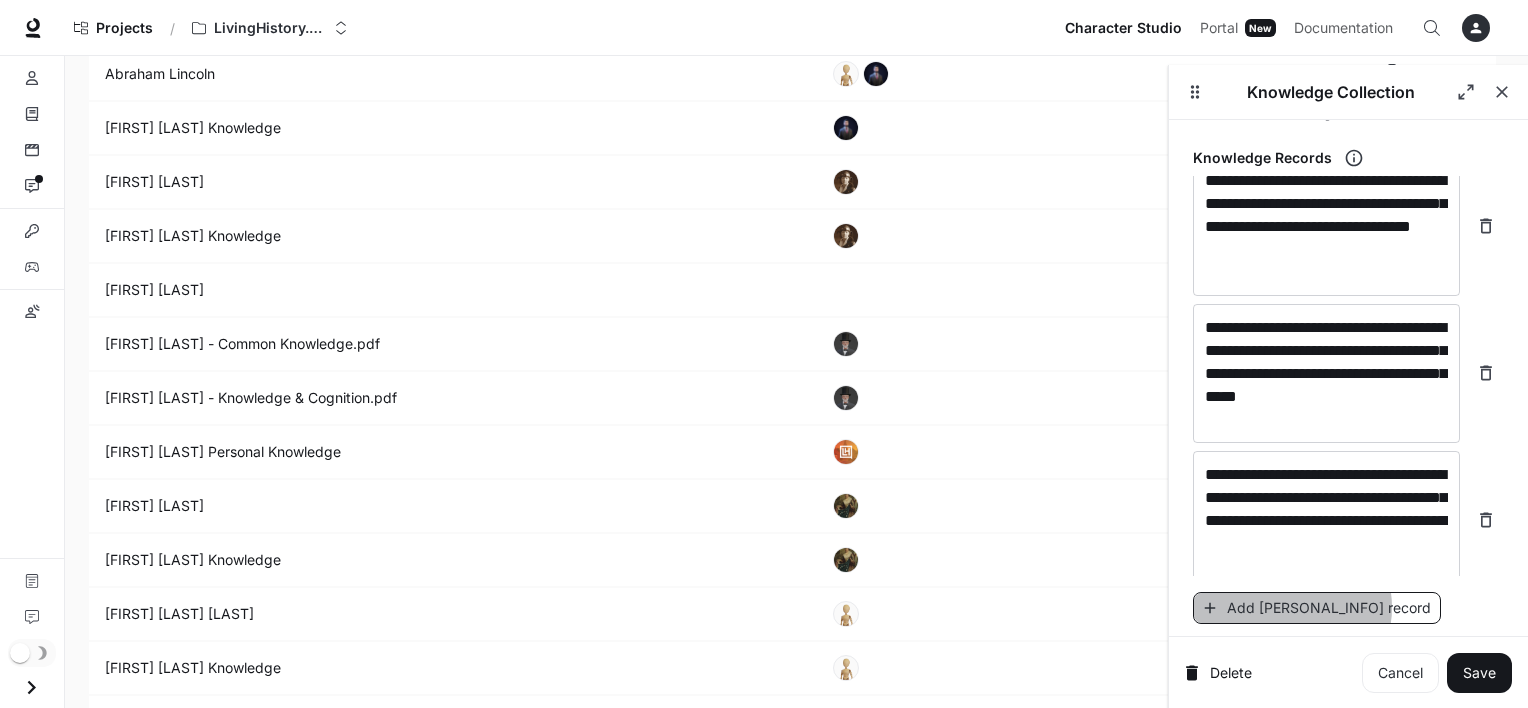 click on "Add knowledge record" at bounding box center (1317, 608) 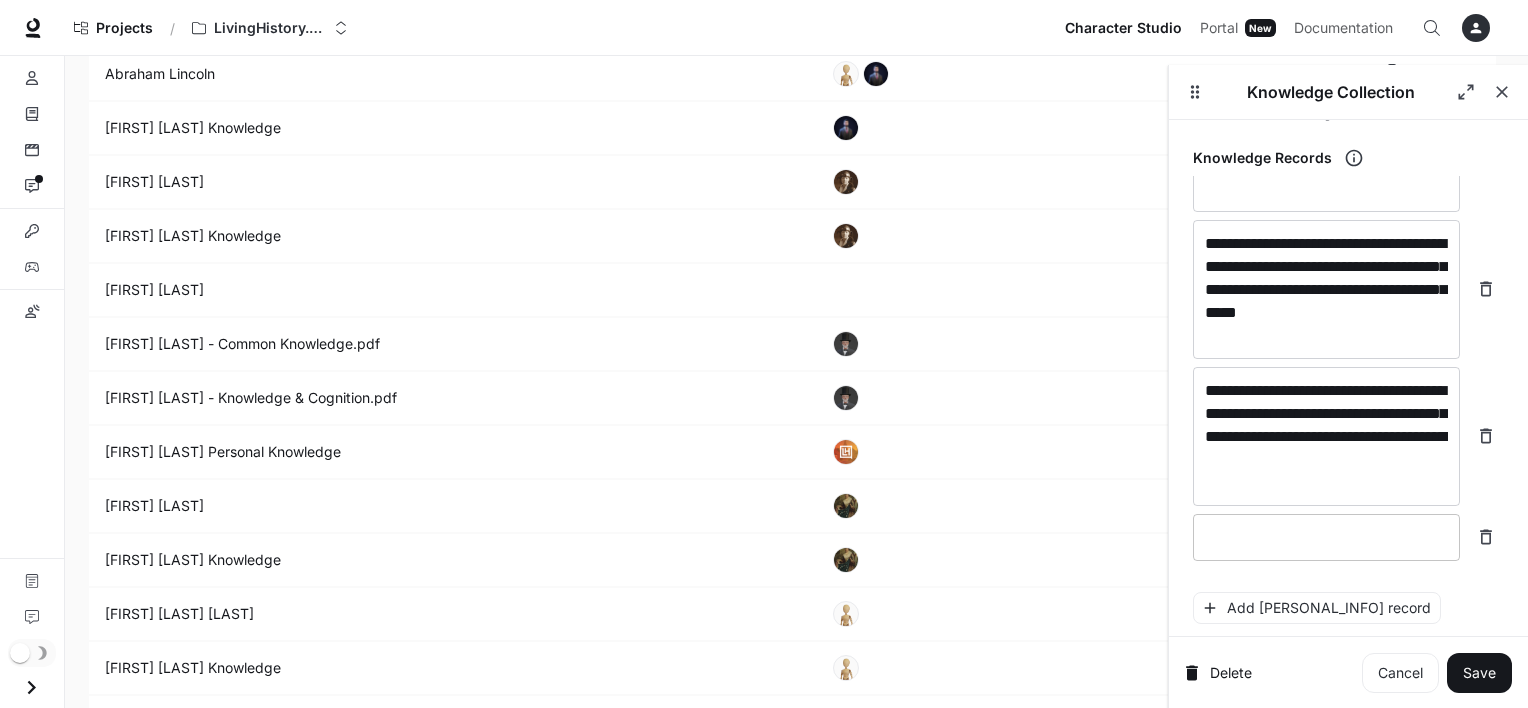 click on "* ​" at bounding box center (1326, 537) 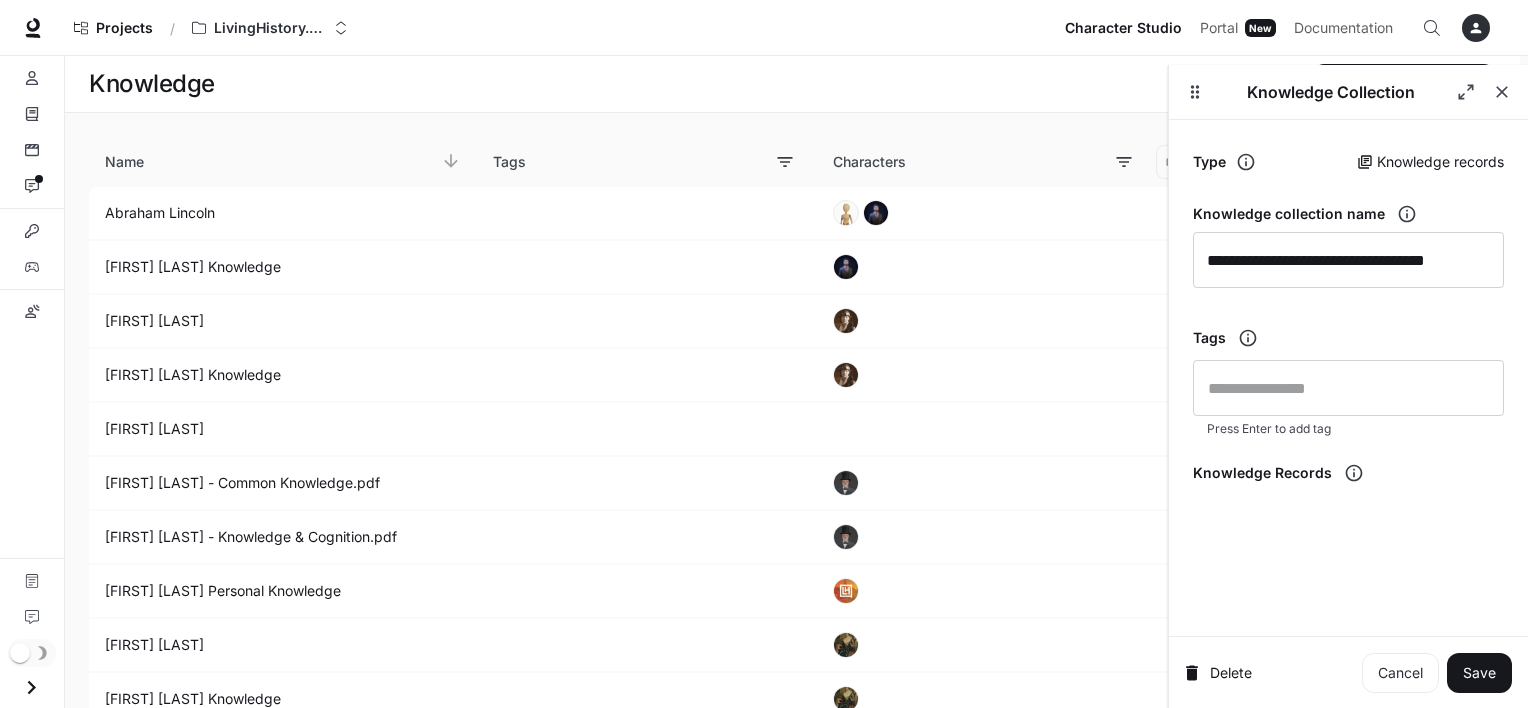 scroll, scrollTop: 139, scrollLeft: 0, axis: vertical 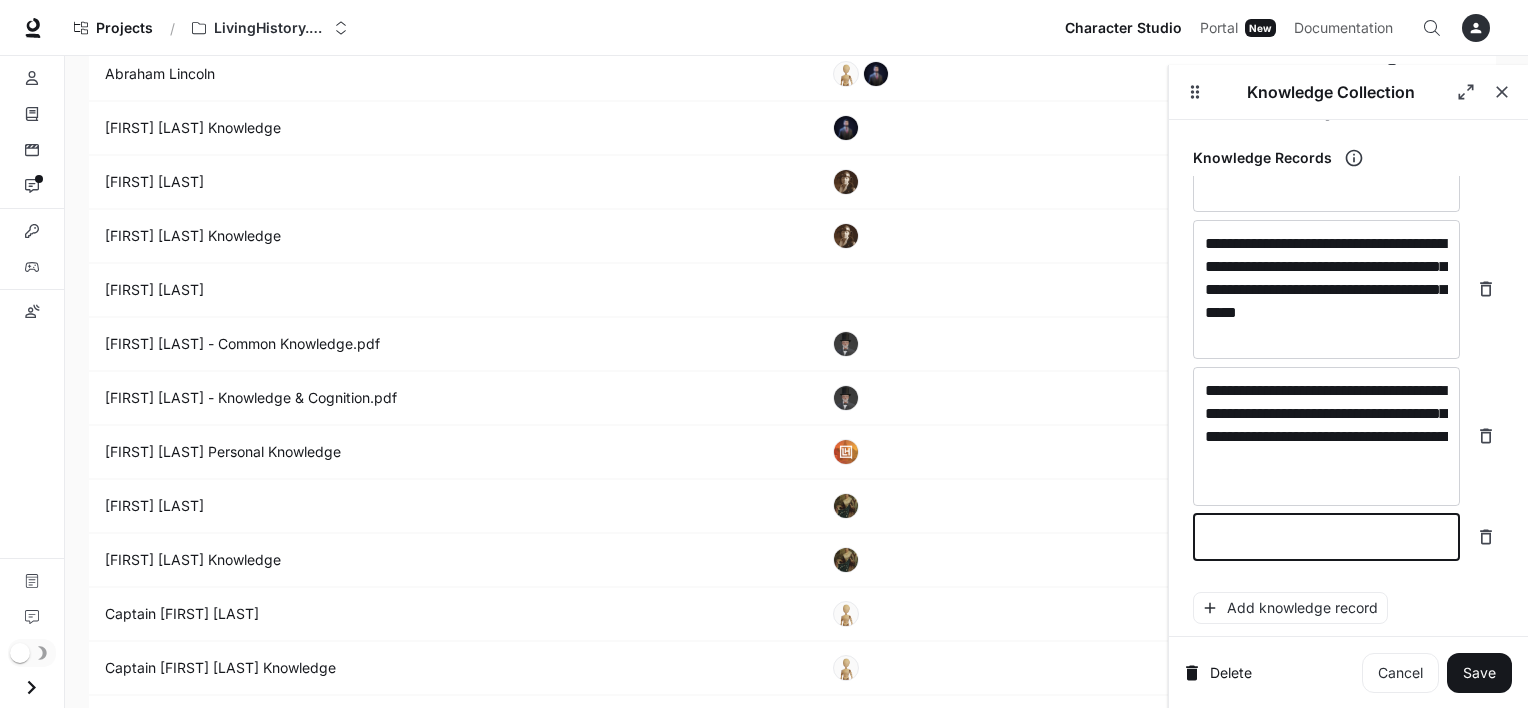 click at bounding box center (1326, 537) 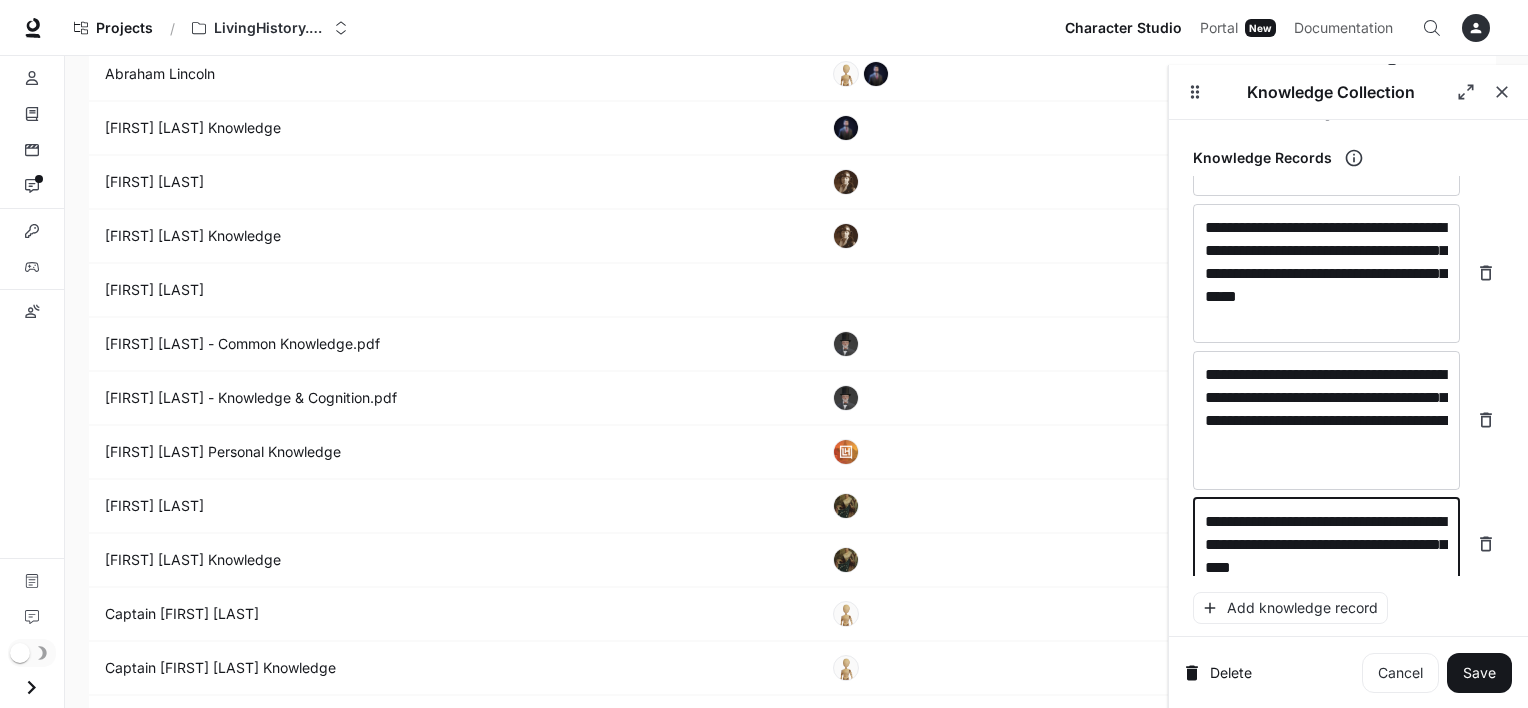 scroll, scrollTop: 3372, scrollLeft: 0, axis: vertical 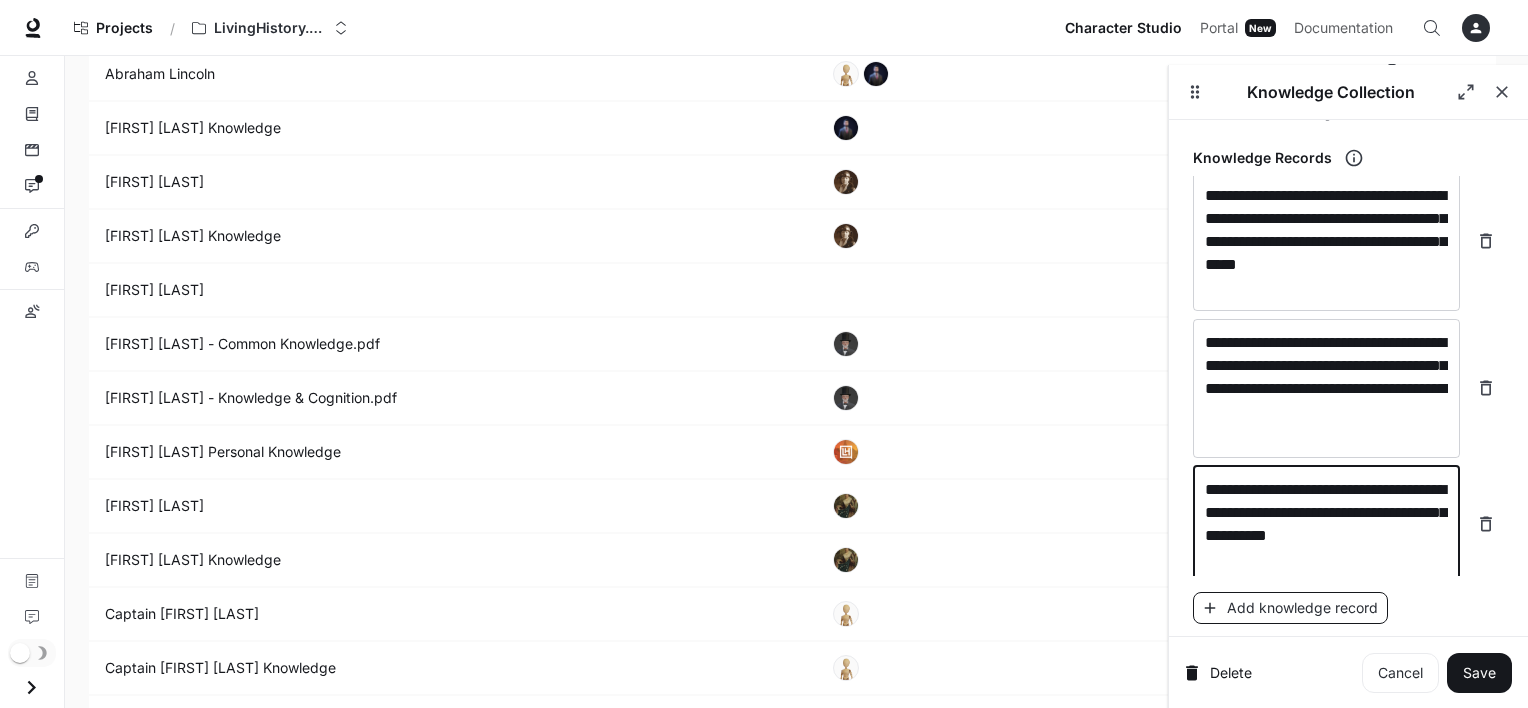 type on "**********" 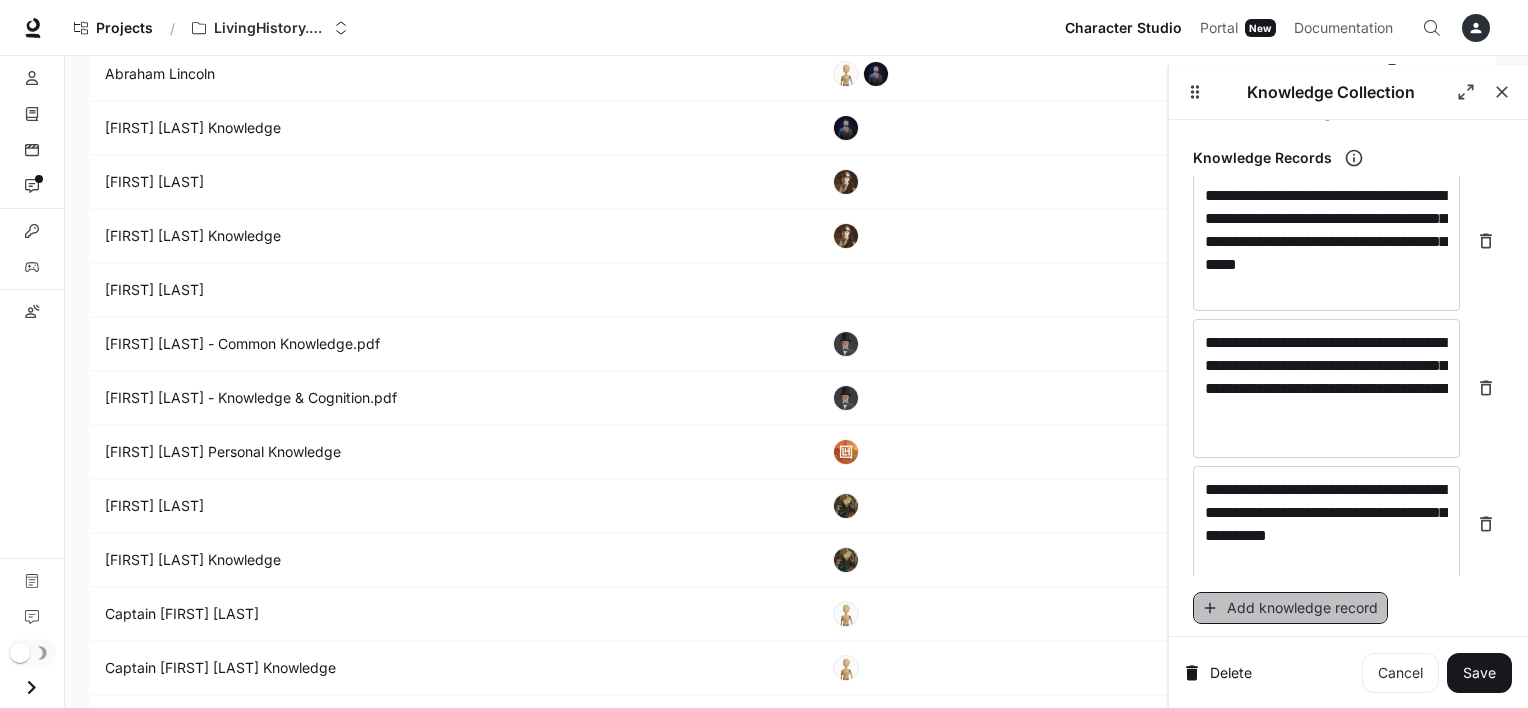 click on "Add knowledge record" at bounding box center (1290, 608) 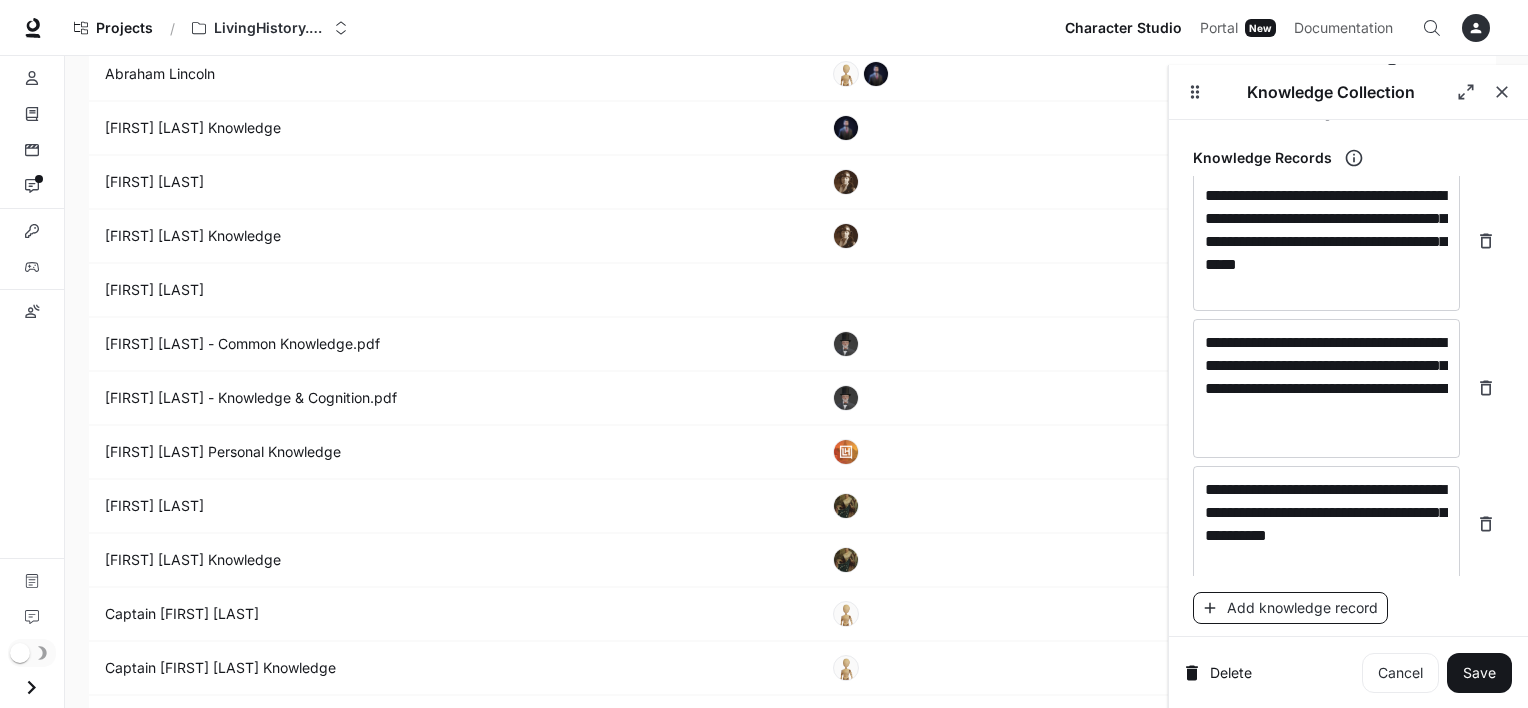 scroll, scrollTop: 3448, scrollLeft: 0, axis: vertical 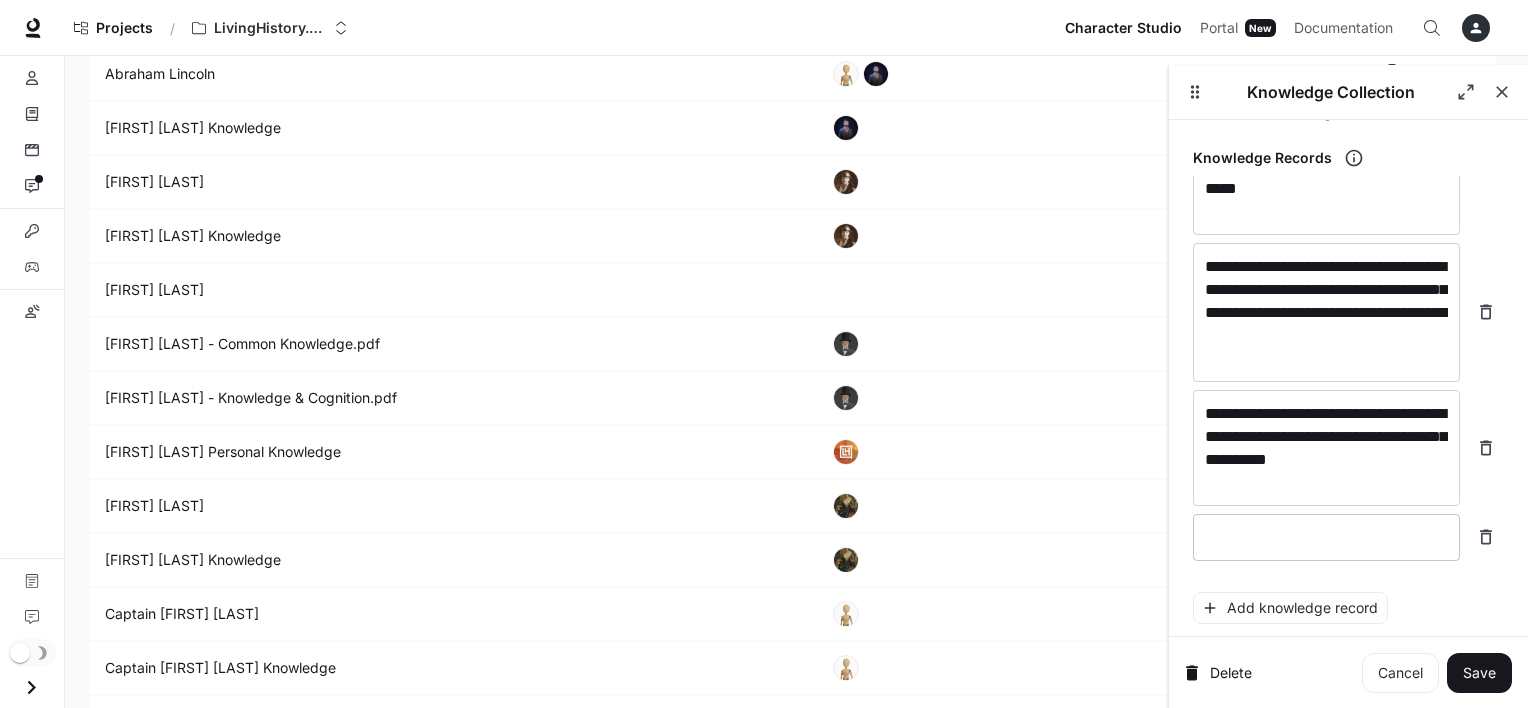 click at bounding box center (1326, 537) 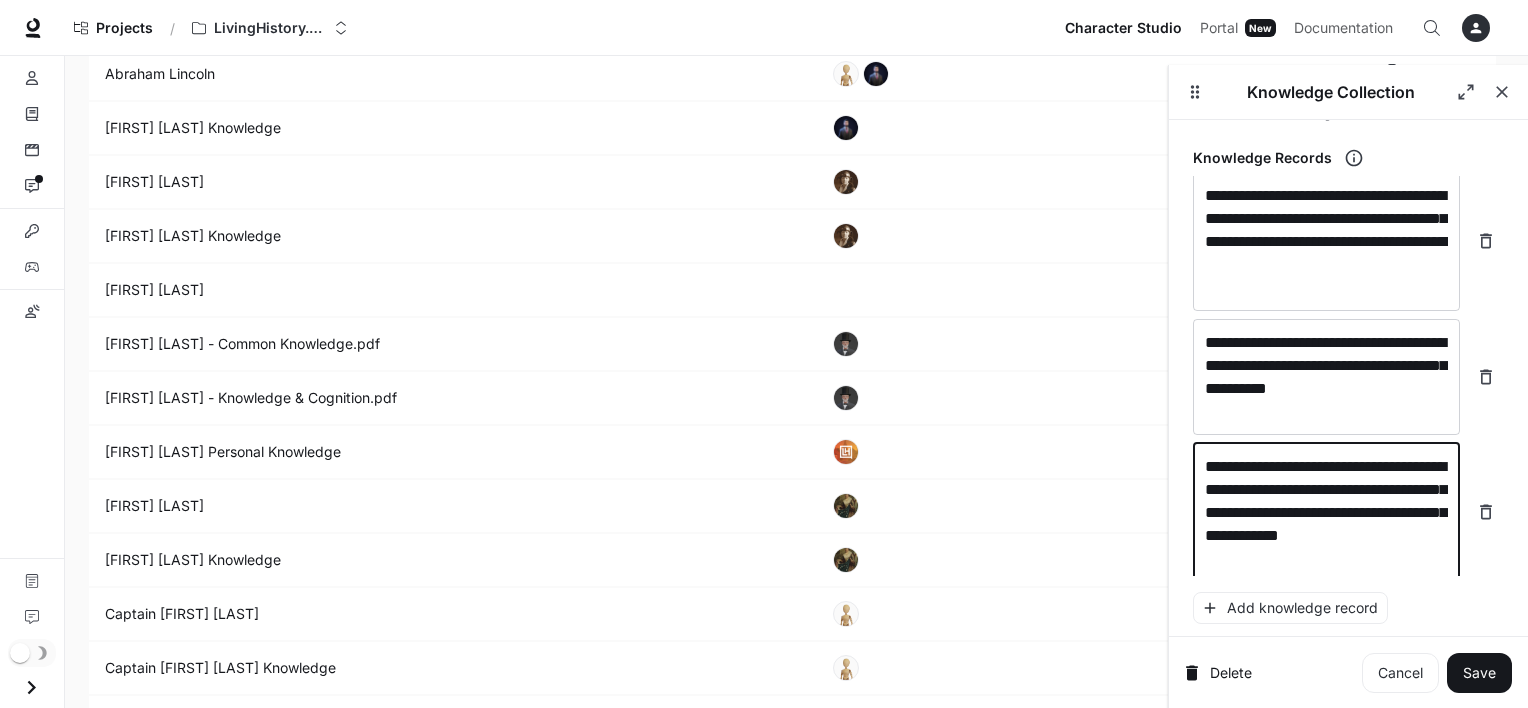 scroll, scrollTop: 3525, scrollLeft: 0, axis: vertical 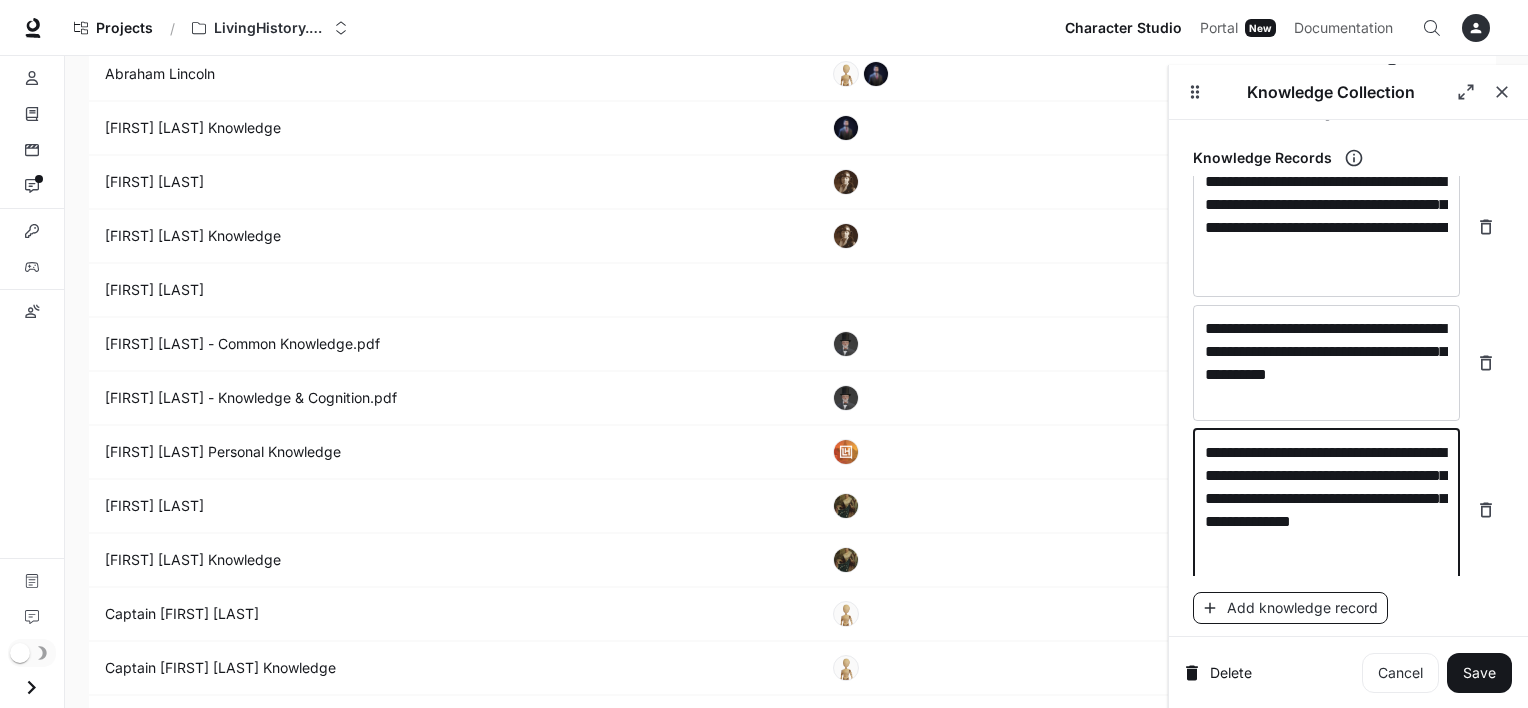 type on "**********" 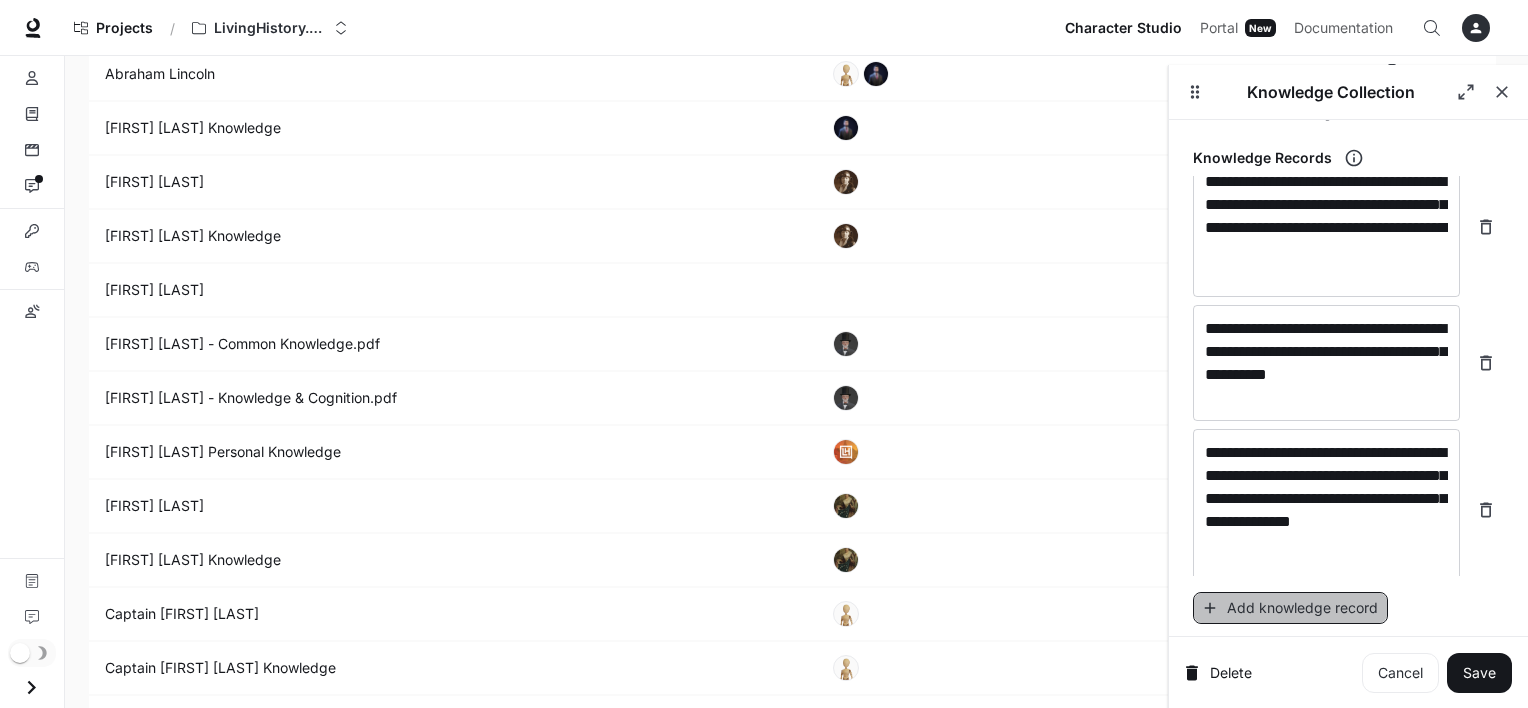click on "Add knowledge record" at bounding box center [1290, 608] 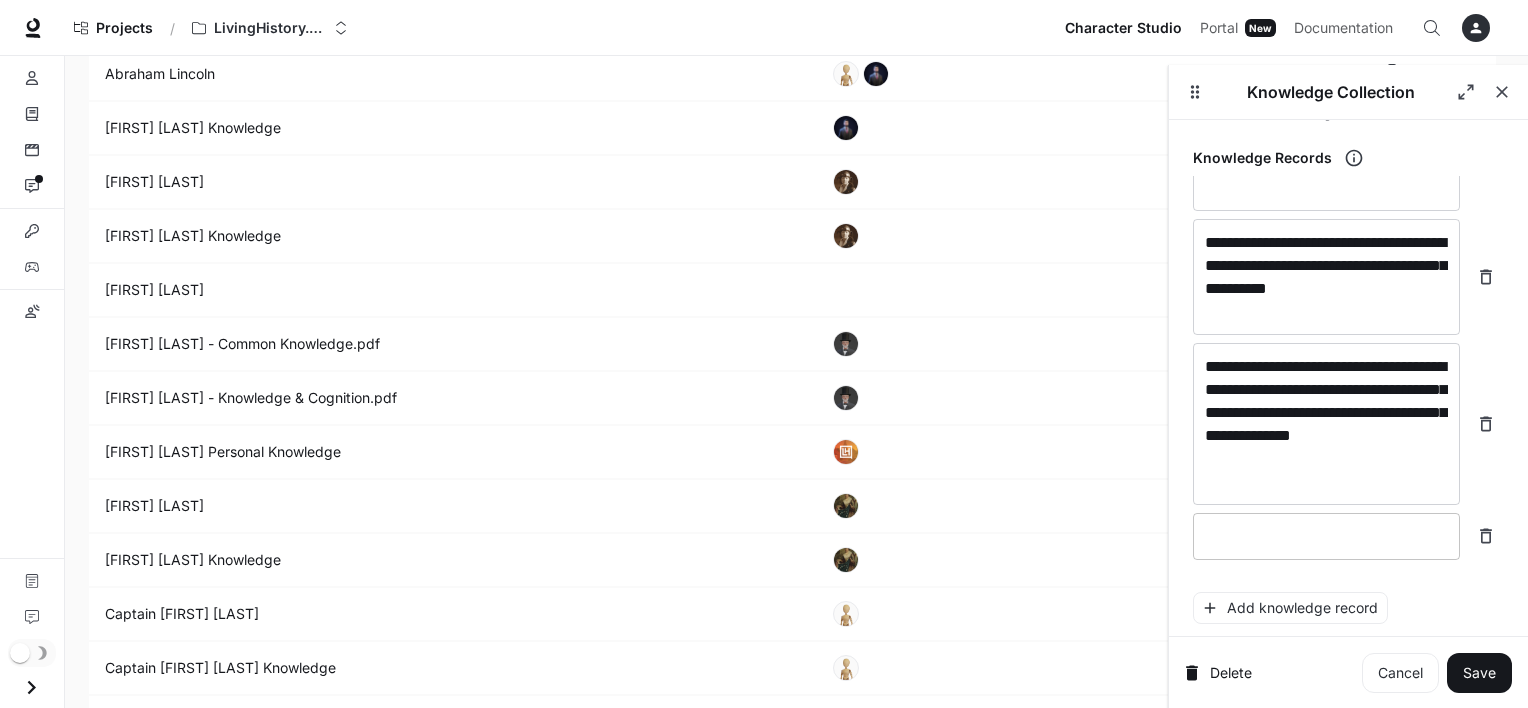 click at bounding box center [1326, 536] 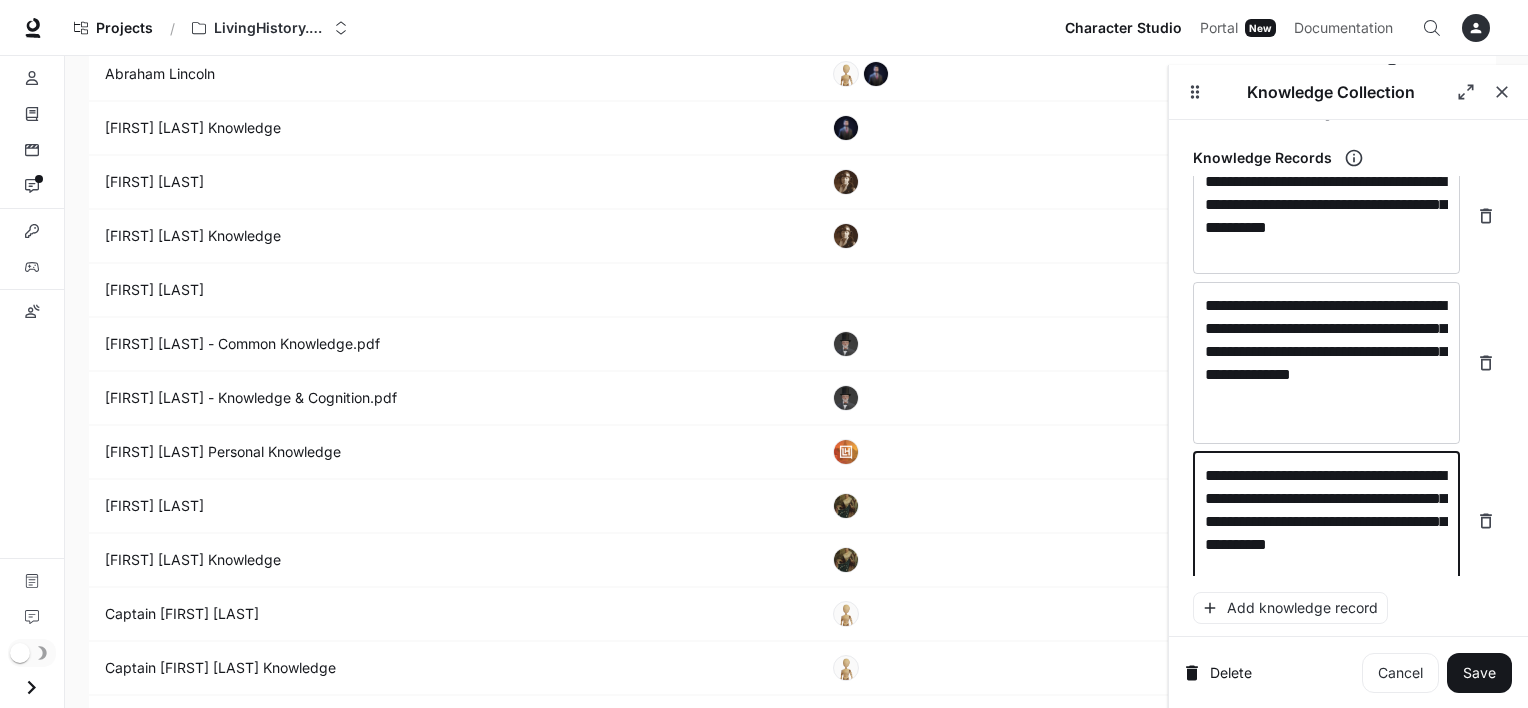 scroll, scrollTop: 3688, scrollLeft: 0, axis: vertical 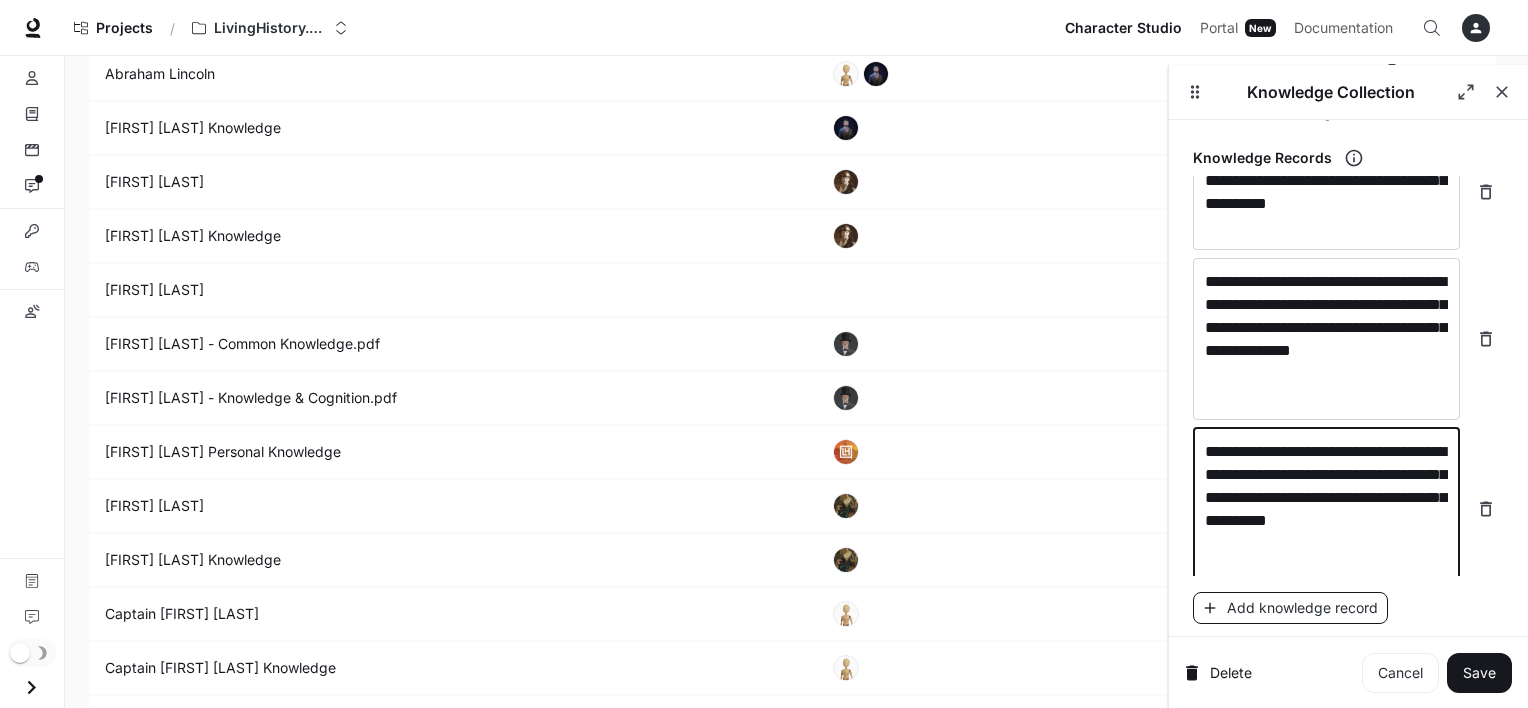 type on "**********" 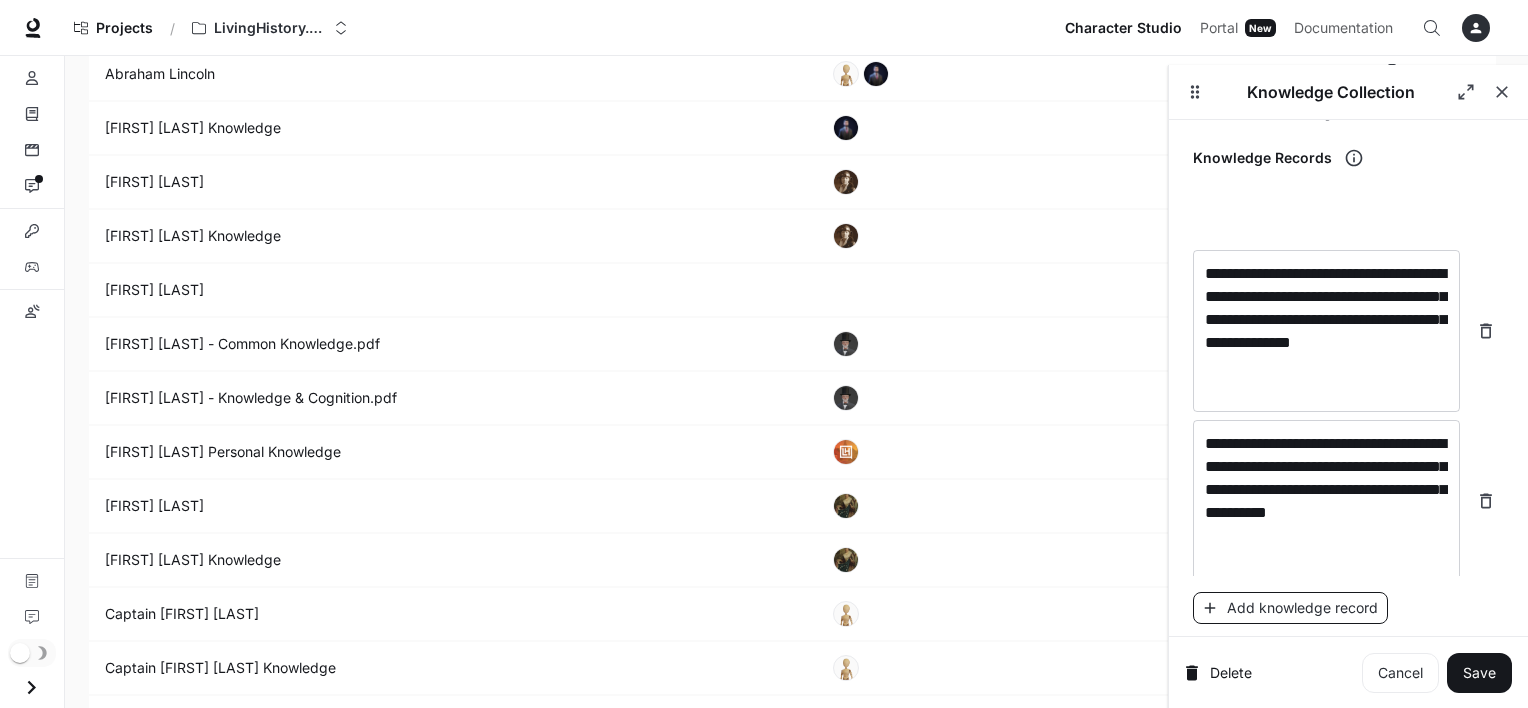 scroll, scrollTop: 3764, scrollLeft: 0, axis: vertical 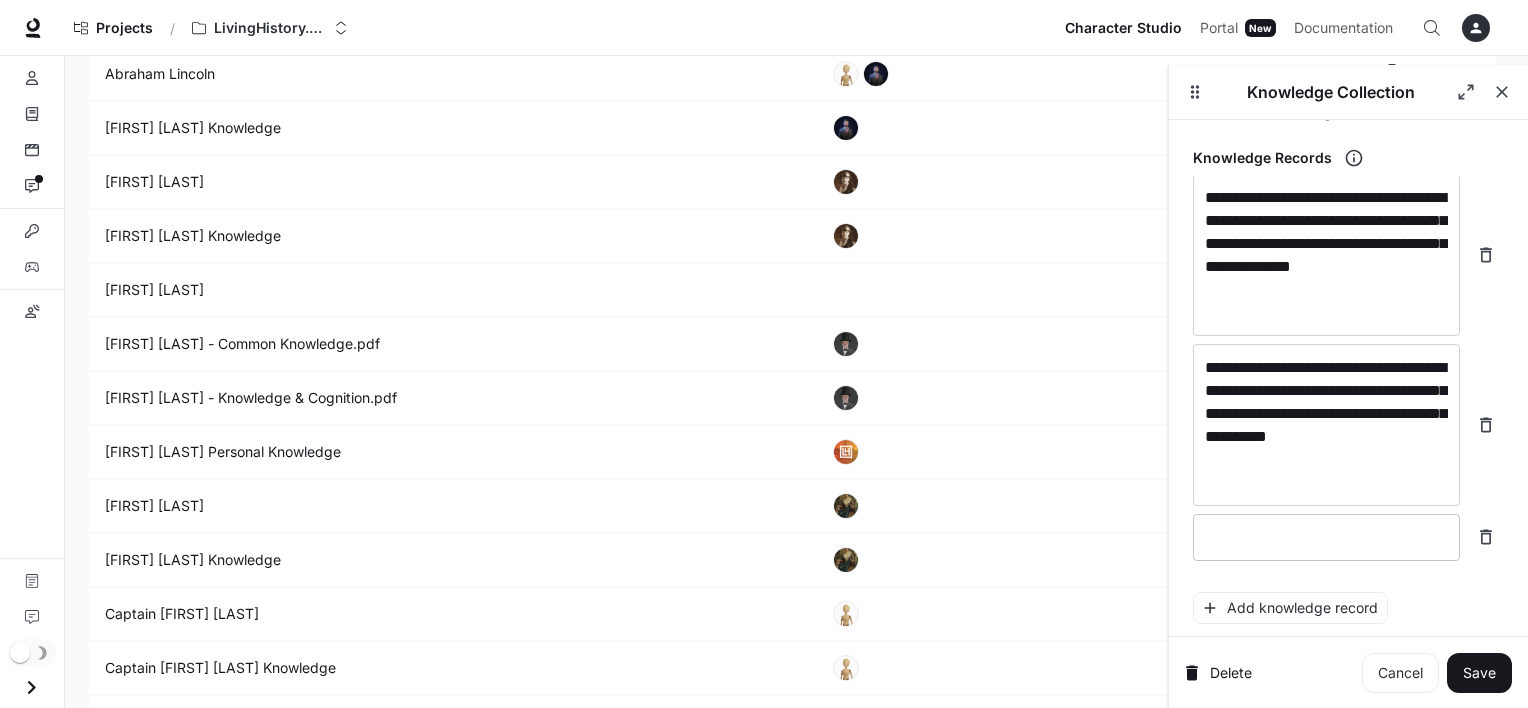 click on "* ​" at bounding box center [1326, 537] 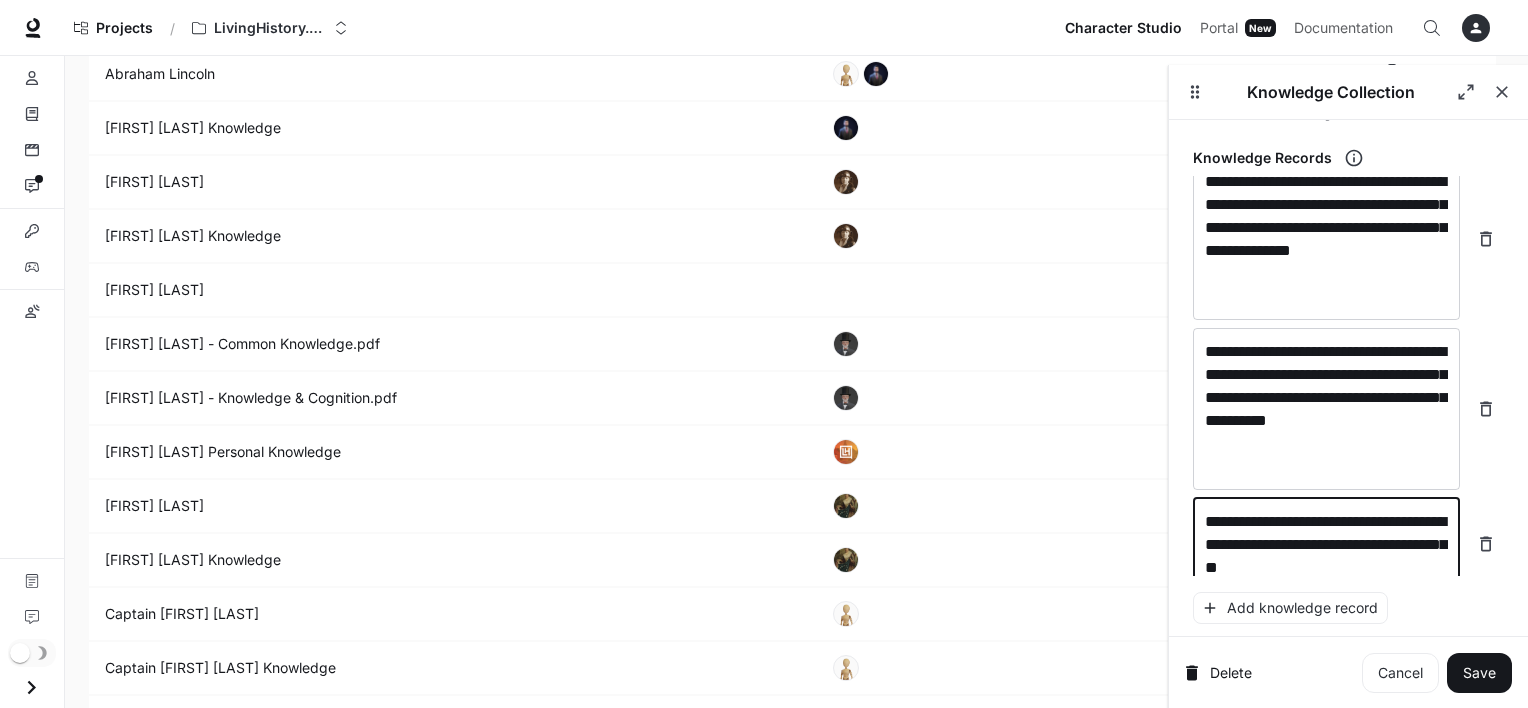 scroll, scrollTop: 3804, scrollLeft: 0, axis: vertical 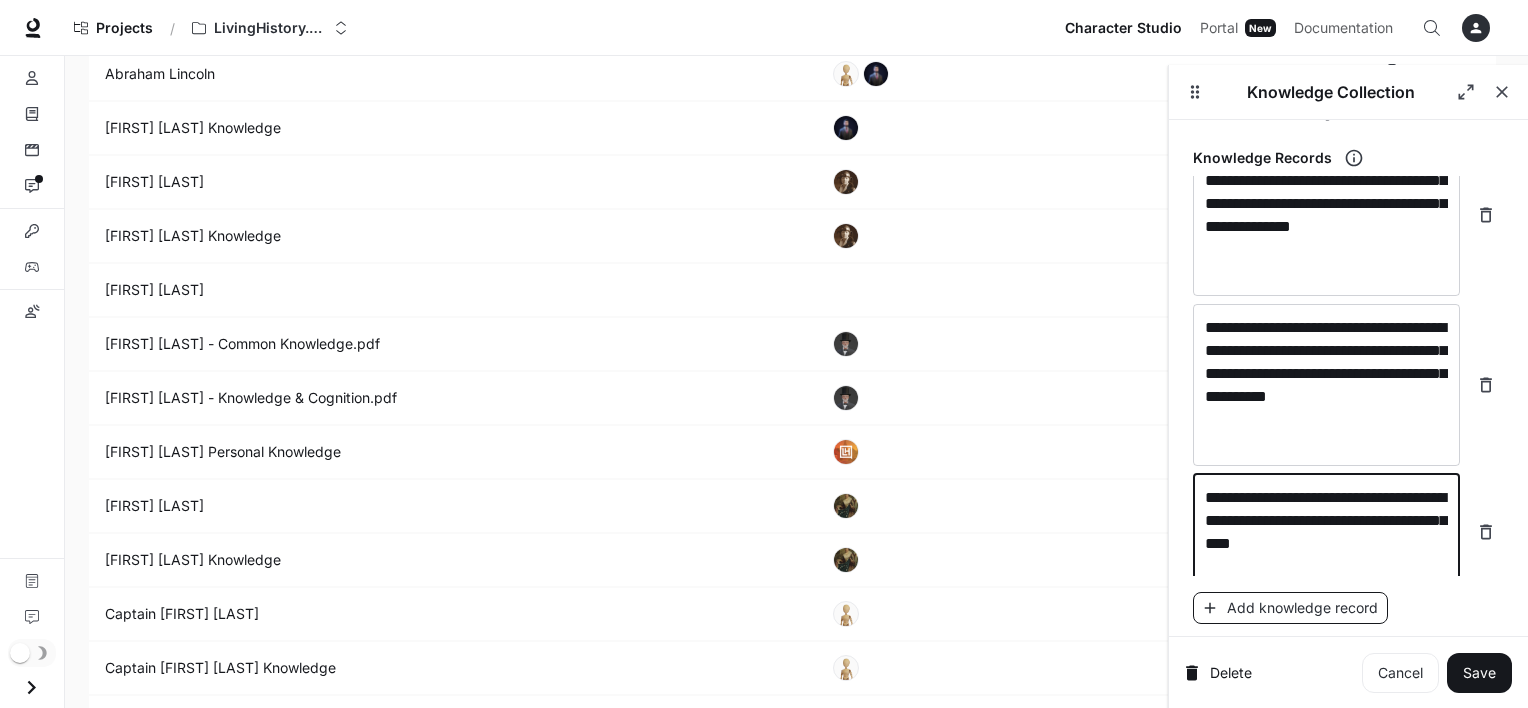 type on "**********" 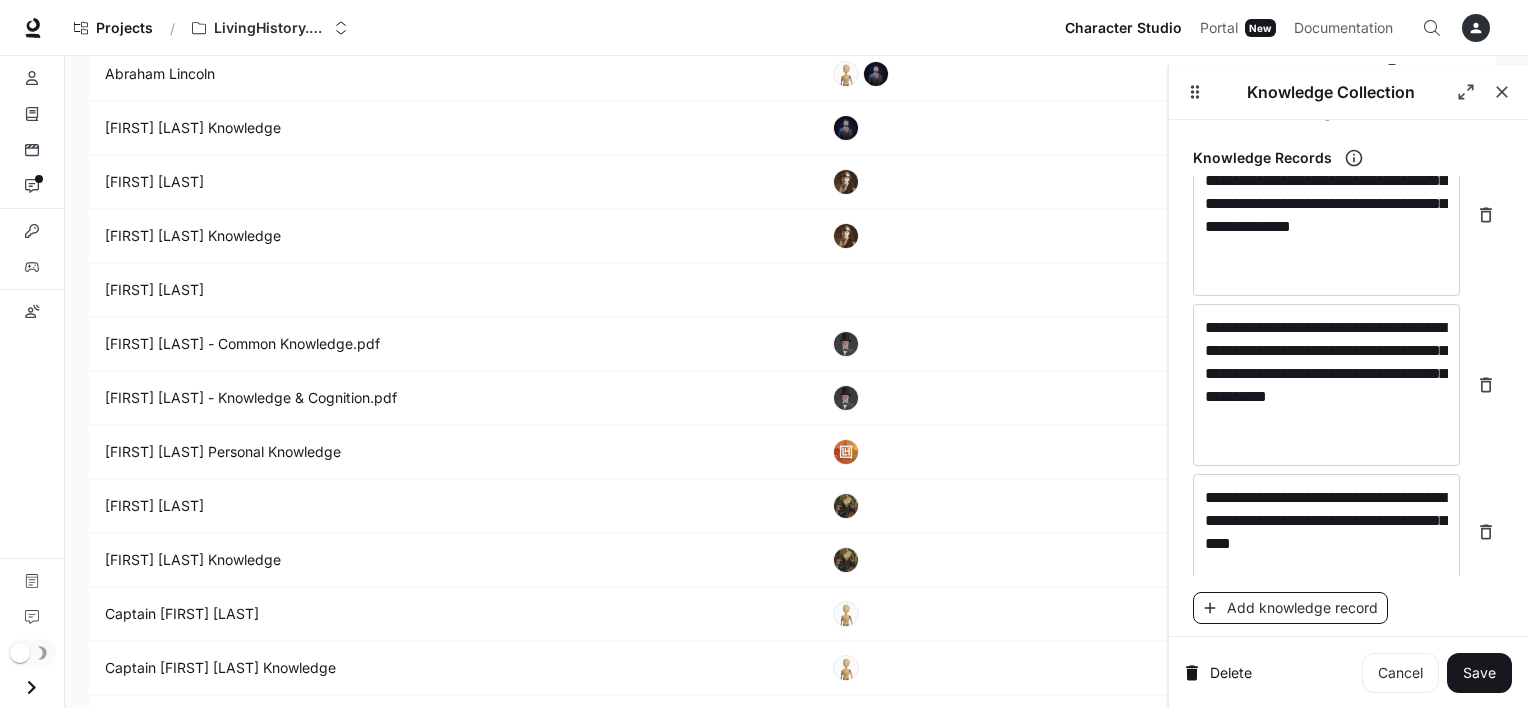scroll, scrollTop: 3888, scrollLeft: 0, axis: vertical 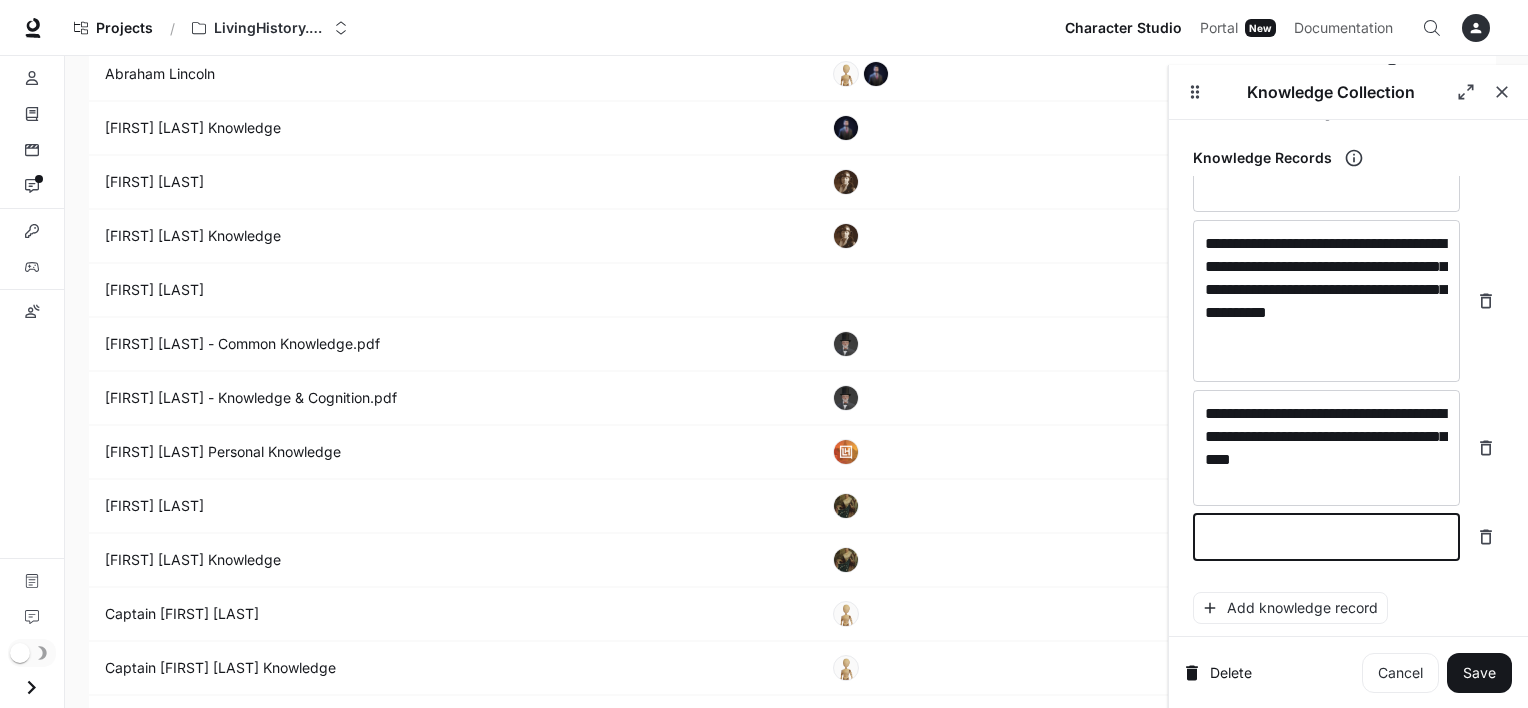 click at bounding box center [1326, 537] 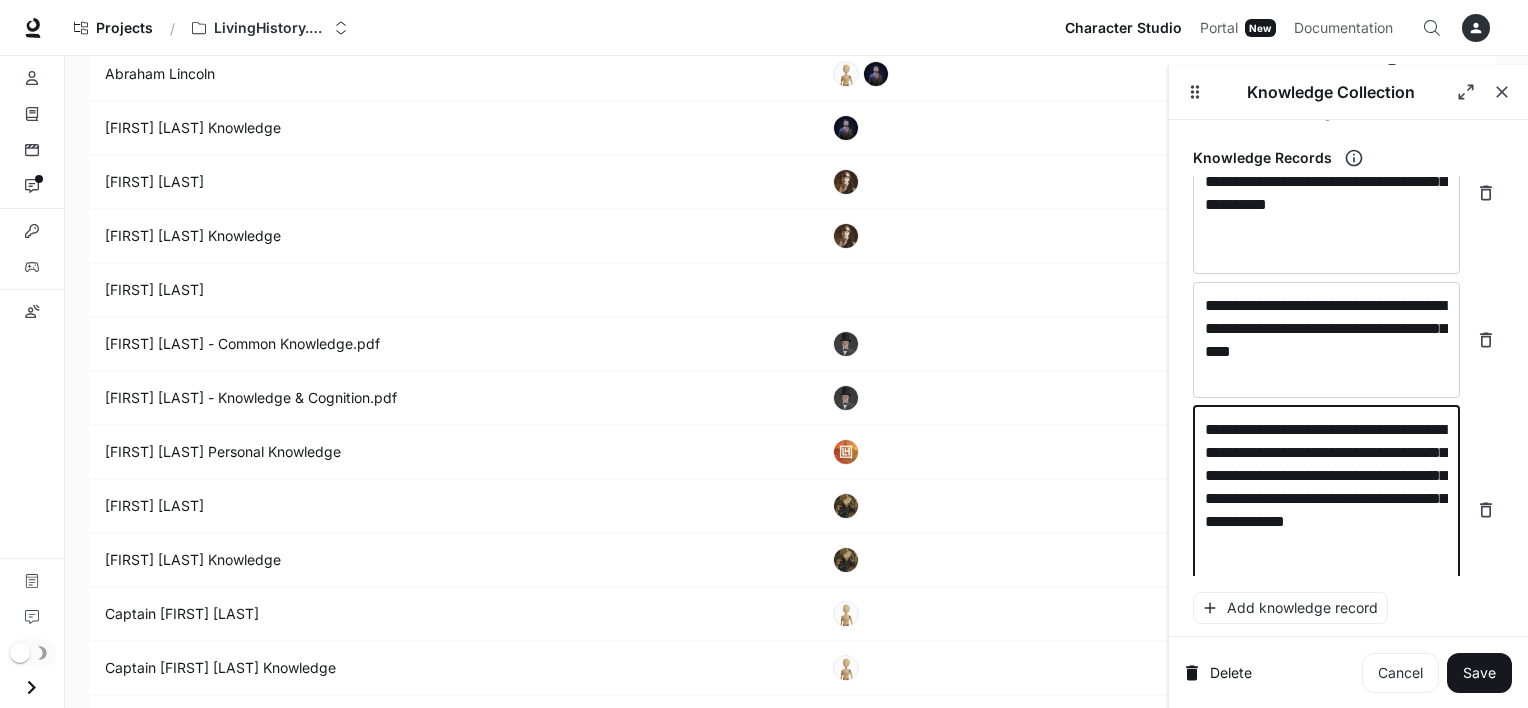 scroll, scrollTop: 4012, scrollLeft: 0, axis: vertical 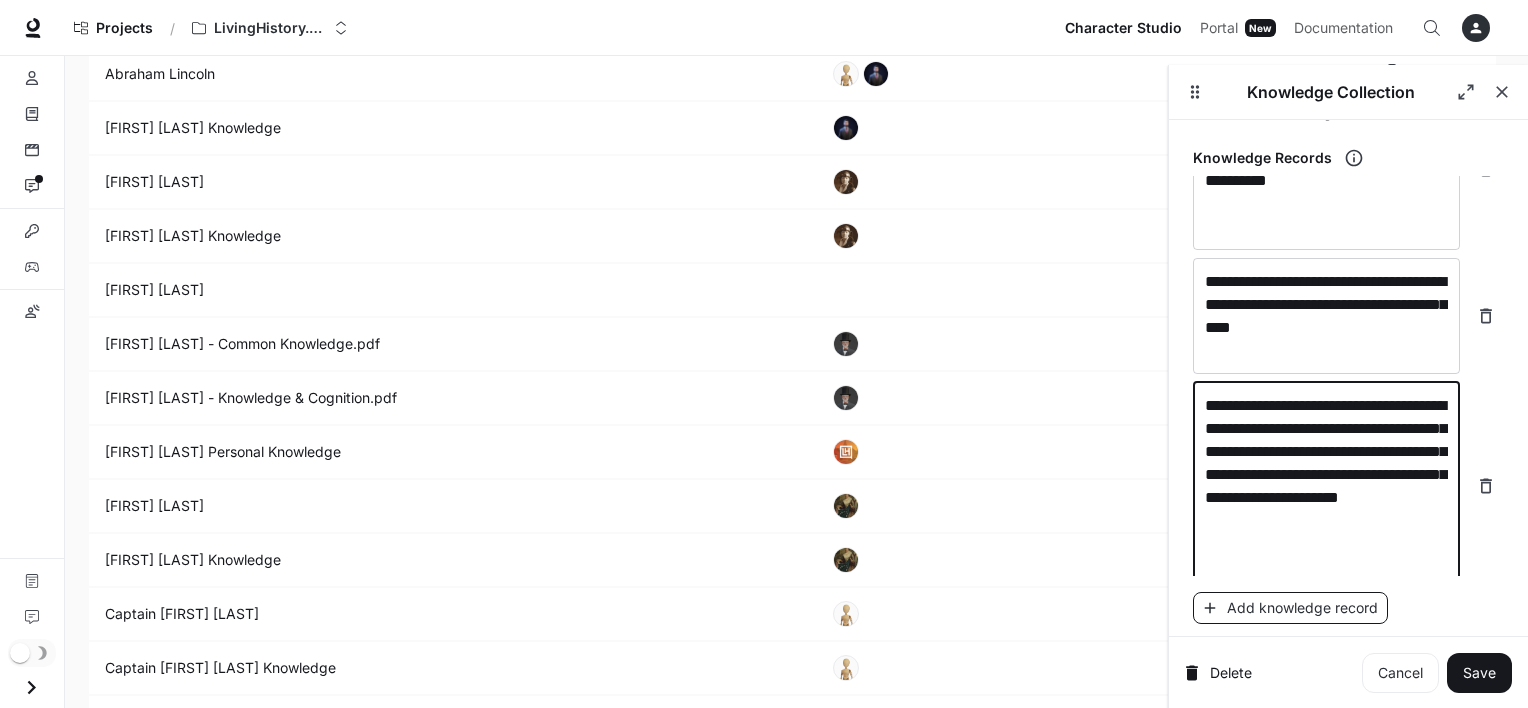 type on "**********" 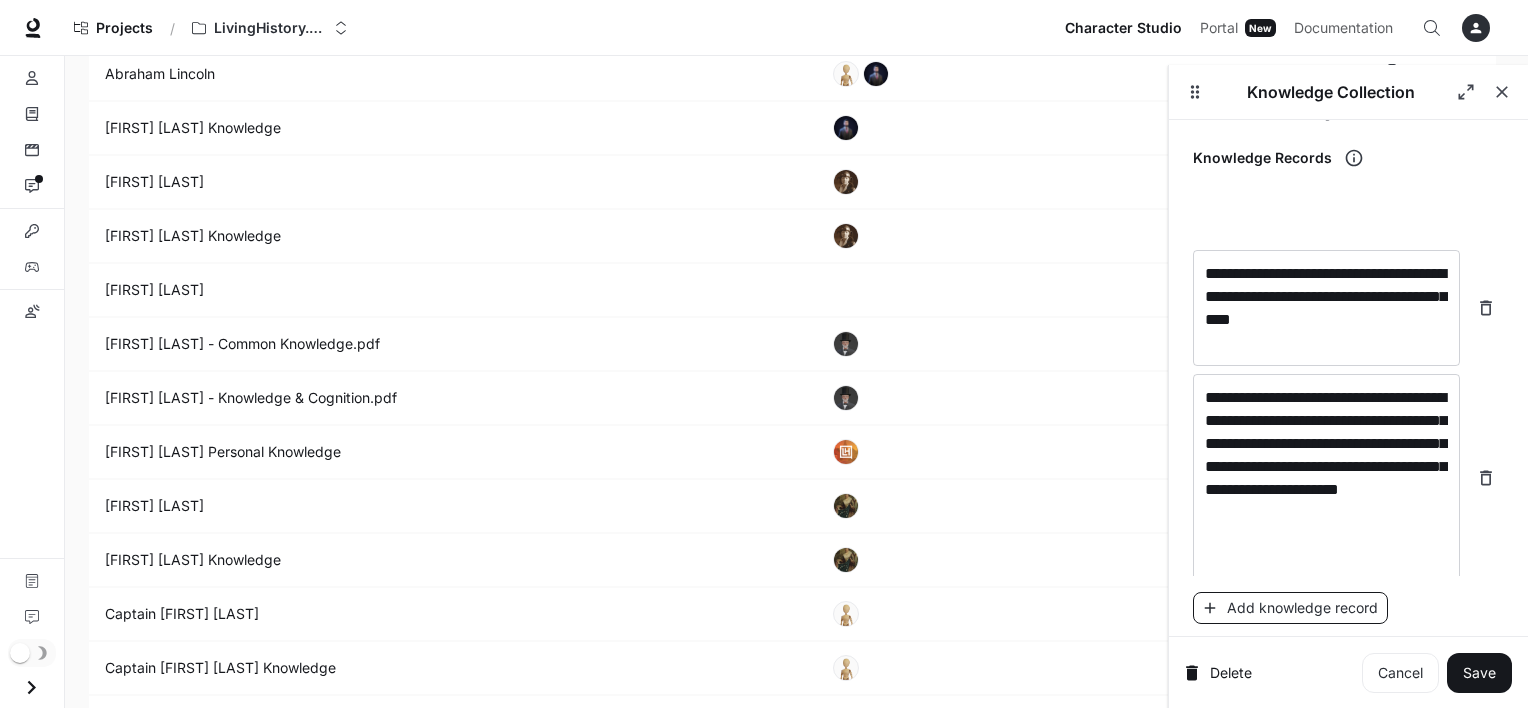 scroll, scrollTop: 4088, scrollLeft: 0, axis: vertical 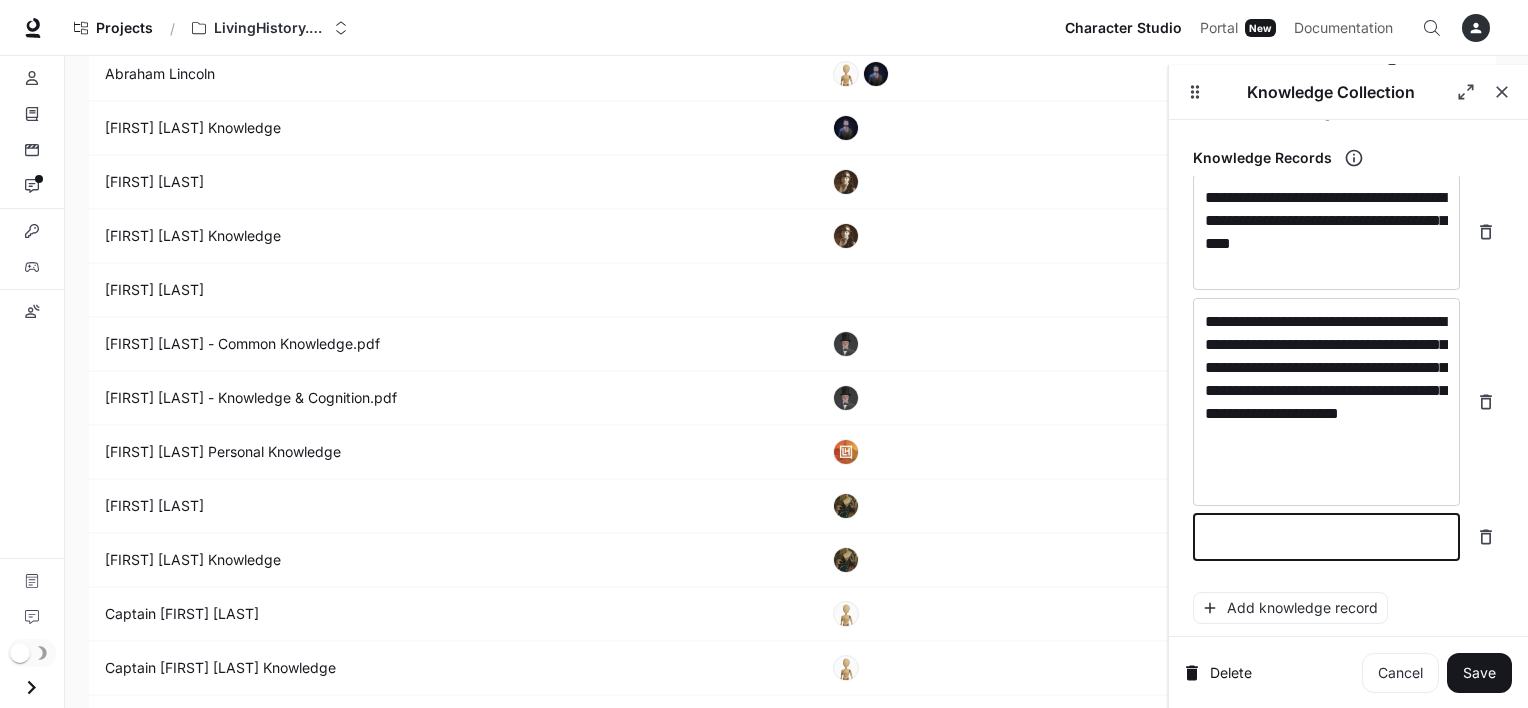 click at bounding box center [1326, 537] 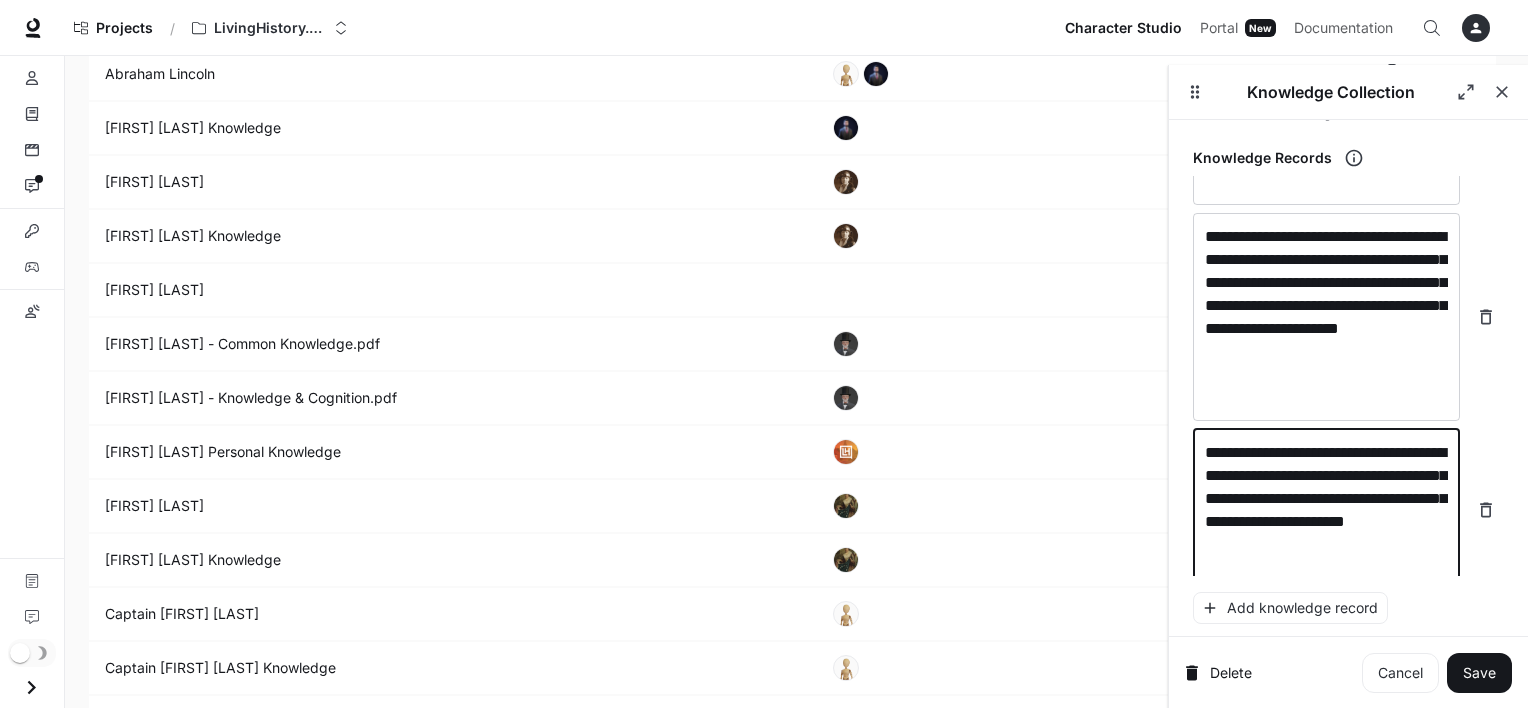 scroll, scrollTop: 4196, scrollLeft: 0, axis: vertical 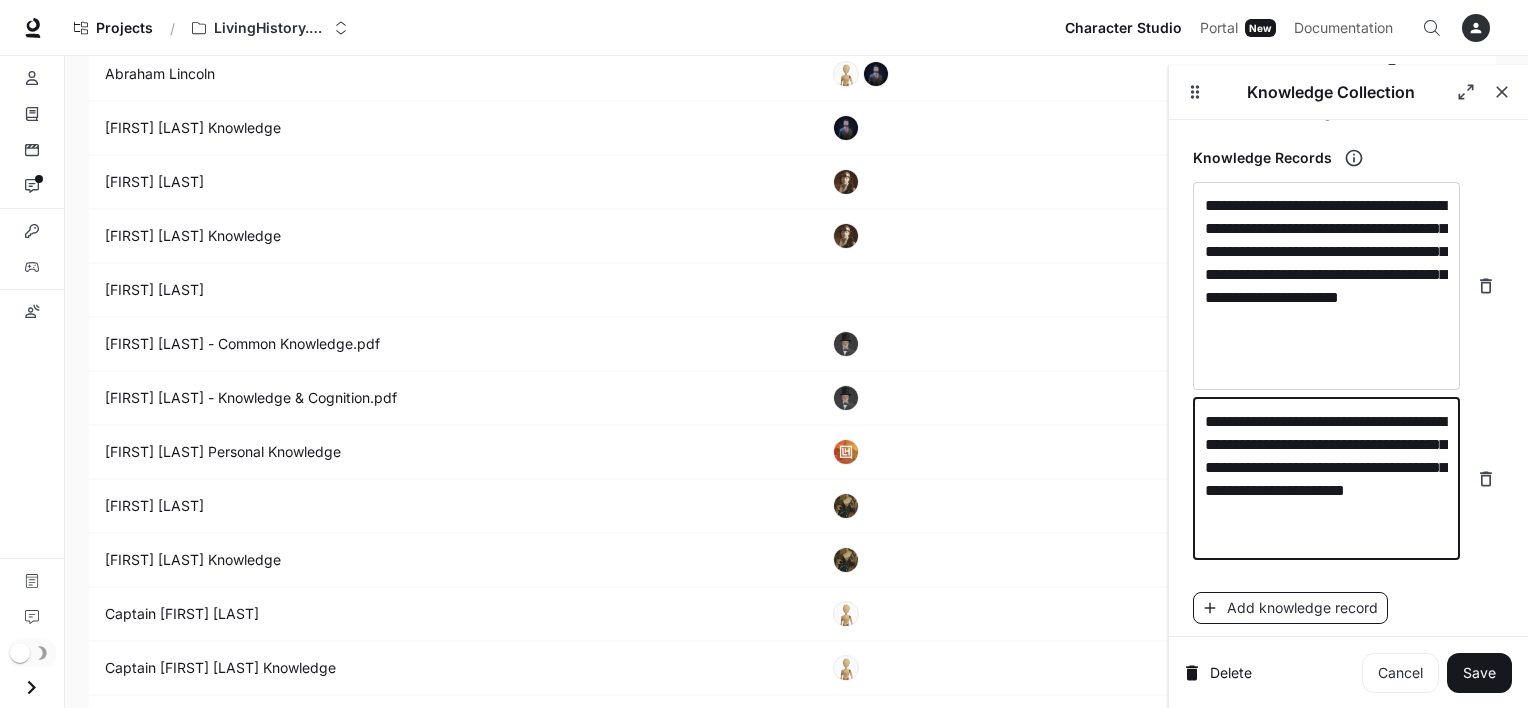 type on "**********" 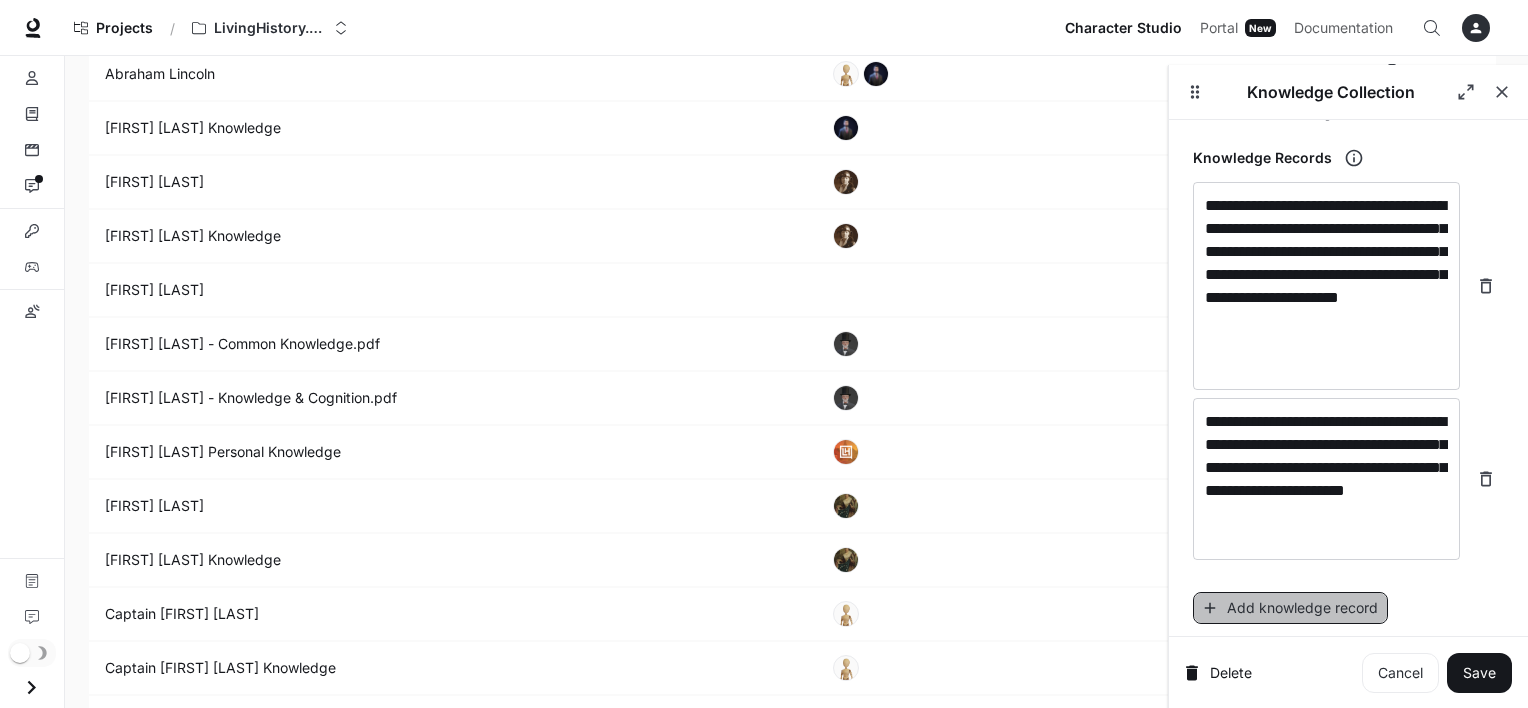 click on "Add knowledge record" at bounding box center (1290, 608) 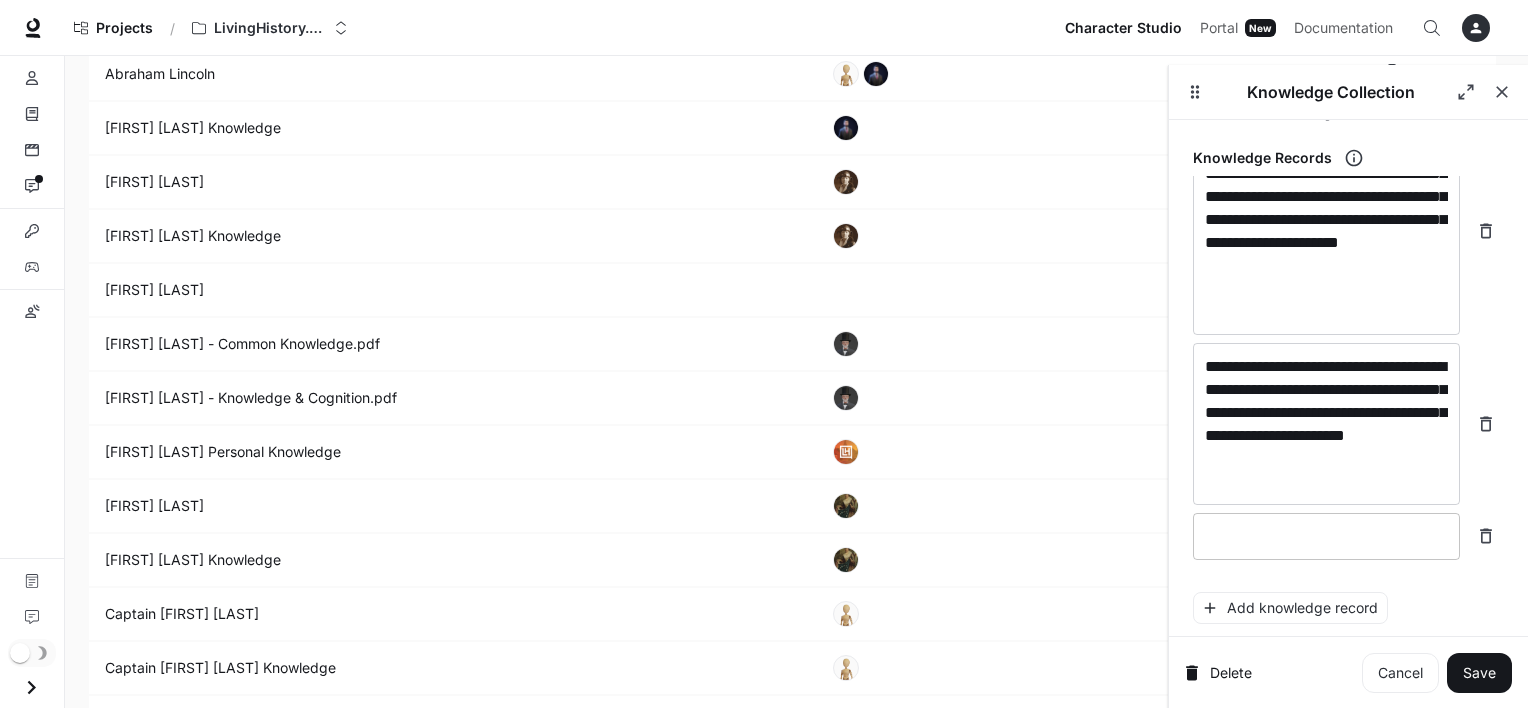 click on "* ​" at bounding box center (1326, 536) 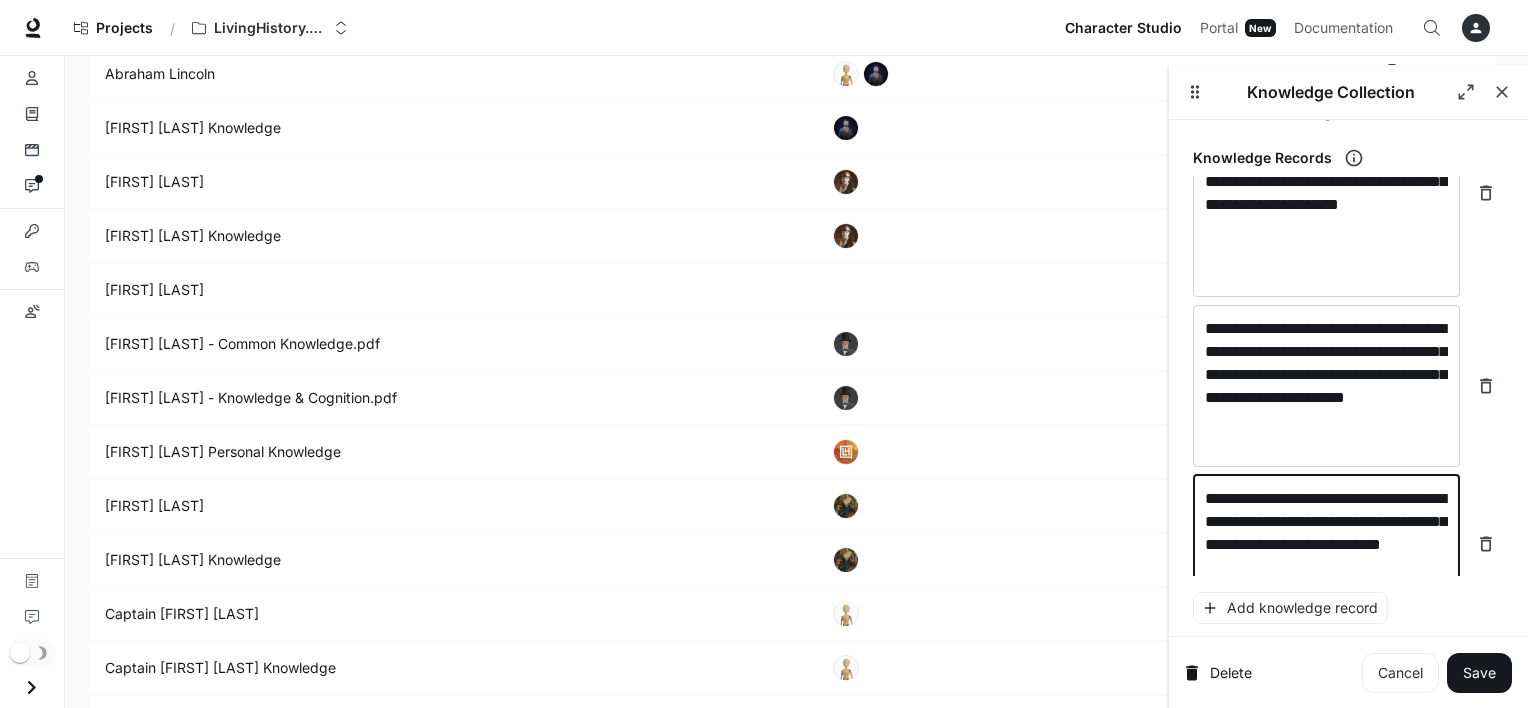 scroll, scrollTop: 4312, scrollLeft: 0, axis: vertical 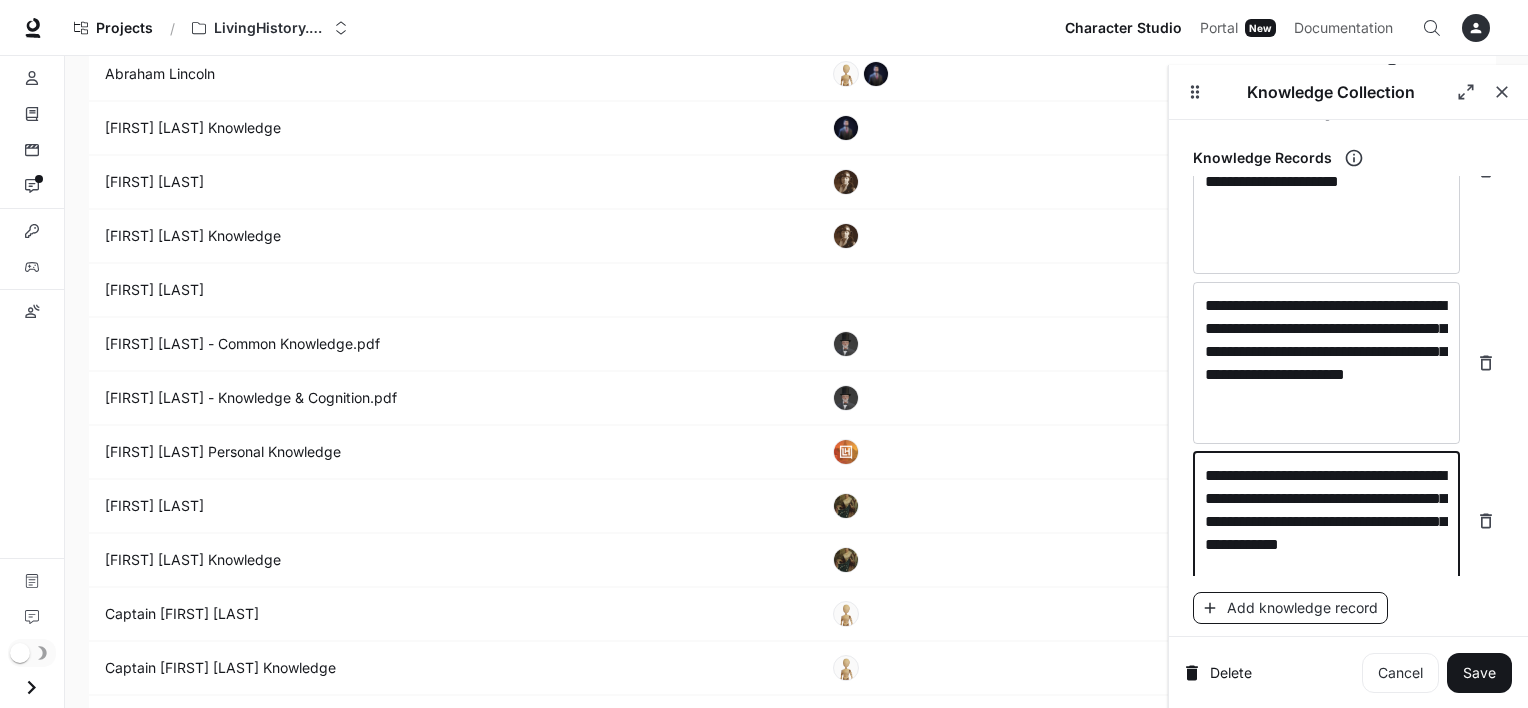 type on "**********" 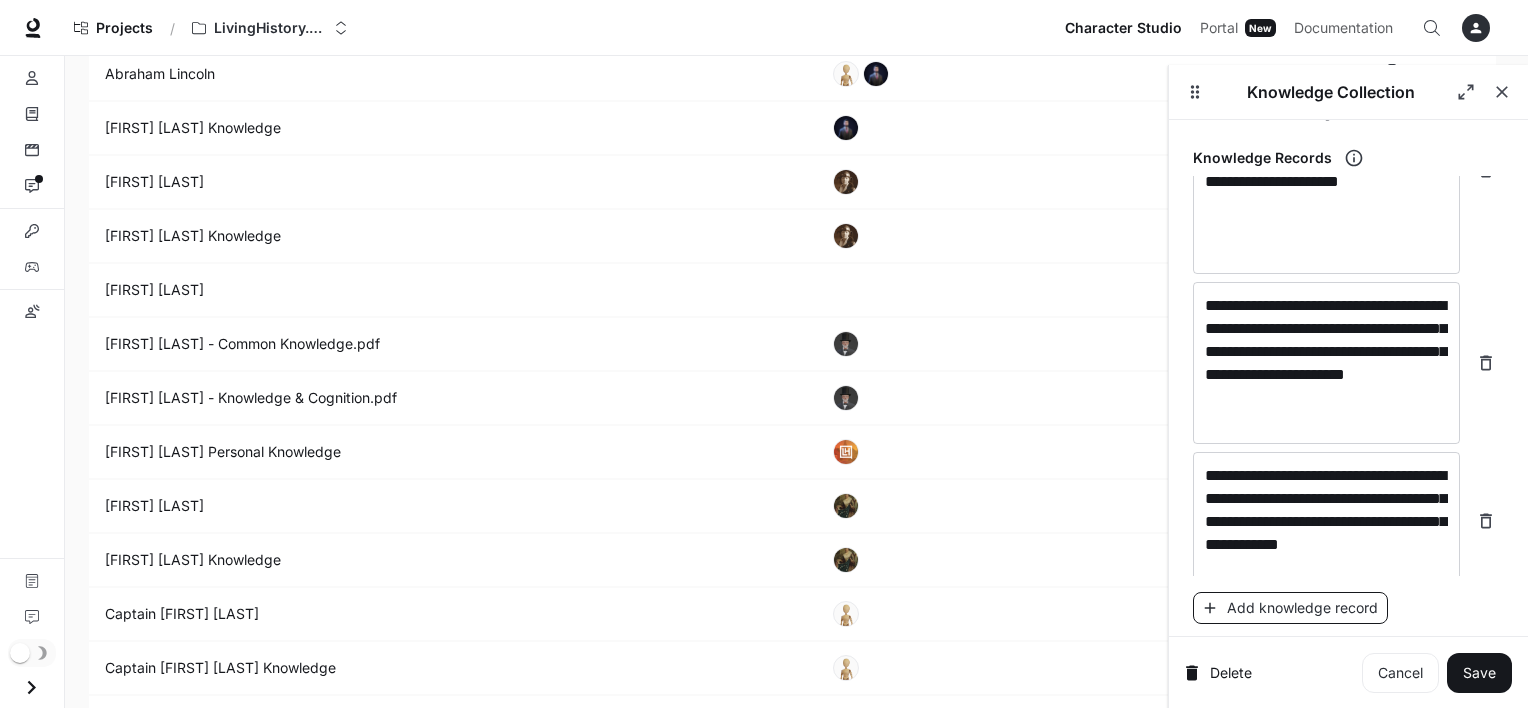 scroll, scrollTop: 4398, scrollLeft: 0, axis: vertical 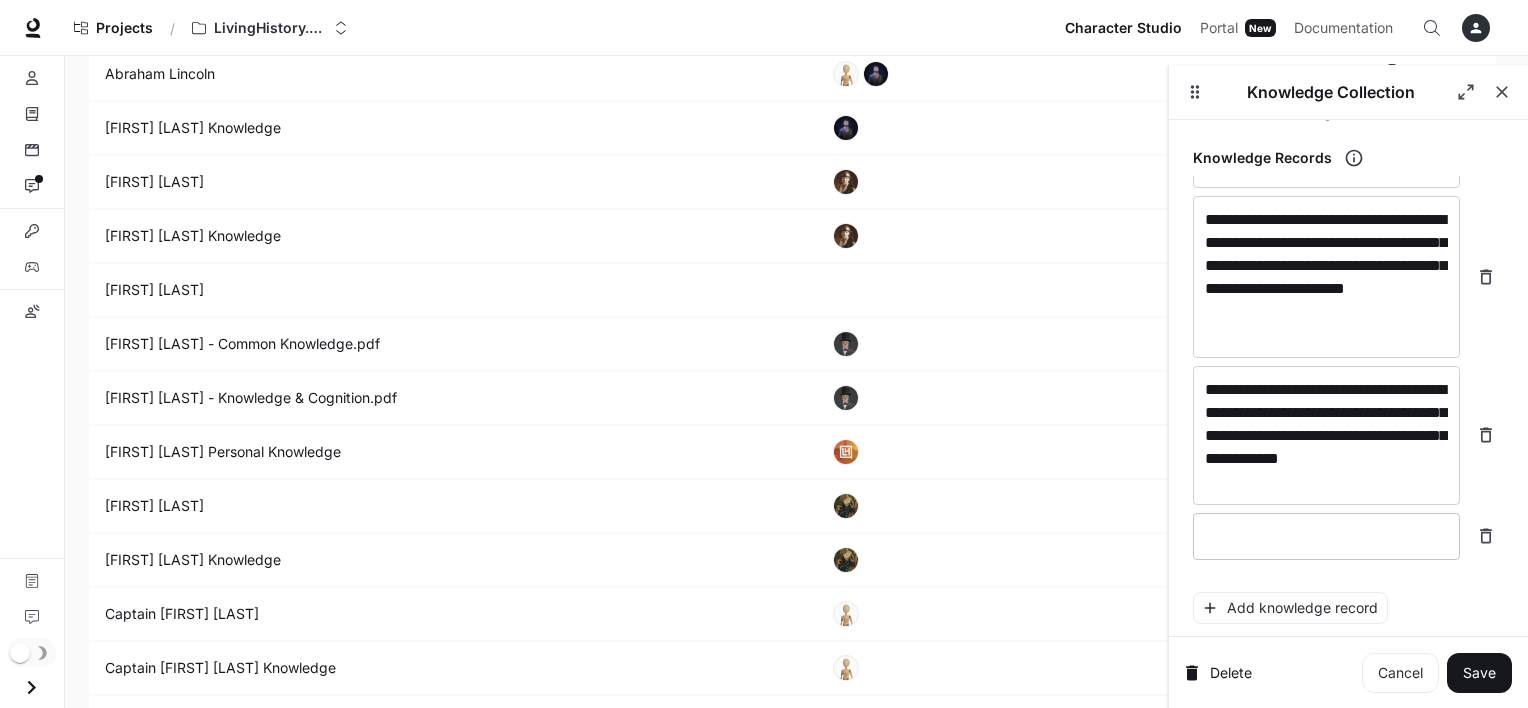 click on "* ​" at bounding box center [1326, 536] 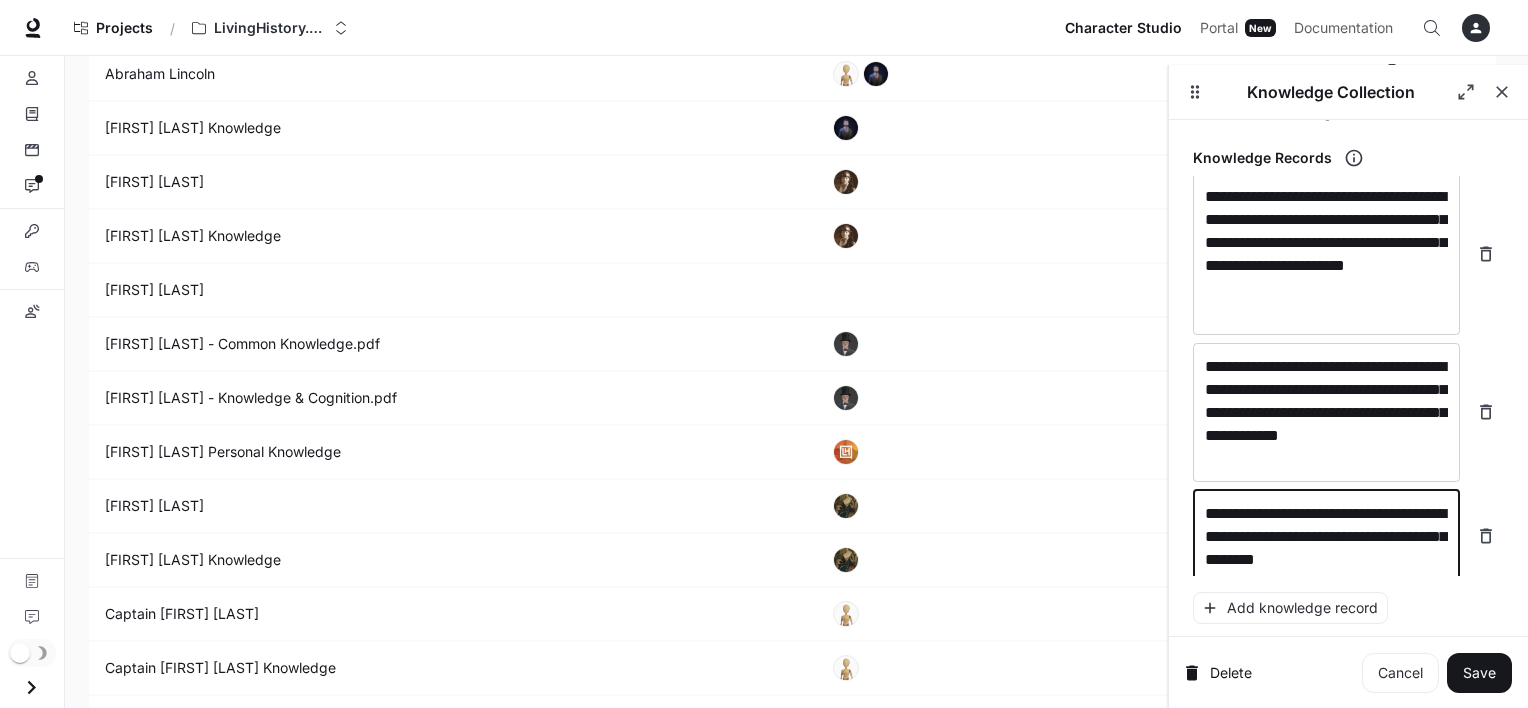 scroll, scrollTop: 4428, scrollLeft: 0, axis: vertical 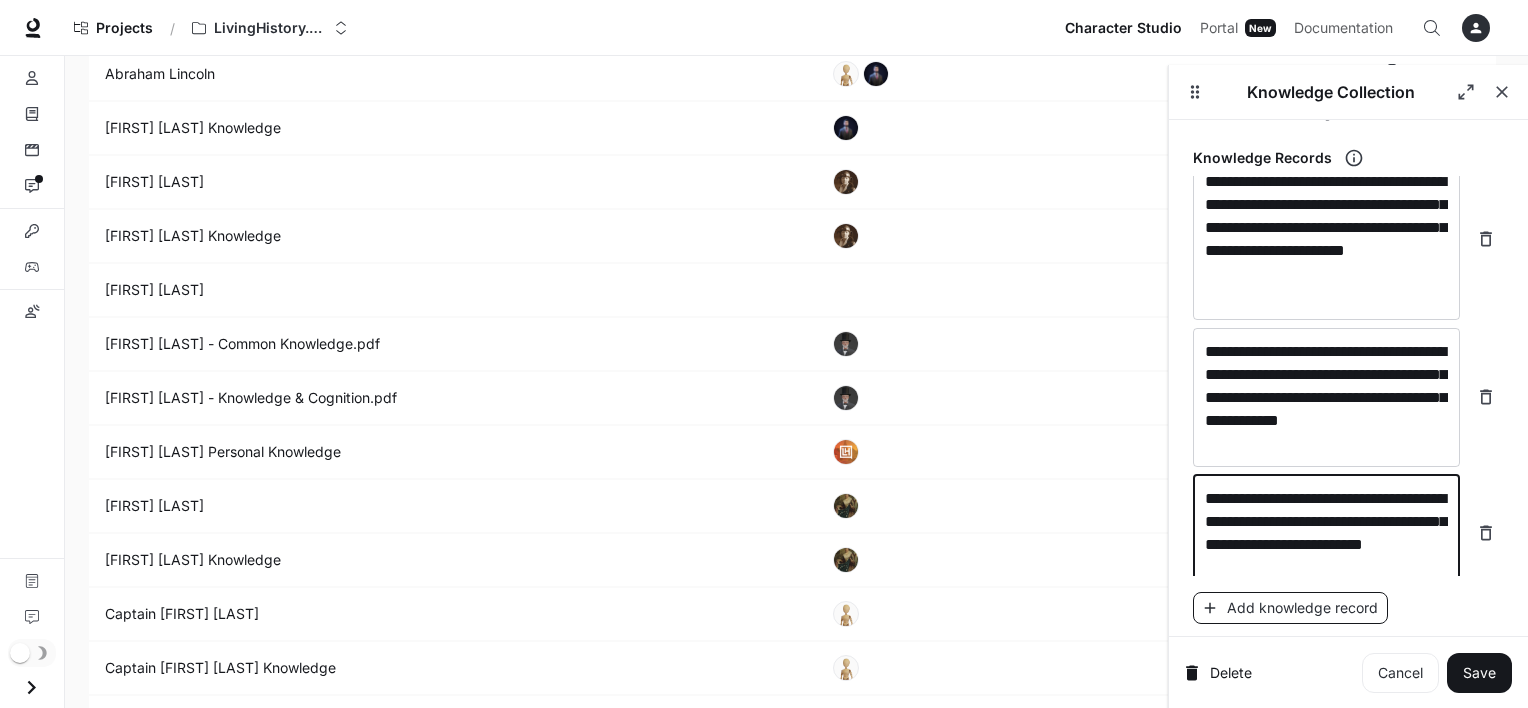 type on "**********" 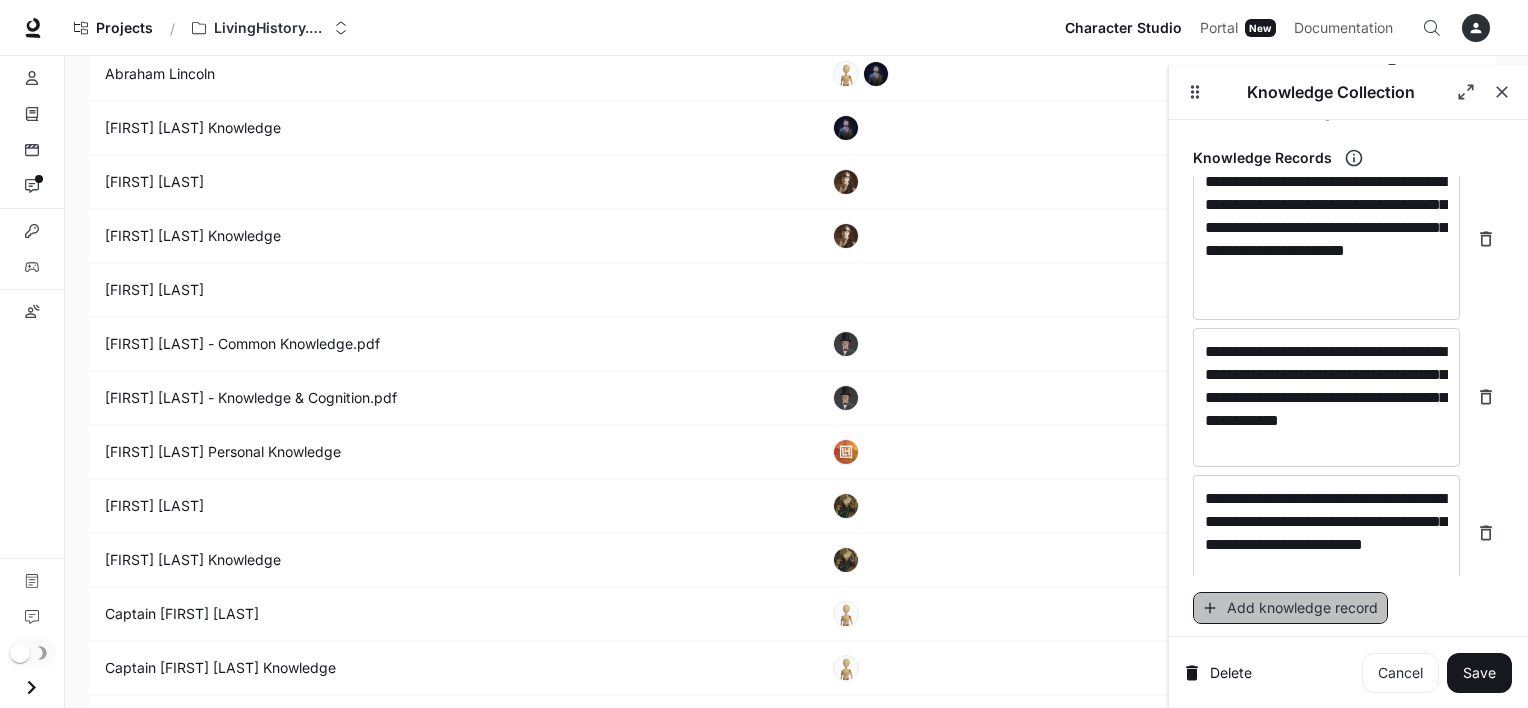click on "Add knowledge record" at bounding box center (1290, 608) 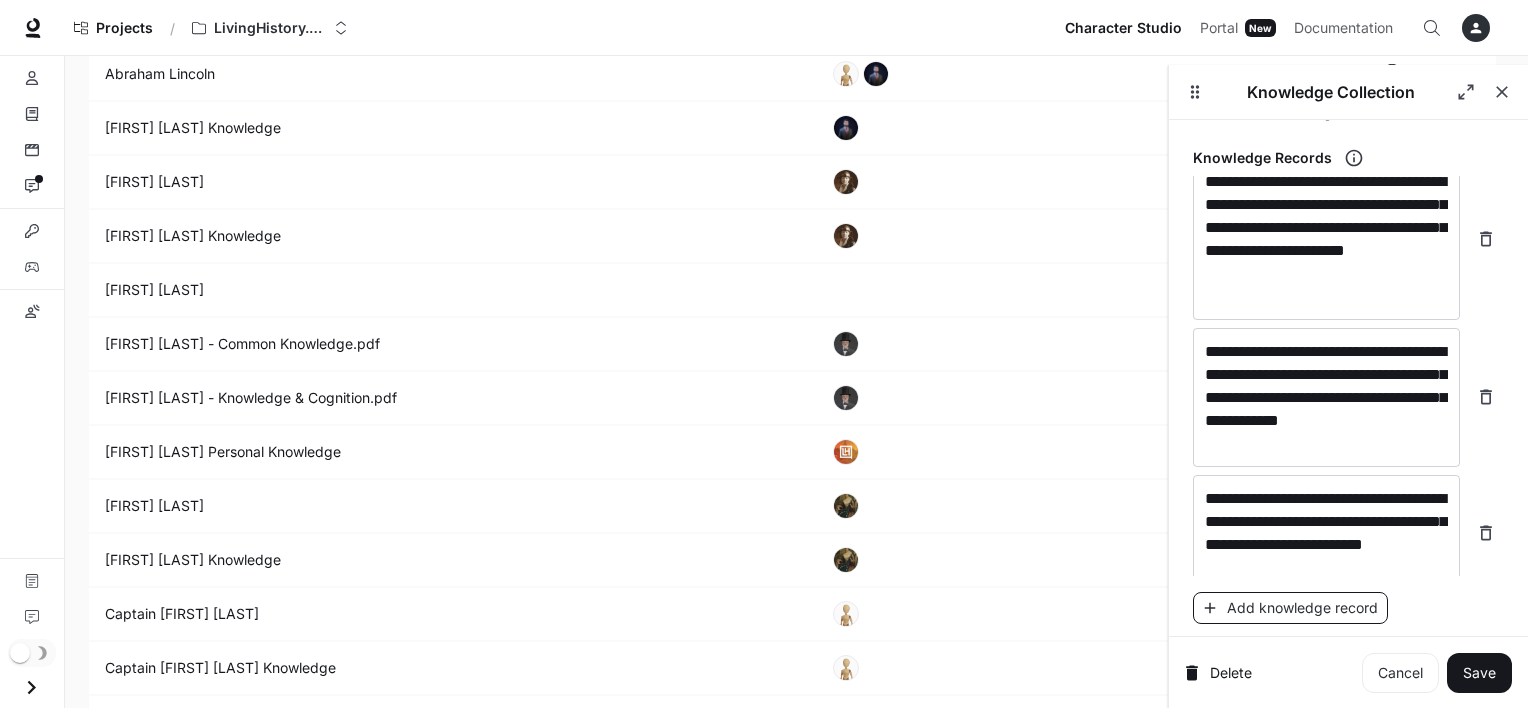 scroll, scrollTop: 4514, scrollLeft: 0, axis: vertical 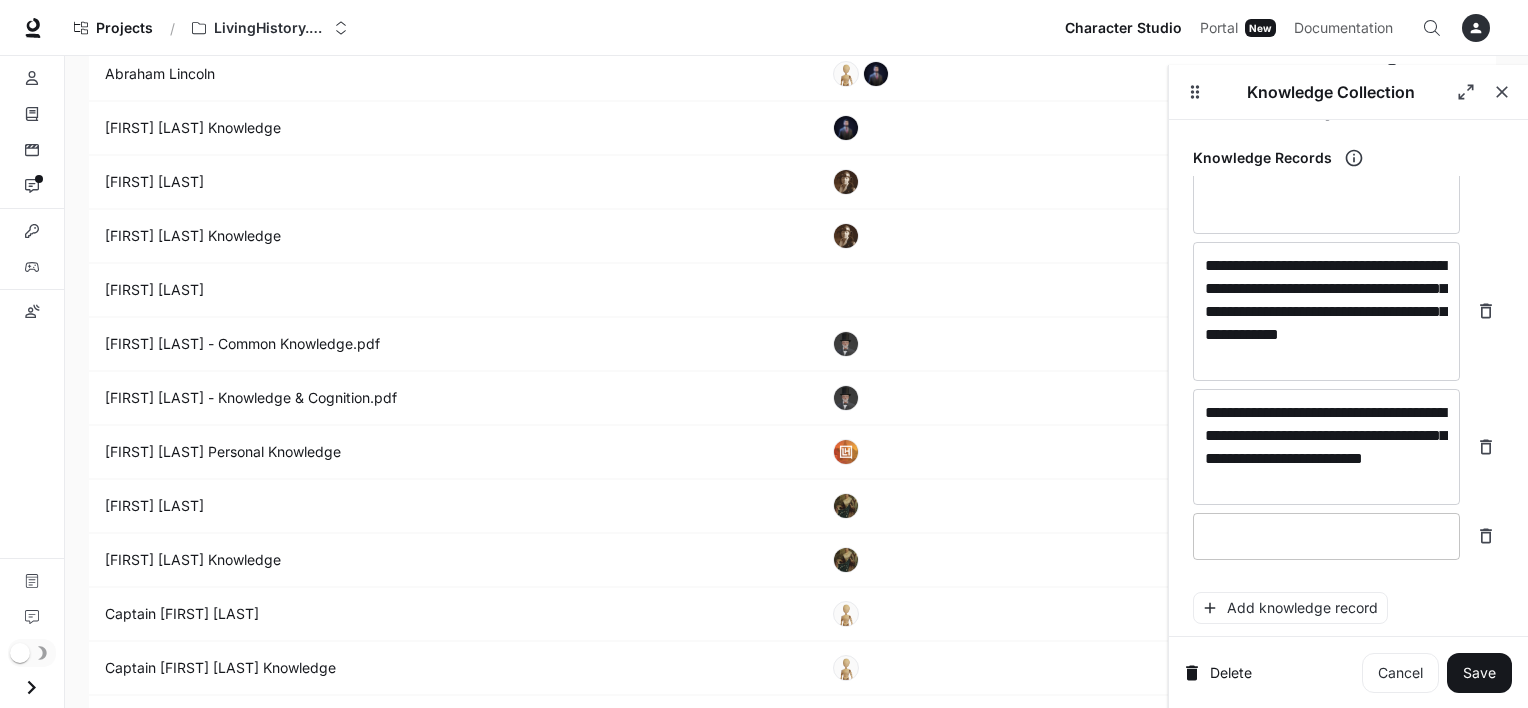 click on "* ​" at bounding box center [1326, 536] 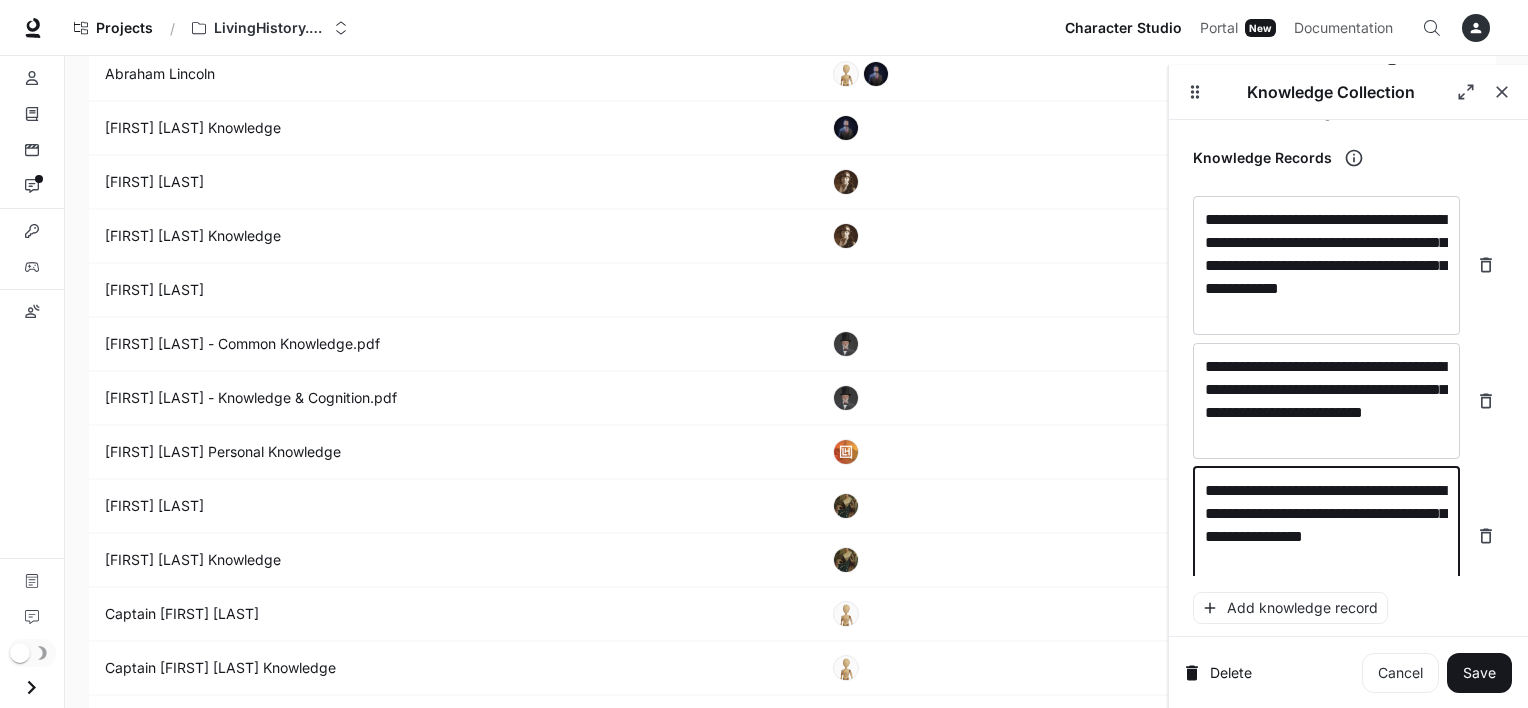 scroll, scrollTop: 4576, scrollLeft: 0, axis: vertical 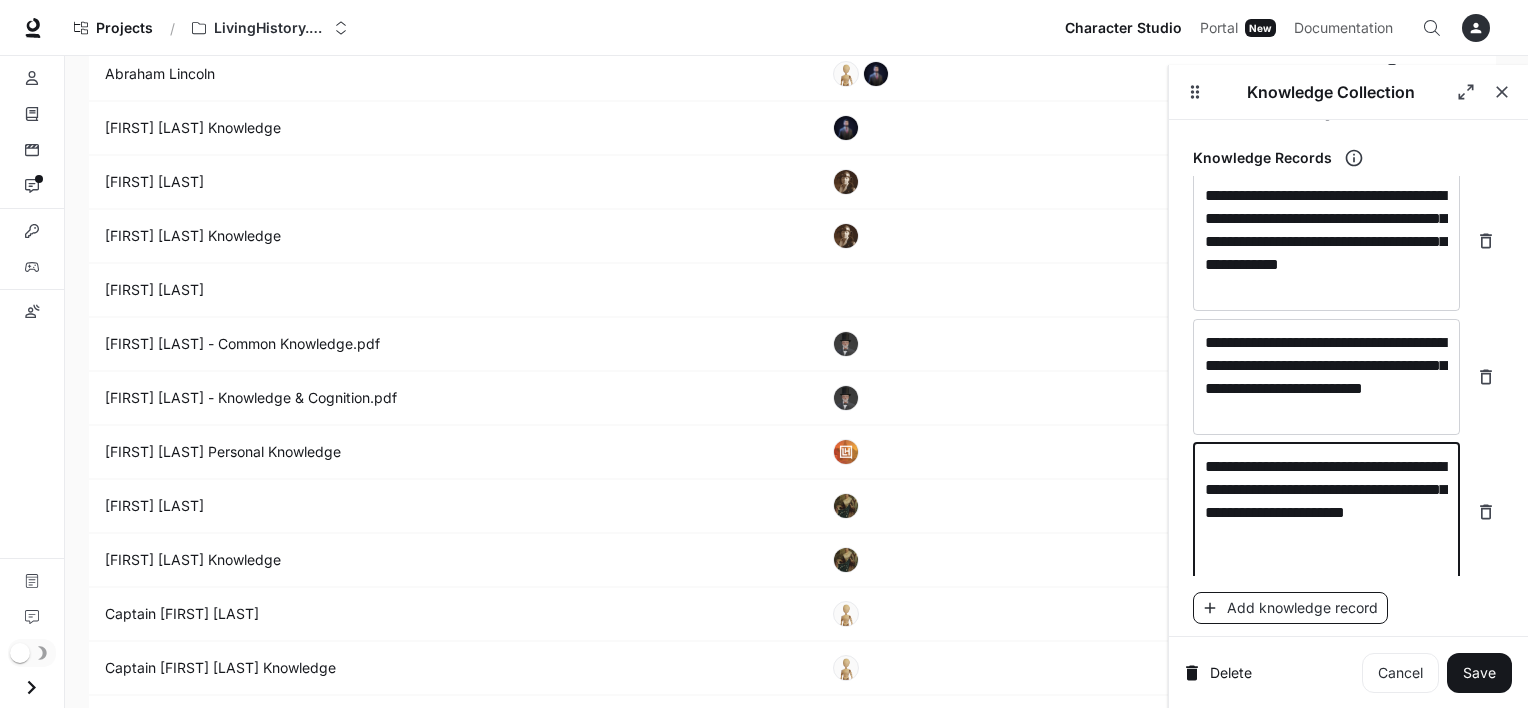 type on "**********" 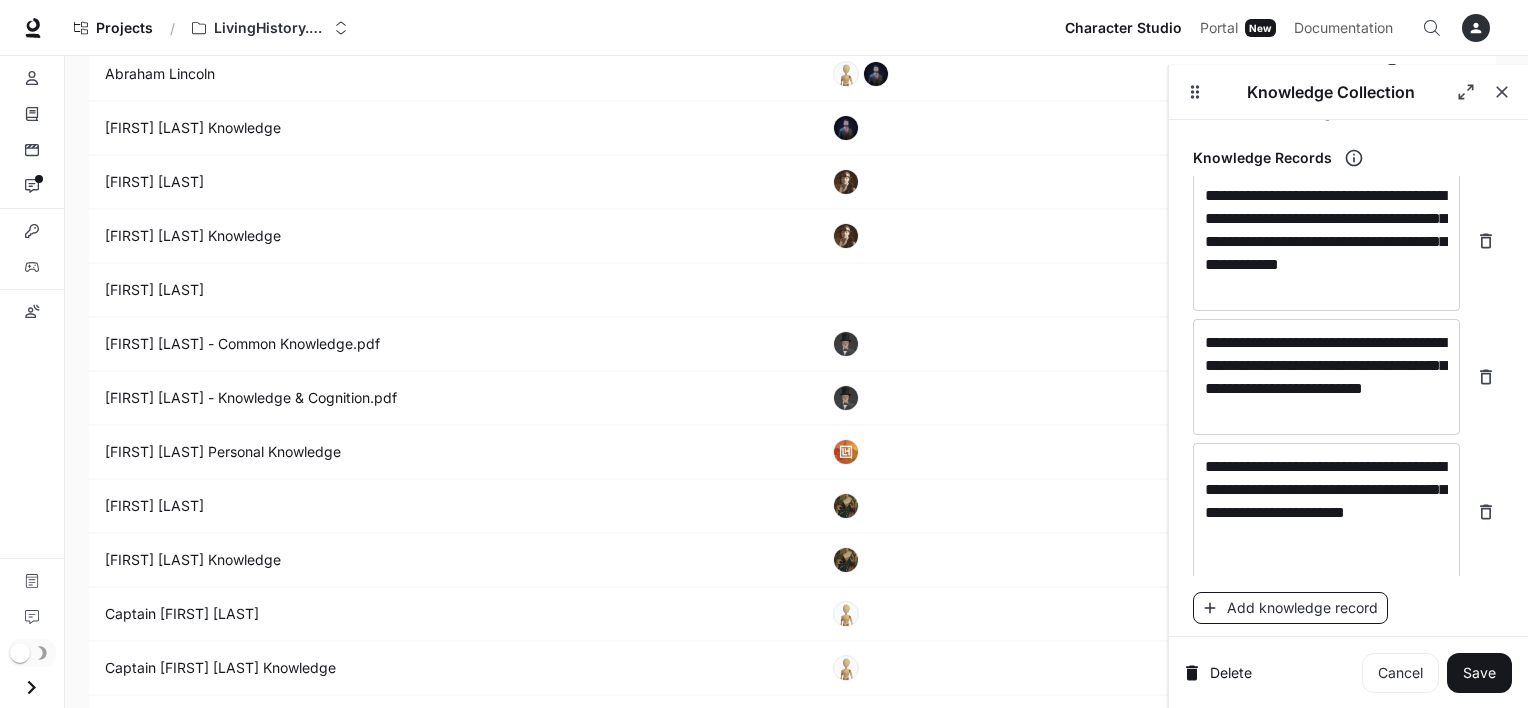 scroll, scrollTop: 4652, scrollLeft: 0, axis: vertical 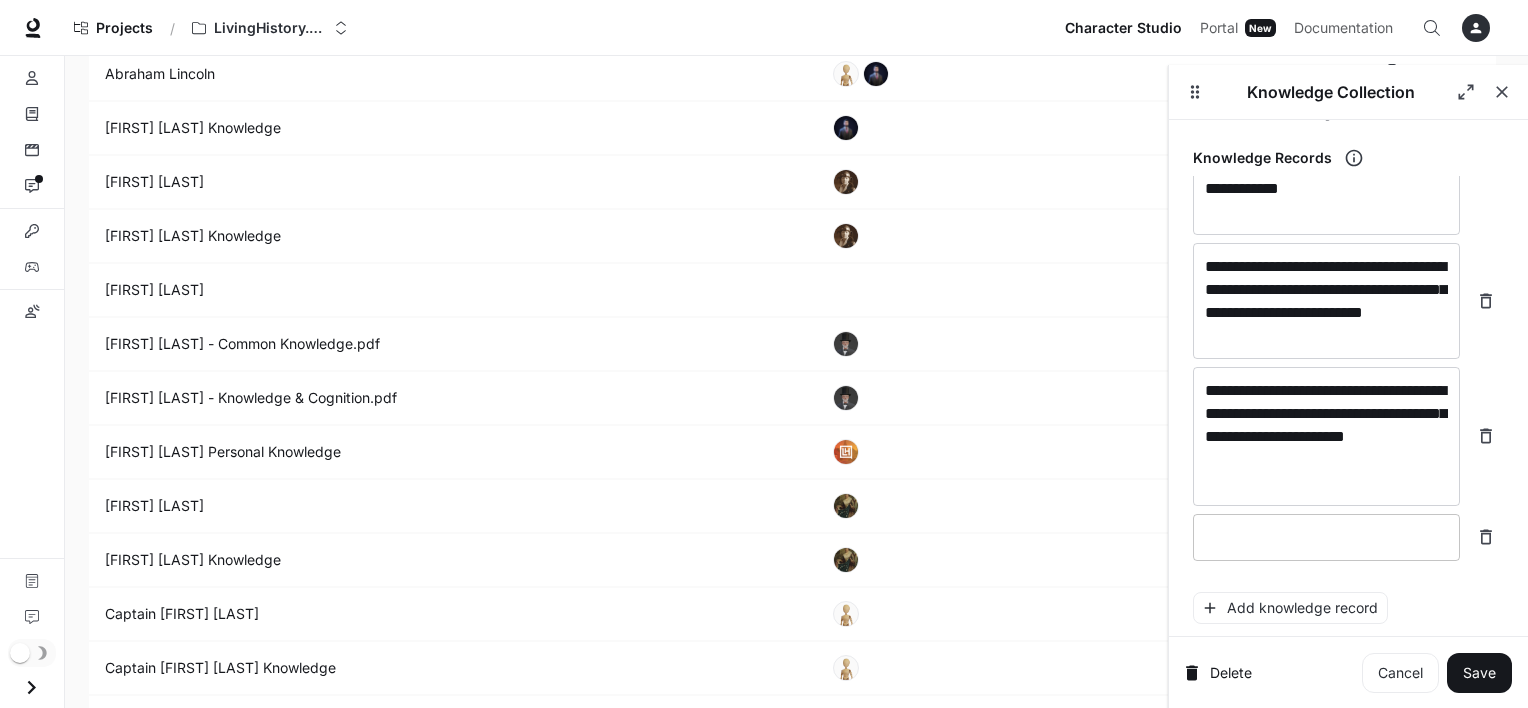 click at bounding box center (1326, 537) 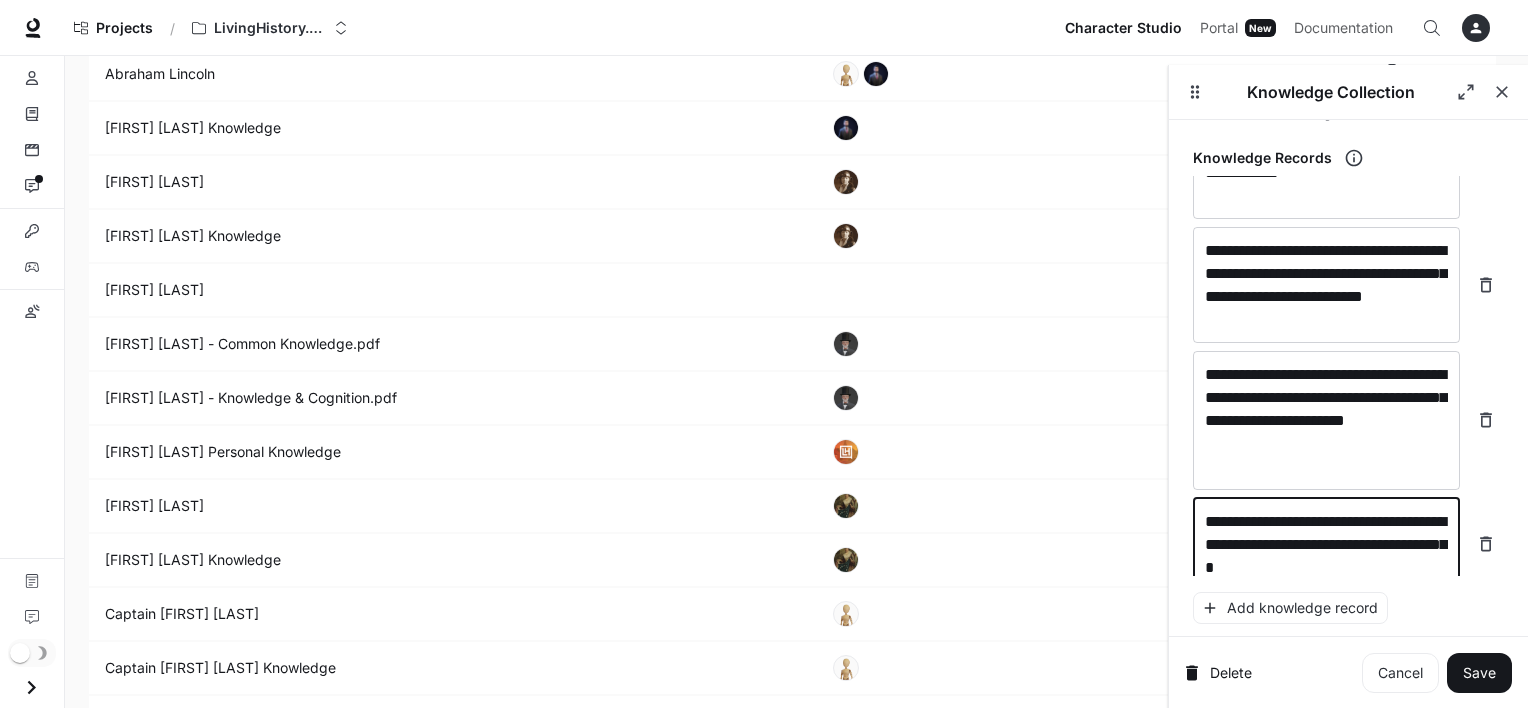 scroll, scrollTop: 4692, scrollLeft: 0, axis: vertical 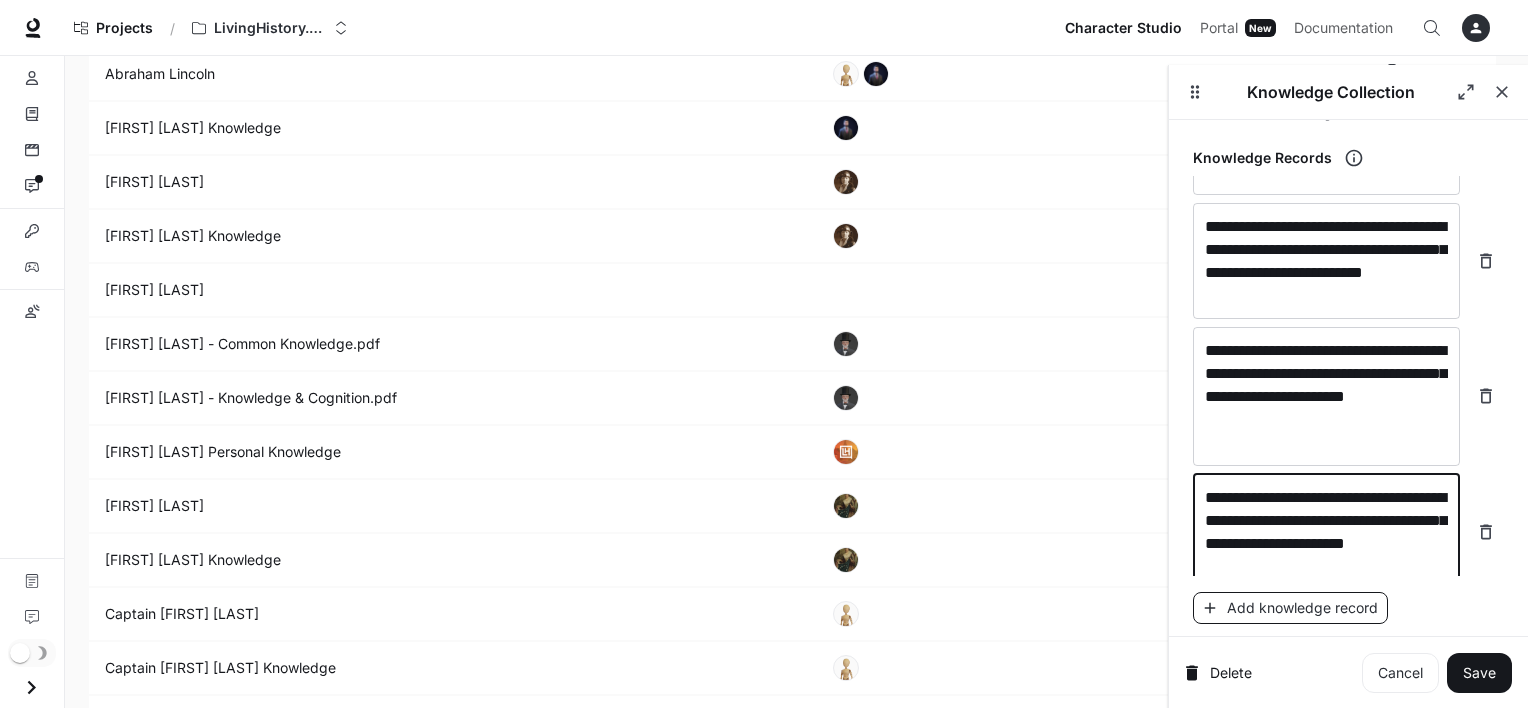 type on "**********" 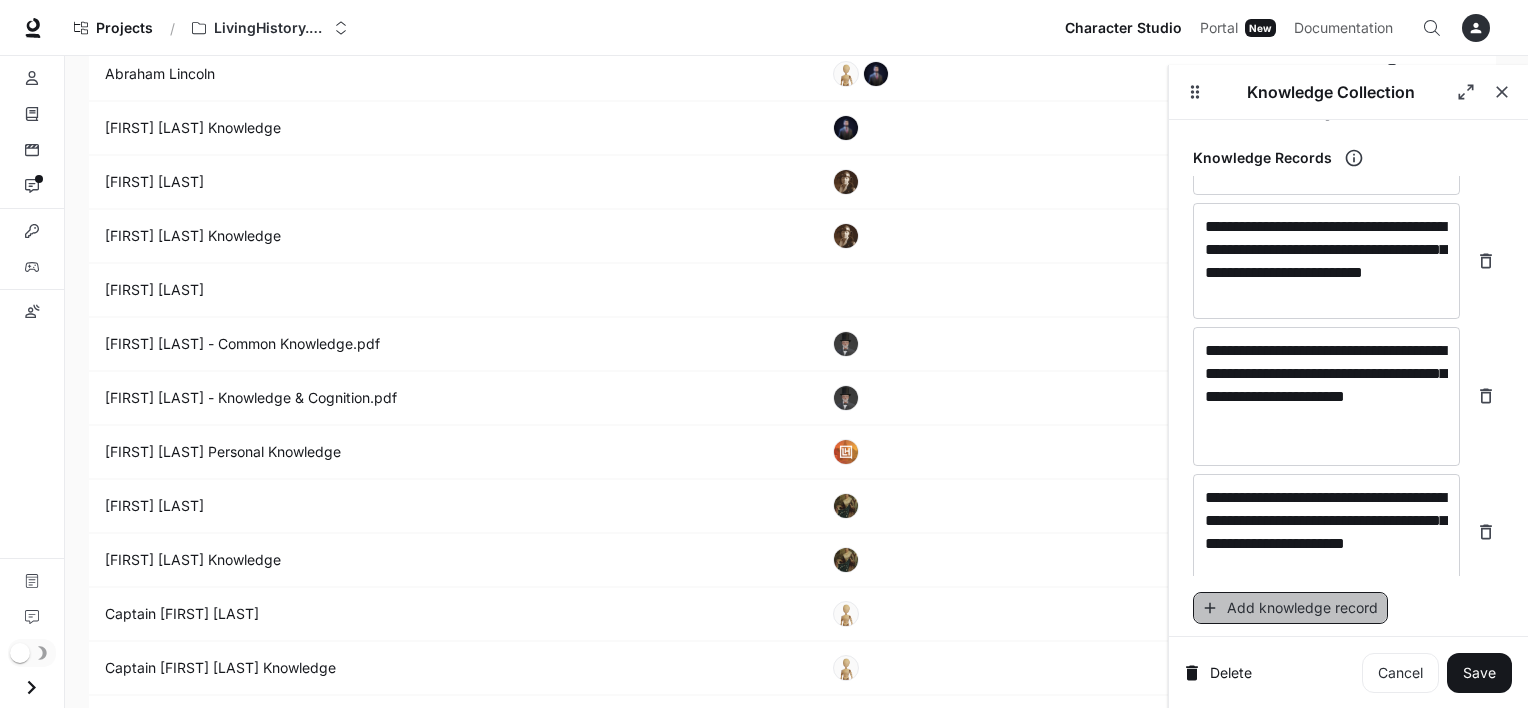click on "Add knowledge record" at bounding box center (1290, 608) 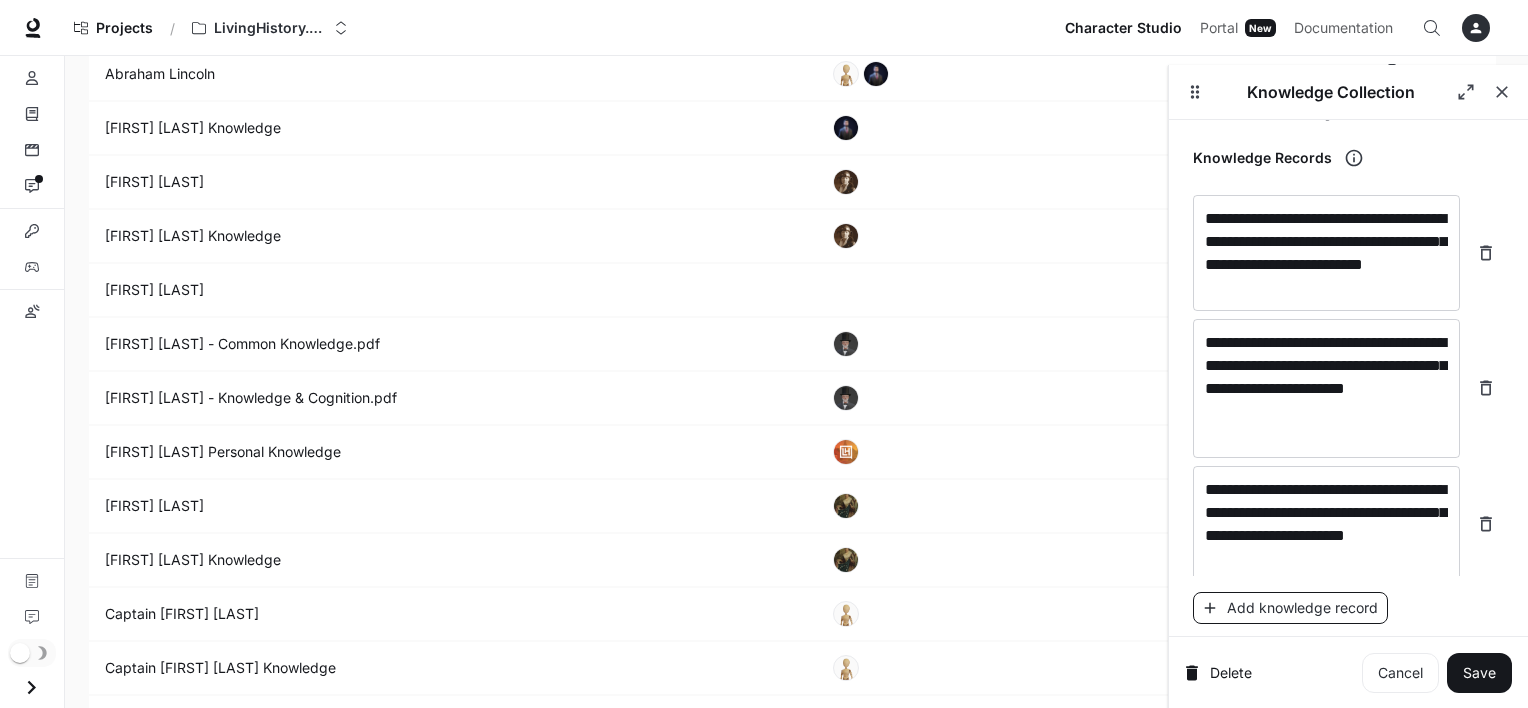 scroll, scrollTop: 4768, scrollLeft: 0, axis: vertical 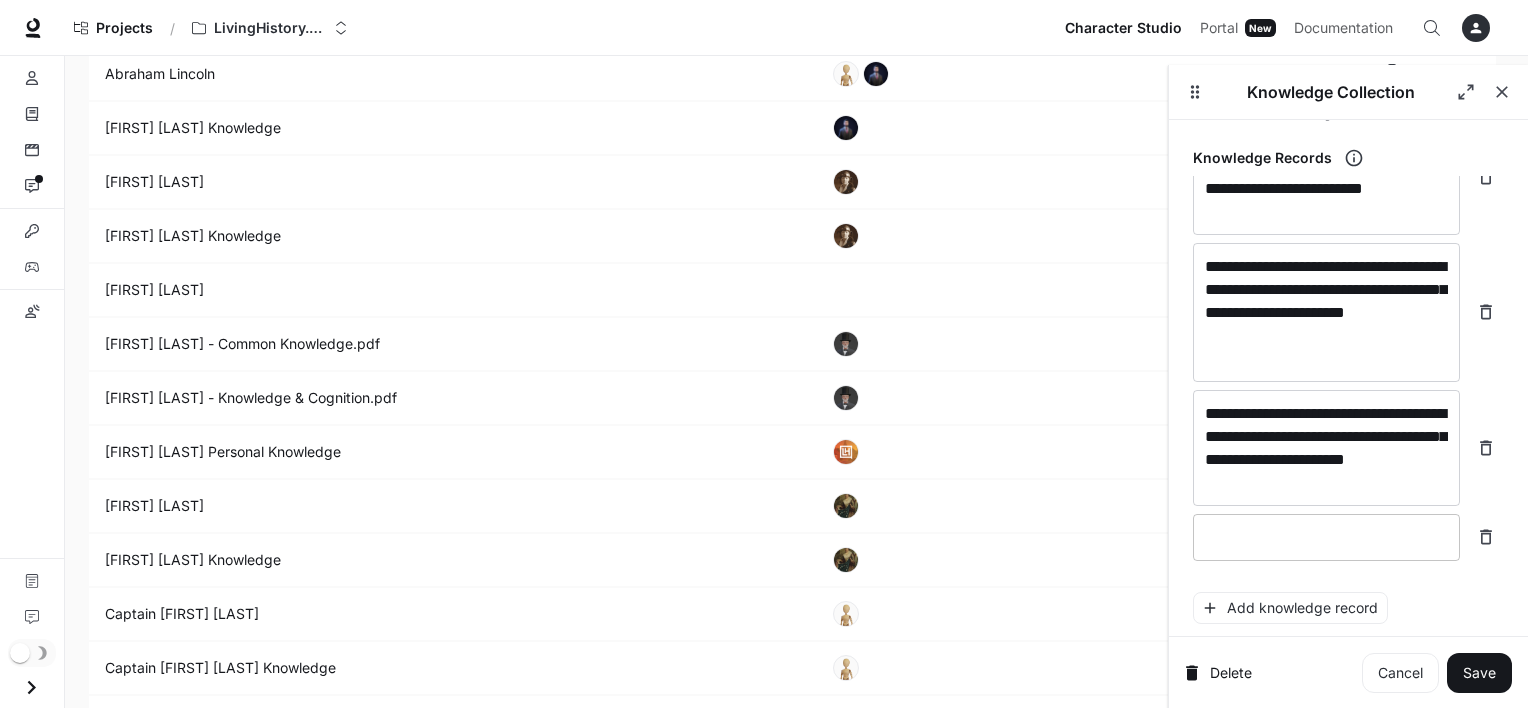 click at bounding box center (1326, 537) 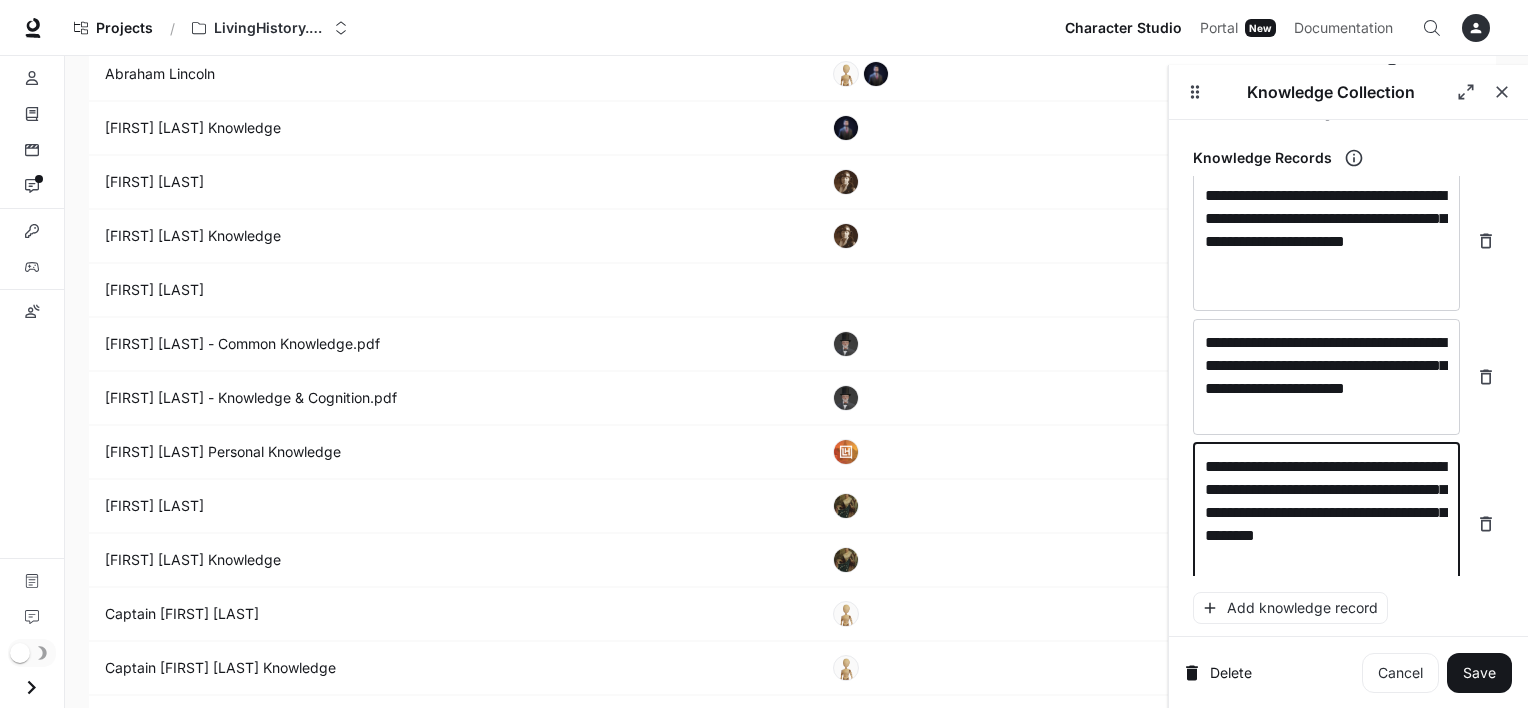 scroll, scrollTop: 4845, scrollLeft: 0, axis: vertical 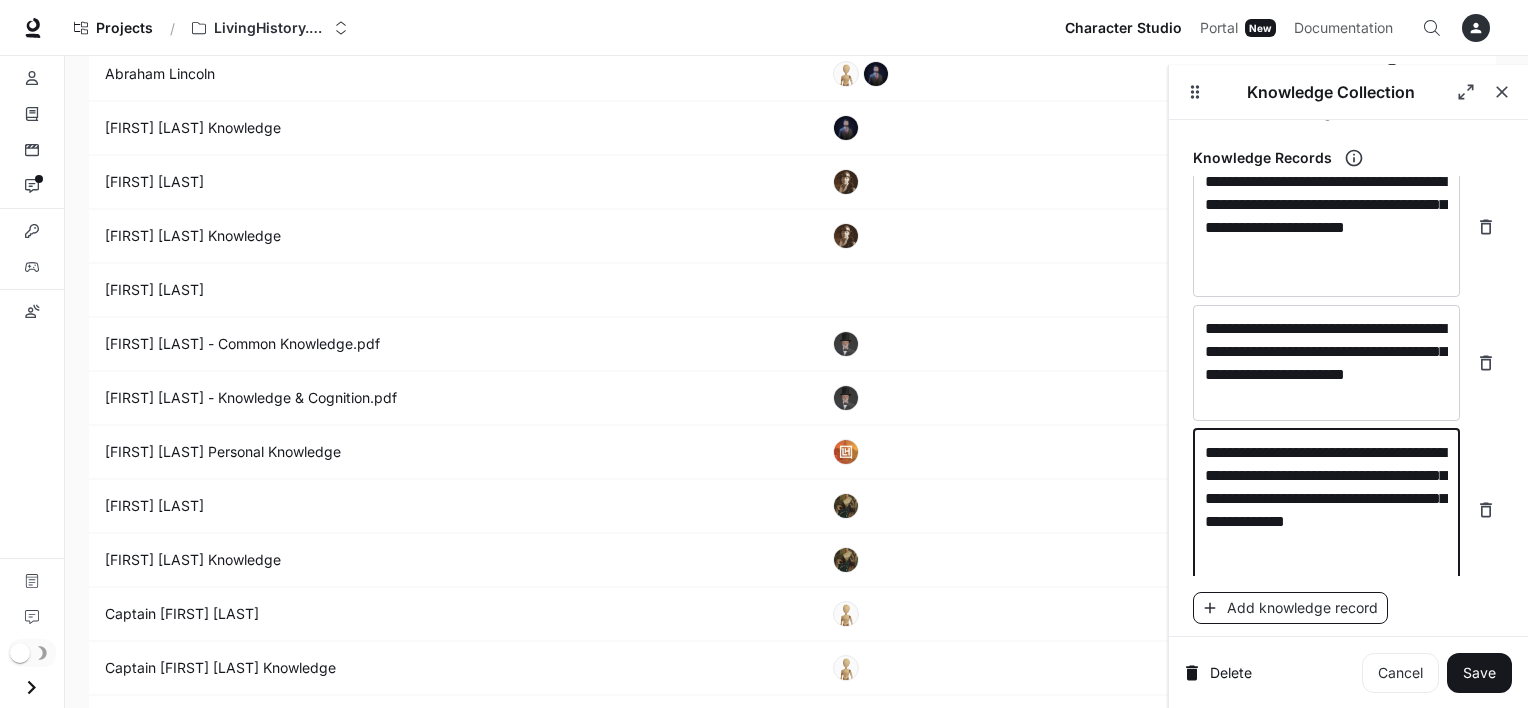 type on "**********" 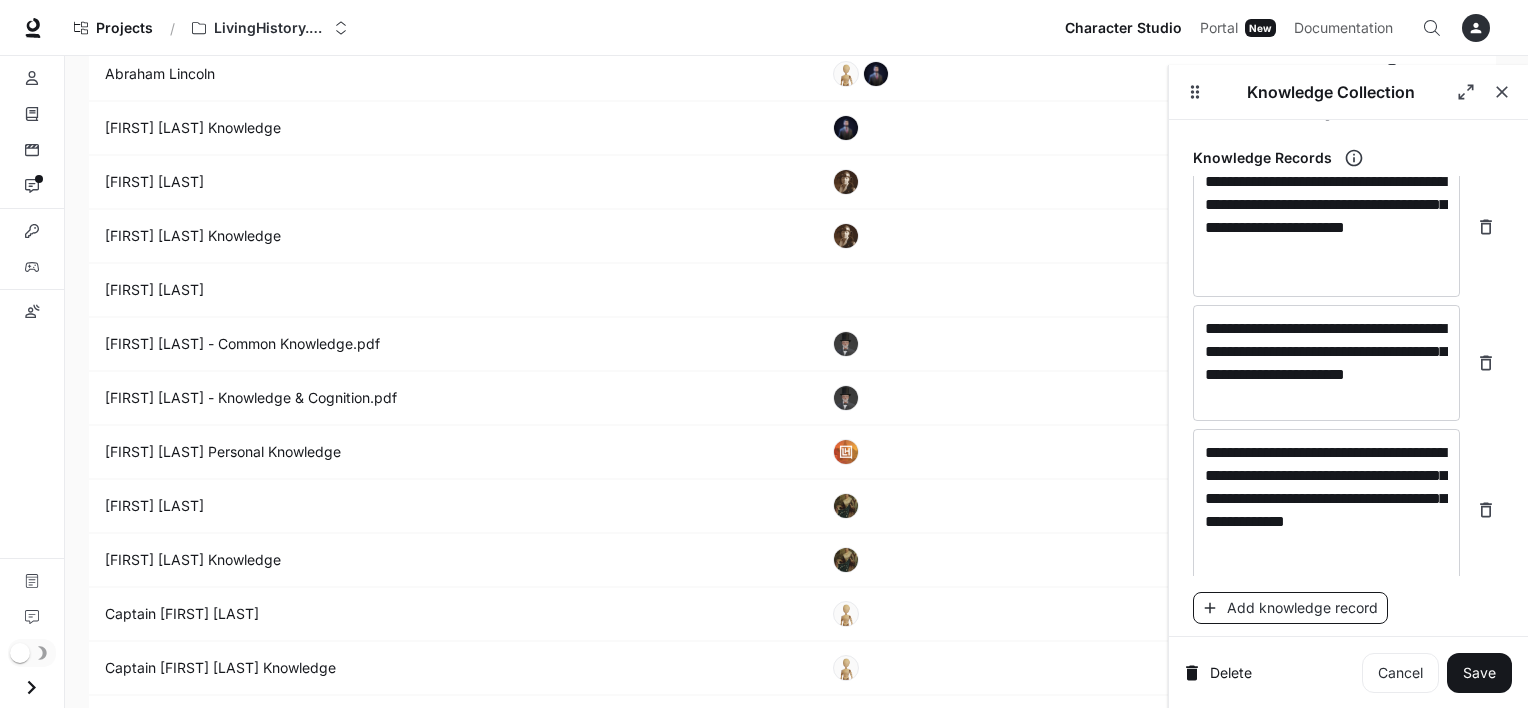scroll, scrollTop: 4931, scrollLeft: 0, axis: vertical 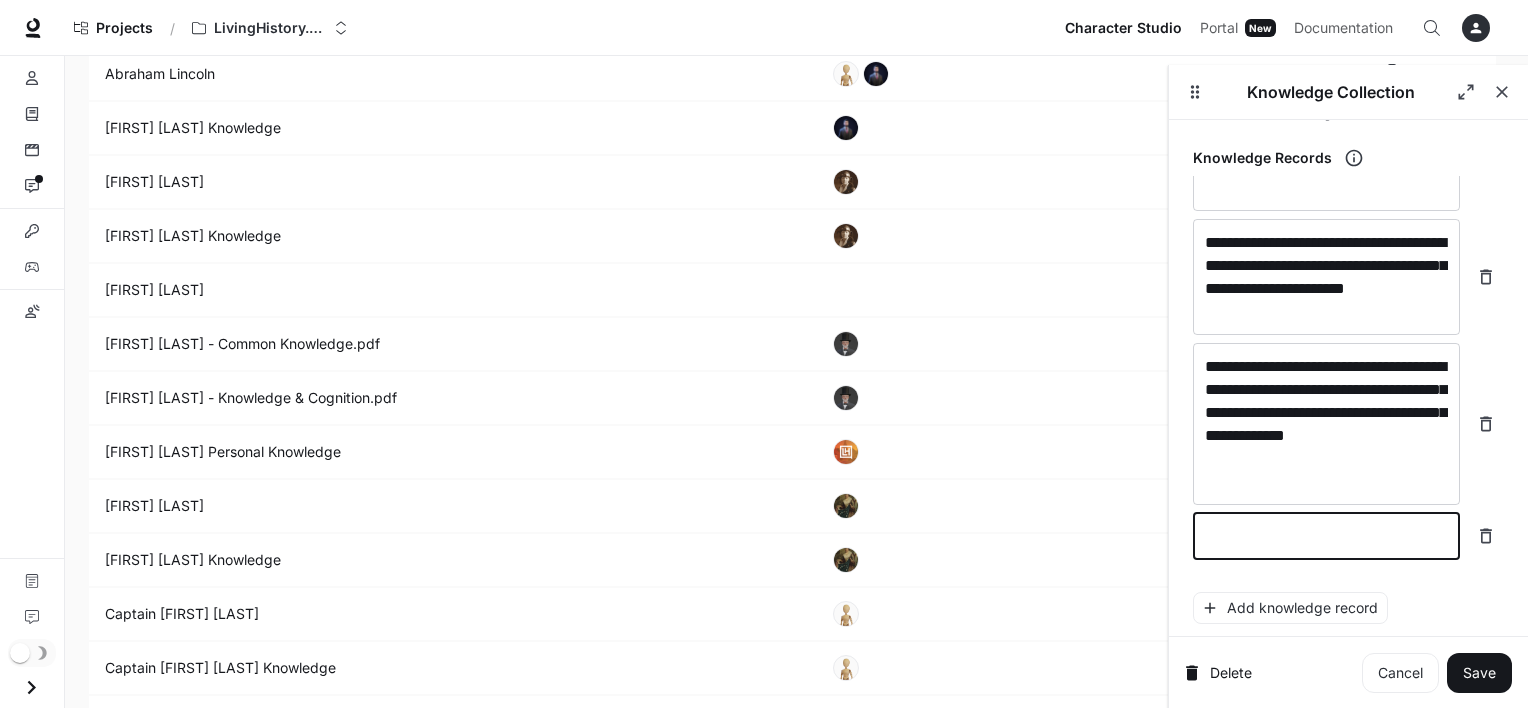 click at bounding box center [1326, 536] 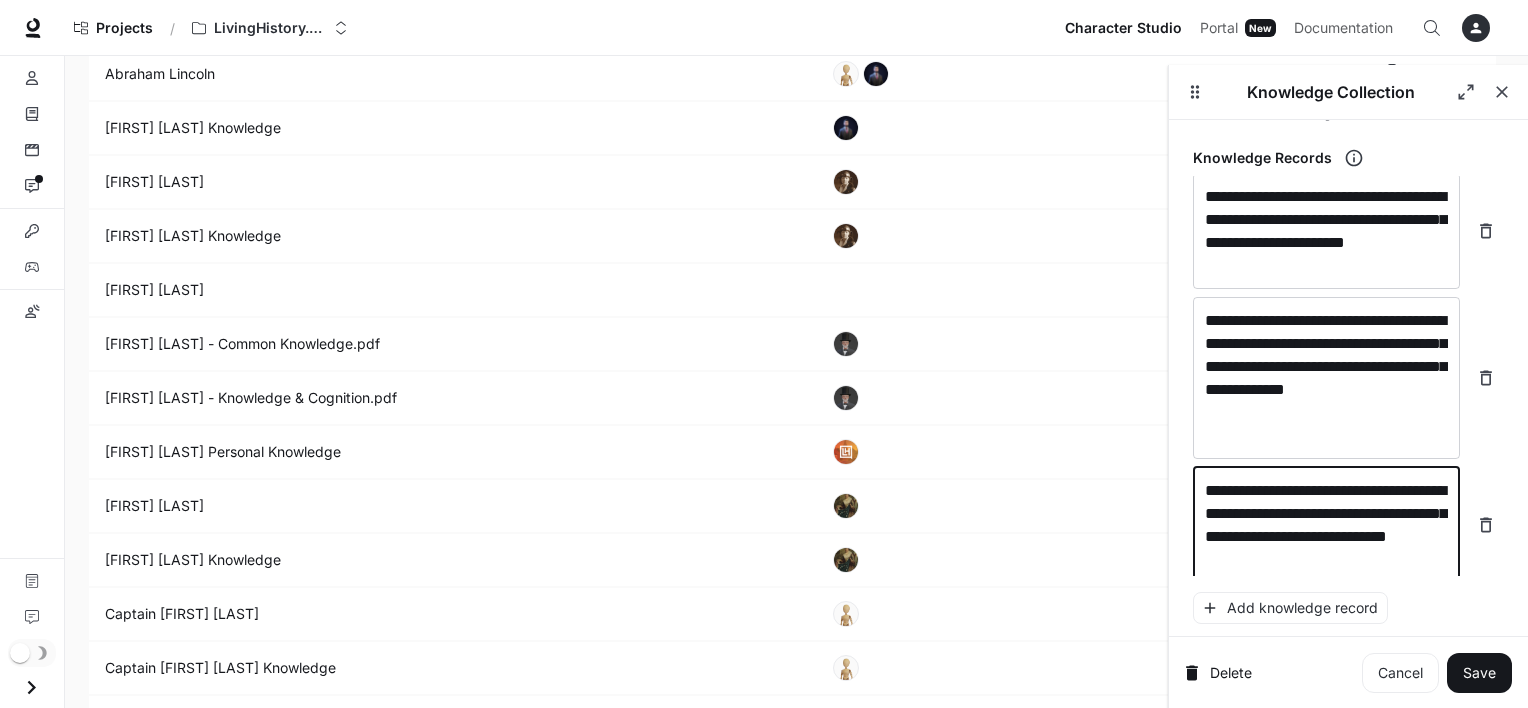scroll, scrollTop: 4984, scrollLeft: 0, axis: vertical 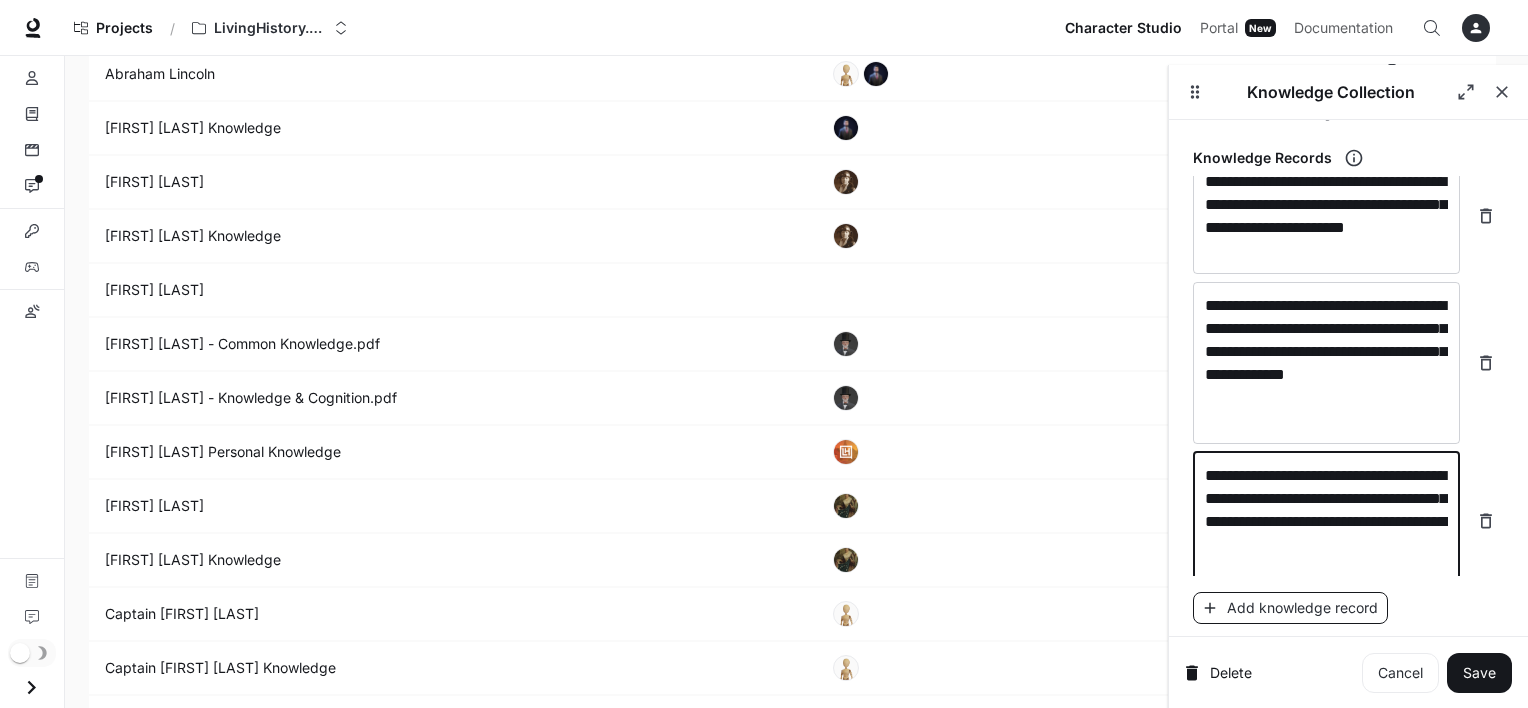 type on "**********" 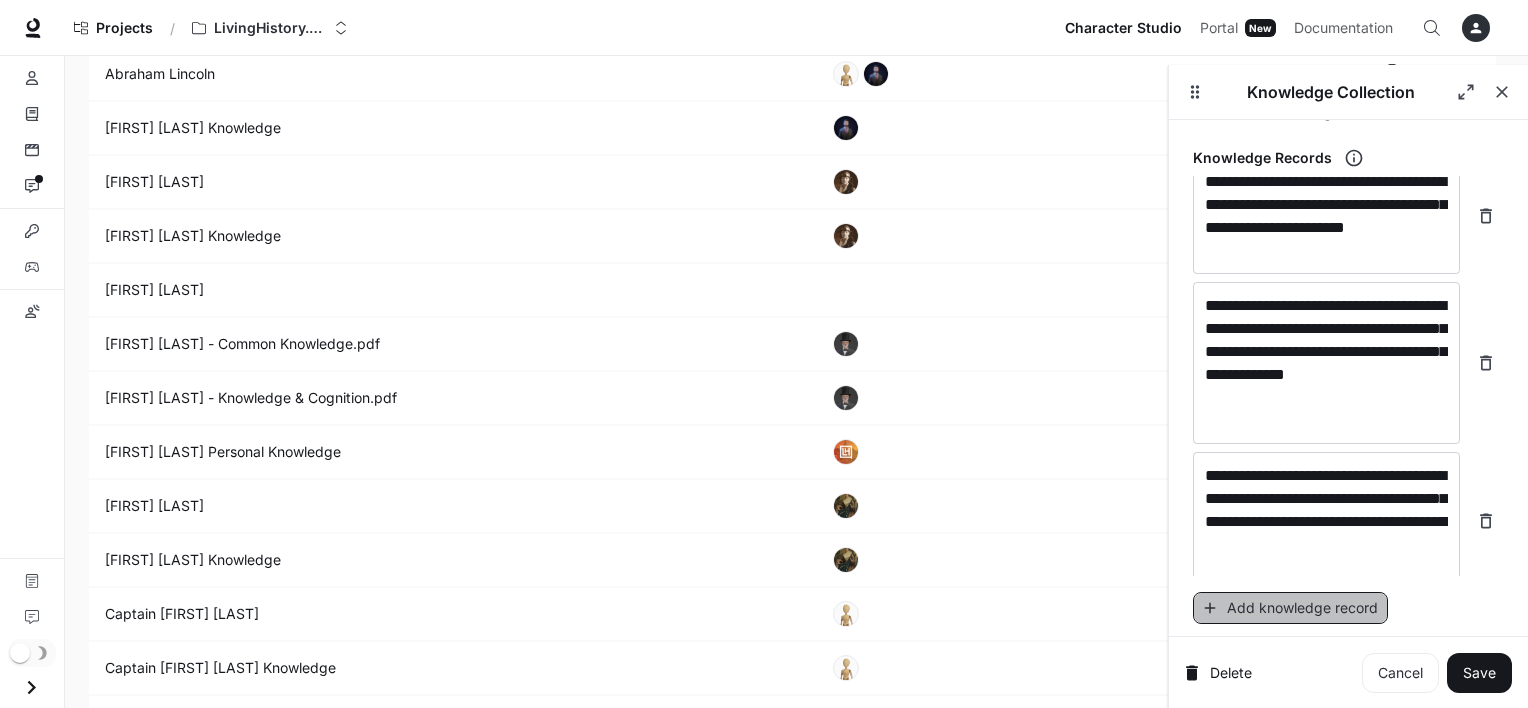 click on "Add knowledge record" at bounding box center (1290, 608) 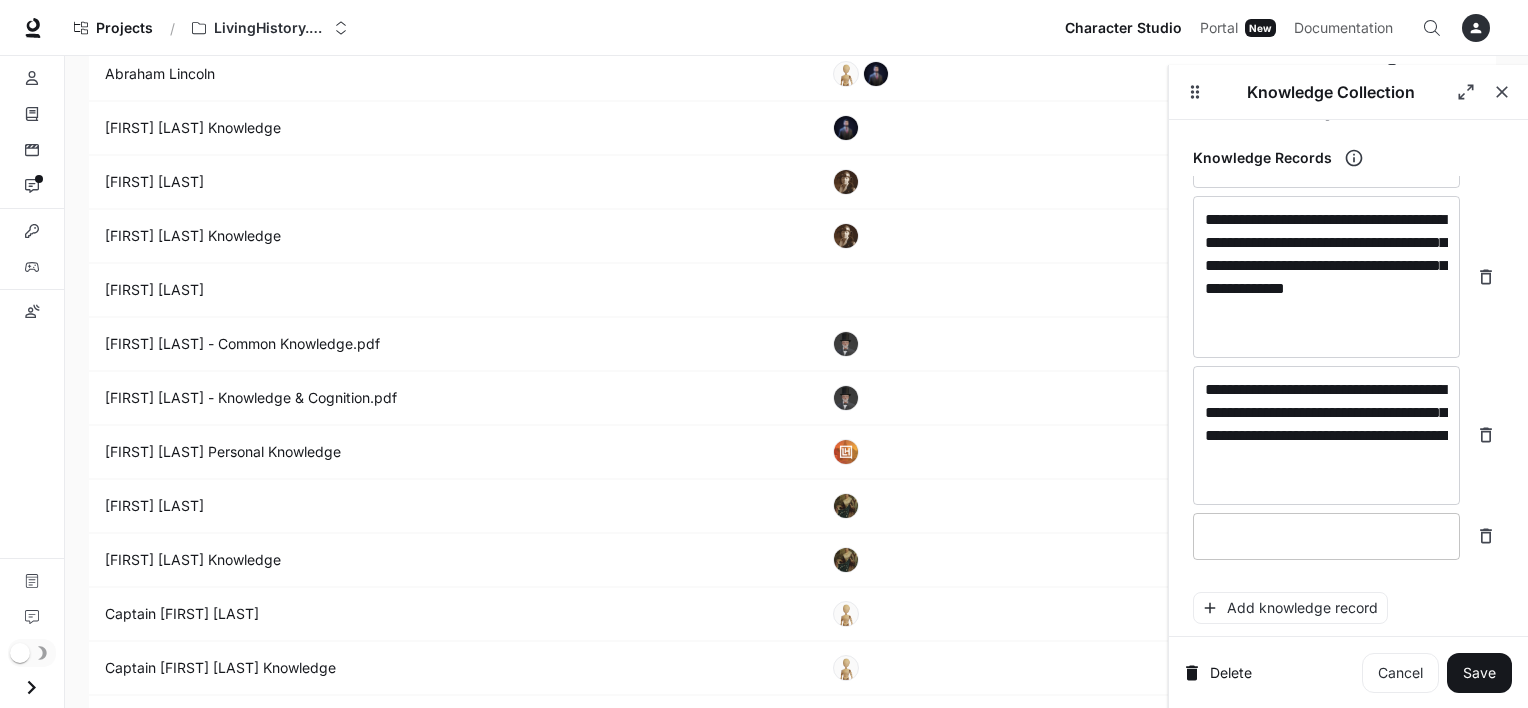 click at bounding box center (1326, 536) 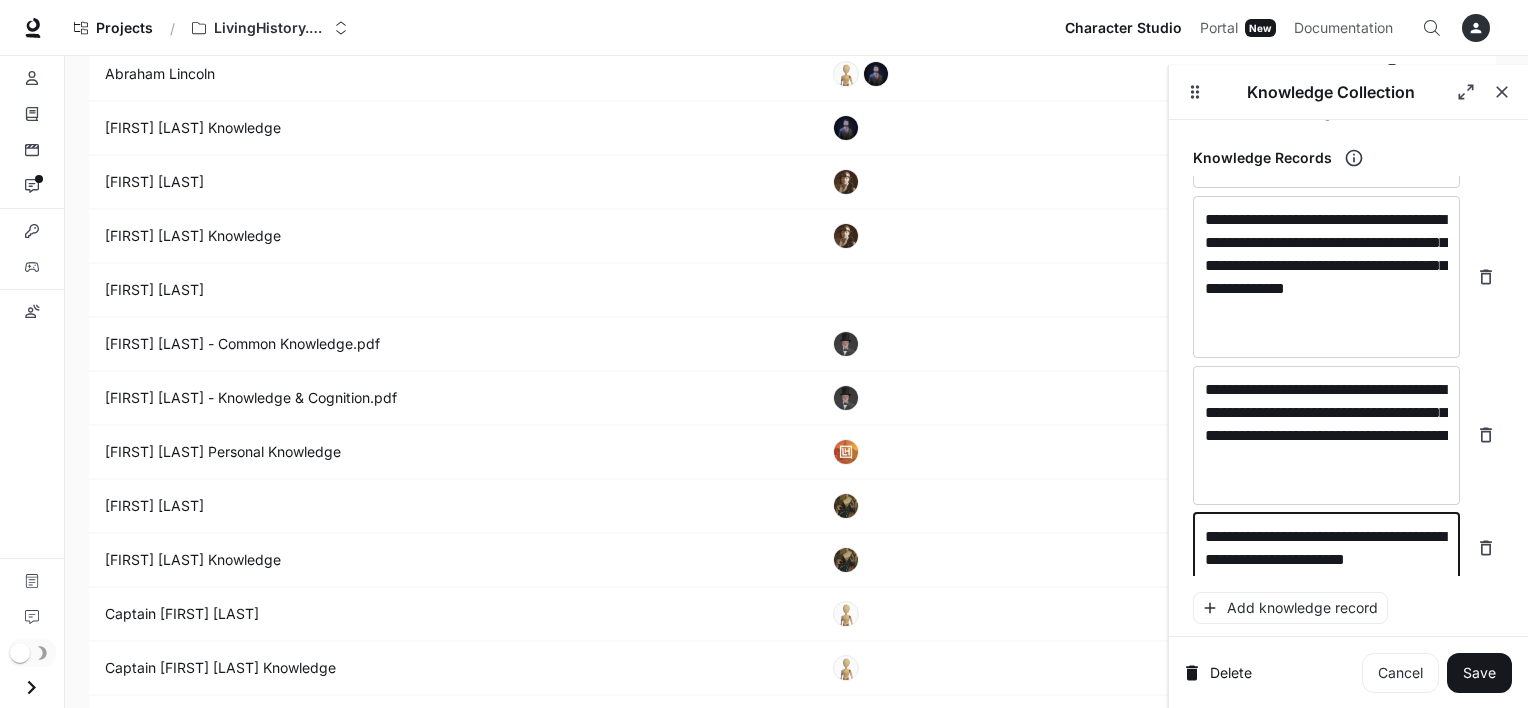 scroll, scrollTop: 5085, scrollLeft: 0, axis: vertical 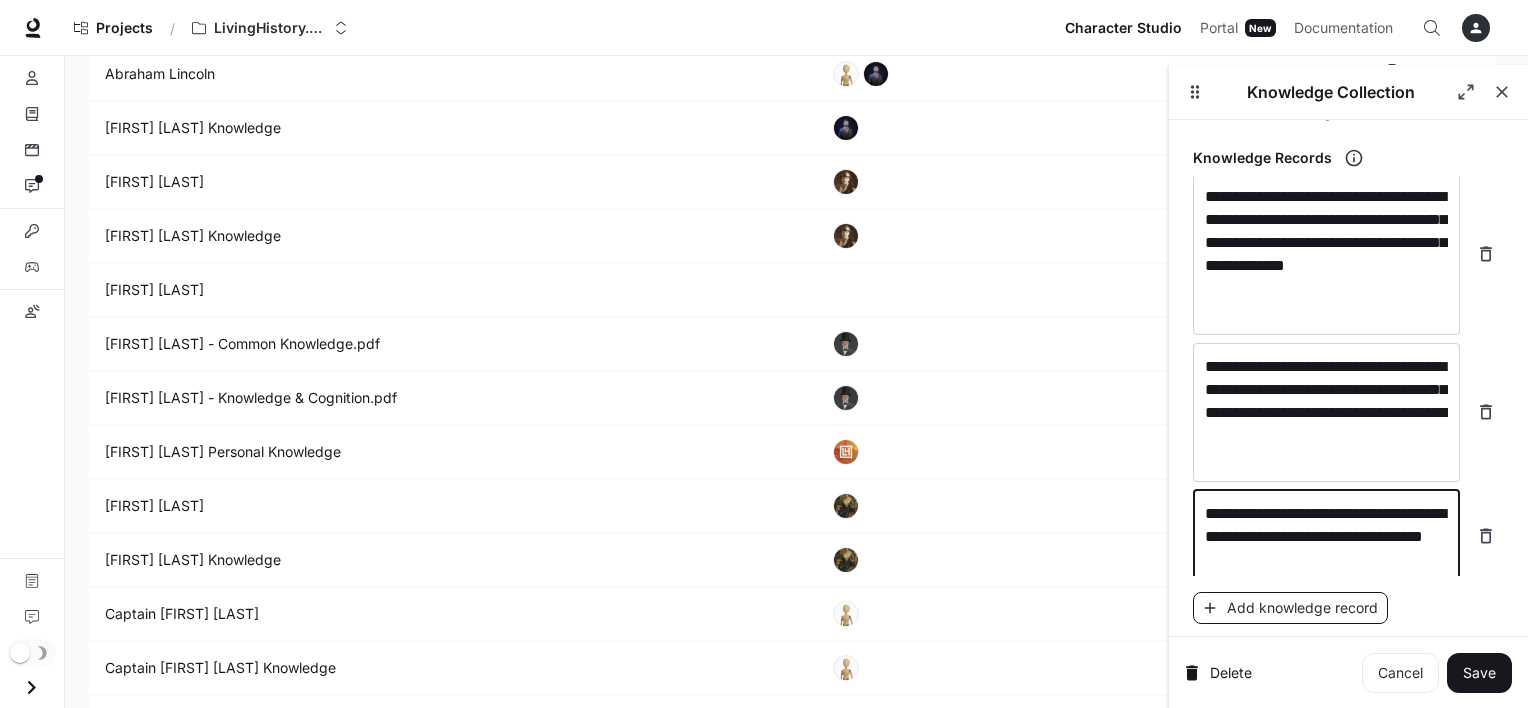 type on "**********" 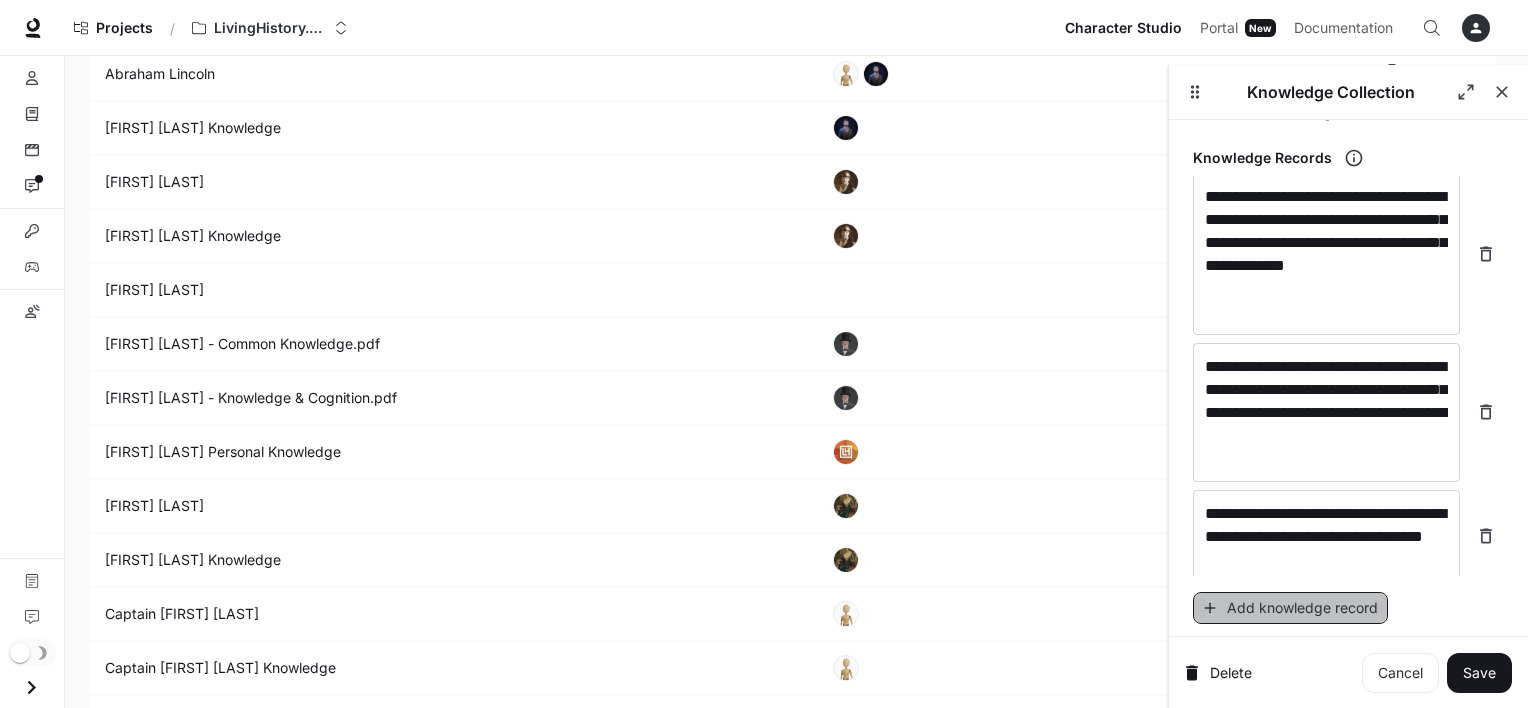 click on "Add knowledge record" at bounding box center (1290, 608) 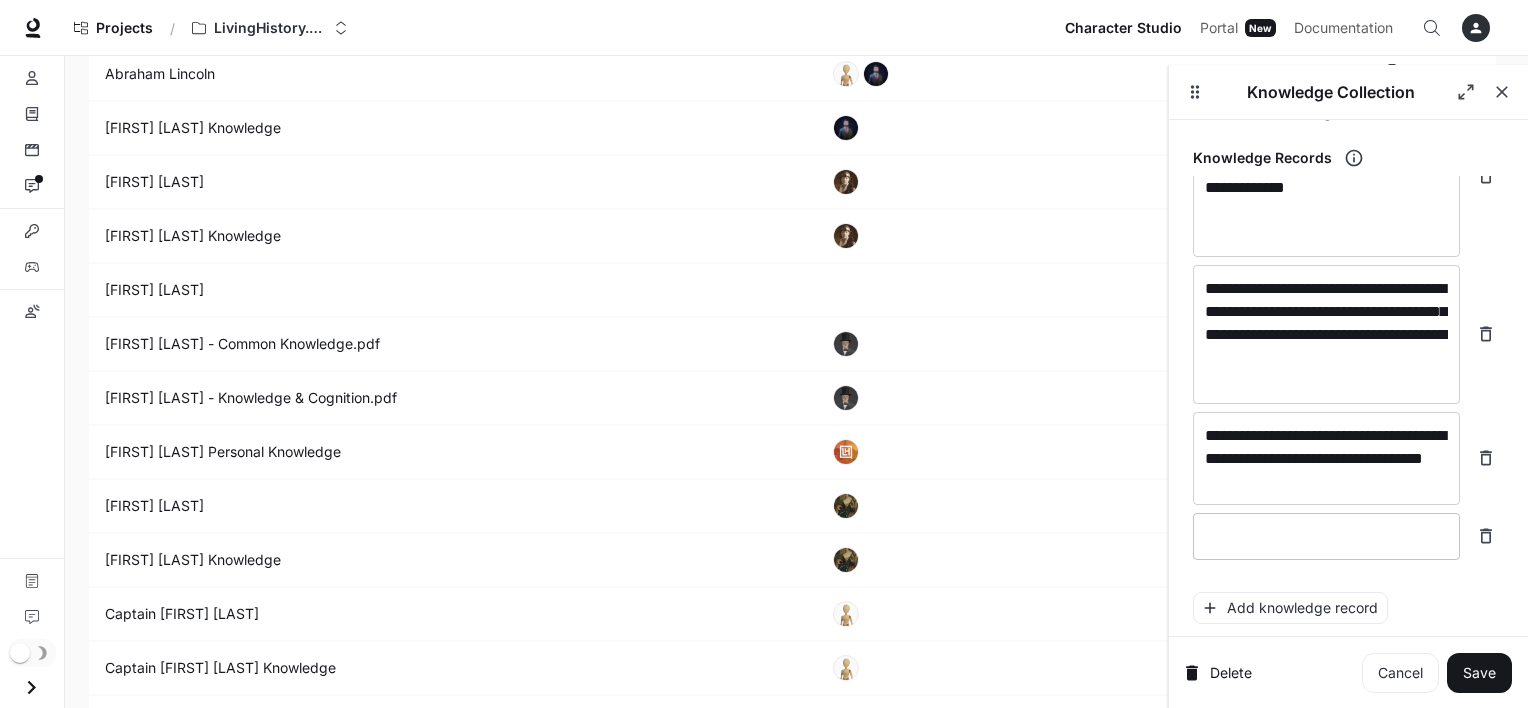 click at bounding box center (1326, 536) 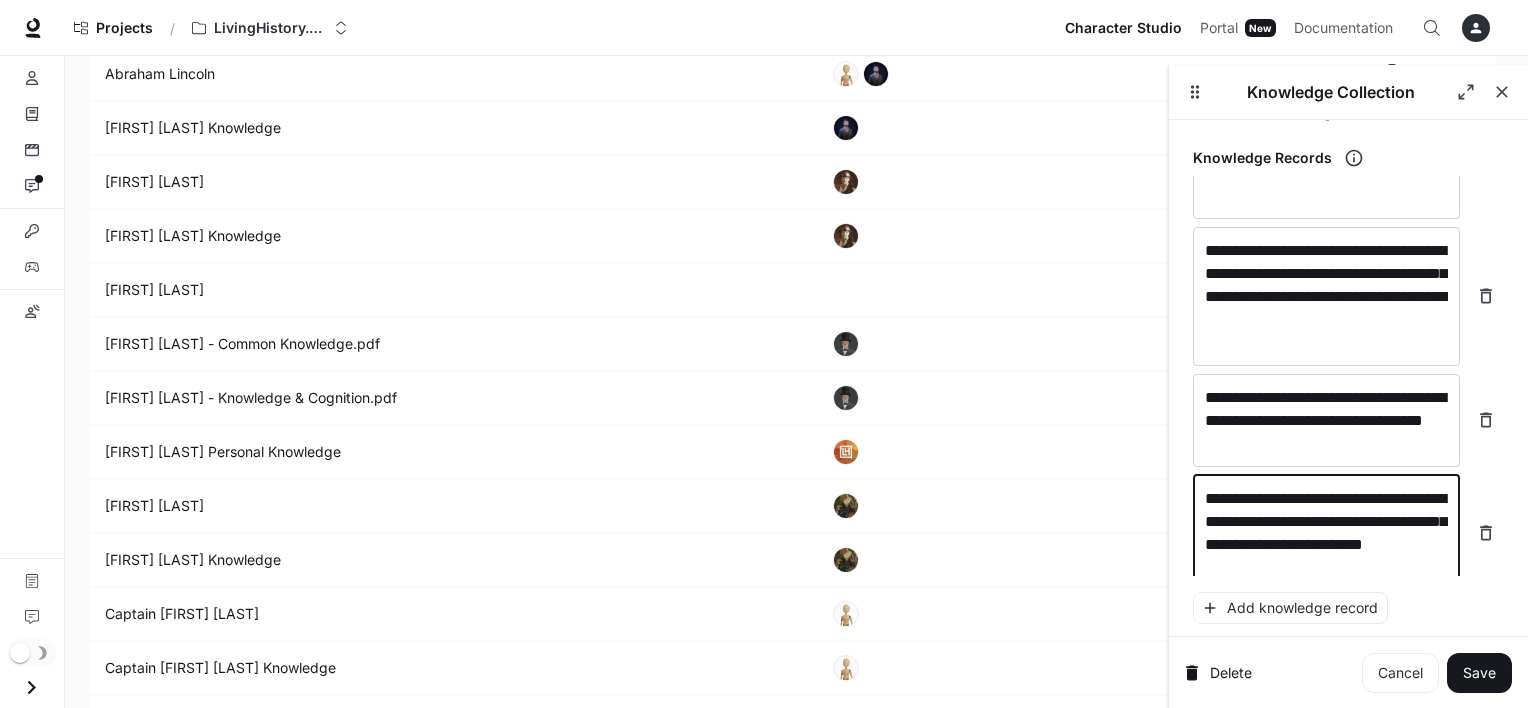 scroll, scrollTop: 5224, scrollLeft: 0, axis: vertical 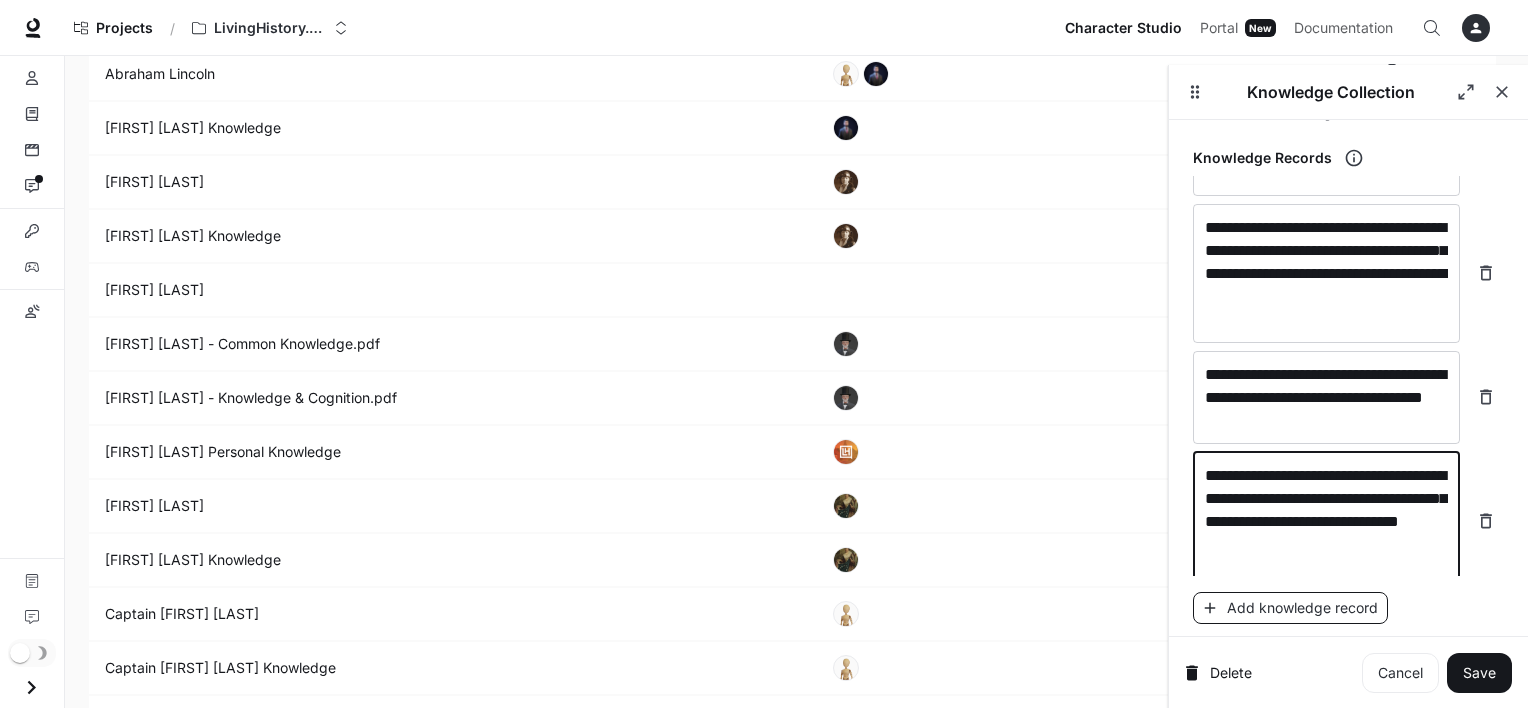 type on "**********" 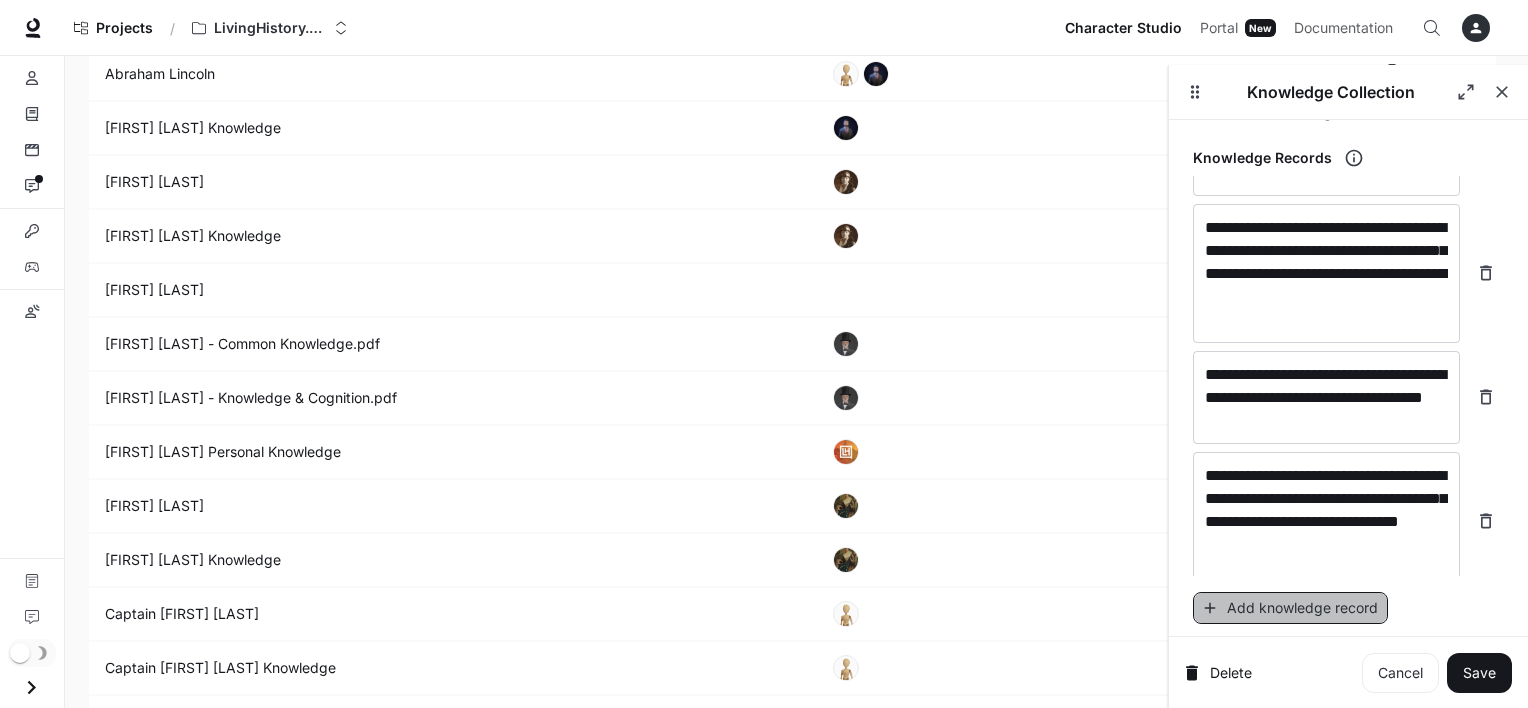click on "Add knowledge record" at bounding box center (1290, 608) 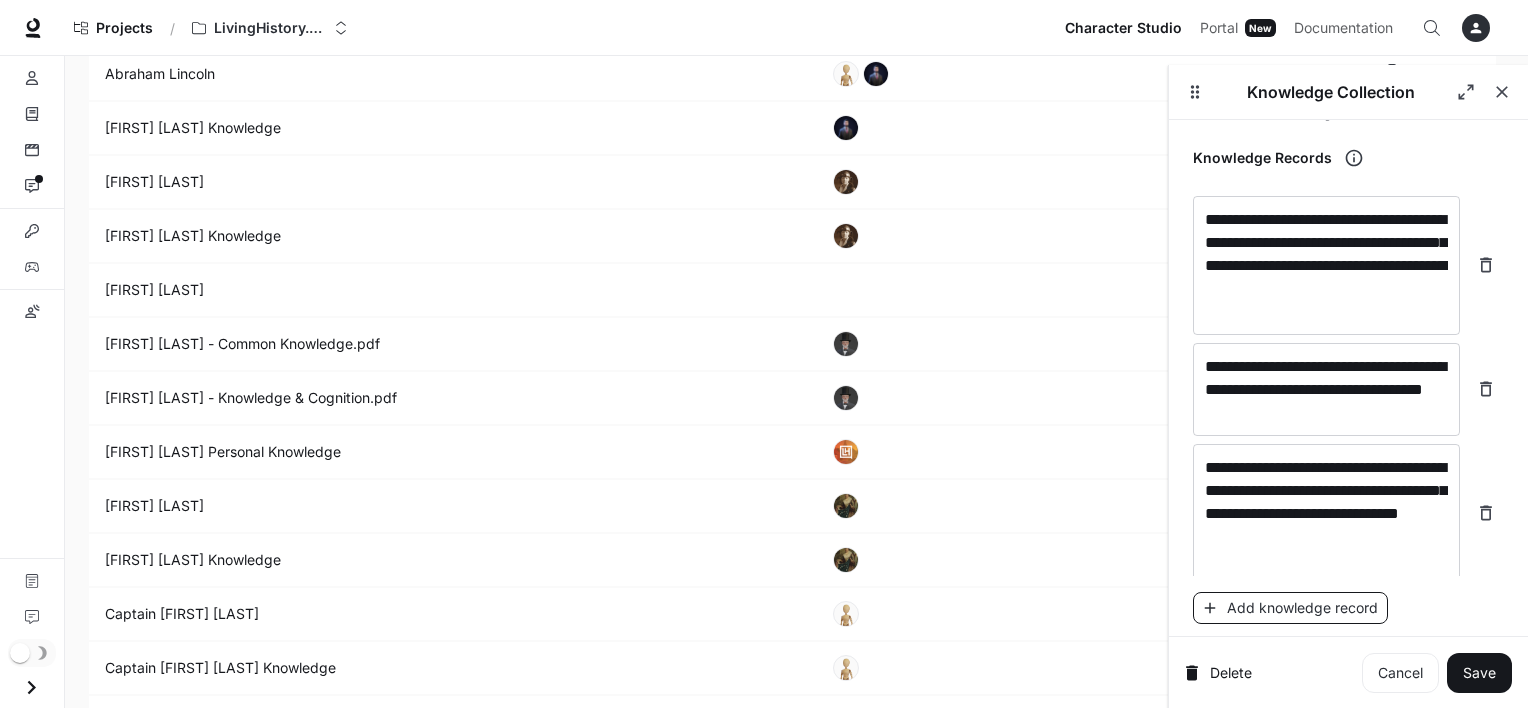 scroll, scrollTop: 5302, scrollLeft: 0, axis: vertical 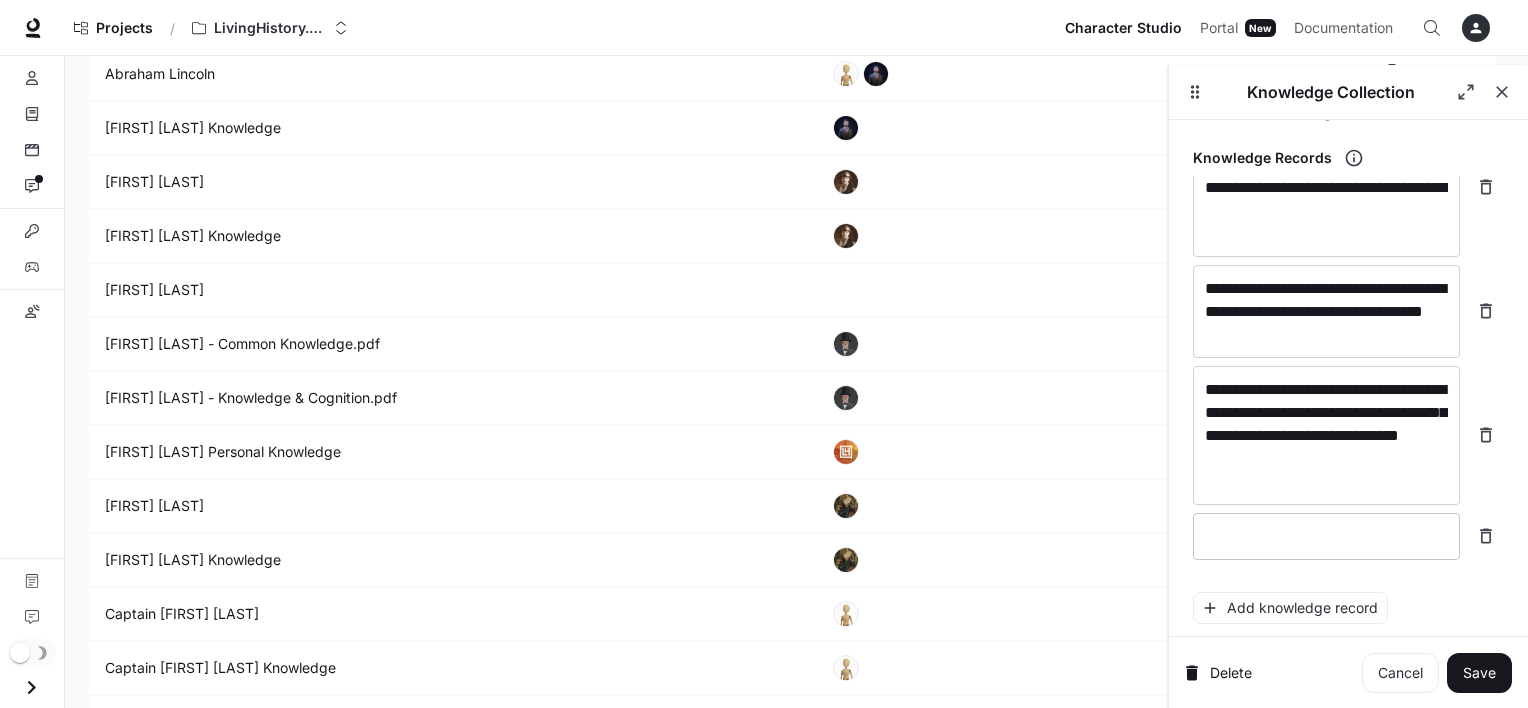 click at bounding box center (1326, 536) 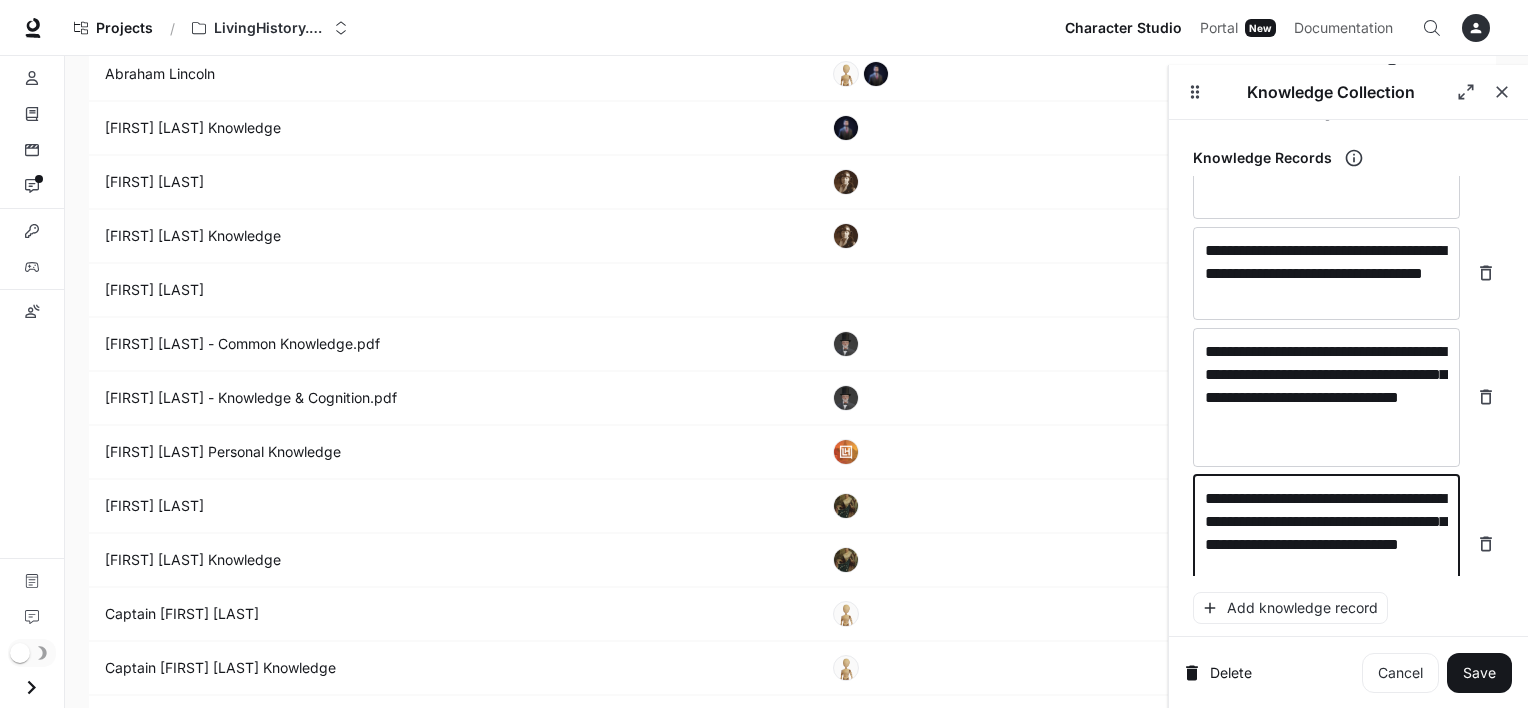 scroll, scrollTop: 5364, scrollLeft: 0, axis: vertical 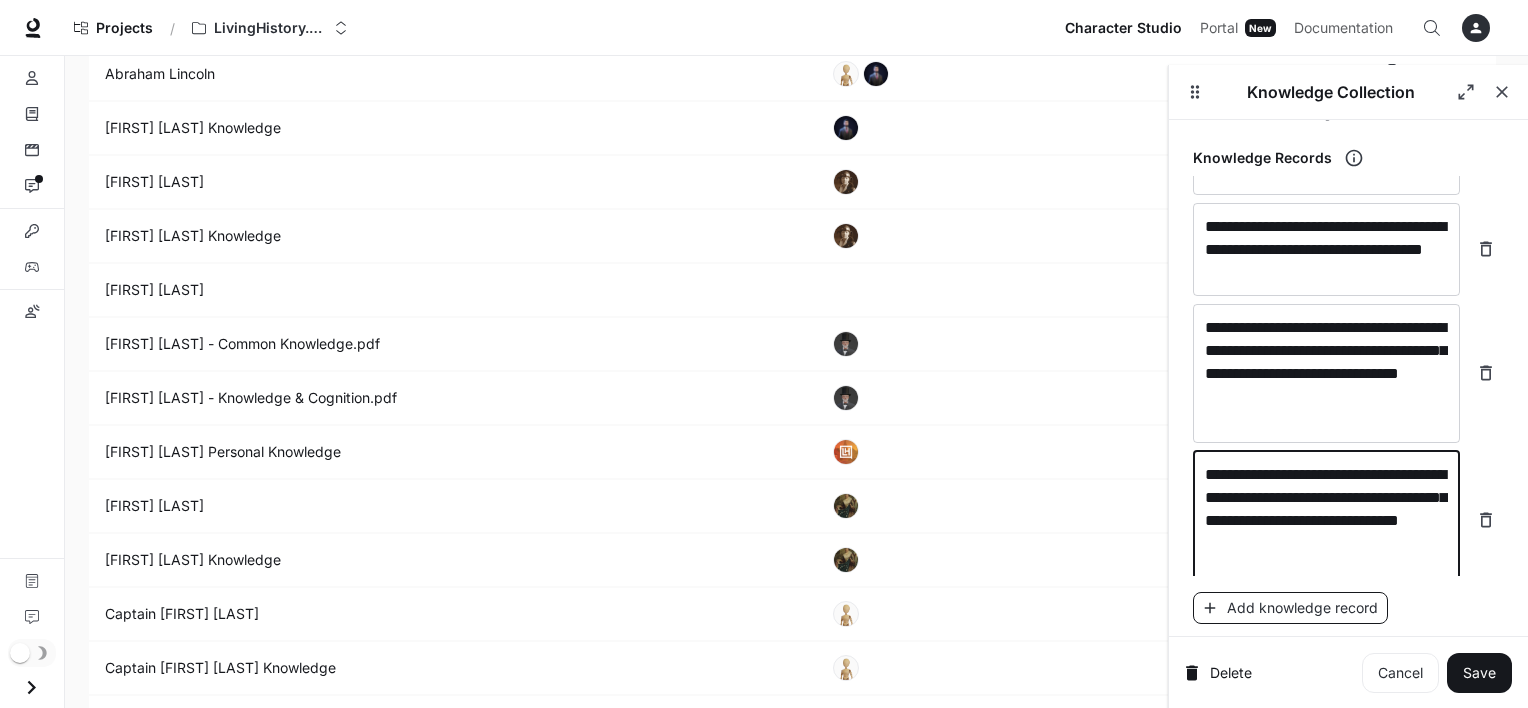 type on "**********" 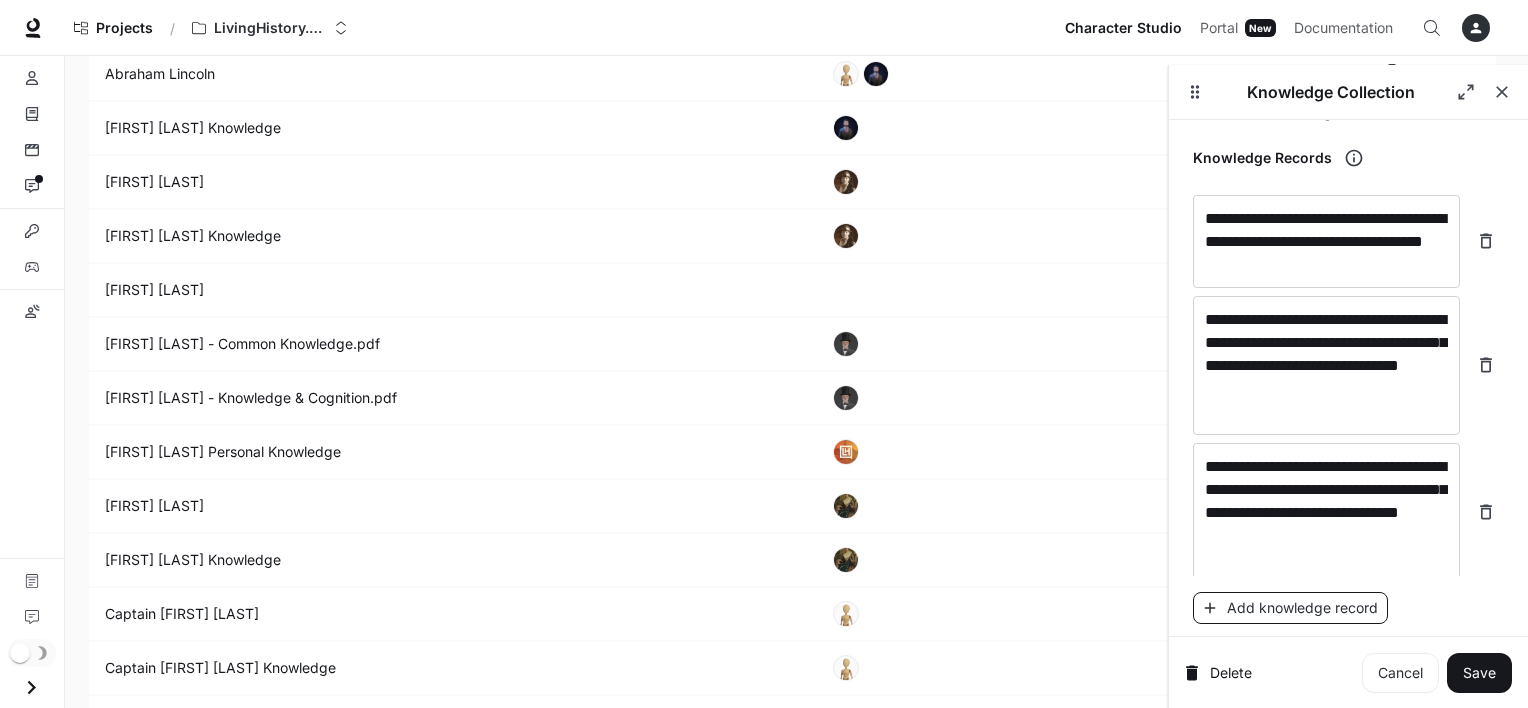 scroll, scrollTop: 5440, scrollLeft: 0, axis: vertical 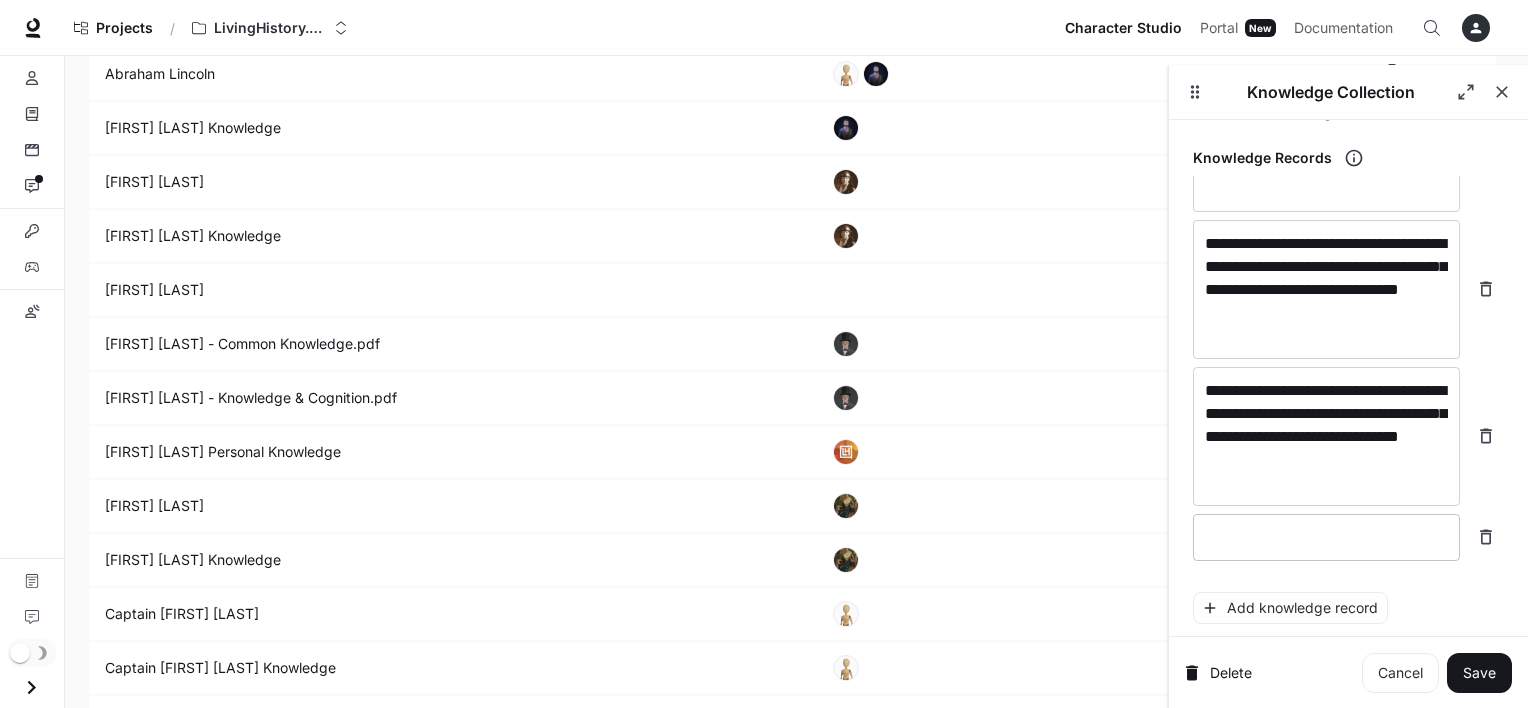 click at bounding box center (1326, 537) 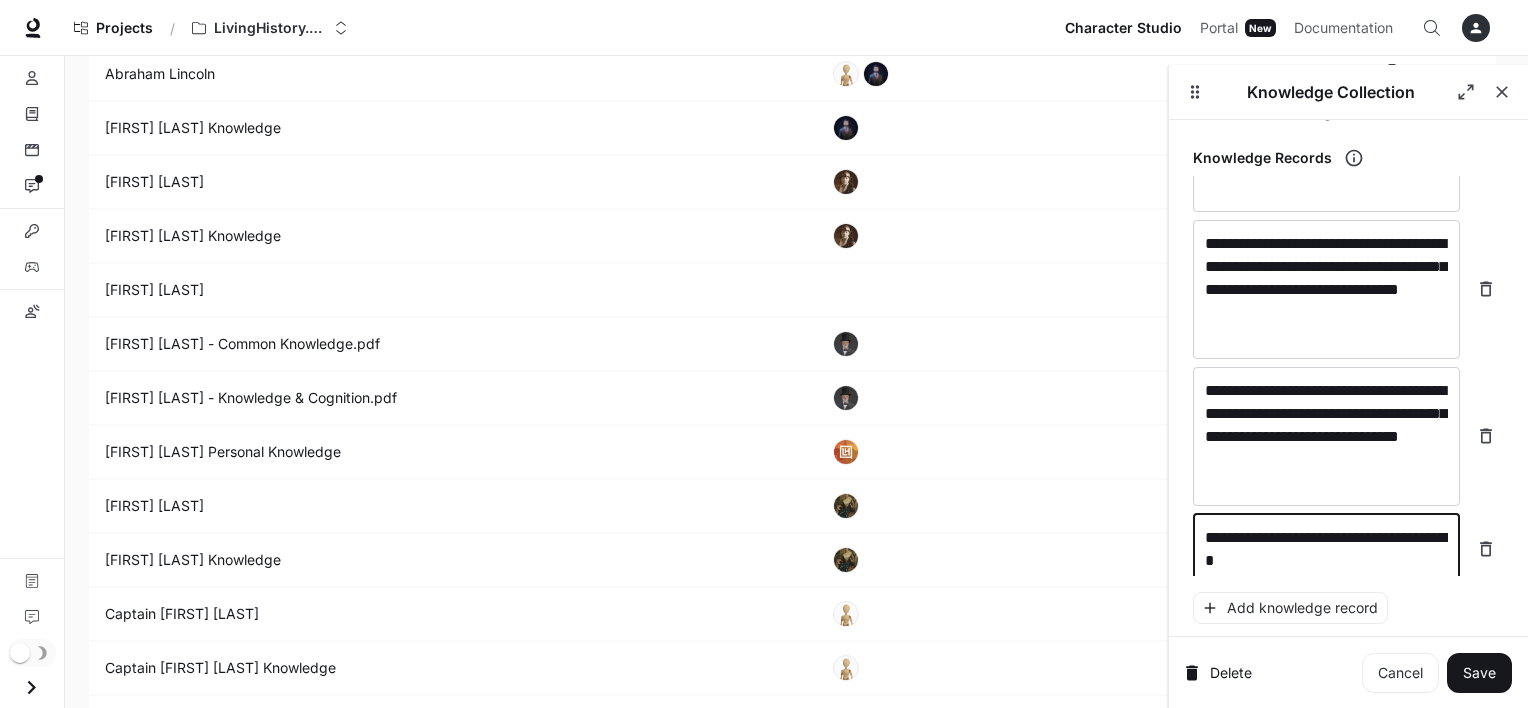 type on "**********" 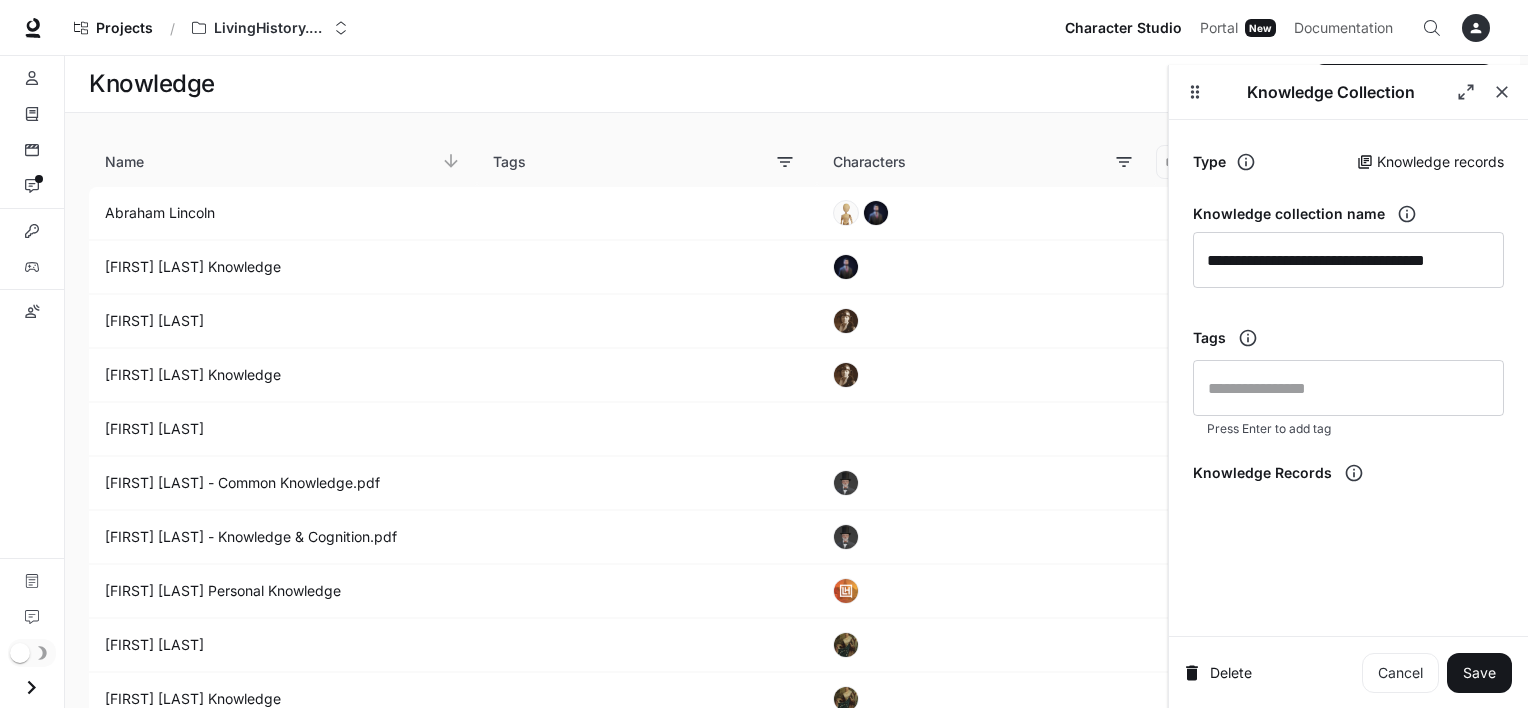 scroll, scrollTop: 139, scrollLeft: 0, axis: vertical 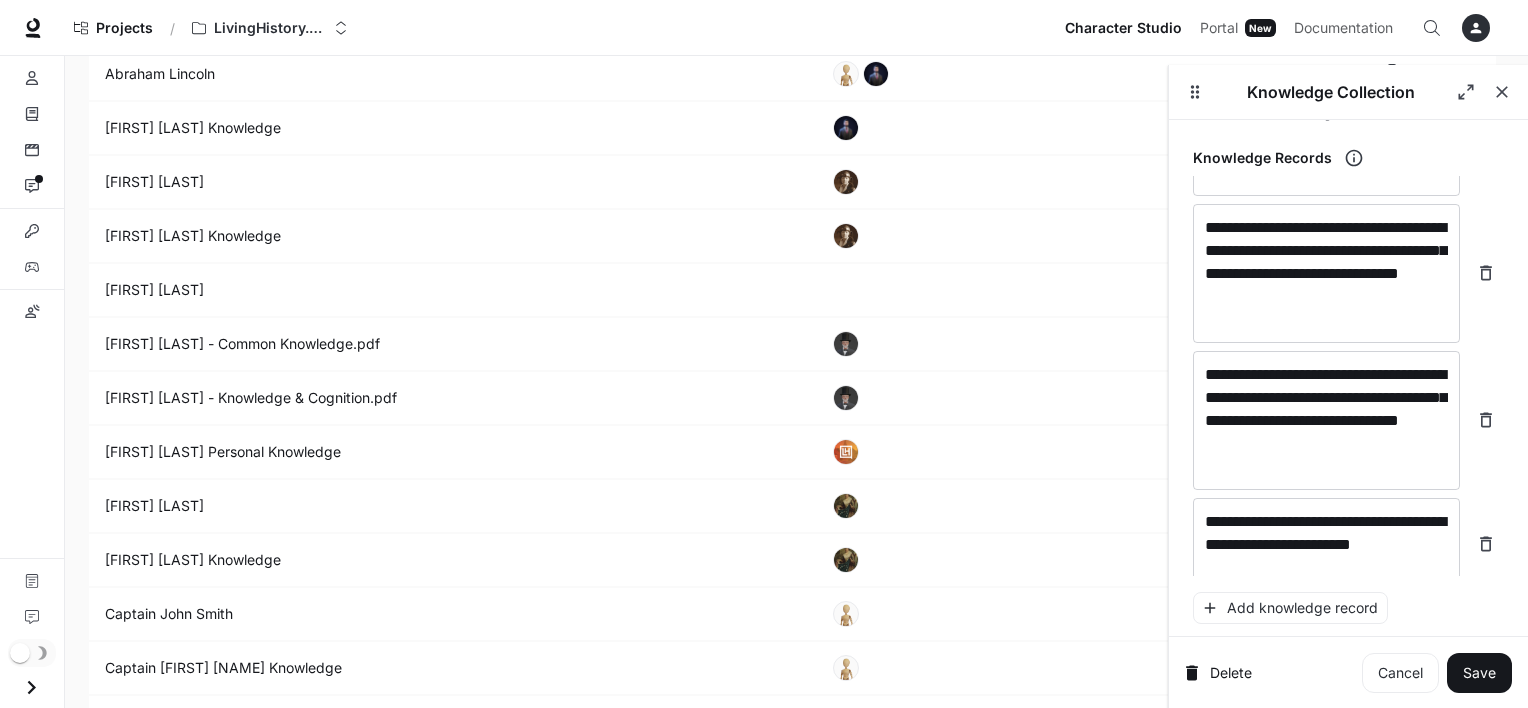 click on "**********" at bounding box center (1348, 382) 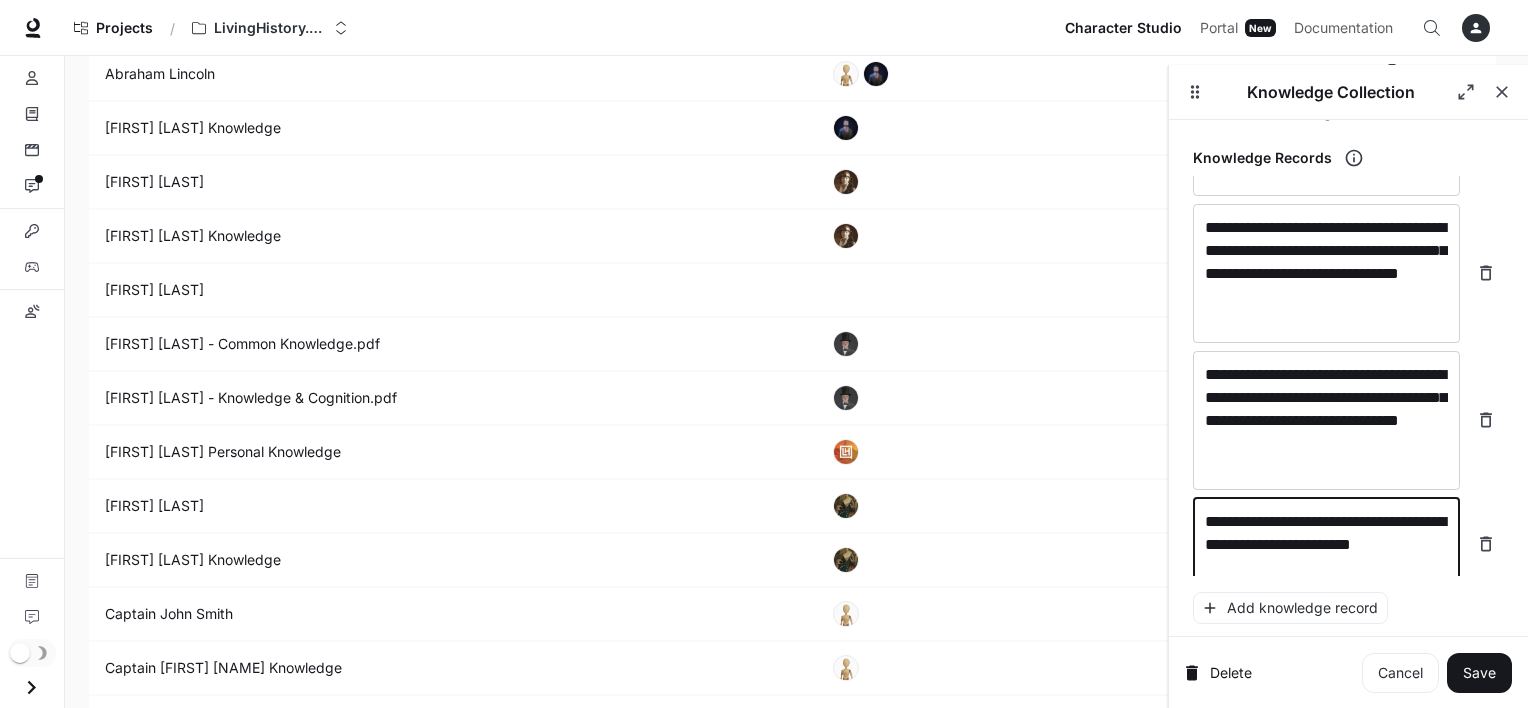 click on "**********" at bounding box center (1326, 544) 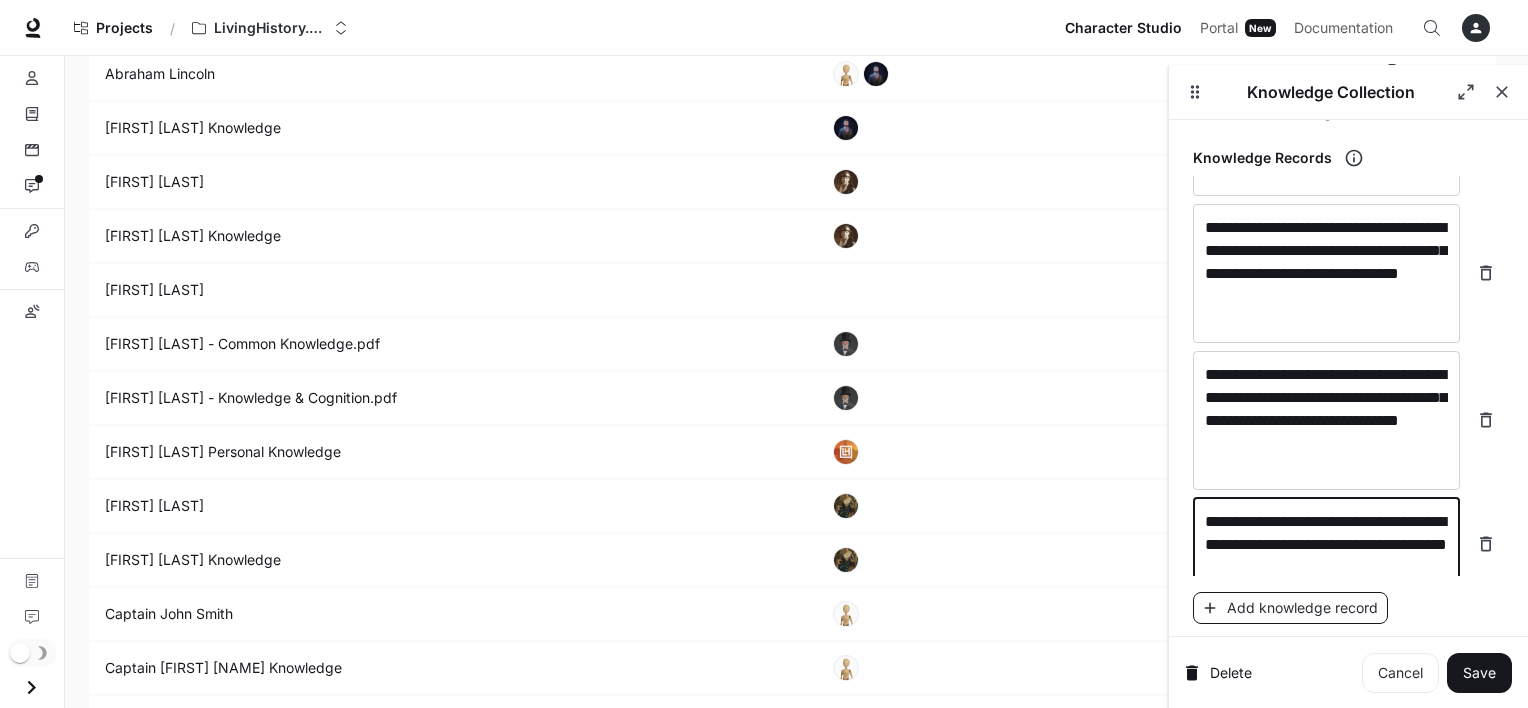 type on "**********" 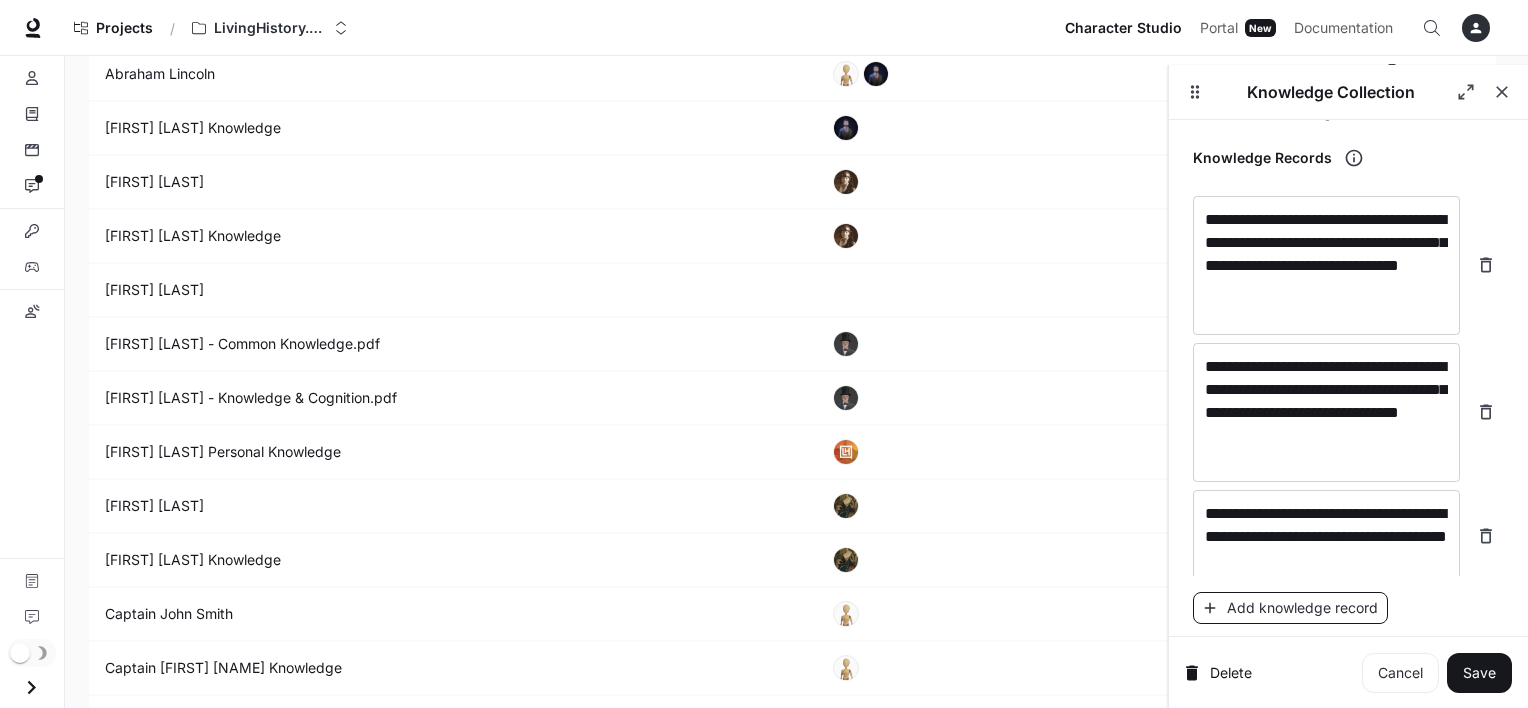 scroll, scrollTop: 5534, scrollLeft: 0, axis: vertical 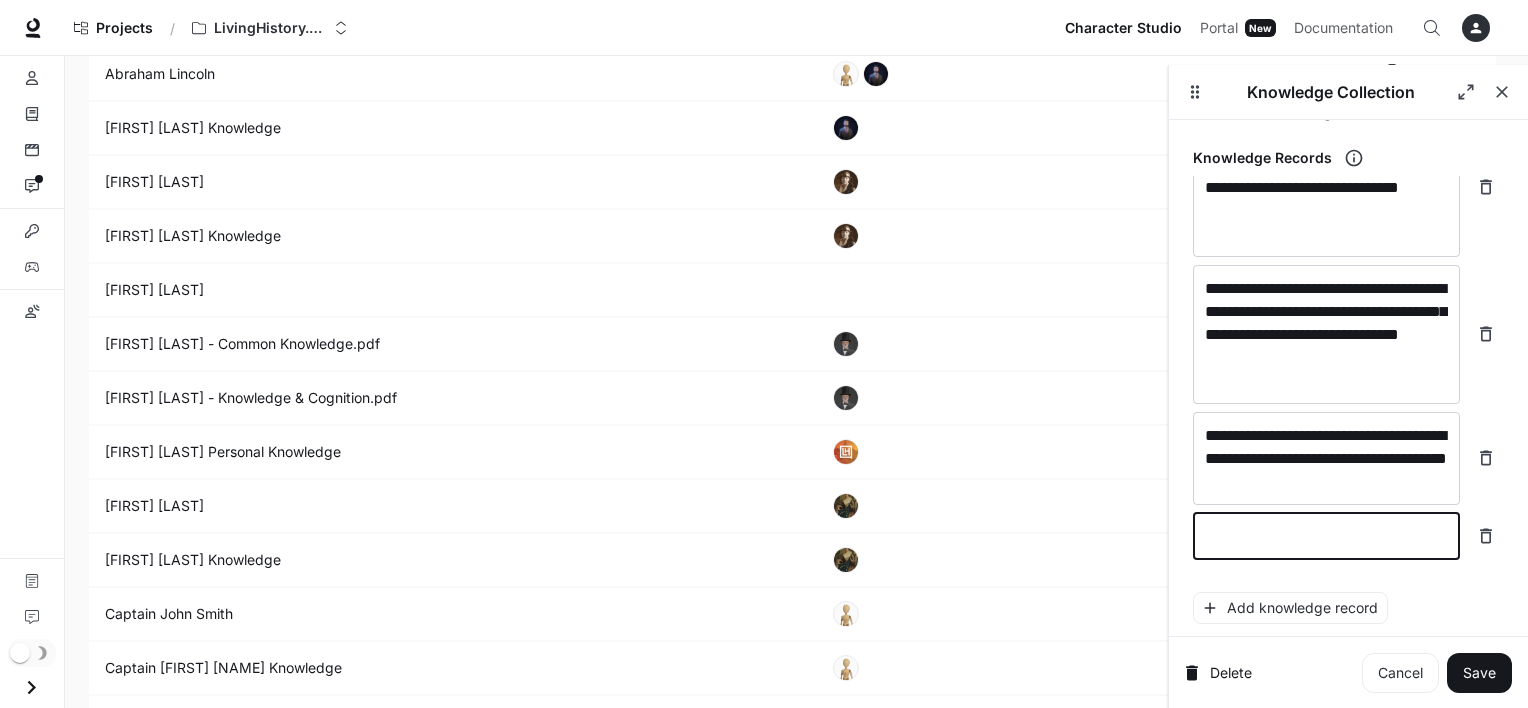 click at bounding box center [1326, 536] 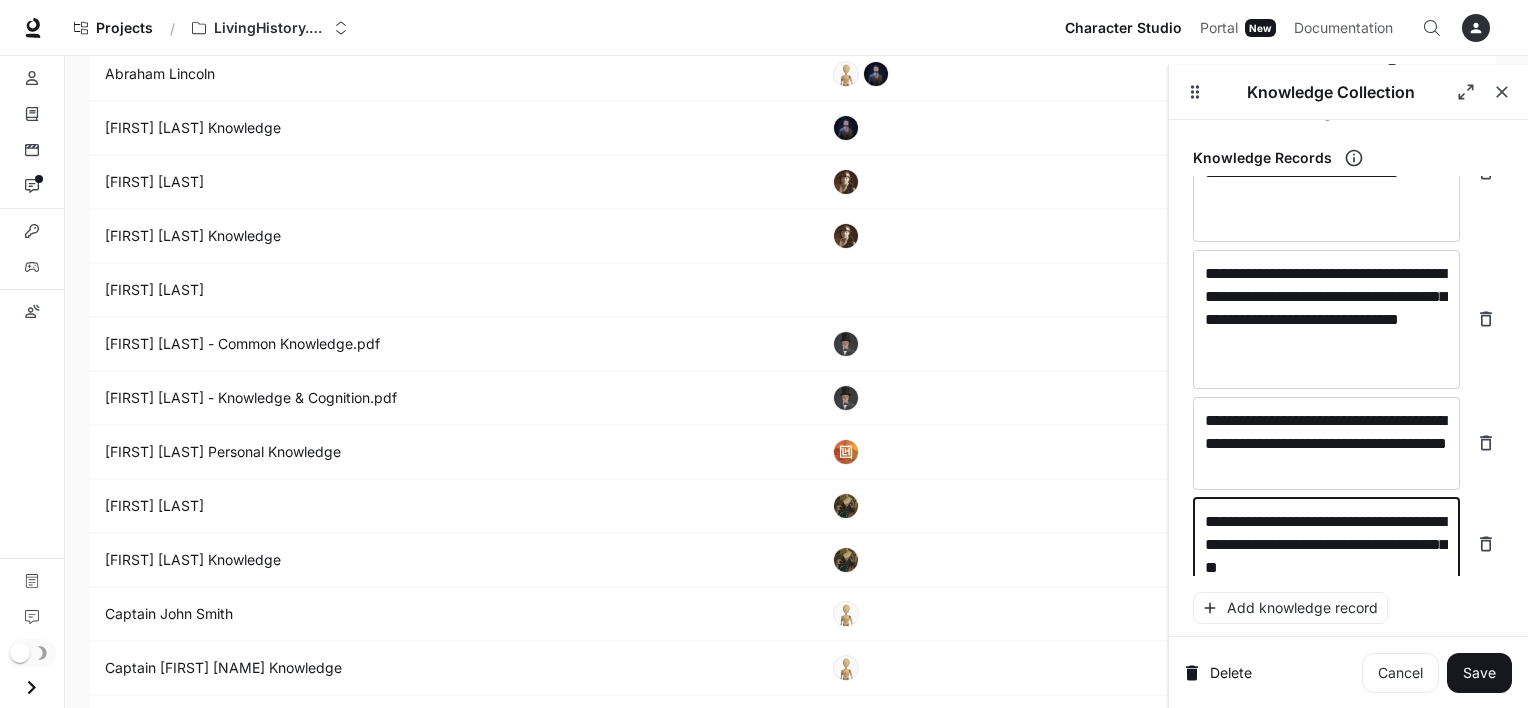scroll, scrollTop: 5572, scrollLeft: 0, axis: vertical 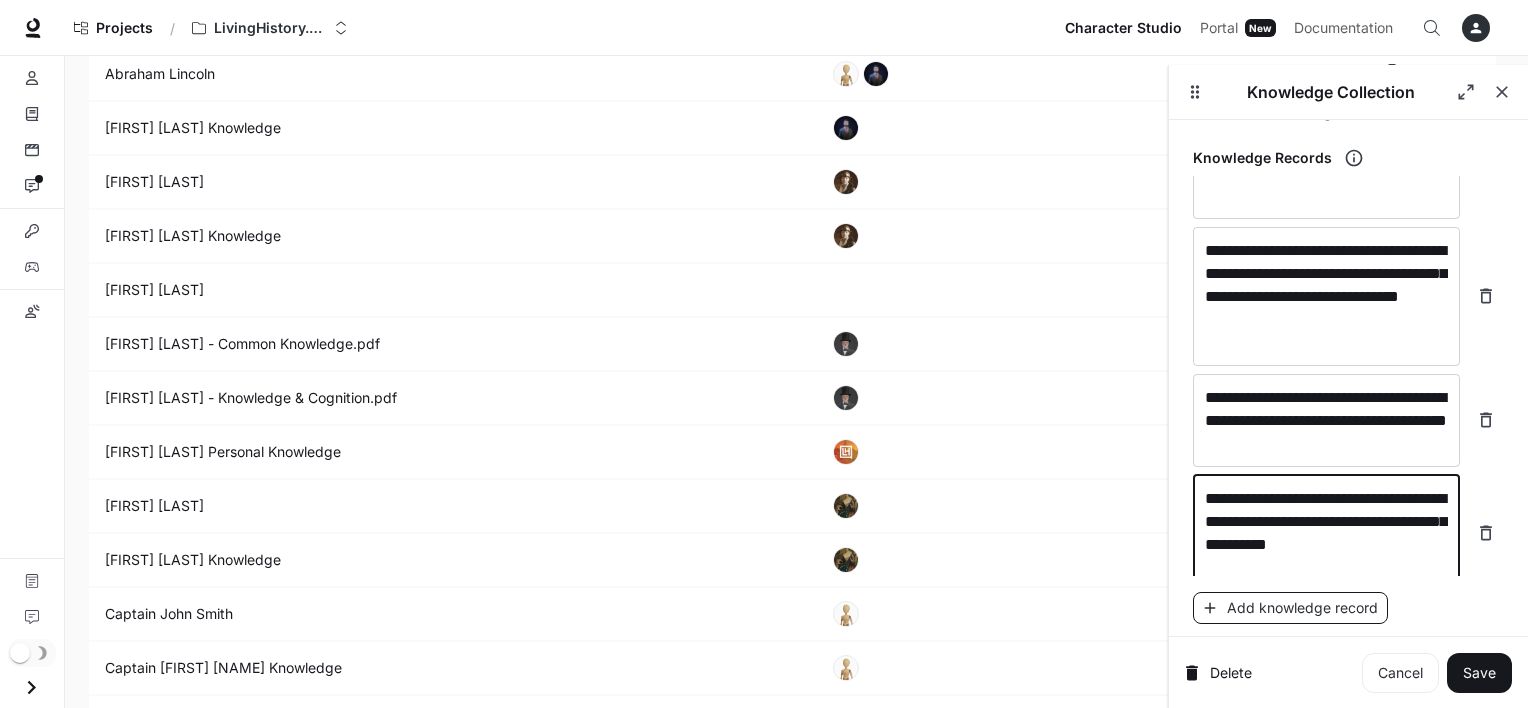 type on "**********" 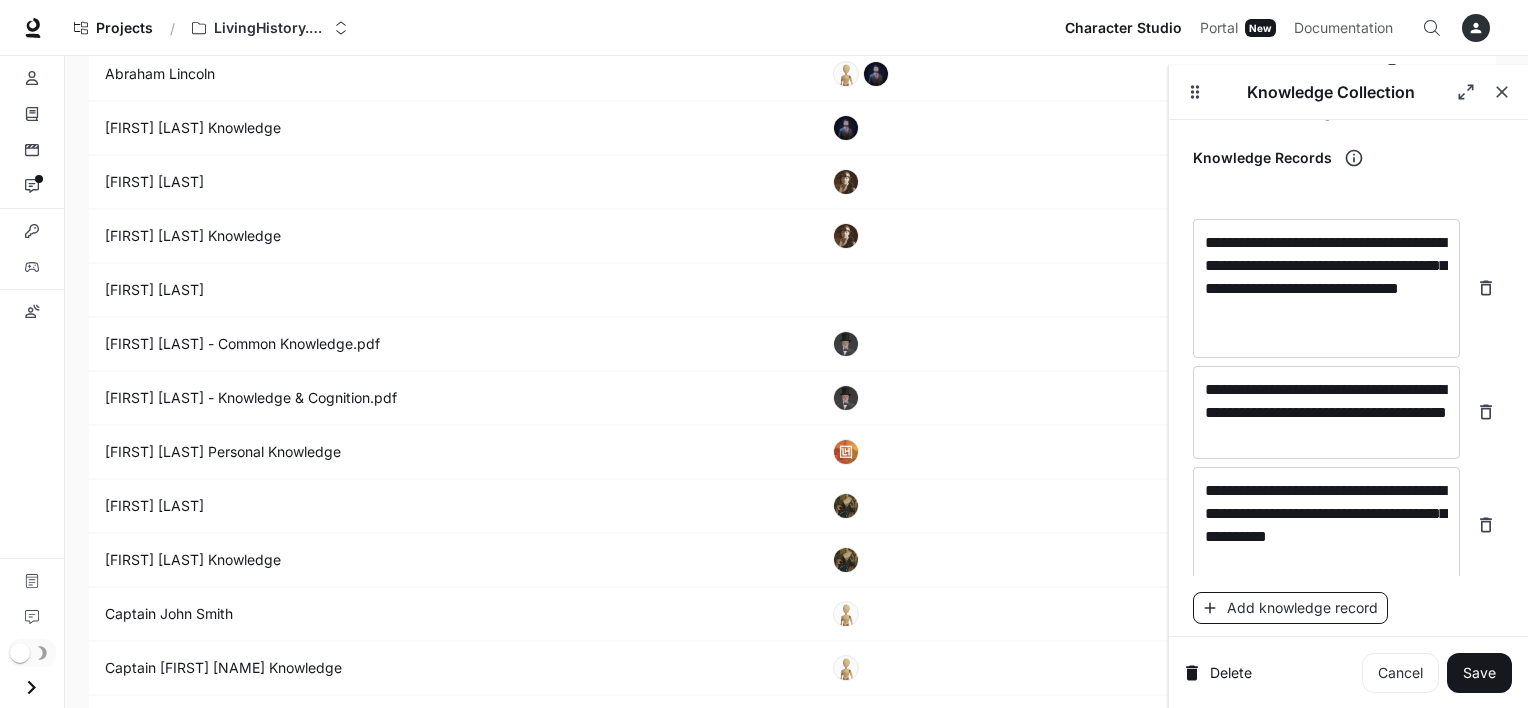 scroll, scrollTop: 5650, scrollLeft: 0, axis: vertical 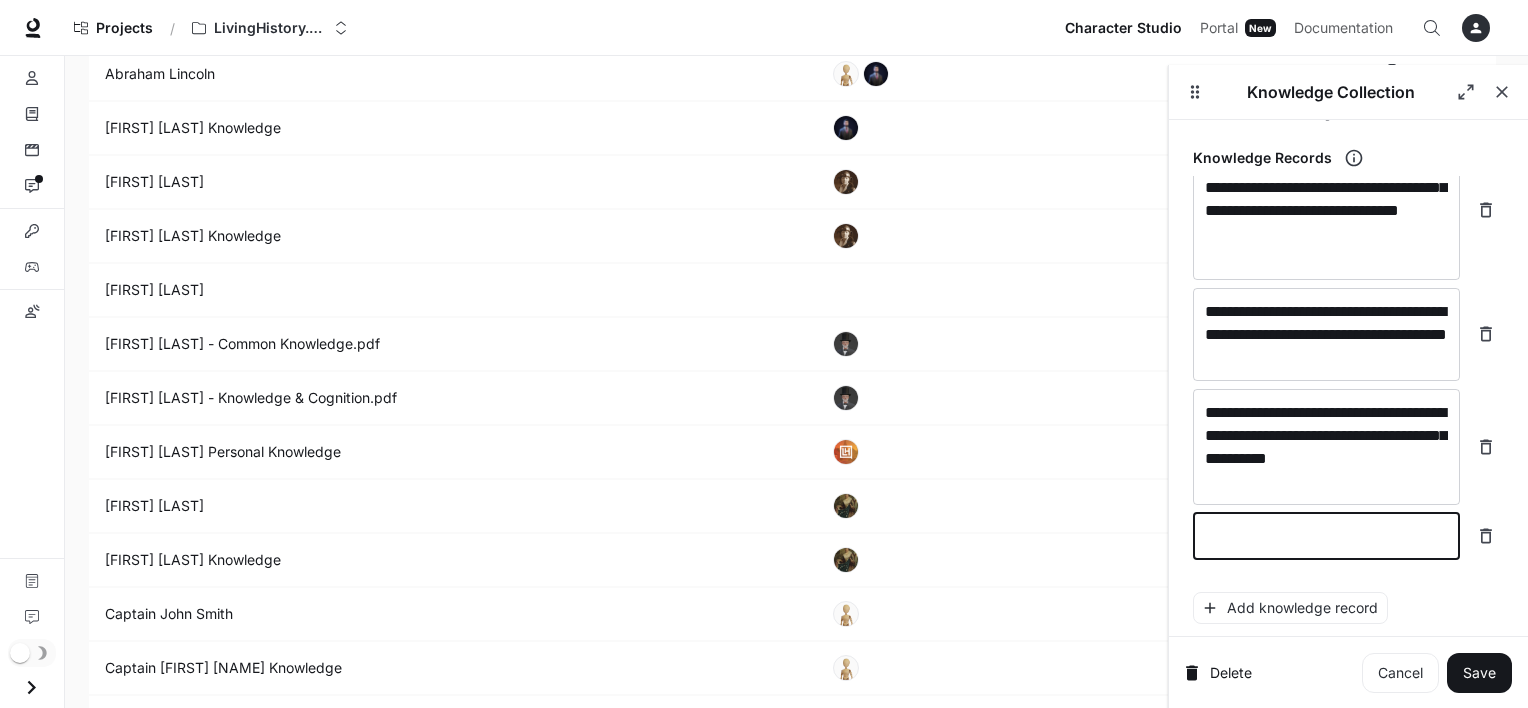 click at bounding box center [1326, 536] 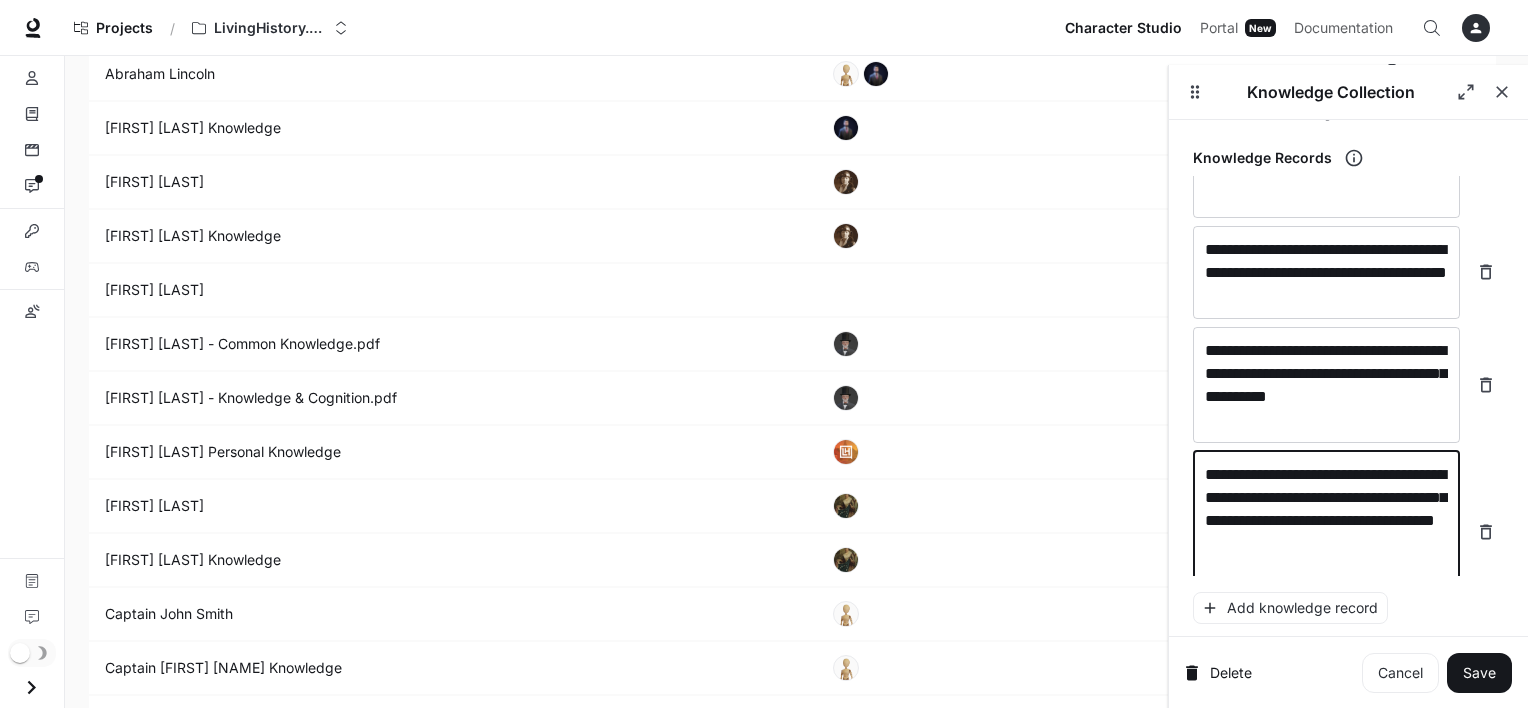 scroll, scrollTop: 5735, scrollLeft: 0, axis: vertical 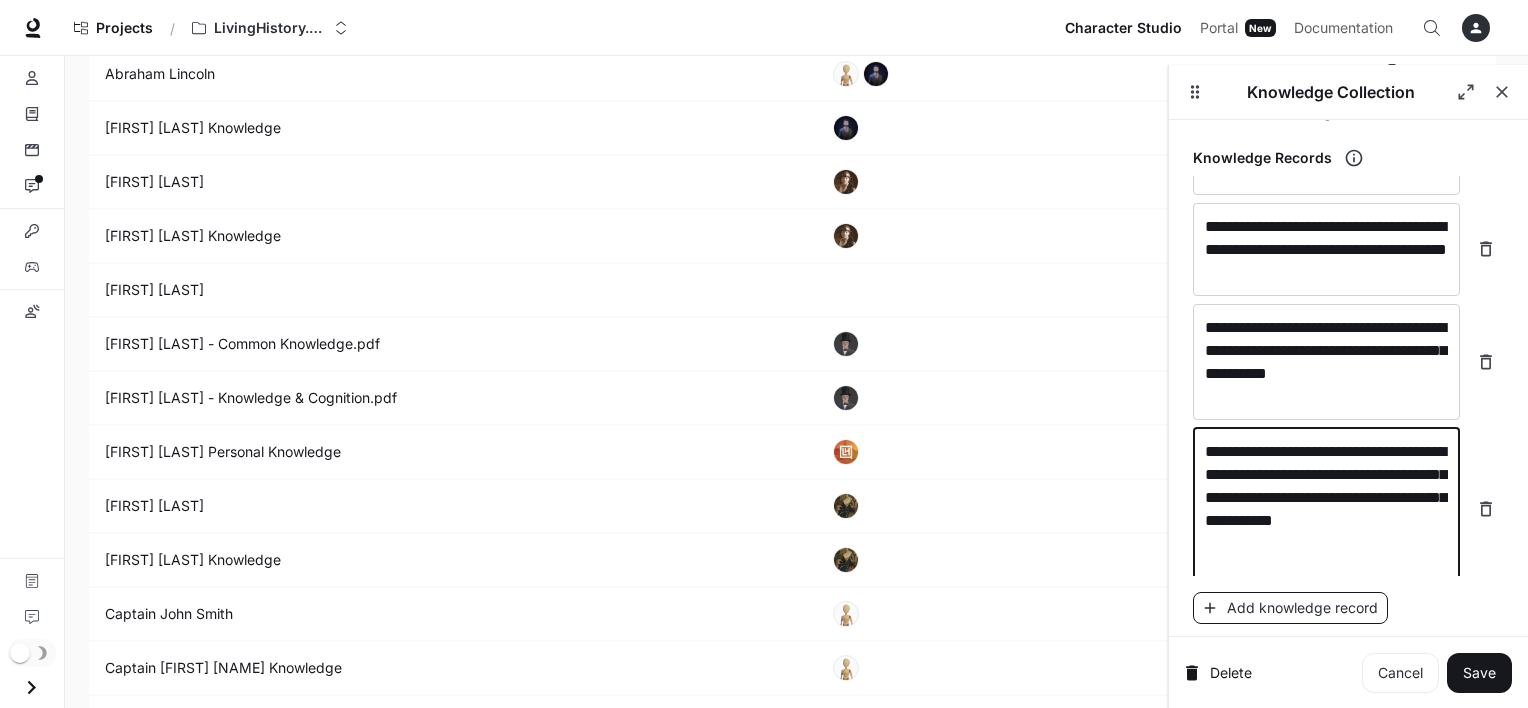 type on "**********" 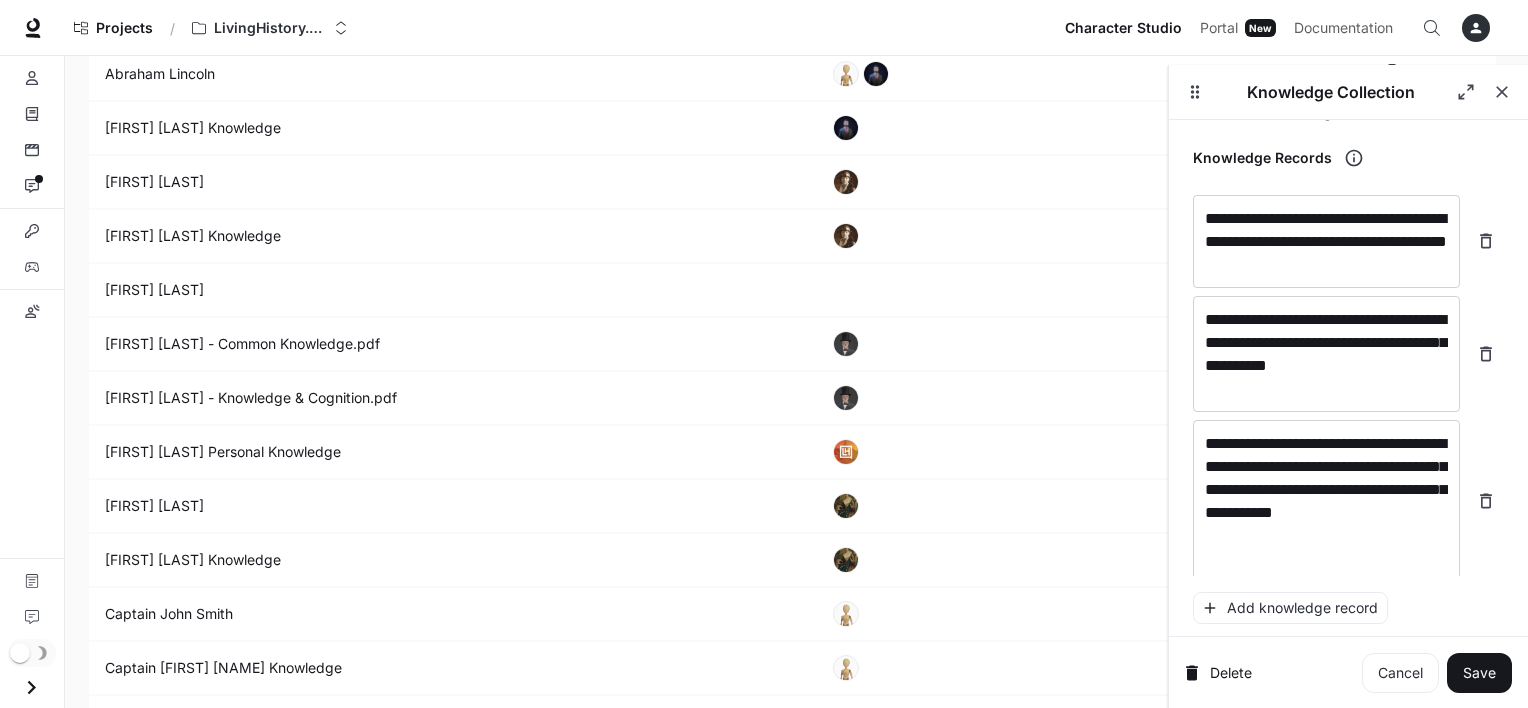 scroll, scrollTop: 5812, scrollLeft: 0, axis: vertical 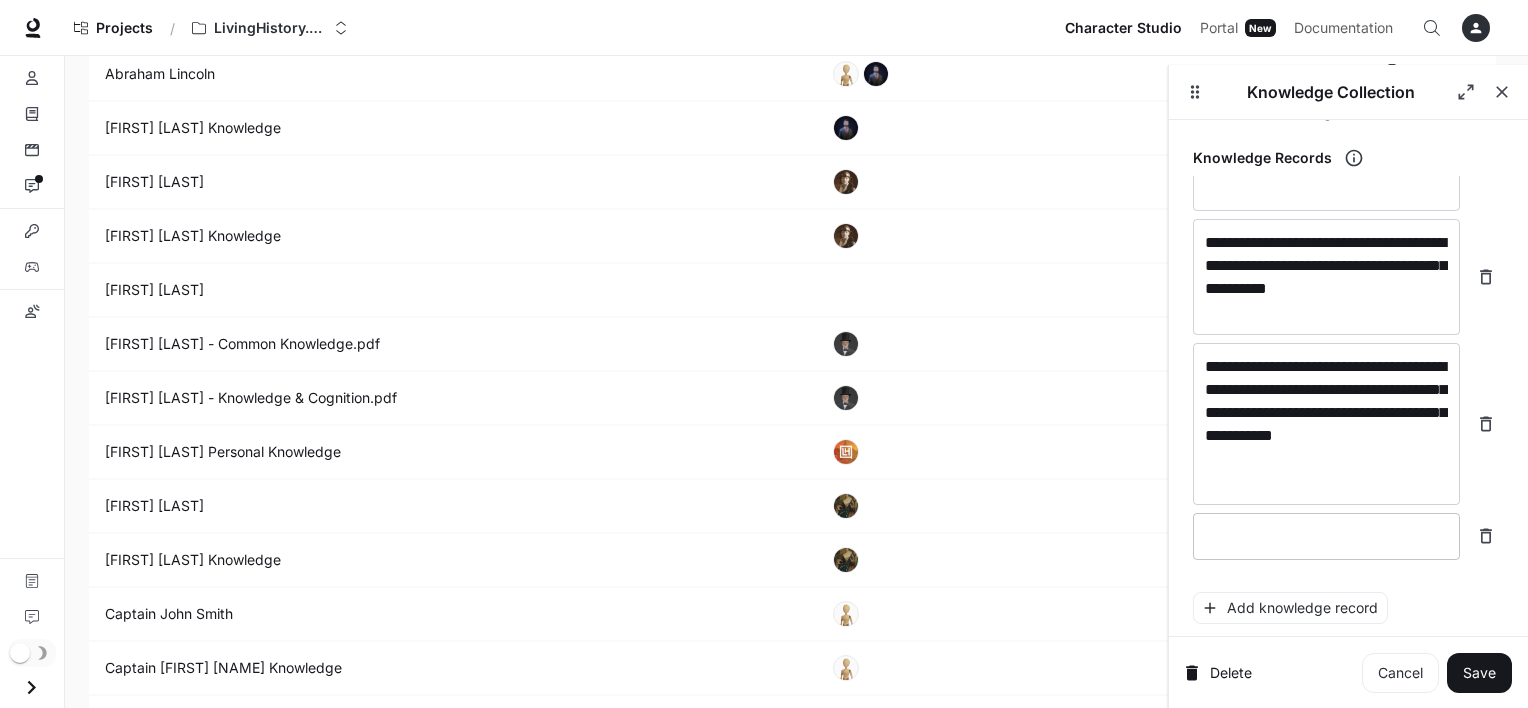 click at bounding box center (1326, 536) 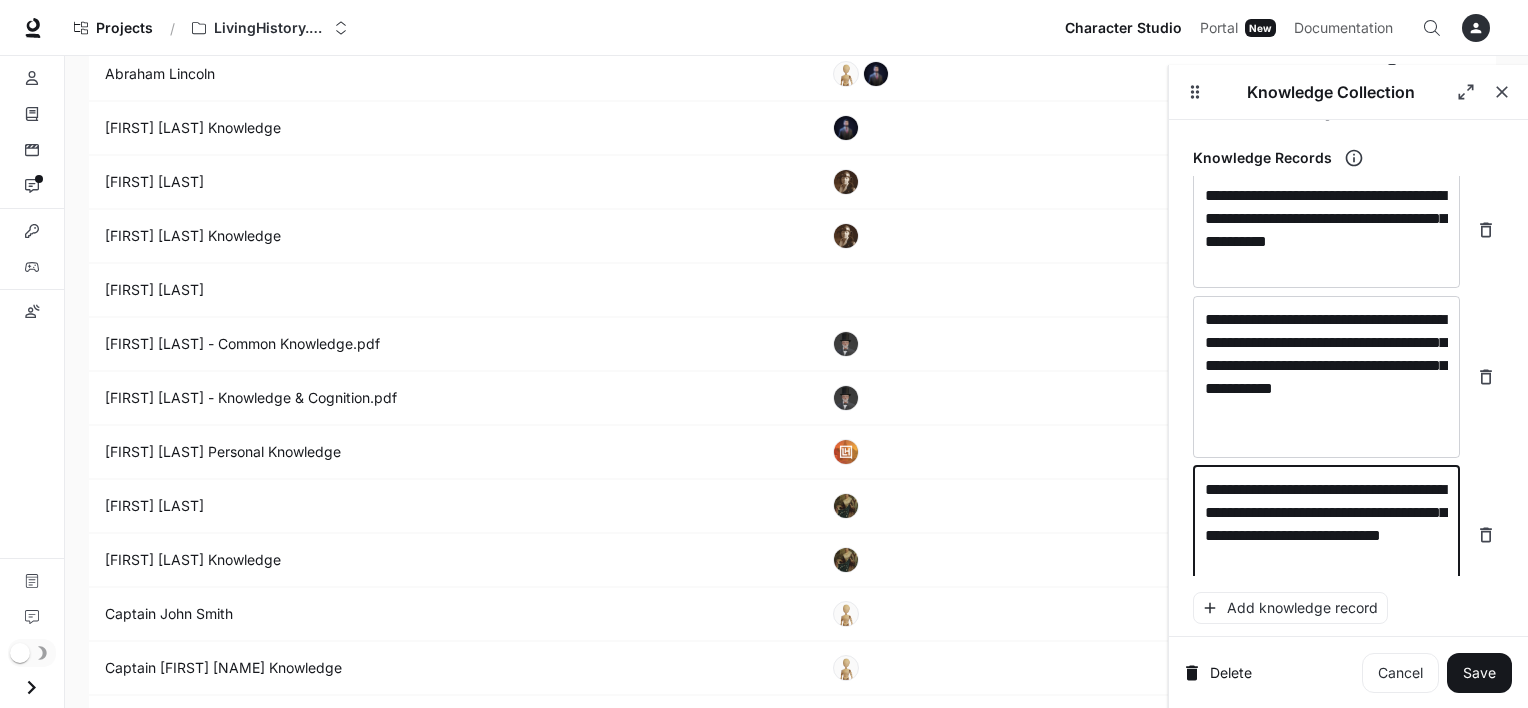 scroll, scrollTop: 5865, scrollLeft: 0, axis: vertical 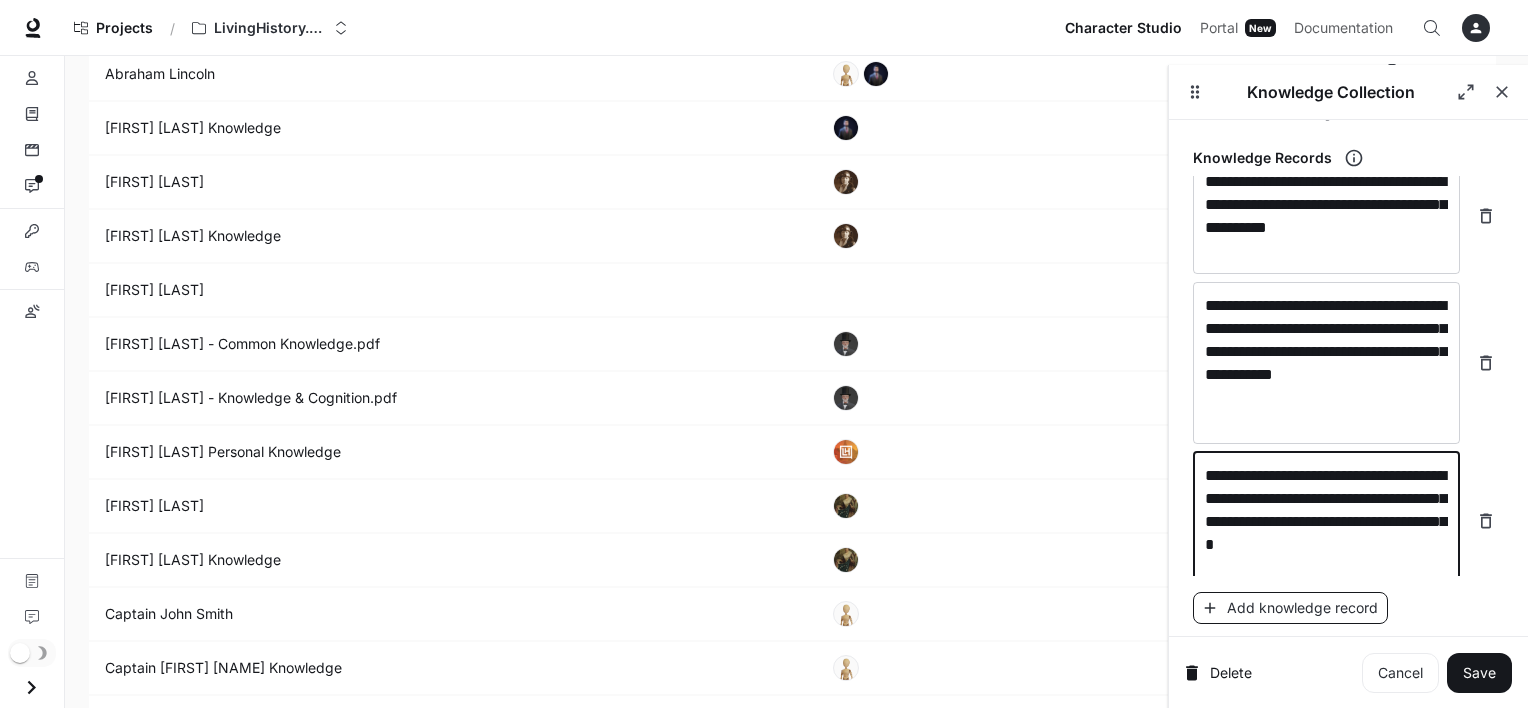 type on "**********" 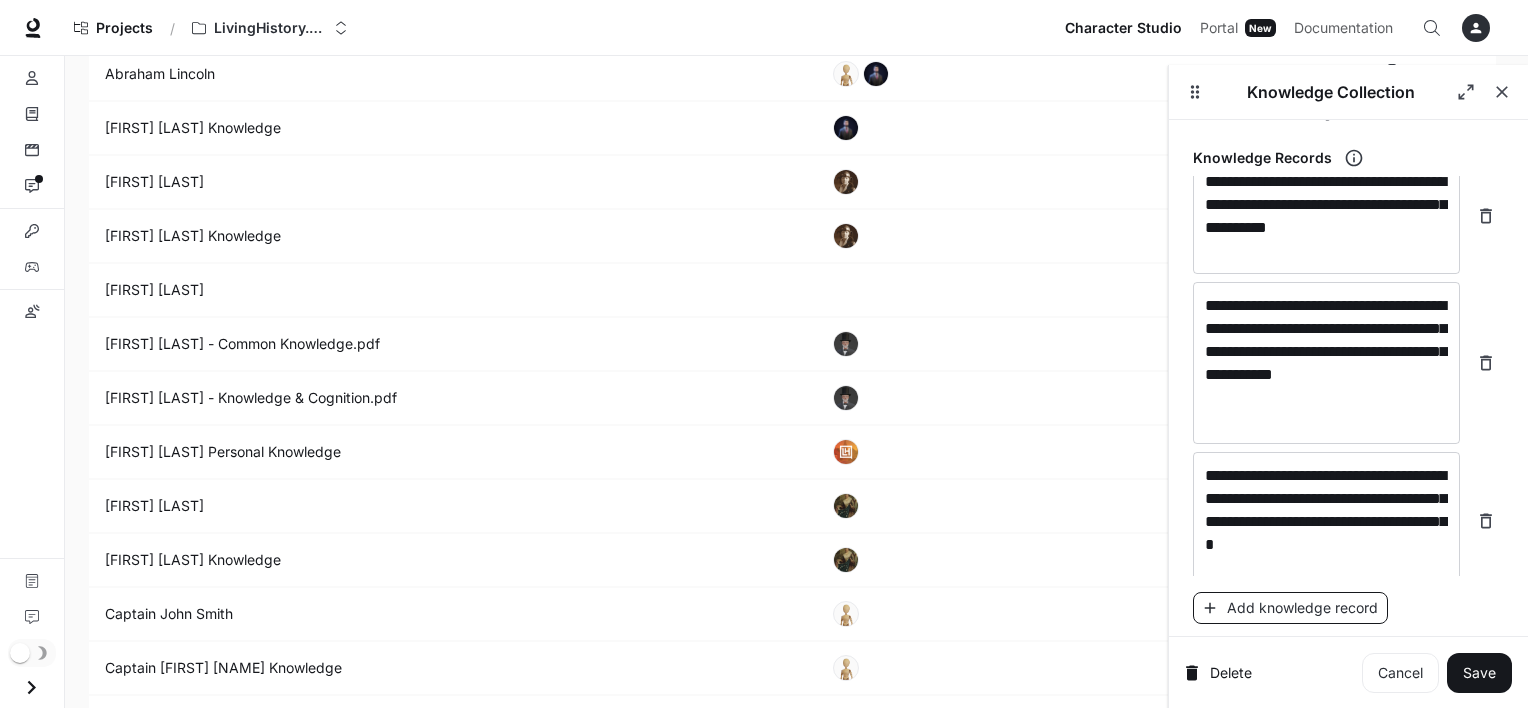 scroll, scrollTop: 5951, scrollLeft: 0, axis: vertical 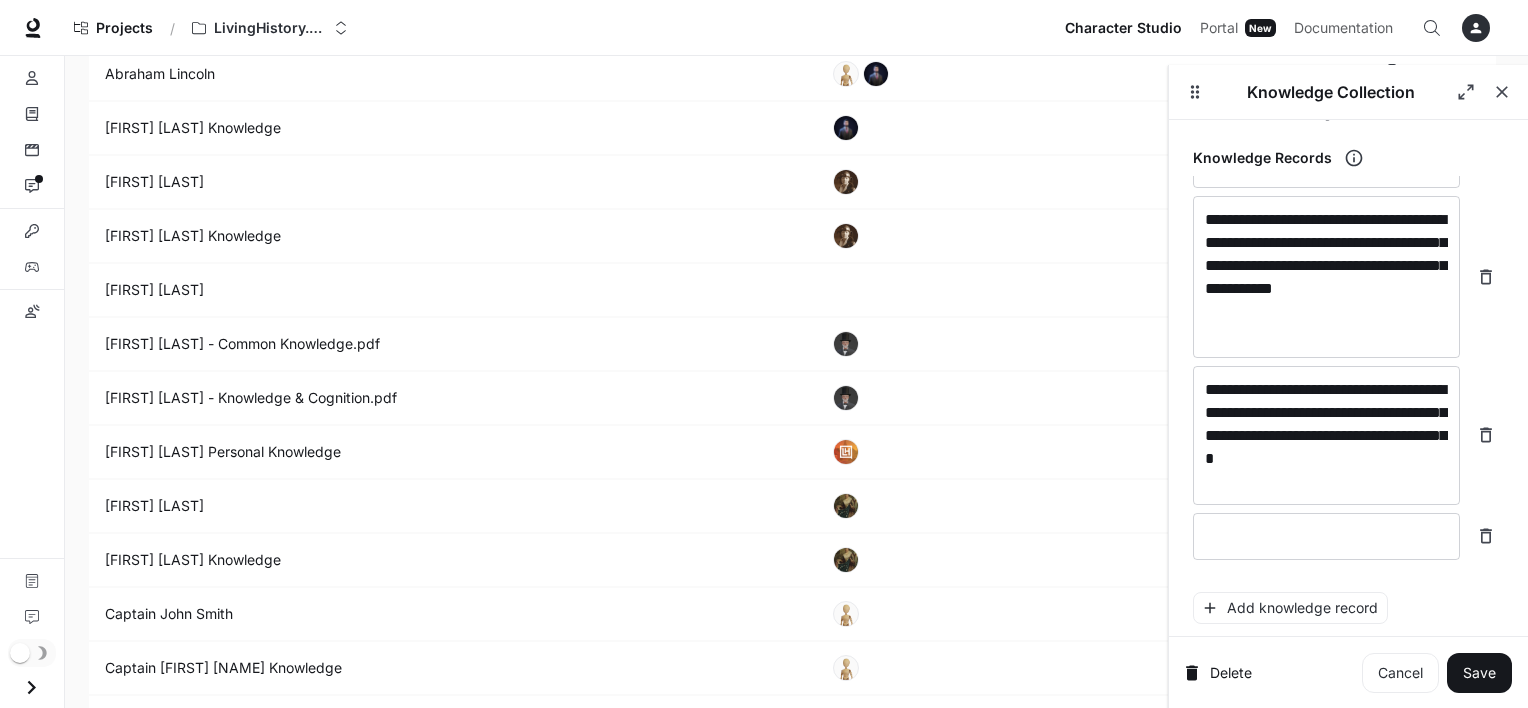 click on "**********" at bounding box center (1348, -2608) 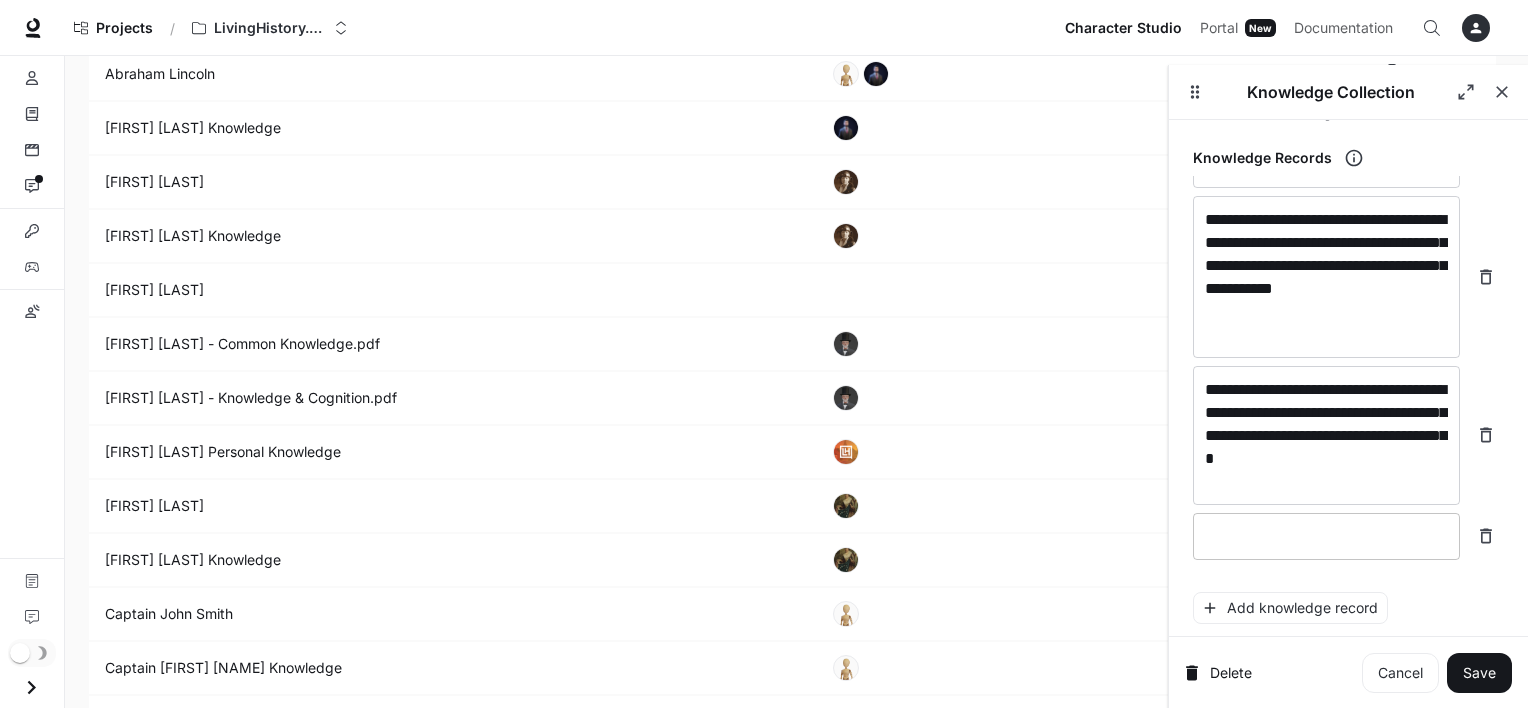 click at bounding box center (1326, 536) 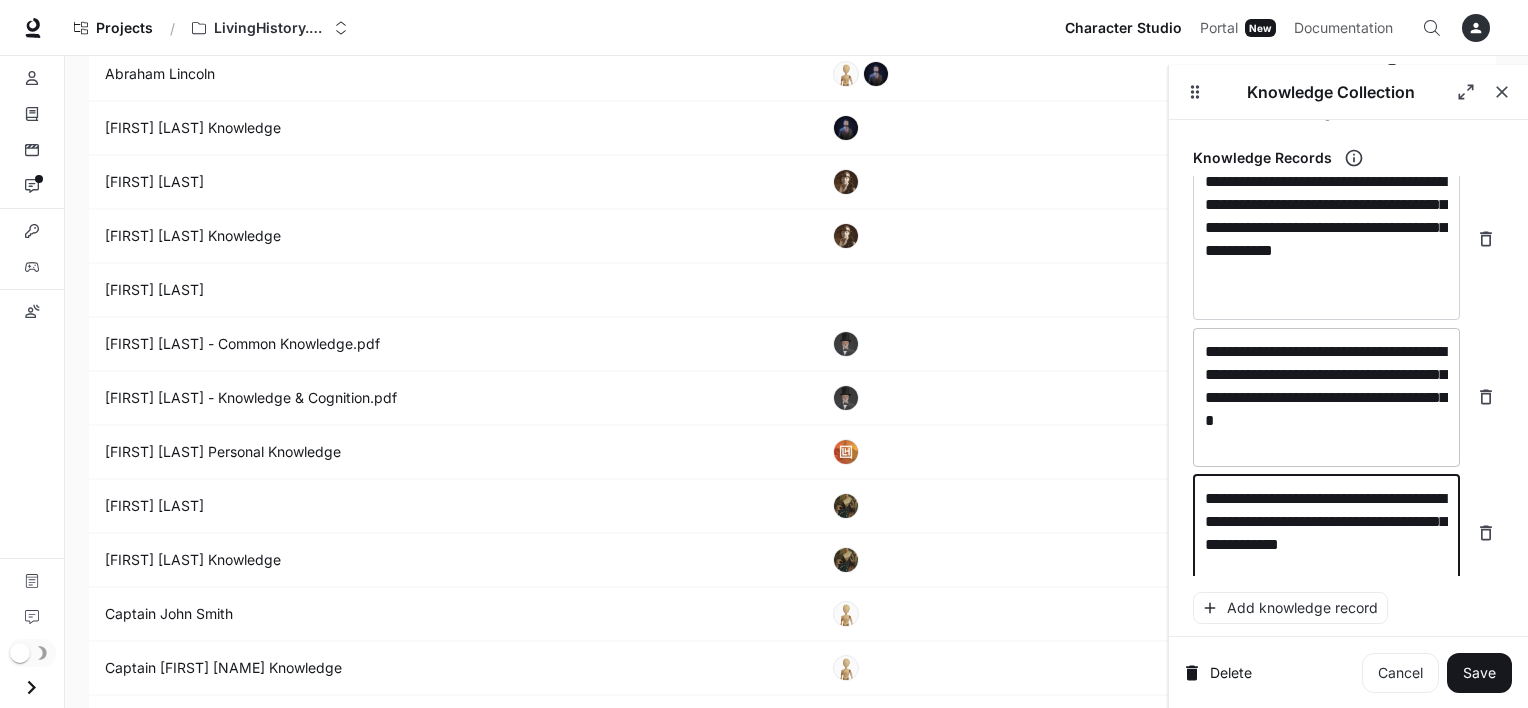 scroll, scrollTop: 6012, scrollLeft: 0, axis: vertical 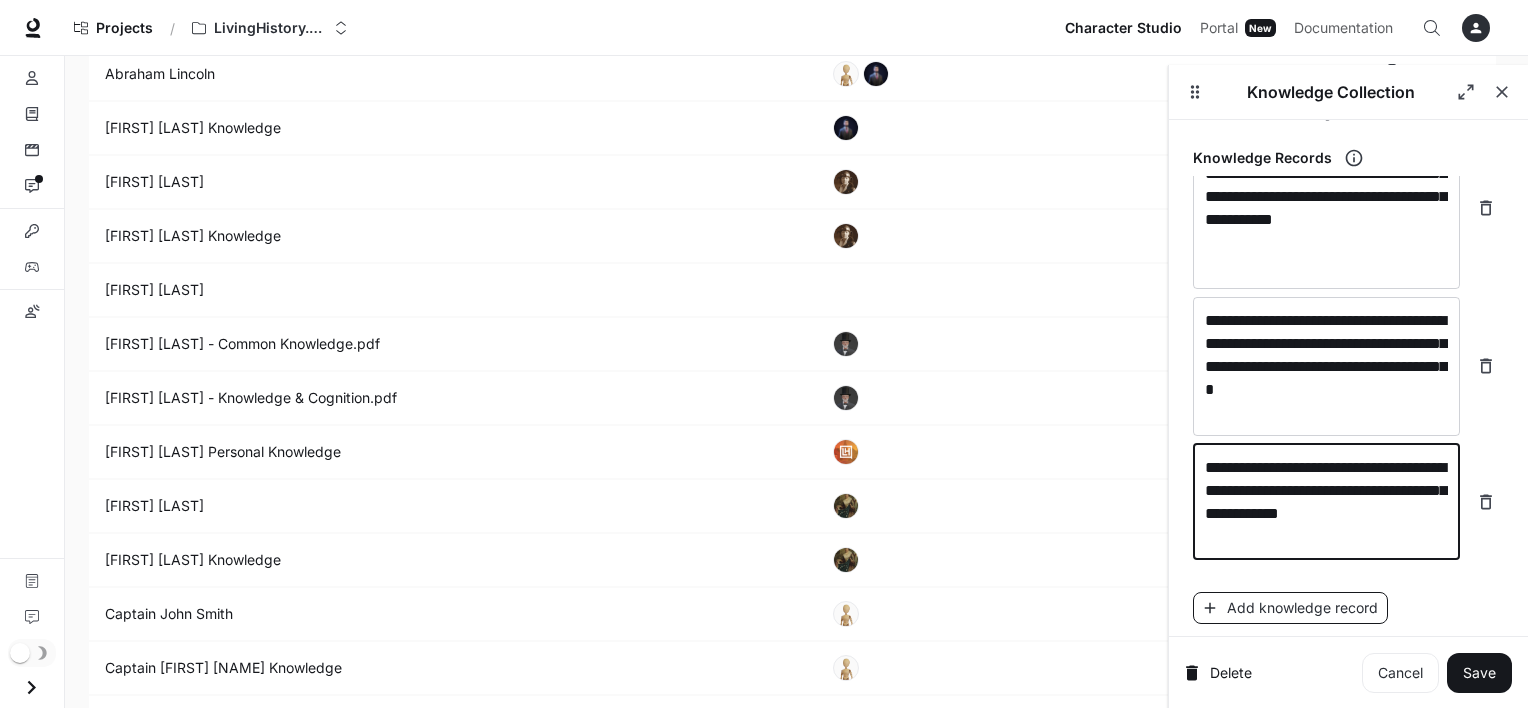 type on "**********" 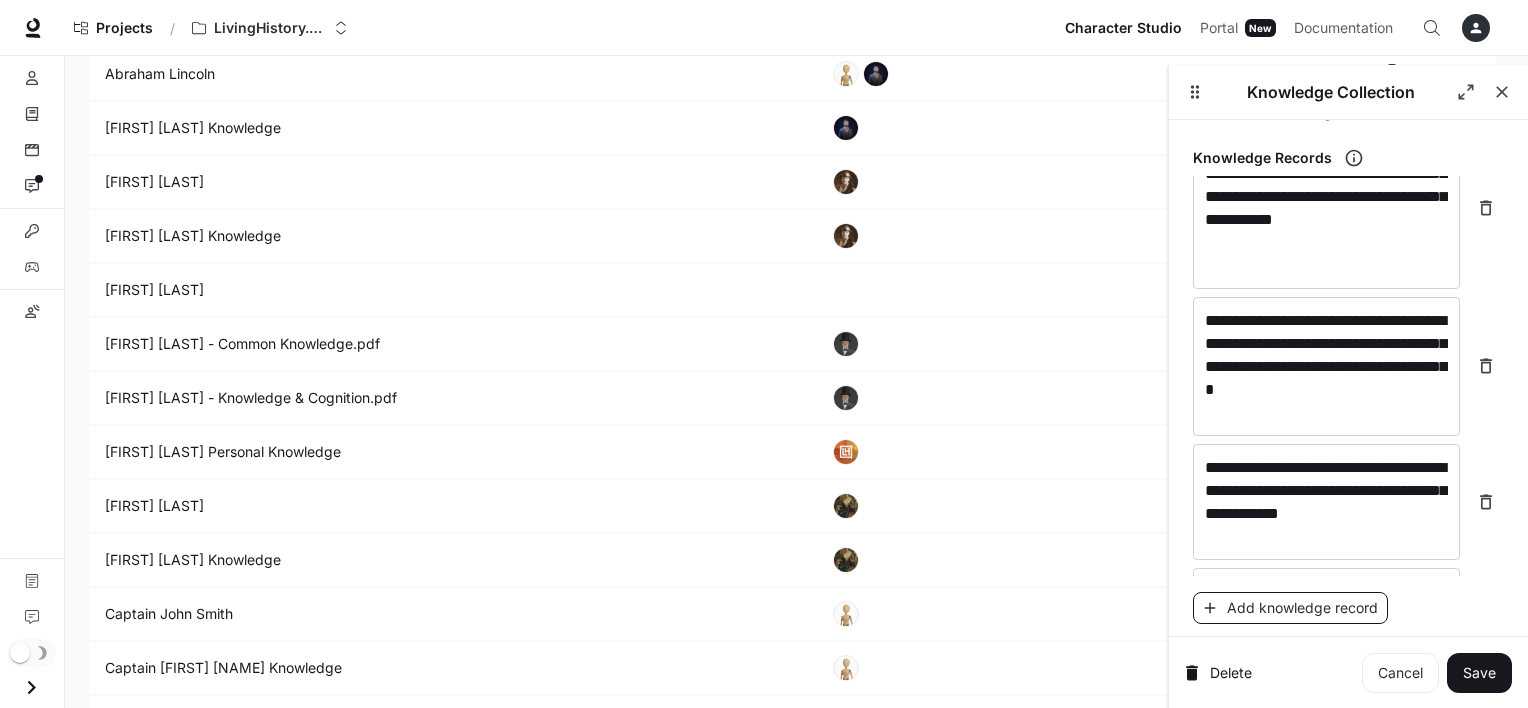 scroll, scrollTop: 6067, scrollLeft: 0, axis: vertical 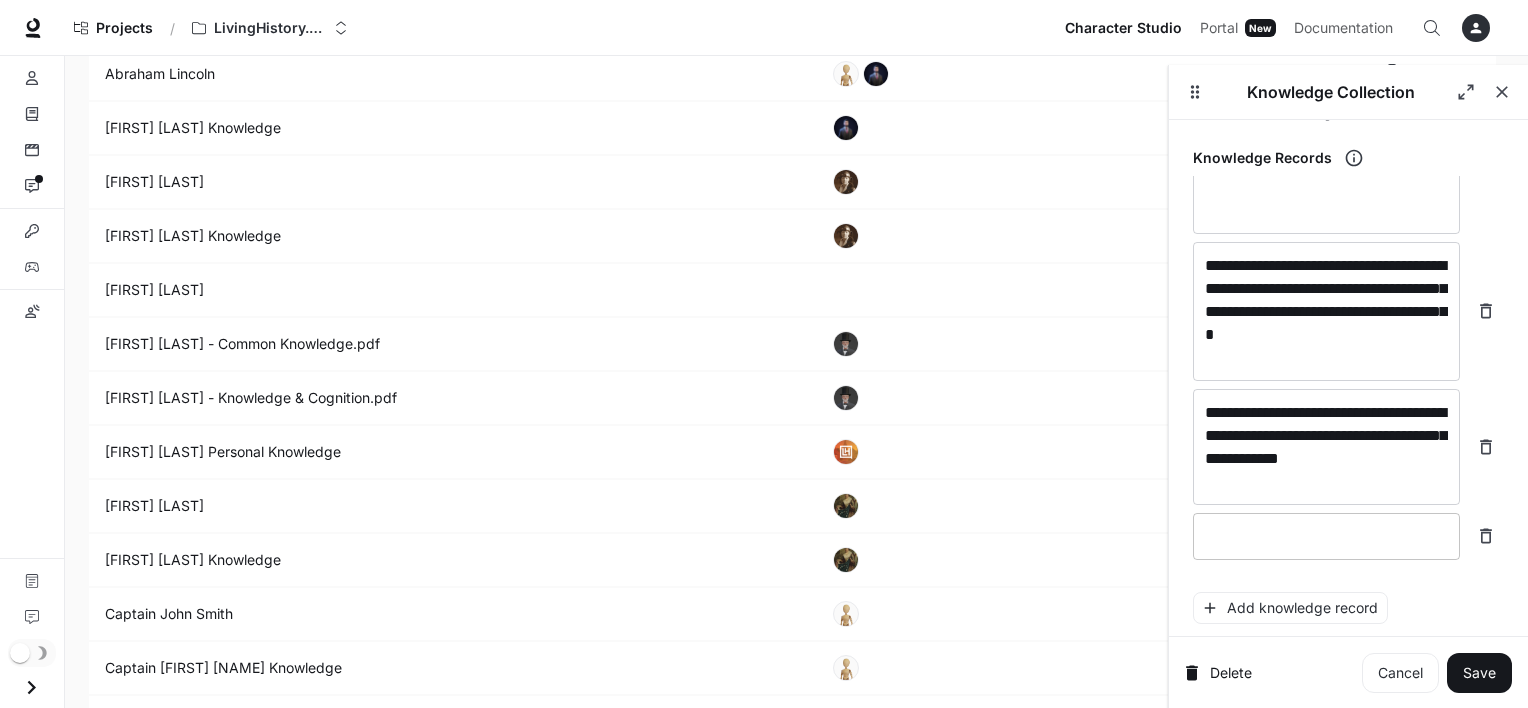 click at bounding box center (1326, 536) 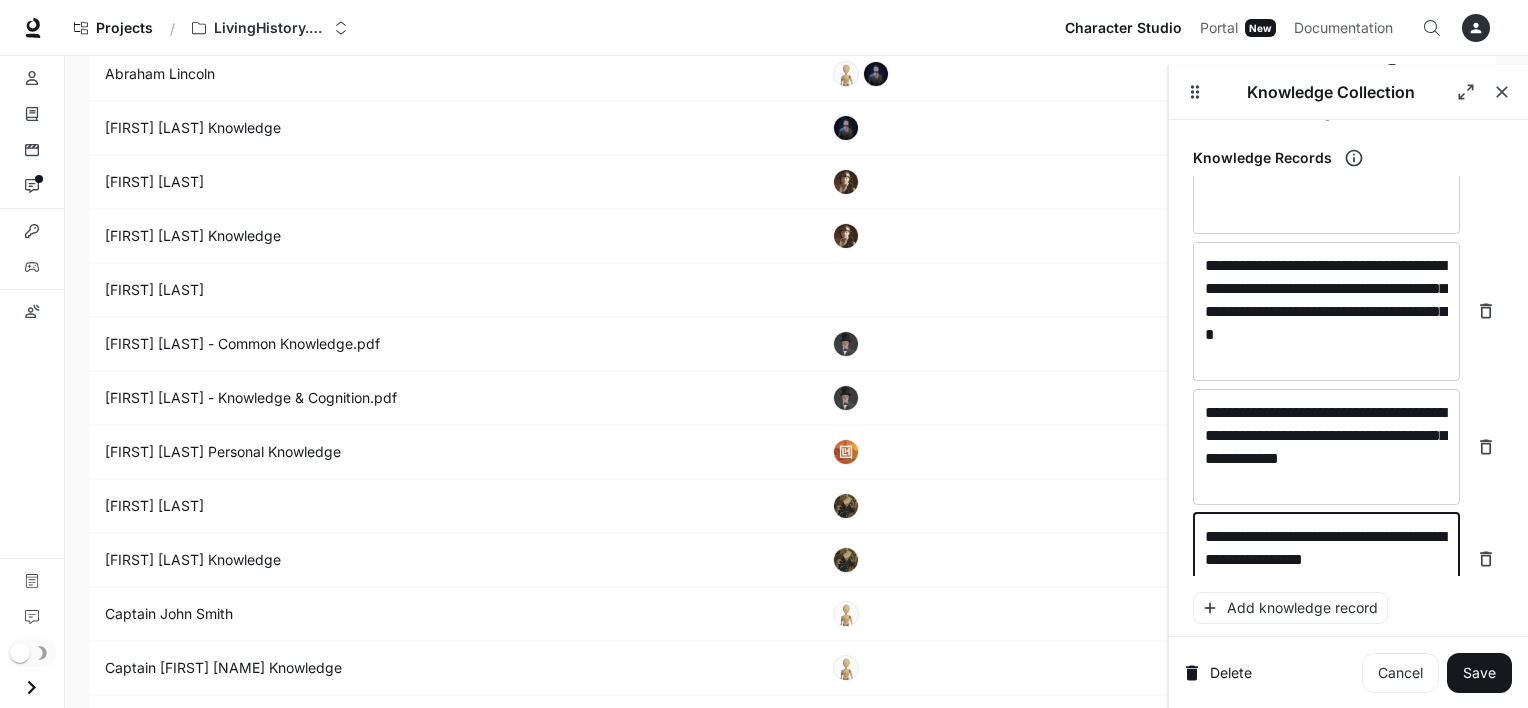 scroll, scrollTop: 6083, scrollLeft: 0, axis: vertical 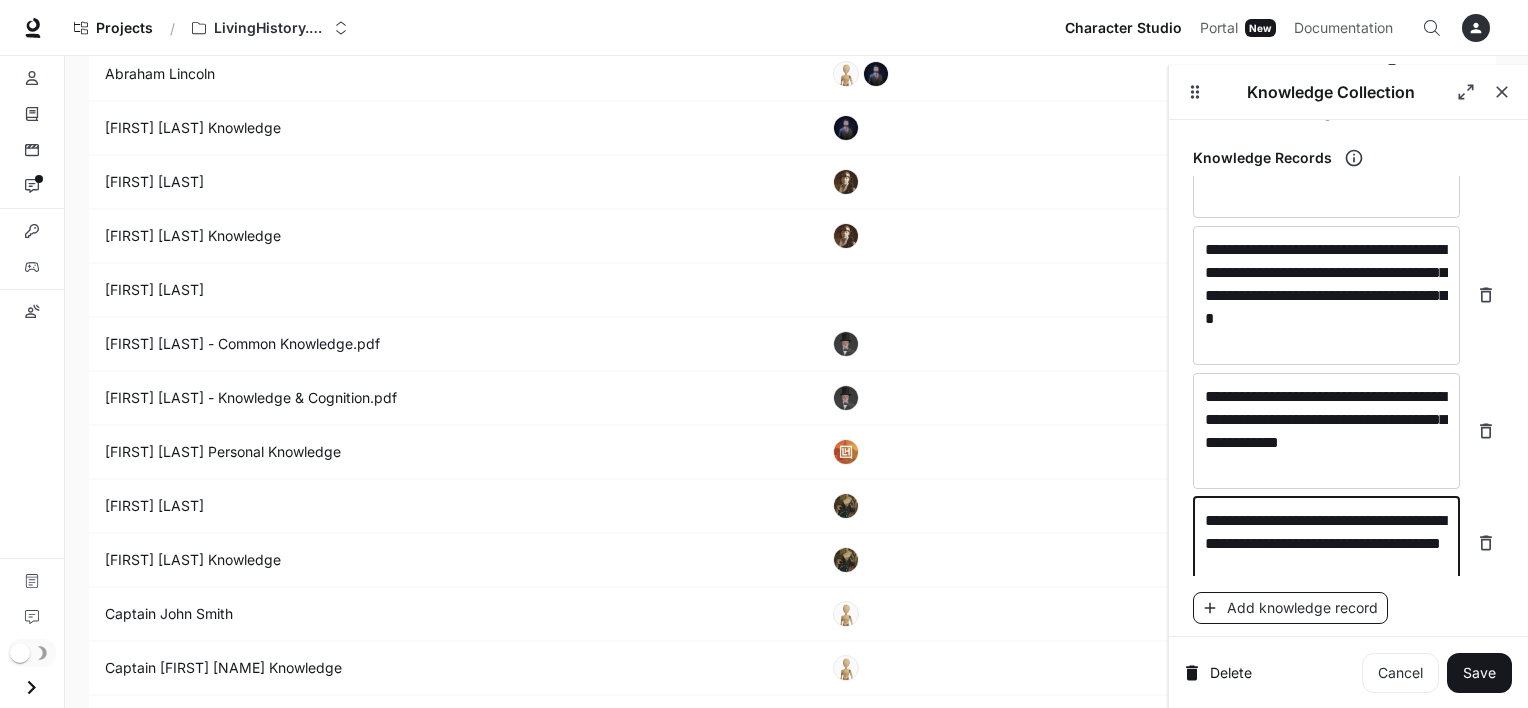 type on "**********" 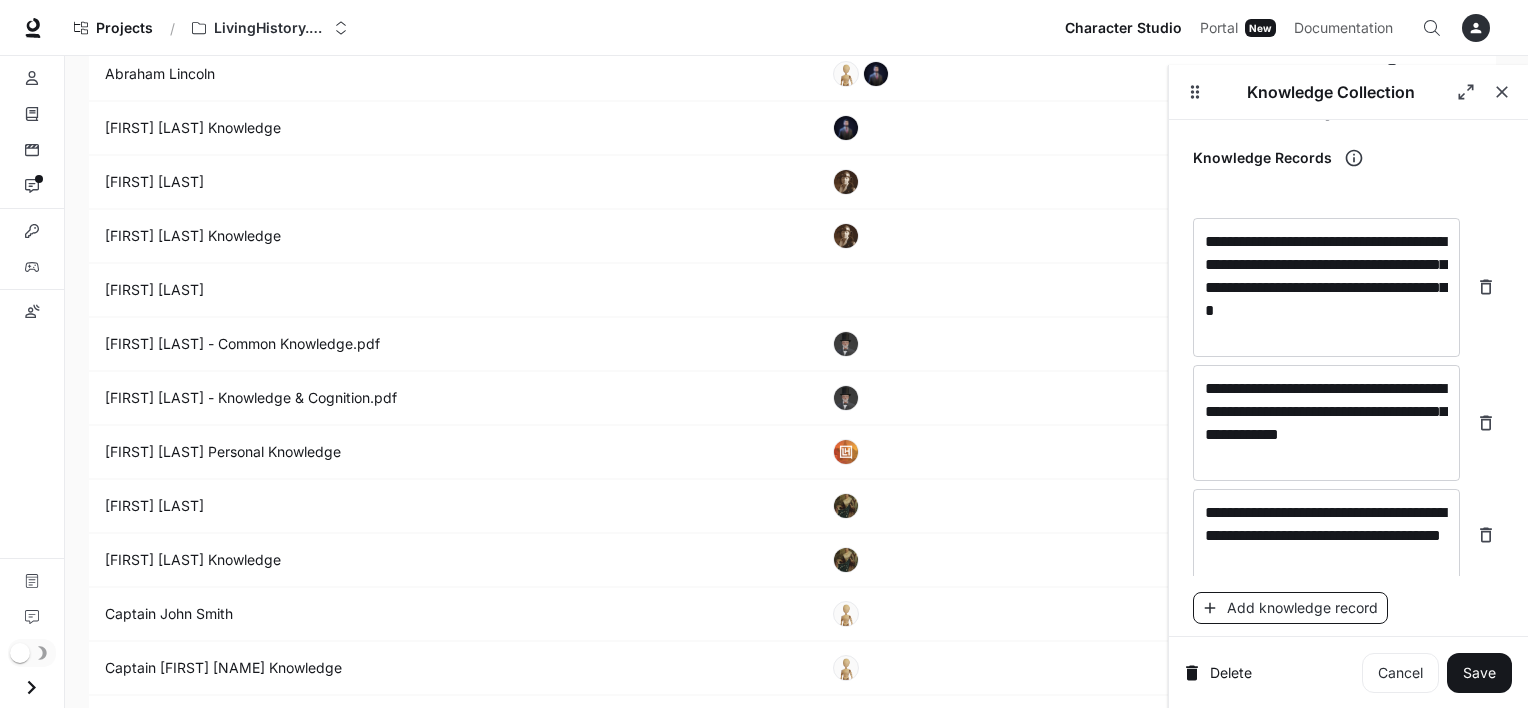 scroll, scrollTop: 6160, scrollLeft: 0, axis: vertical 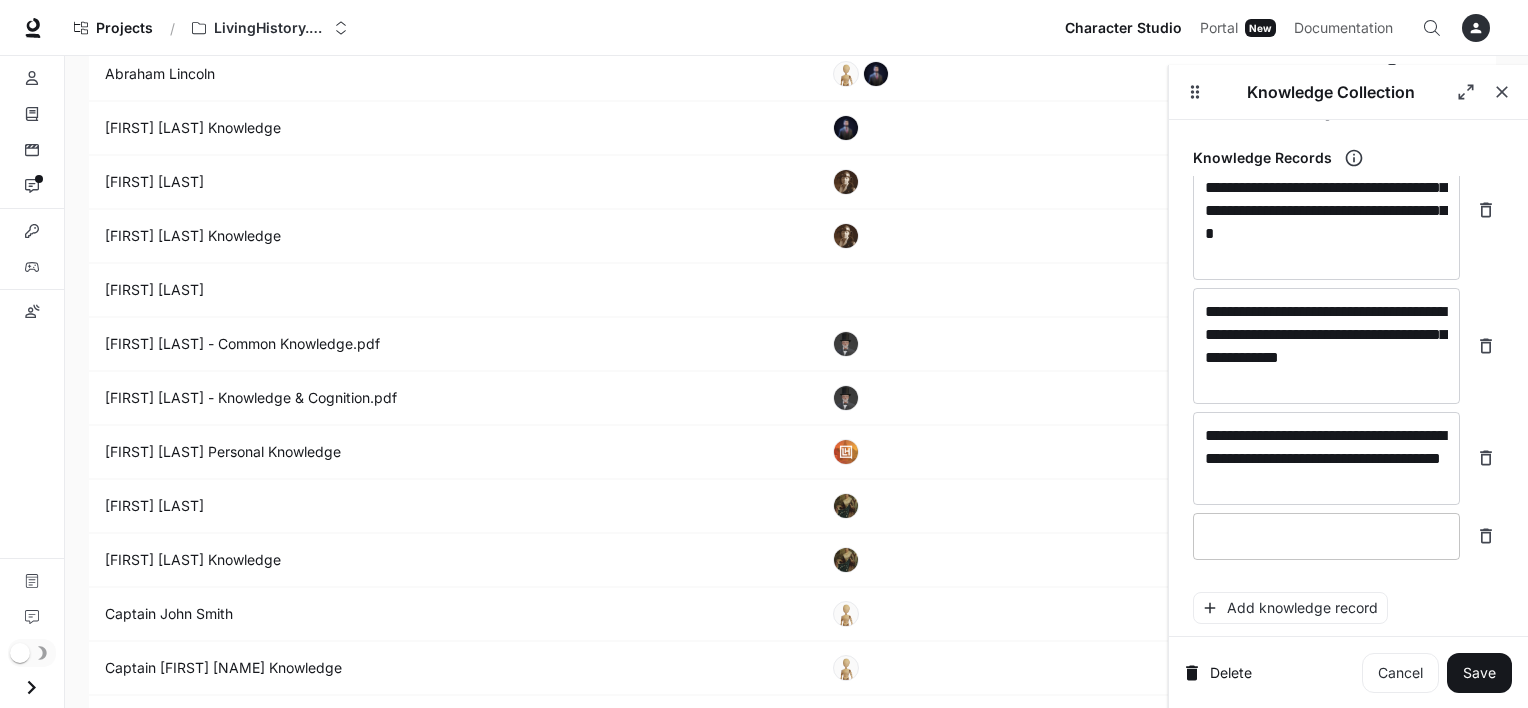 click on "* ​" at bounding box center [1326, 536] 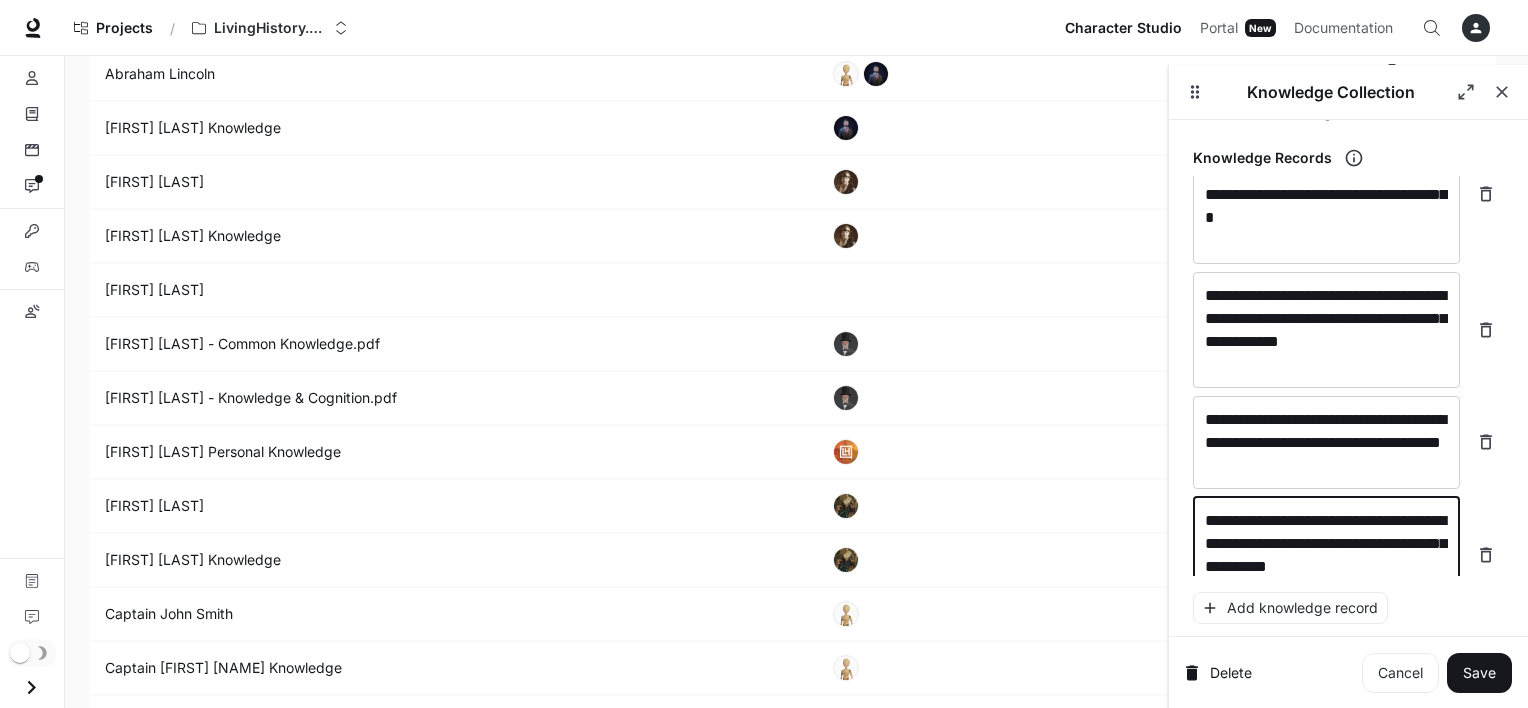 scroll, scrollTop: 6199, scrollLeft: 0, axis: vertical 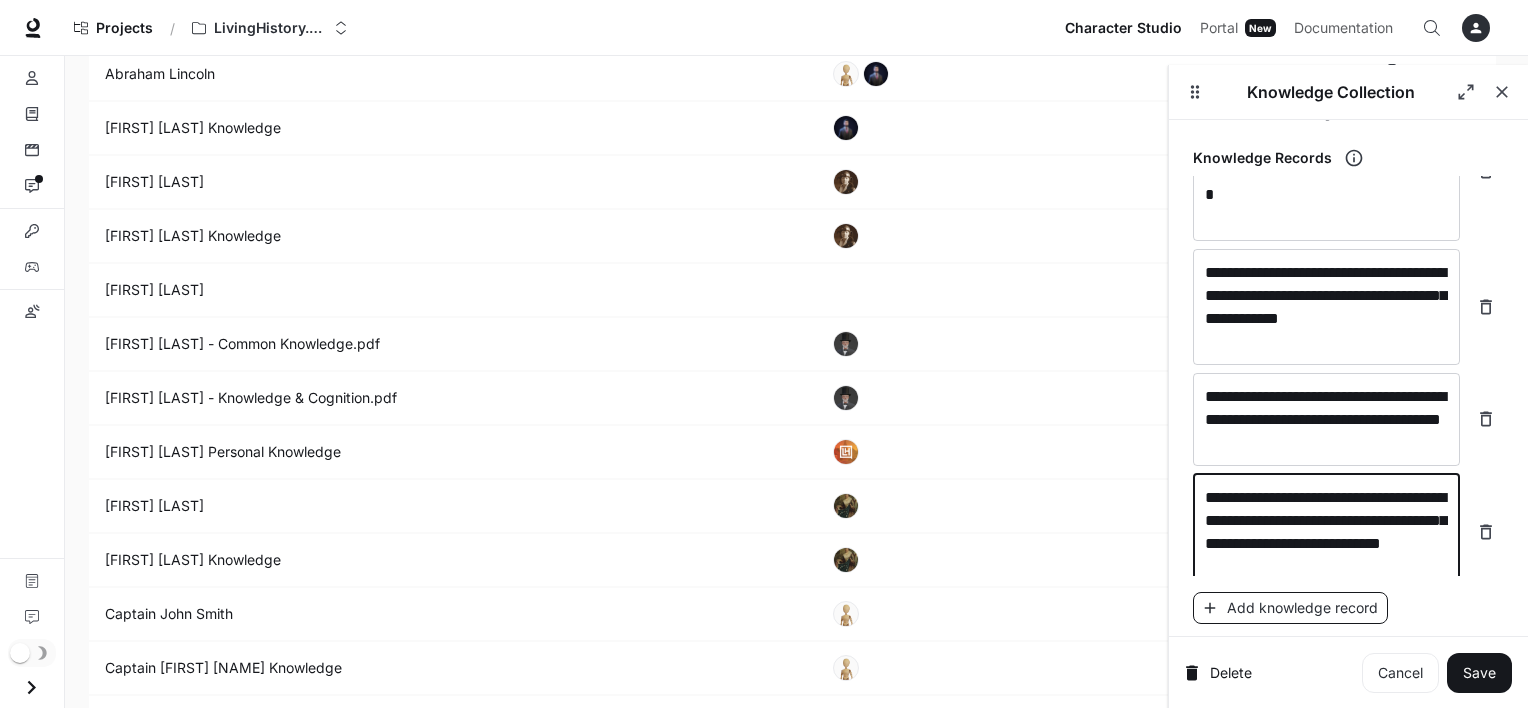 type on "**********" 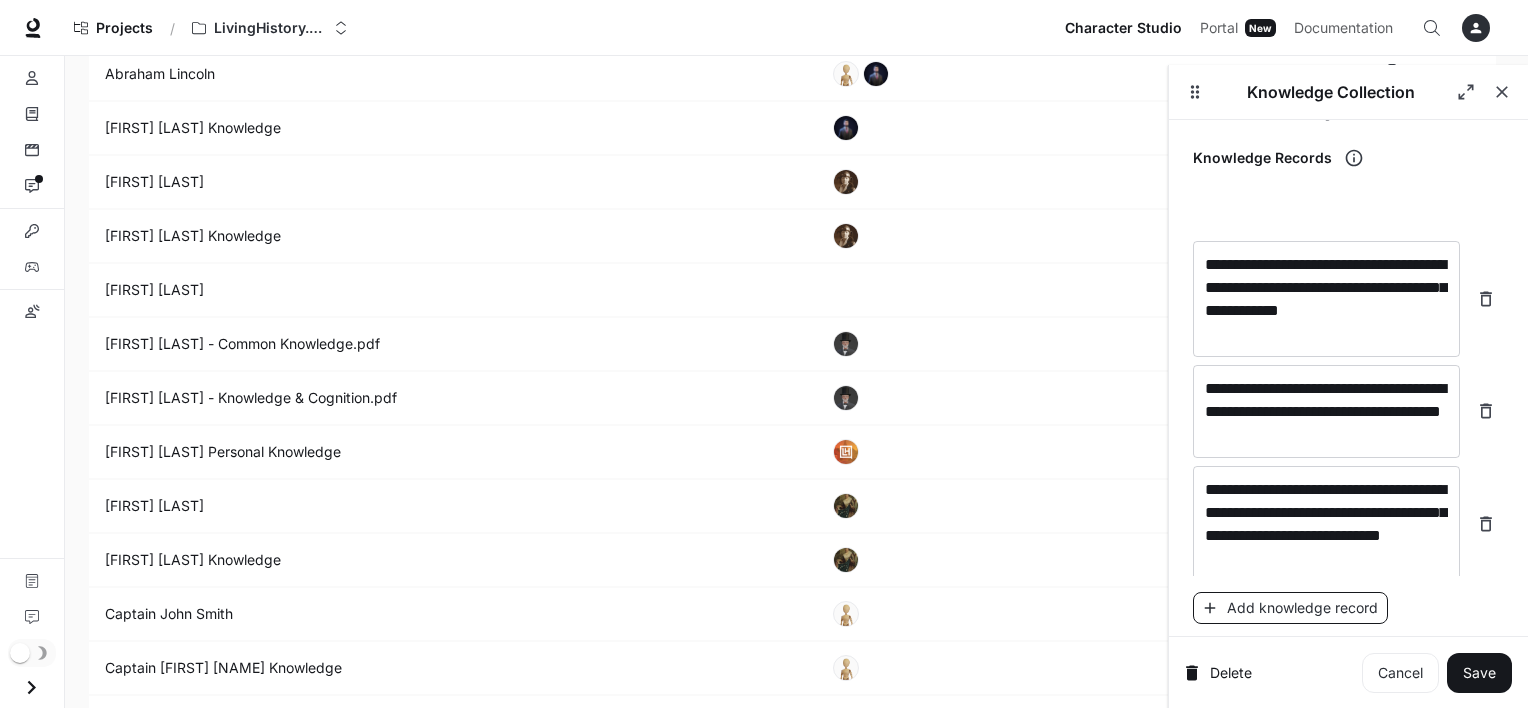 scroll, scrollTop: 6276, scrollLeft: 0, axis: vertical 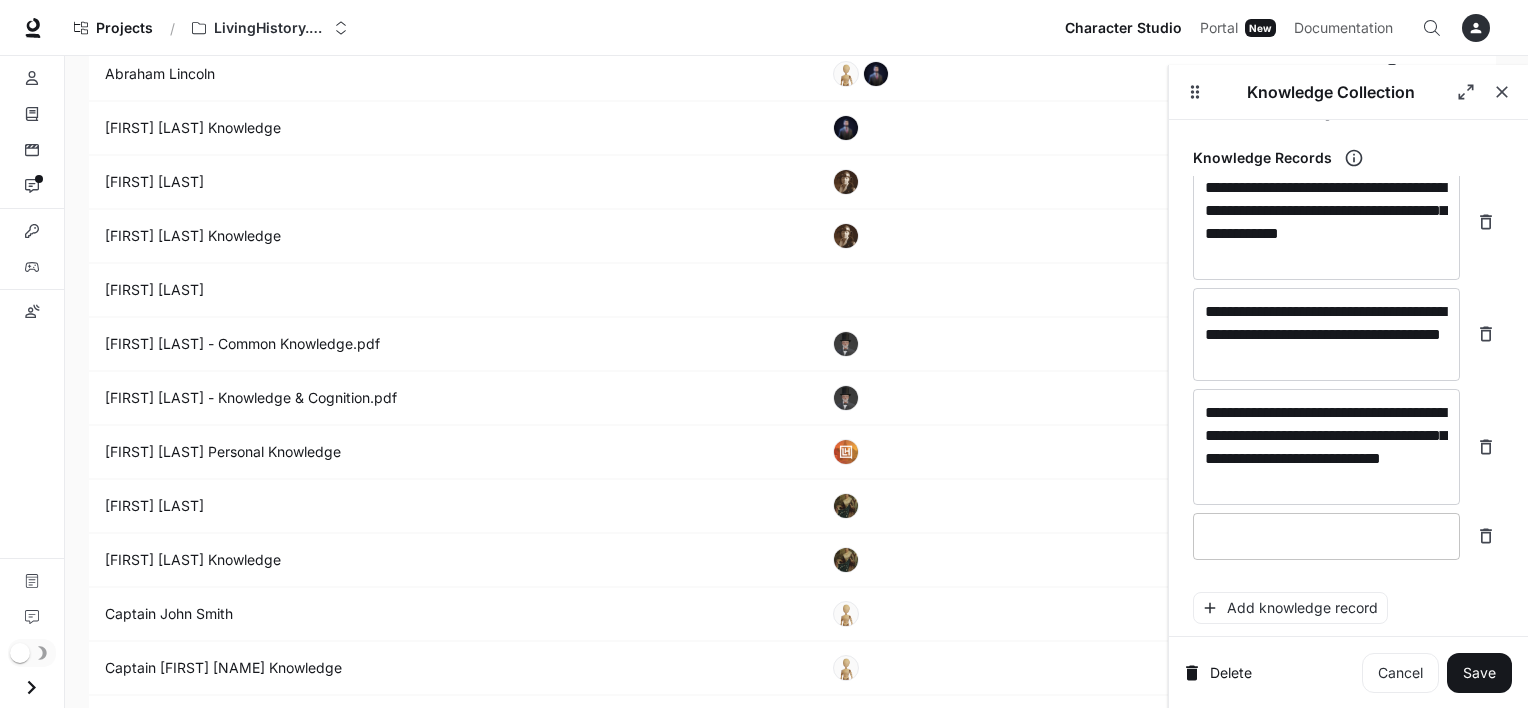 click on "* ​" at bounding box center [1326, 536] 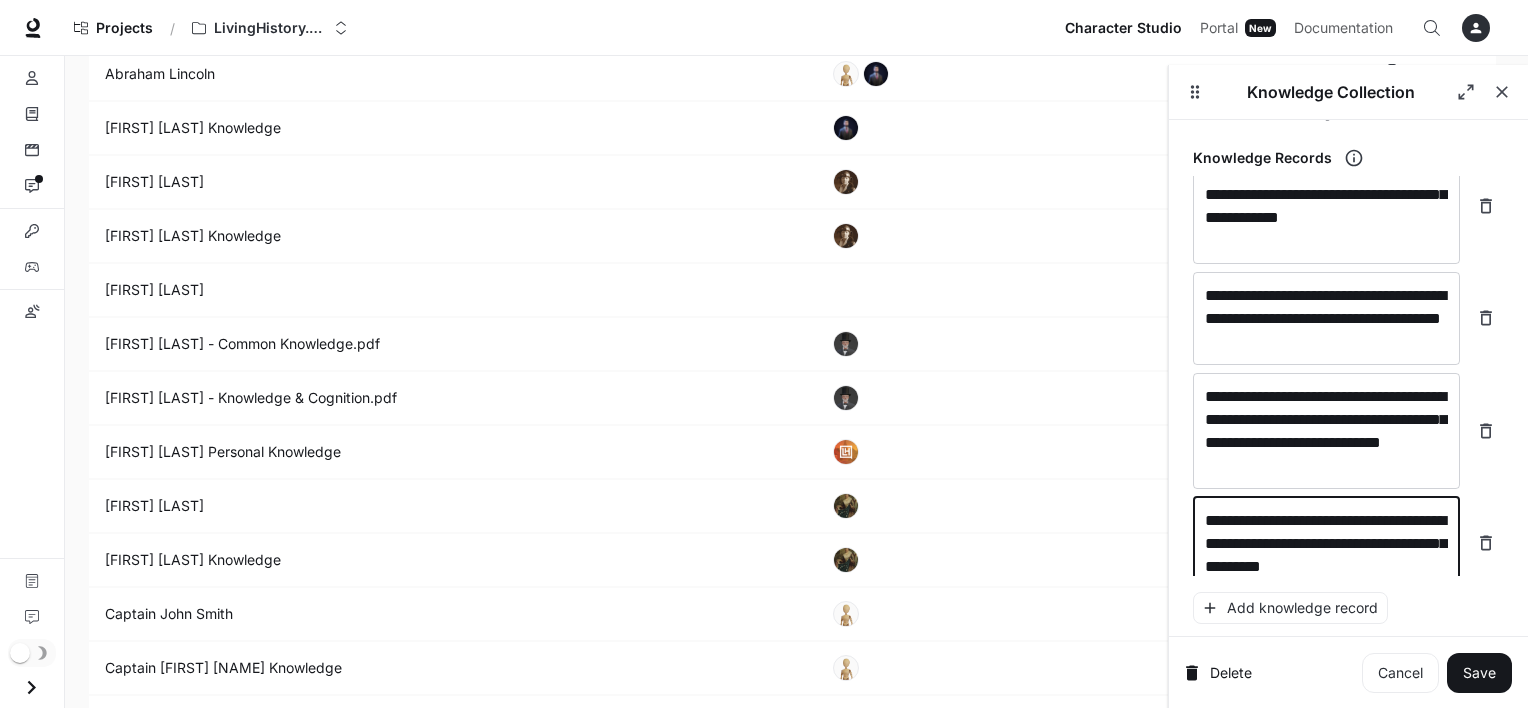 scroll, scrollTop: 6315, scrollLeft: 0, axis: vertical 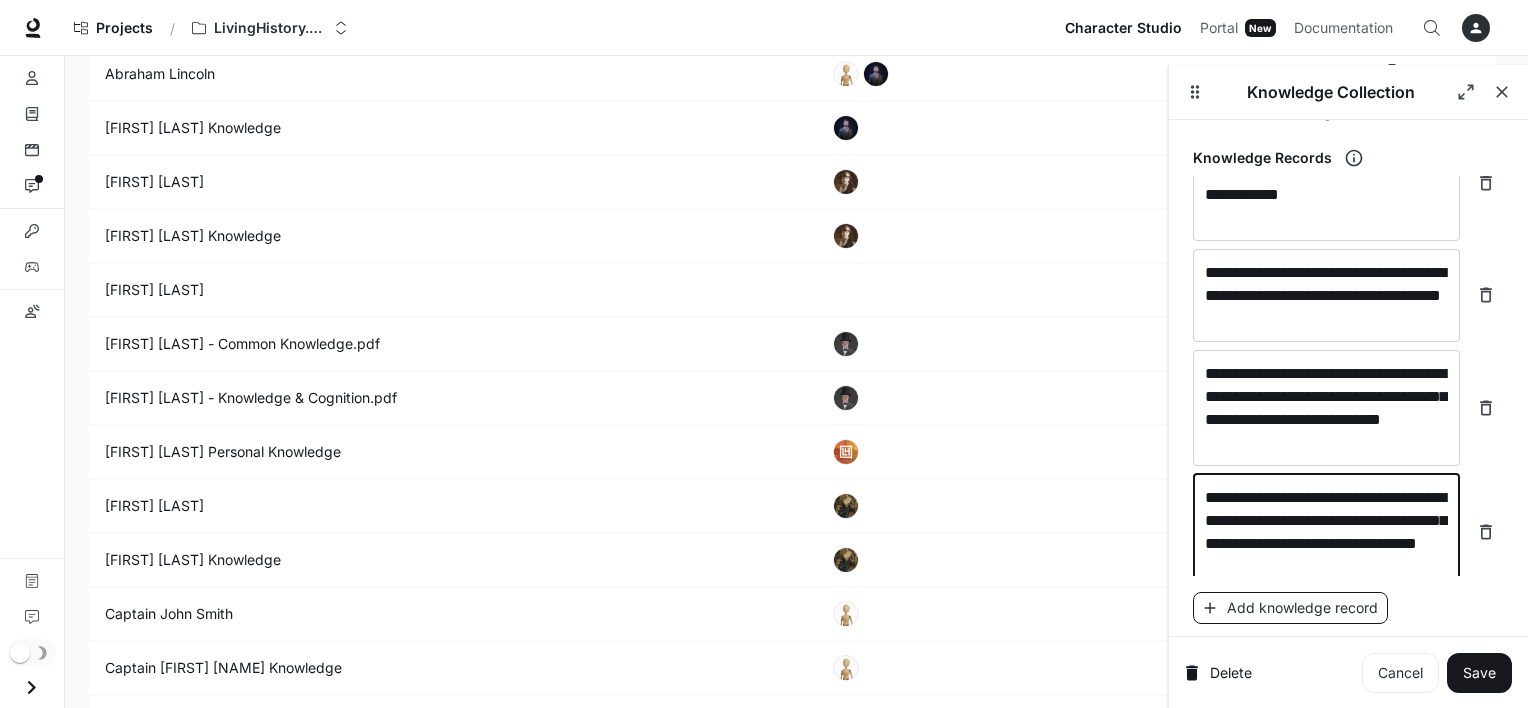 type on "**********" 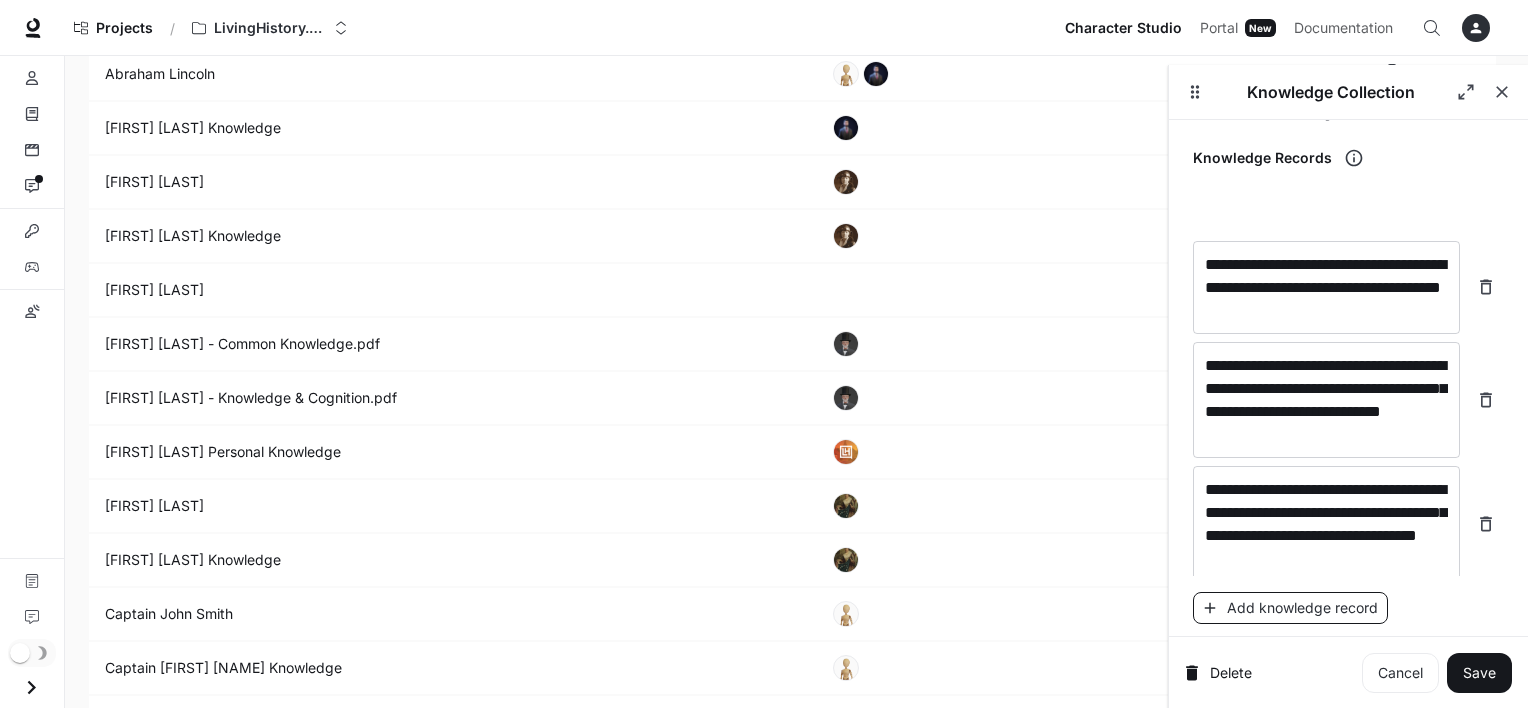 scroll, scrollTop: 6392, scrollLeft: 0, axis: vertical 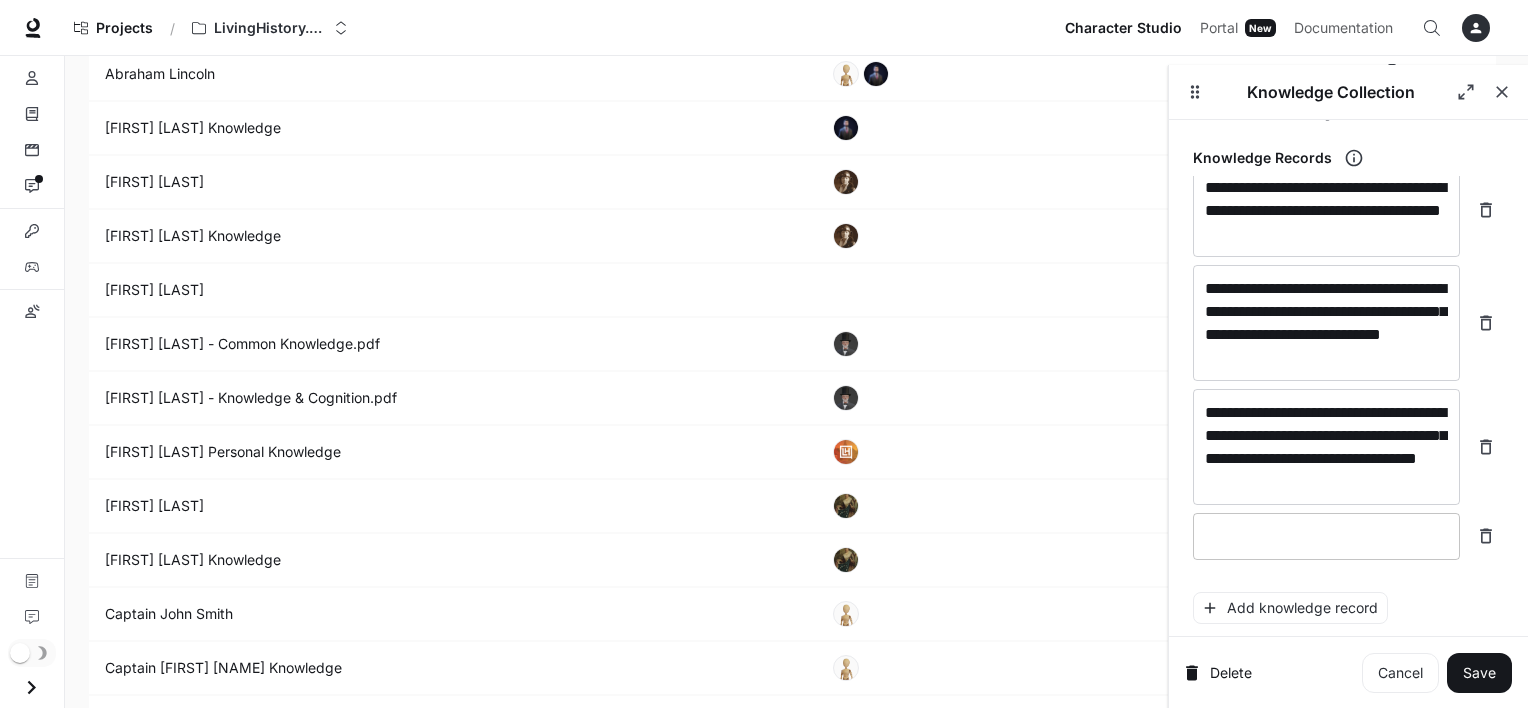 click at bounding box center [1326, 536] 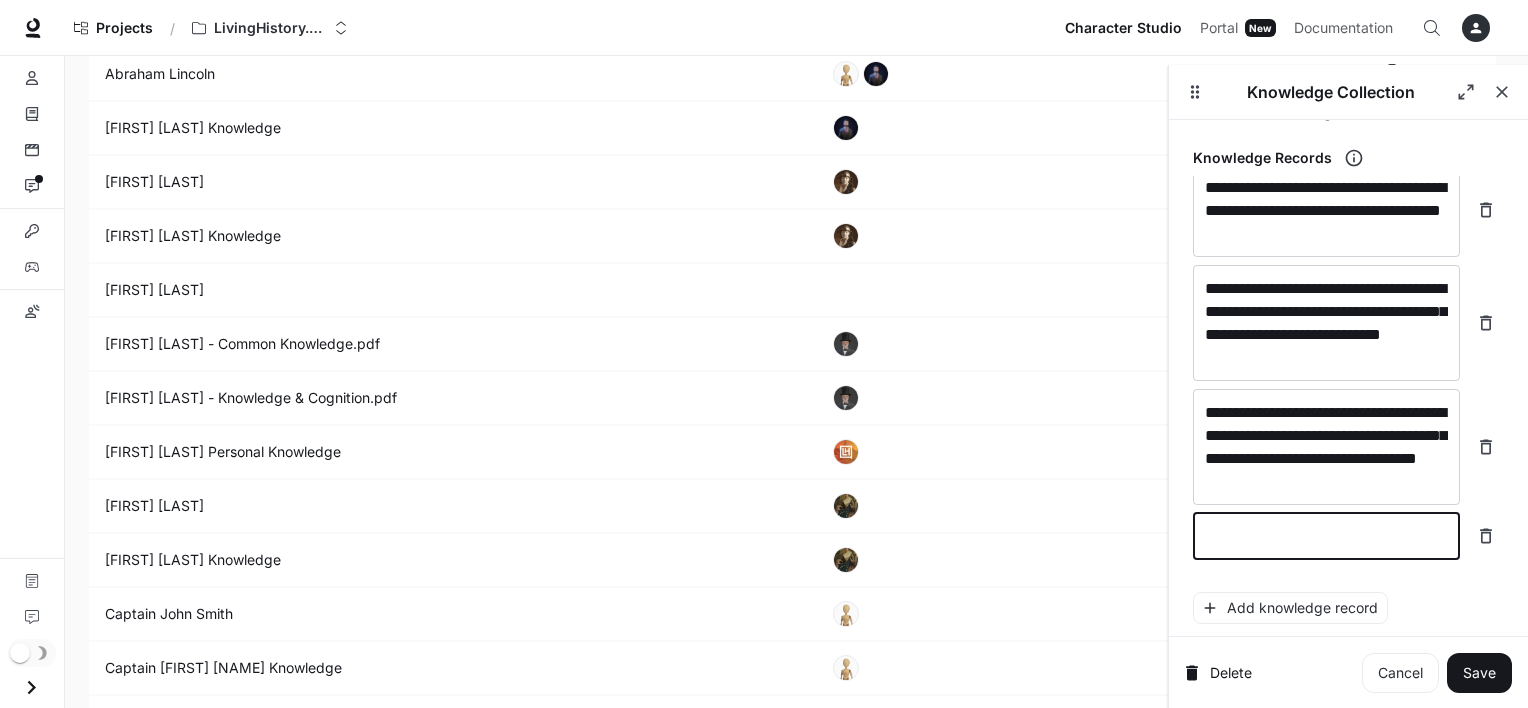 type on "*" 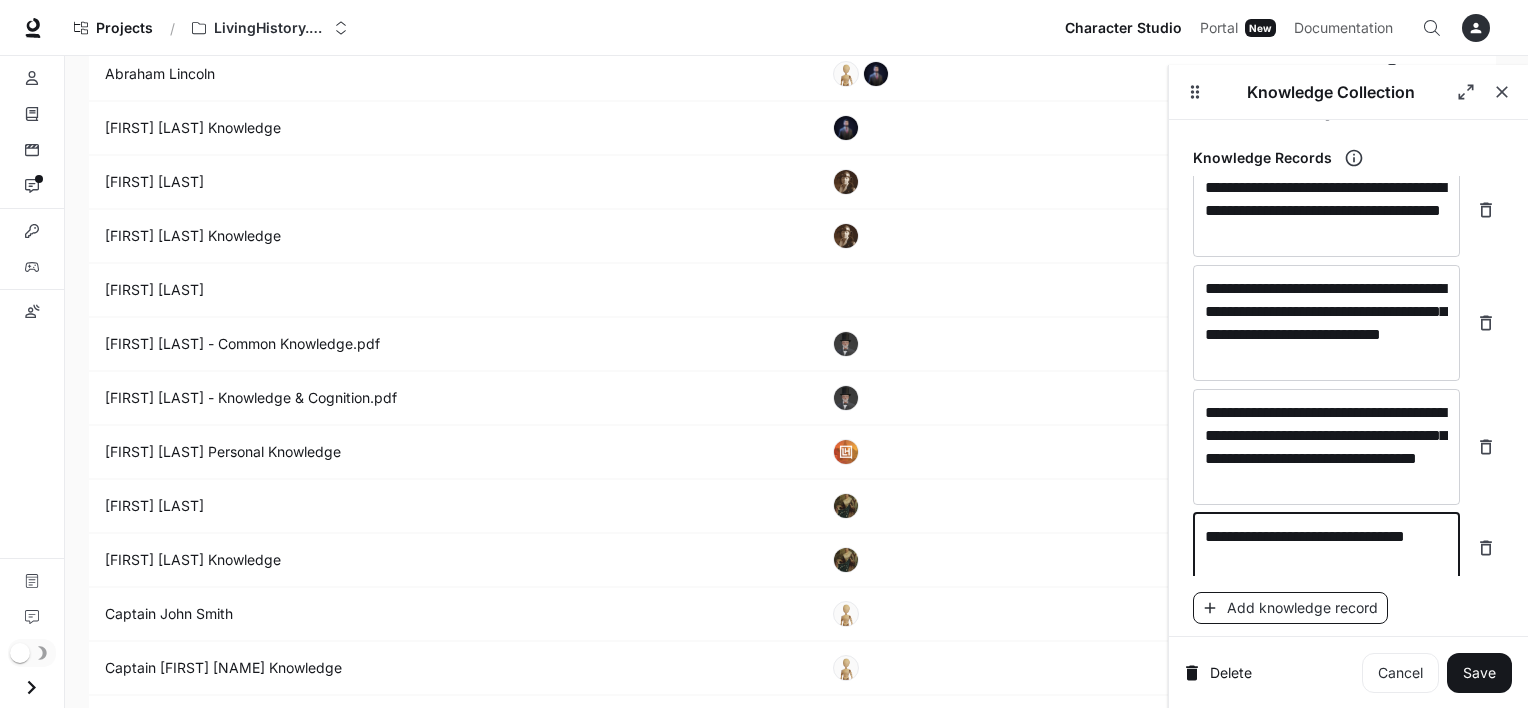type on "**********" 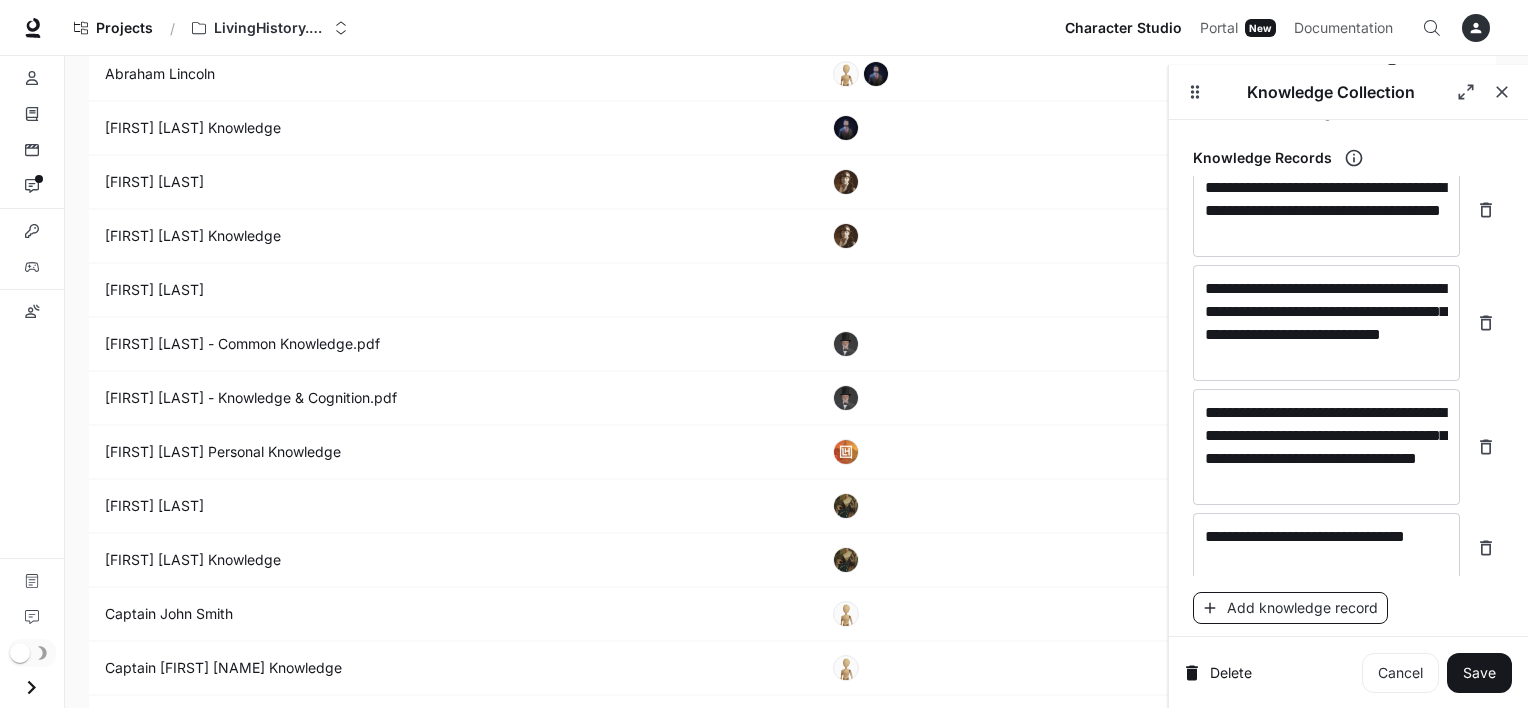 scroll, scrollTop: 6447, scrollLeft: 0, axis: vertical 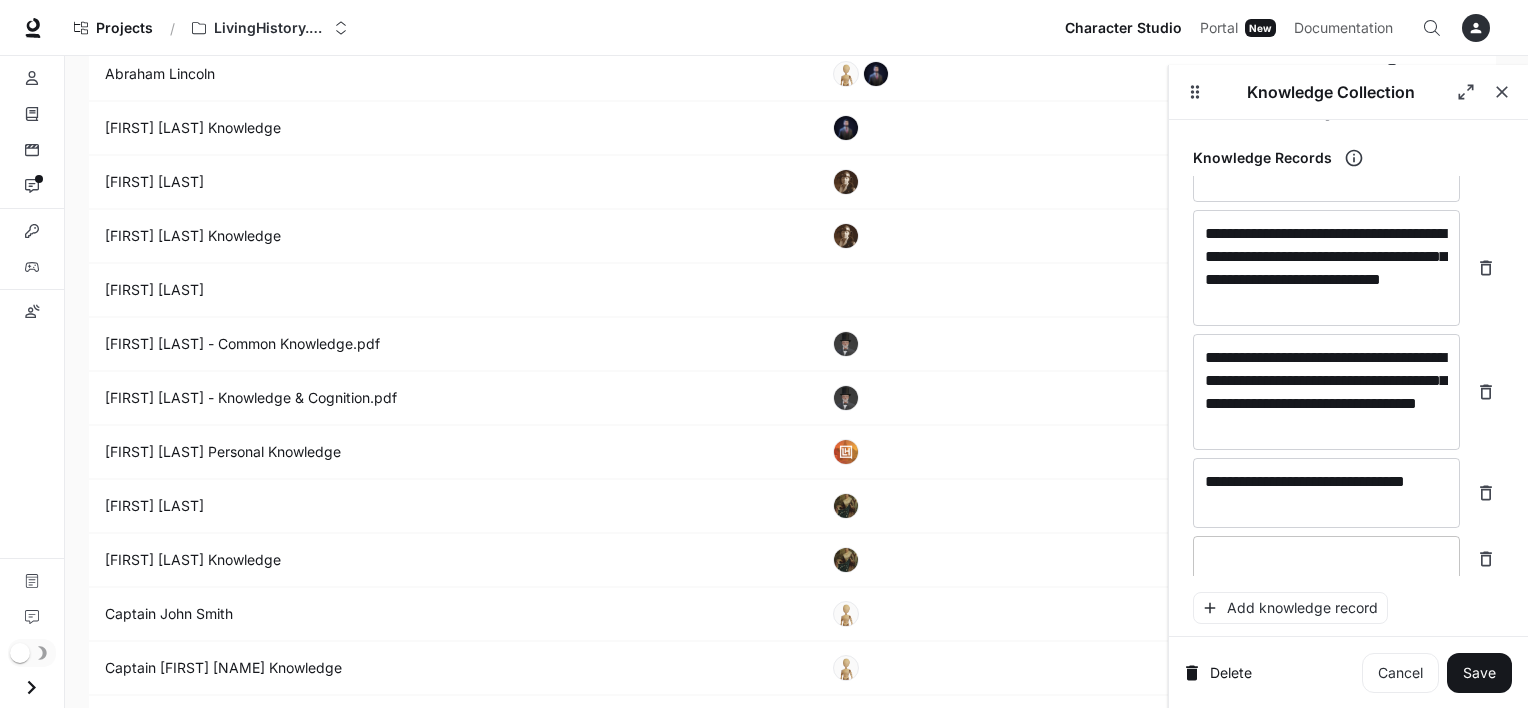 click at bounding box center [1326, 559] 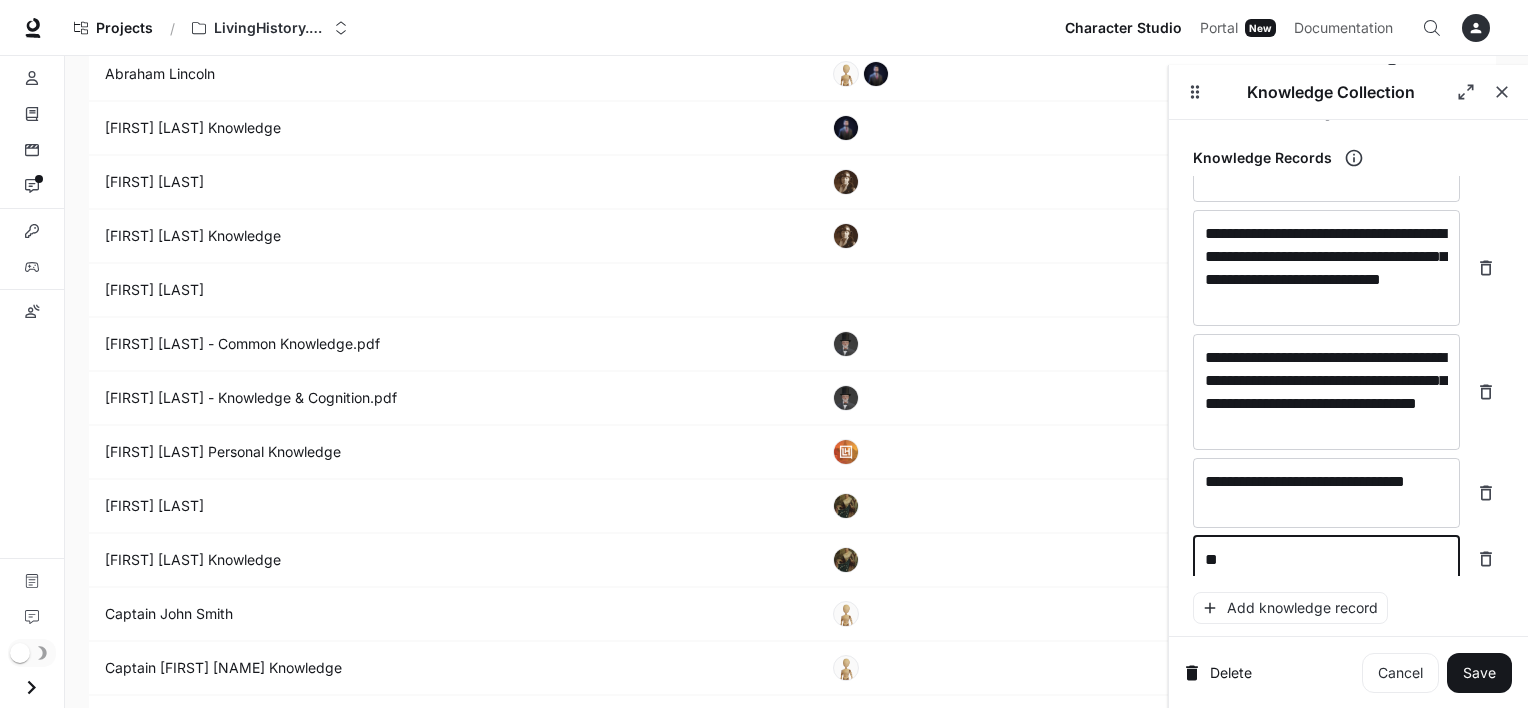 type on "*" 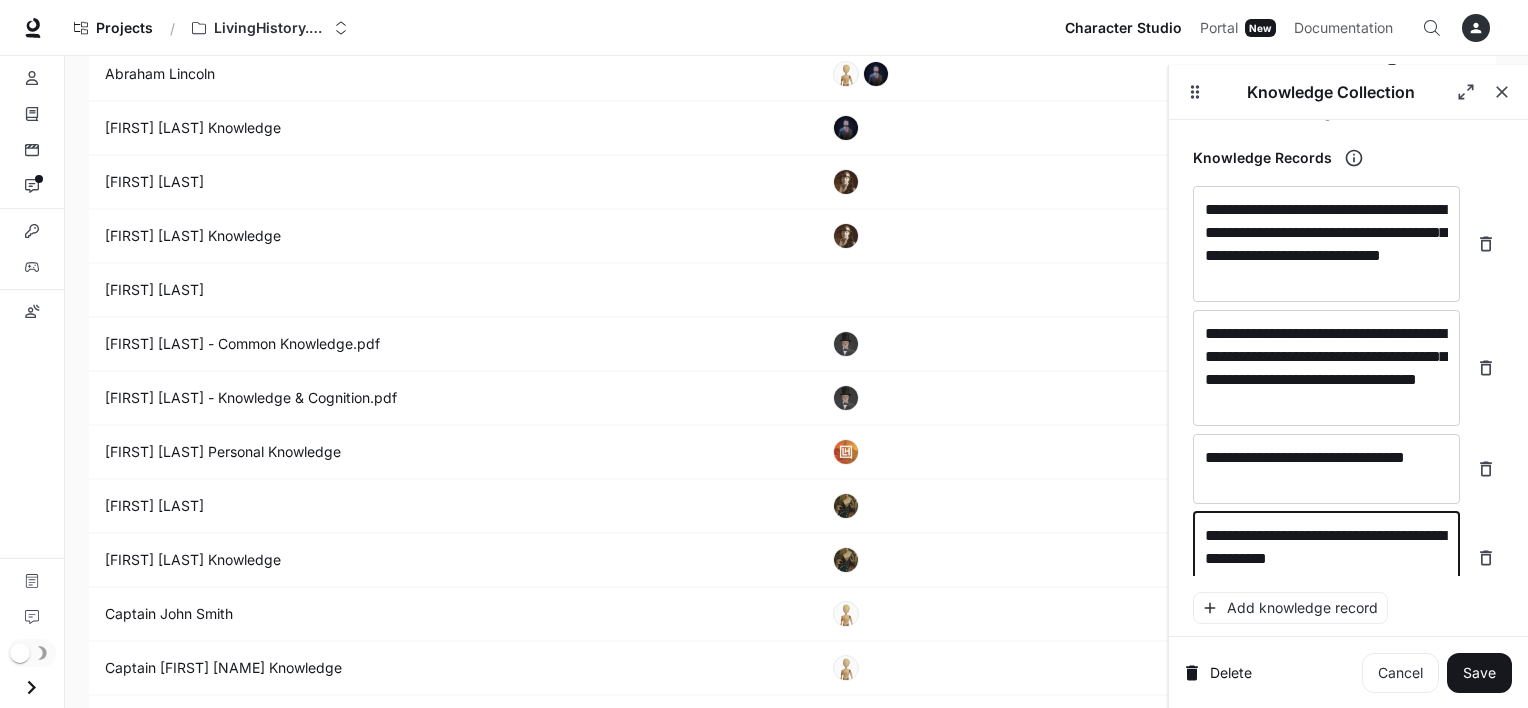scroll, scrollTop: 6485, scrollLeft: 0, axis: vertical 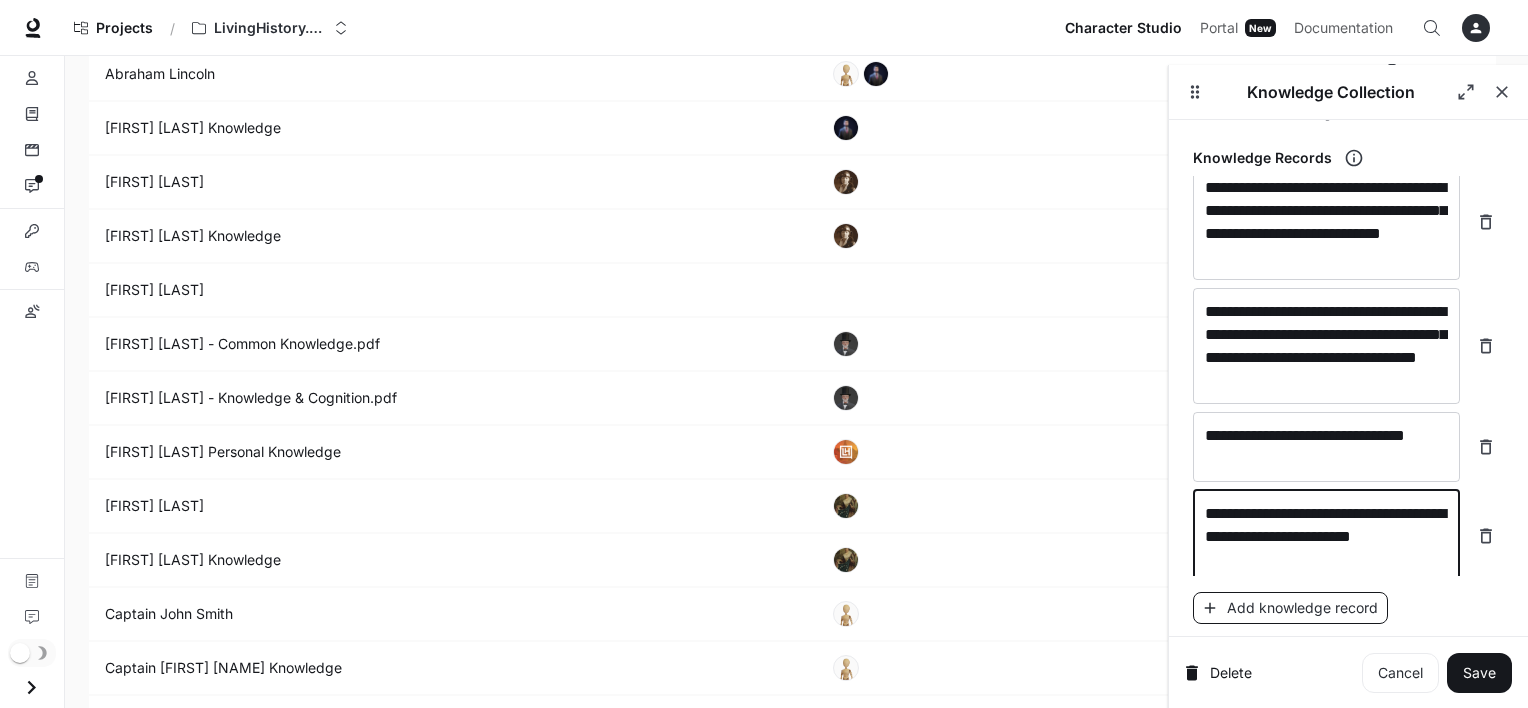 type on "**********" 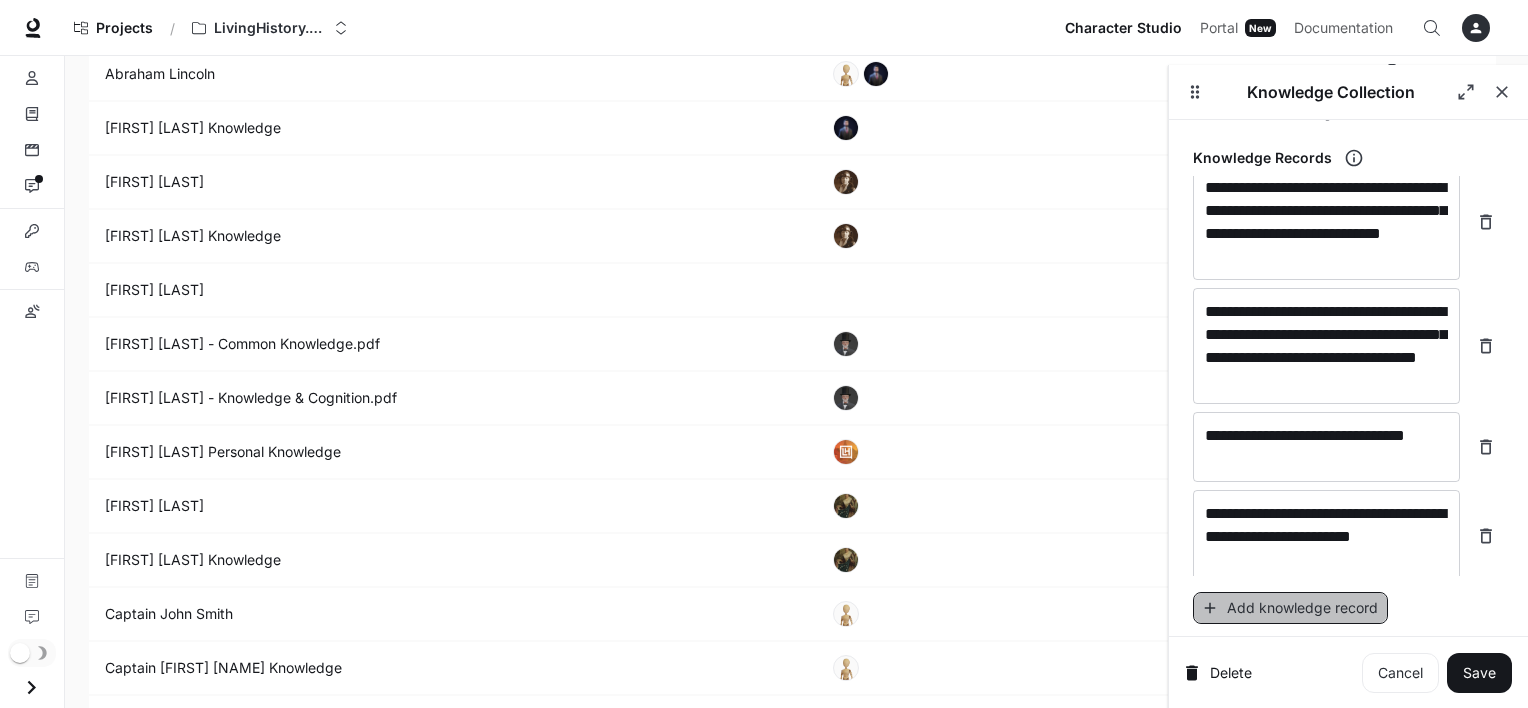 click on "Add knowledge record" at bounding box center [1290, 608] 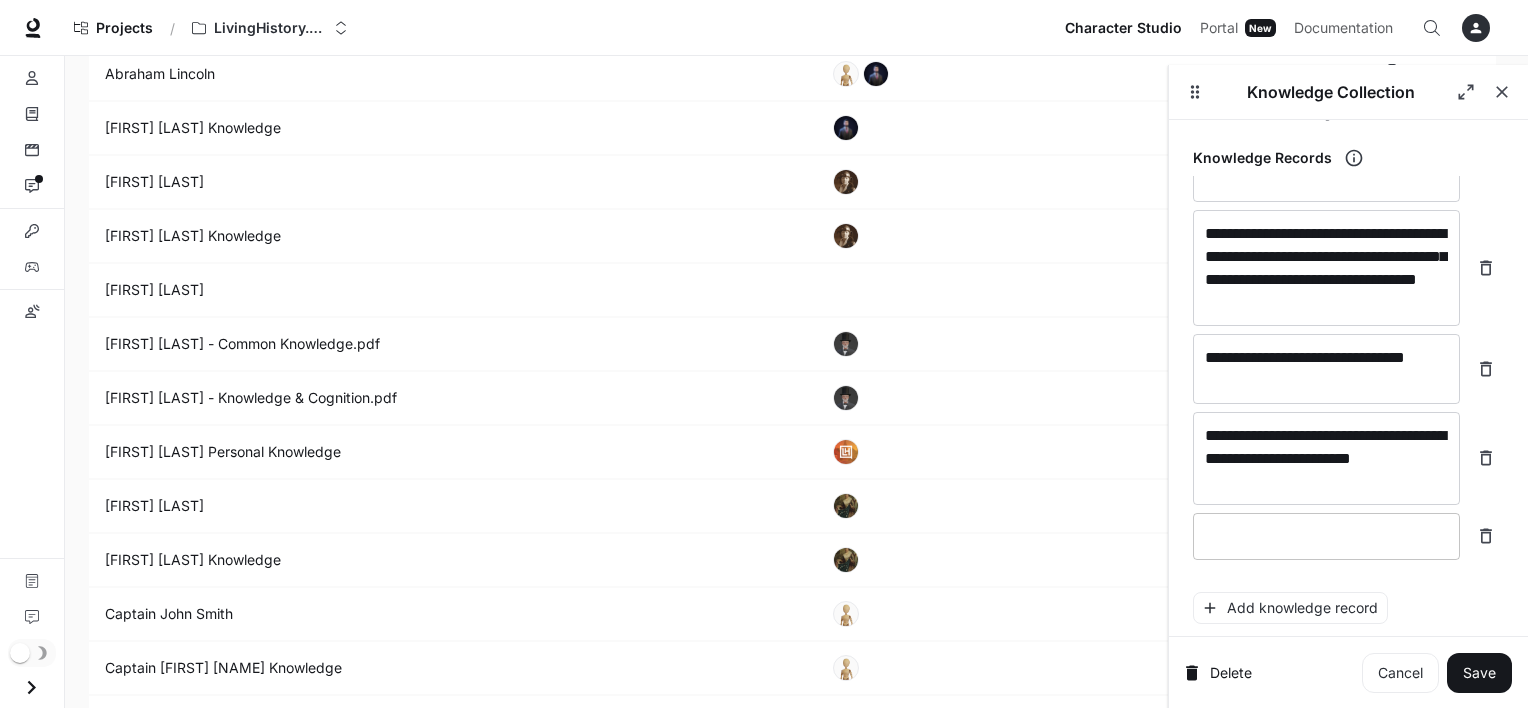 click at bounding box center [1326, 536] 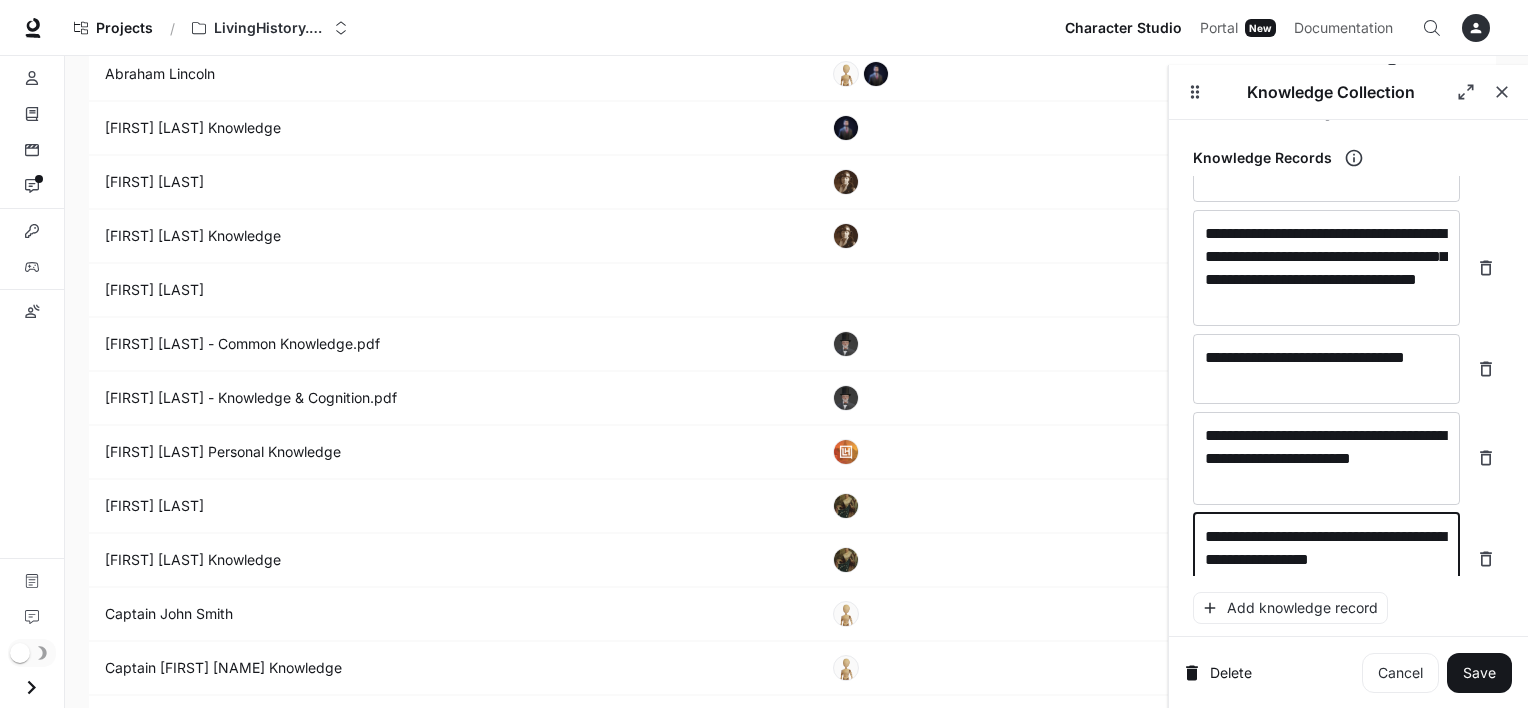 scroll, scrollTop: 6579, scrollLeft: 0, axis: vertical 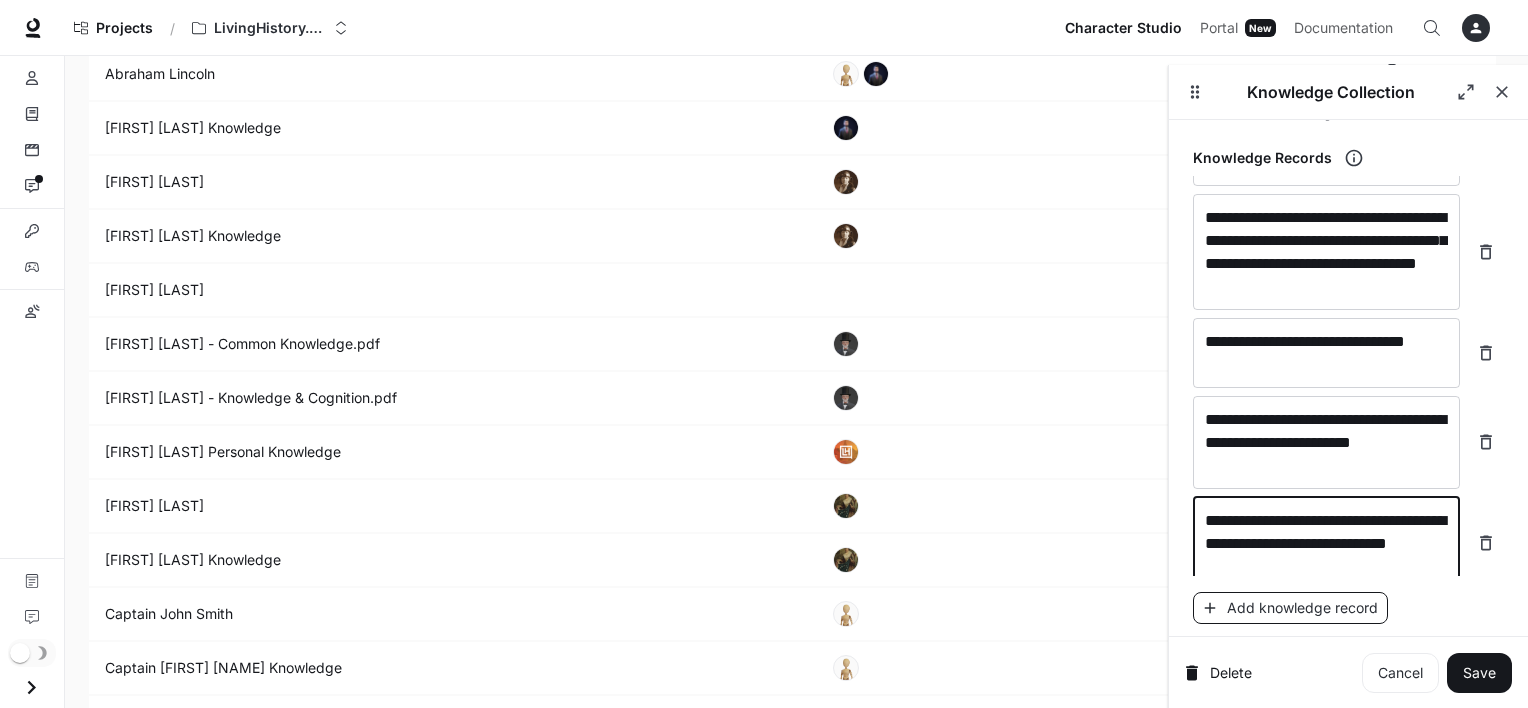 type on "**********" 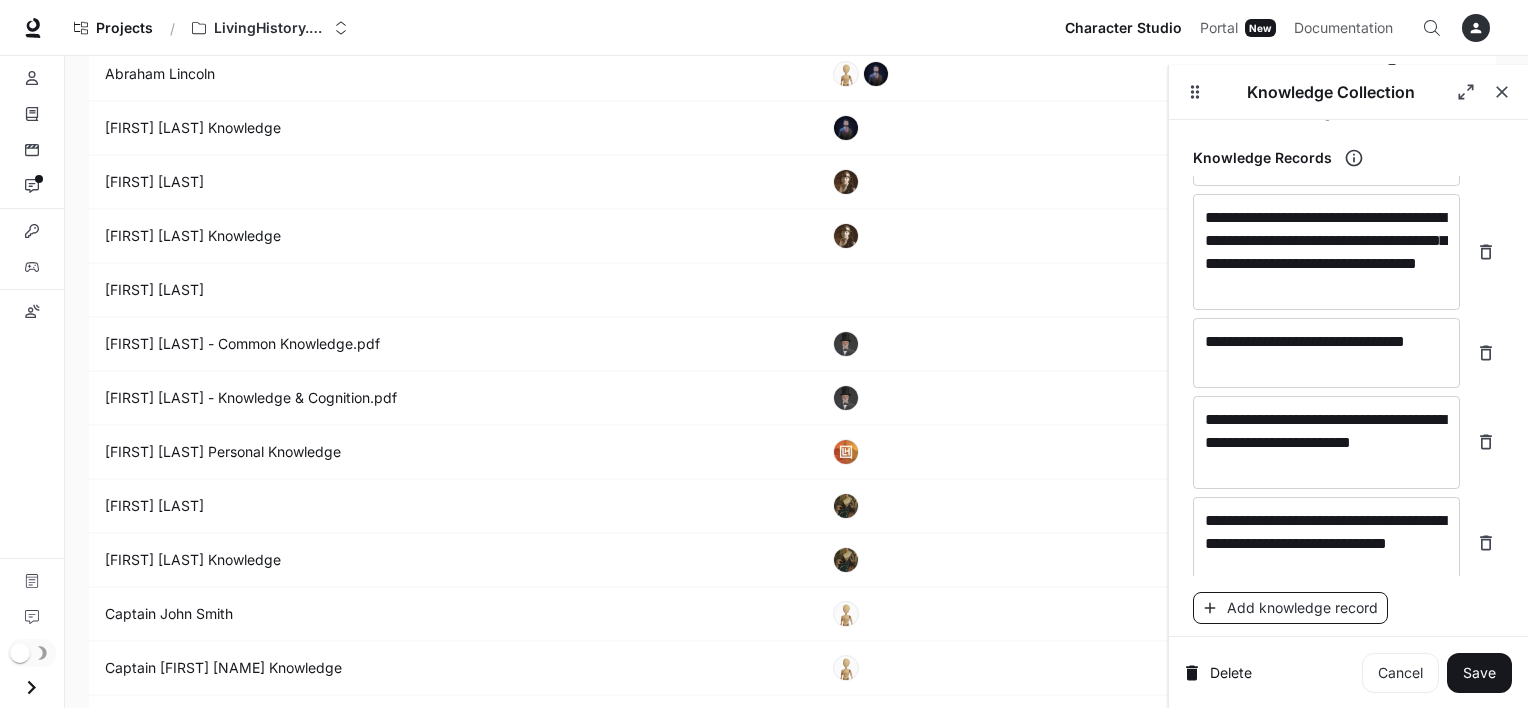 scroll, scrollTop: 6656, scrollLeft: 0, axis: vertical 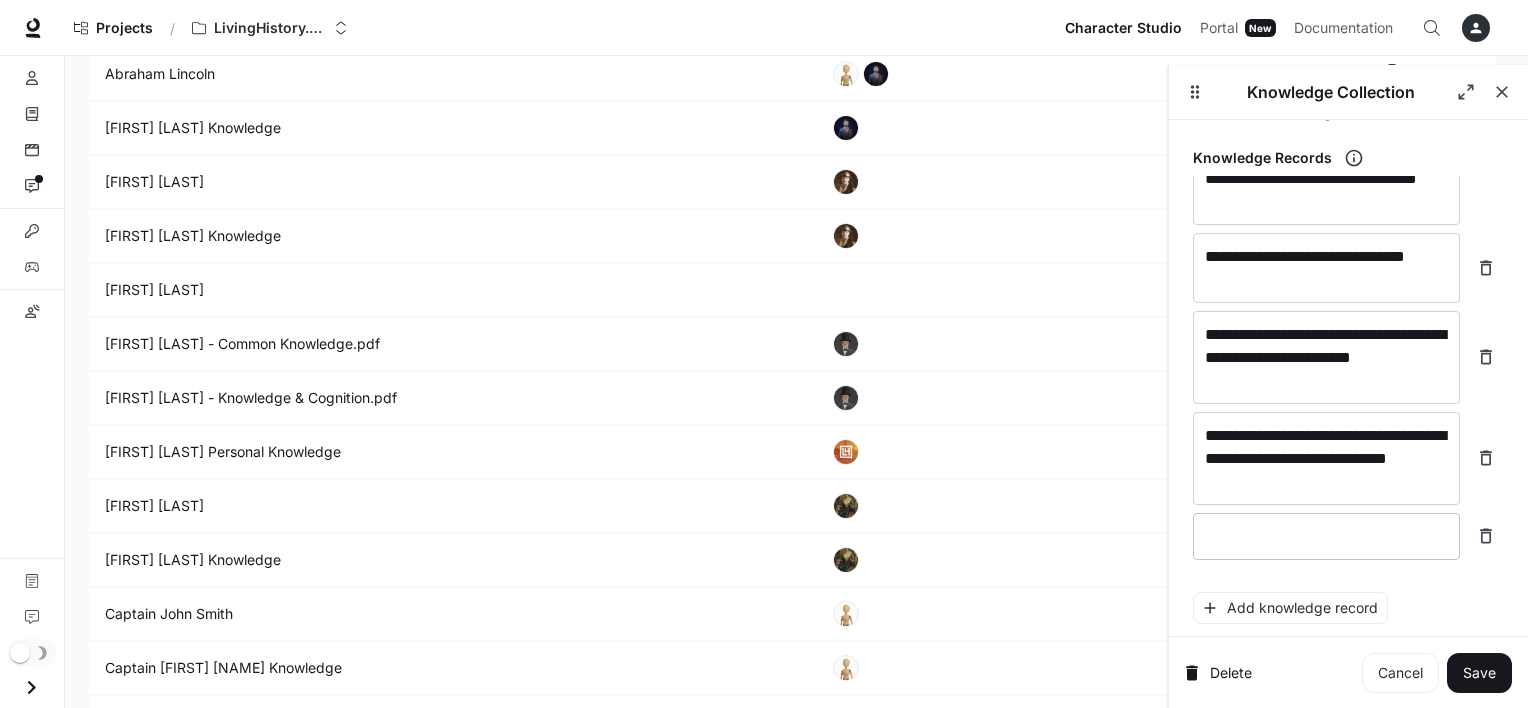 click at bounding box center [1326, 536] 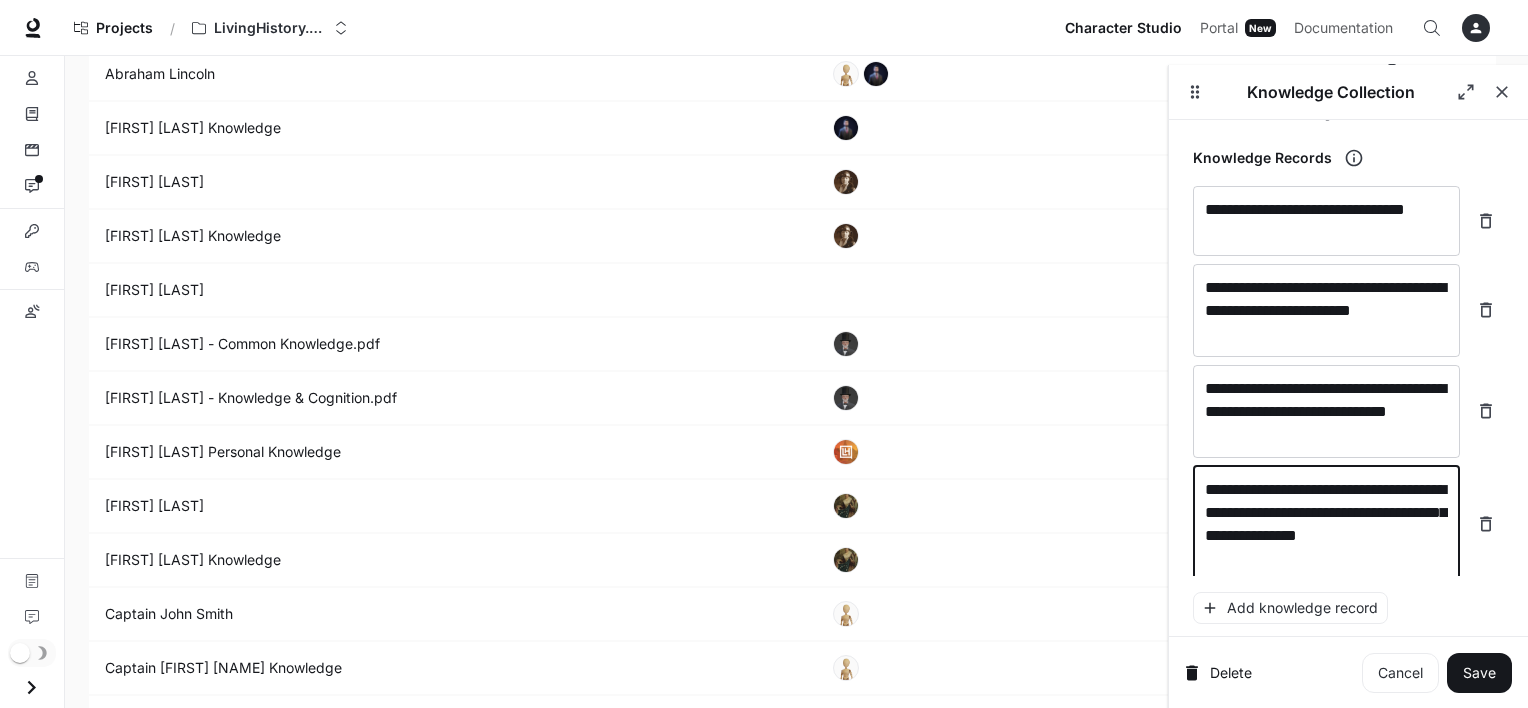 scroll, scrollTop: 6716, scrollLeft: 0, axis: vertical 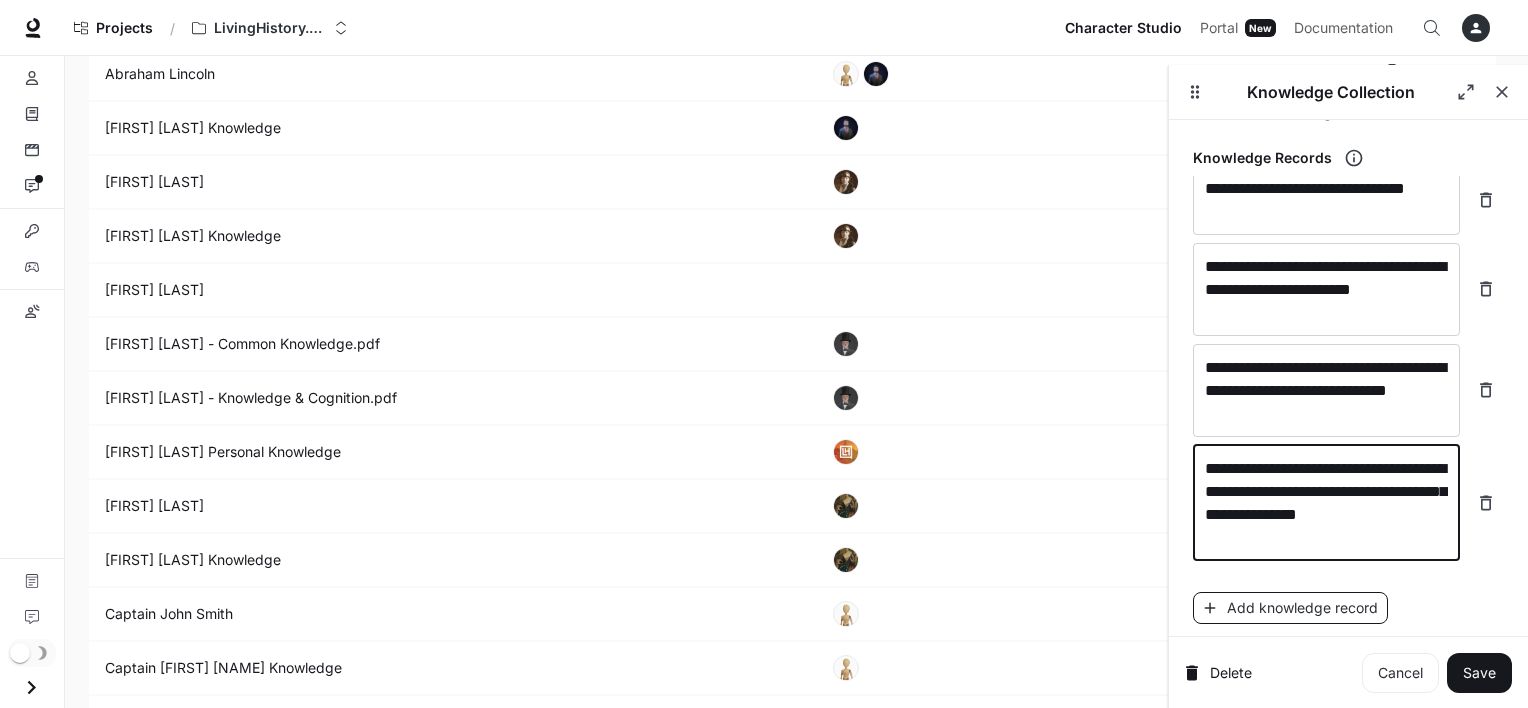 type on "**********" 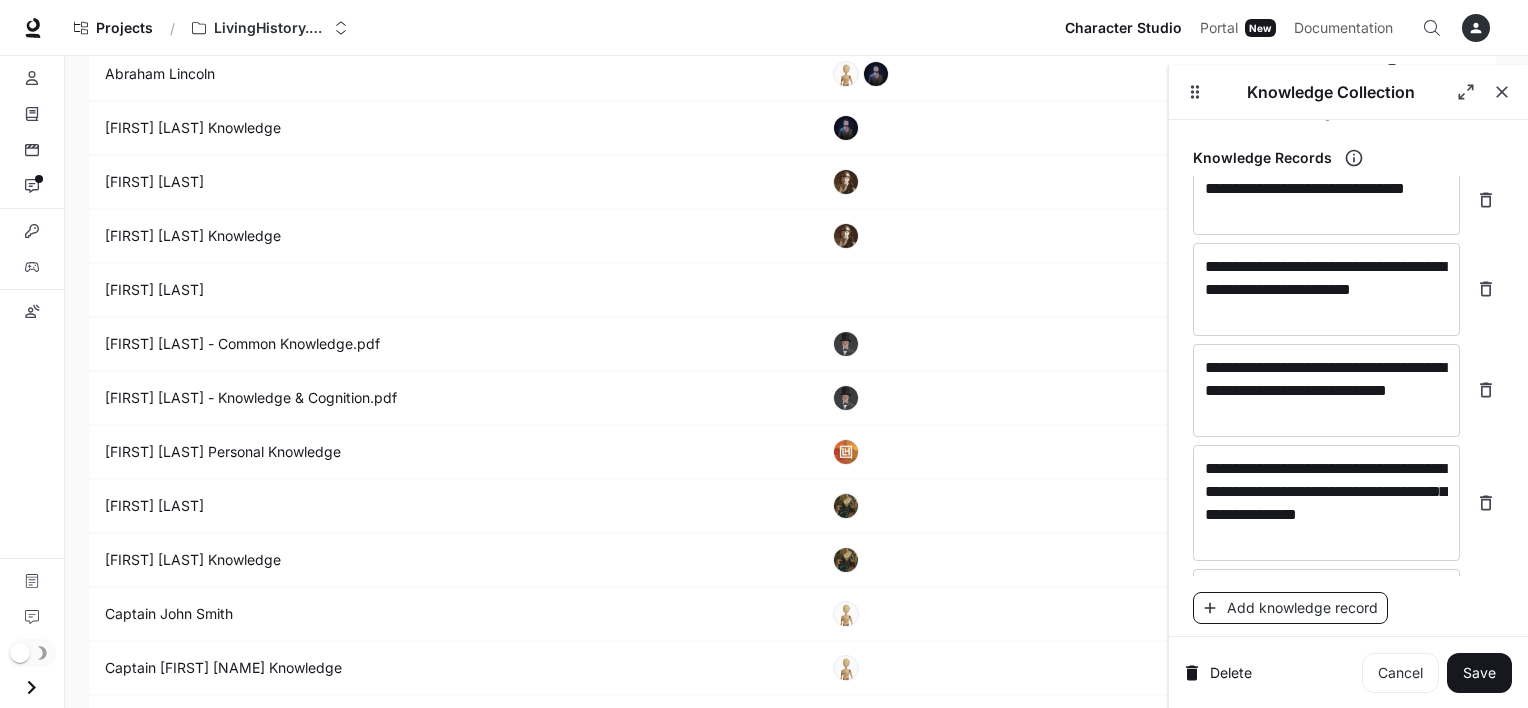 scroll, scrollTop: 6764, scrollLeft: 0, axis: vertical 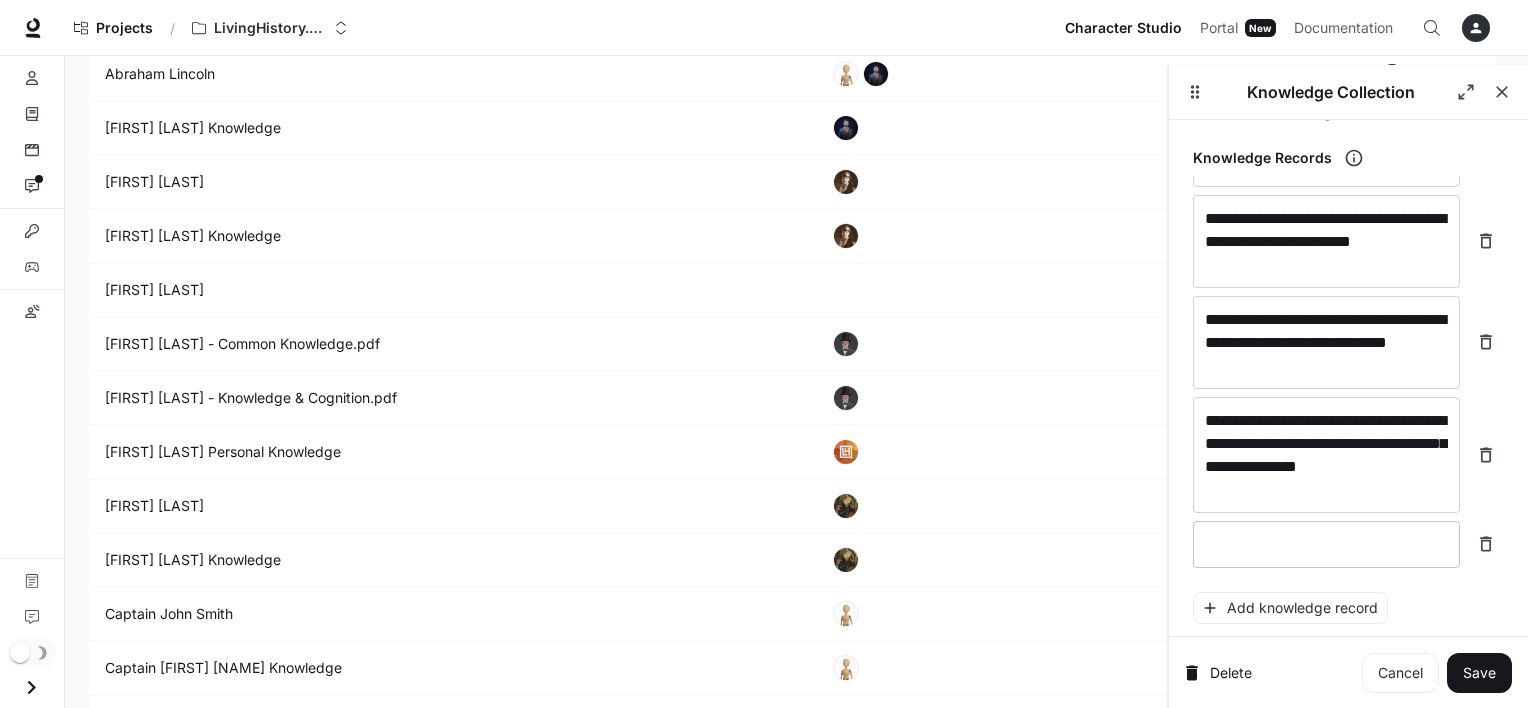 click at bounding box center [1326, 544] 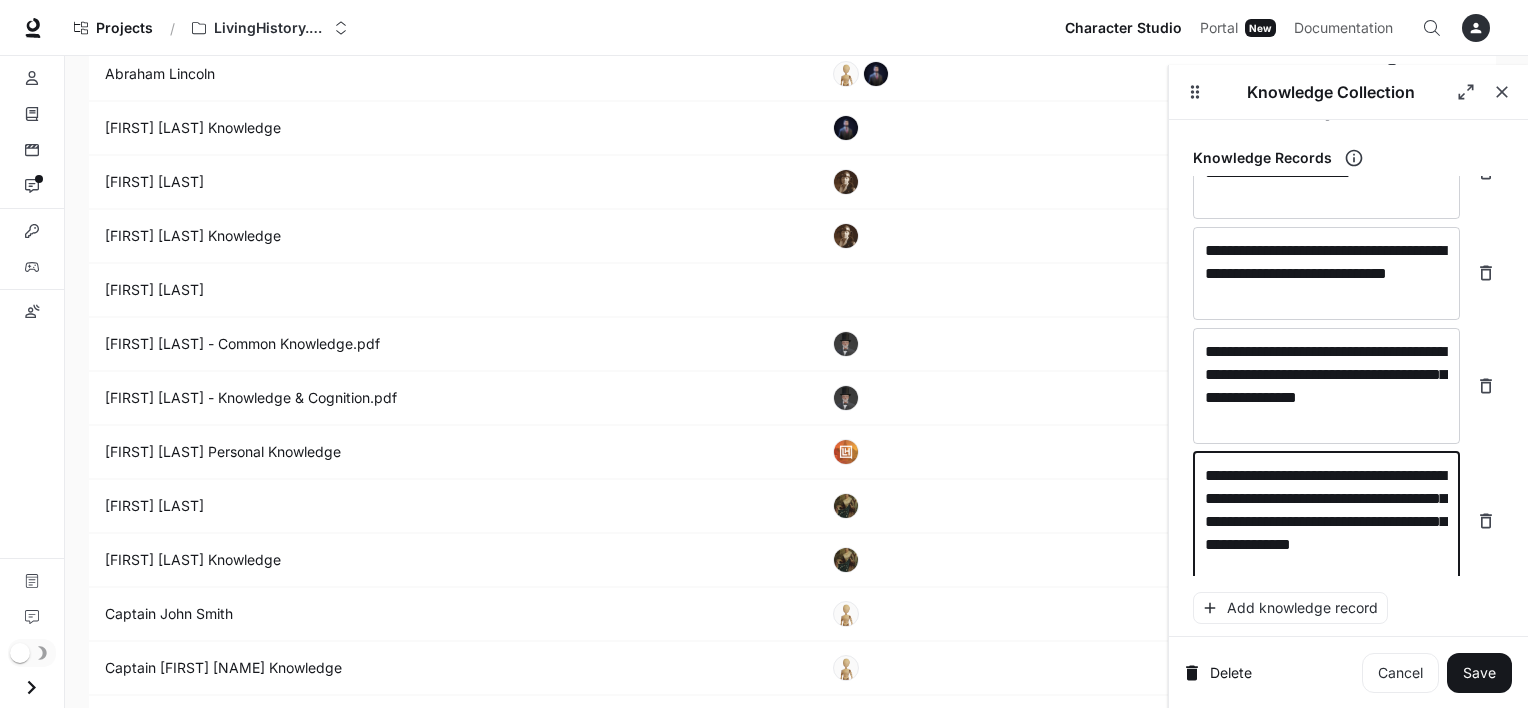 scroll, scrollTop: 6848, scrollLeft: 0, axis: vertical 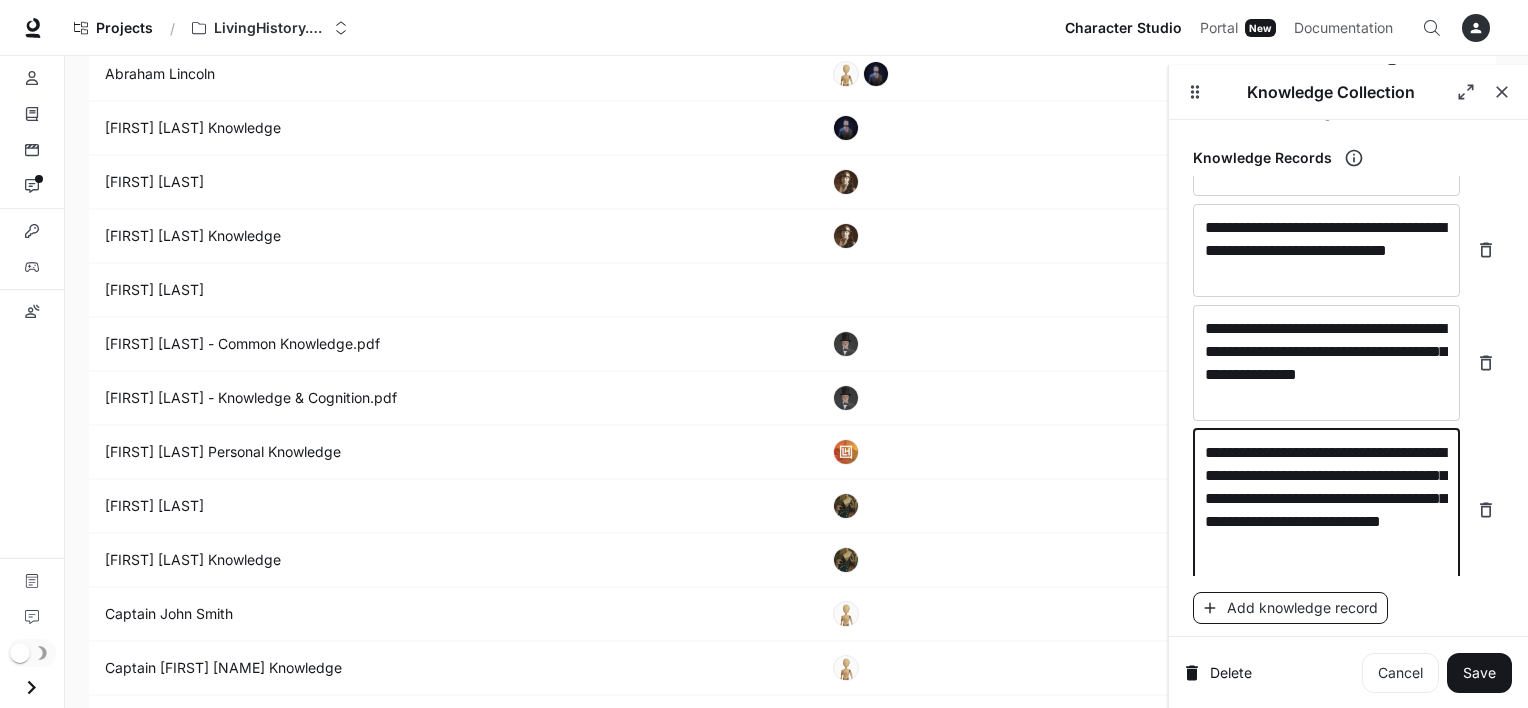 type on "**********" 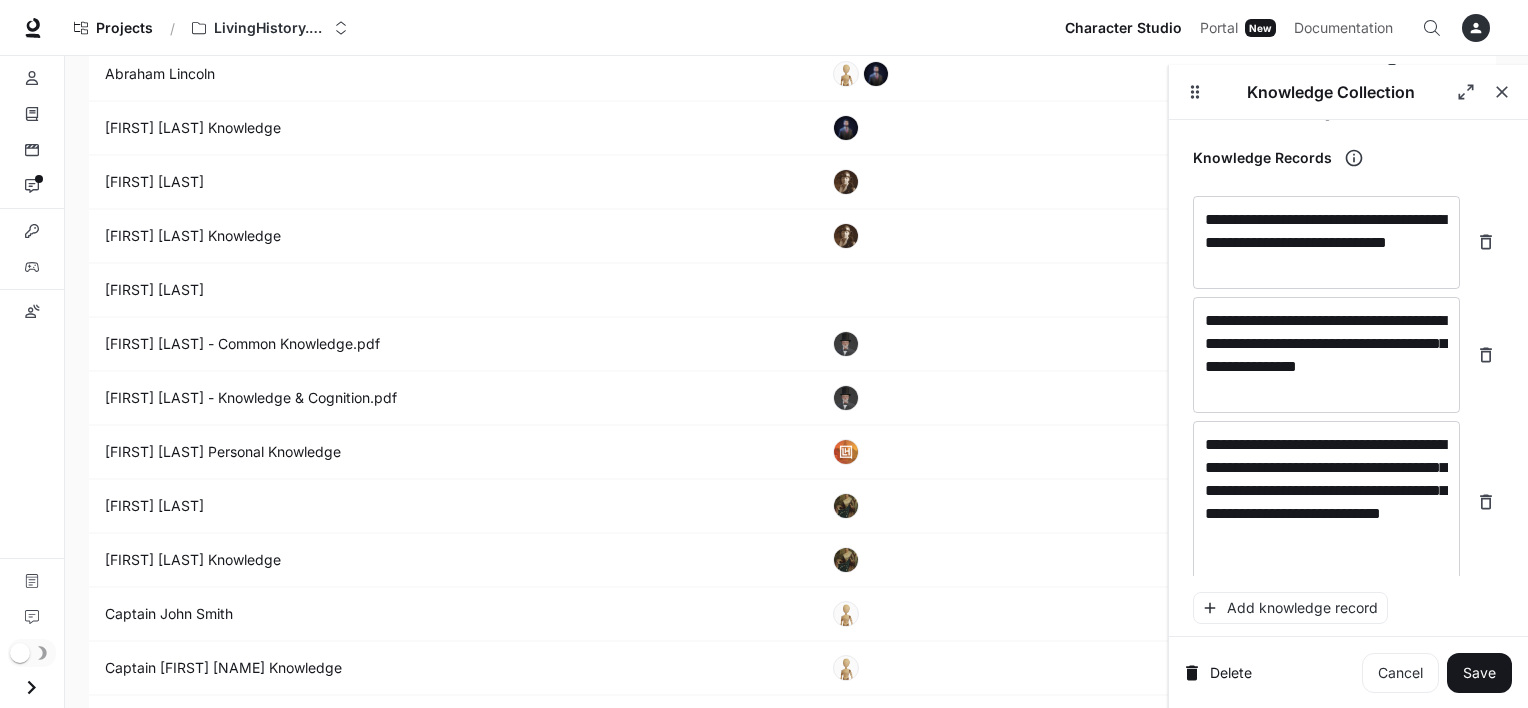 scroll, scrollTop: 6926, scrollLeft: 0, axis: vertical 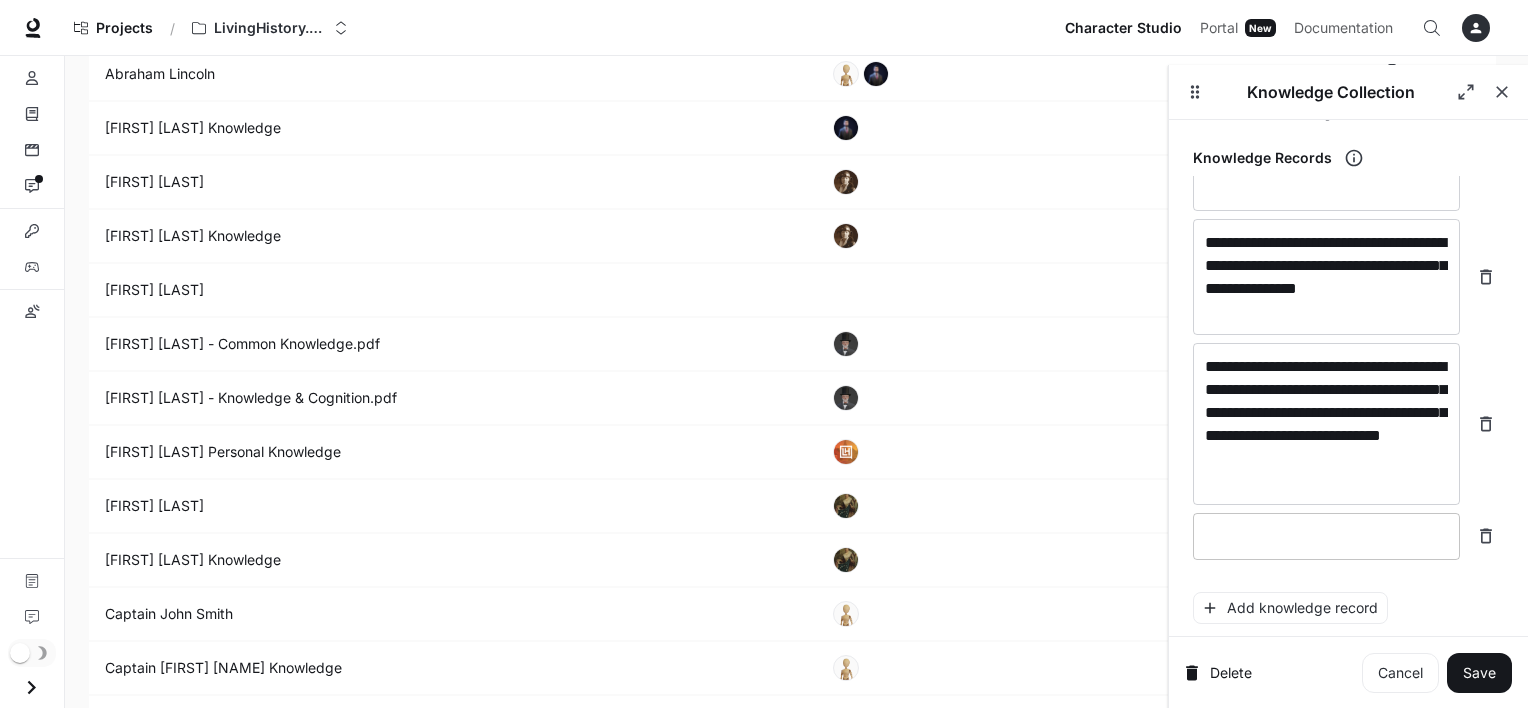 click at bounding box center [1326, 536] 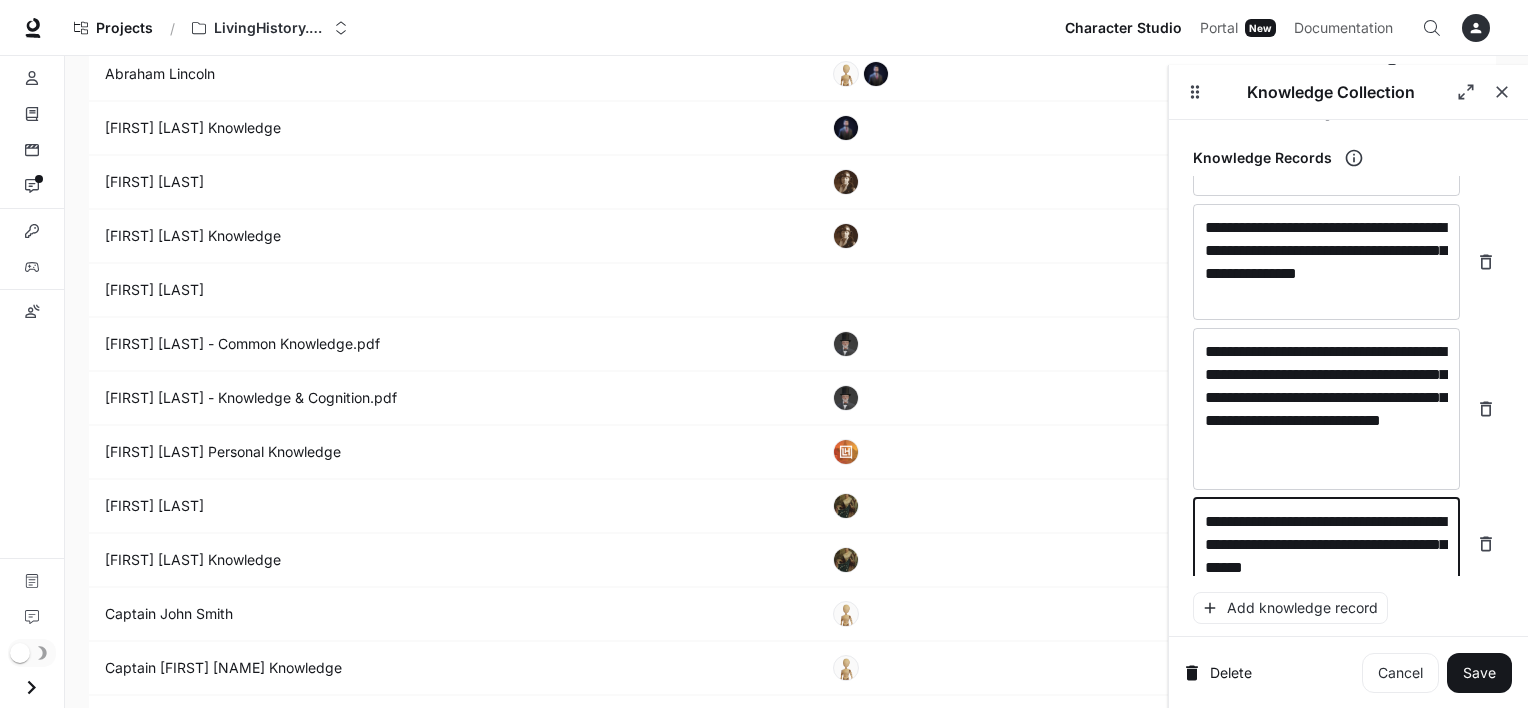 scroll, scrollTop: 6964, scrollLeft: 0, axis: vertical 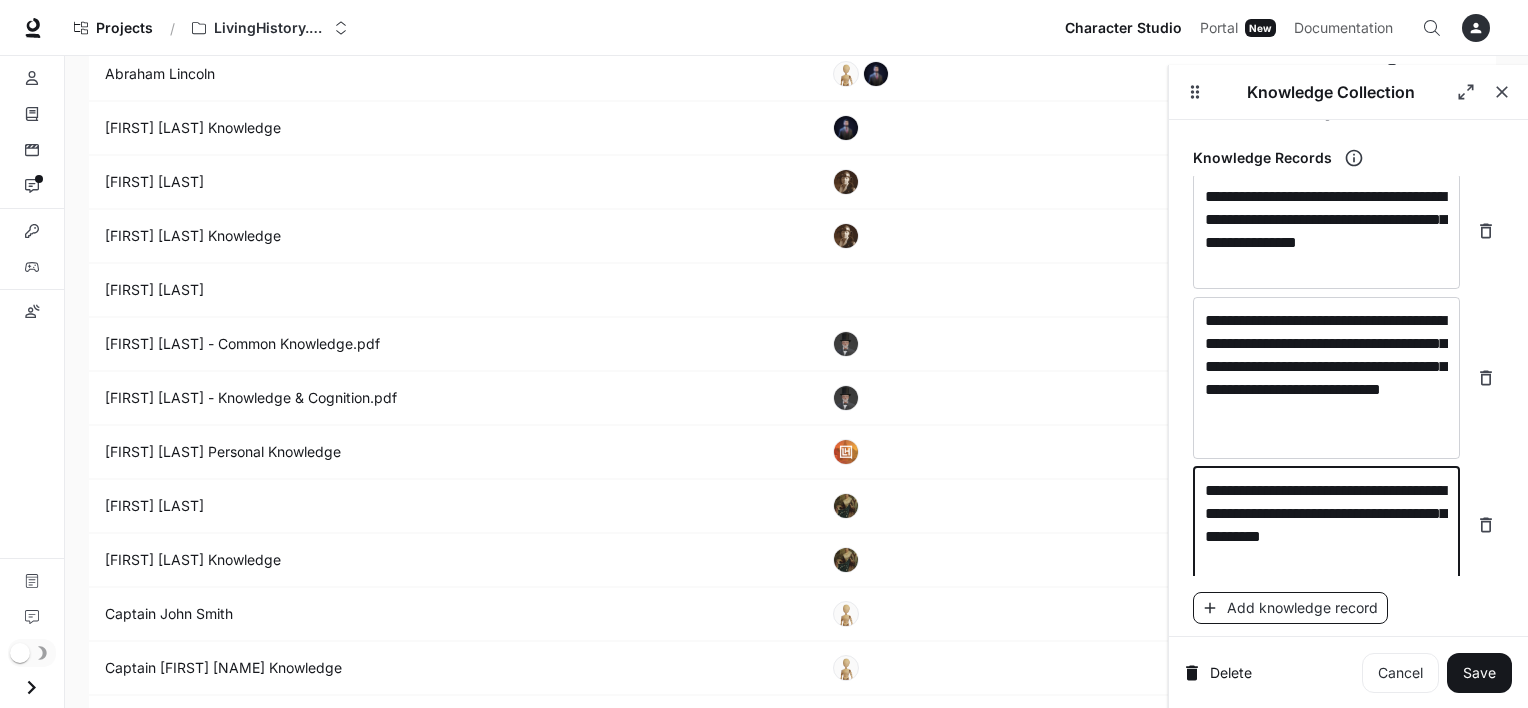type on "**********" 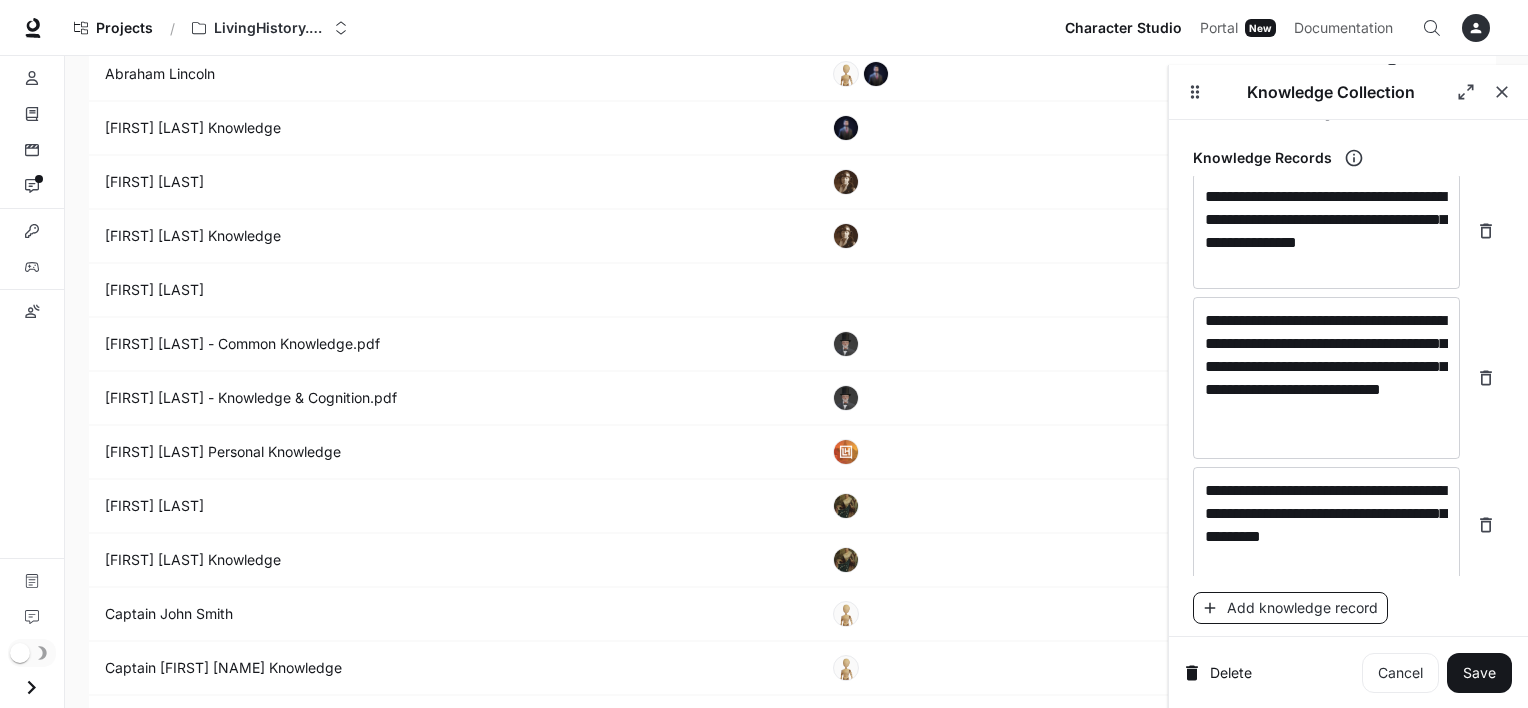 scroll, scrollTop: 7042, scrollLeft: 0, axis: vertical 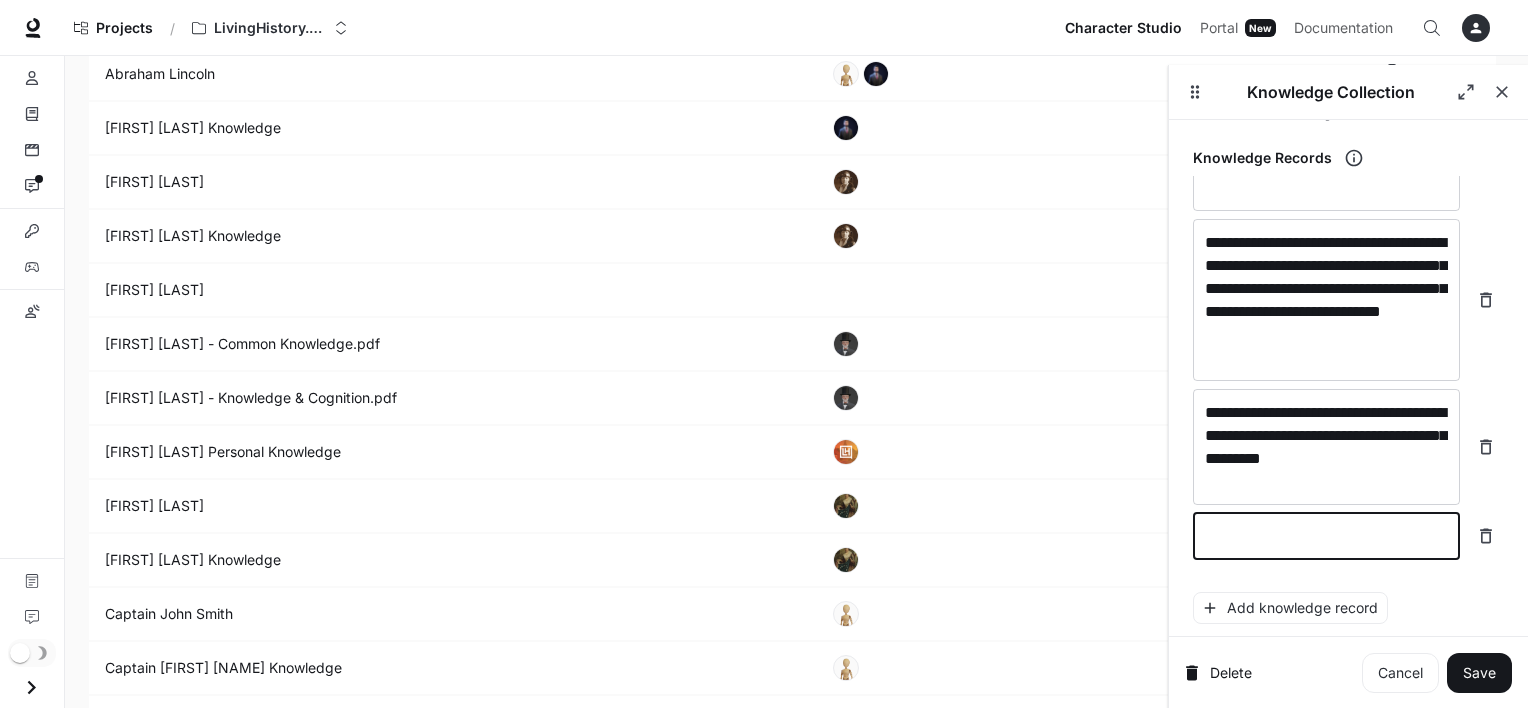 click at bounding box center (1326, 536) 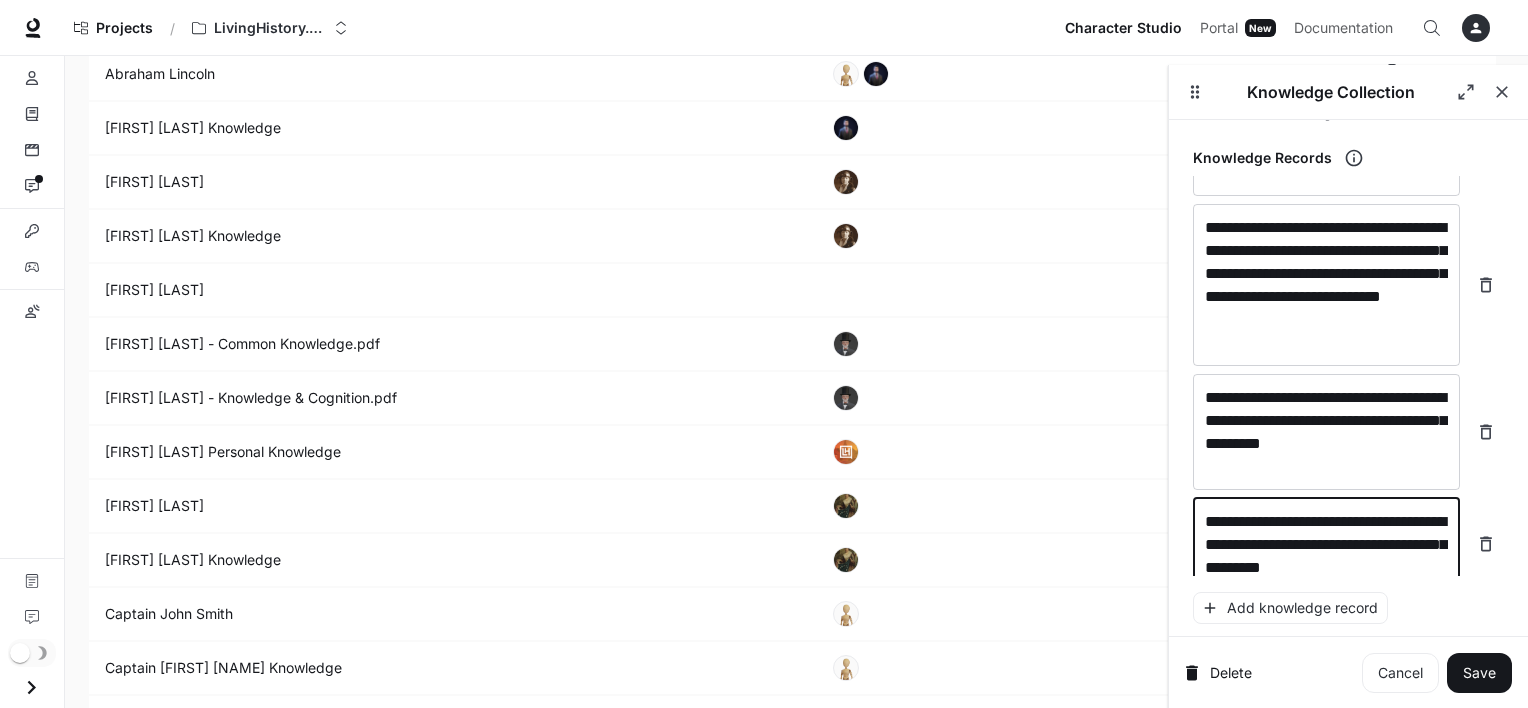 scroll, scrollTop: 7080, scrollLeft: 0, axis: vertical 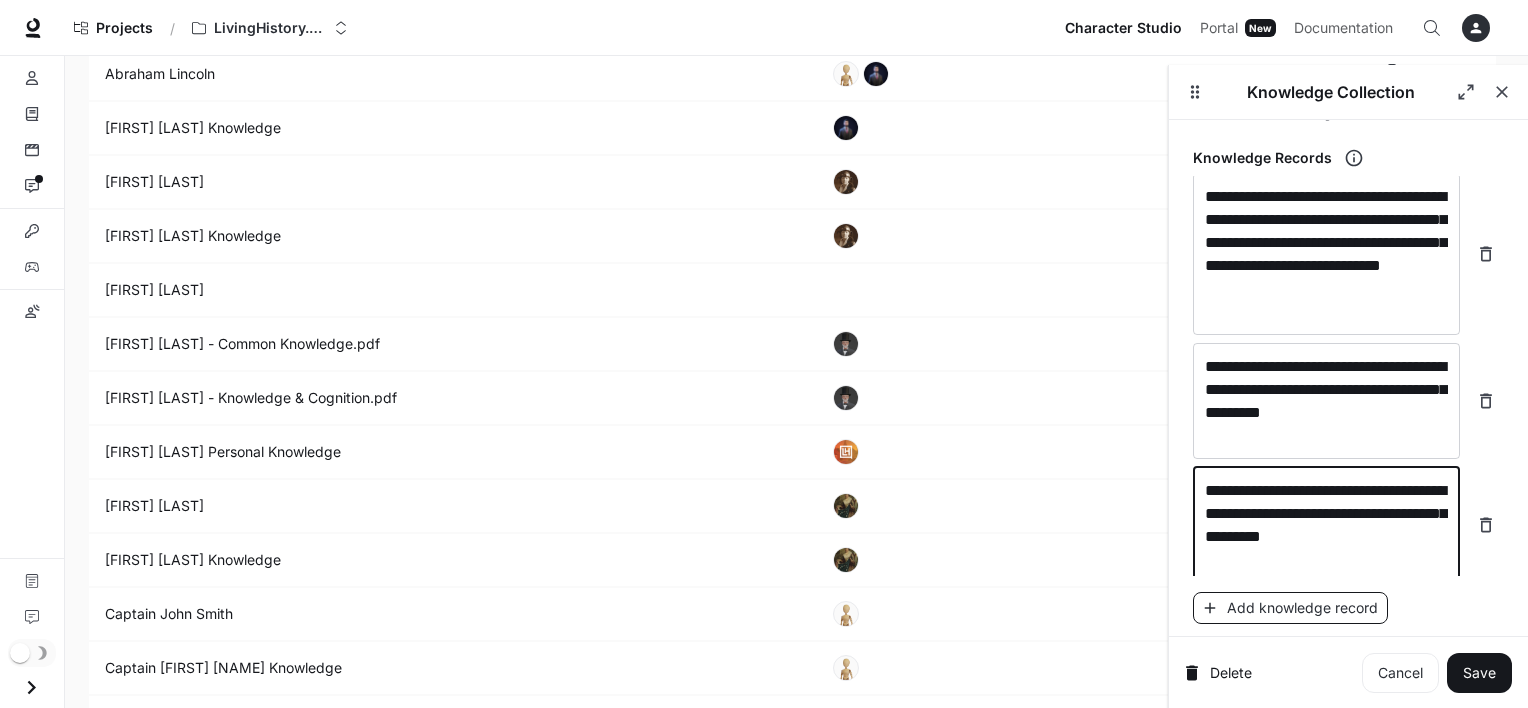 type on "**********" 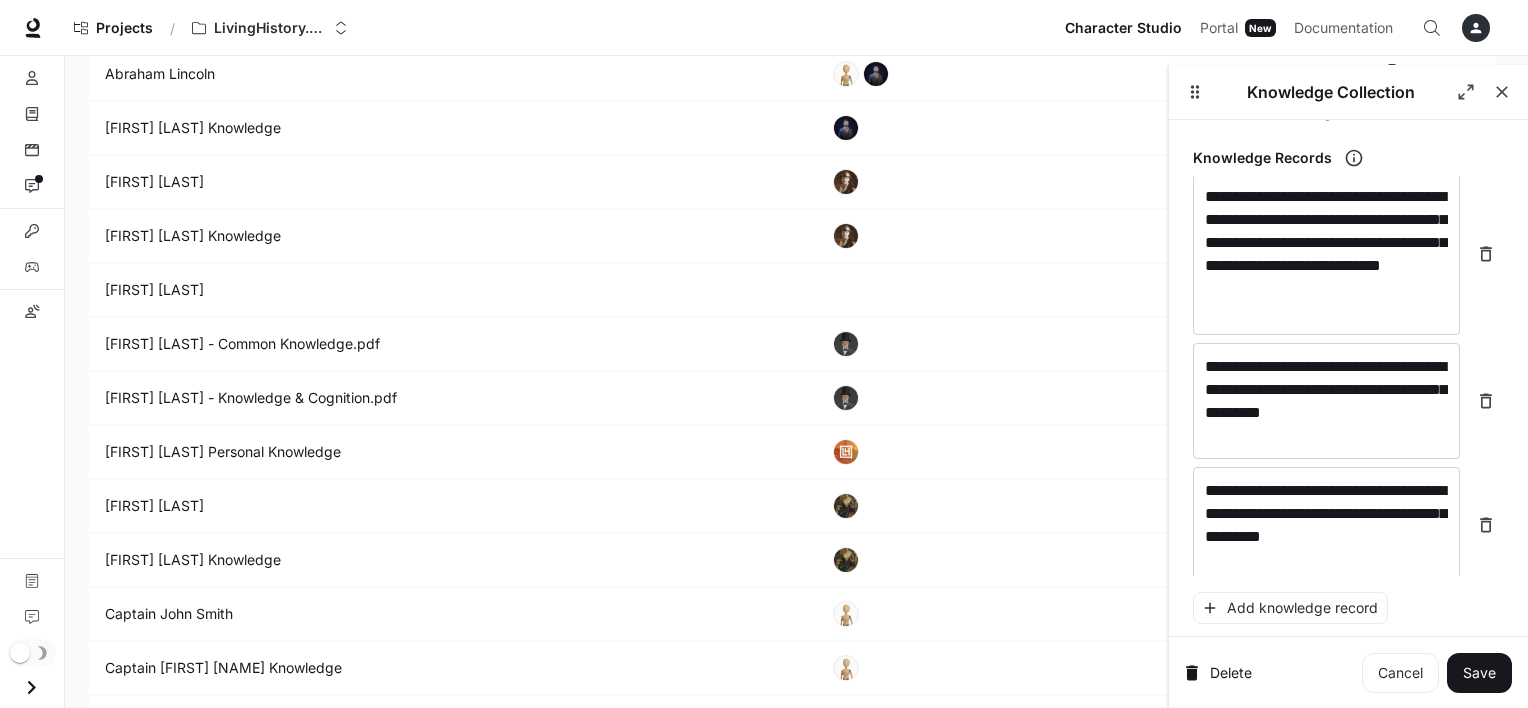 scroll, scrollTop: 7158, scrollLeft: 0, axis: vertical 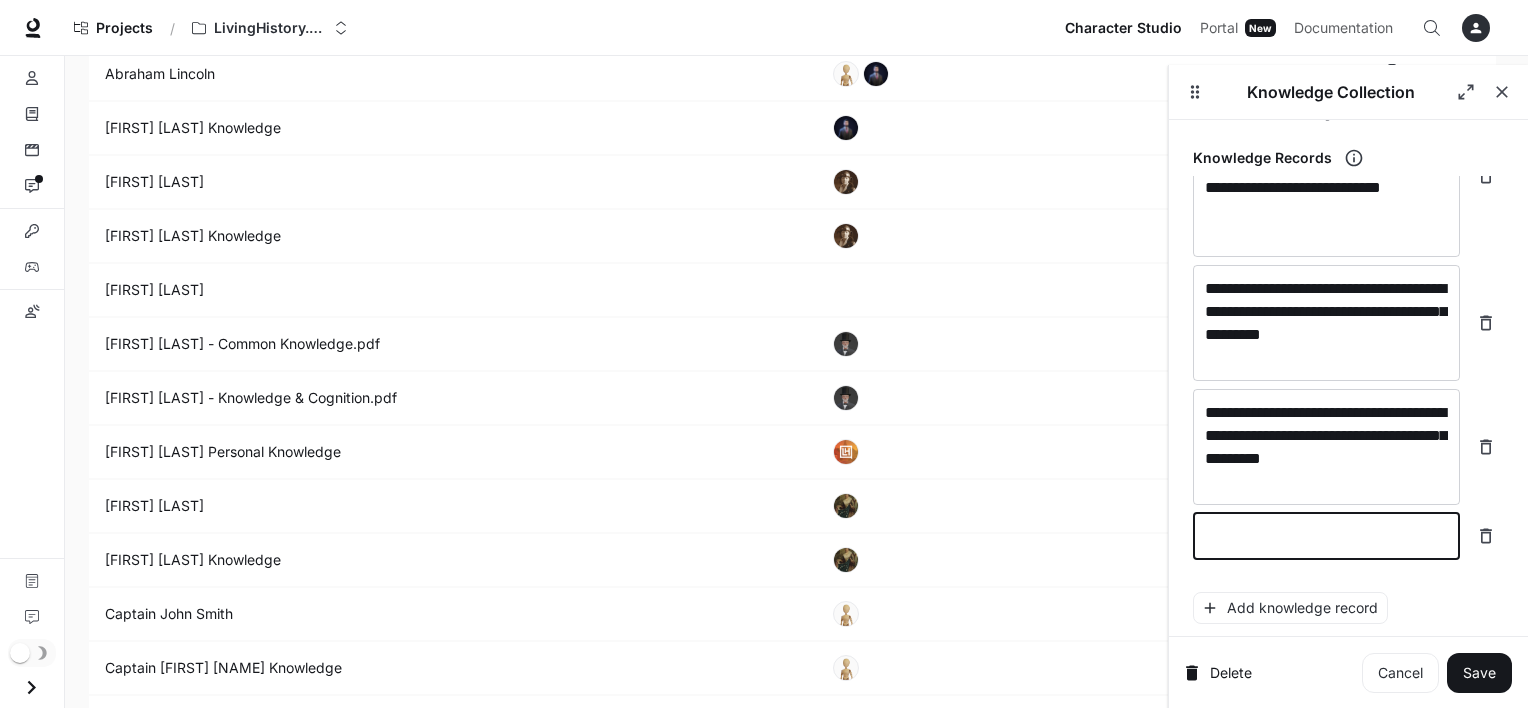 click at bounding box center (1326, 536) 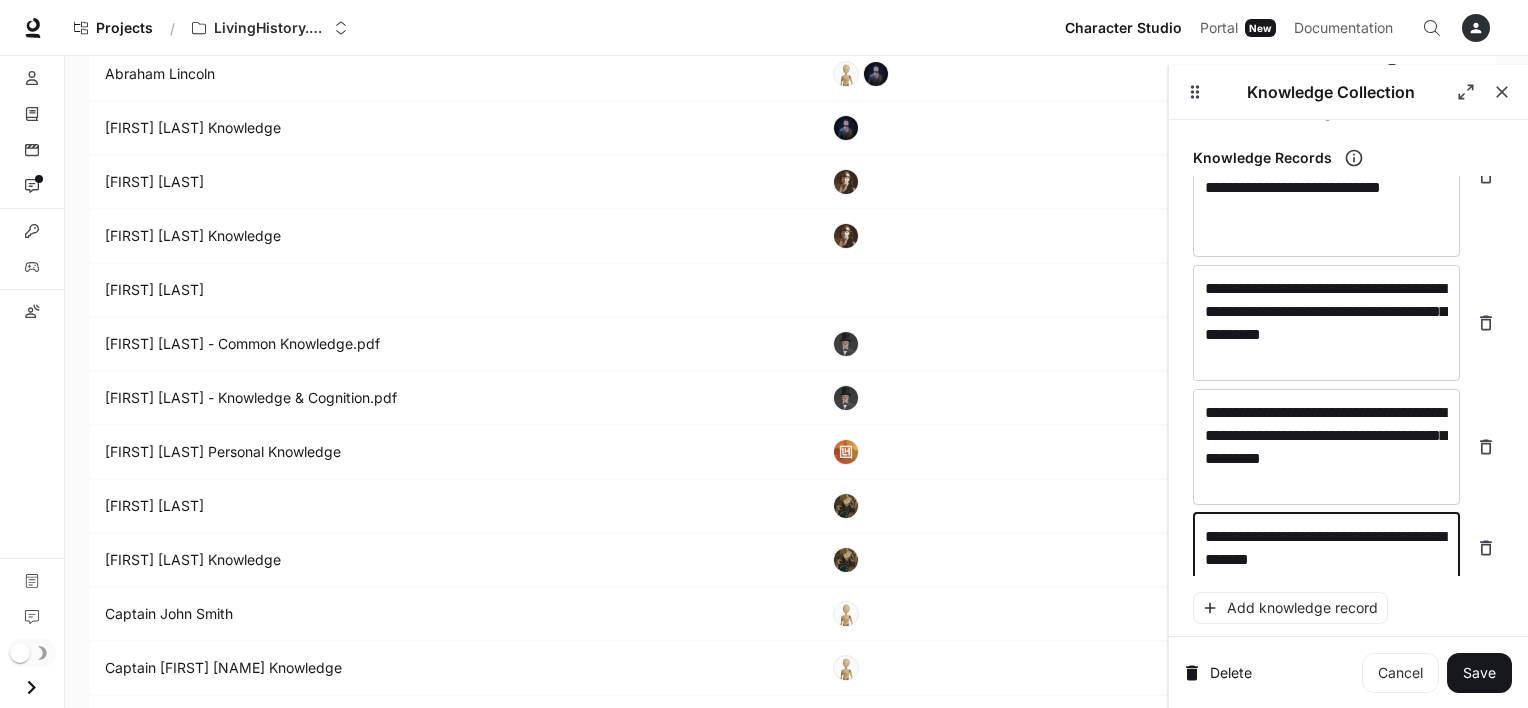 scroll, scrollTop: 7173, scrollLeft: 0, axis: vertical 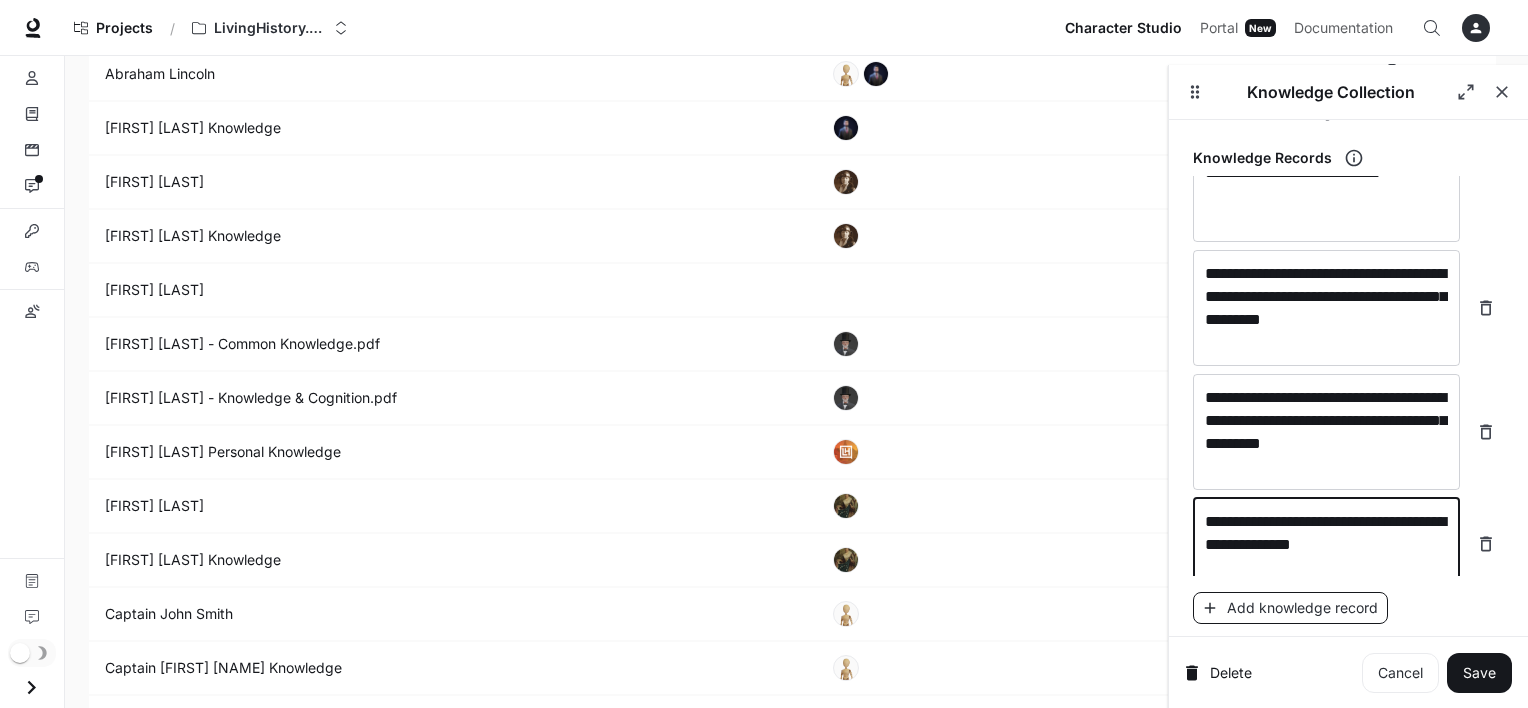 type on "**********" 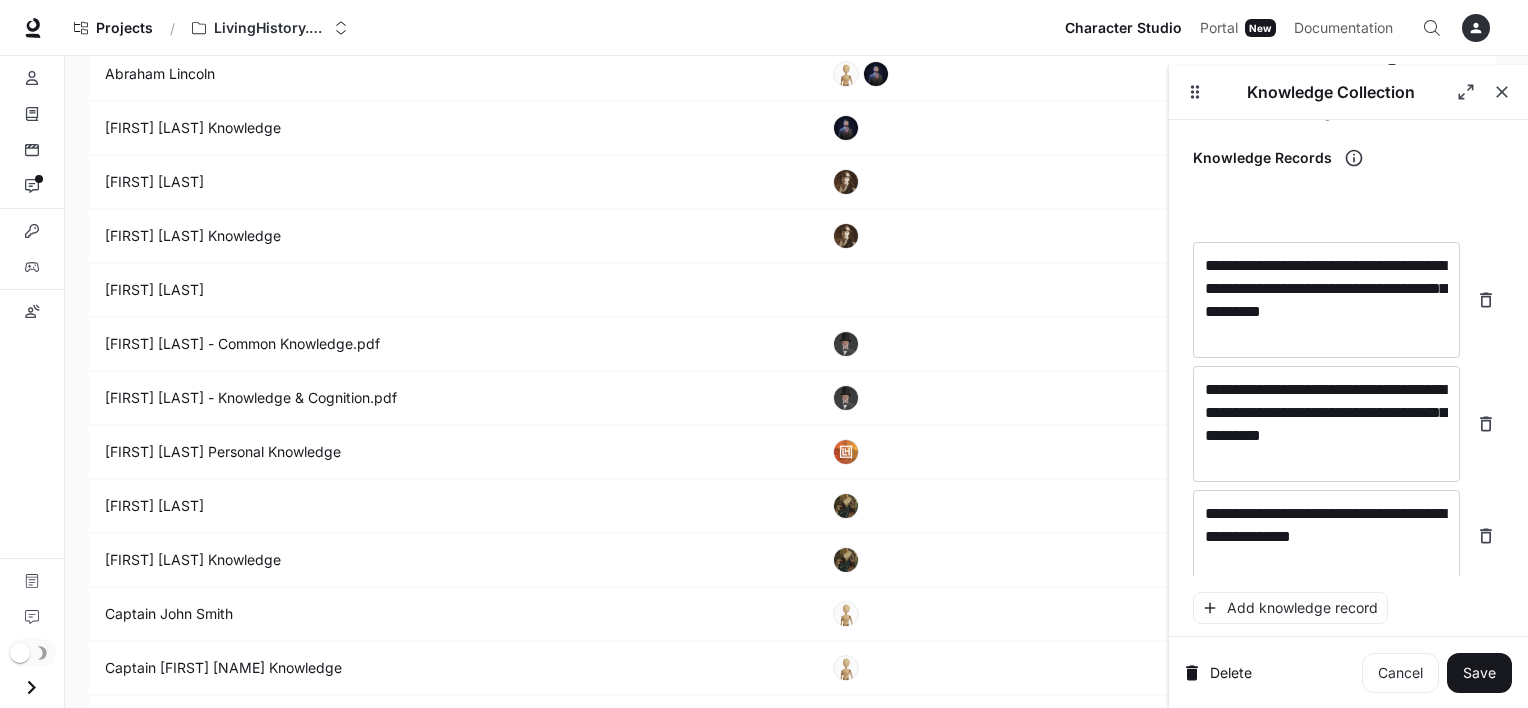 scroll, scrollTop: 7251, scrollLeft: 0, axis: vertical 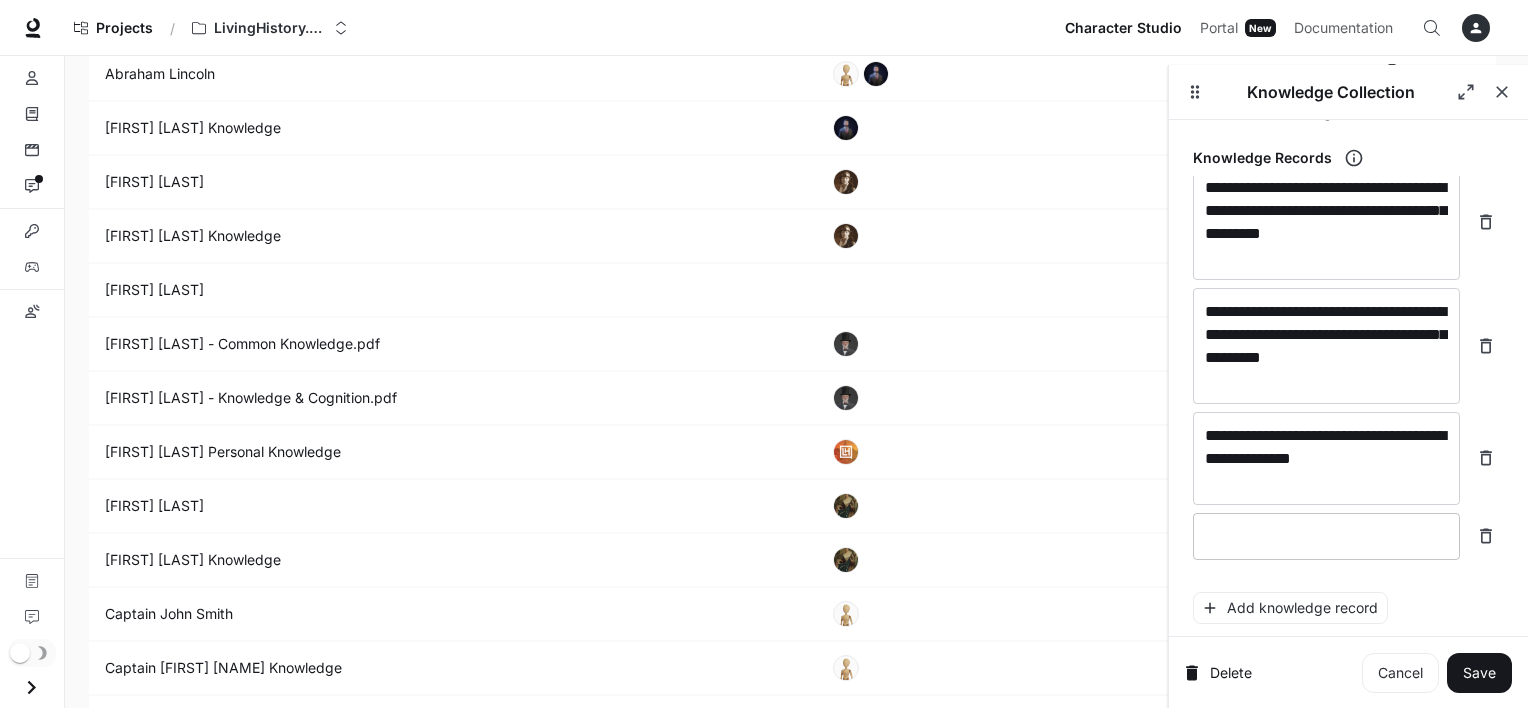 click on "* ​" at bounding box center (1326, 536) 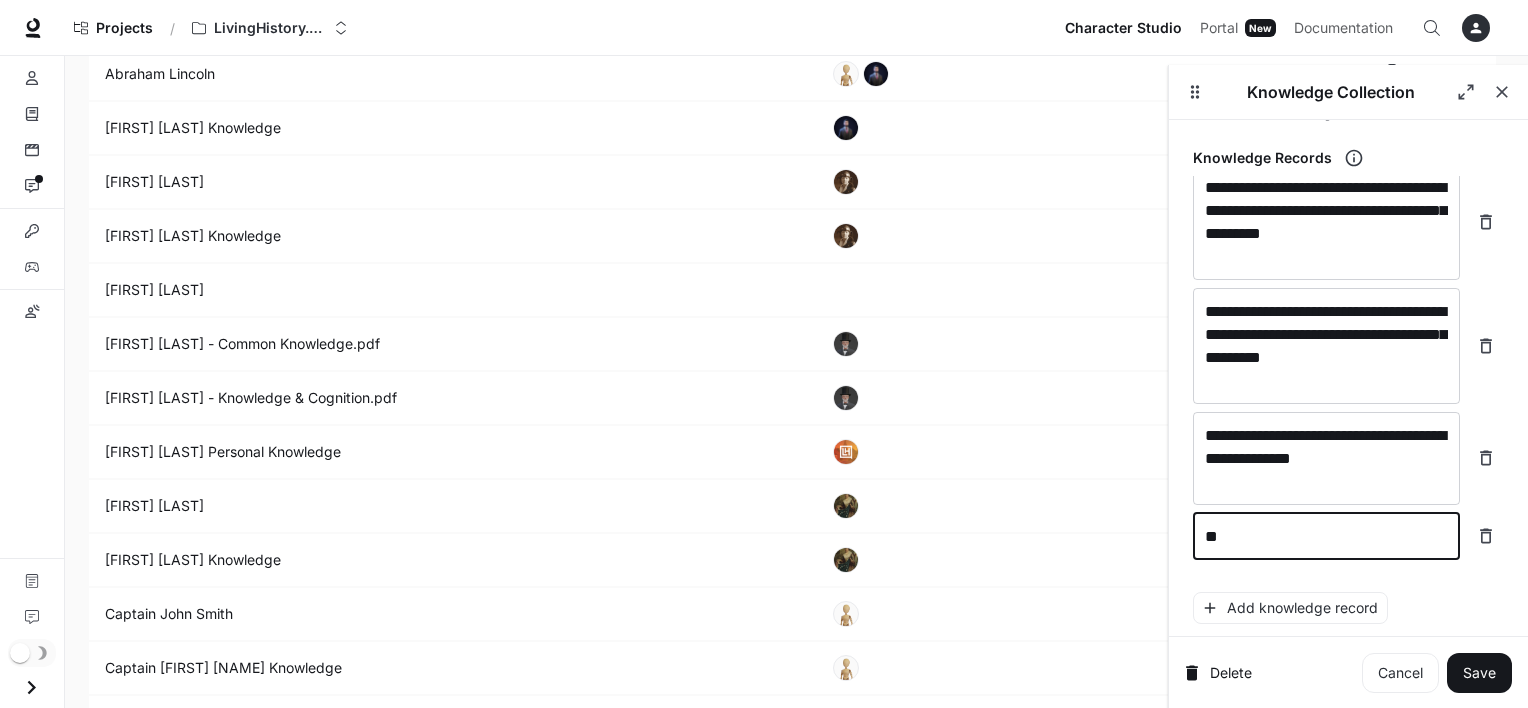 type on "*" 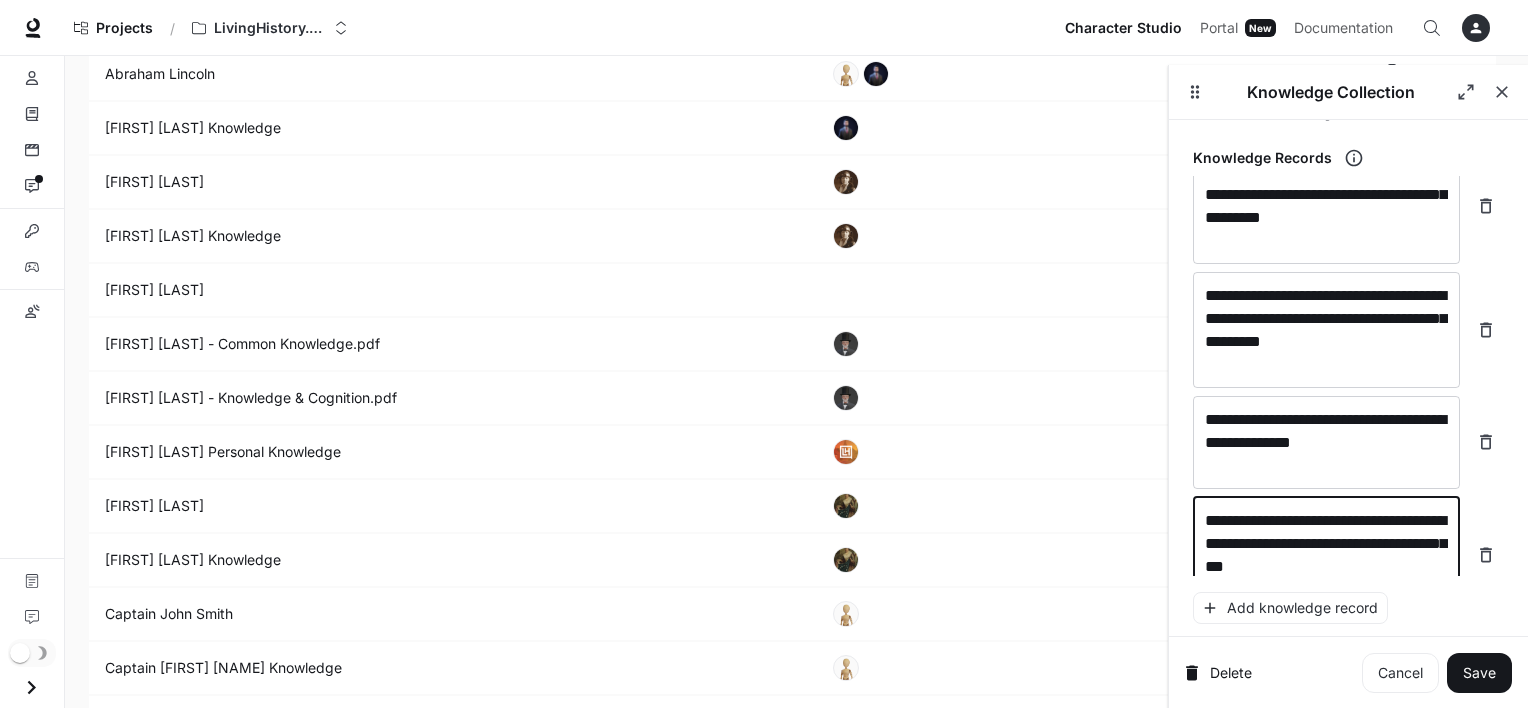 scroll, scrollTop: 7289, scrollLeft: 0, axis: vertical 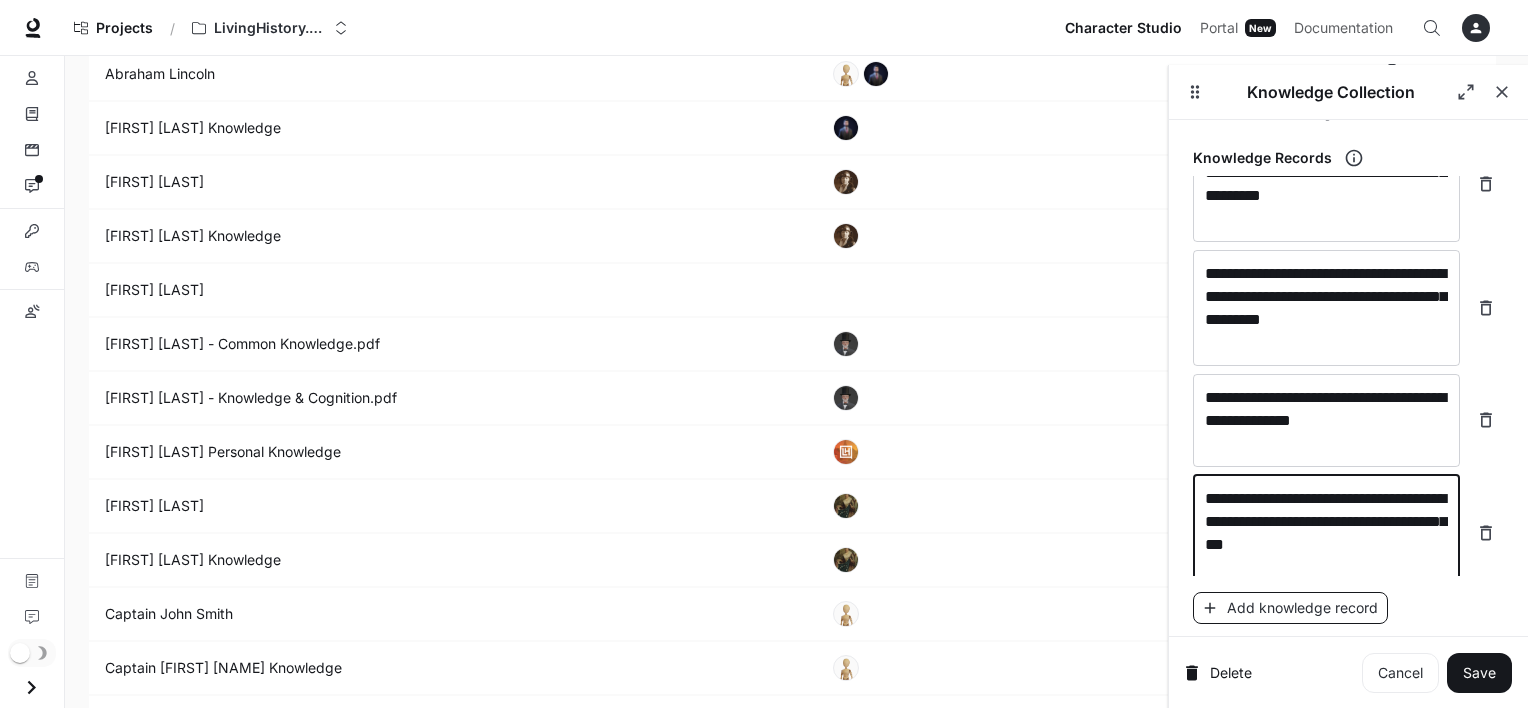 type on "**********" 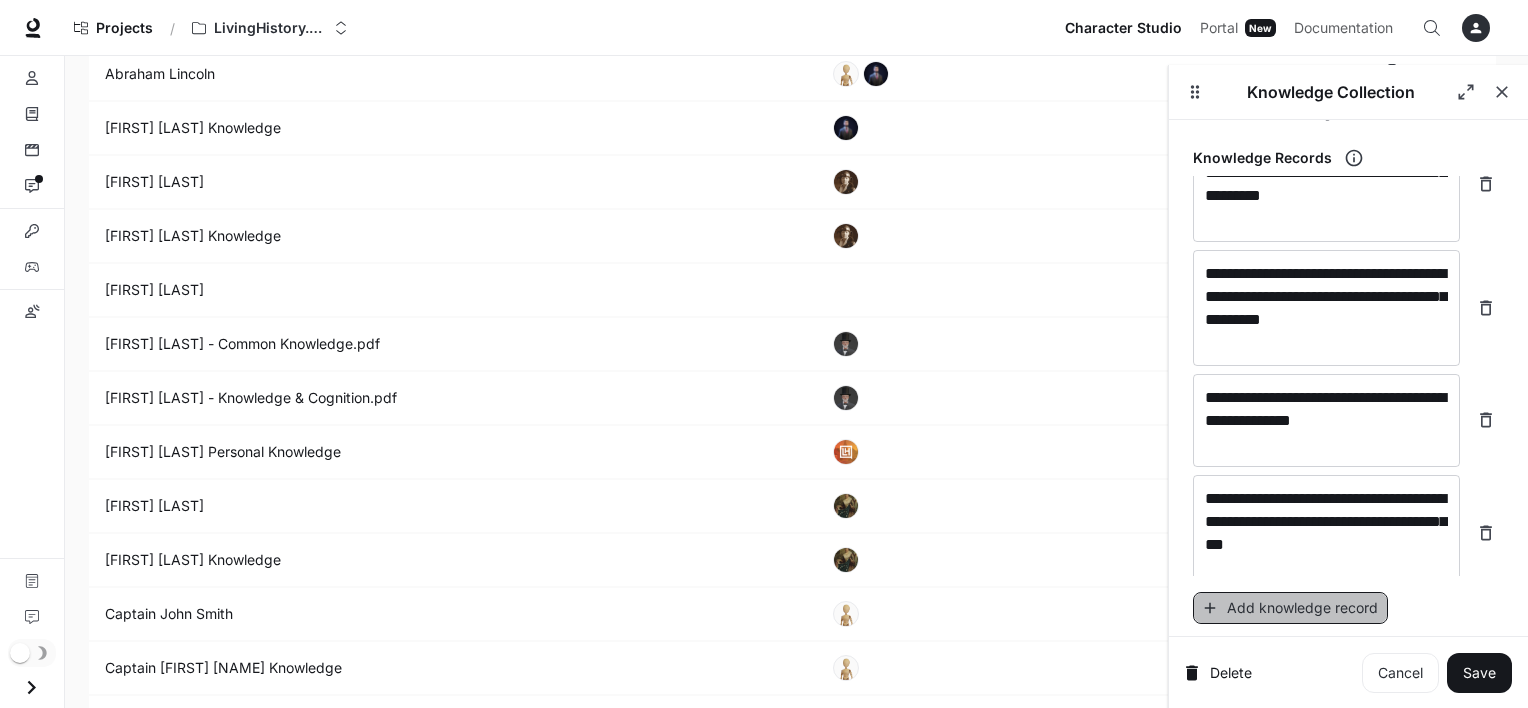 click on "Add knowledge record" at bounding box center (1290, 608) 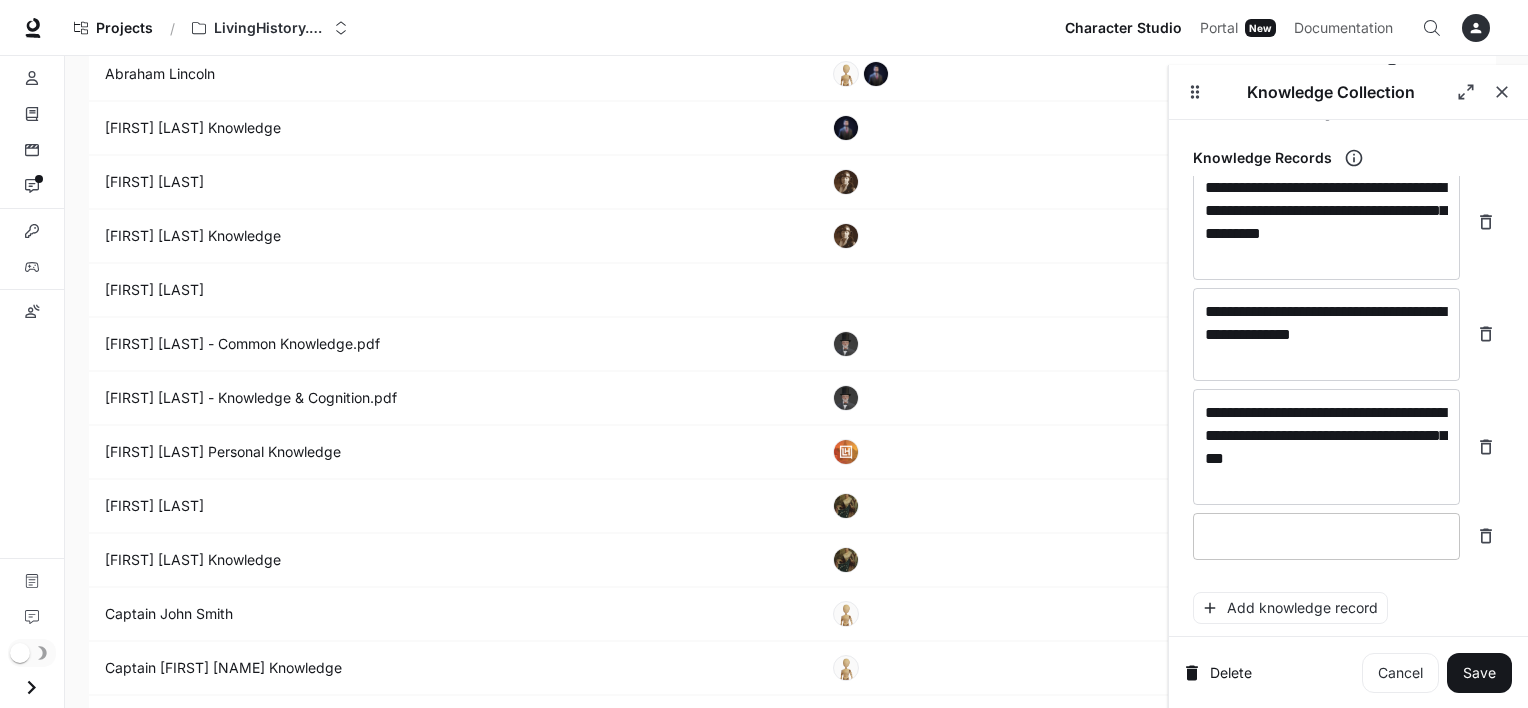click at bounding box center (1326, 536) 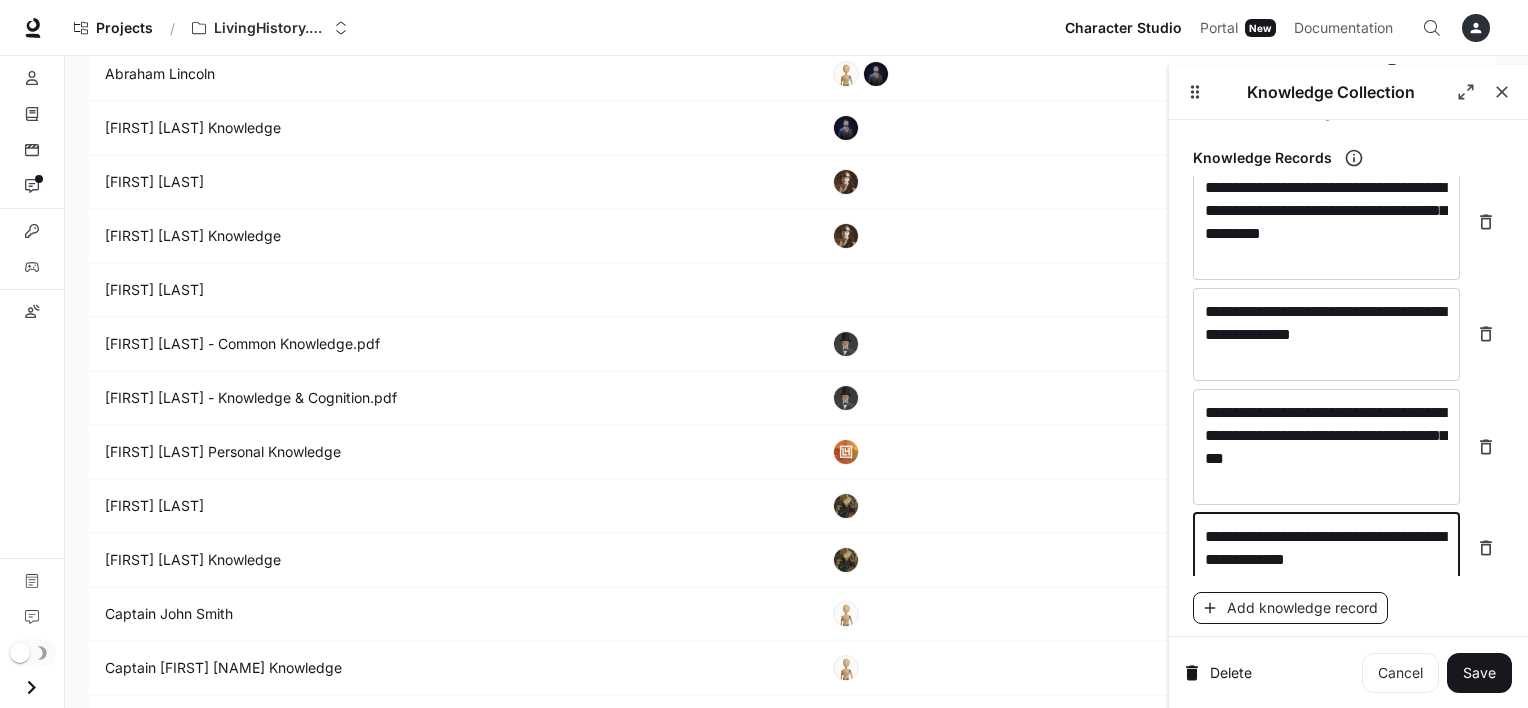 type on "**********" 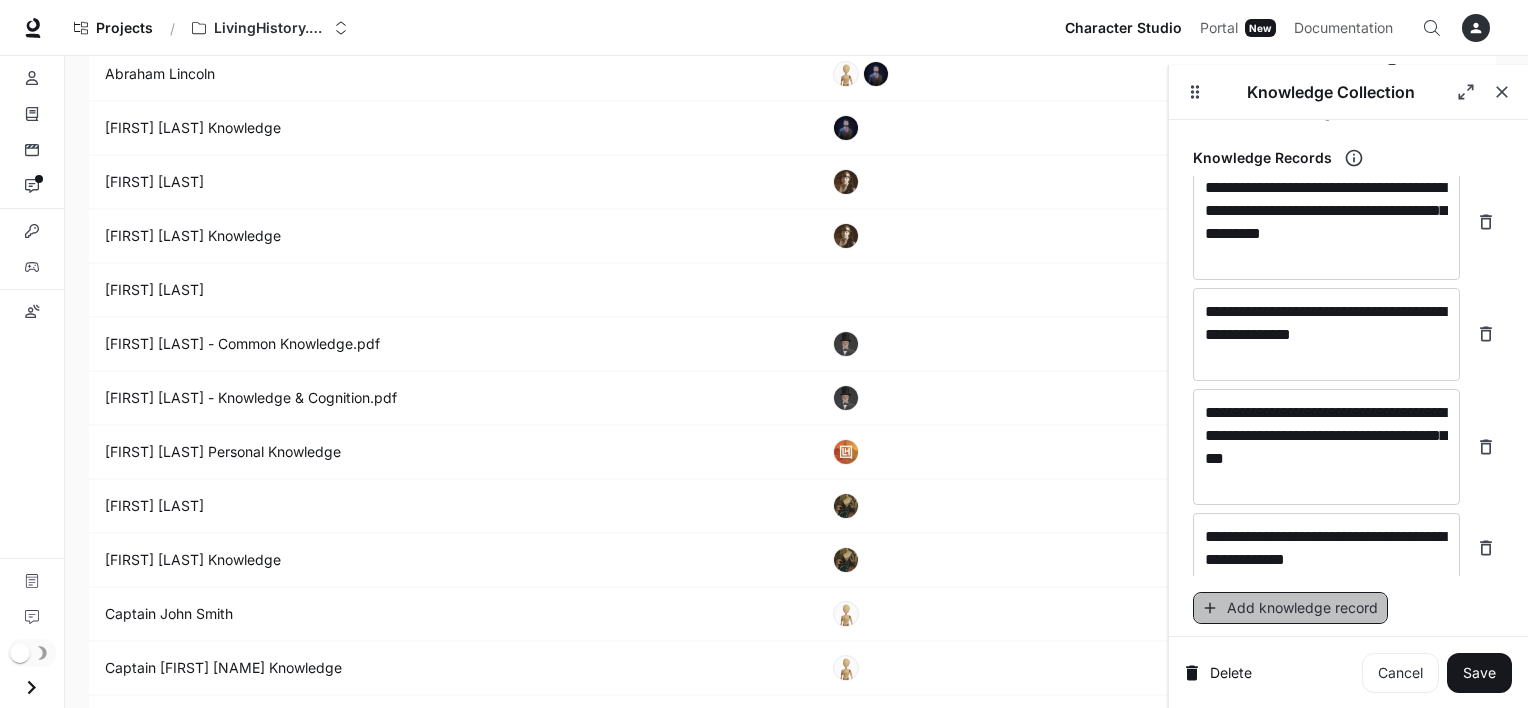 click on "Add knowledge record" at bounding box center [1290, 608] 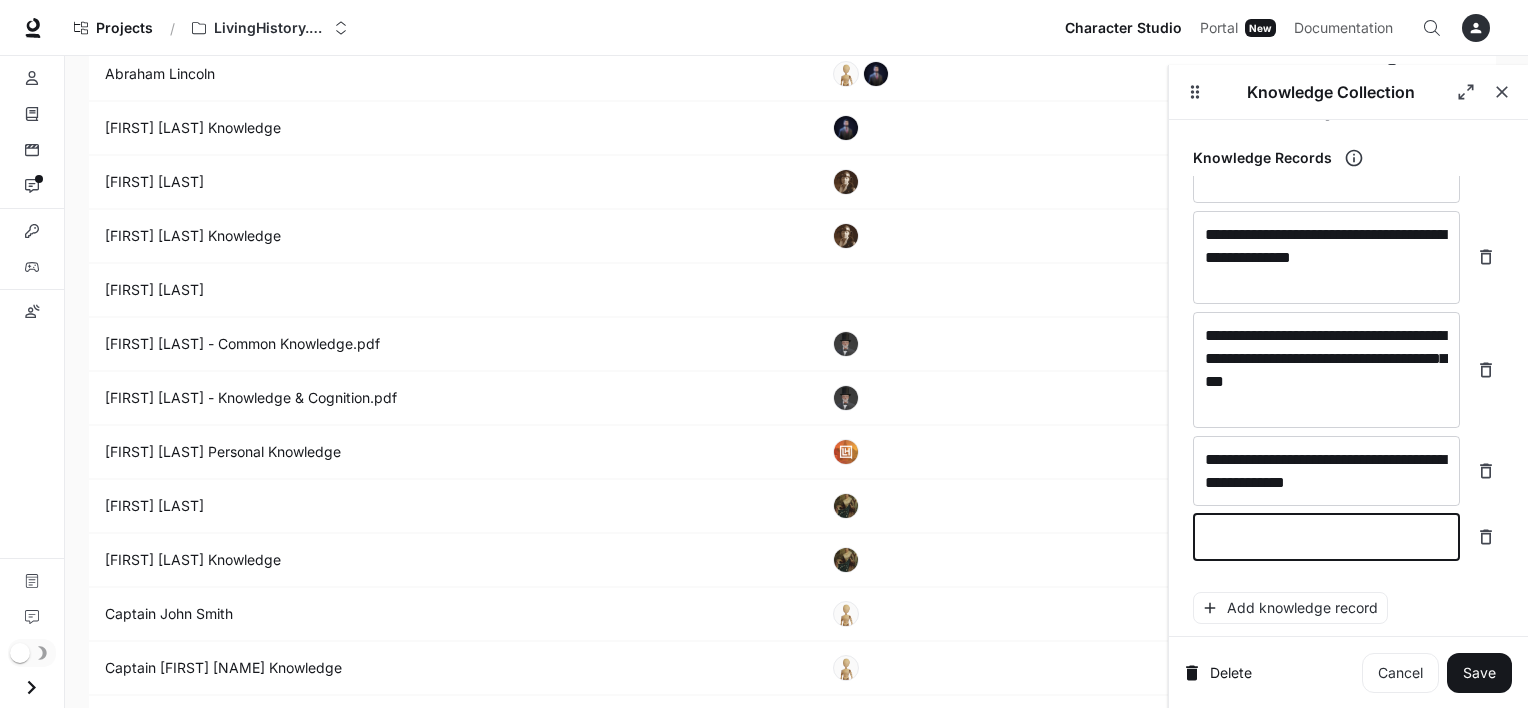 click at bounding box center [1326, 537] 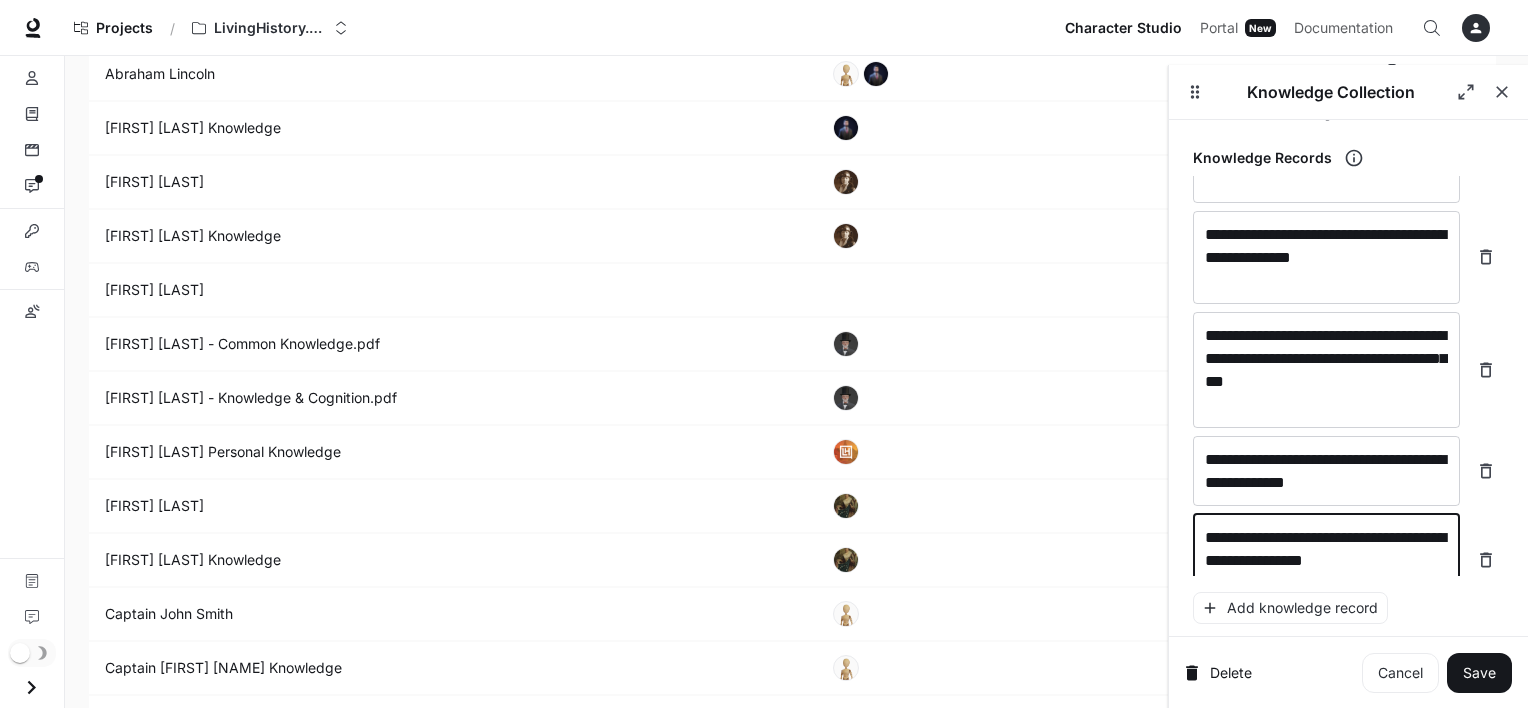 scroll, scrollTop: 7460, scrollLeft: 0, axis: vertical 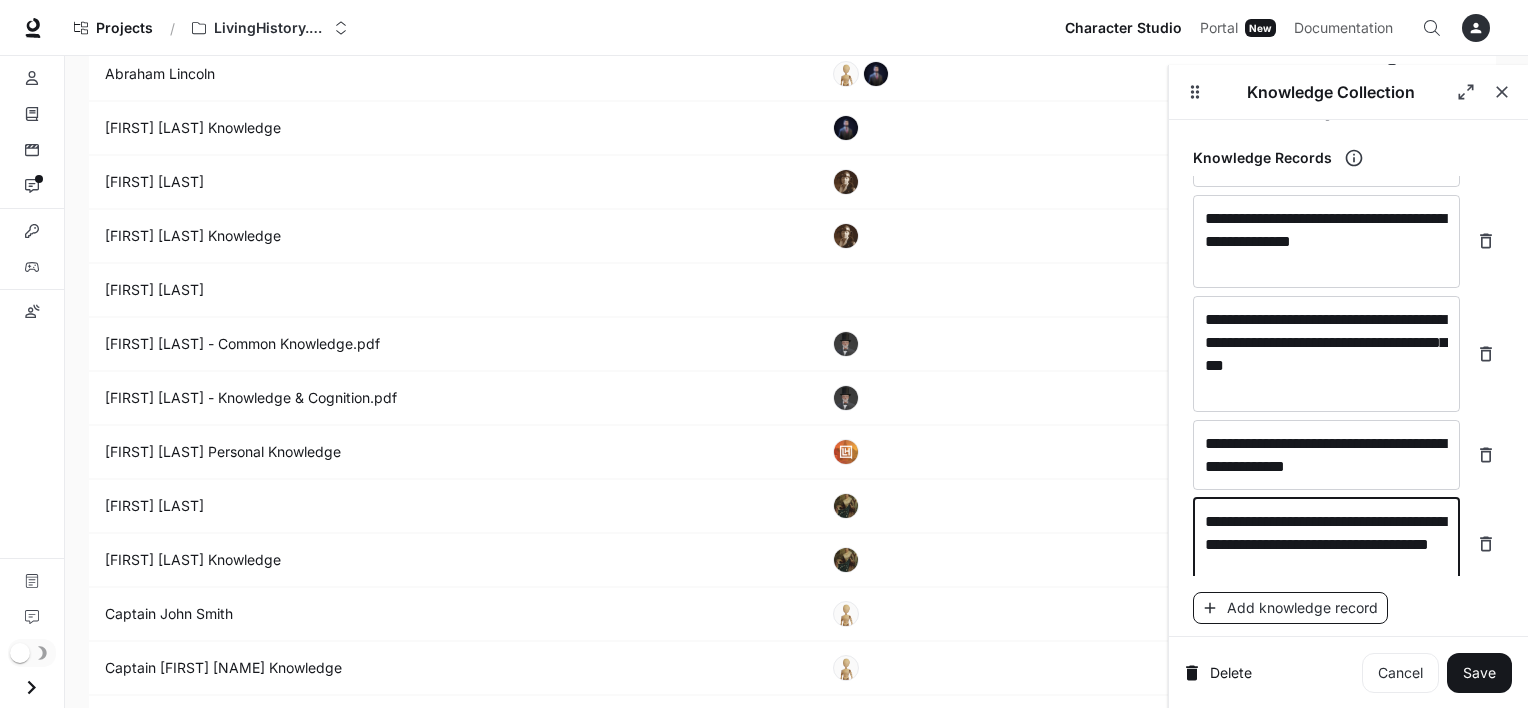 type on "**********" 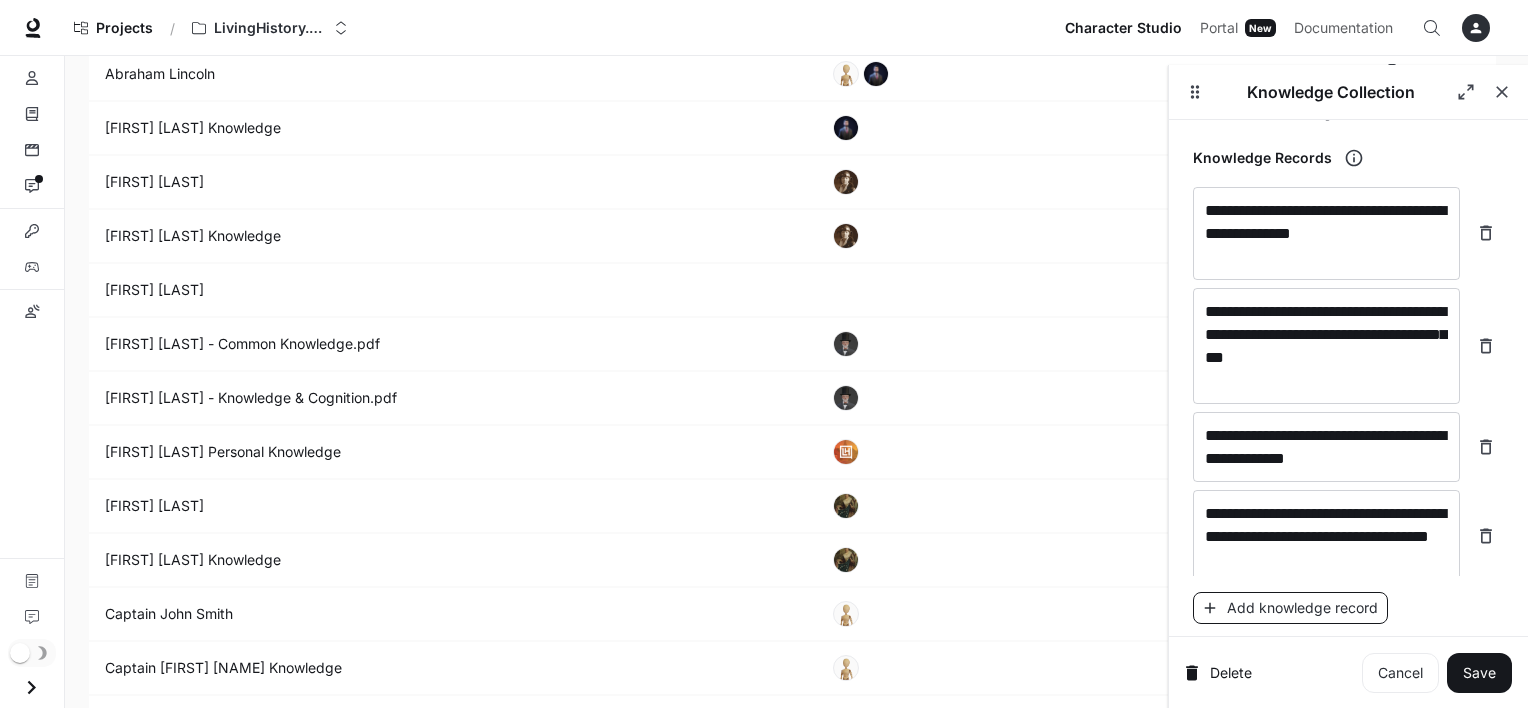 scroll, scrollTop: 7538, scrollLeft: 0, axis: vertical 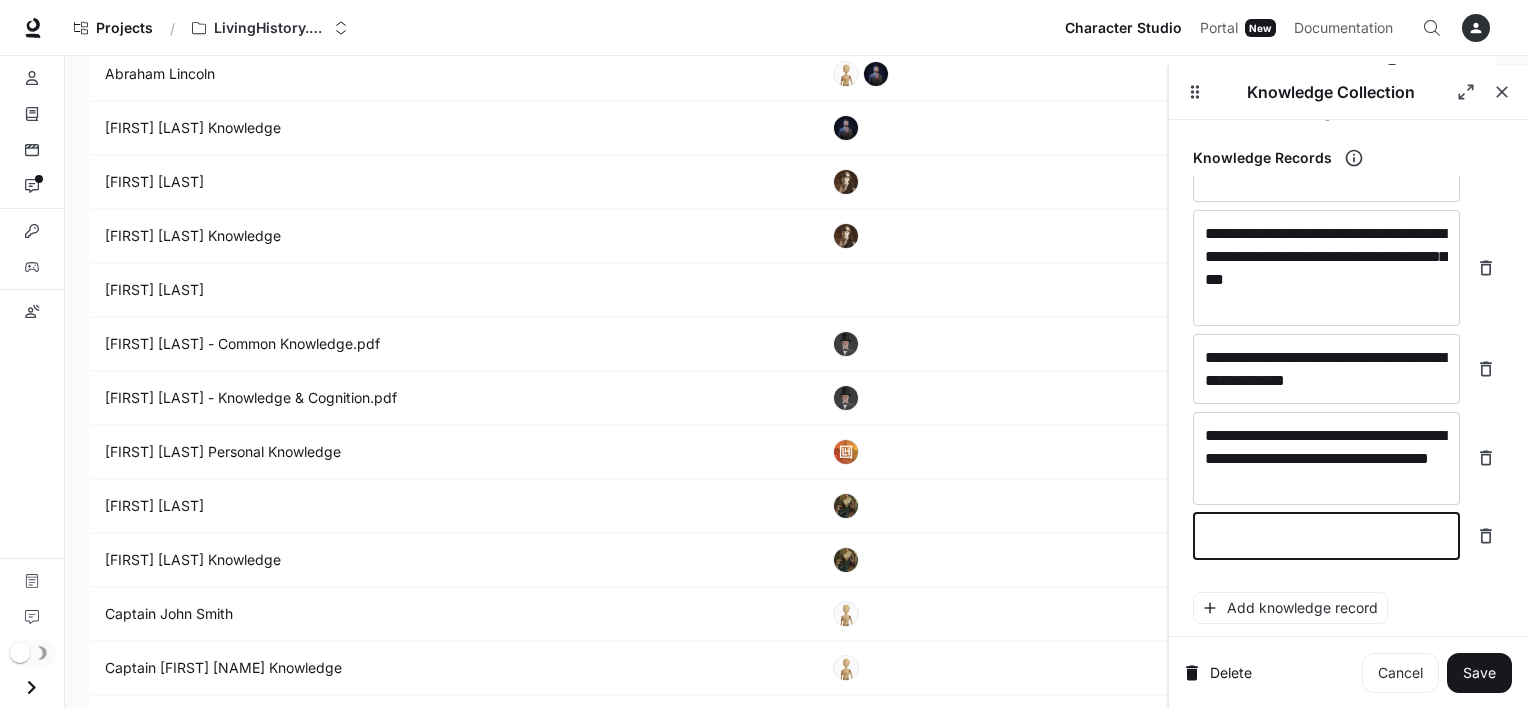 click at bounding box center [1326, 536] 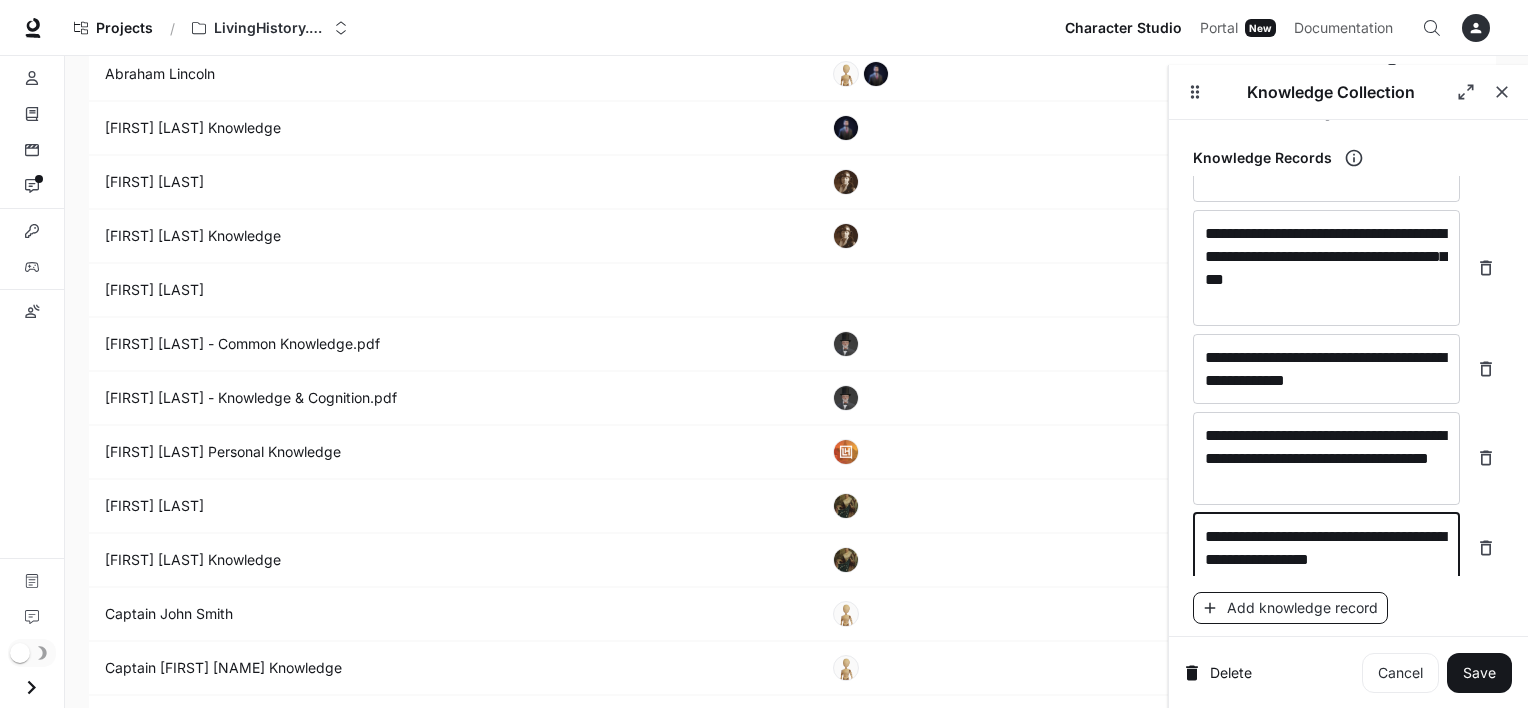 type on "**********" 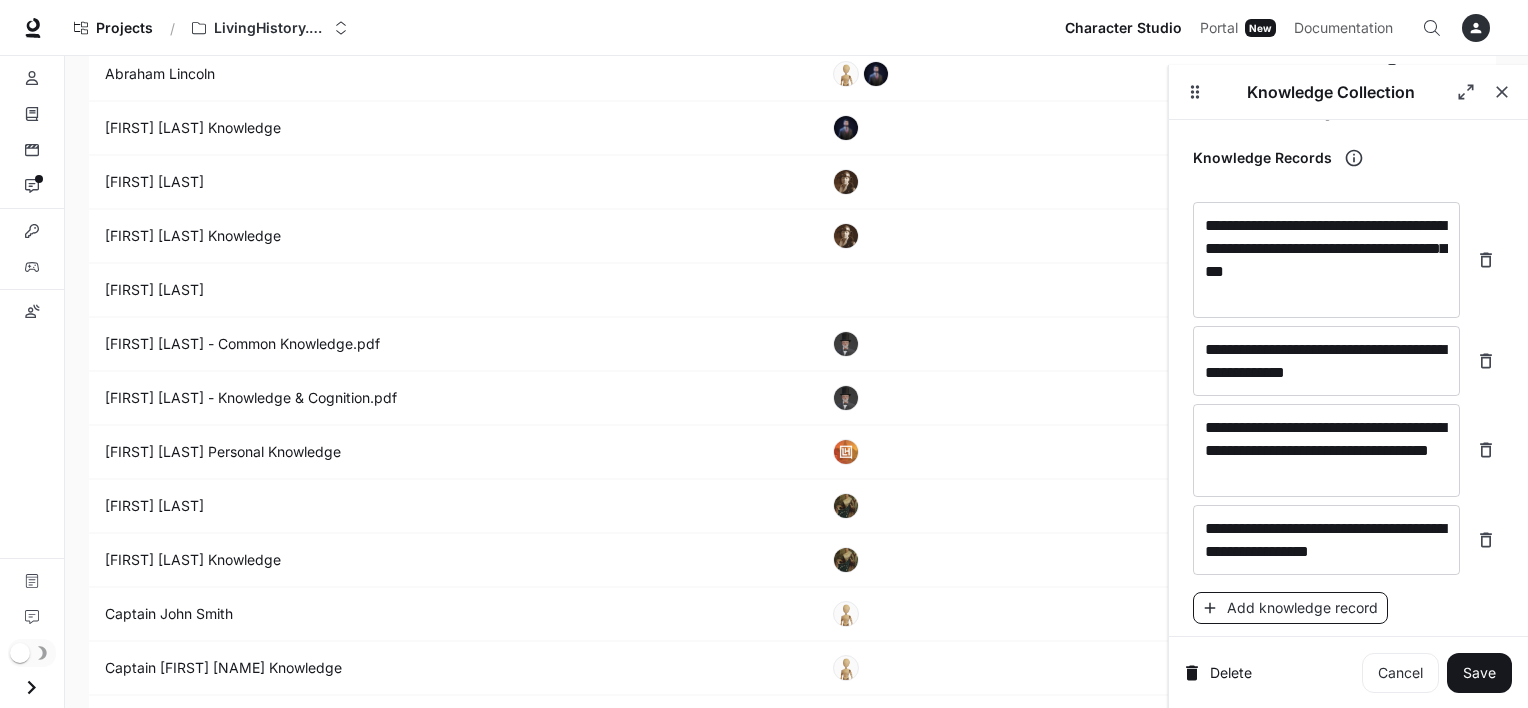 scroll, scrollTop: 7608, scrollLeft: 0, axis: vertical 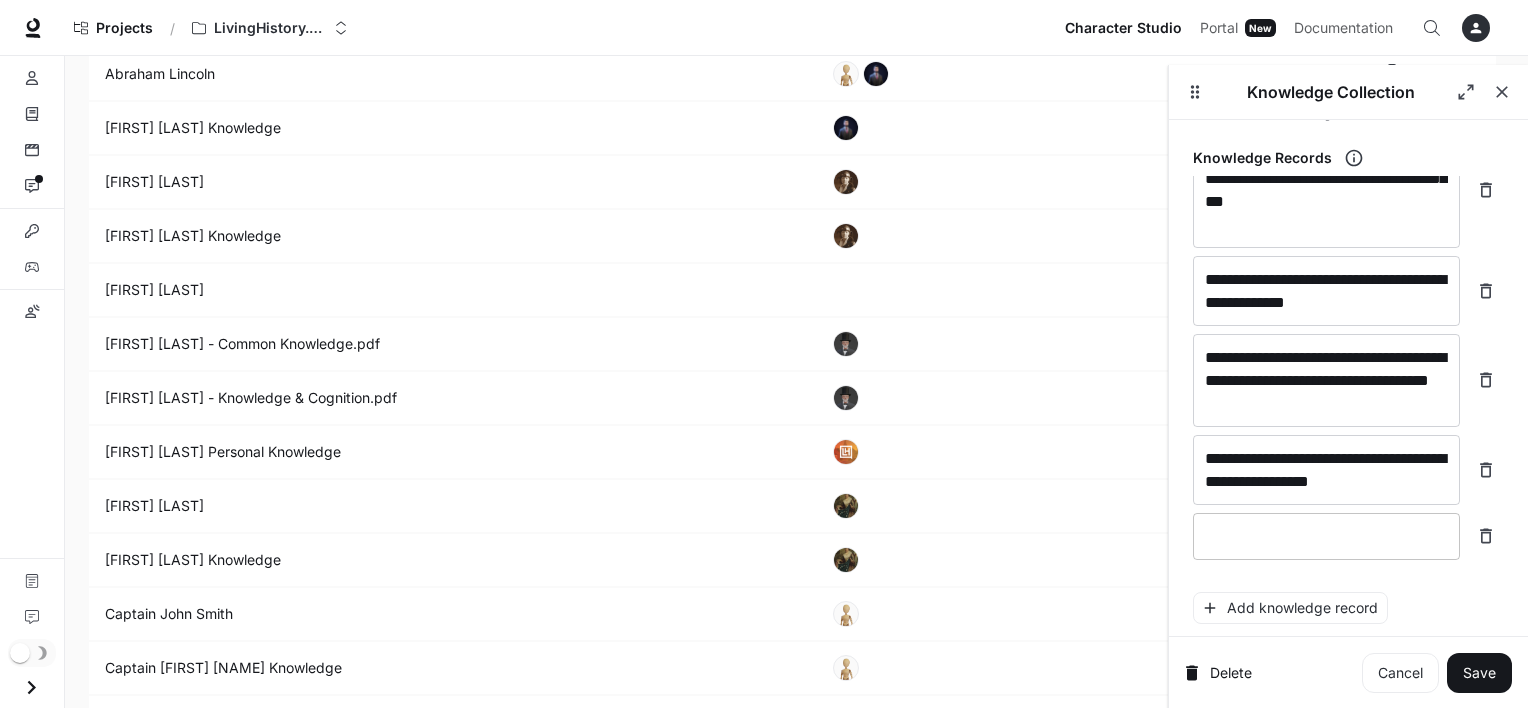 click at bounding box center (1326, 536) 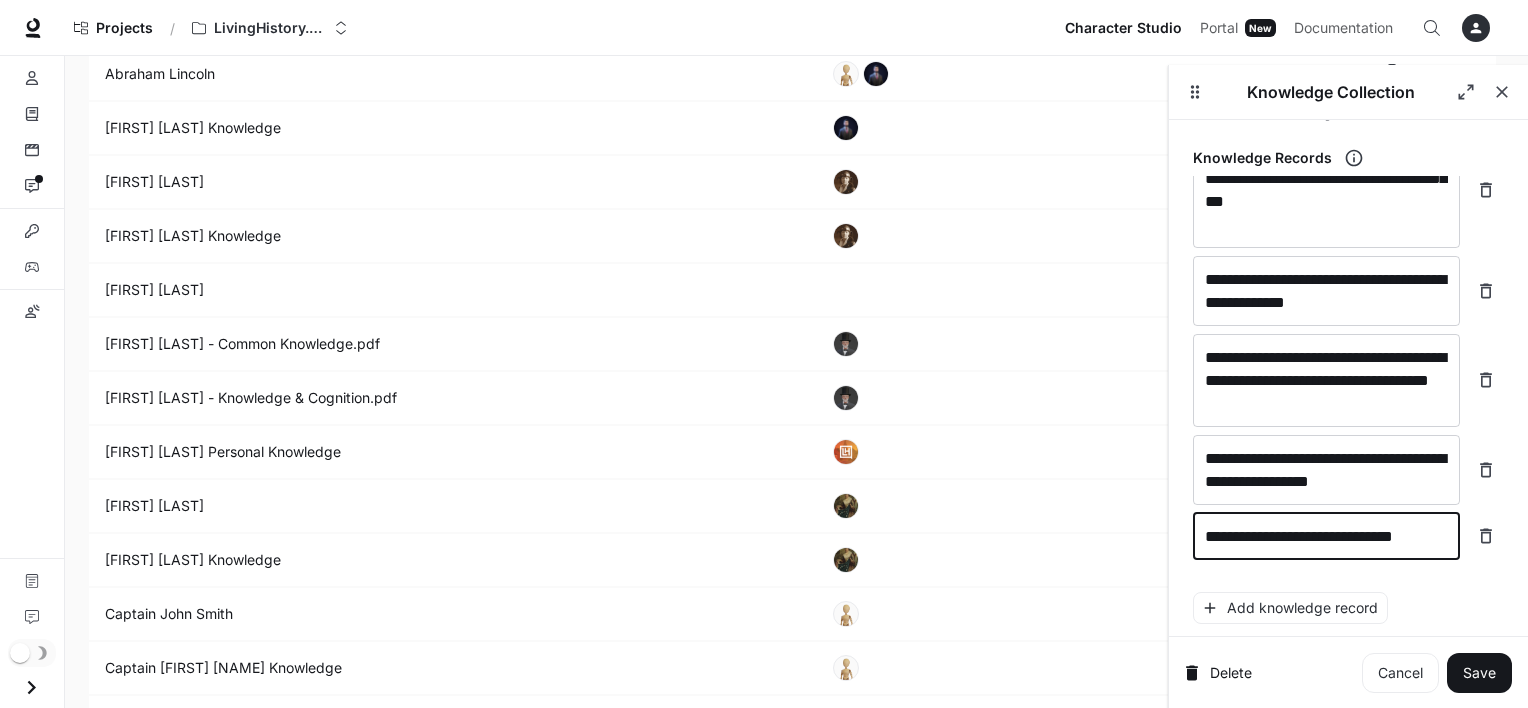 scroll, scrollTop: 0, scrollLeft: 0, axis: both 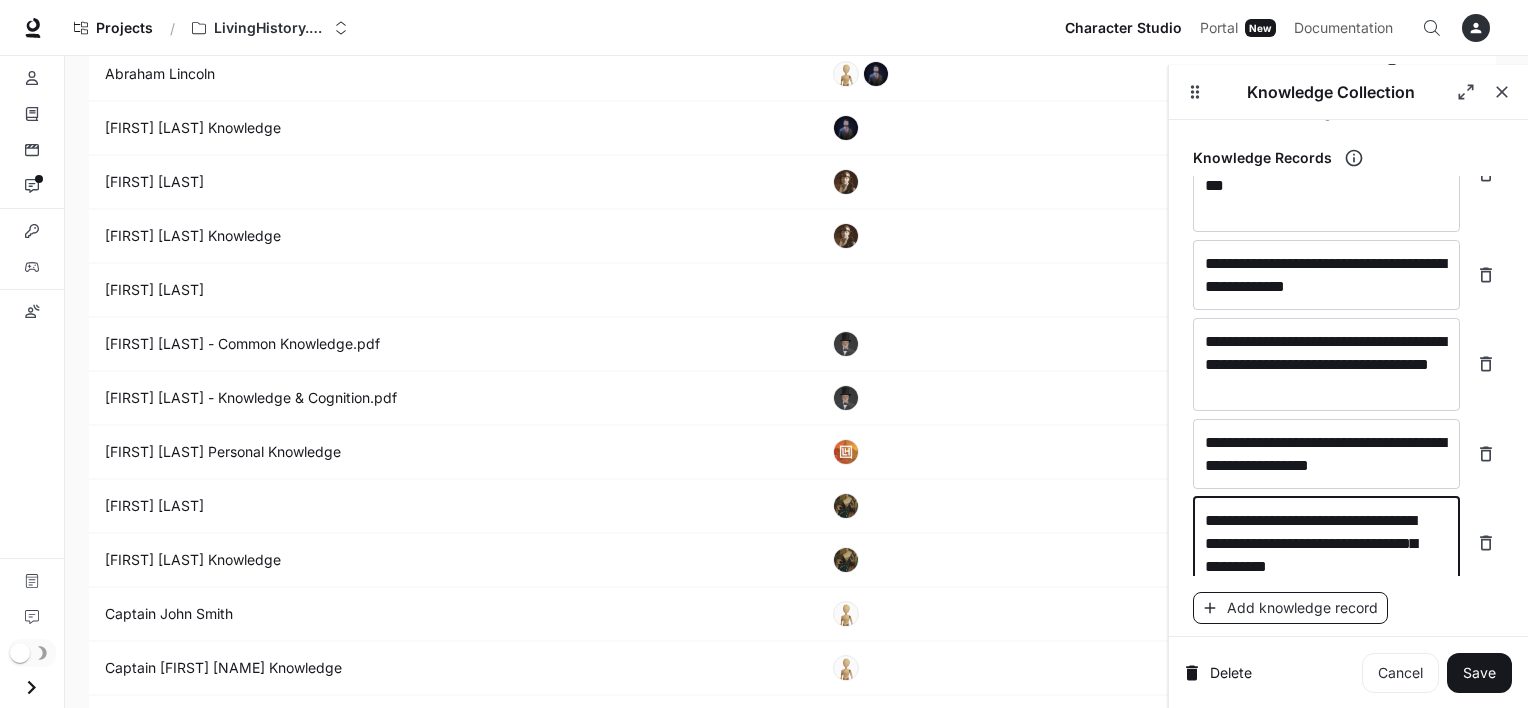 type on "**********" 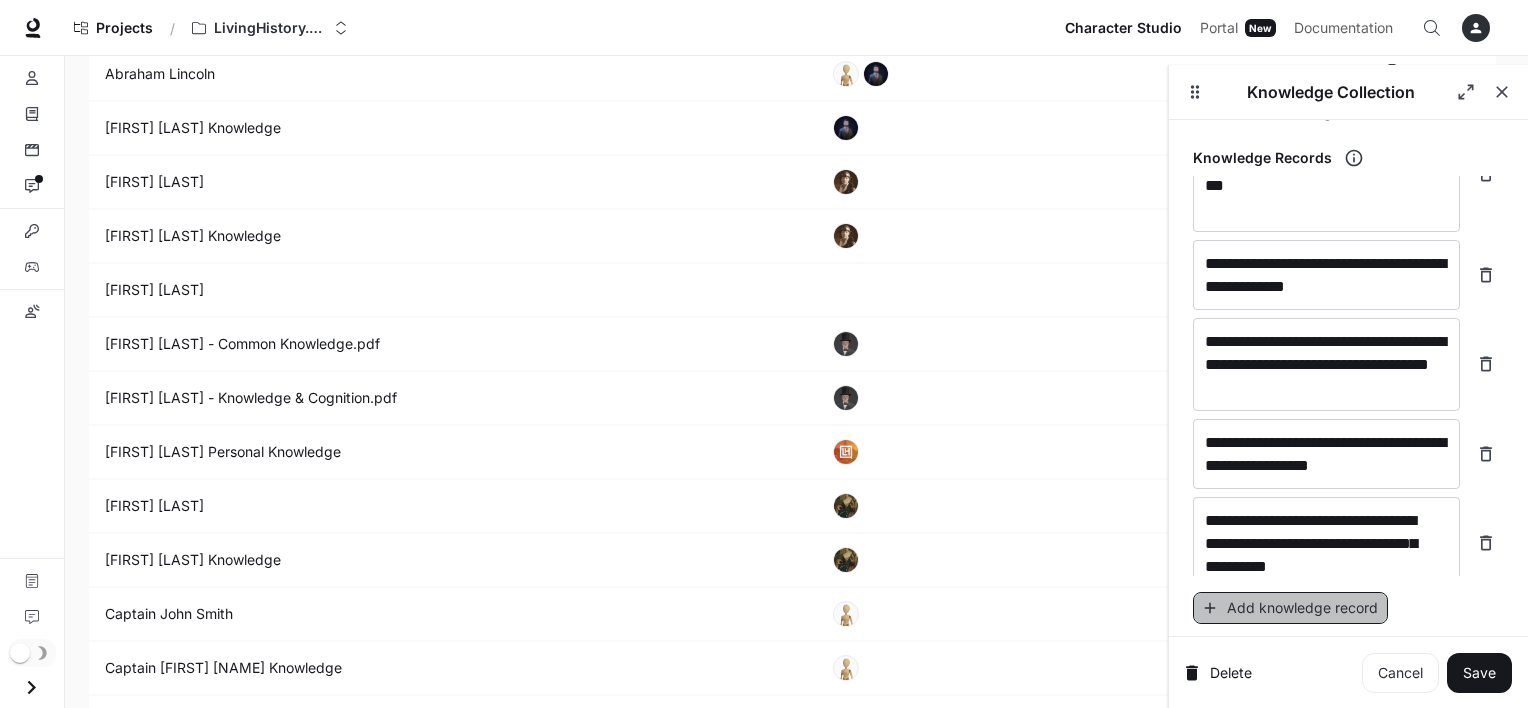 click on "Add knowledge record" at bounding box center [1290, 608] 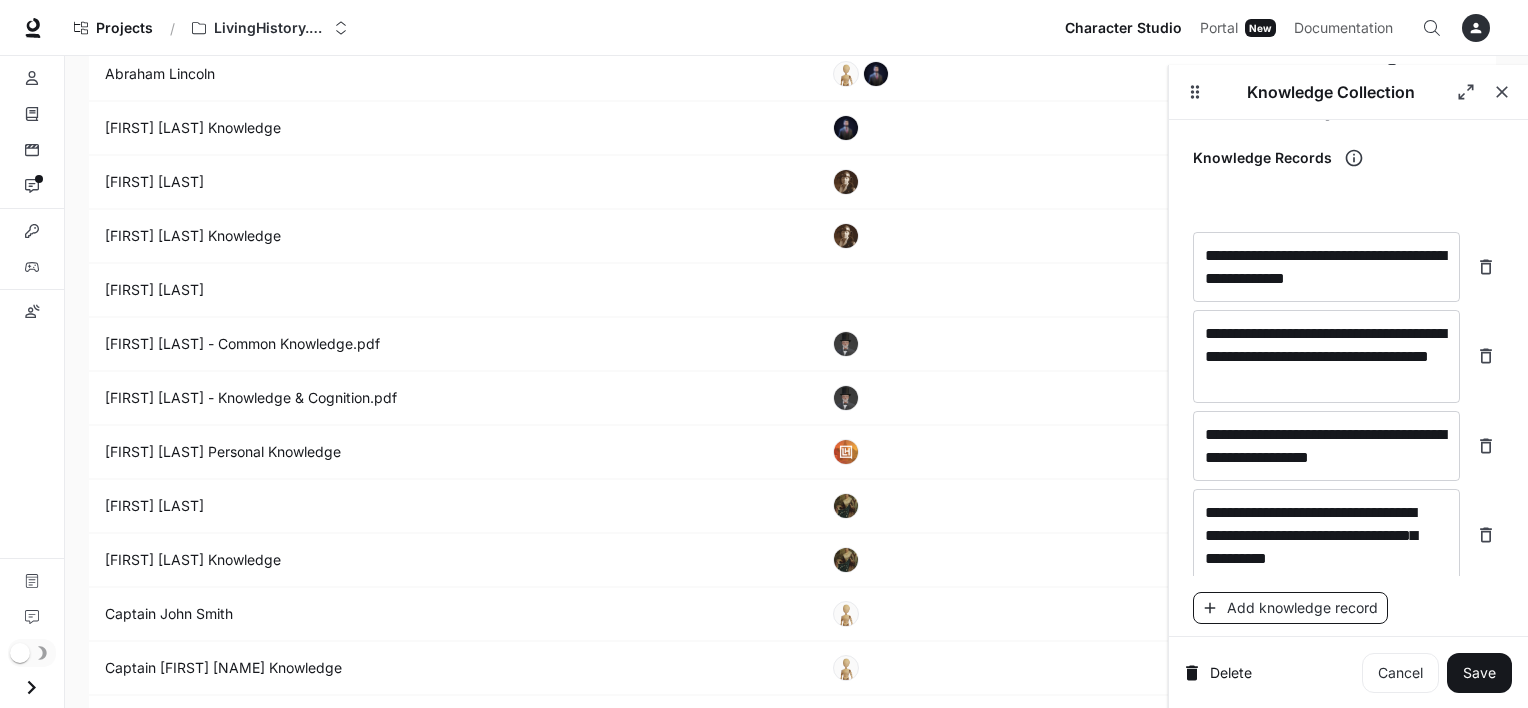 scroll, scrollTop: 7700, scrollLeft: 0, axis: vertical 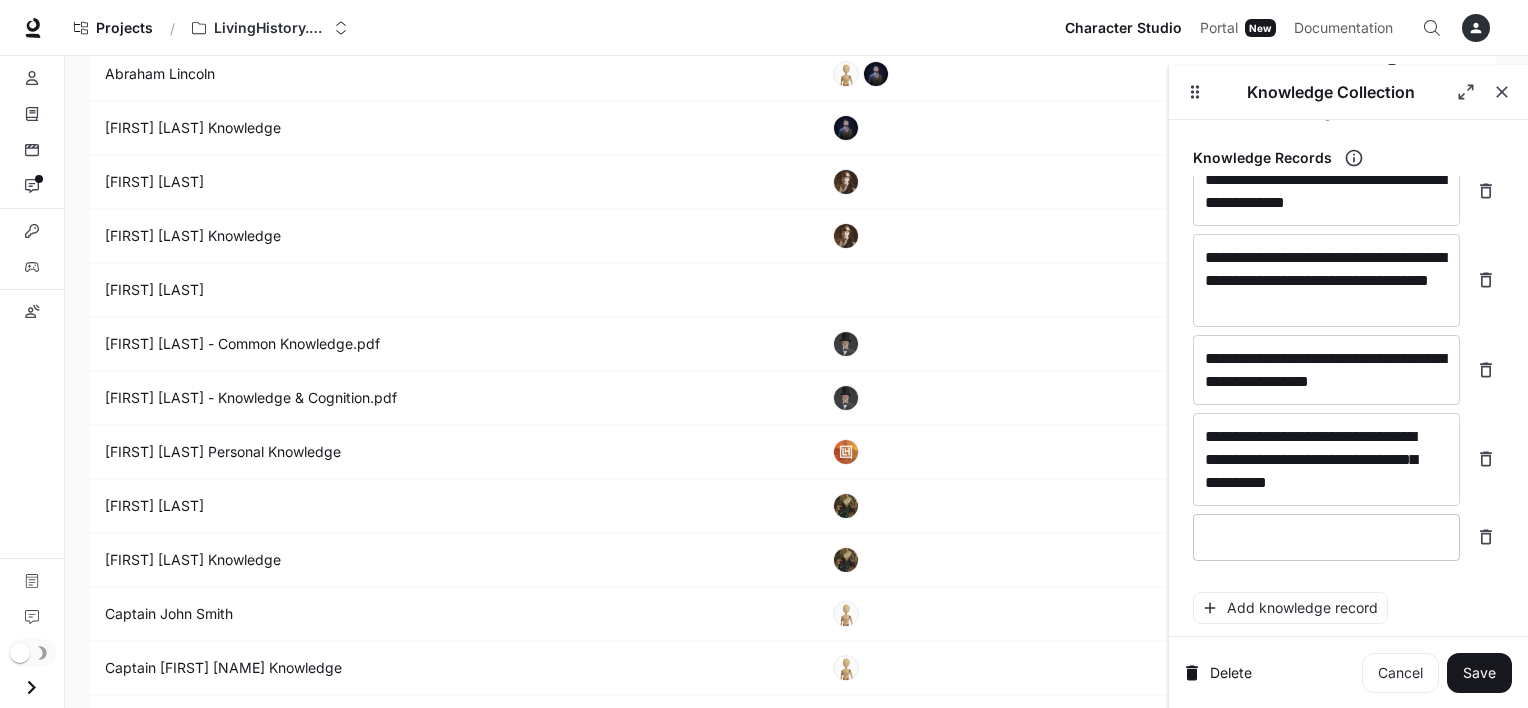 click on "* ​" at bounding box center [1326, 537] 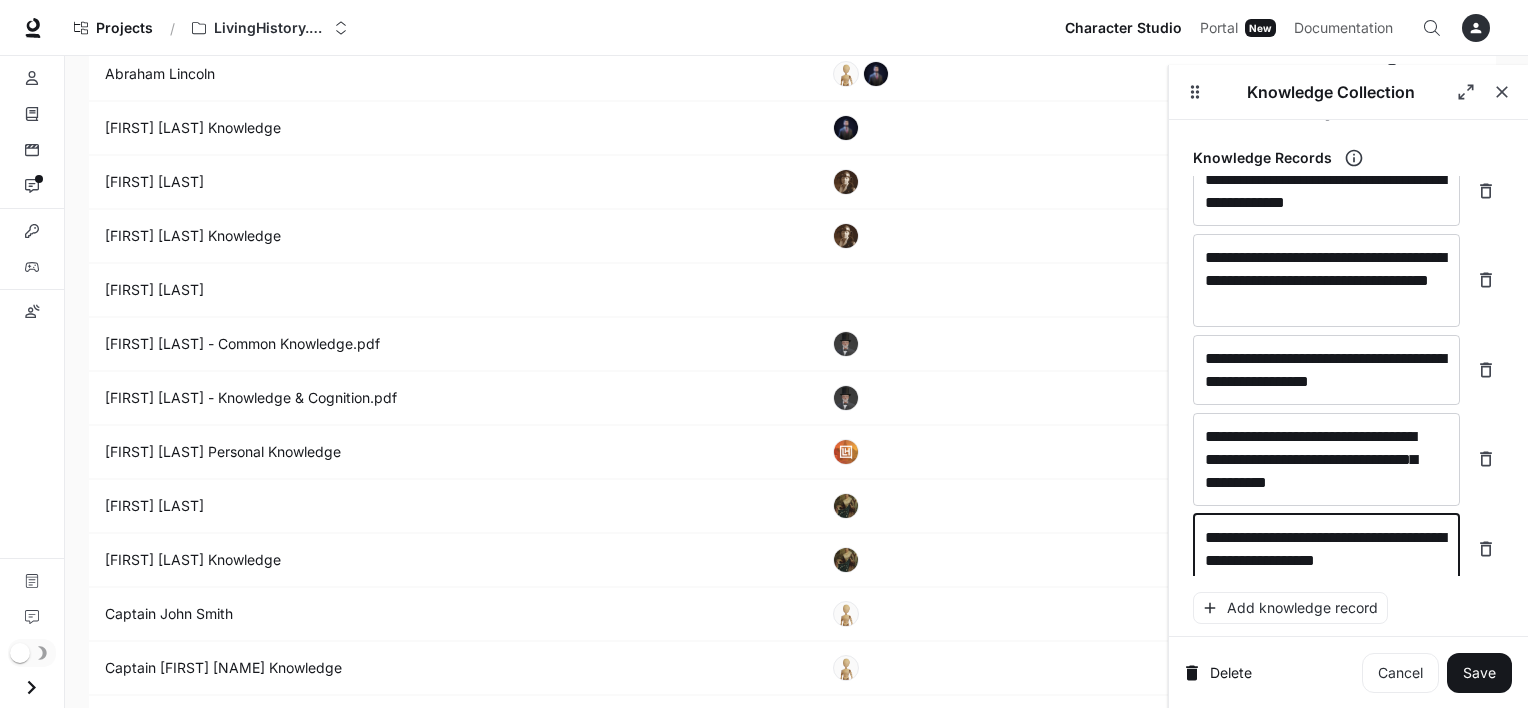 scroll, scrollTop: 7716, scrollLeft: 0, axis: vertical 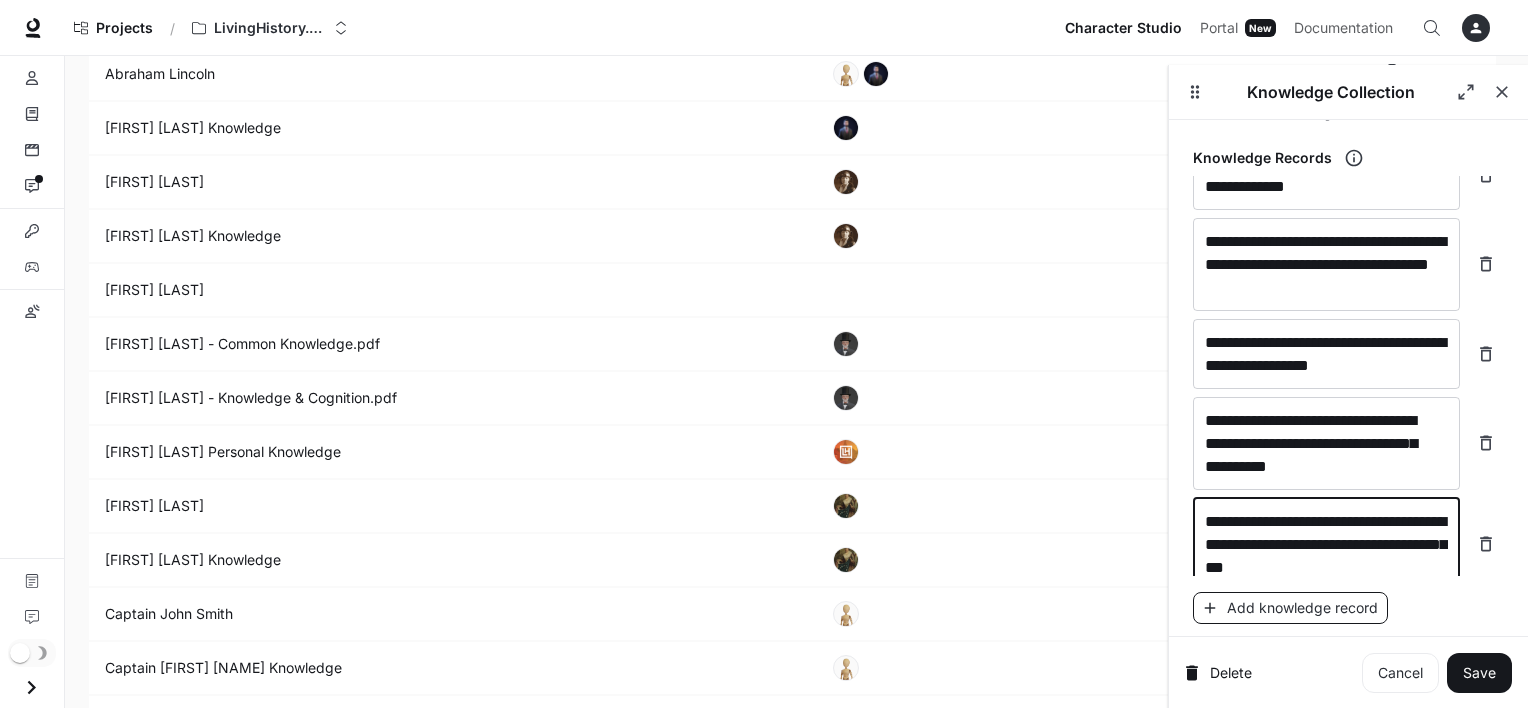 type on "**********" 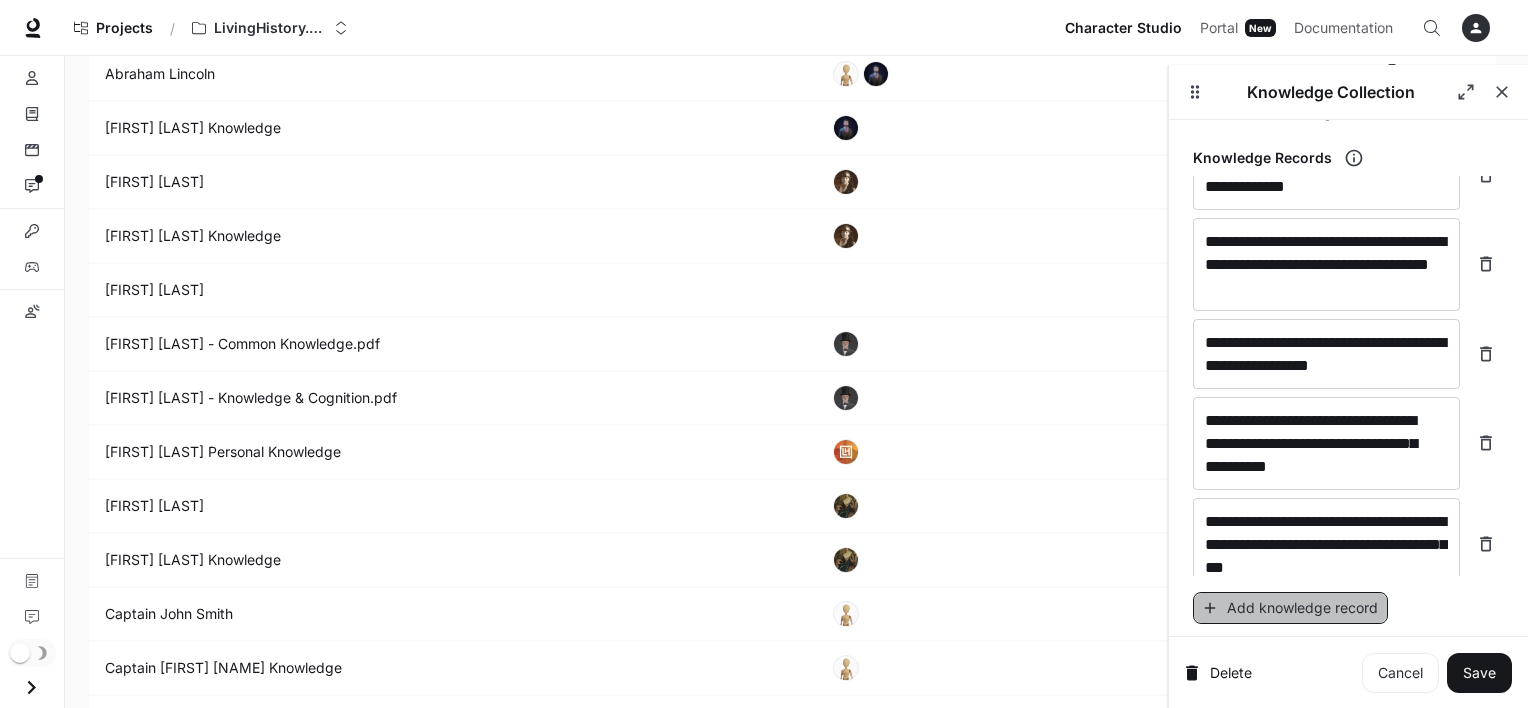 click on "Add knowledge record" at bounding box center [1290, 608] 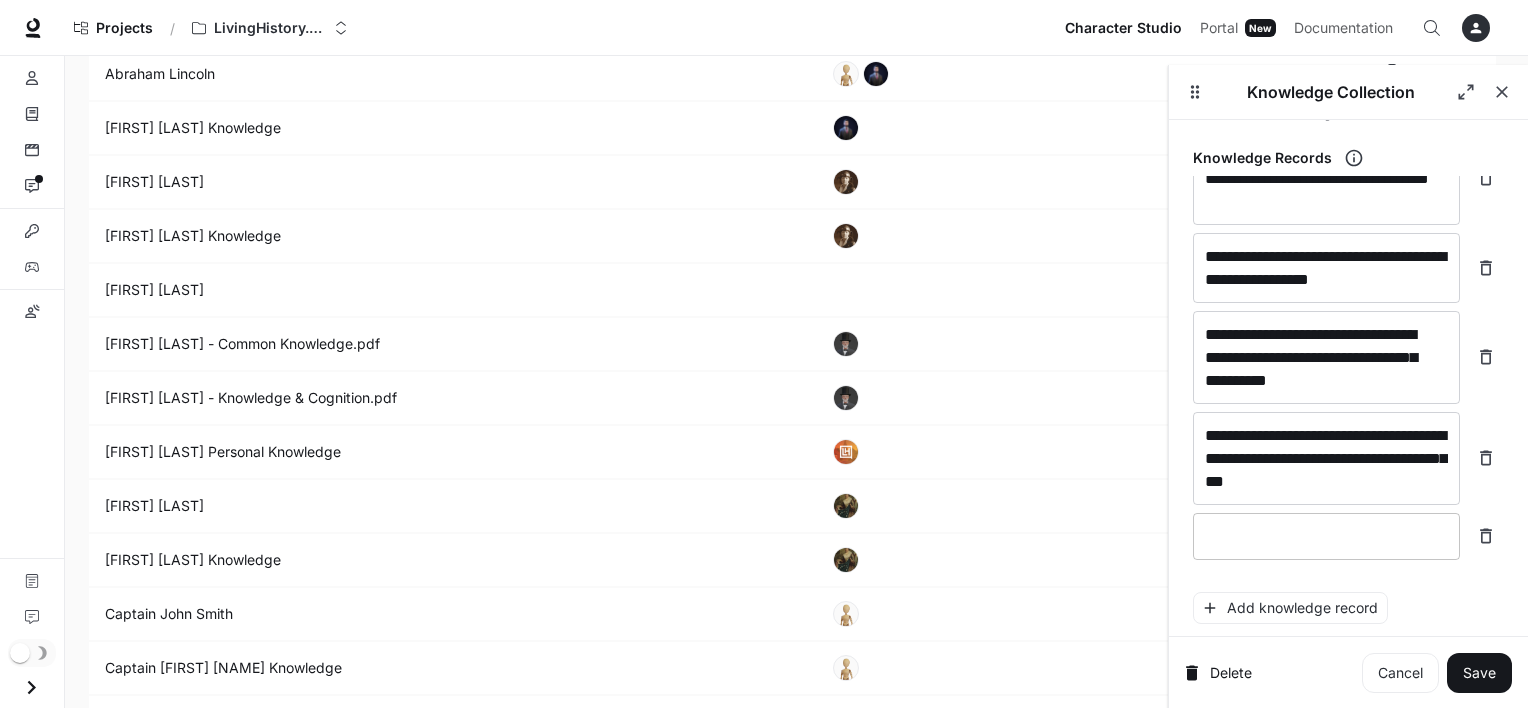 click at bounding box center [1326, 536] 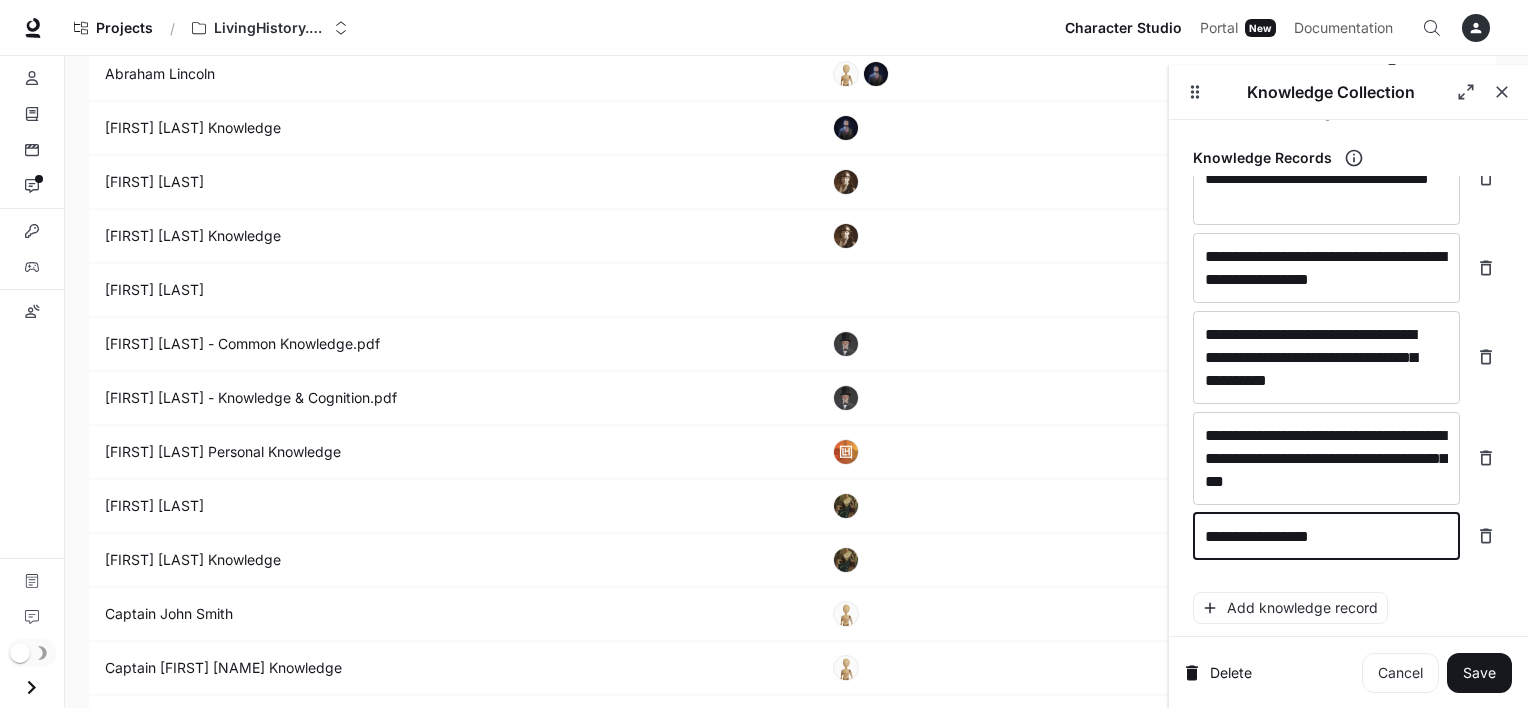 type on "**********" 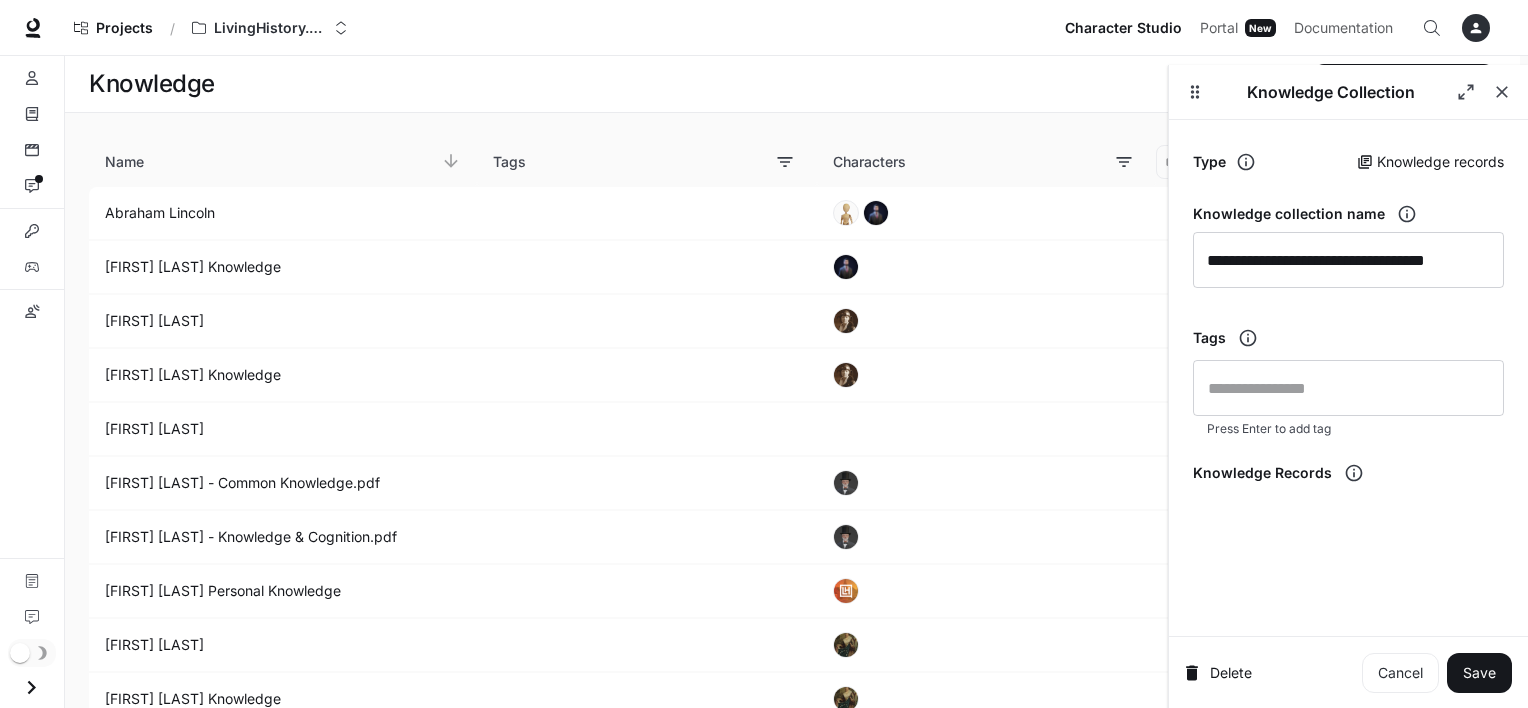 scroll, scrollTop: 139, scrollLeft: 0, axis: vertical 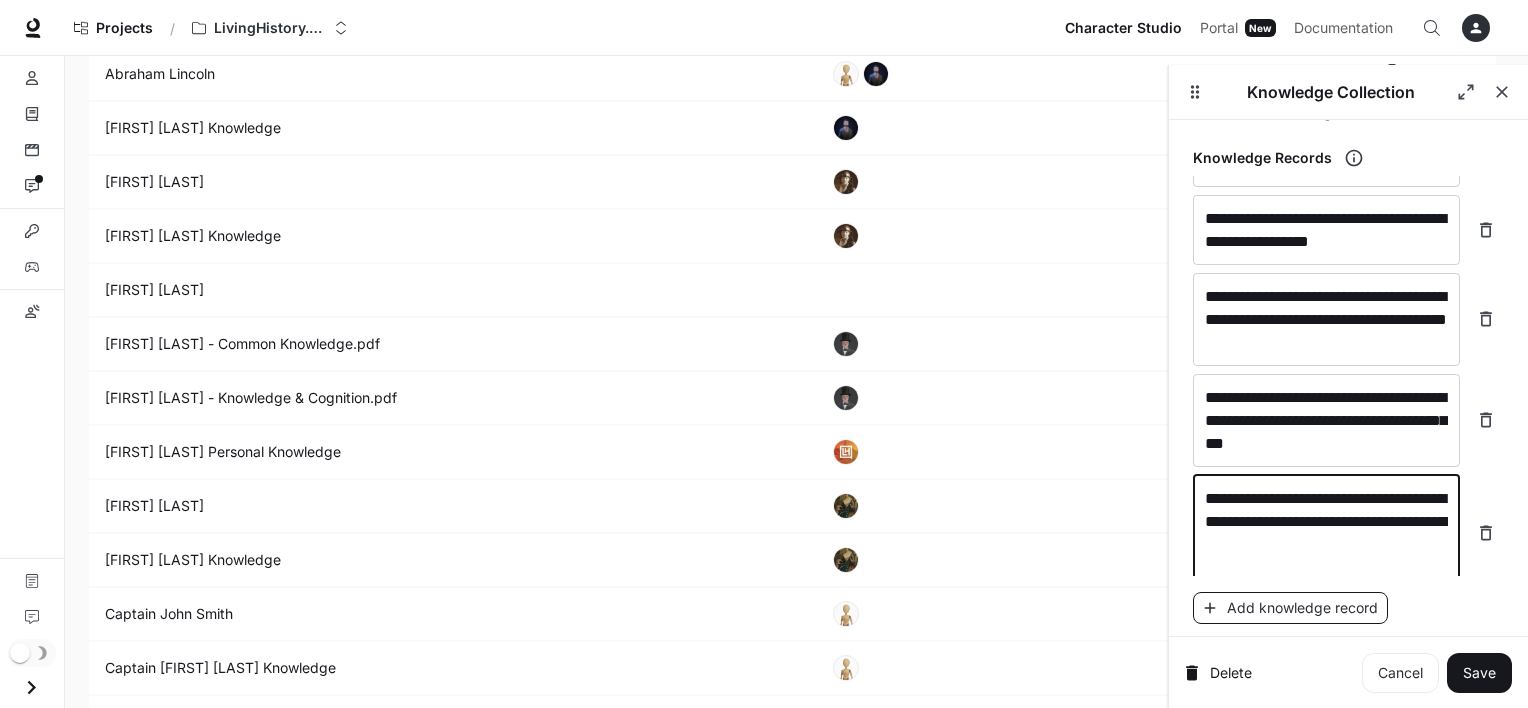 type on "**********" 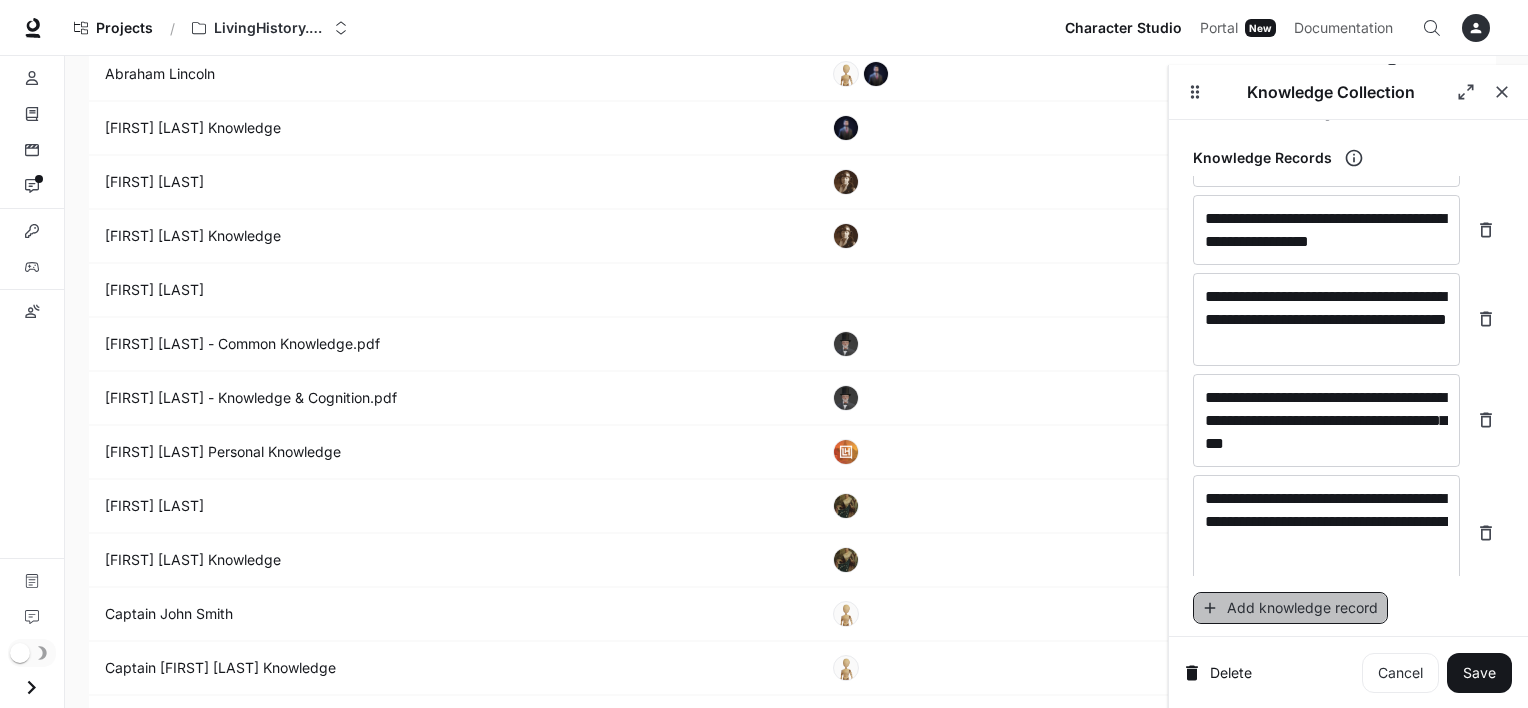 click on "Add knowledge record" at bounding box center (1290, 608) 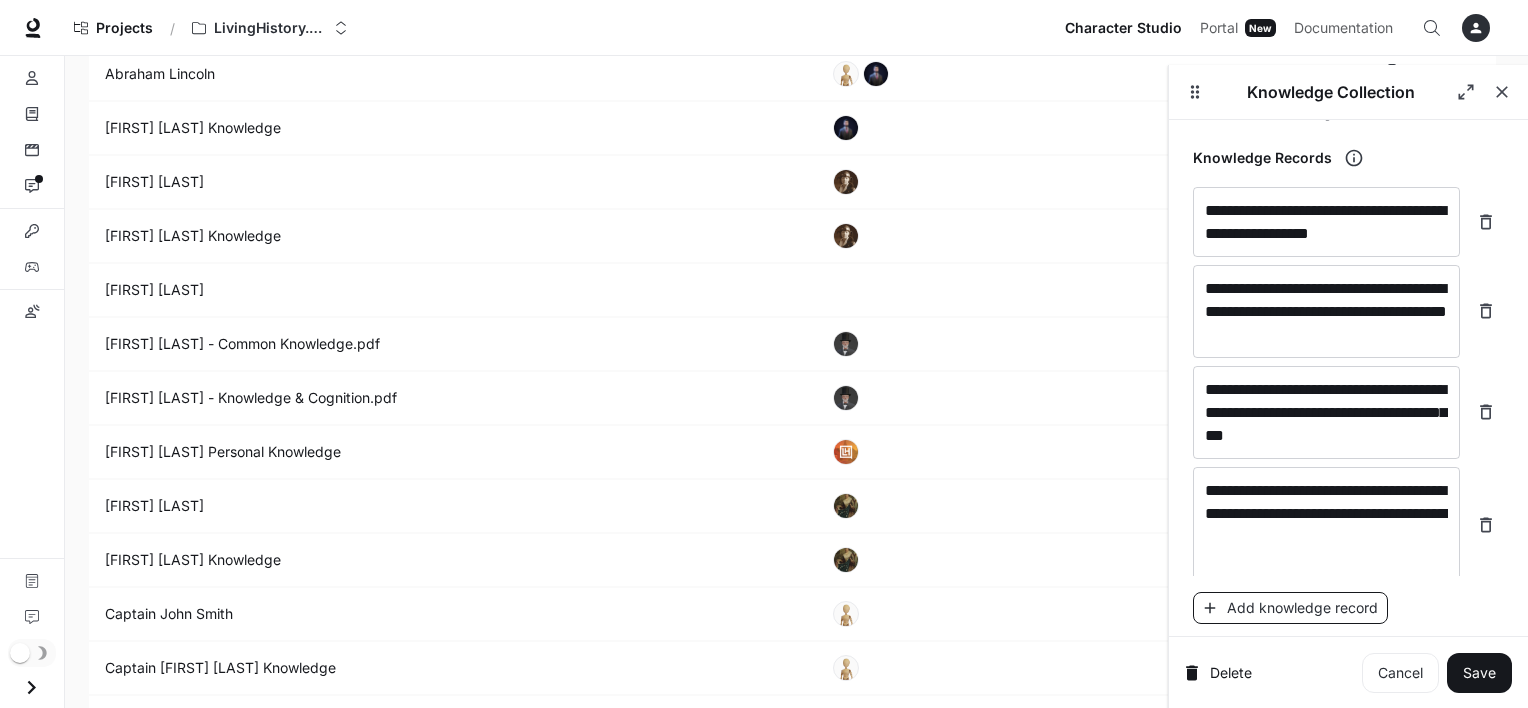 scroll, scrollTop: 7902, scrollLeft: 0, axis: vertical 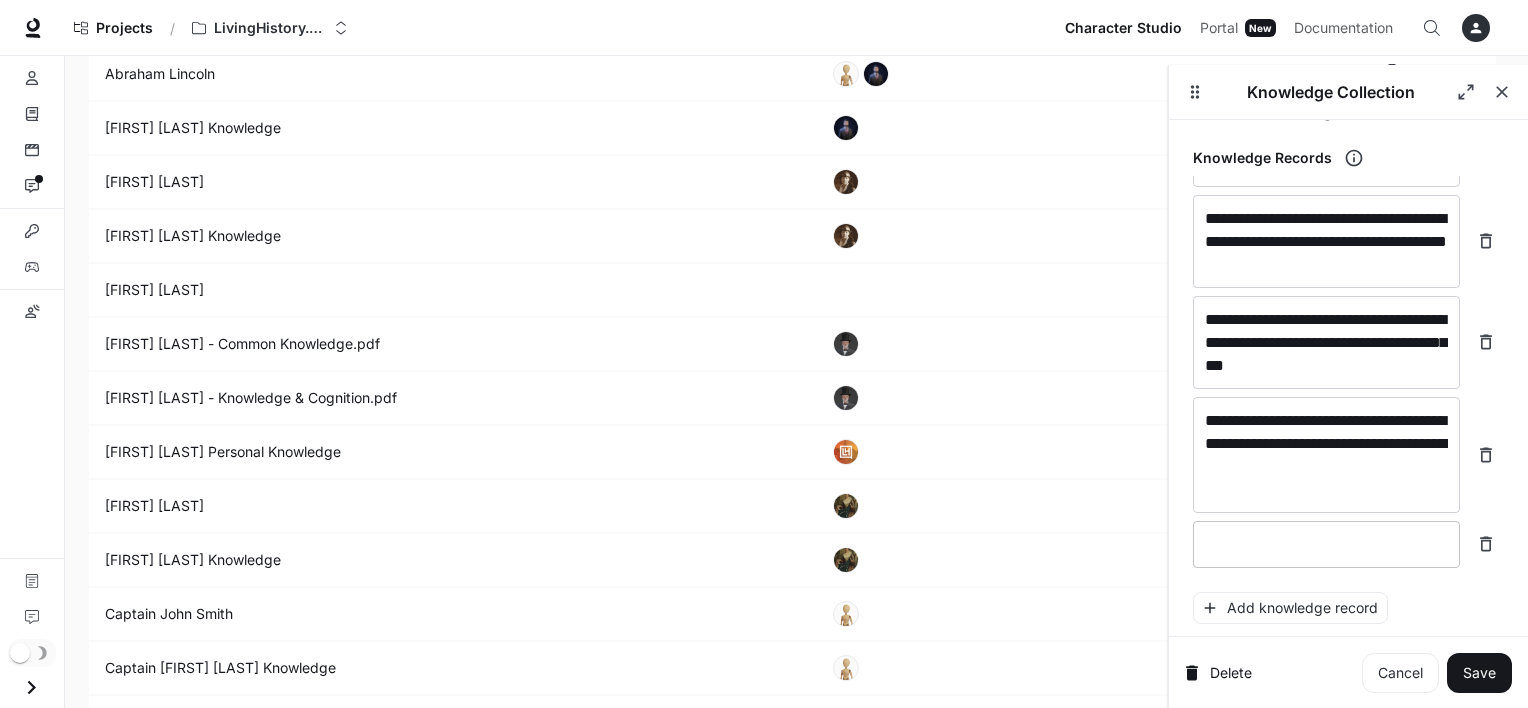 click at bounding box center (1326, 544) 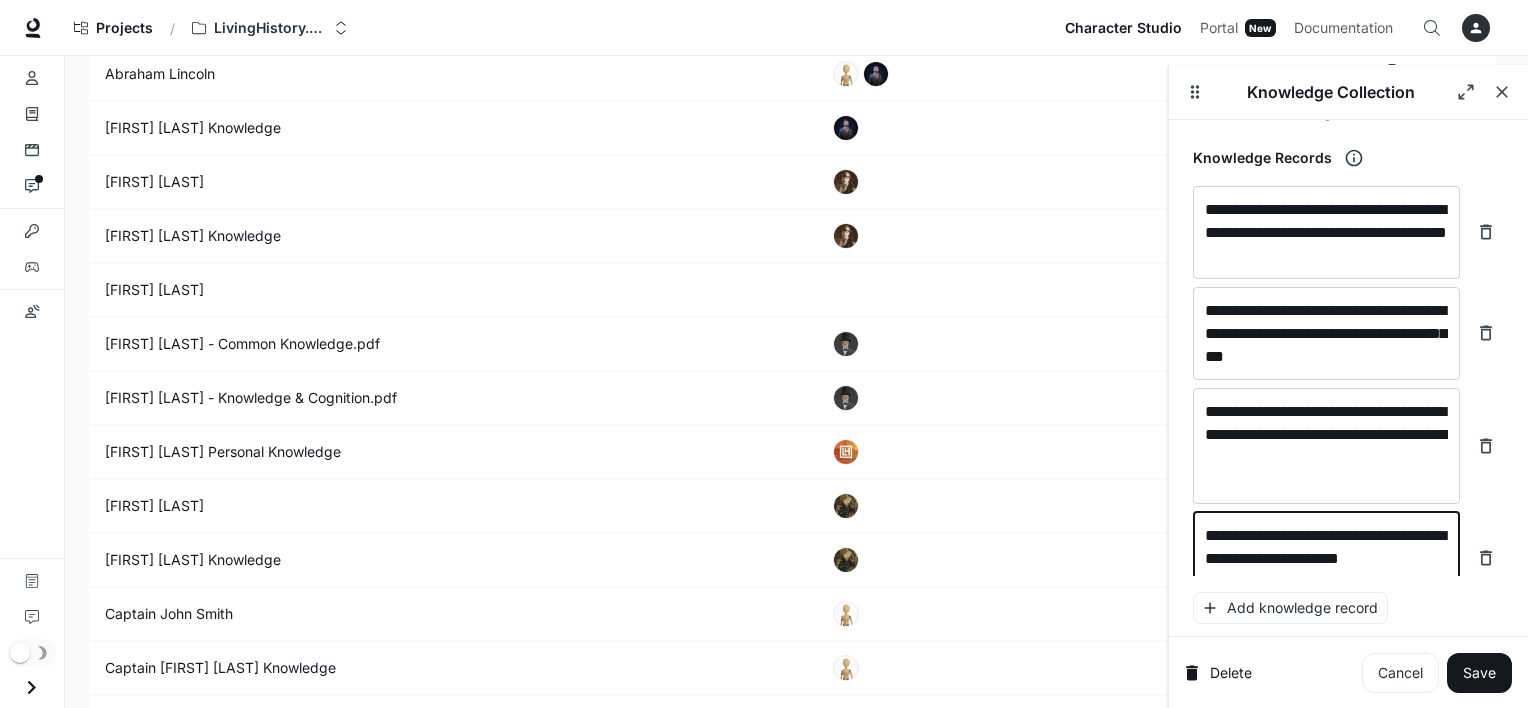 scroll, scrollTop: 7925, scrollLeft: 0, axis: vertical 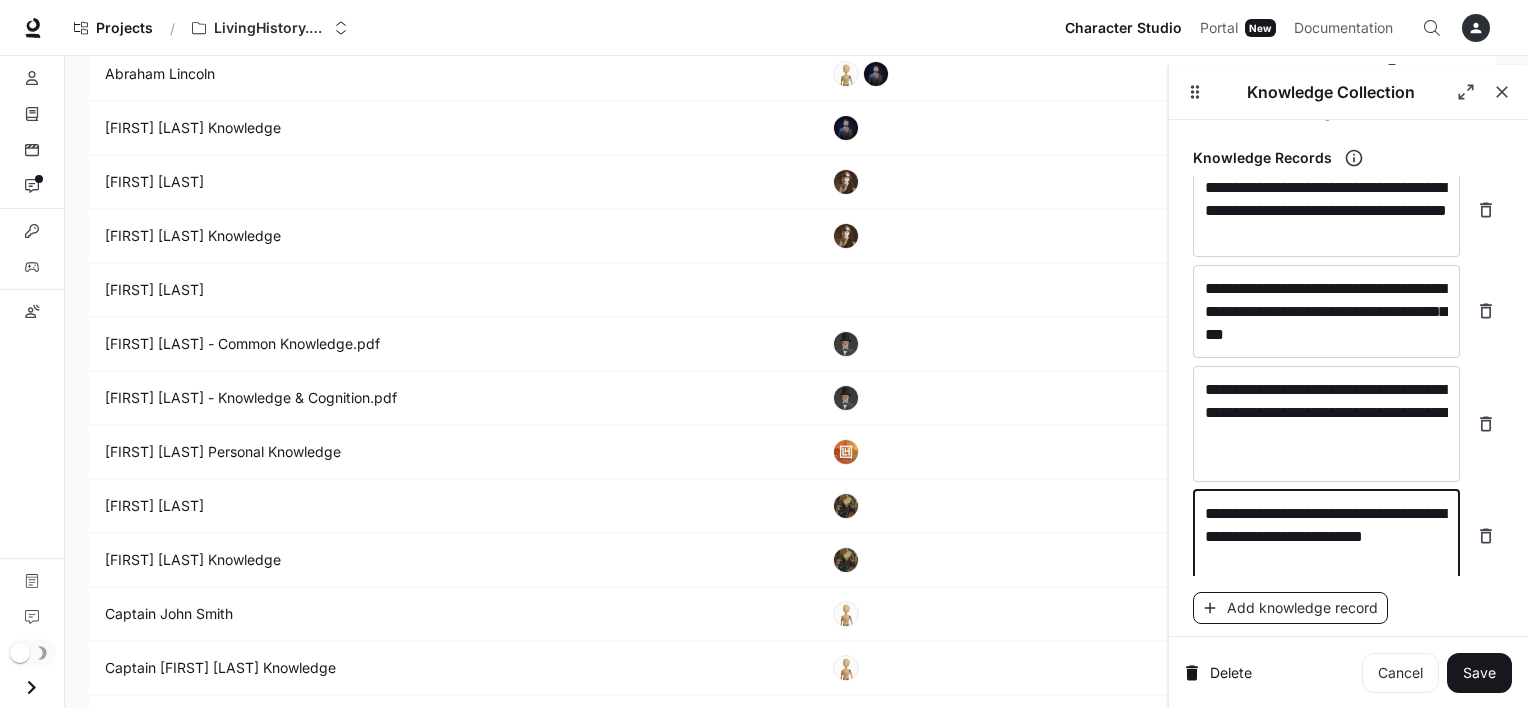 type on "**********" 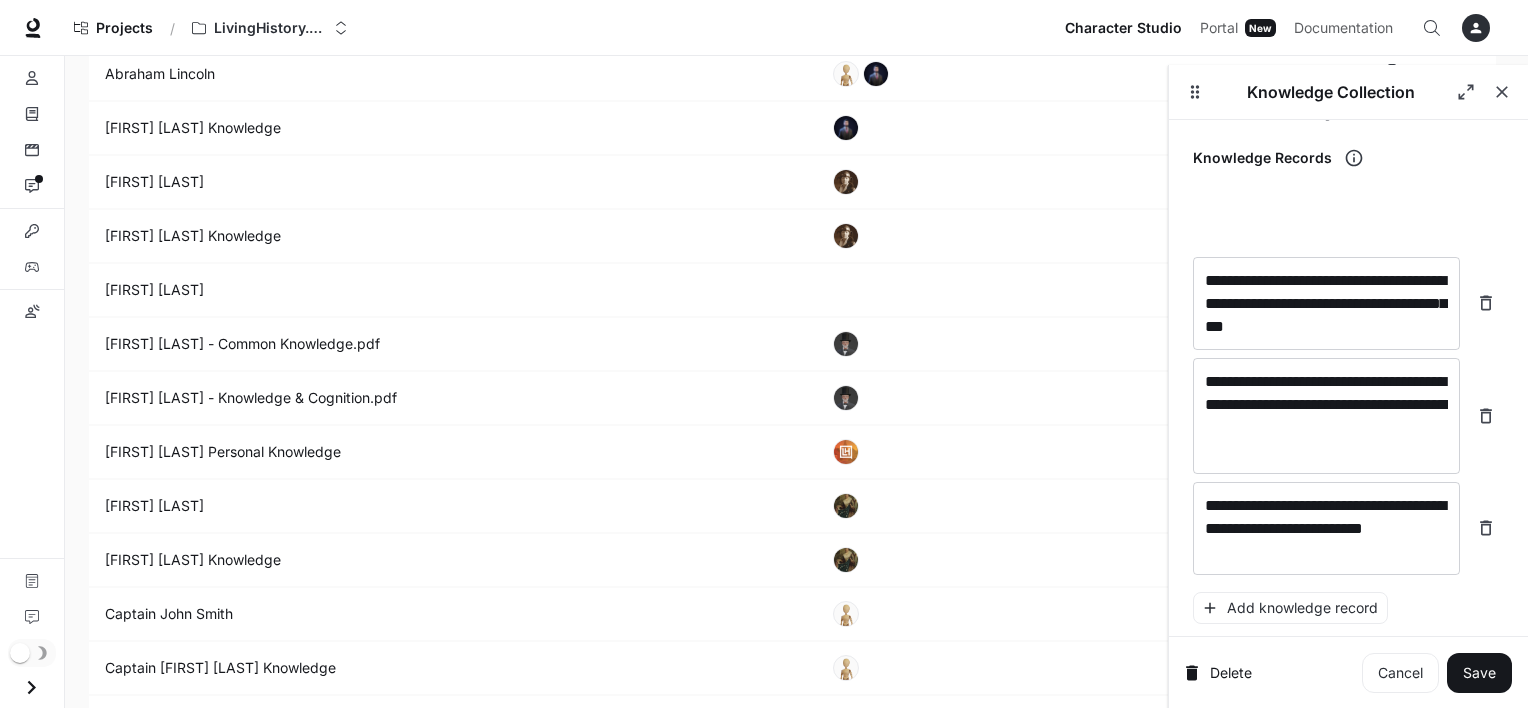 scroll, scrollTop: 7980, scrollLeft: 0, axis: vertical 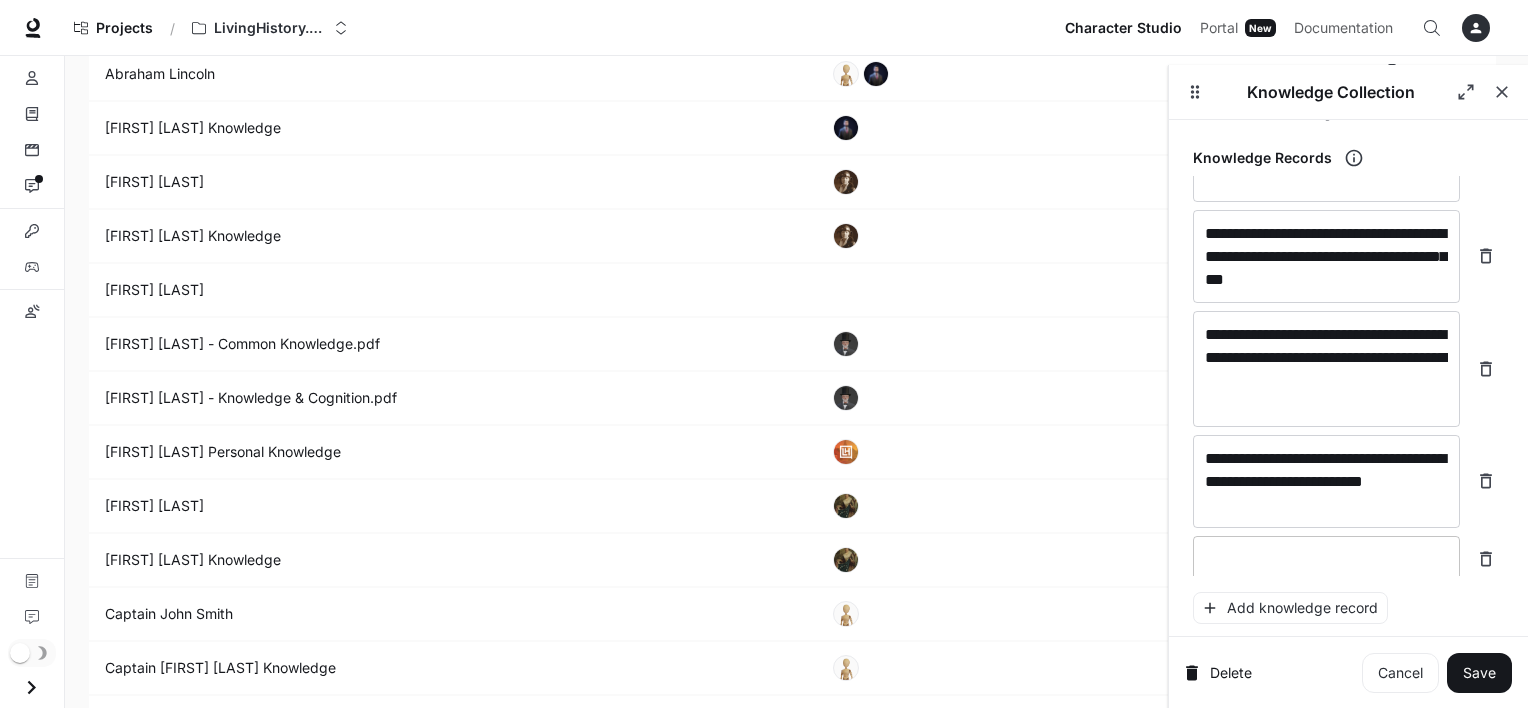 click at bounding box center (1326, 559) 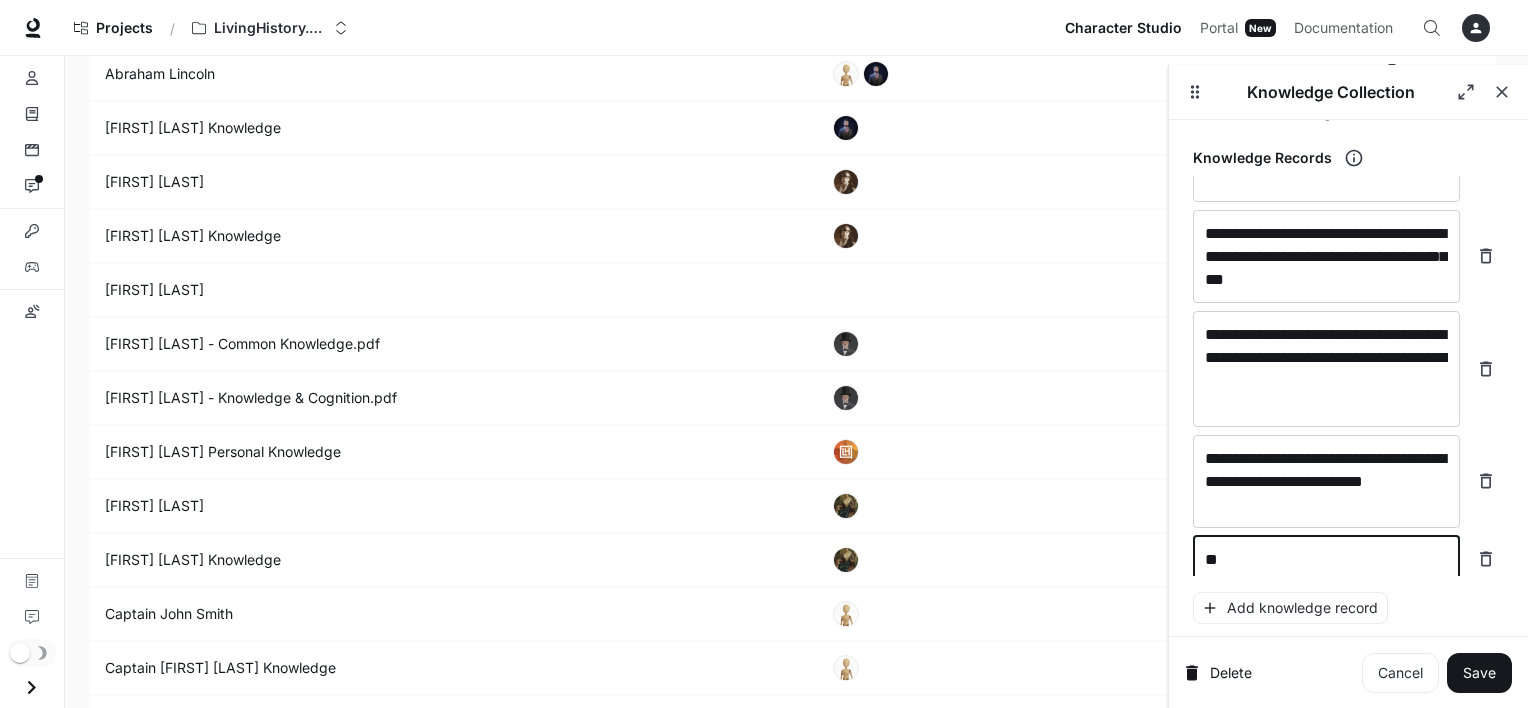 type on "*" 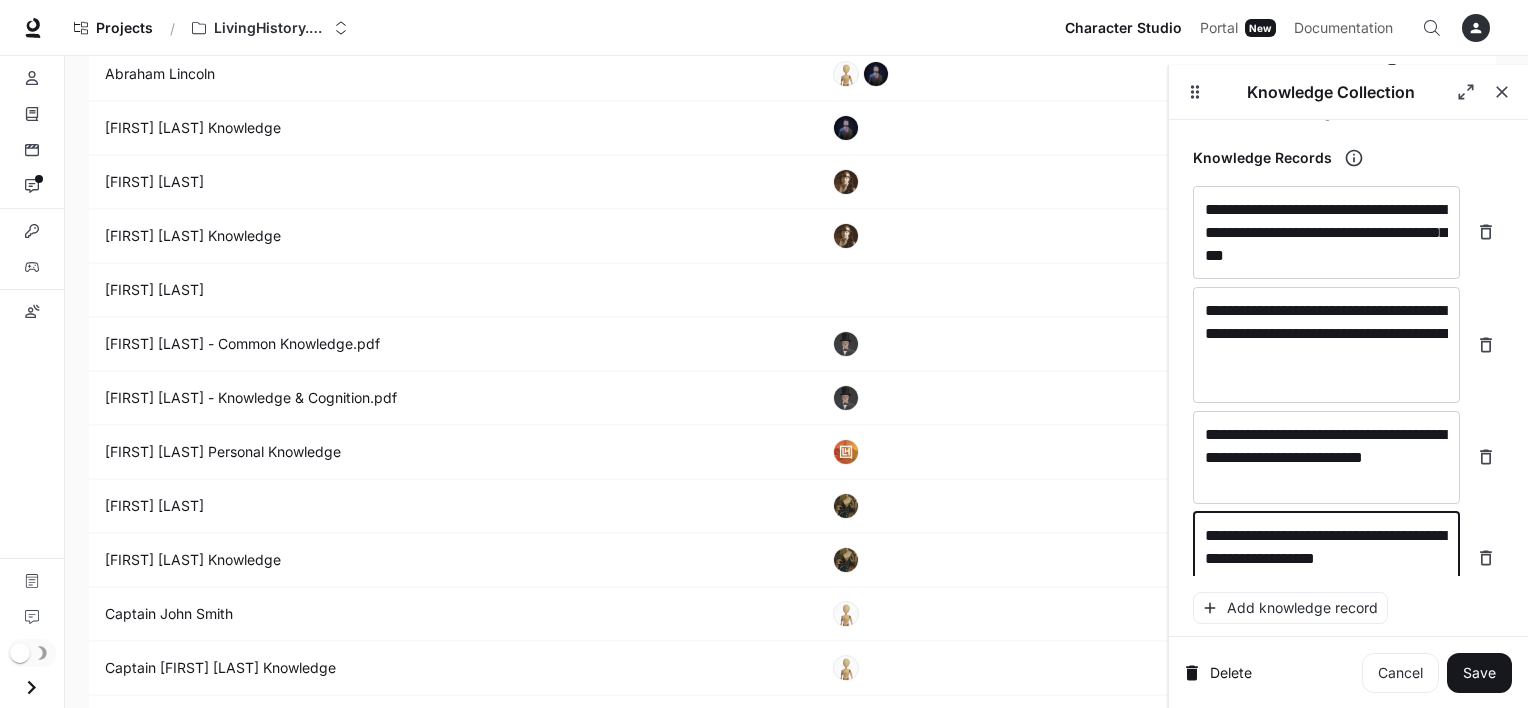 scroll, scrollTop: 8019, scrollLeft: 0, axis: vertical 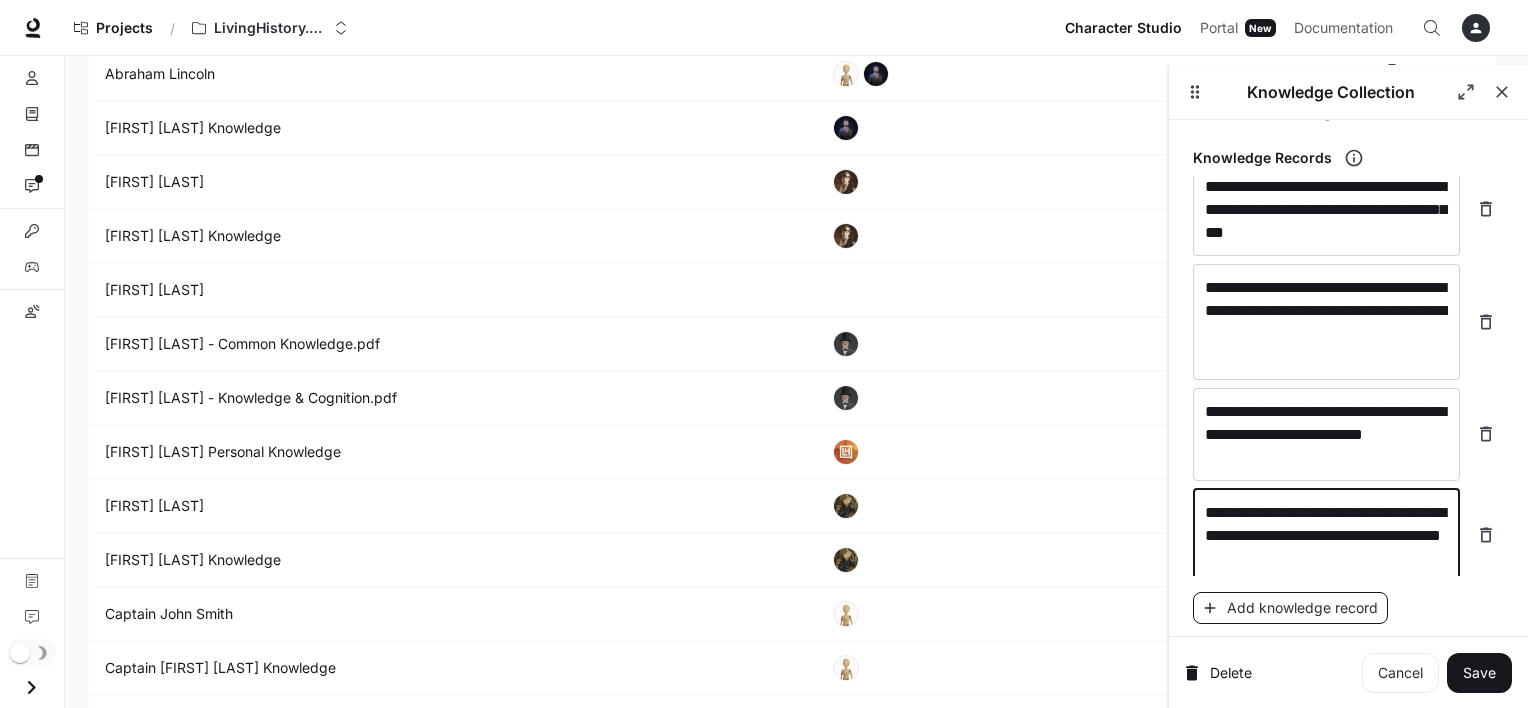 type on "**********" 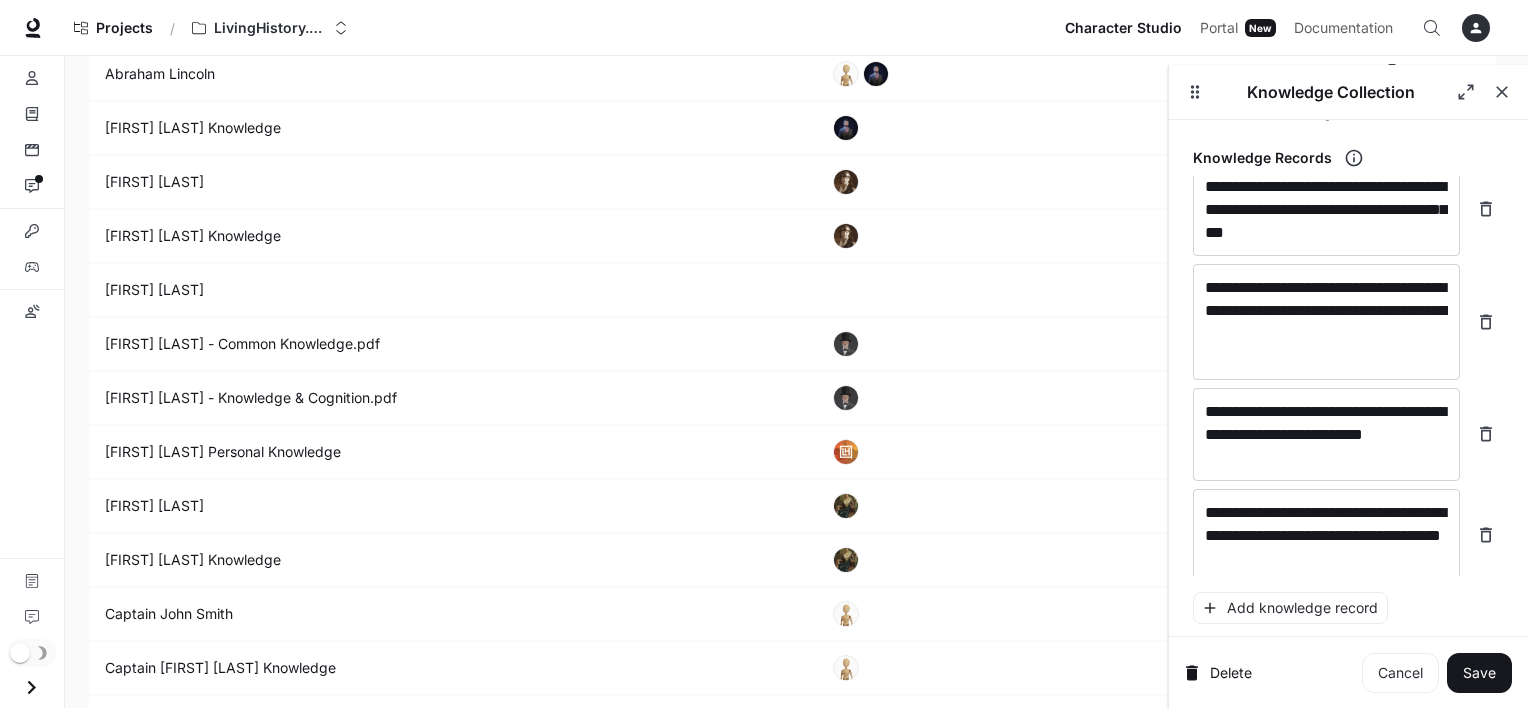 scroll, scrollTop: 8072, scrollLeft: 0, axis: vertical 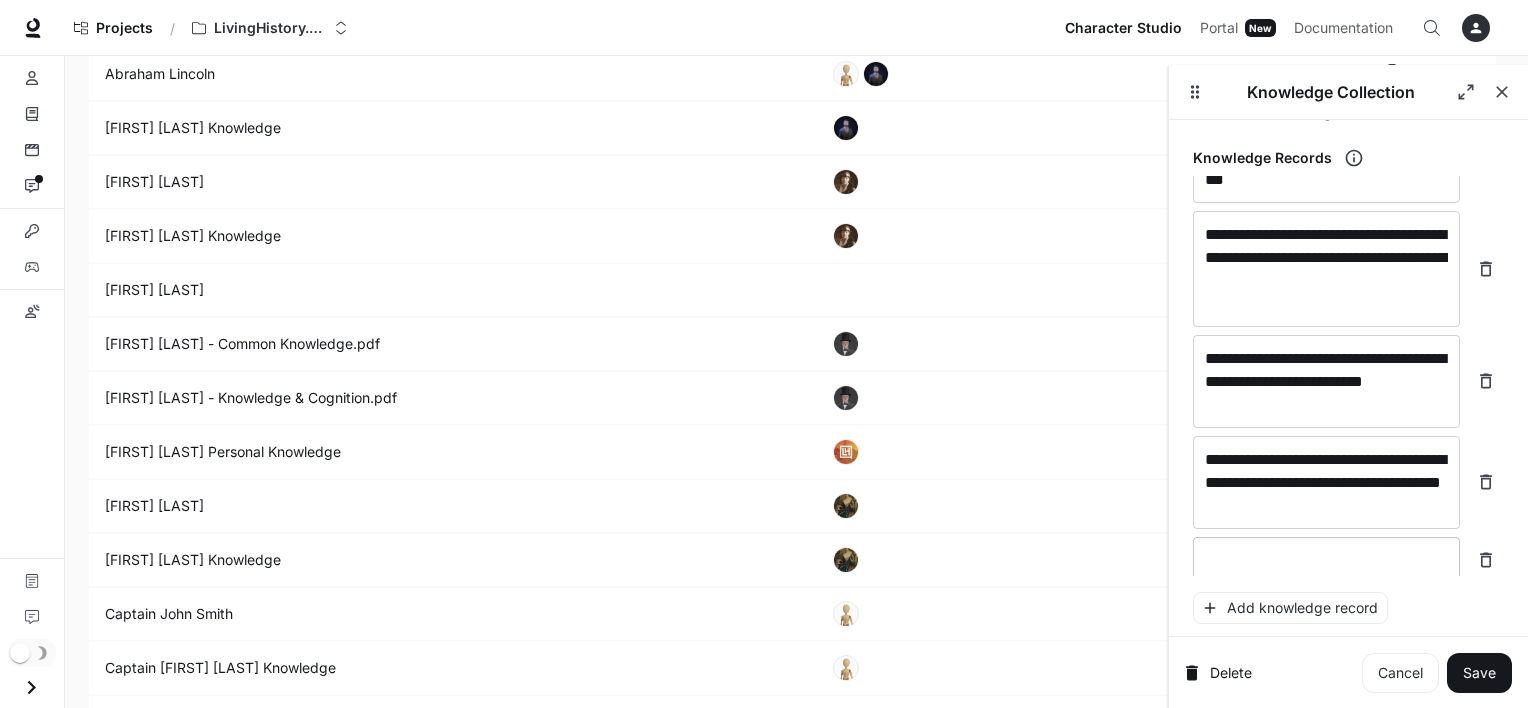 click at bounding box center (1326, 560) 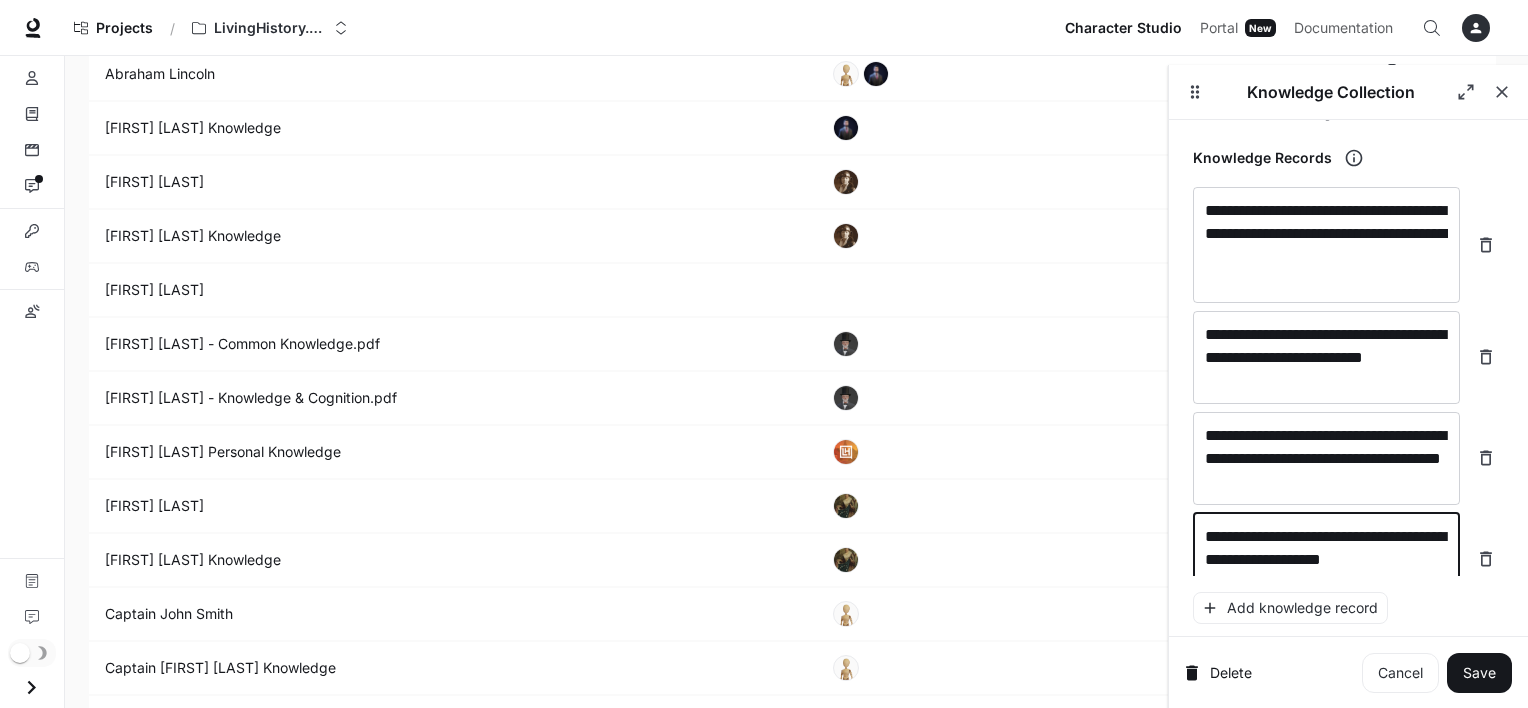 scroll, scrollTop: 8112, scrollLeft: 0, axis: vertical 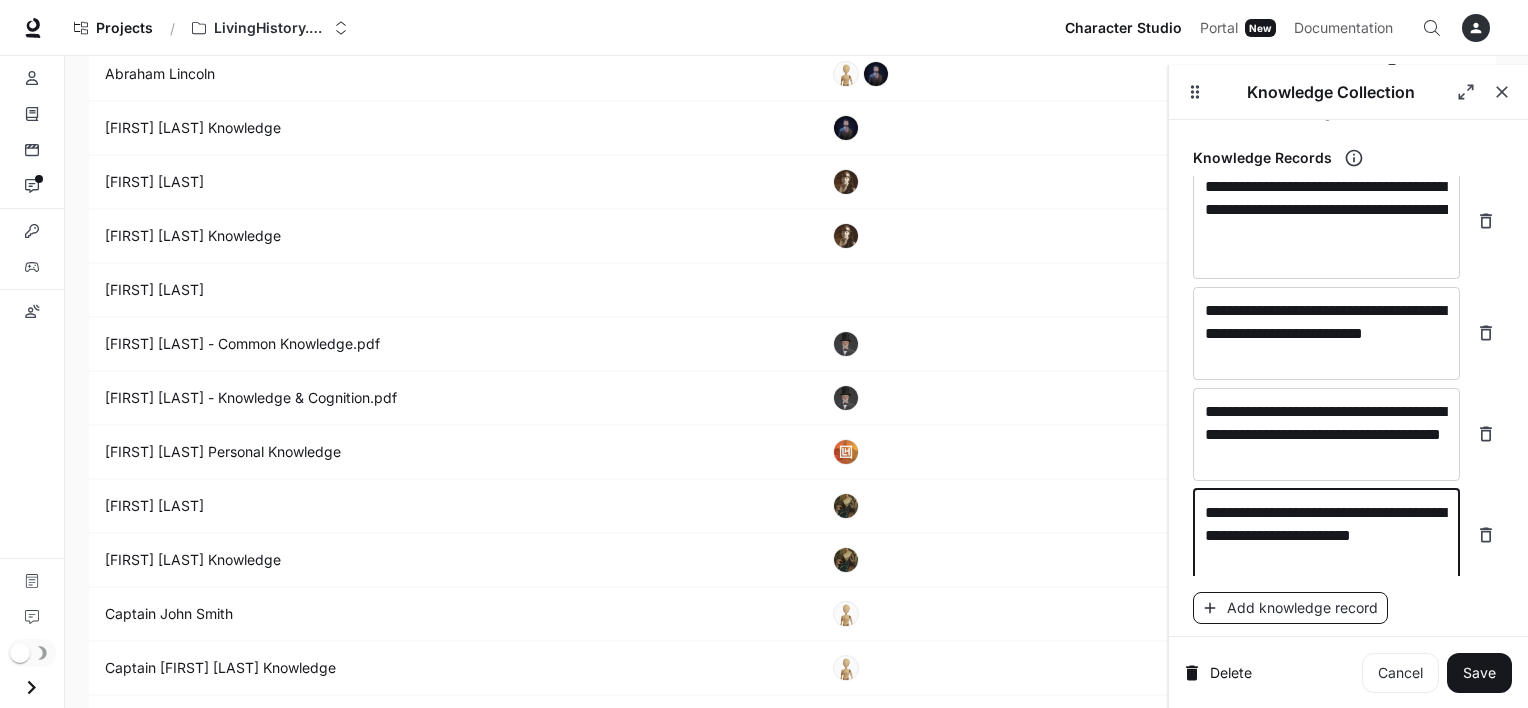 click on "Add knowledge record" at bounding box center (1290, 608) 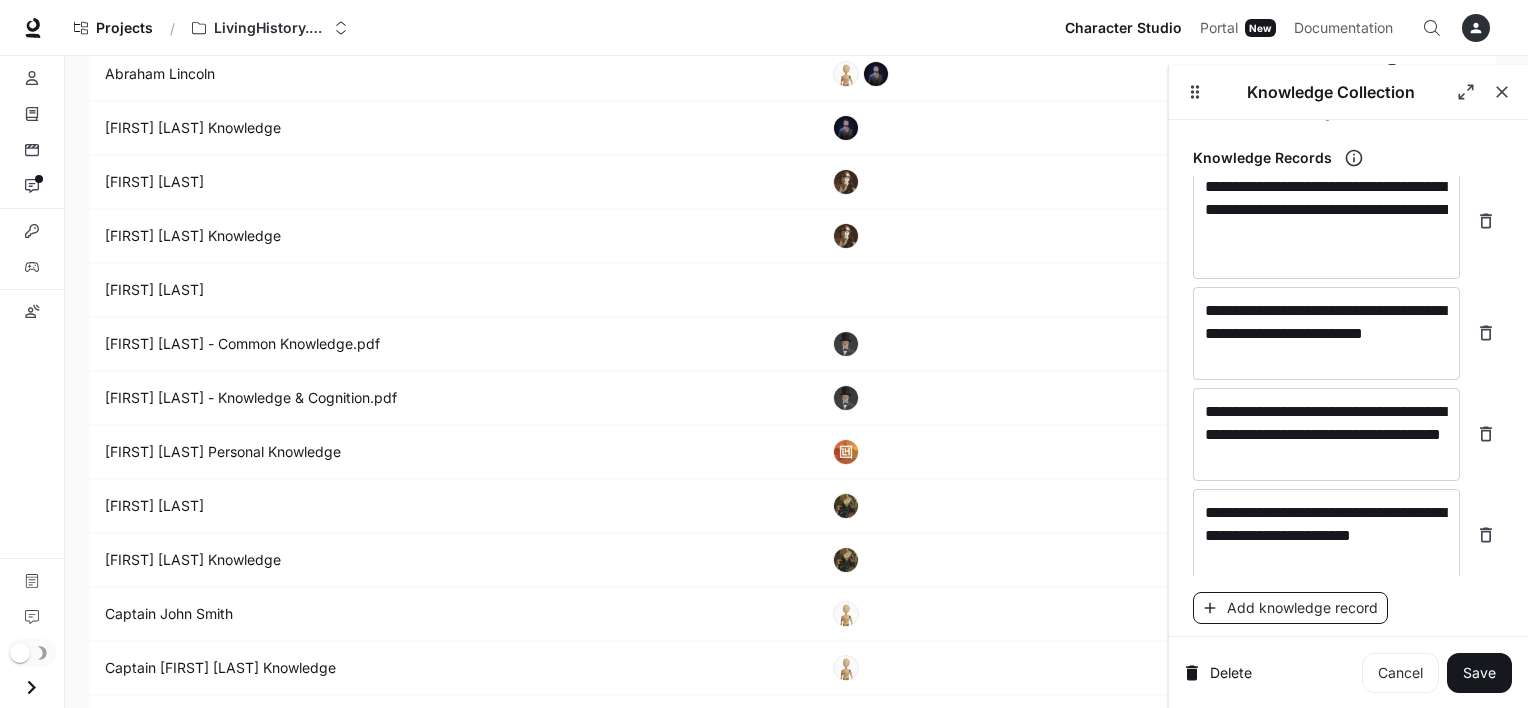 scroll, scrollTop: 8188, scrollLeft: 0, axis: vertical 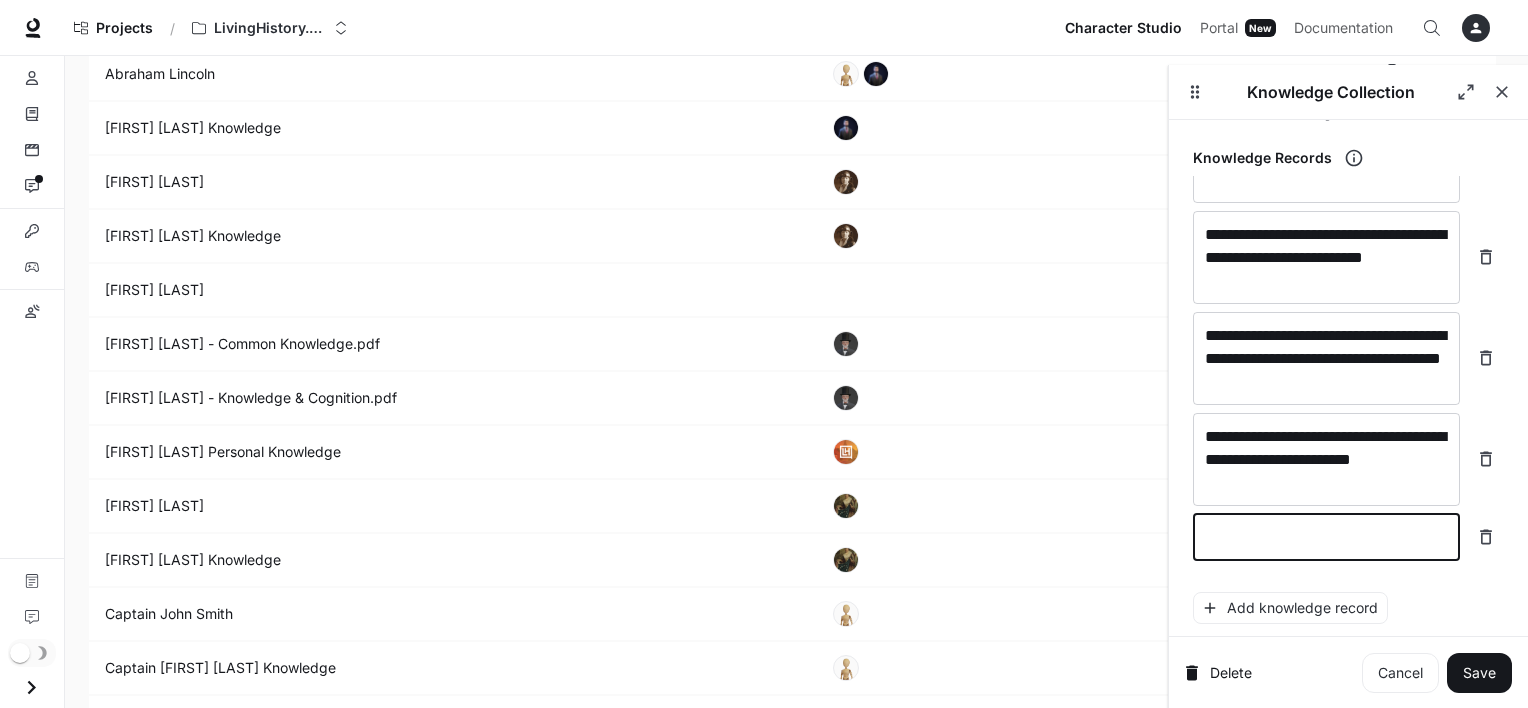 click at bounding box center [1326, 537] 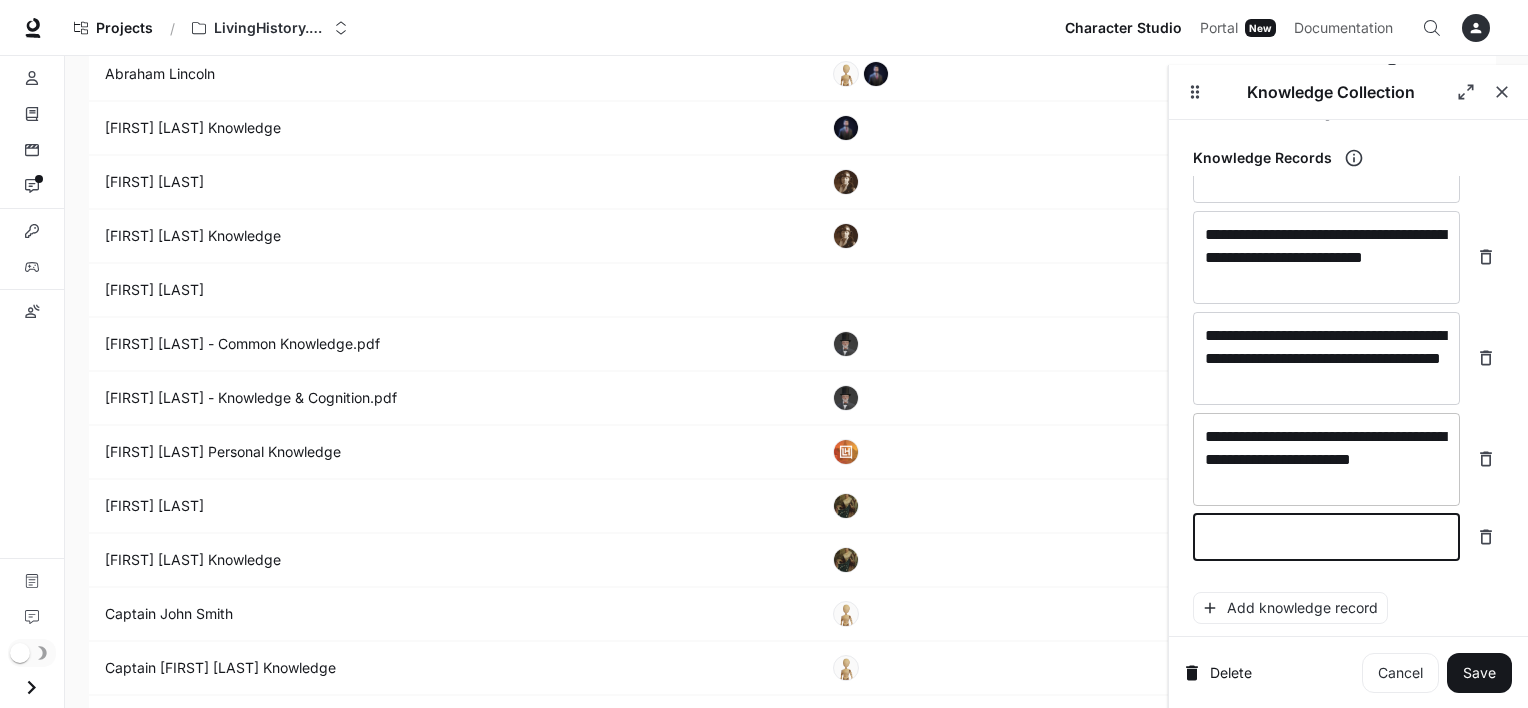 click on "**********" at bounding box center [1326, 459] 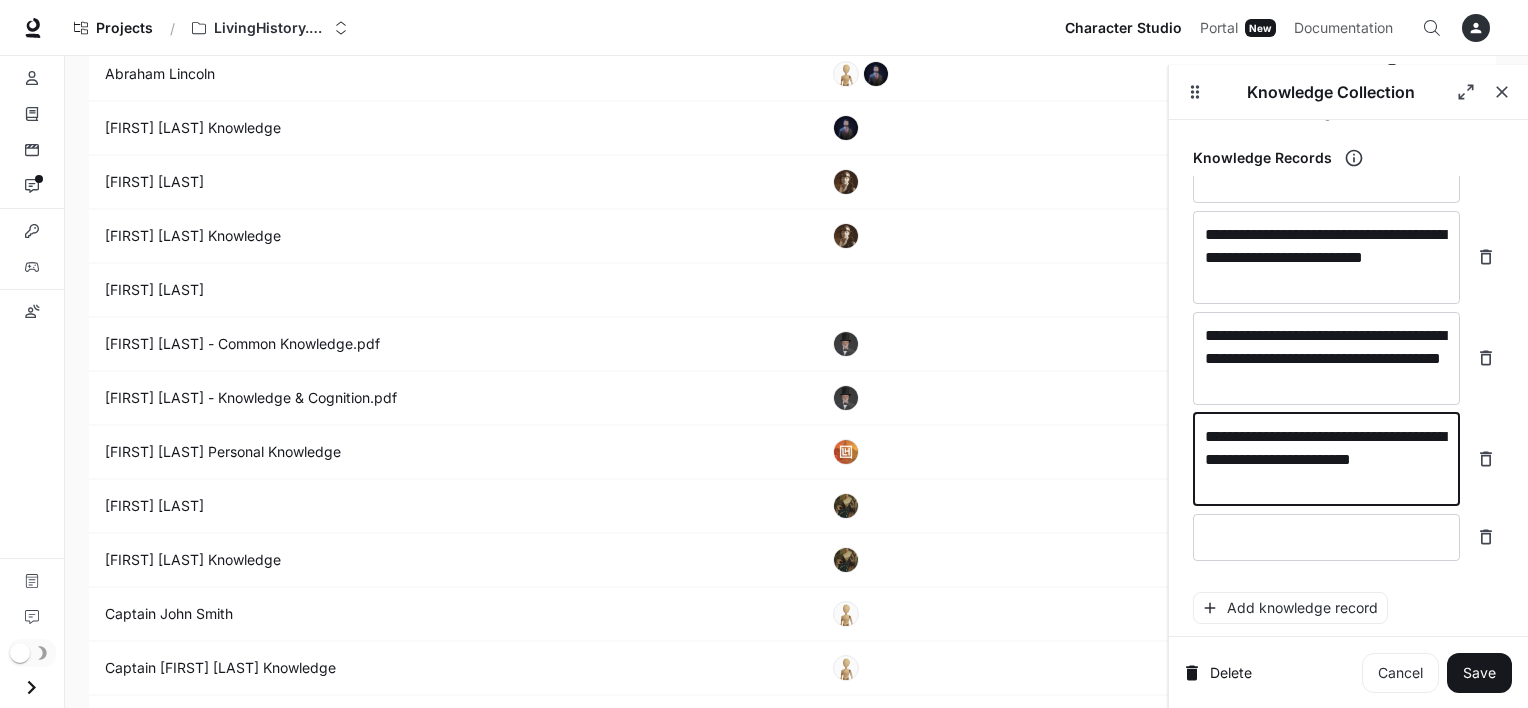 click on "**********" at bounding box center (1326, 459) 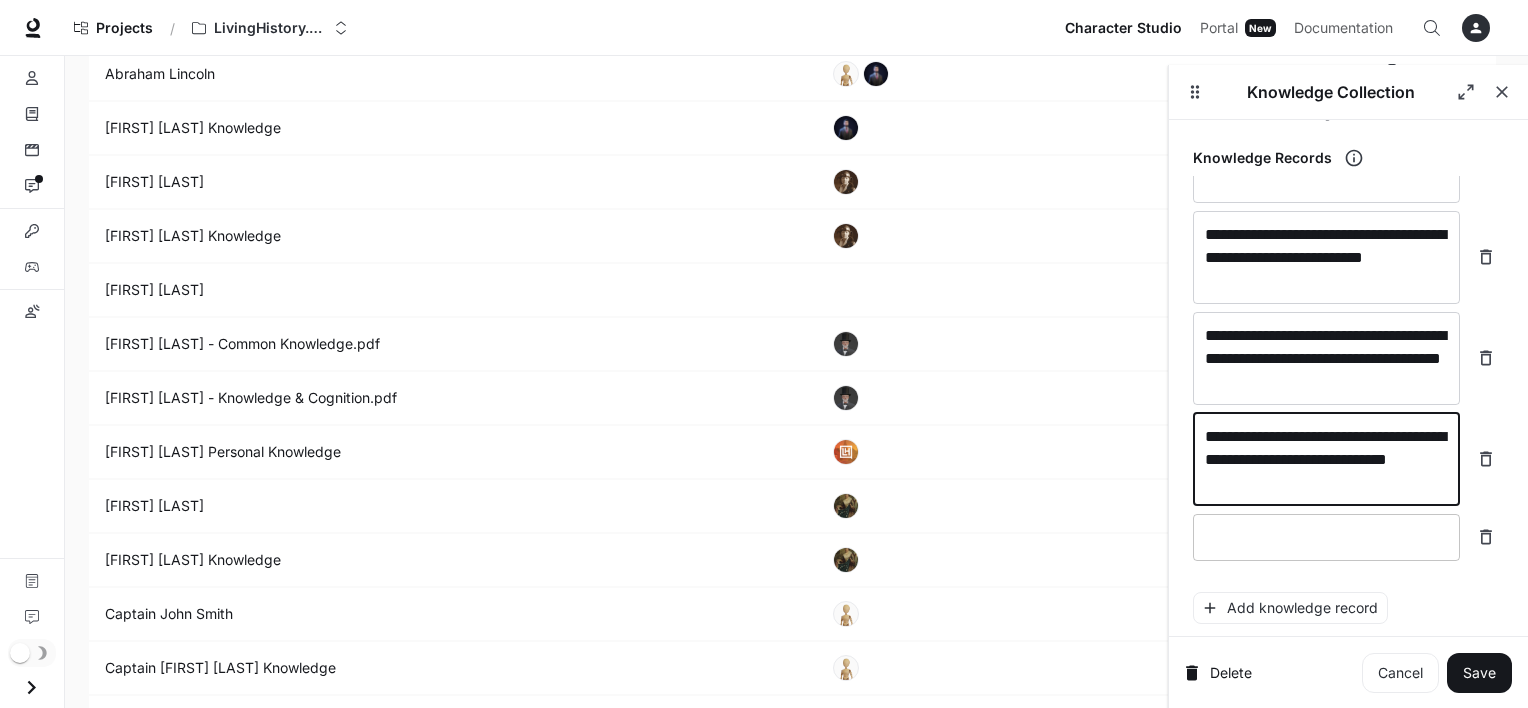 type on "**********" 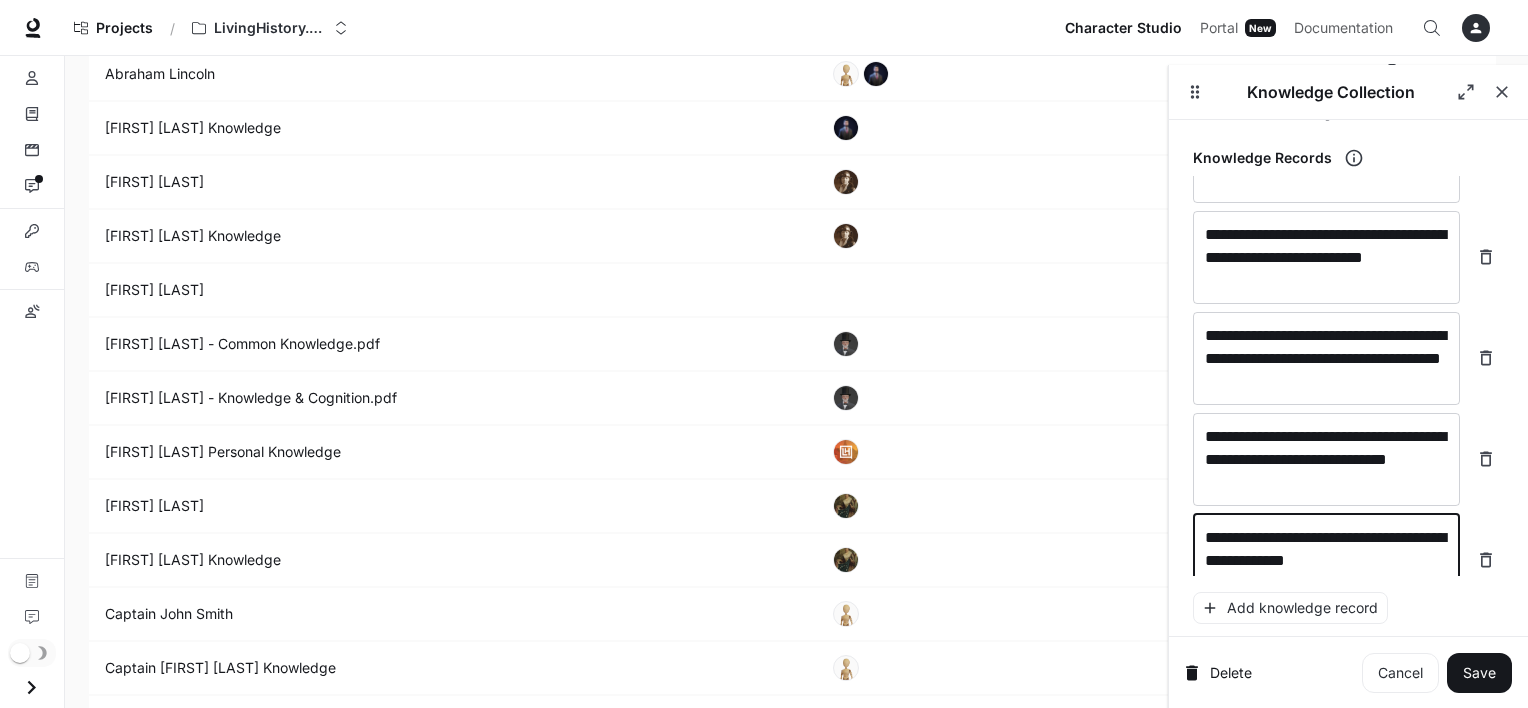 scroll, scrollTop: 8204, scrollLeft: 0, axis: vertical 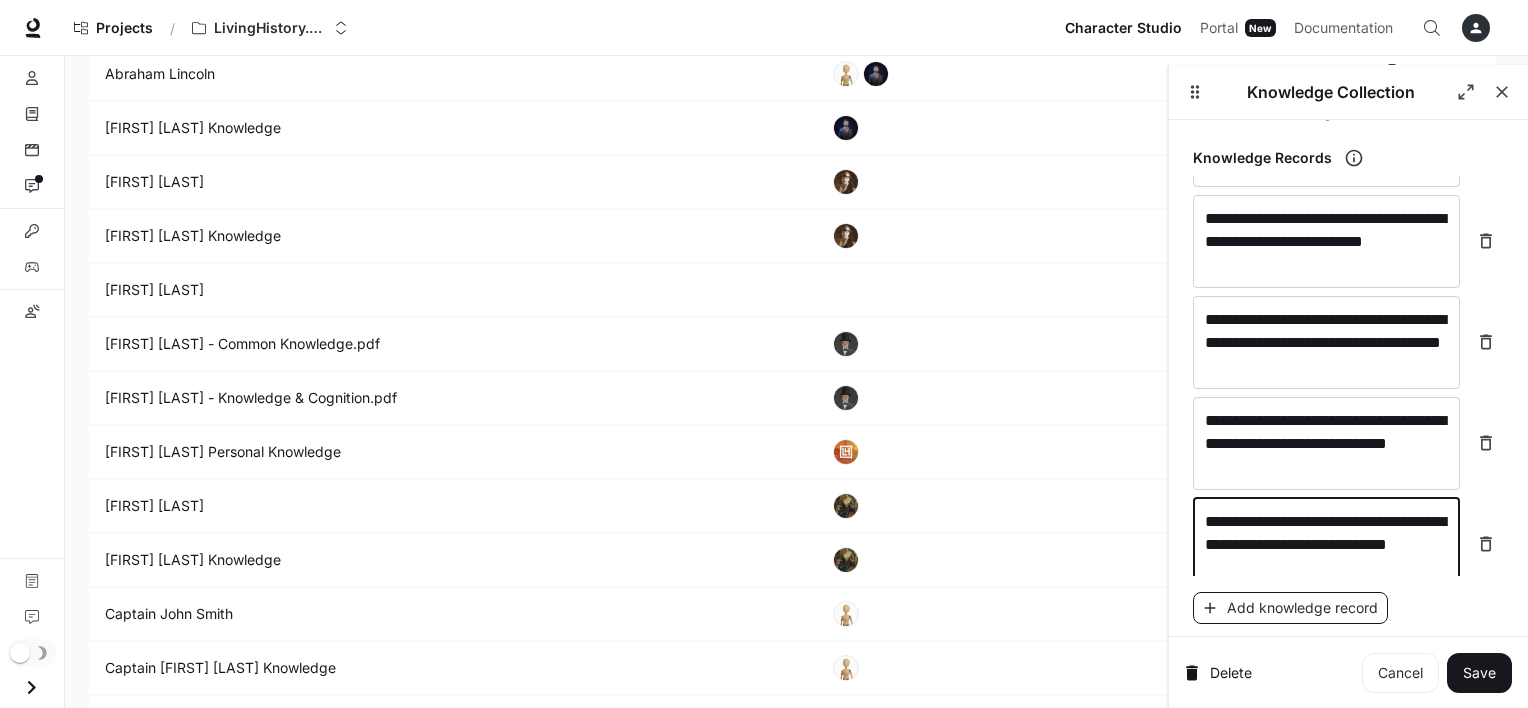 type on "**********" 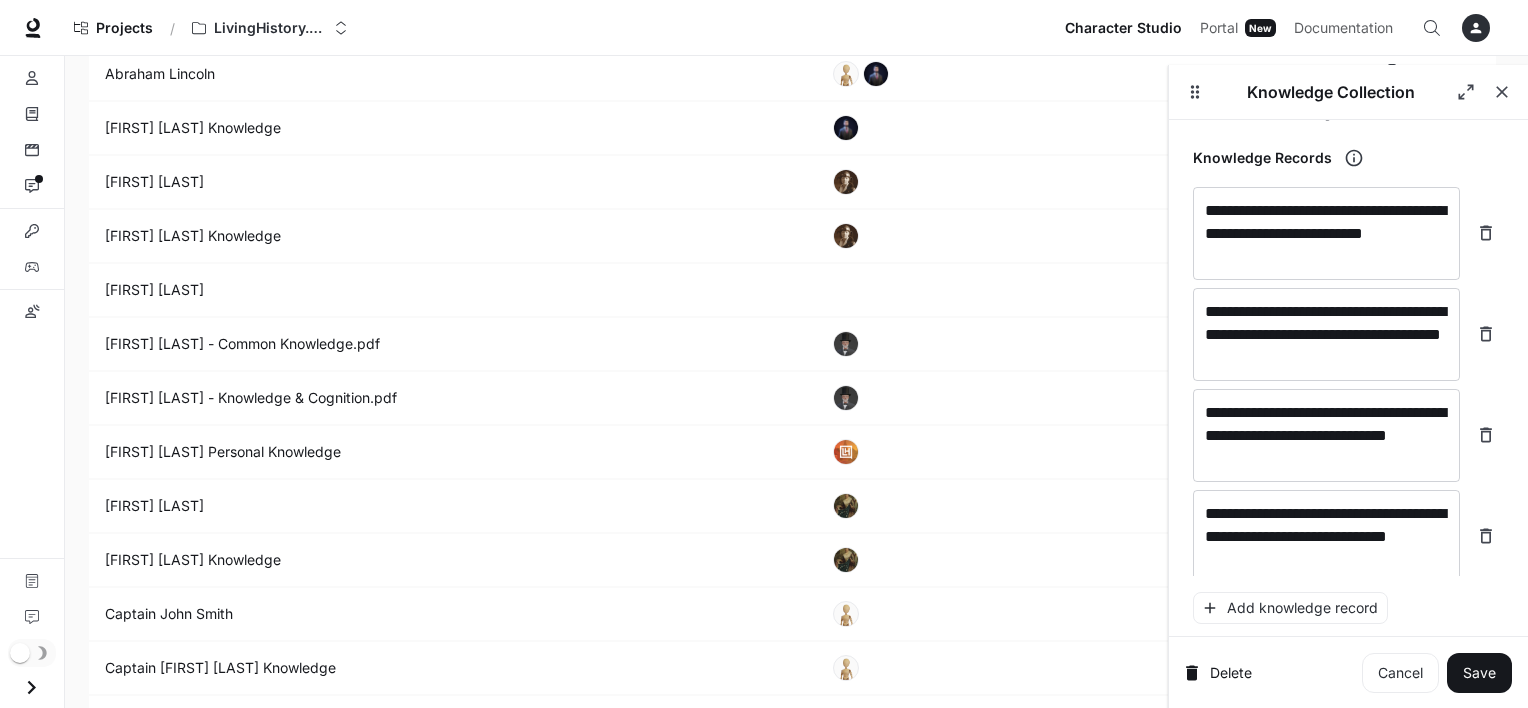 scroll, scrollTop: 8282, scrollLeft: 0, axis: vertical 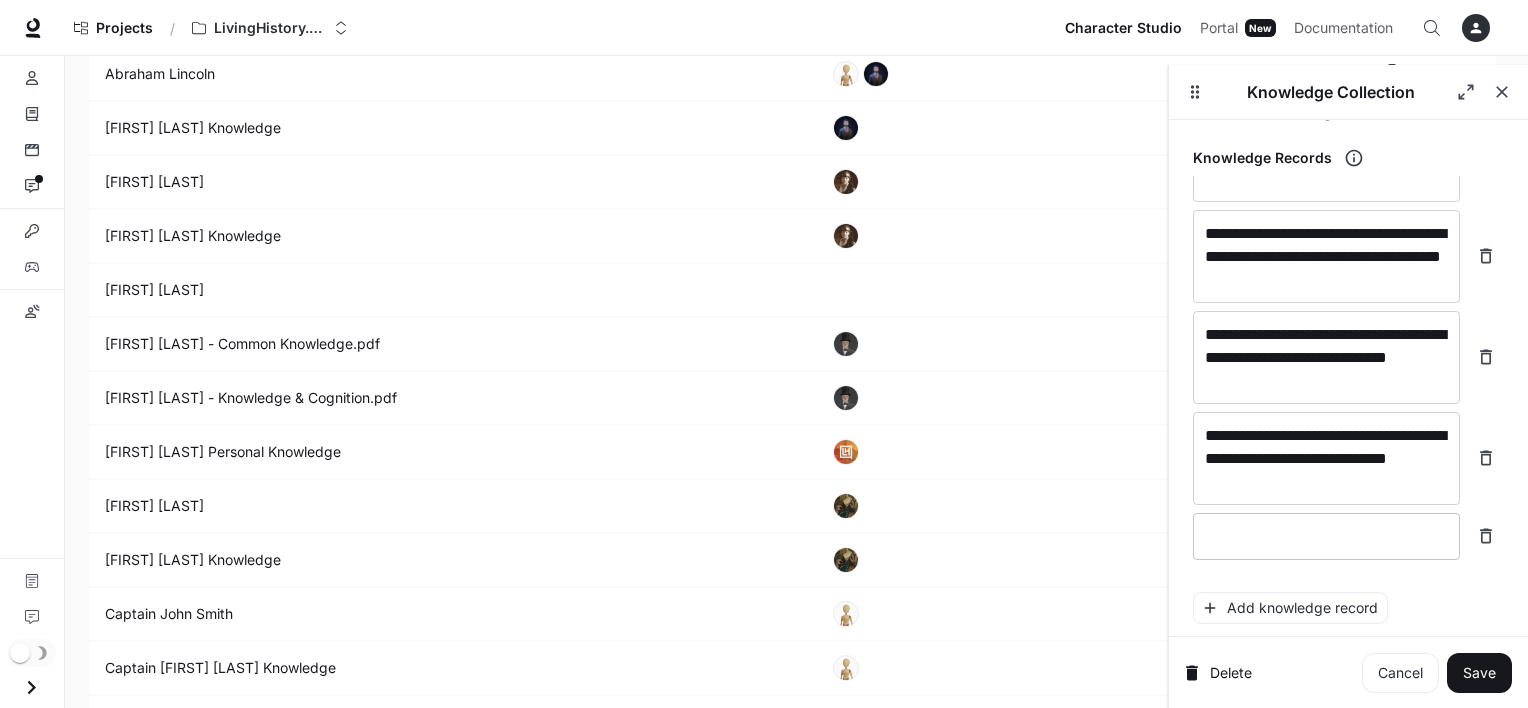 click on "* ​" at bounding box center (1326, 536) 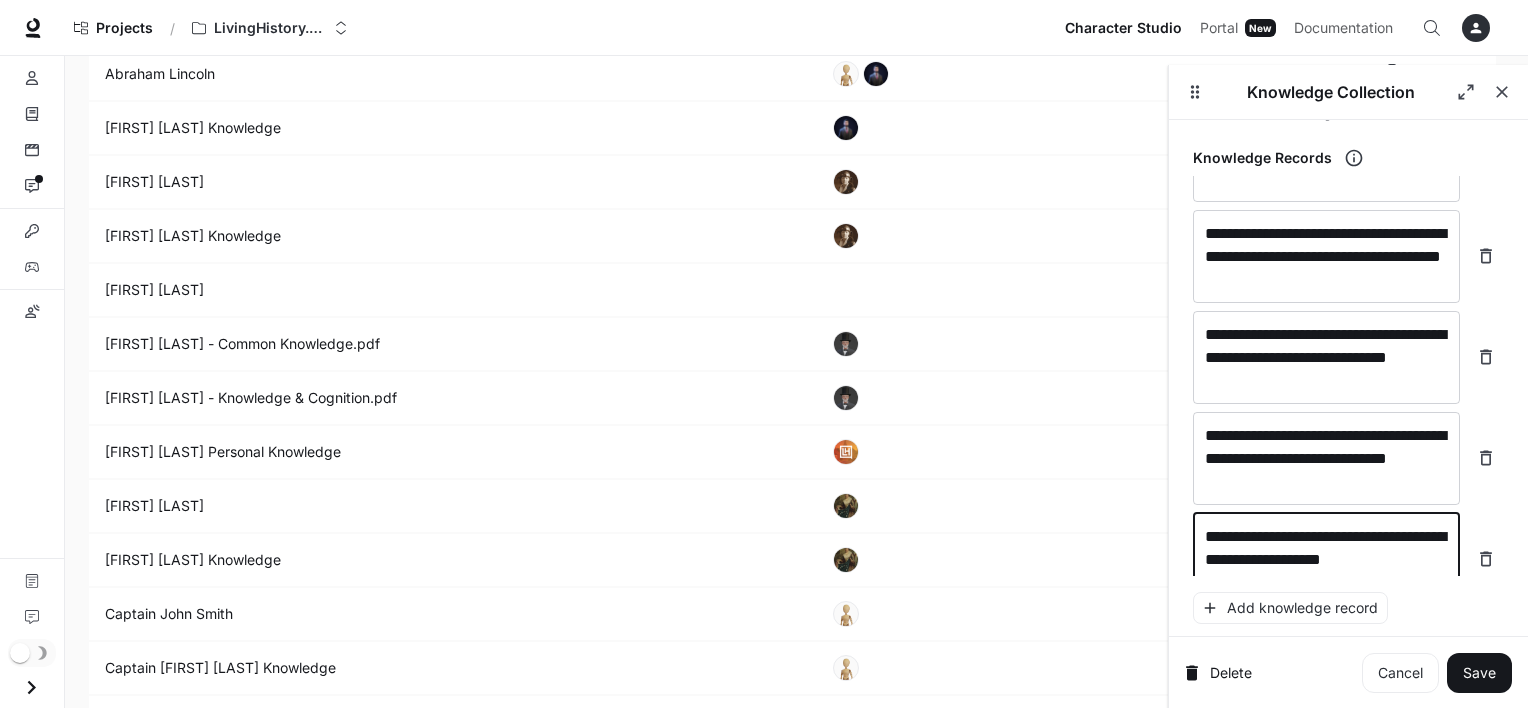 scroll, scrollTop: 8297, scrollLeft: 0, axis: vertical 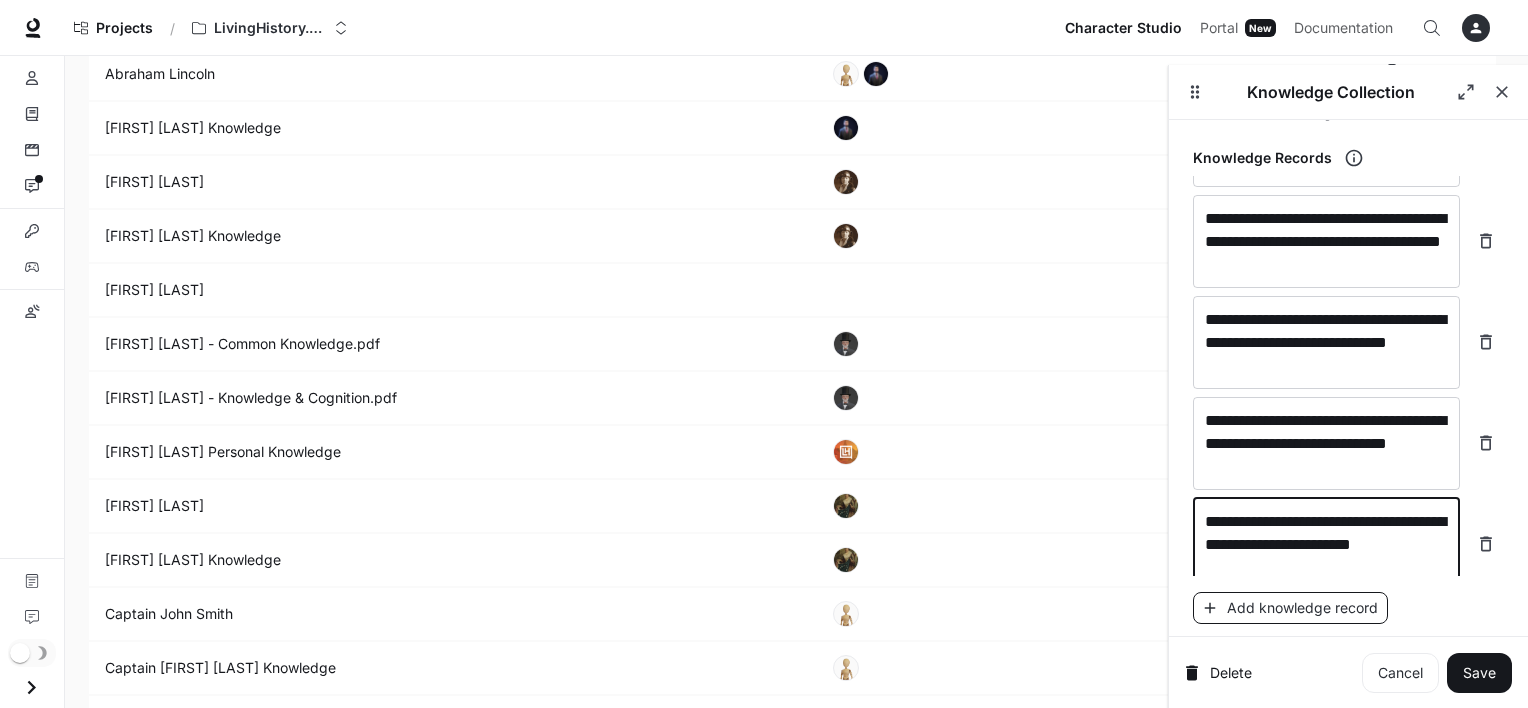 type on "**********" 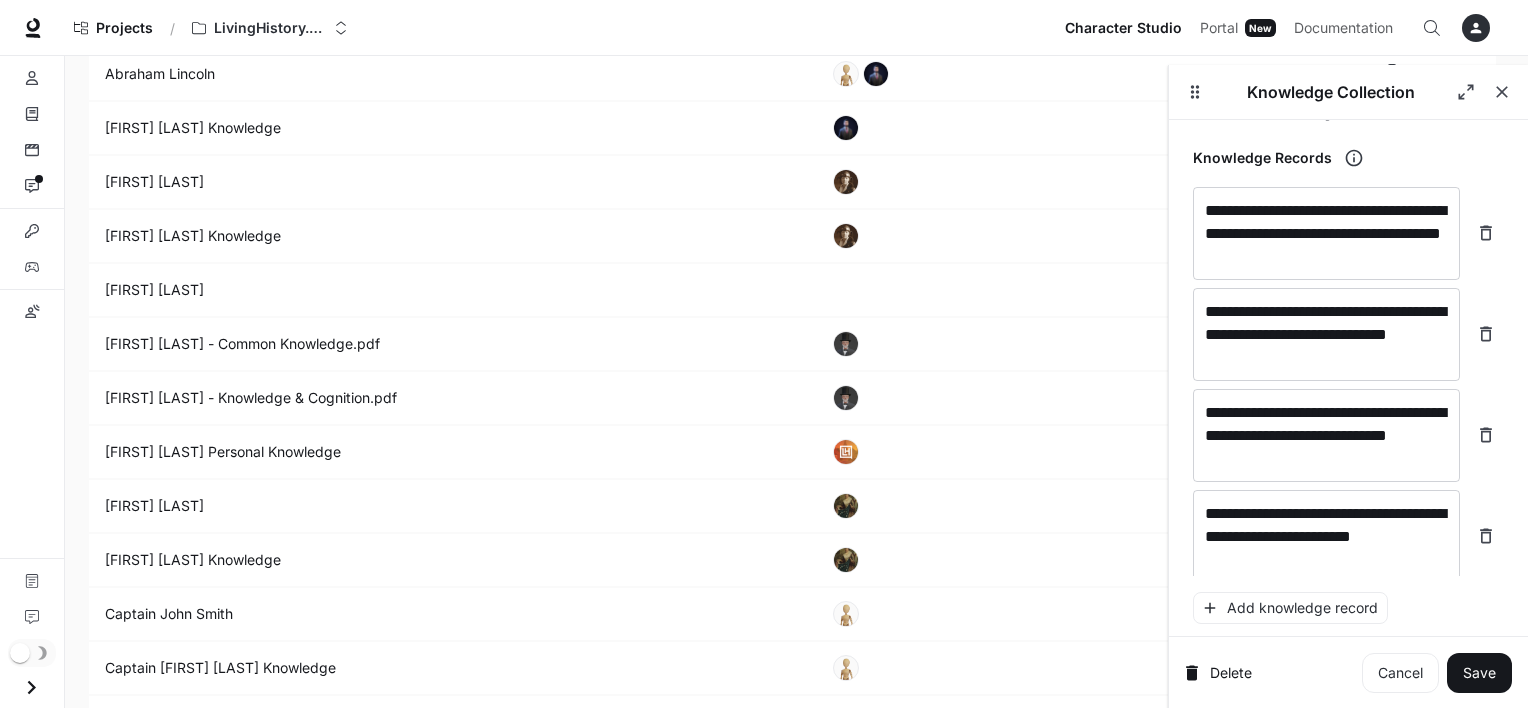 scroll, scrollTop: 8375, scrollLeft: 0, axis: vertical 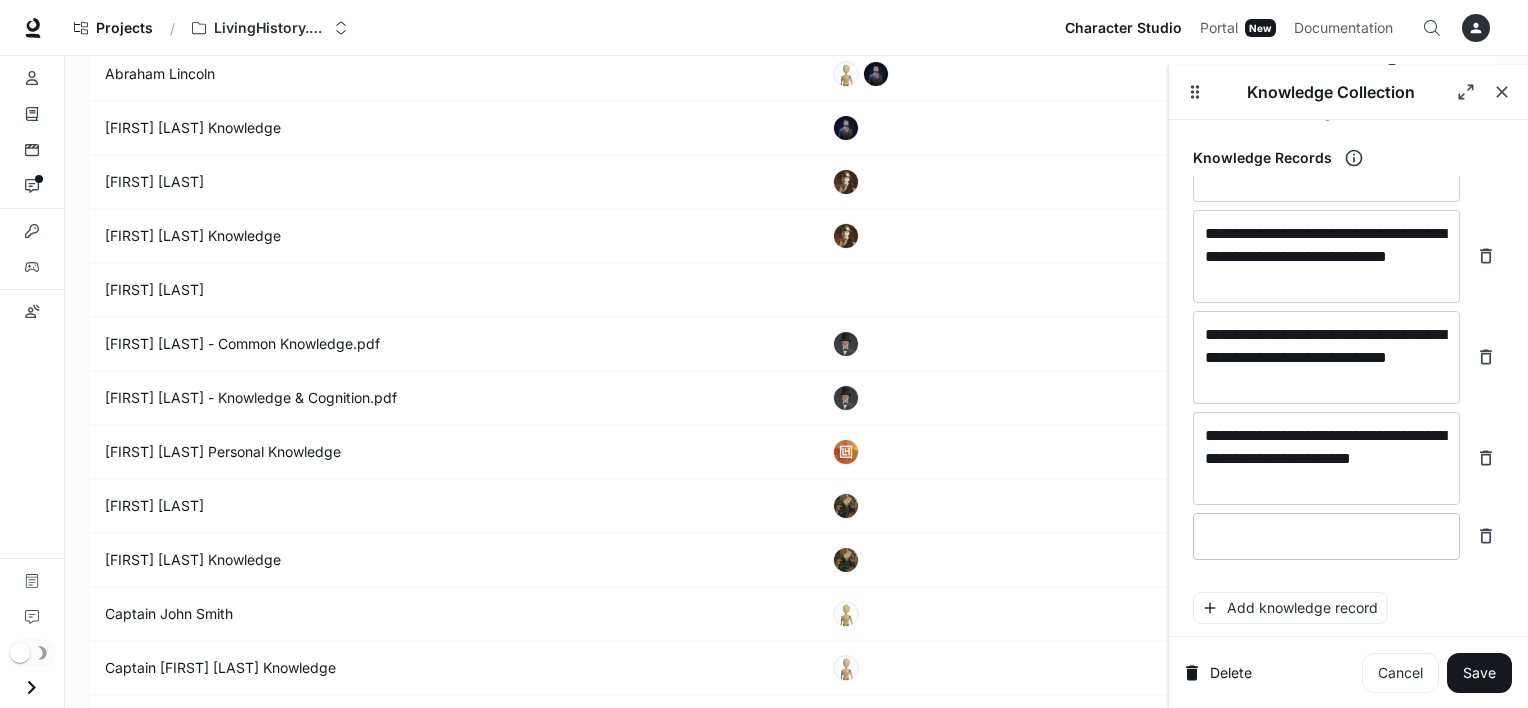 click at bounding box center [1326, 536] 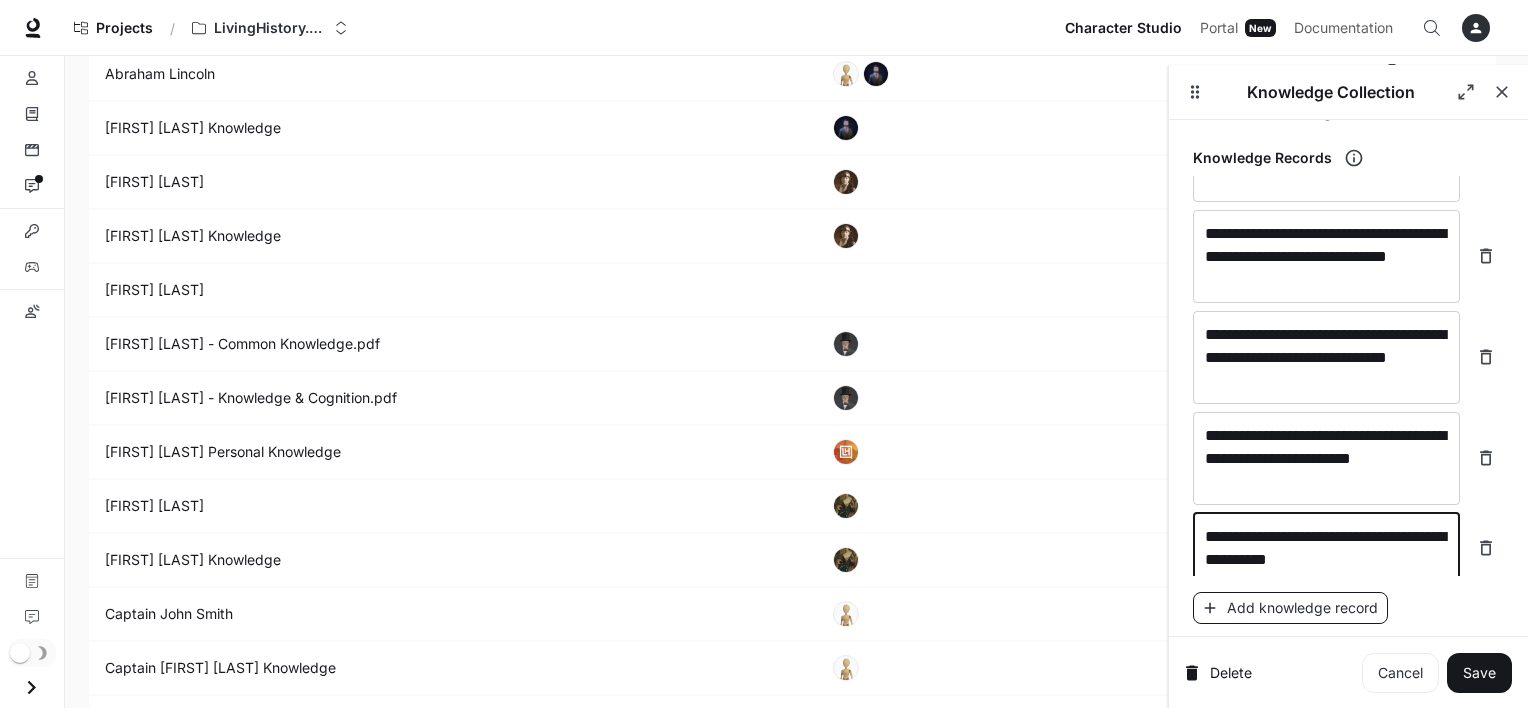 type on "**********" 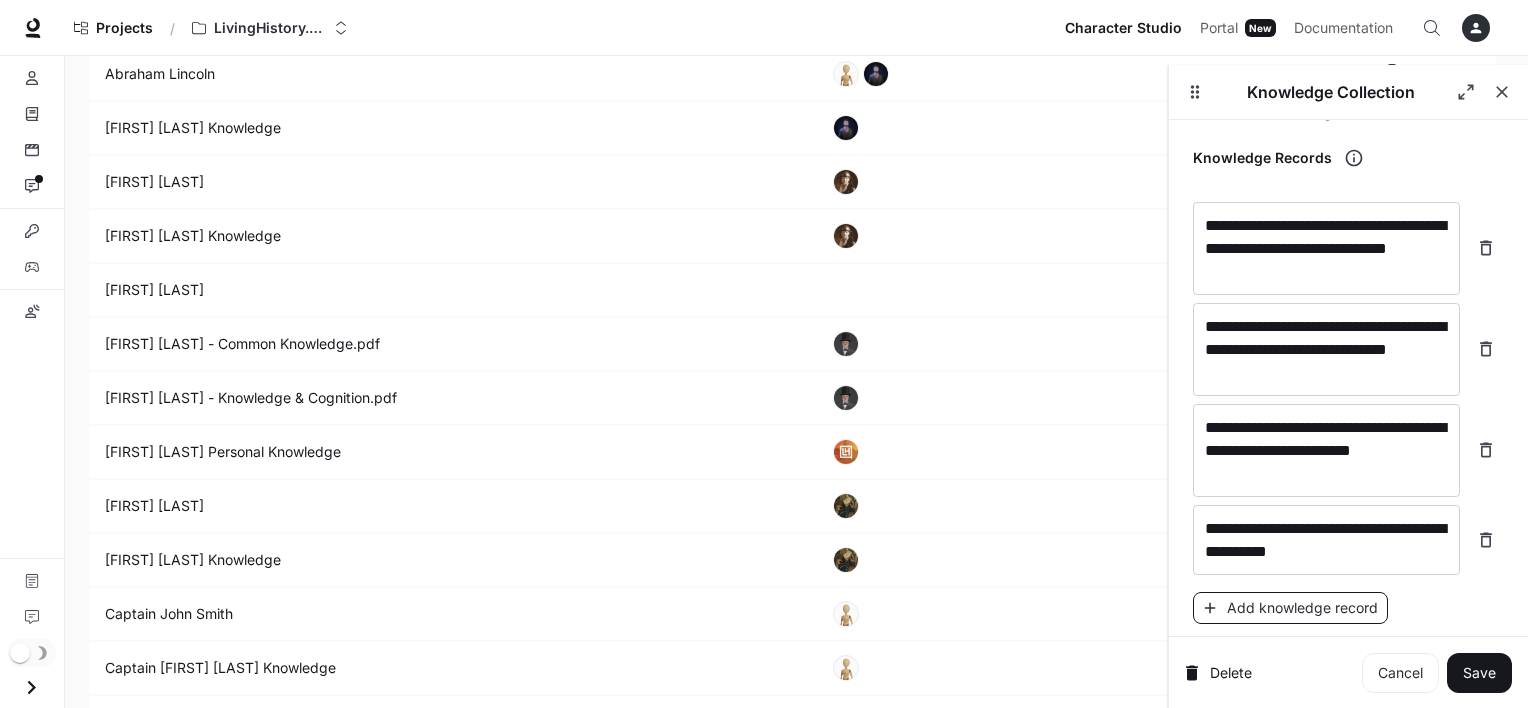 scroll, scrollTop: 8444, scrollLeft: 0, axis: vertical 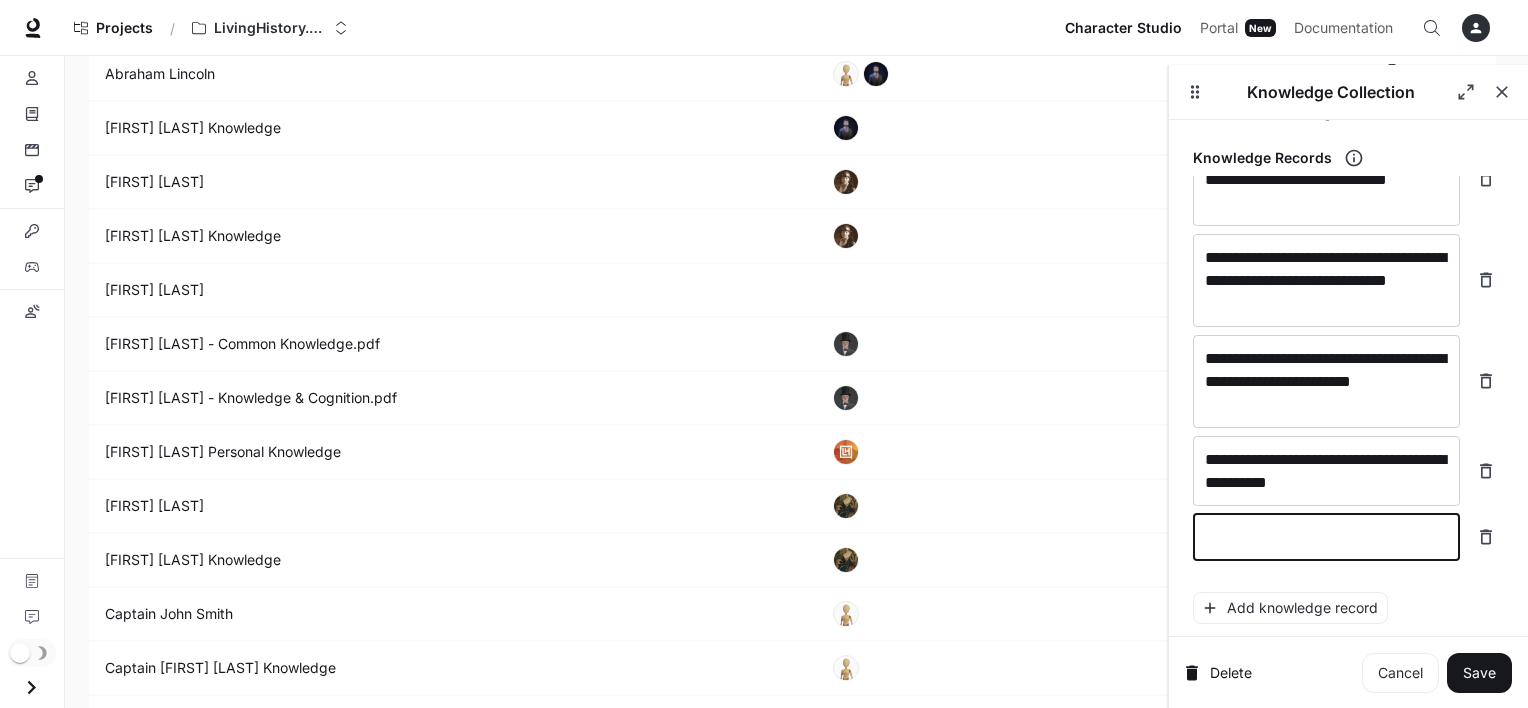 click at bounding box center (1326, 537) 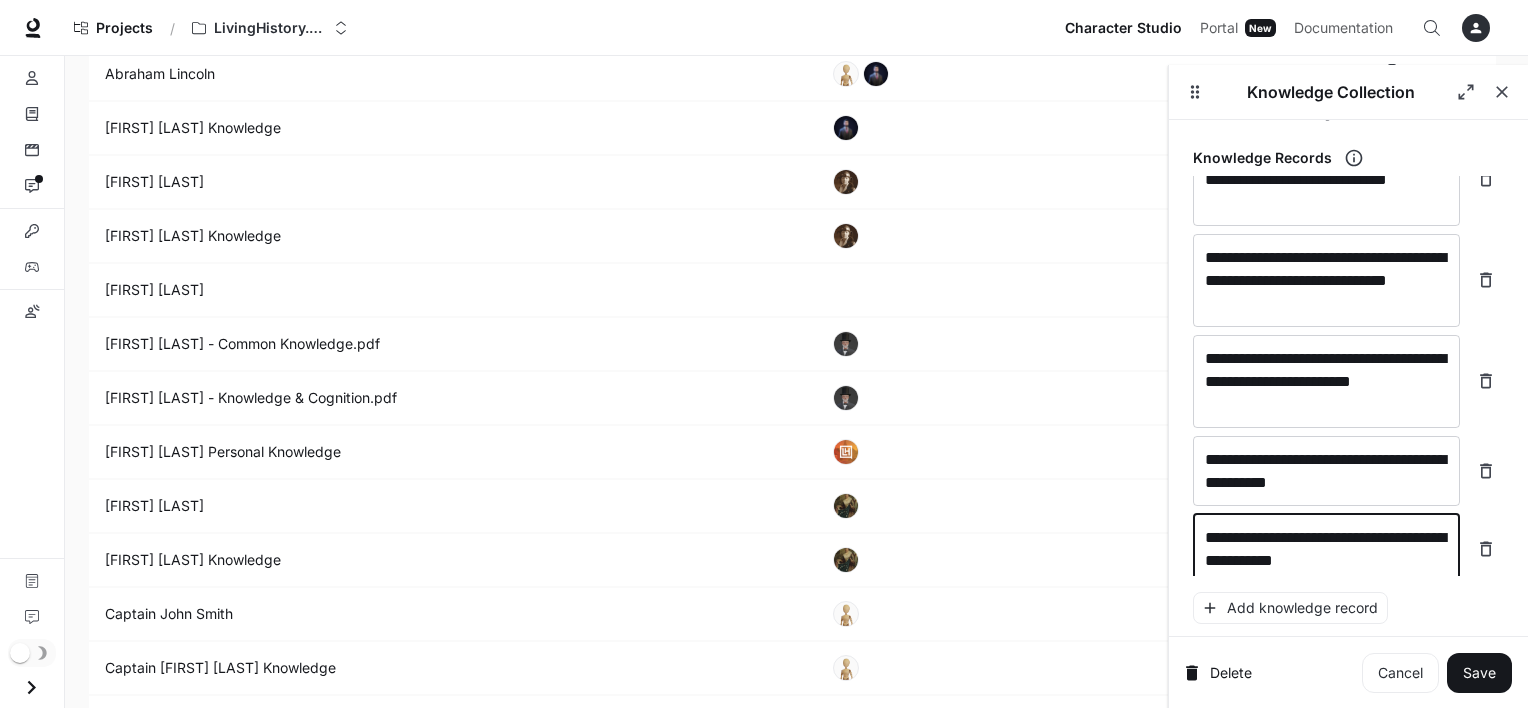 scroll, scrollTop: 8460, scrollLeft: 0, axis: vertical 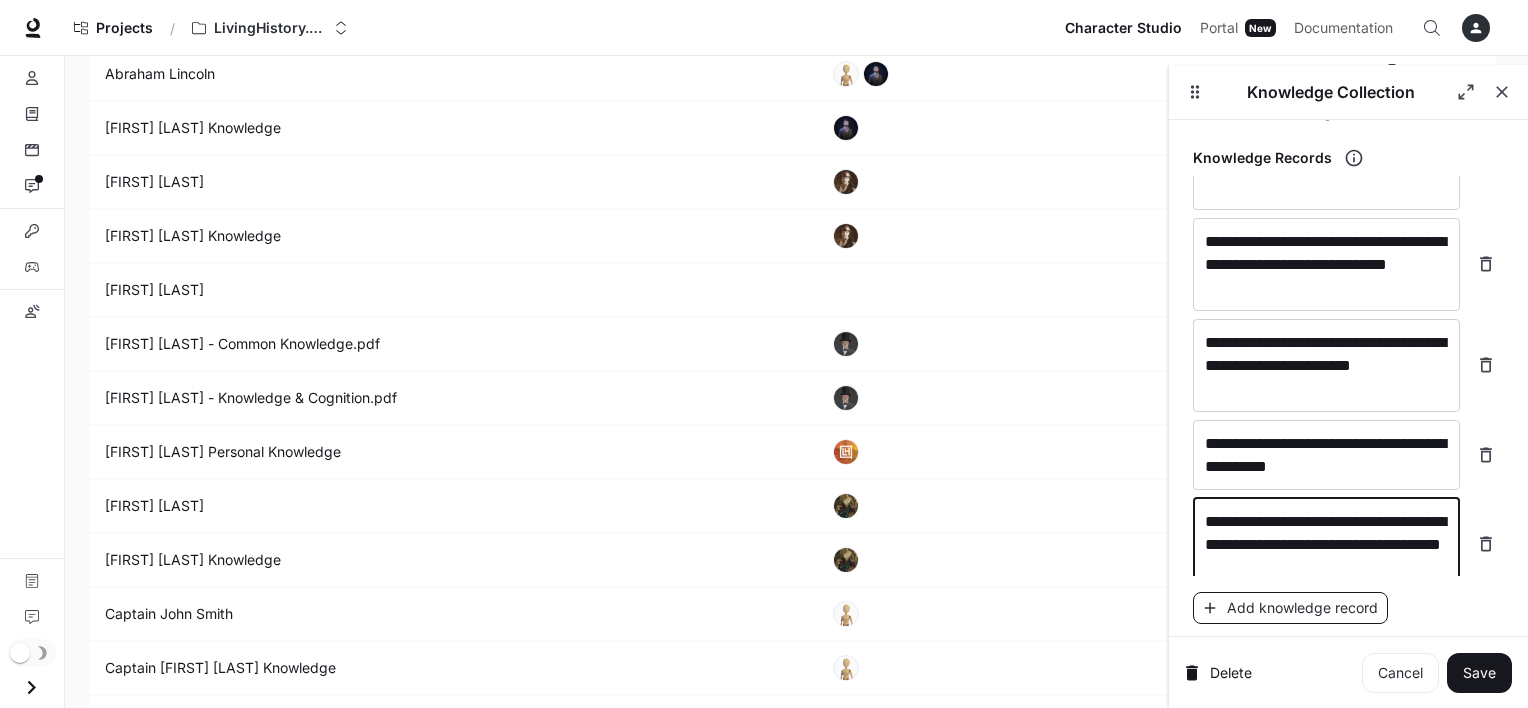 type on "**********" 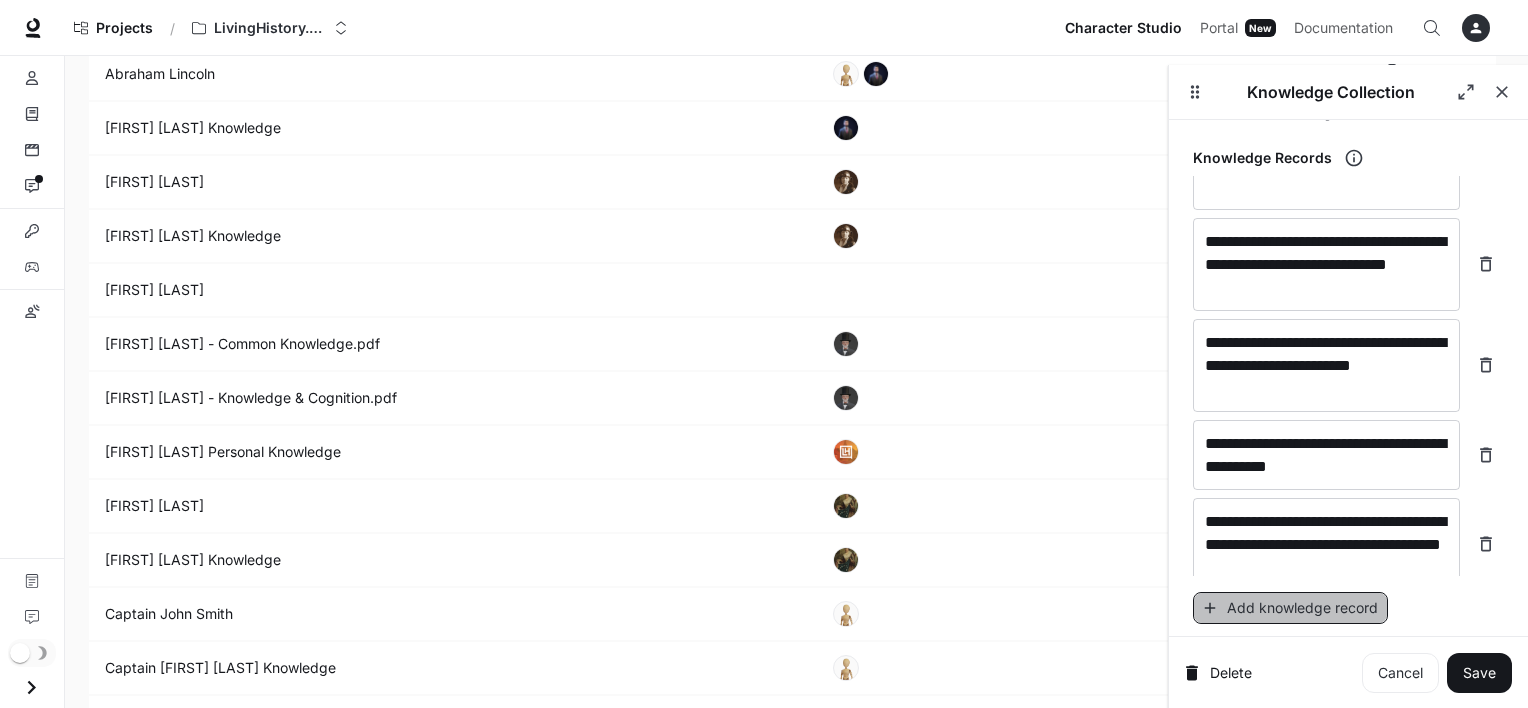 click on "Add knowledge record" at bounding box center (1290, 608) 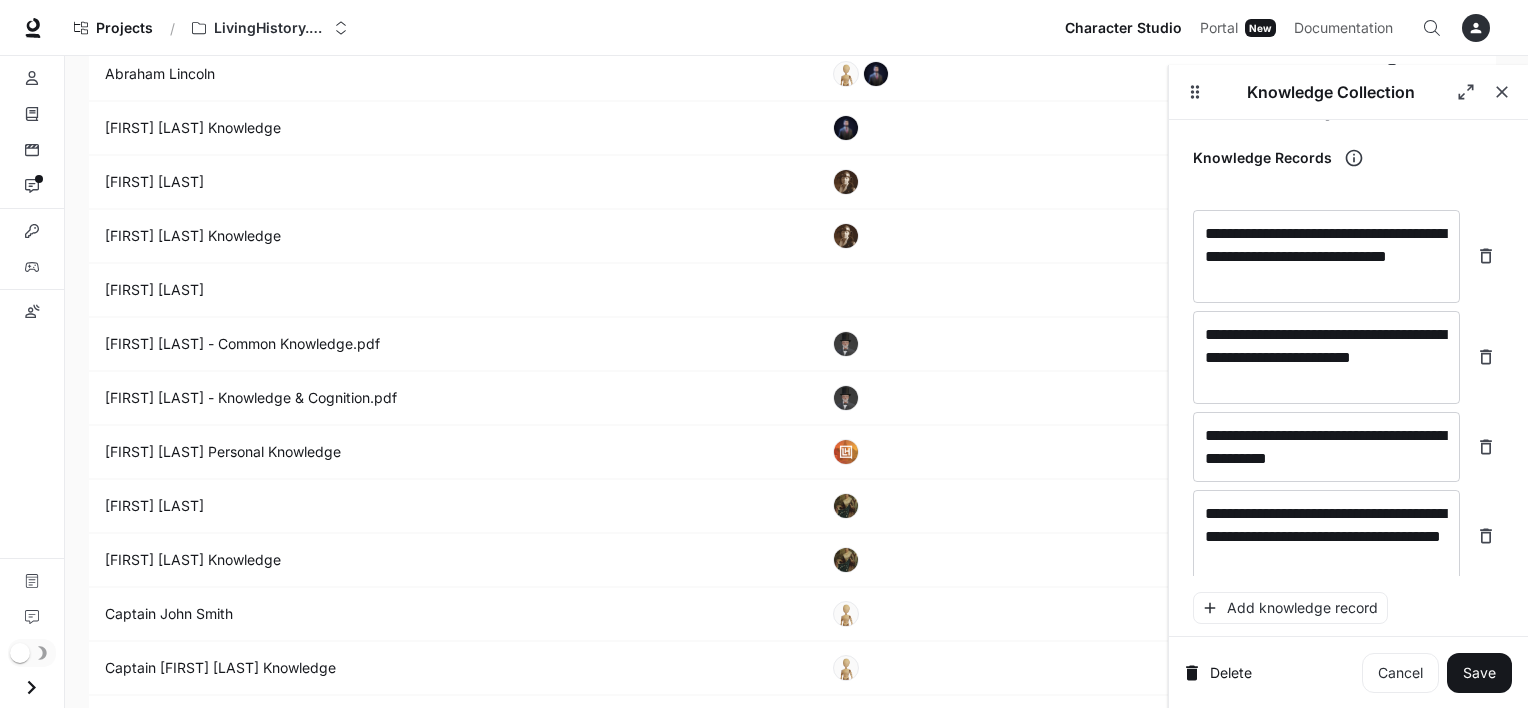 scroll, scrollTop: 8538, scrollLeft: 0, axis: vertical 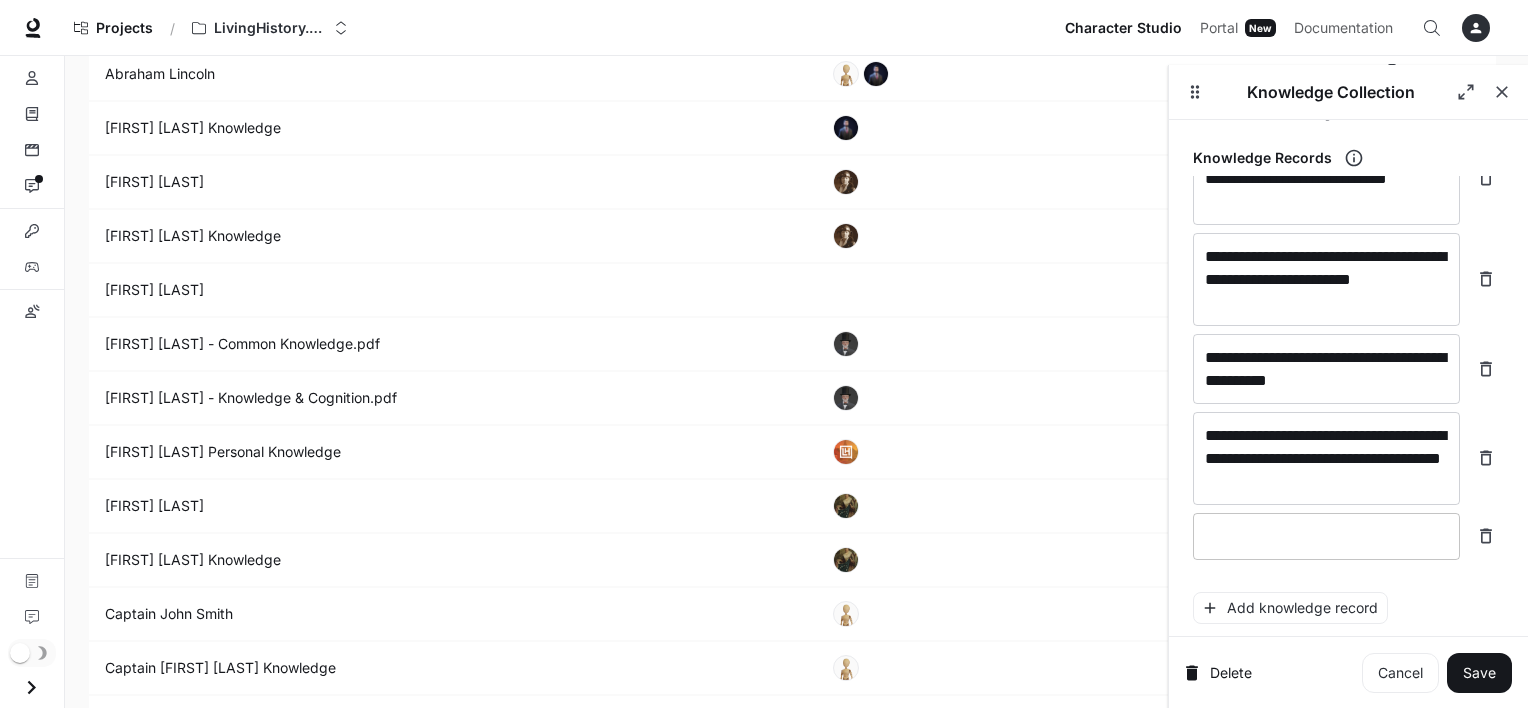 click on "* ​" at bounding box center (1326, 536) 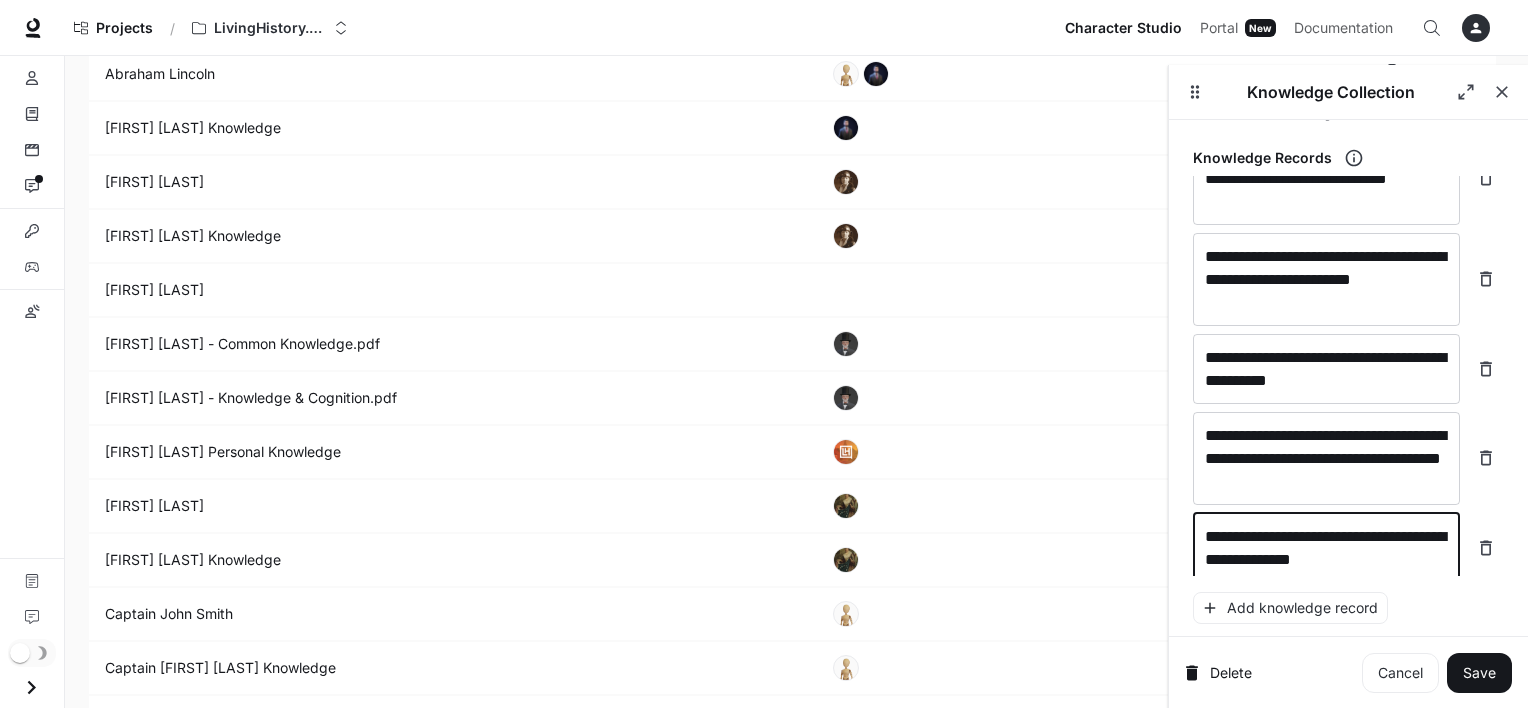 scroll, scrollTop: 8553, scrollLeft: 0, axis: vertical 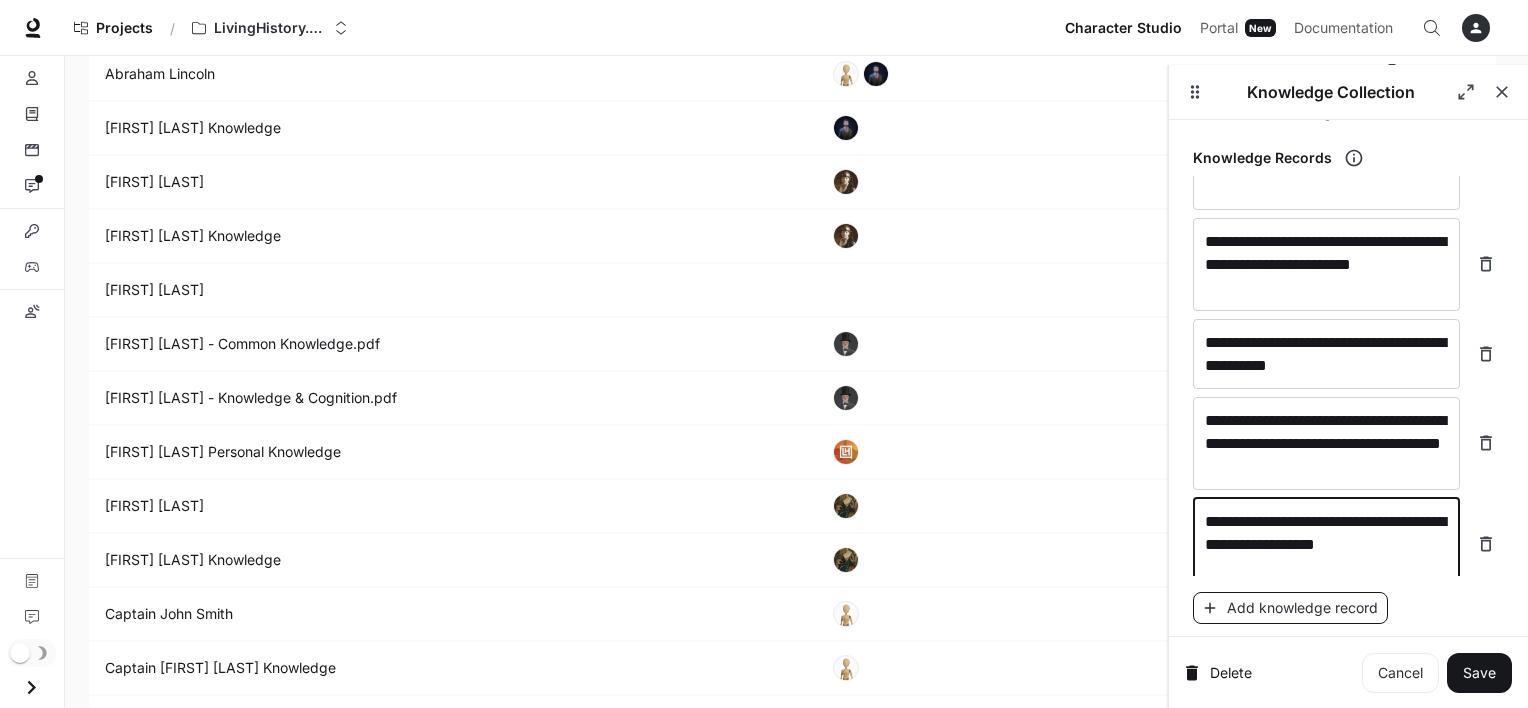 type on "**********" 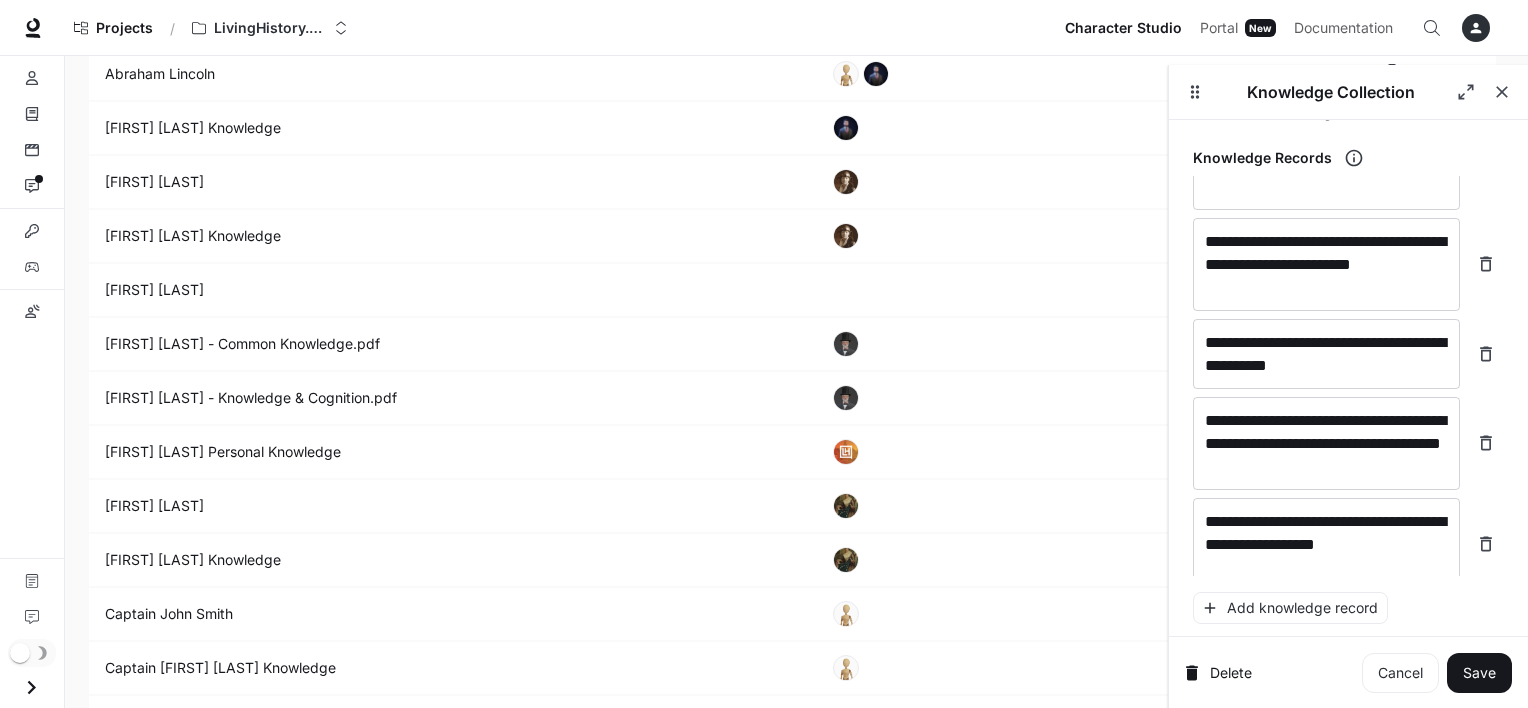 scroll, scrollTop: 8631, scrollLeft: 0, axis: vertical 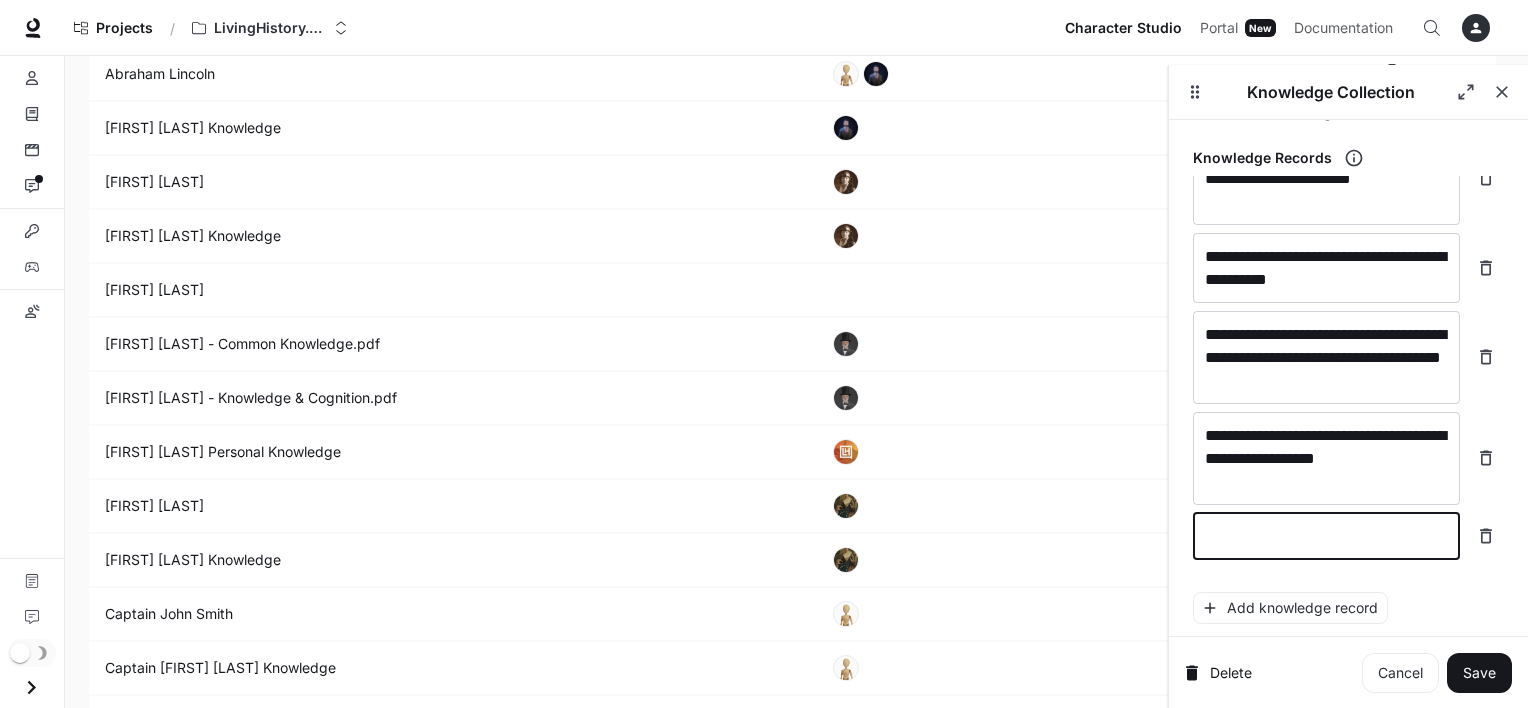 click at bounding box center [1326, 536] 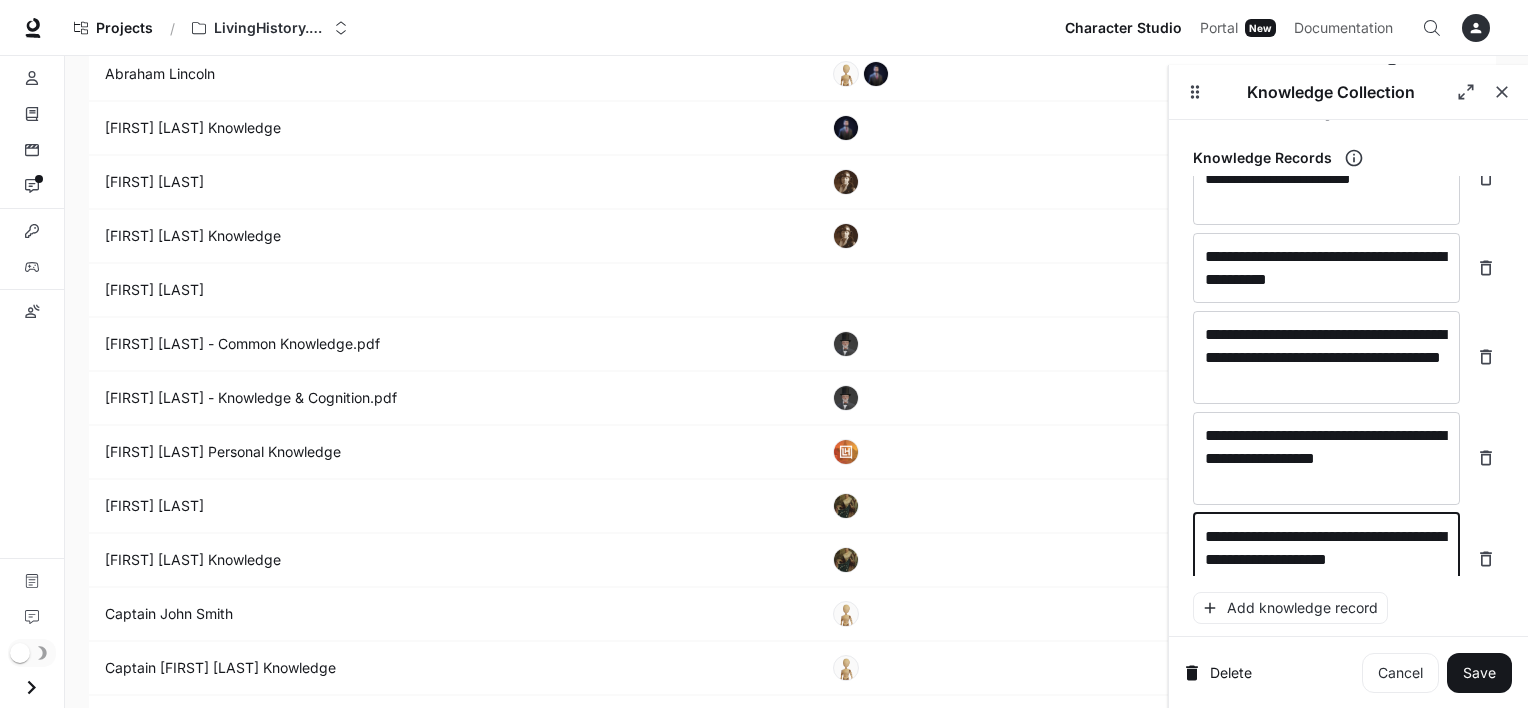 scroll, scrollTop: 8647, scrollLeft: 0, axis: vertical 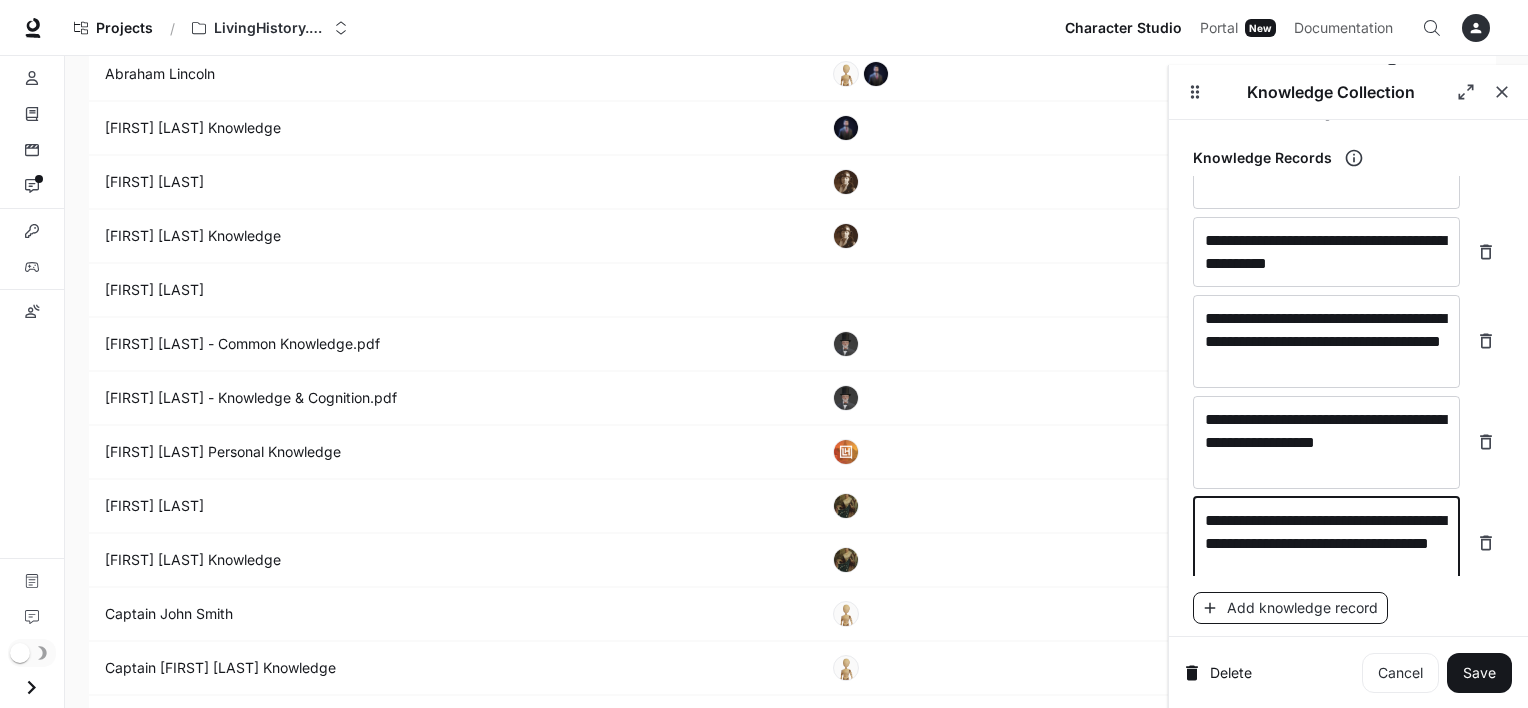 type on "**********" 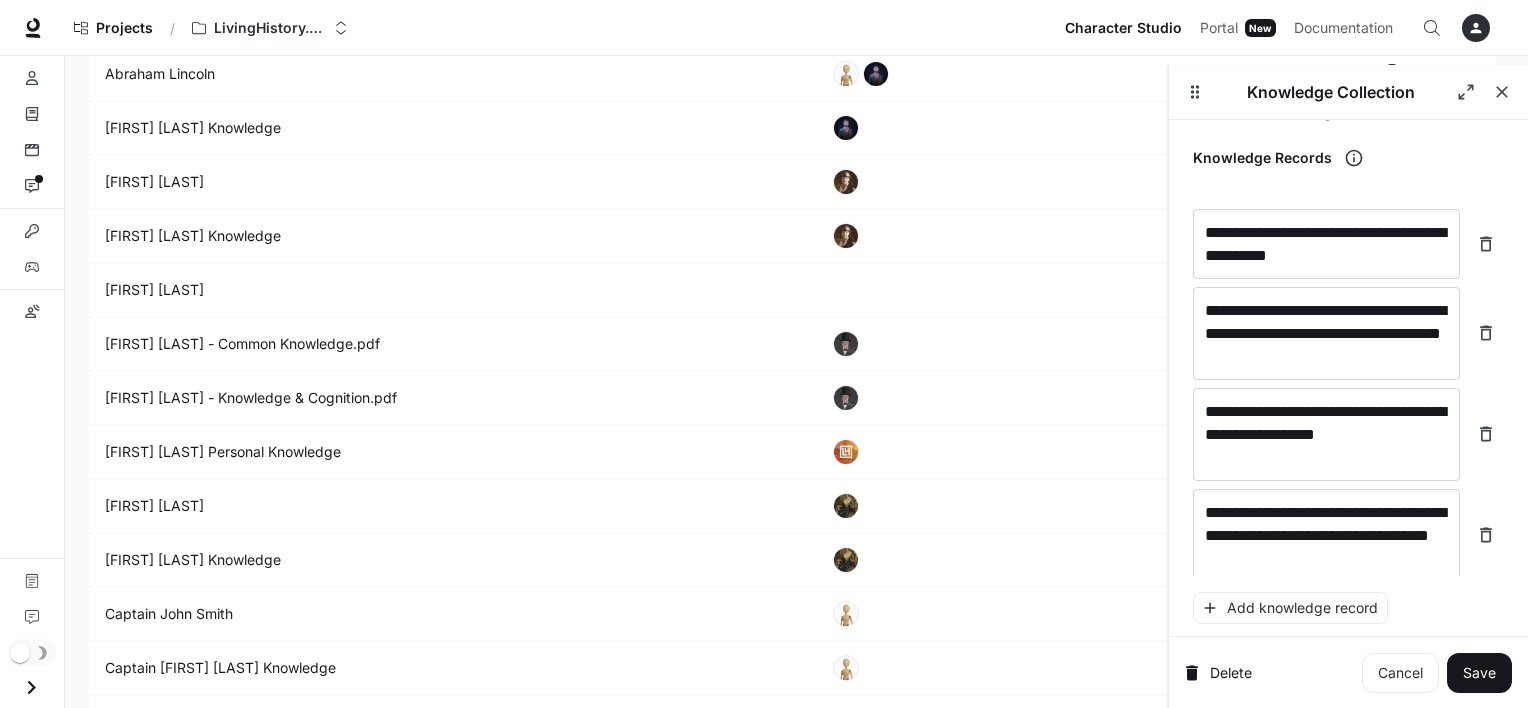 scroll, scrollTop: 8724, scrollLeft: 0, axis: vertical 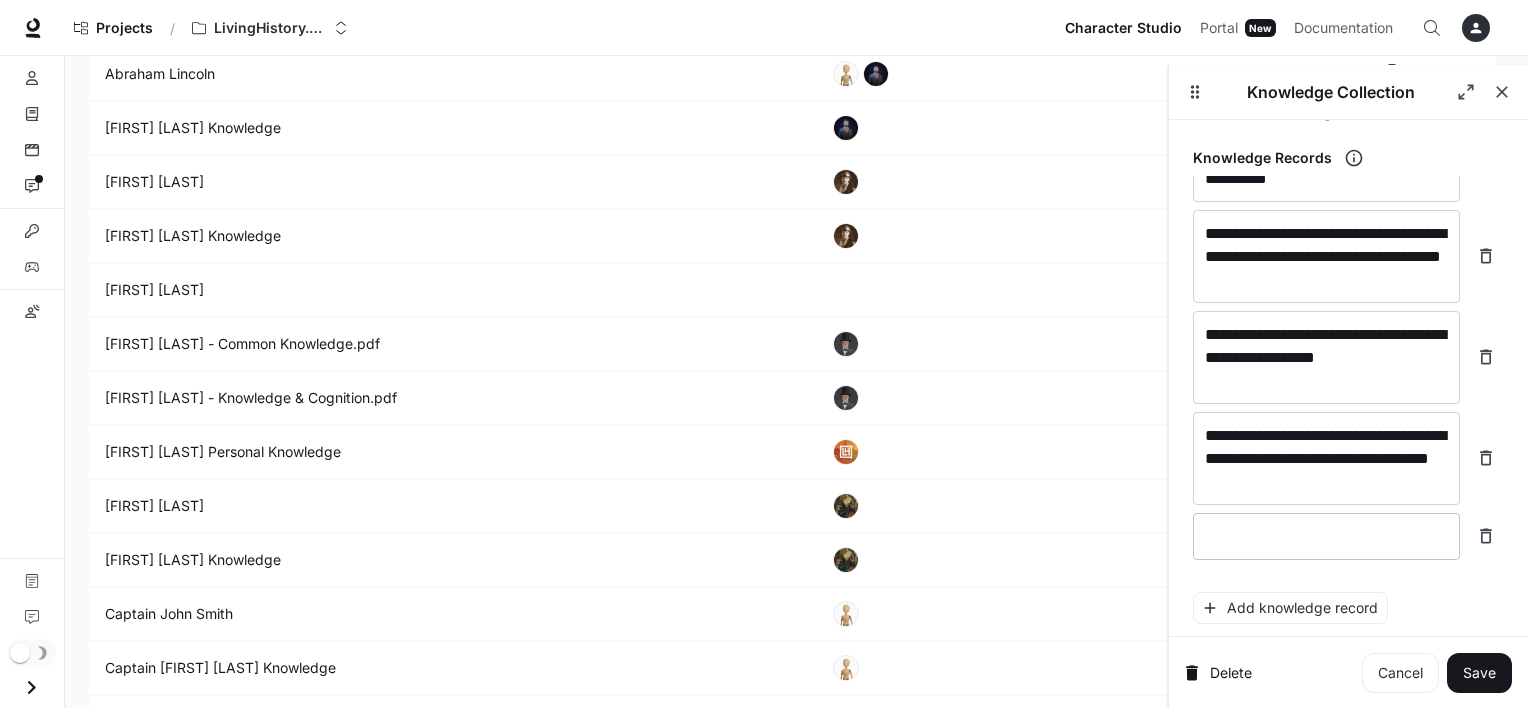 click at bounding box center (1326, 536) 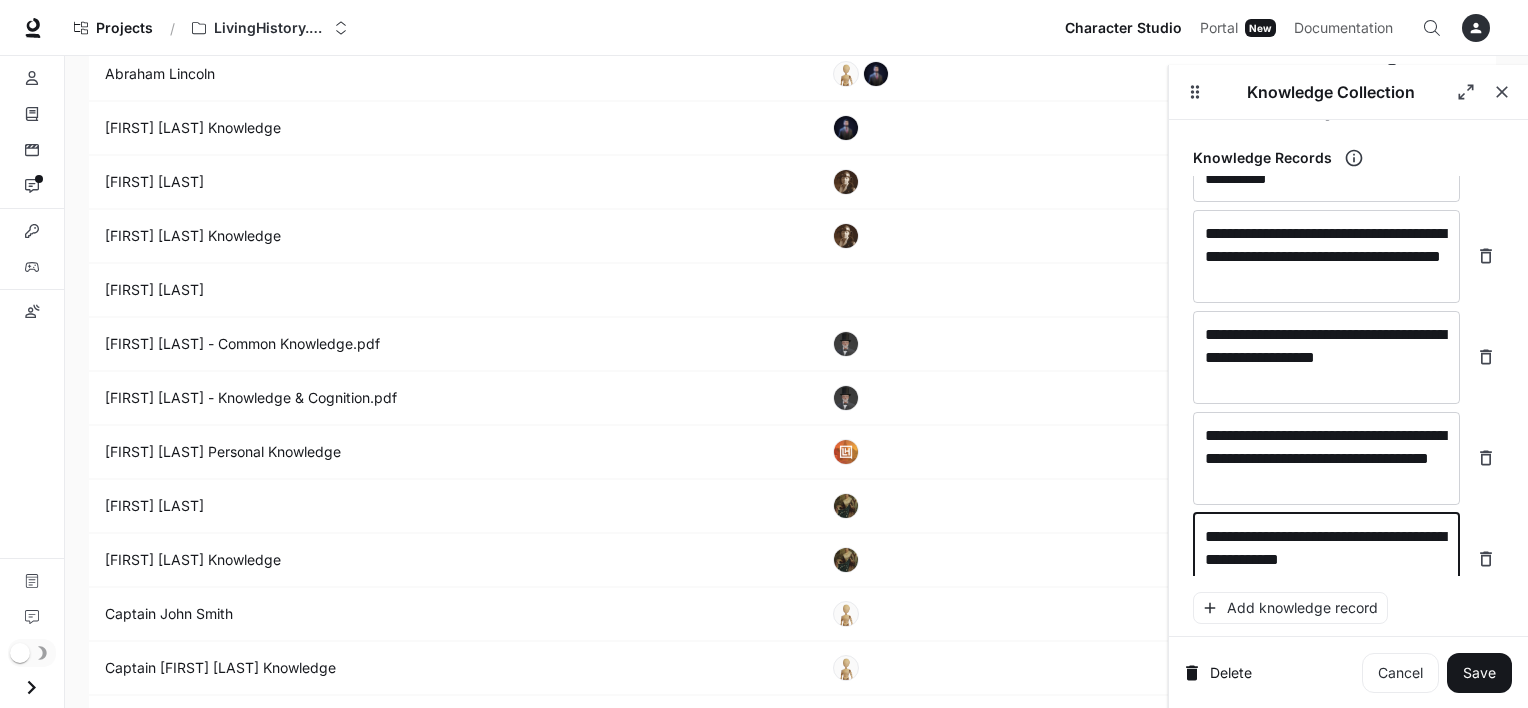 scroll, scrollTop: 8740, scrollLeft: 0, axis: vertical 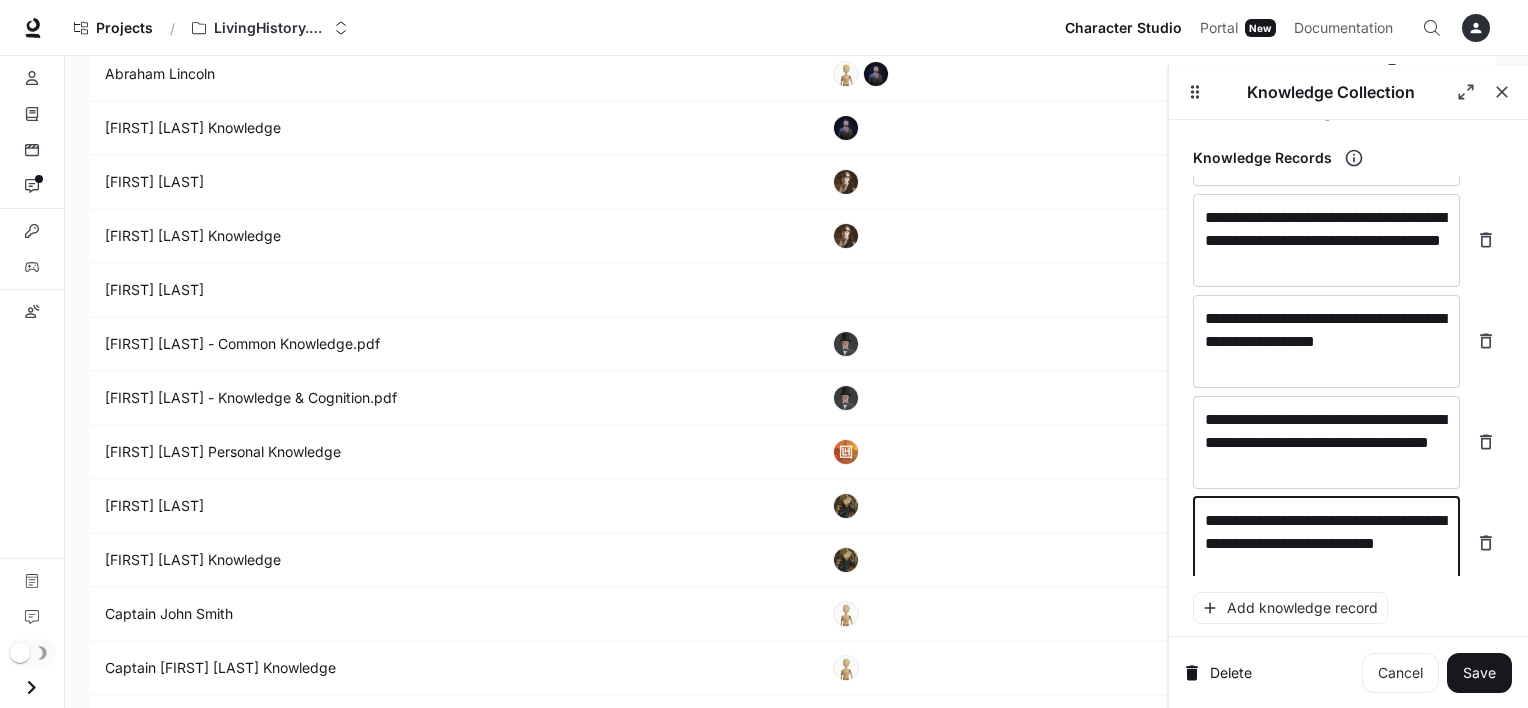 type on "**********" 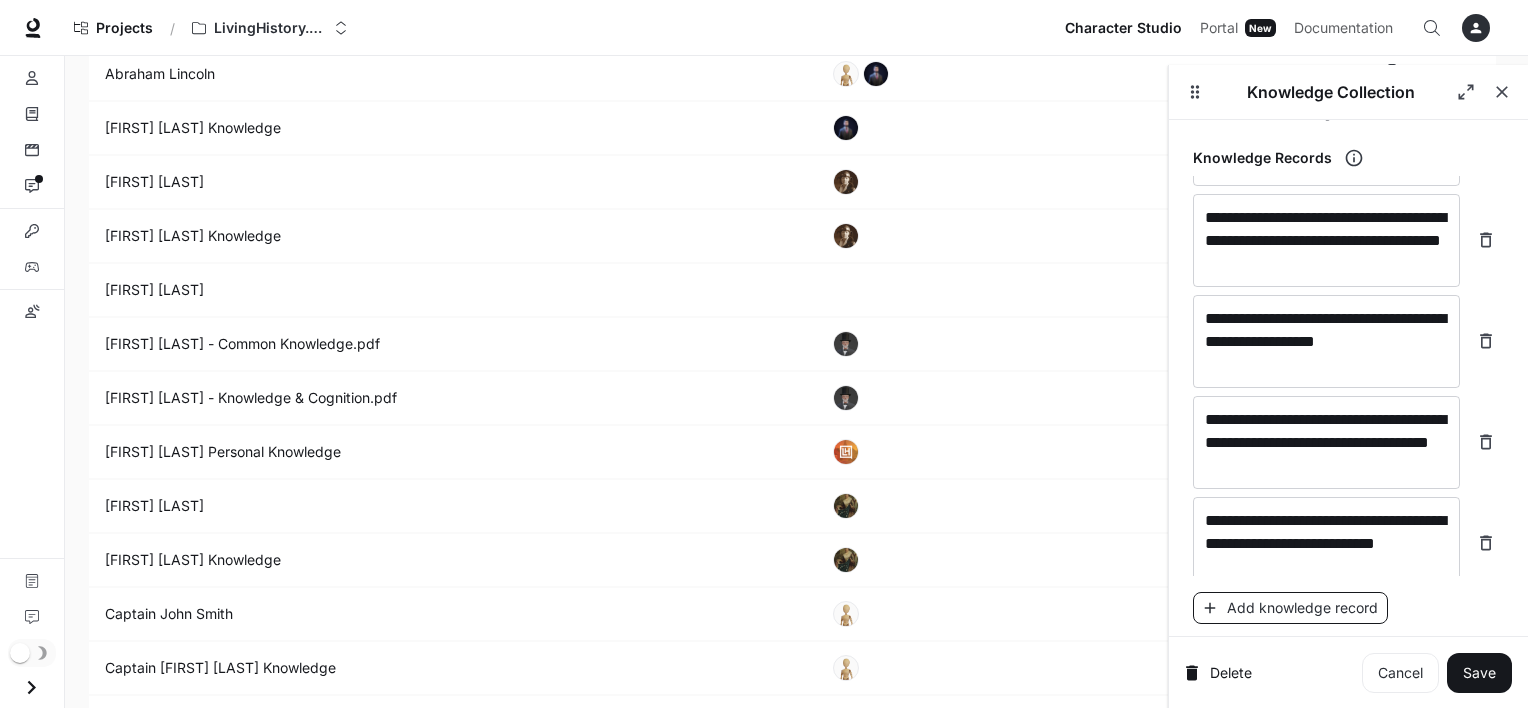 click on "Add knowledge record" at bounding box center [1290, 608] 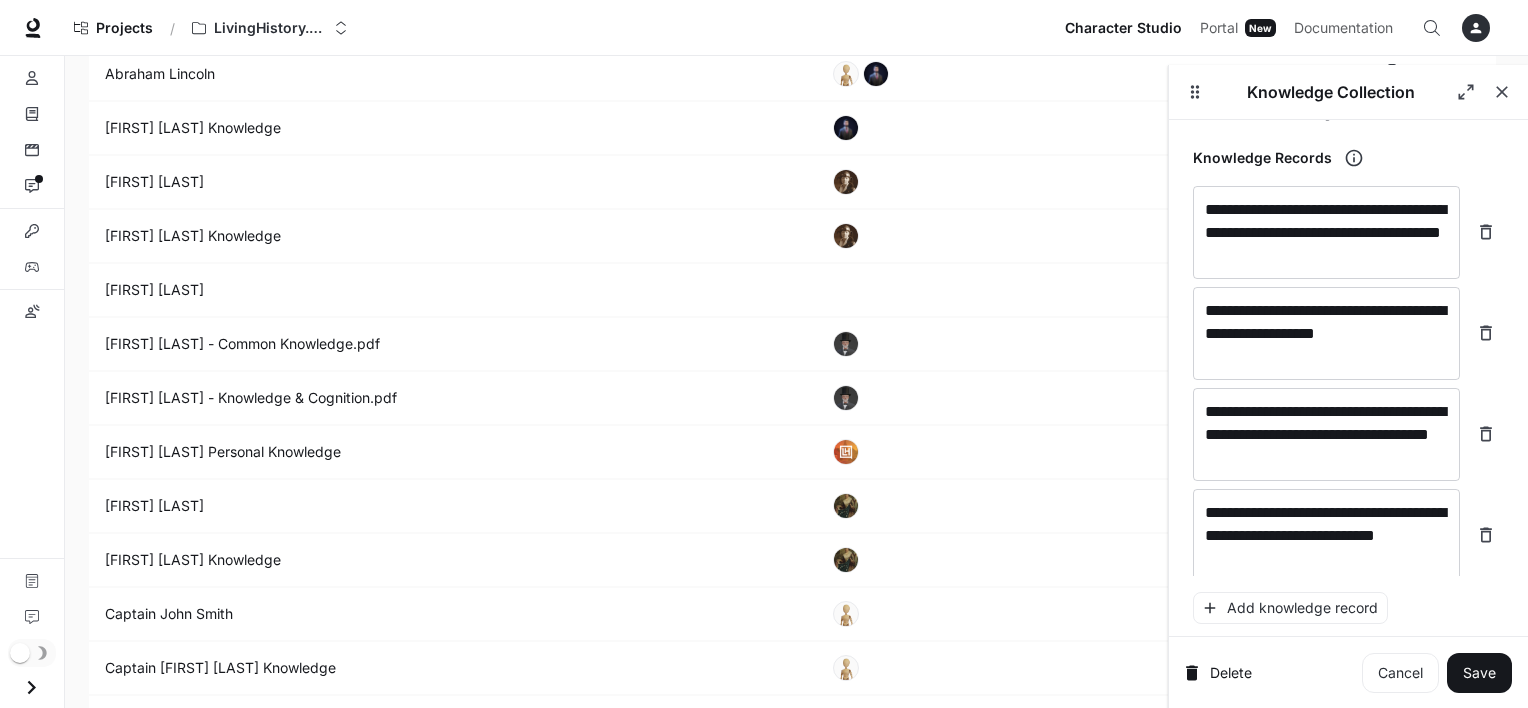 scroll, scrollTop: 8816, scrollLeft: 0, axis: vertical 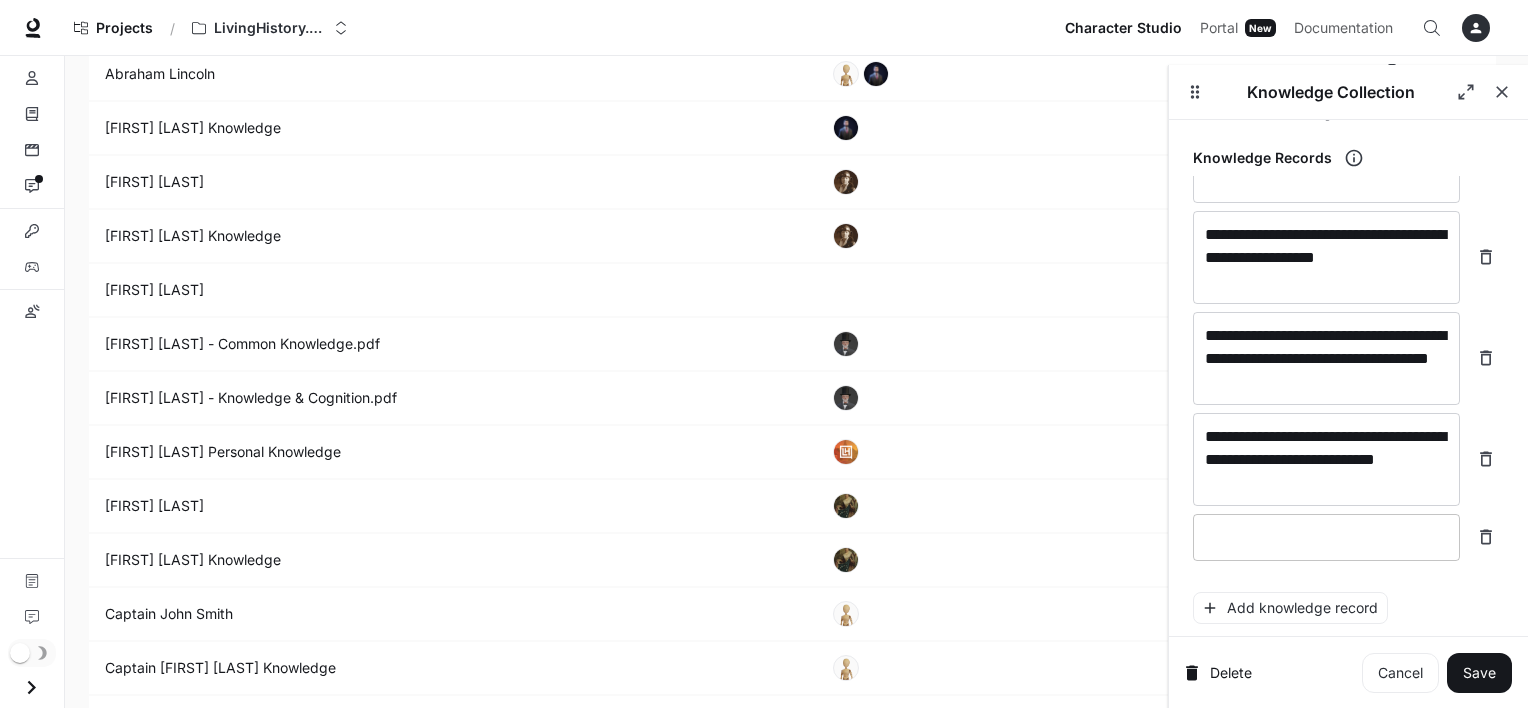 click at bounding box center (1326, 537) 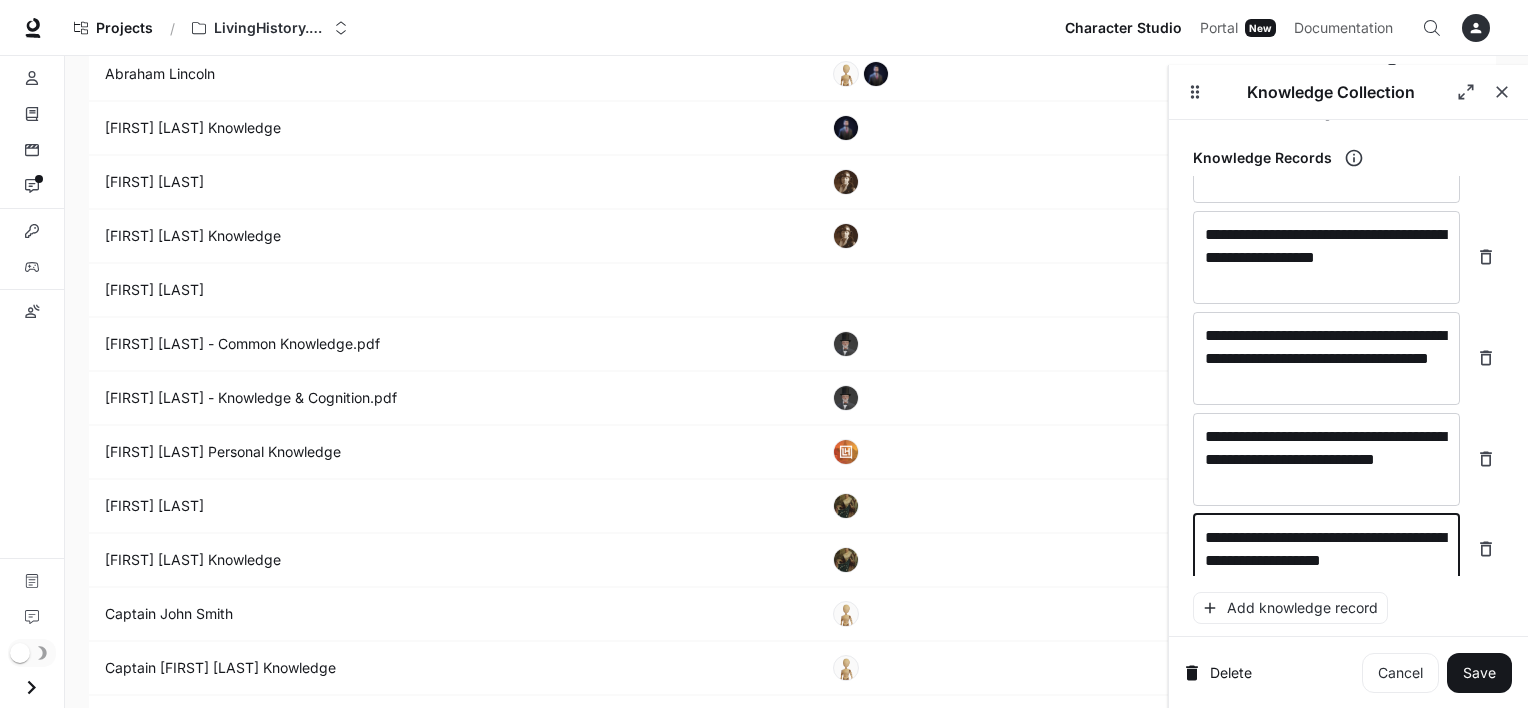scroll, scrollTop: 8832, scrollLeft: 0, axis: vertical 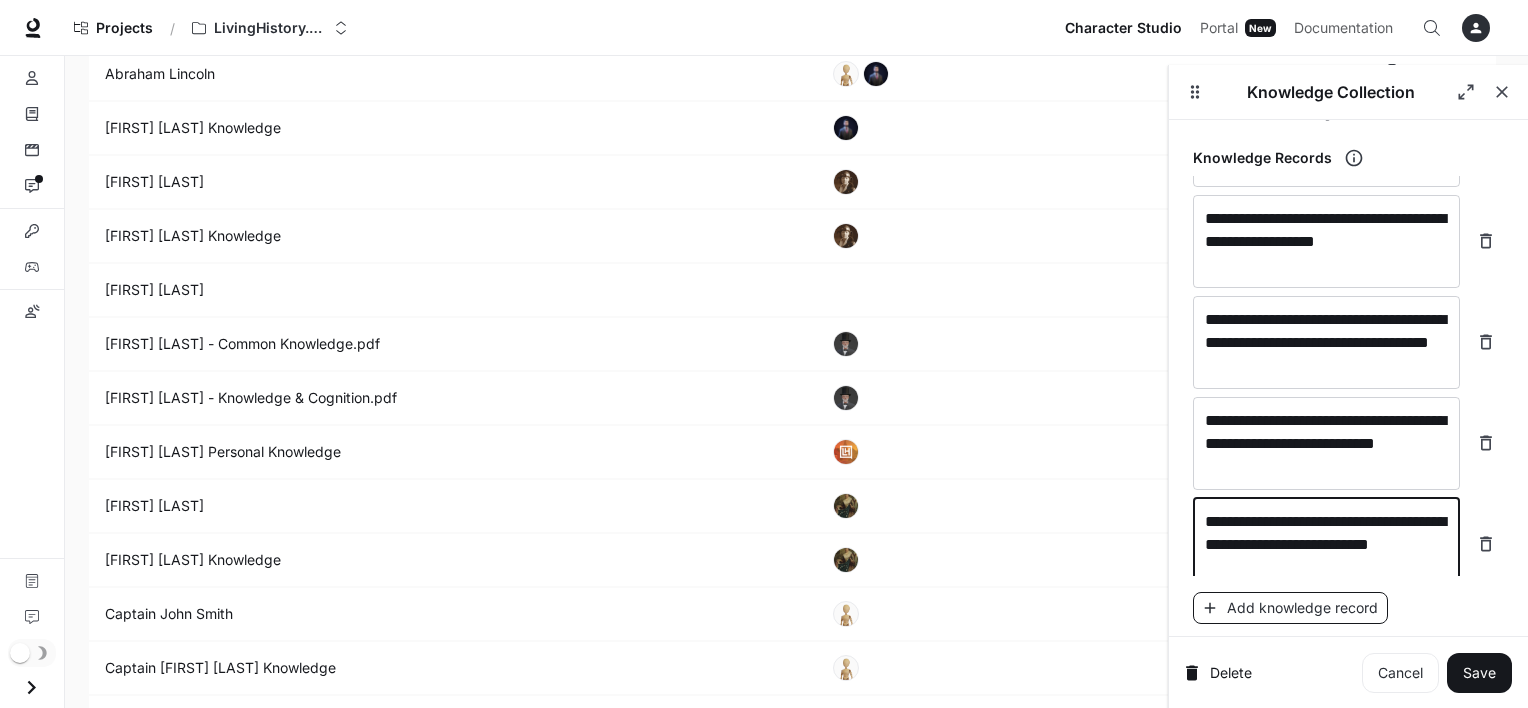 type on "**********" 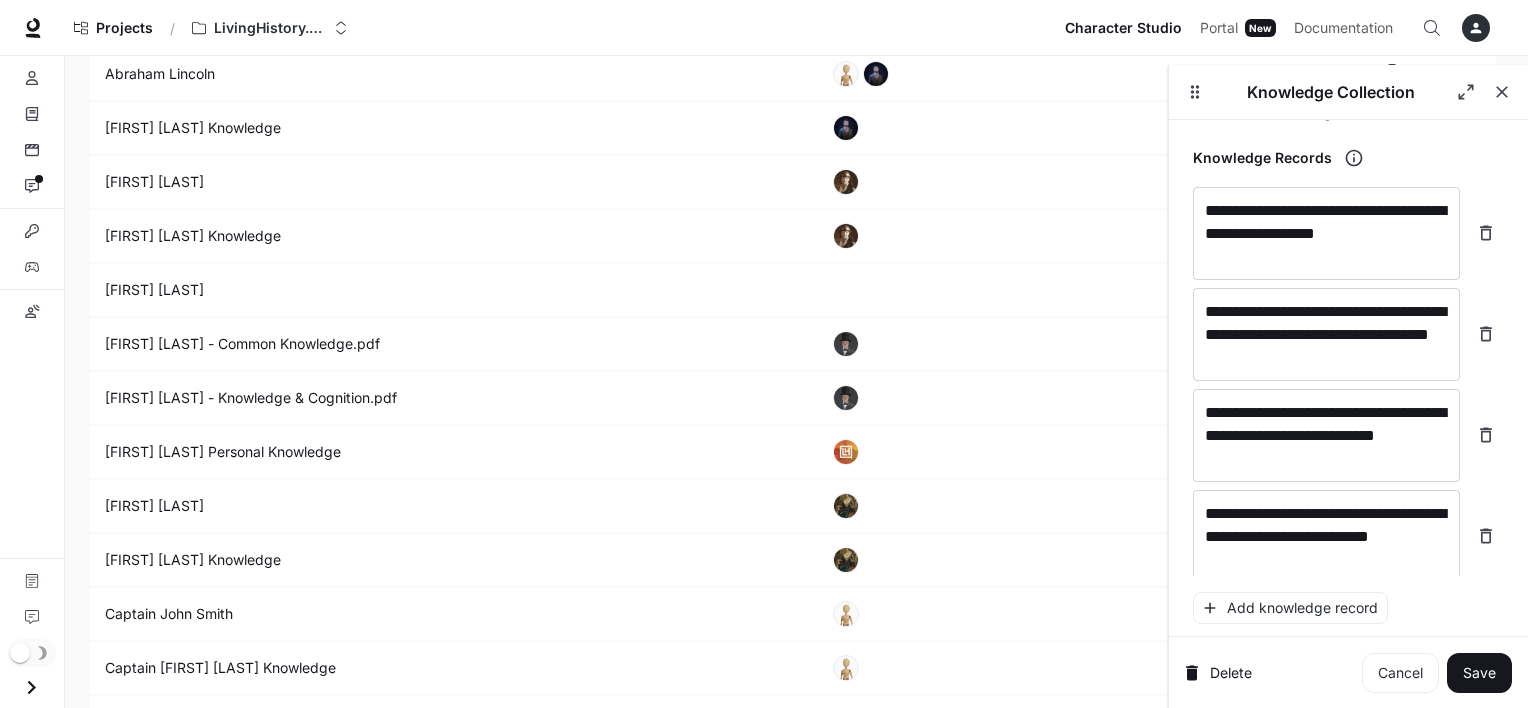 scroll, scrollTop: 8910, scrollLeft: 0, axis: vertical 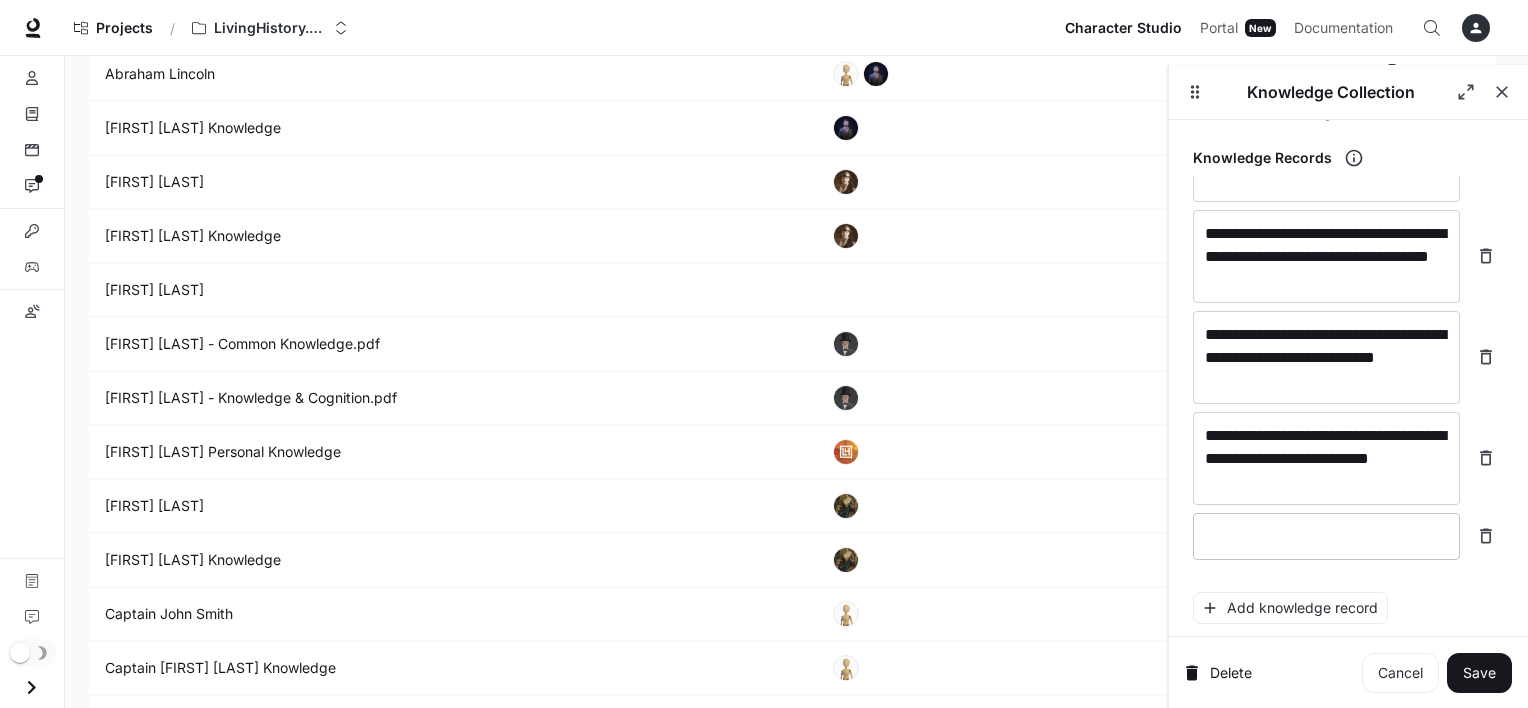 click at bounding box center [1326, 536] 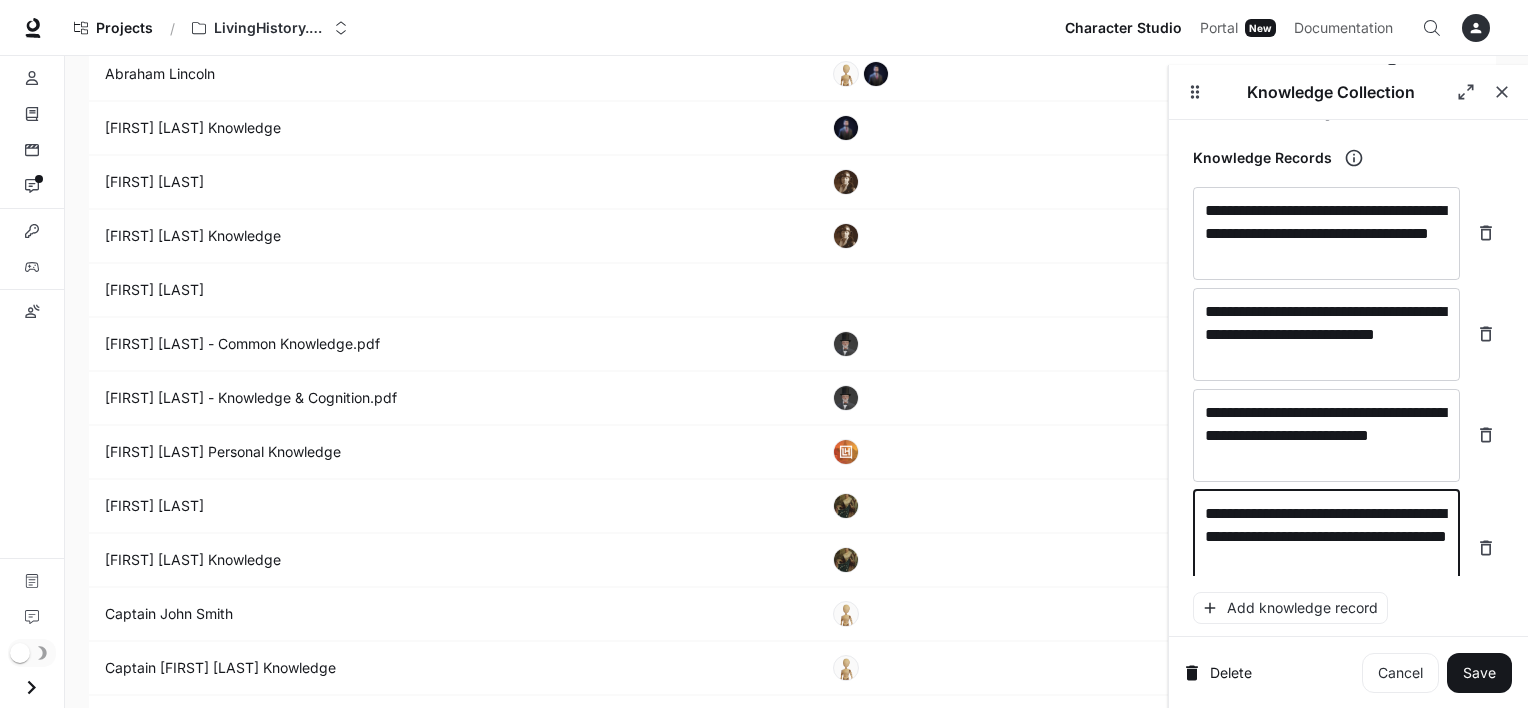 scroll, scrollTop: 8948, scrollLeft: 0, axis: vertical 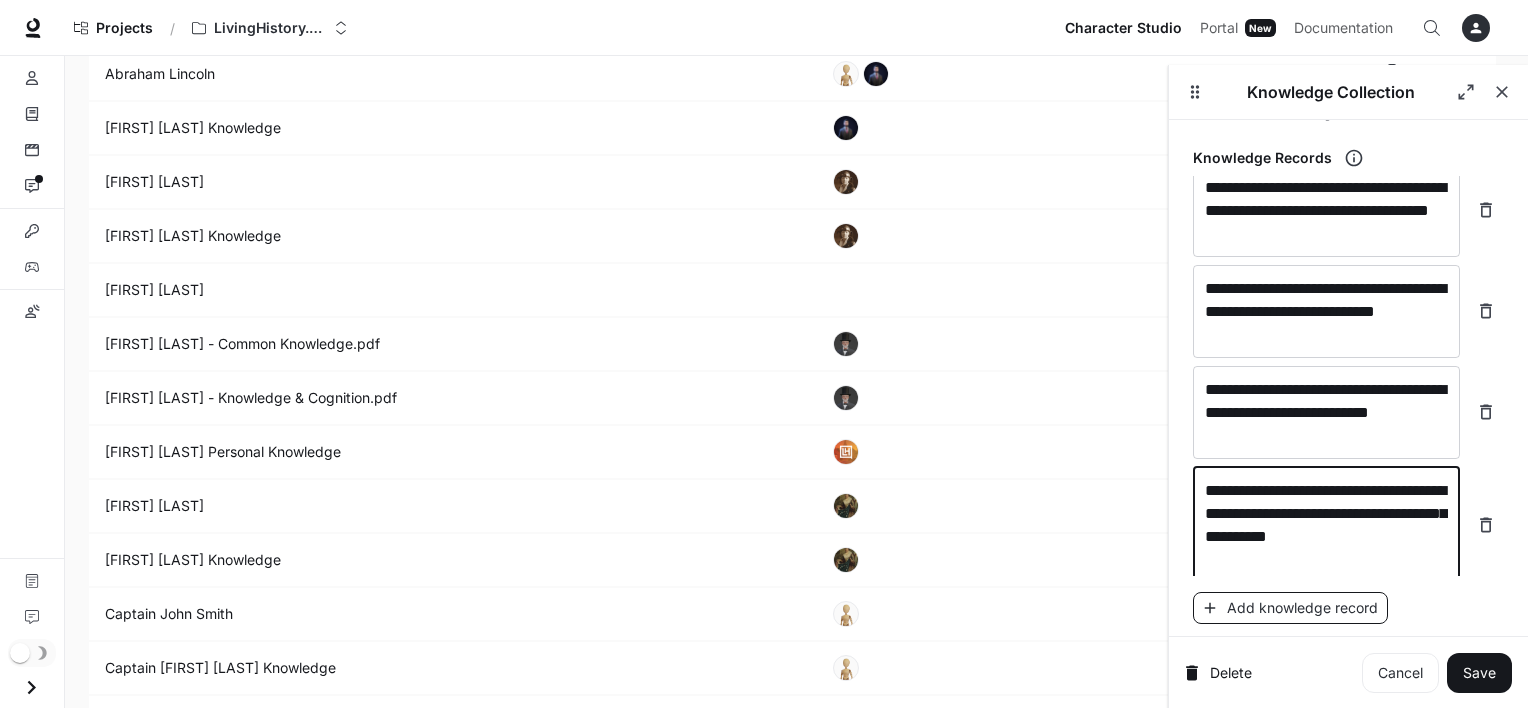 type on "**********" 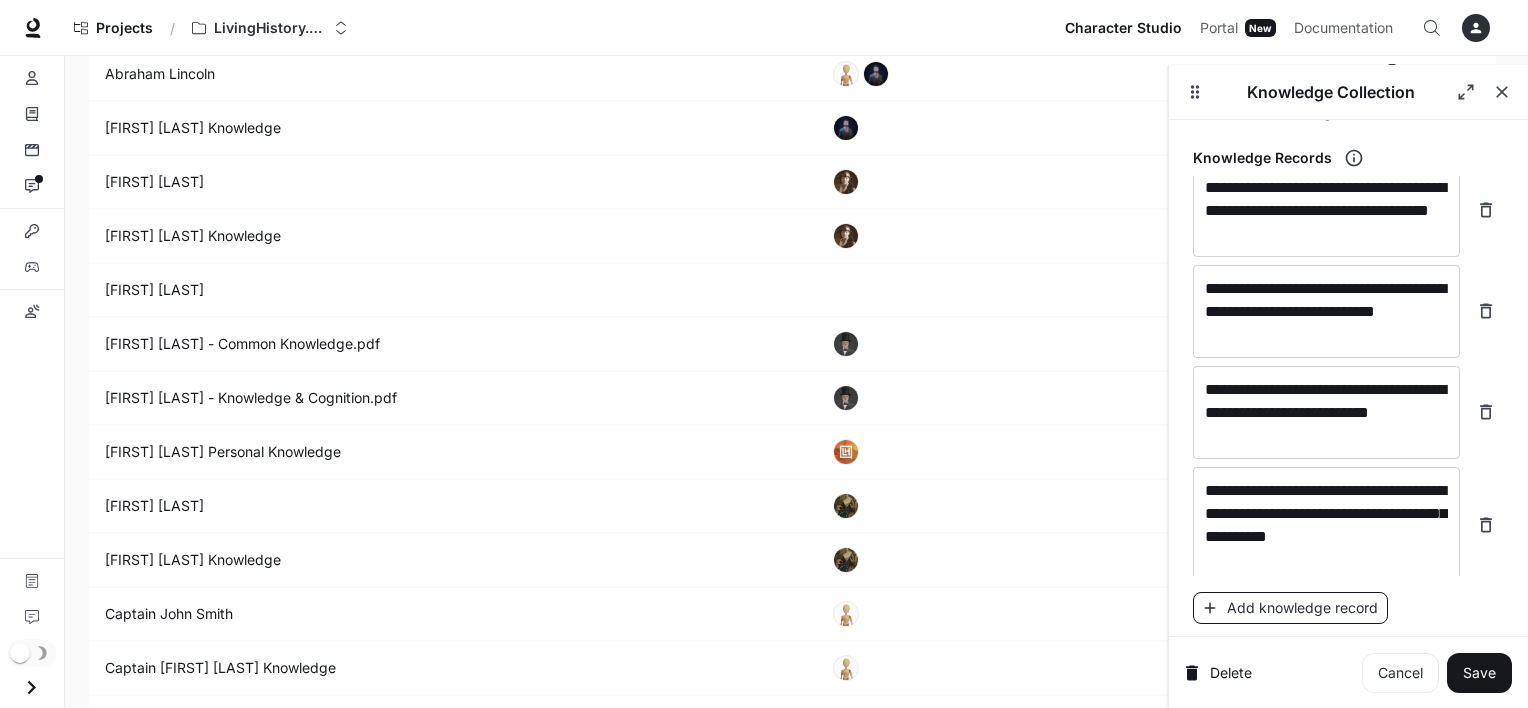 scroll, scrollTop: 9003, scrollLeft: 0, axis: vertical 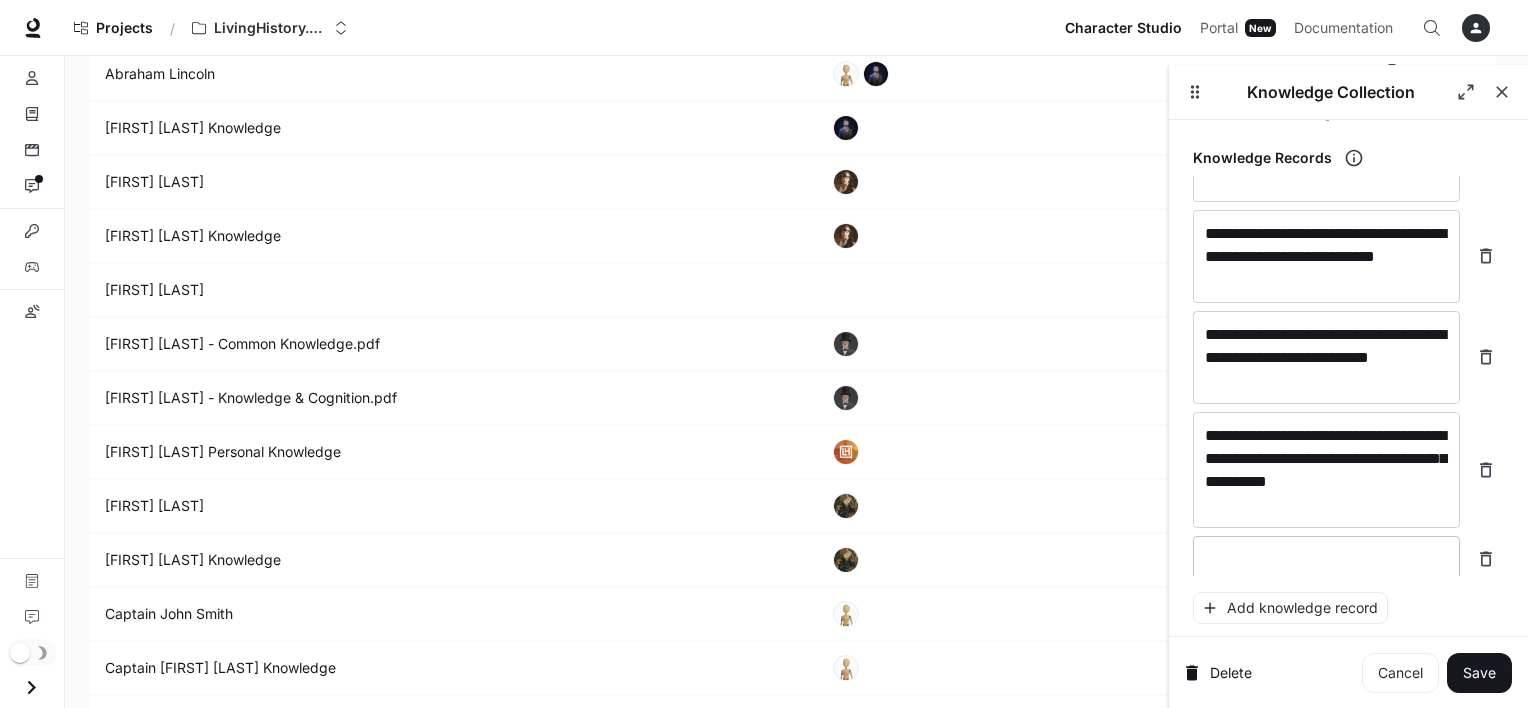click at bounding box center (1326, 559) 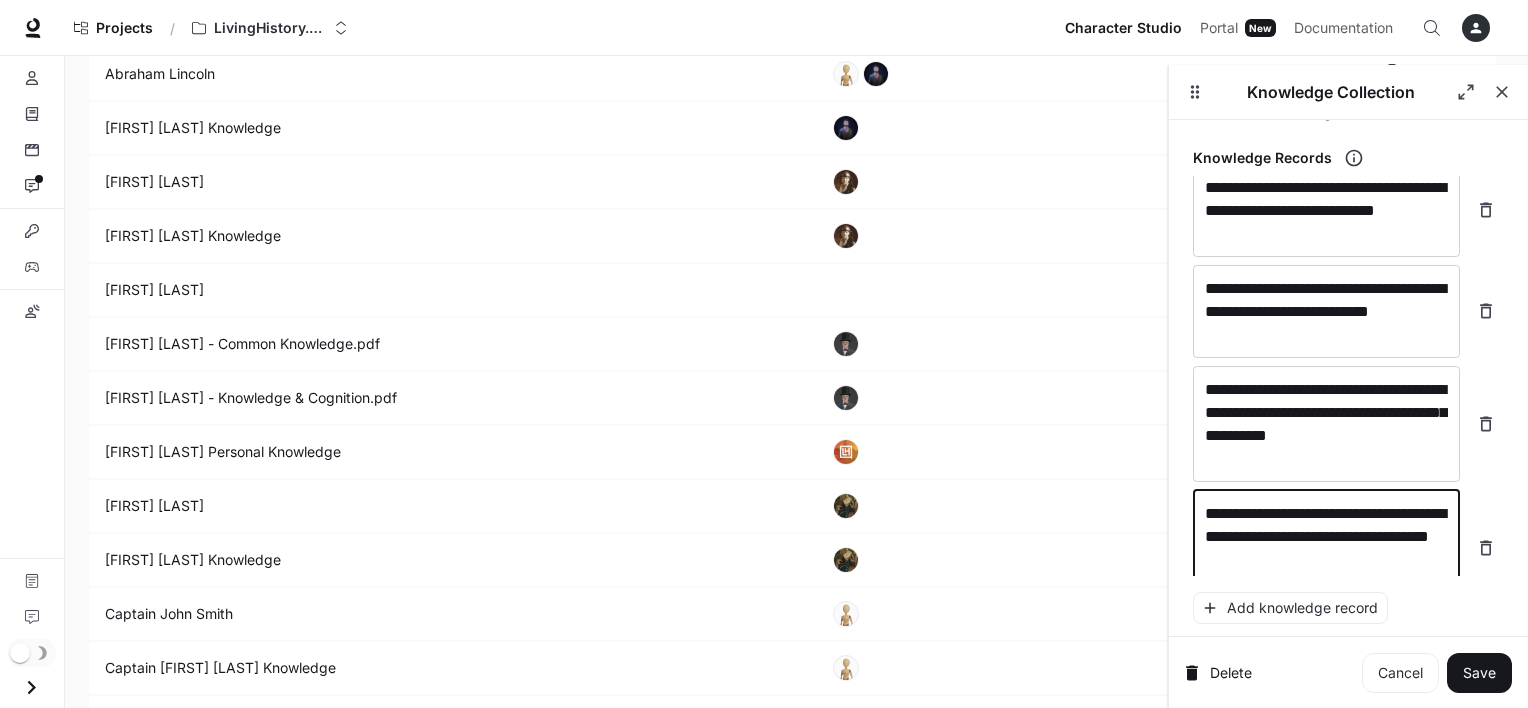 scroll, scrollTop: 9056, scrollLeft: 0, axis: vertical 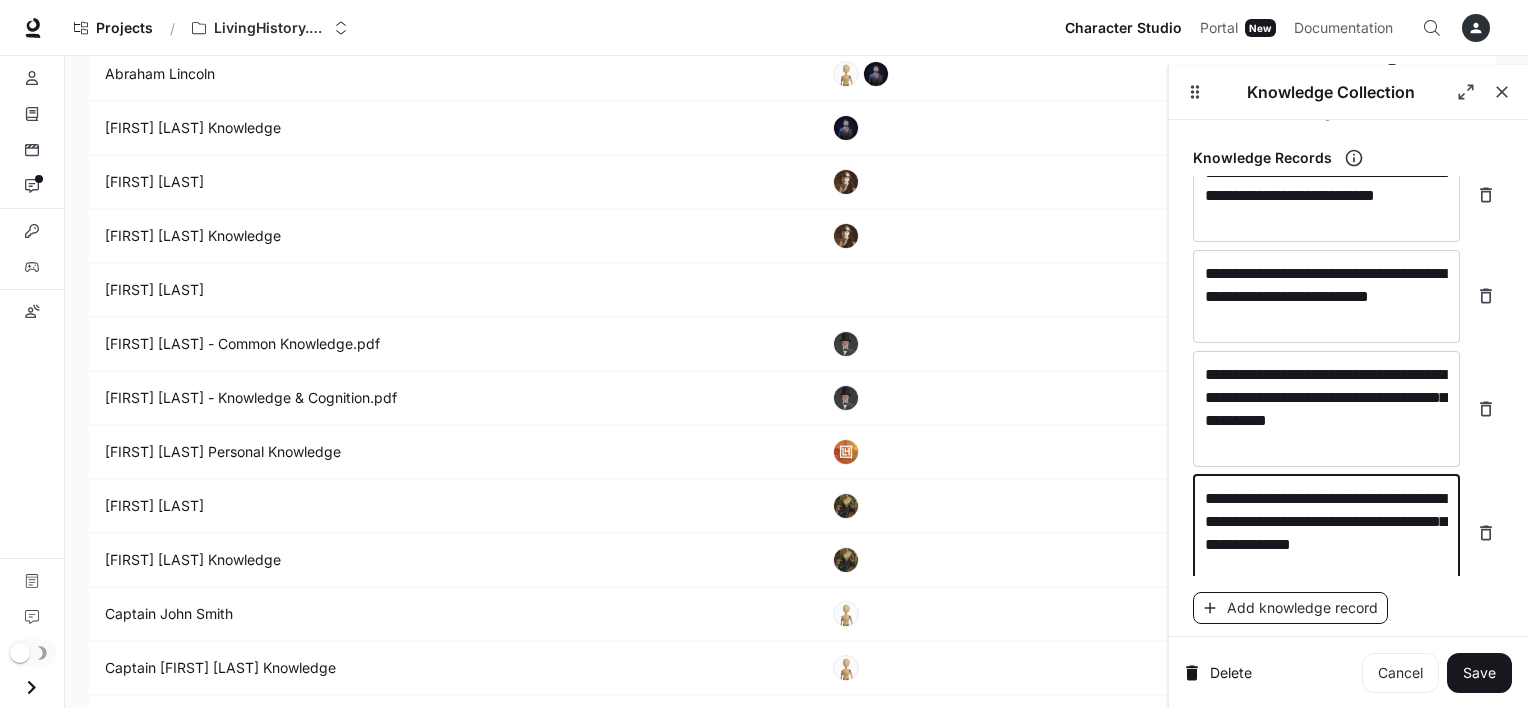 type on "**********" 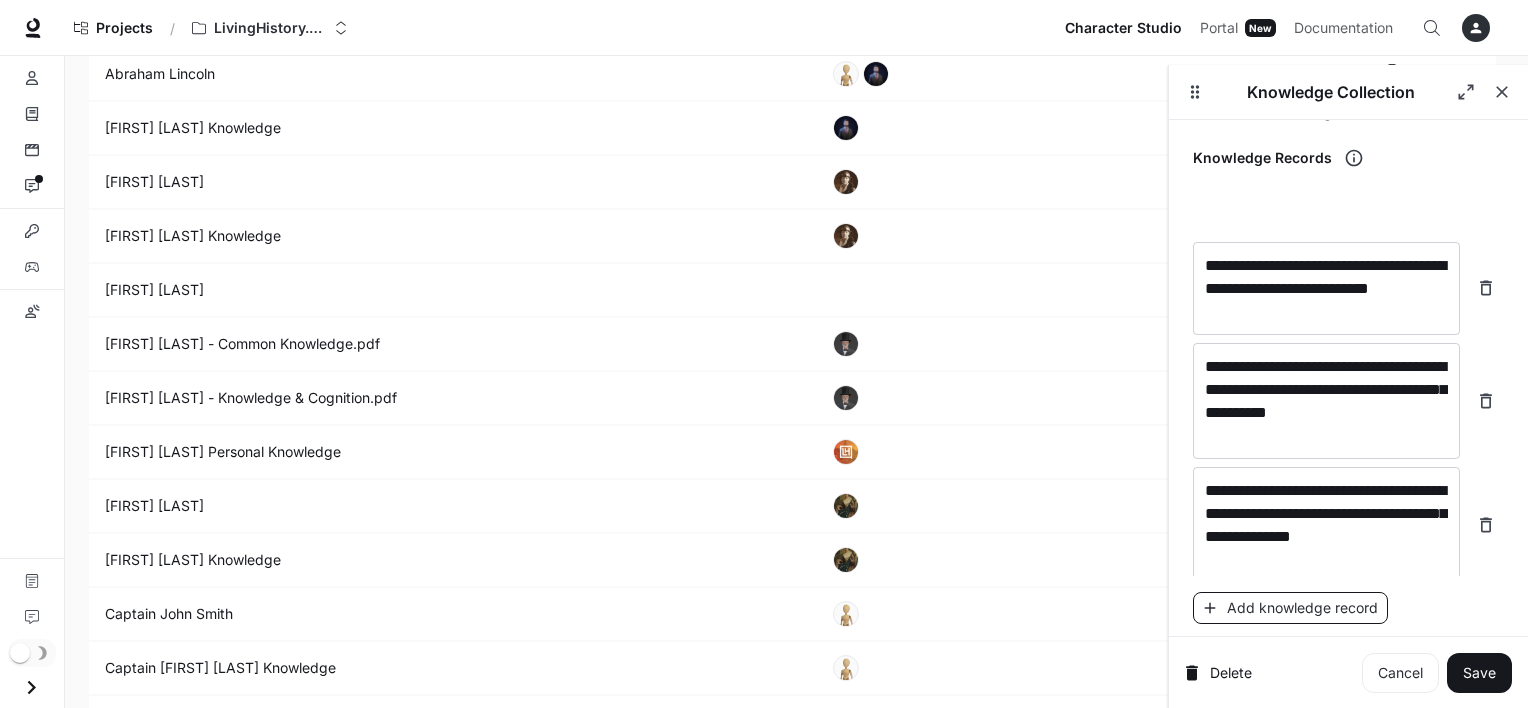 scroll, scrollTop: 9134, scrollLeft: 0, axis: vertical 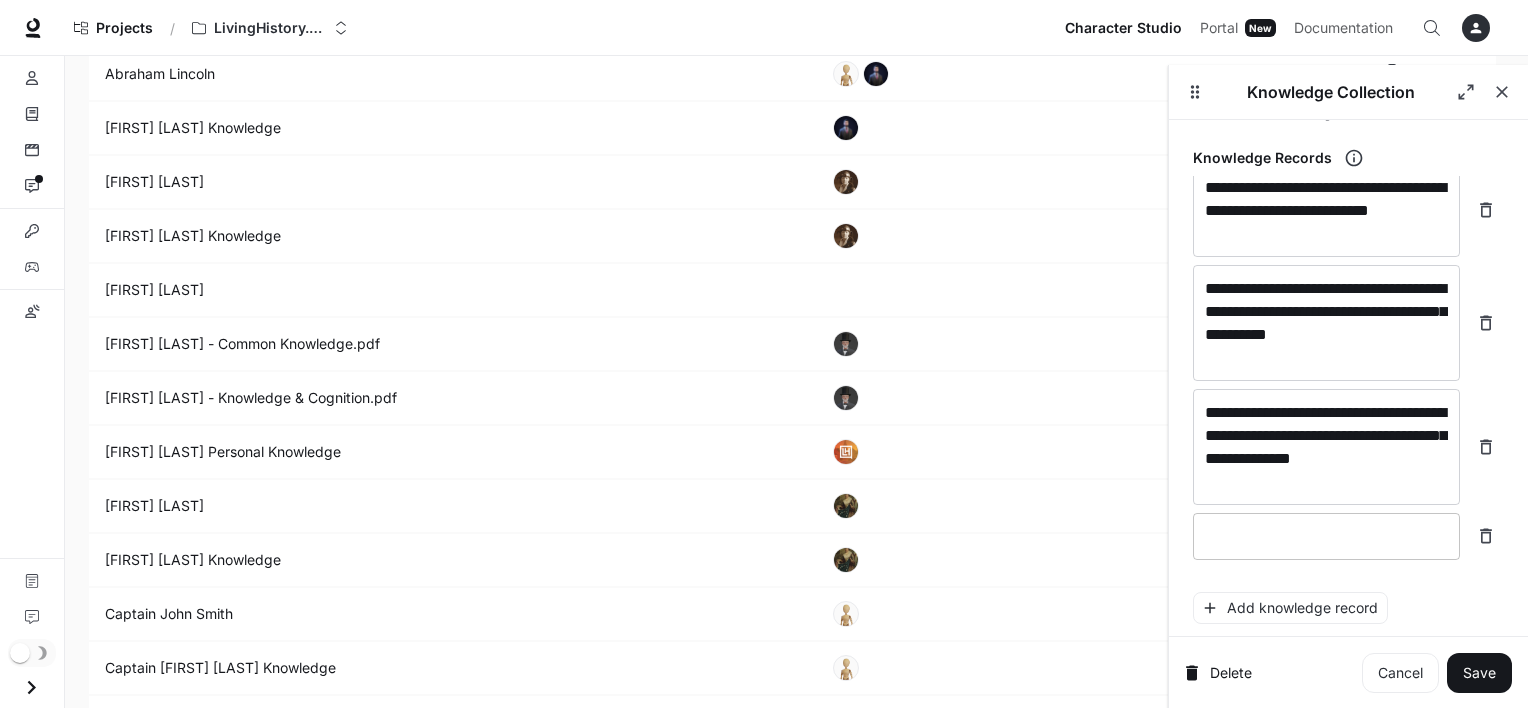 click at bounding box center (1326, 536) 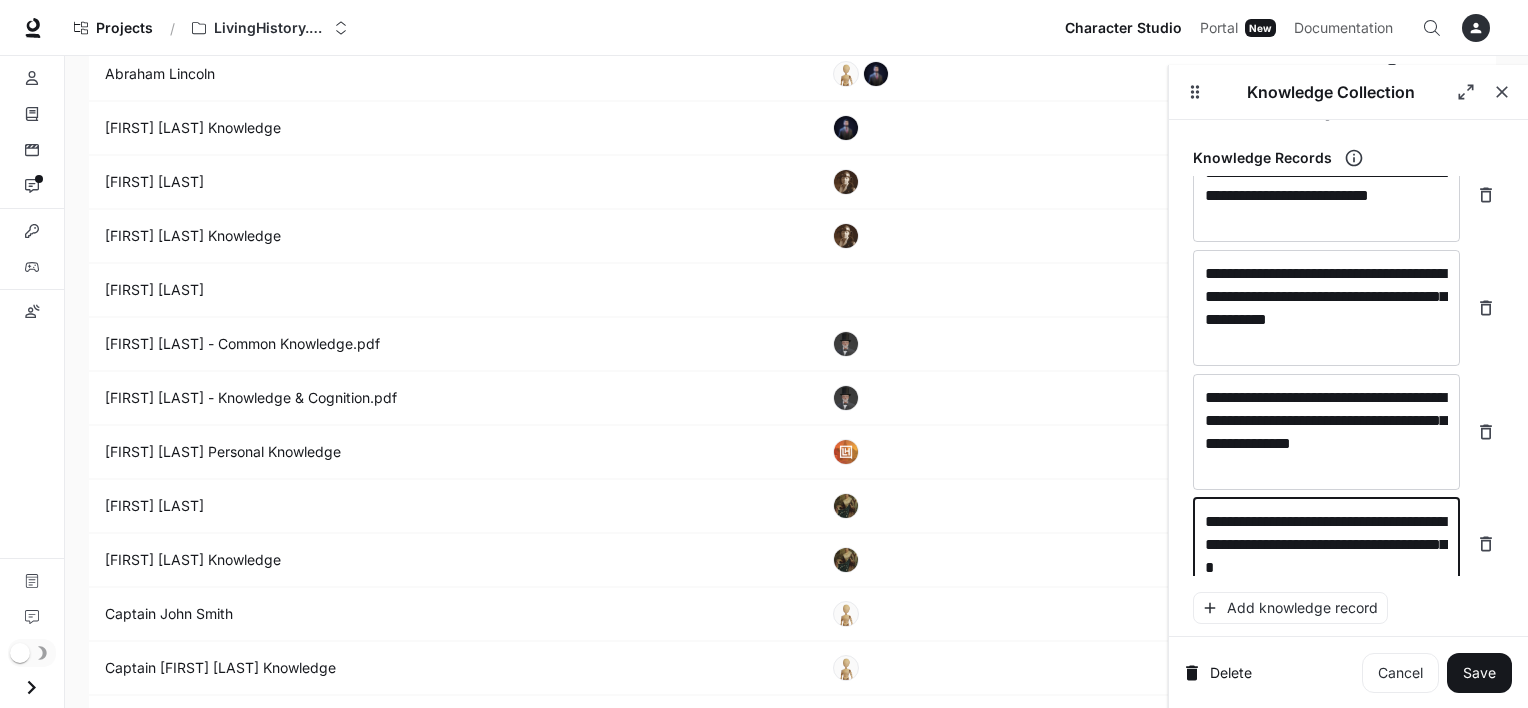 scroll, scrollTop: 9172, scrollLeft: 0, axis: vertical 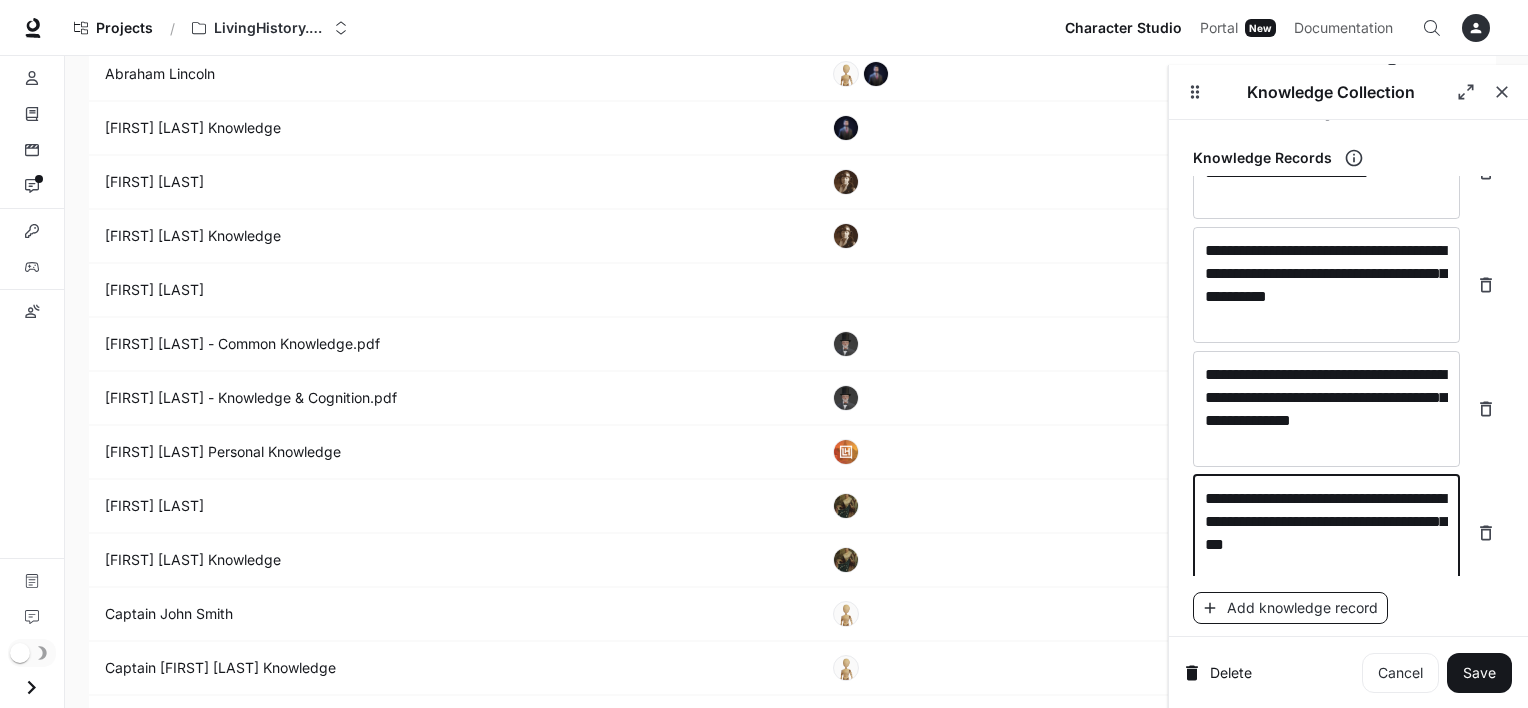 type on "**********" 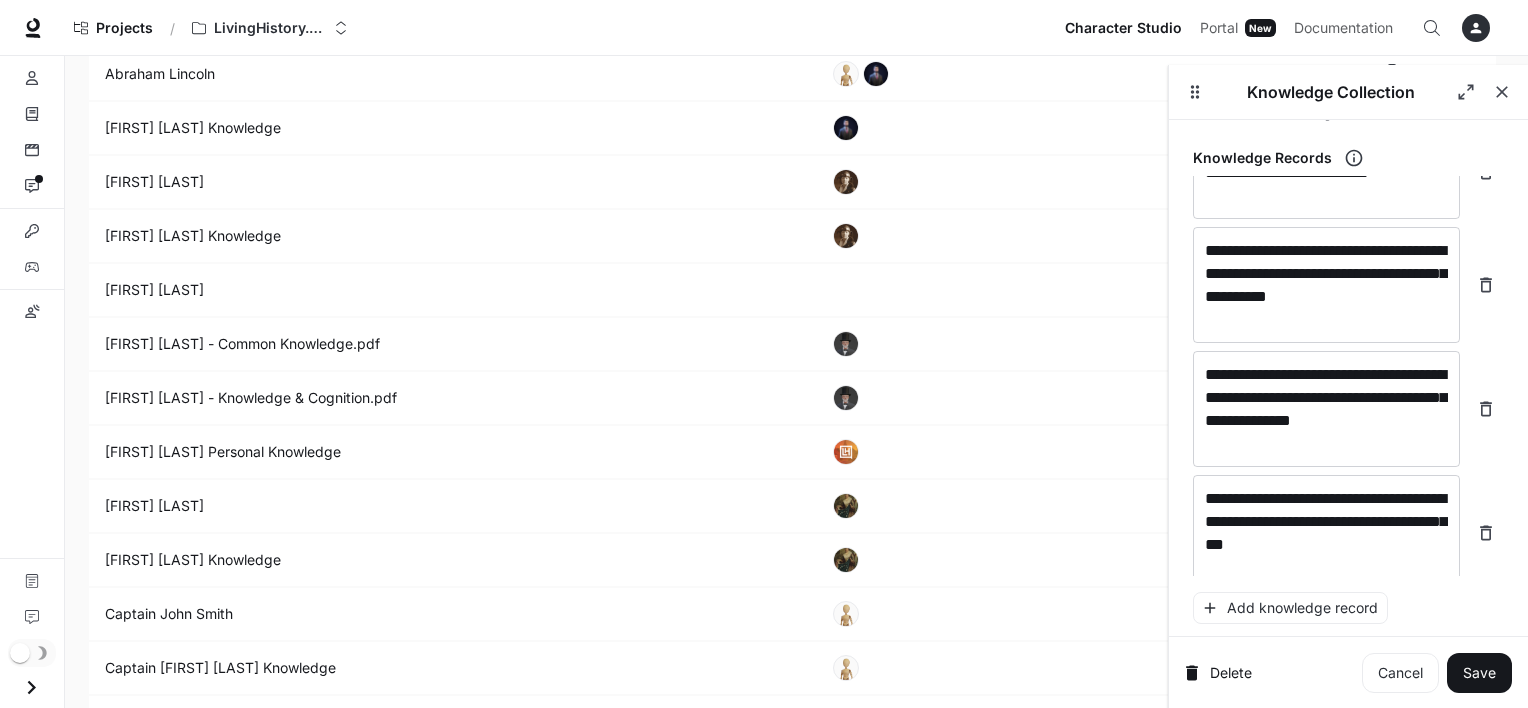 scroll, scrollTop: 9250, scrollLeft: 0, axis: vertical 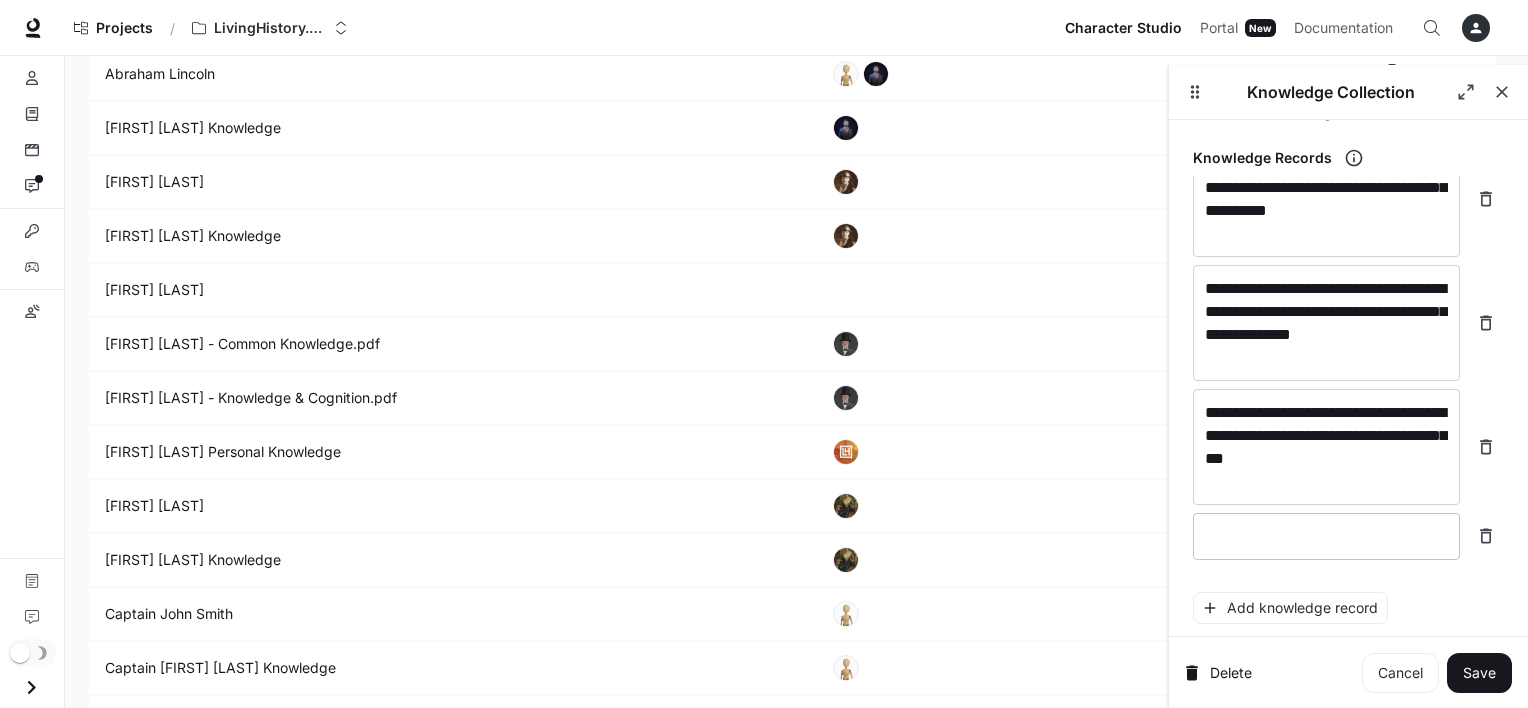 click at bounding box center [1326, 536] 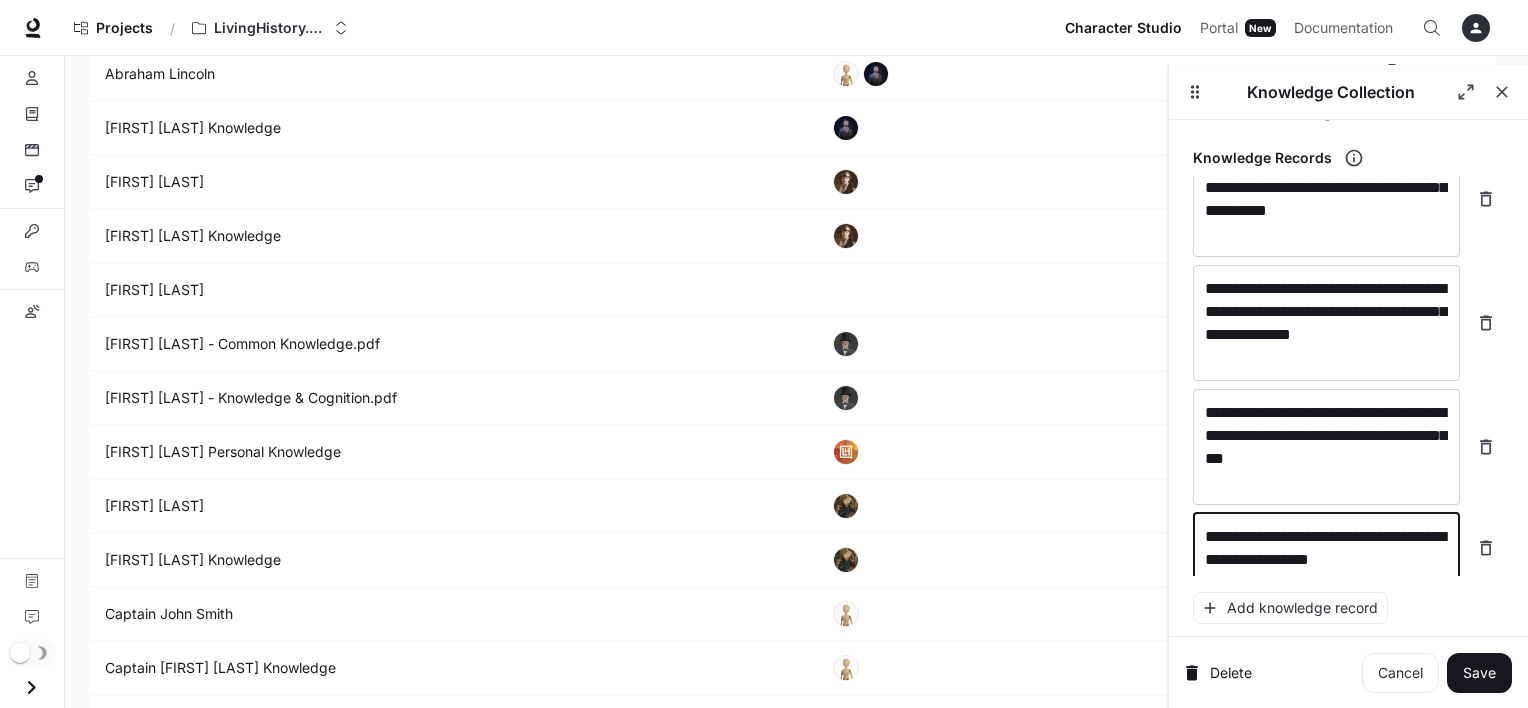 scroll, scrollTop: 9265, scrollLeft: 0, axis: vertical 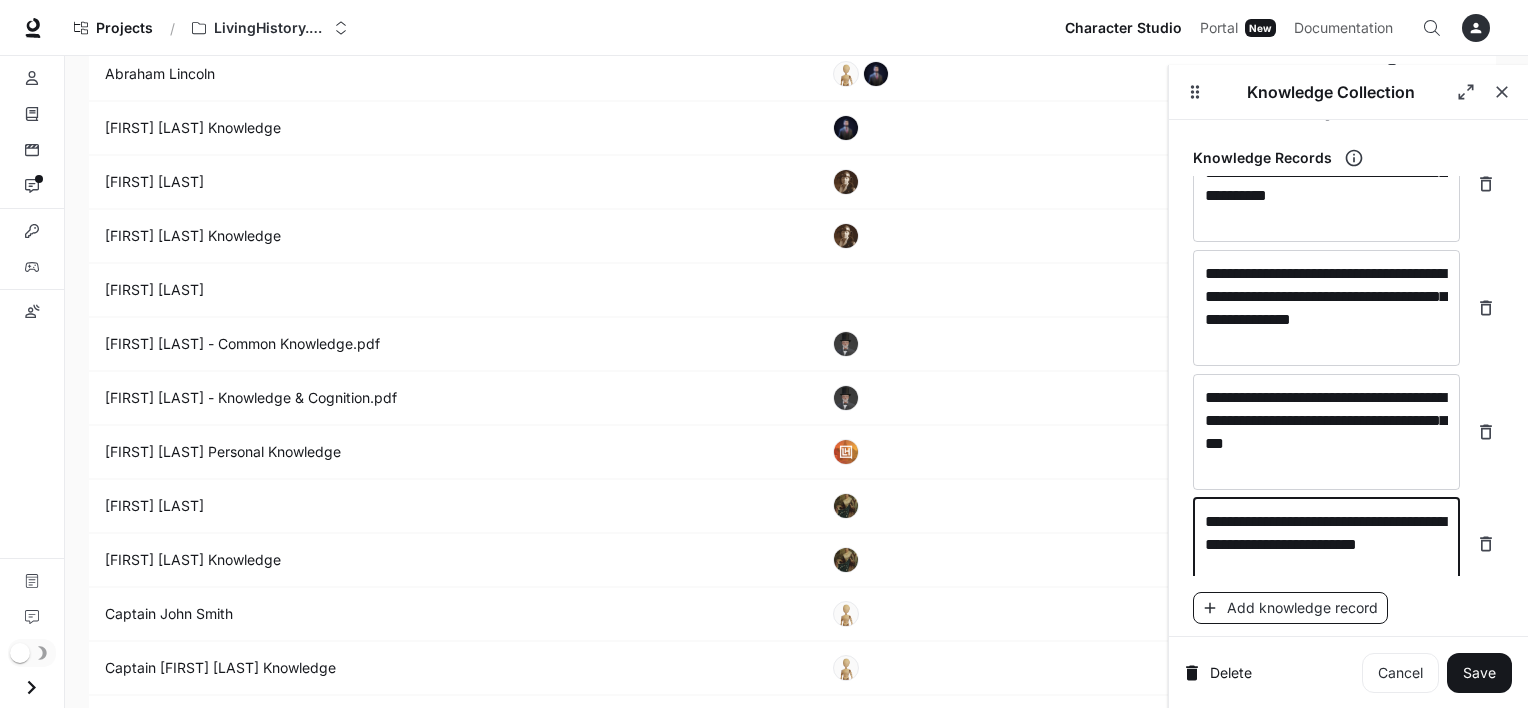type on "**********" 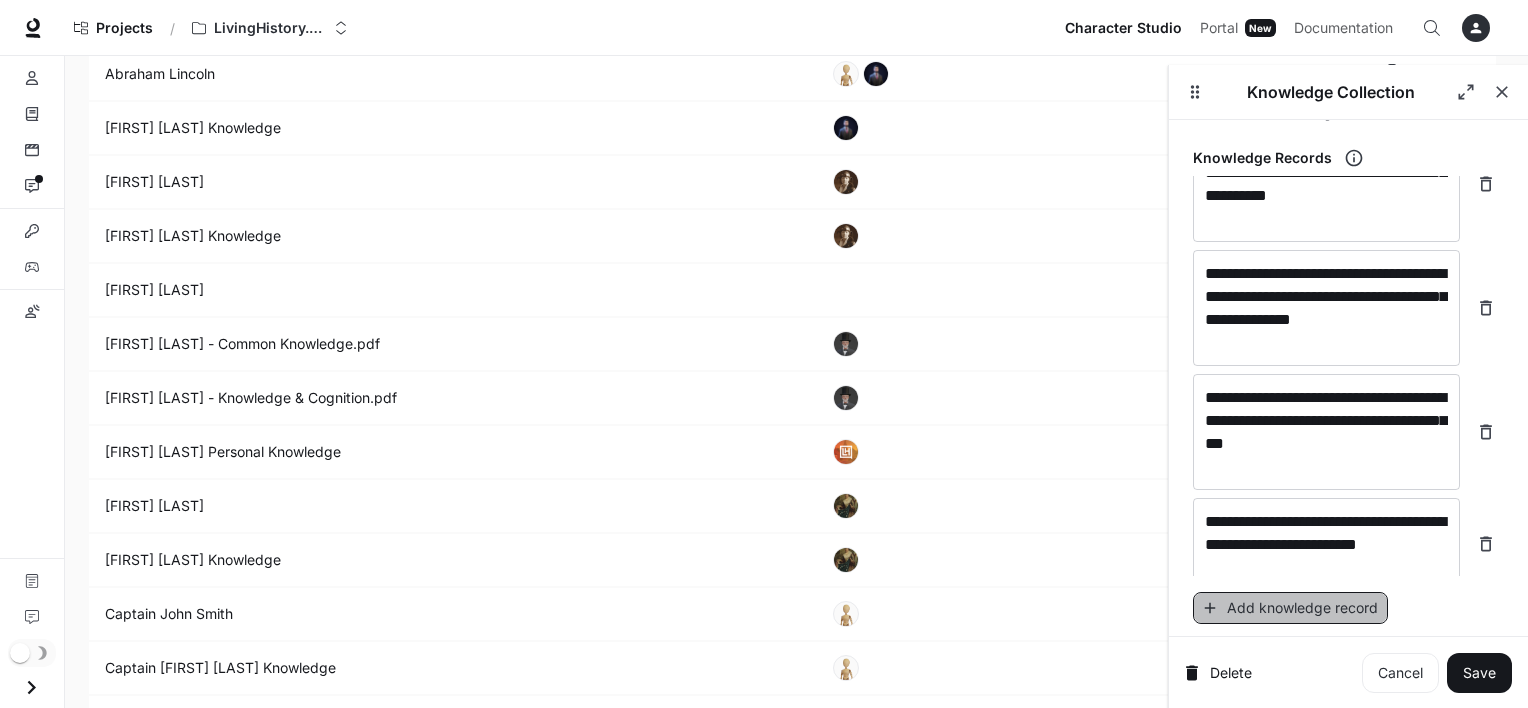 click on "Add knowledge record" at bounding box center (1290, 608) 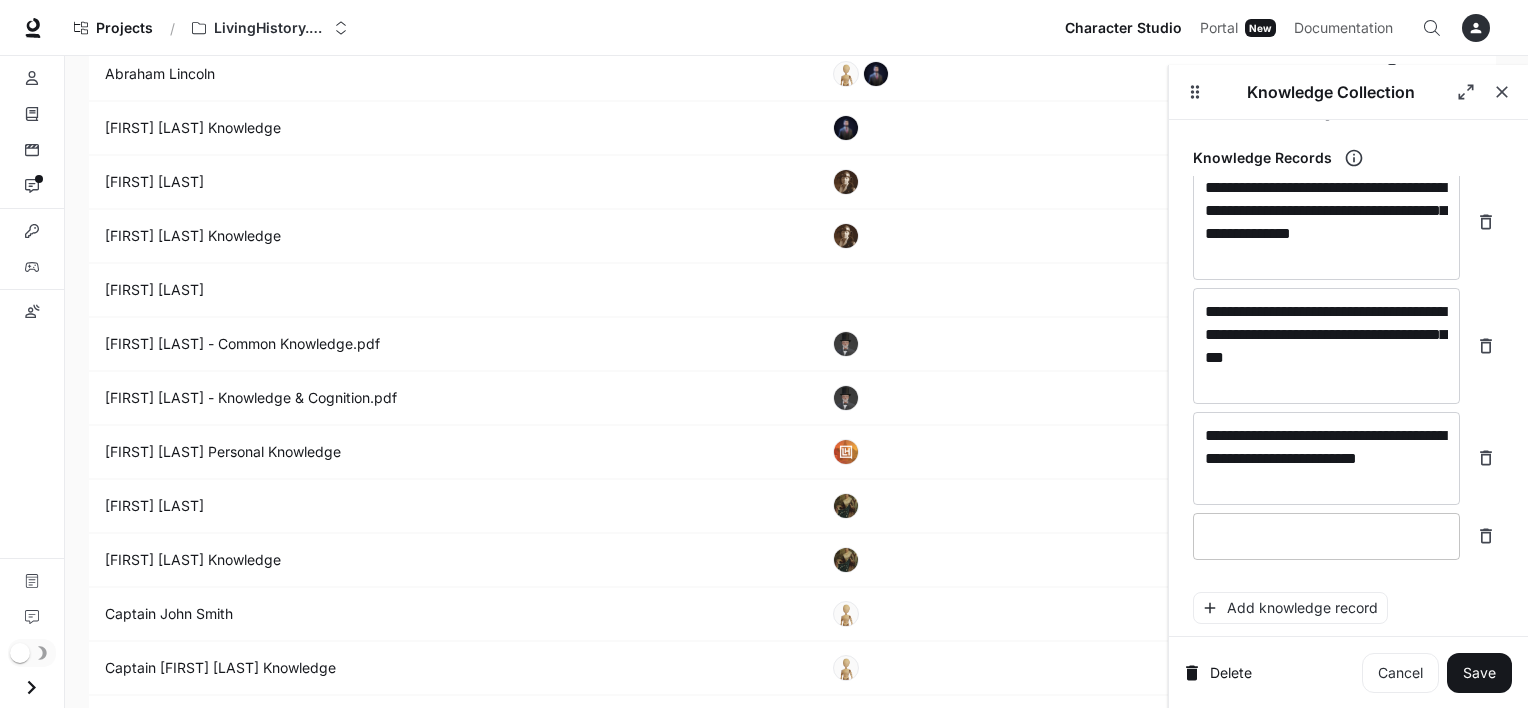click at bounding box center [1326, 536] 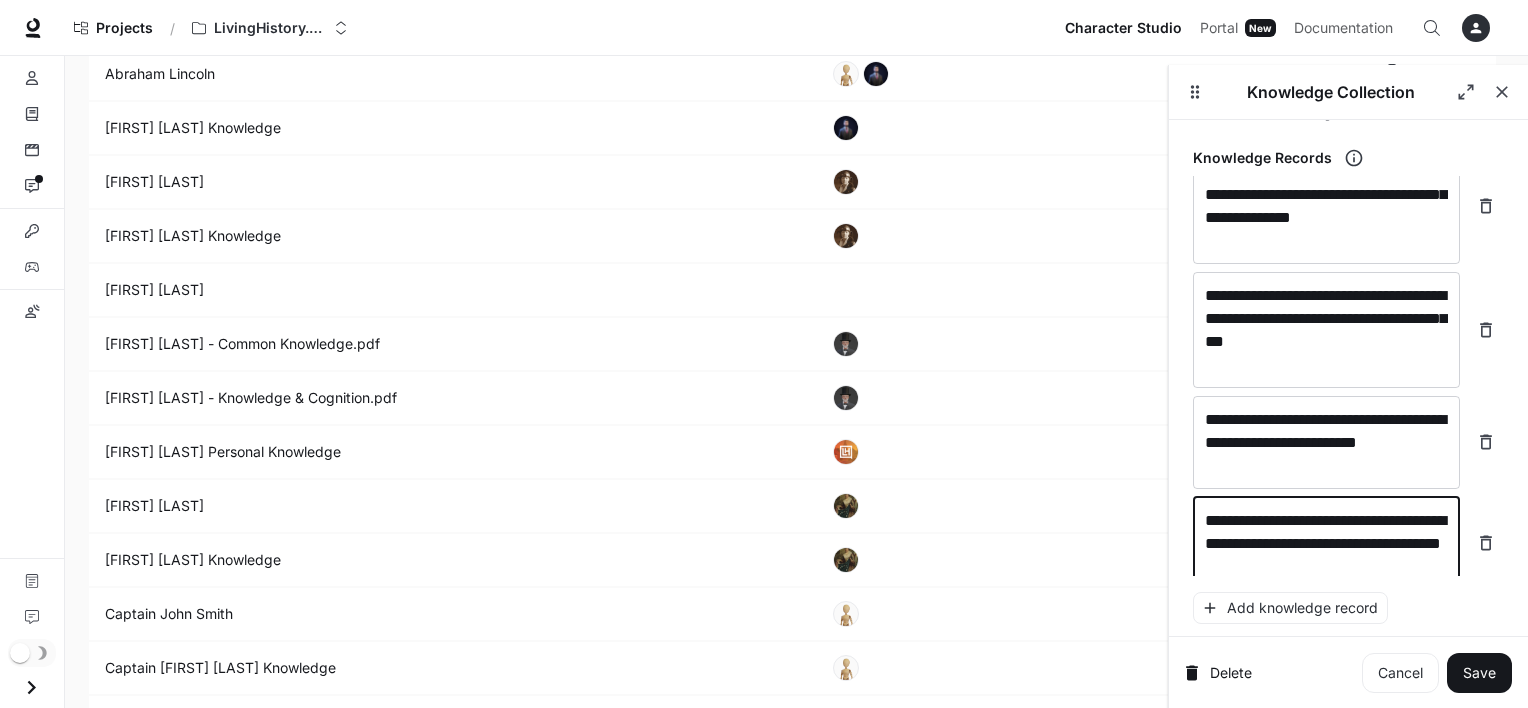 scroll, scrollTop: 9381, scrollLeft: 0, axis: vertical 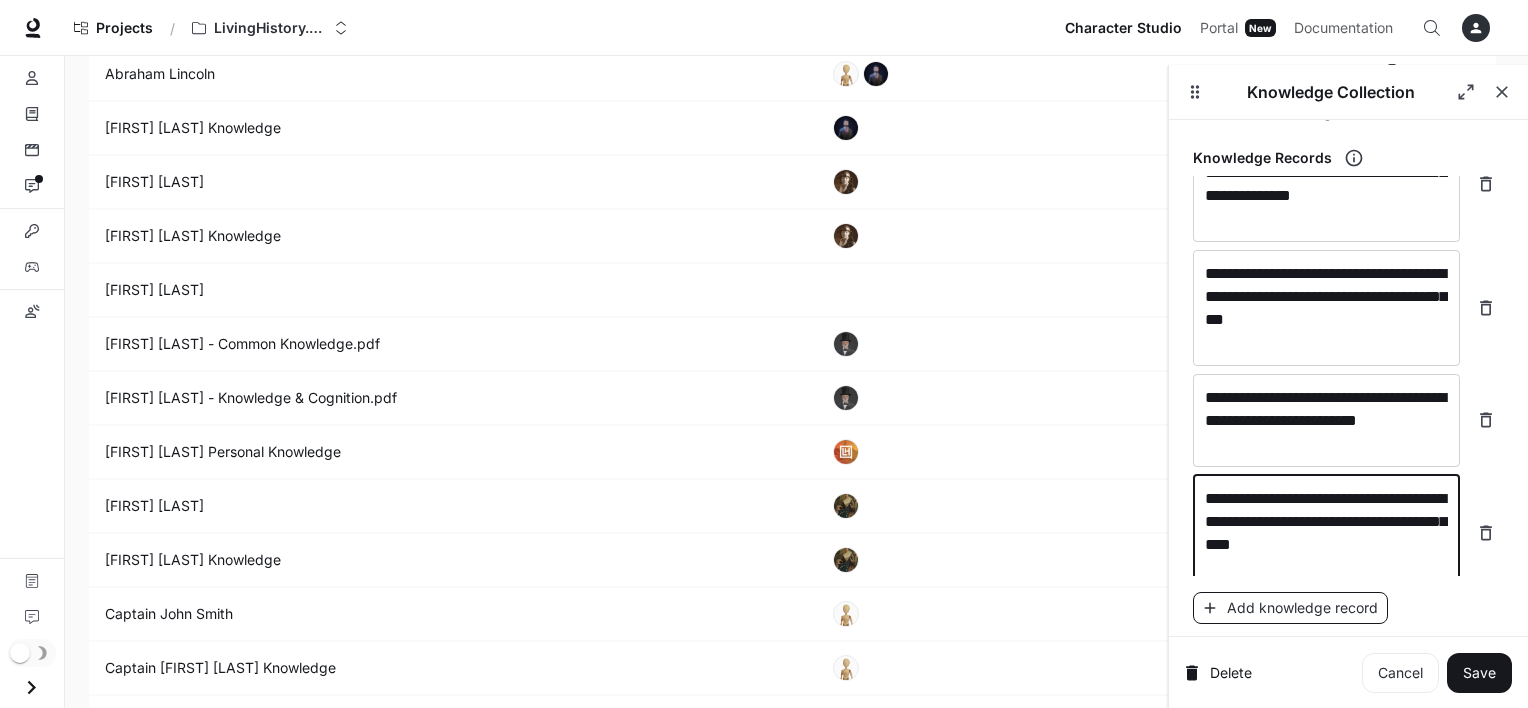 type on "**********" 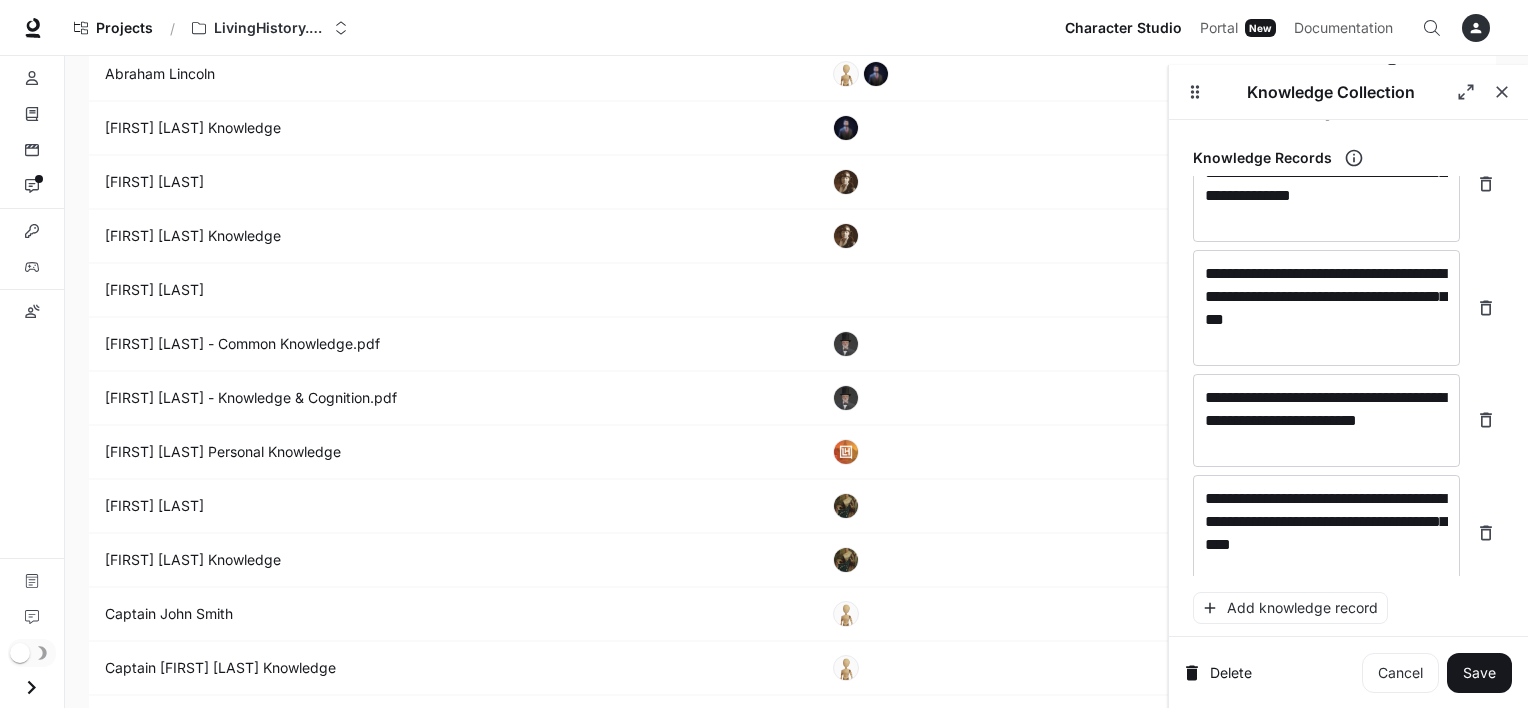 scroll, scrollTop: 9459, scrollLeft: 0, axis: vertical 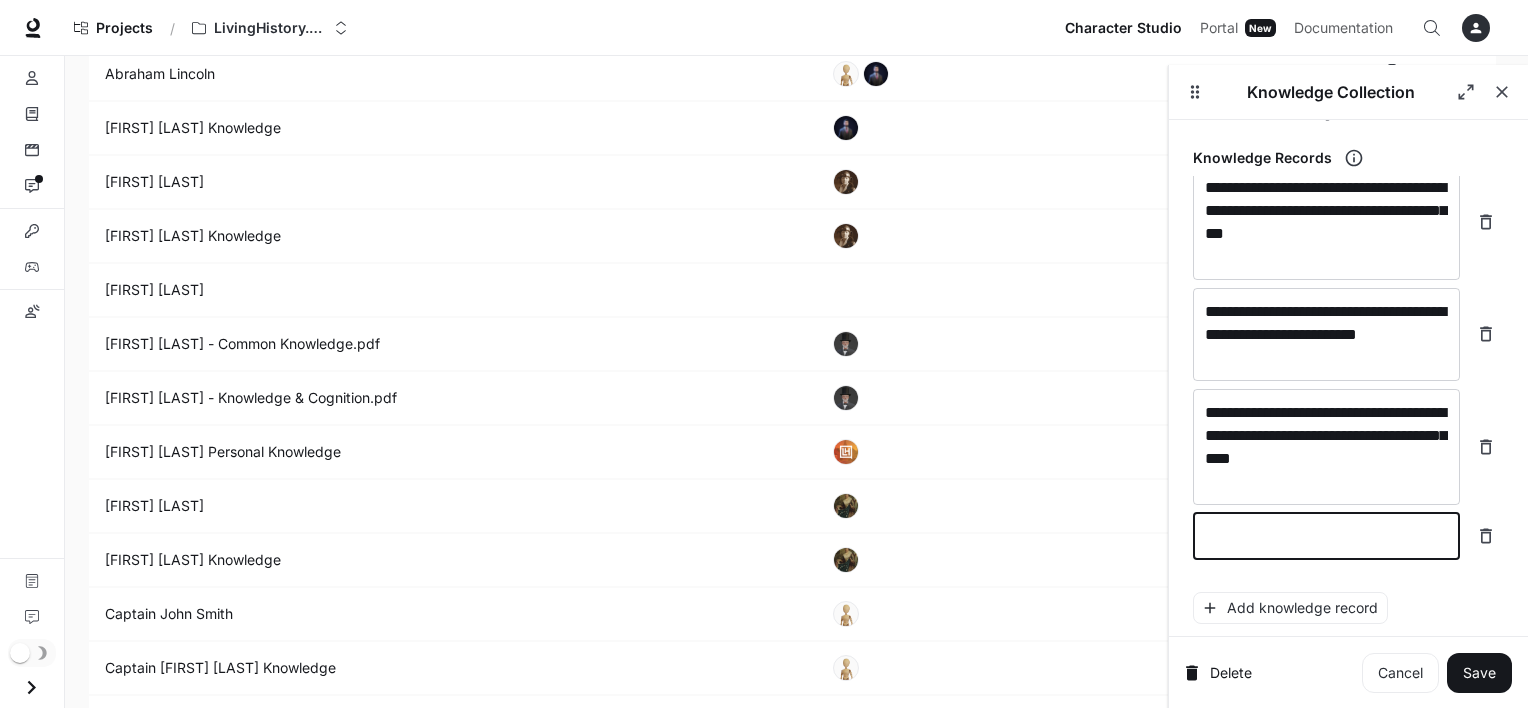 click at bounding box center (1326, 536) 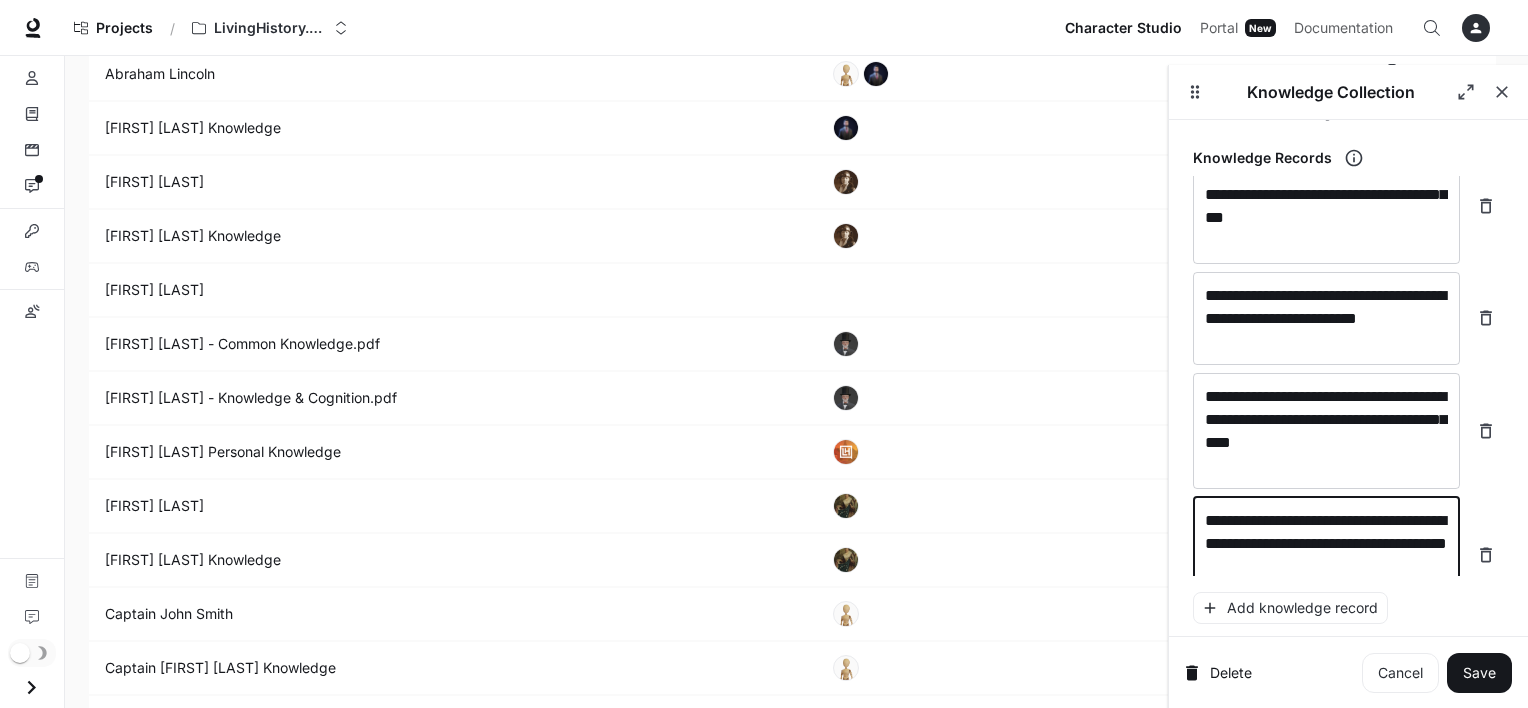 scroll, scrollTop: 9497, scrollLeft: 0, axis: vertical 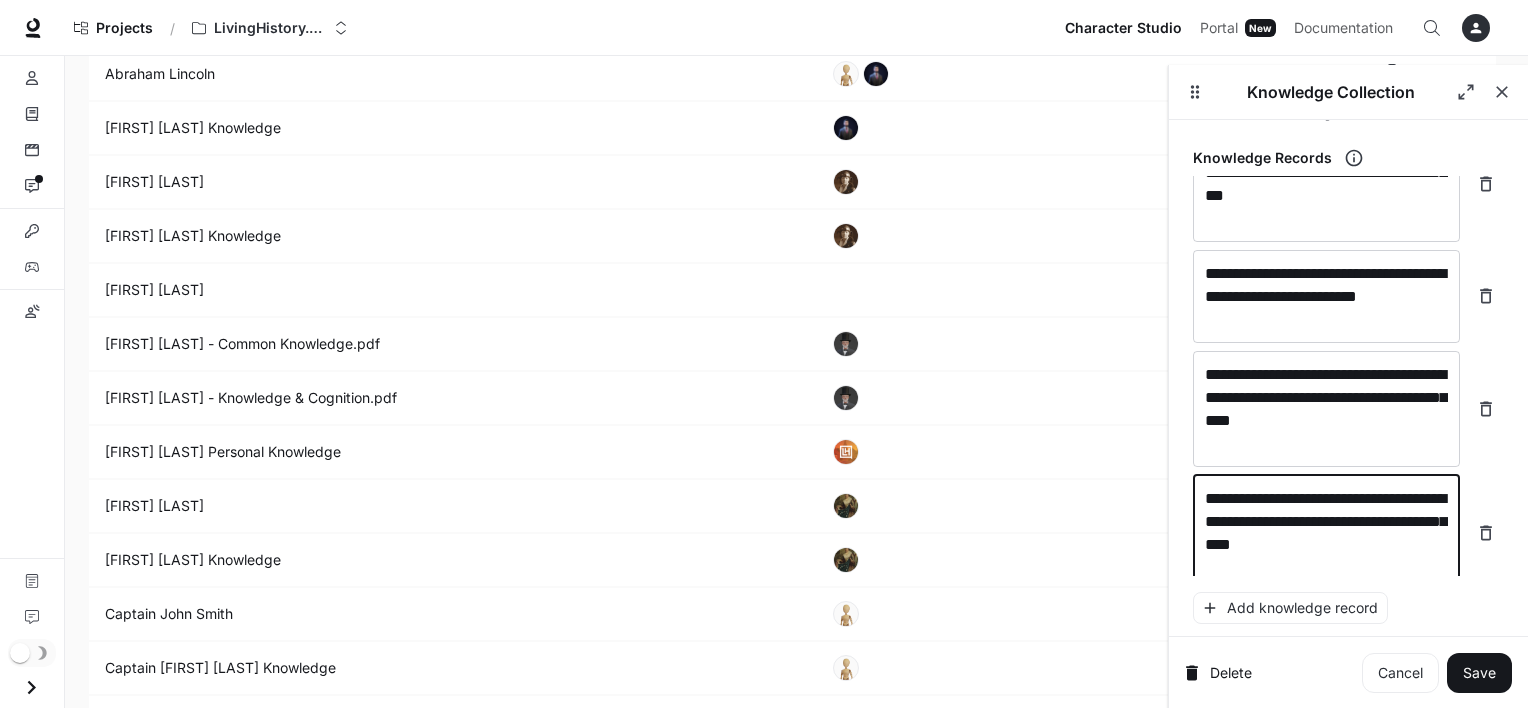type on "**********" 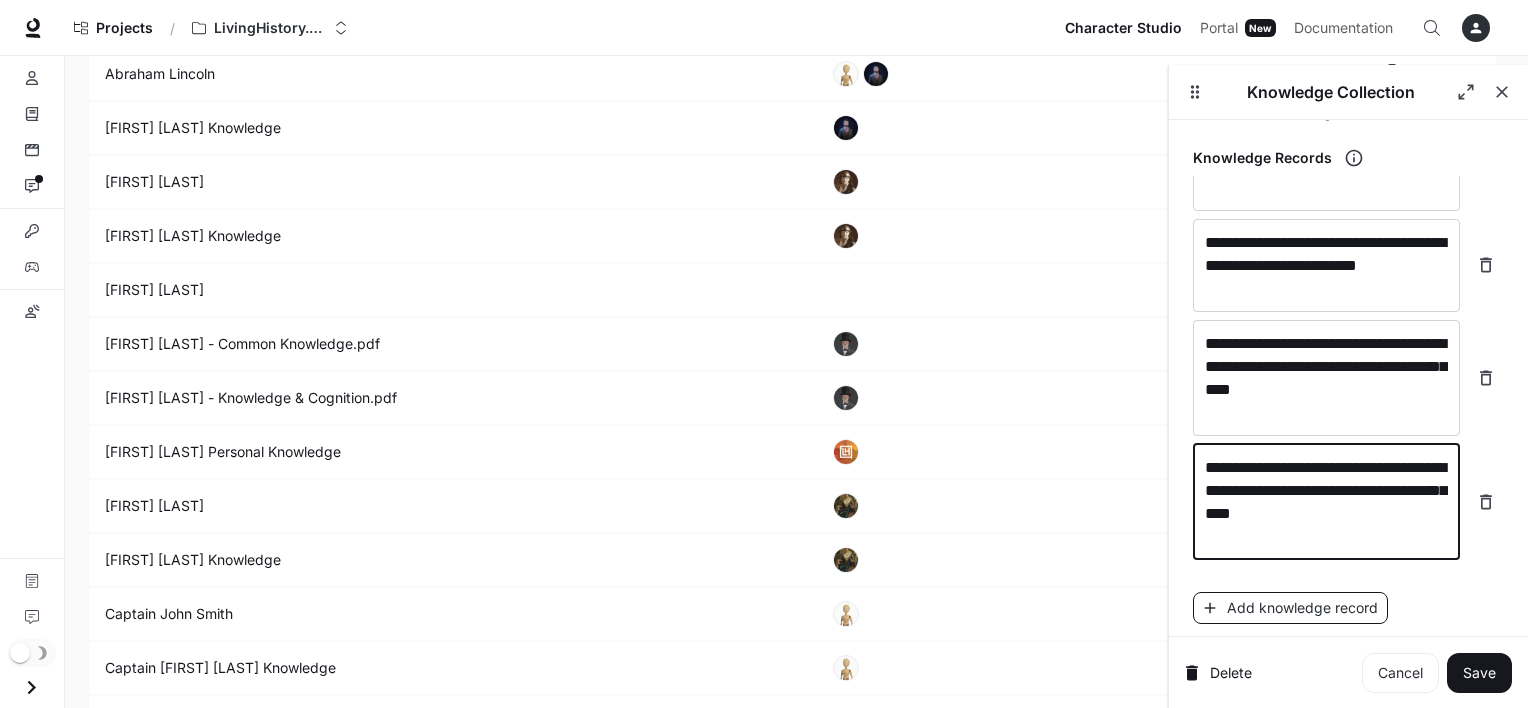 click on "Add knowledge record" at bounding box center (1290, 608) 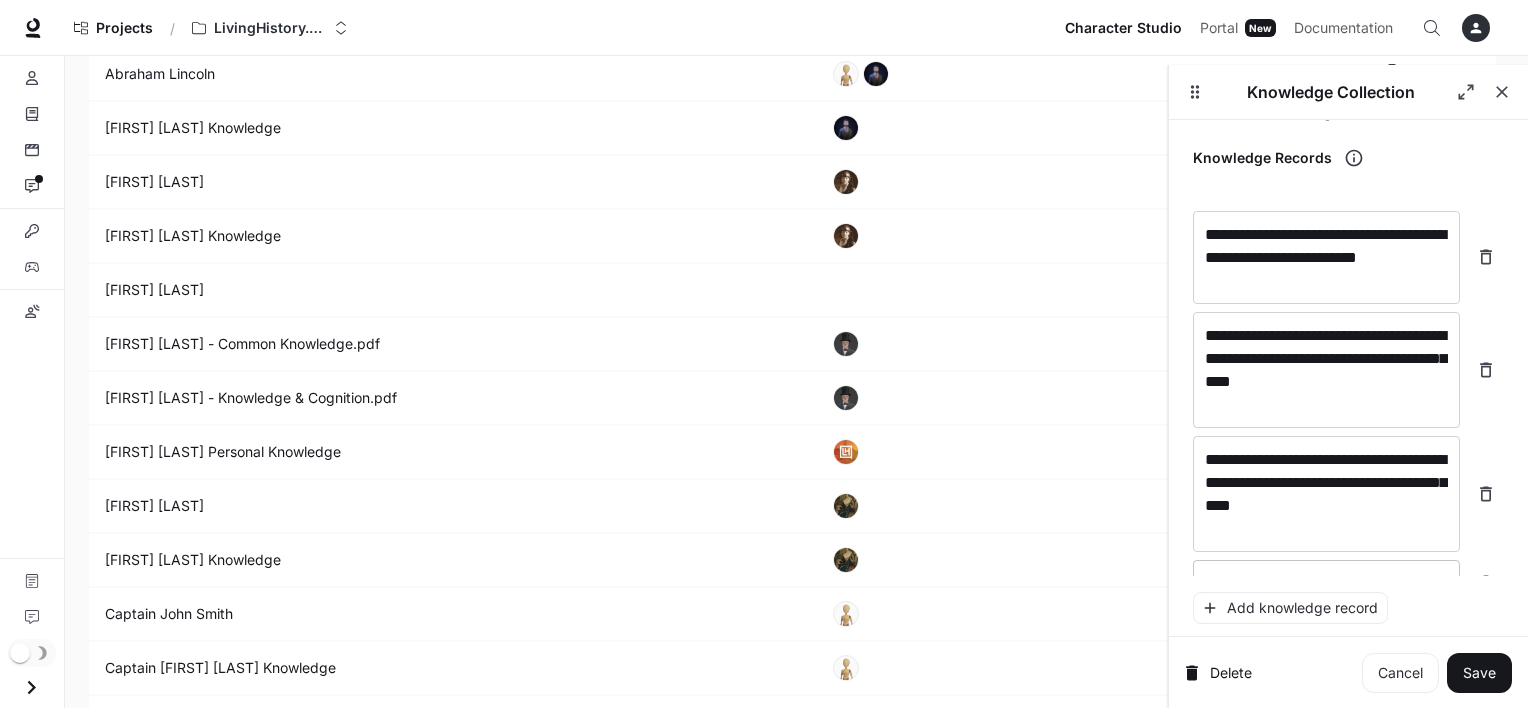 scroll, scrollTop: 9575, scrollLeft: 0, axis: vertical 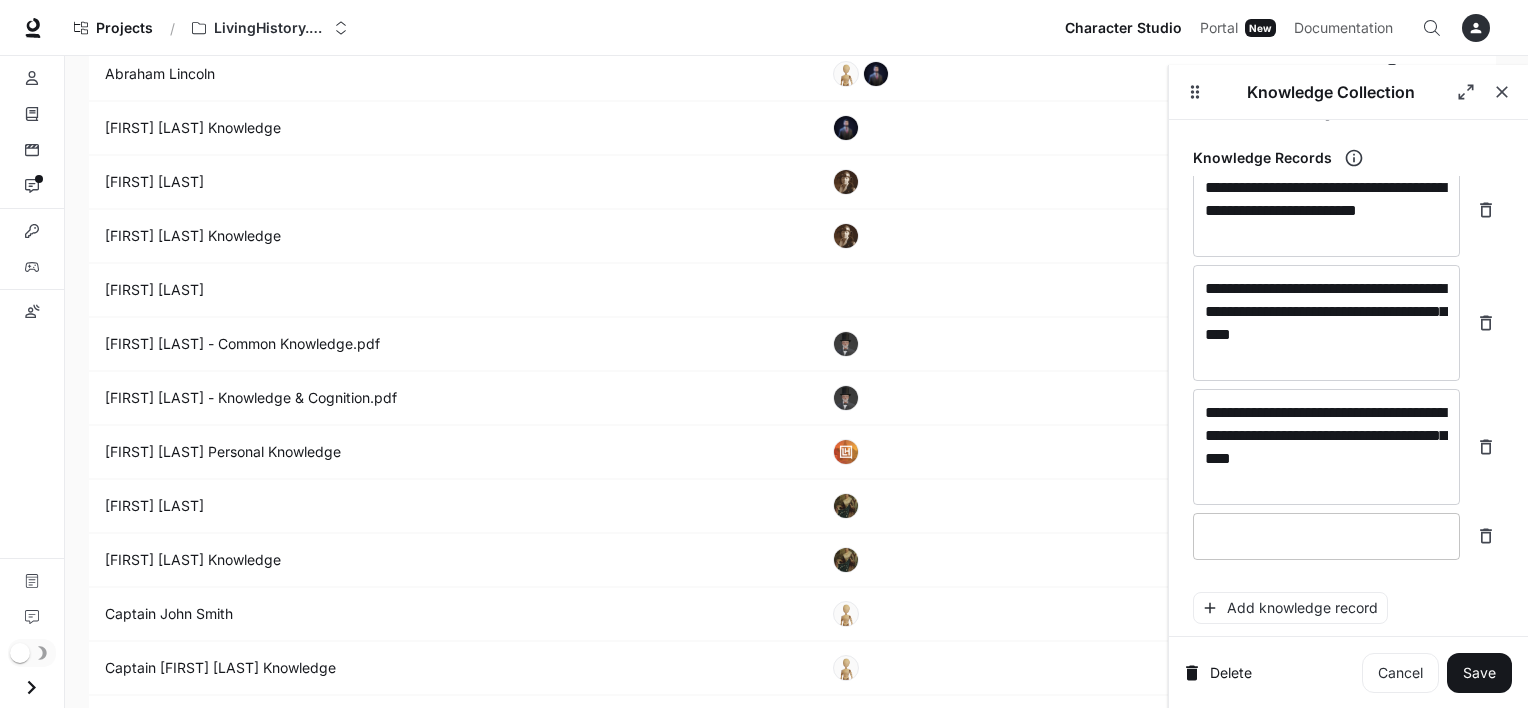 click at bounding box center (1326, 536) 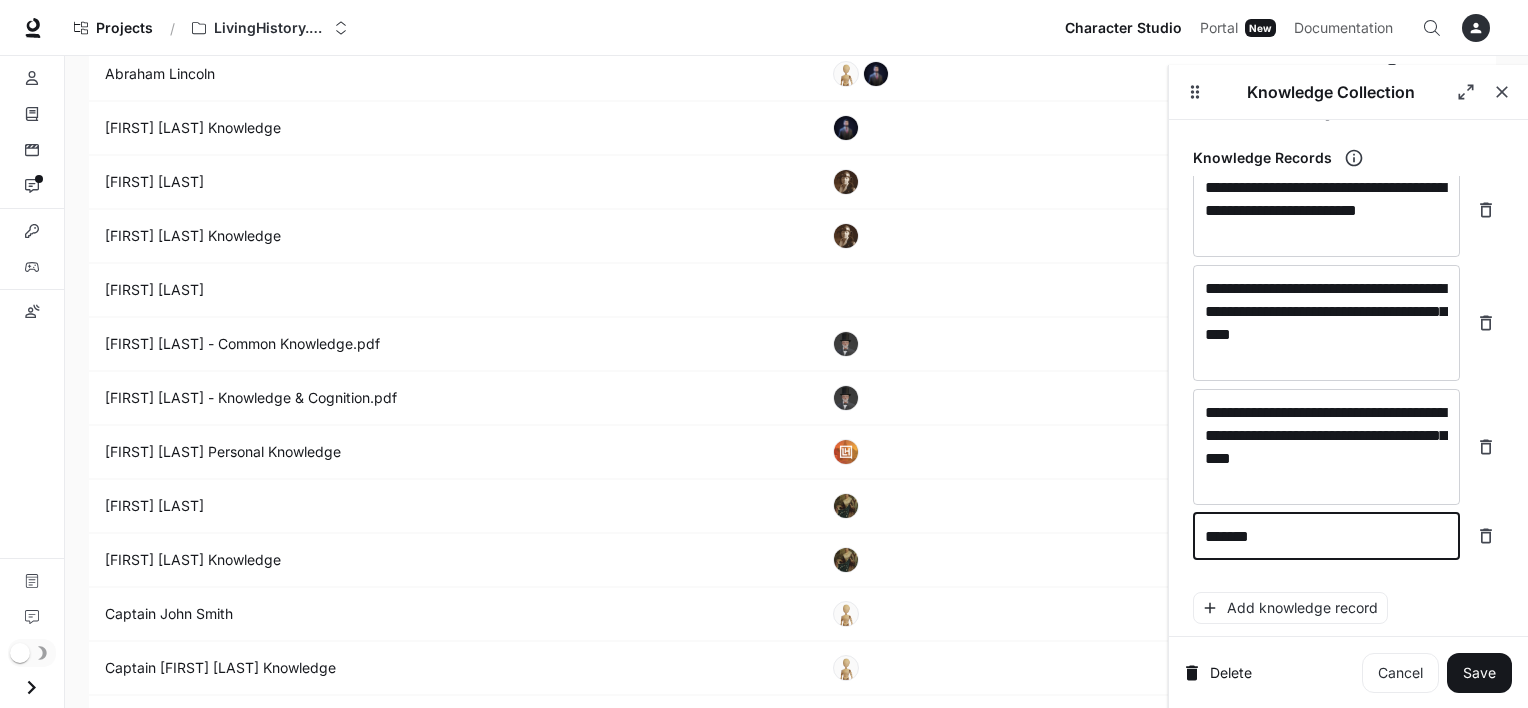 type on "********" 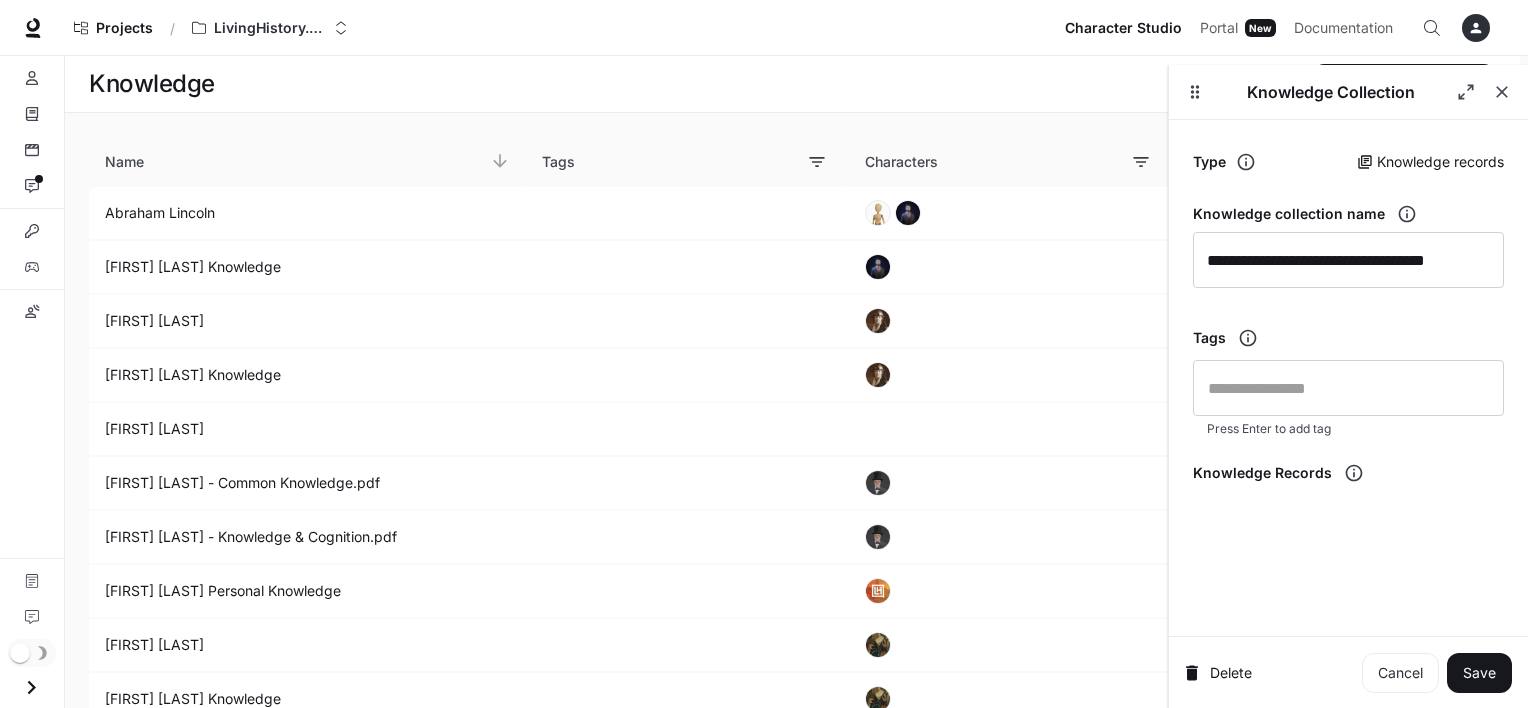 scroll, scrollTop: 139, scrollLeft: 0, axis: vertical 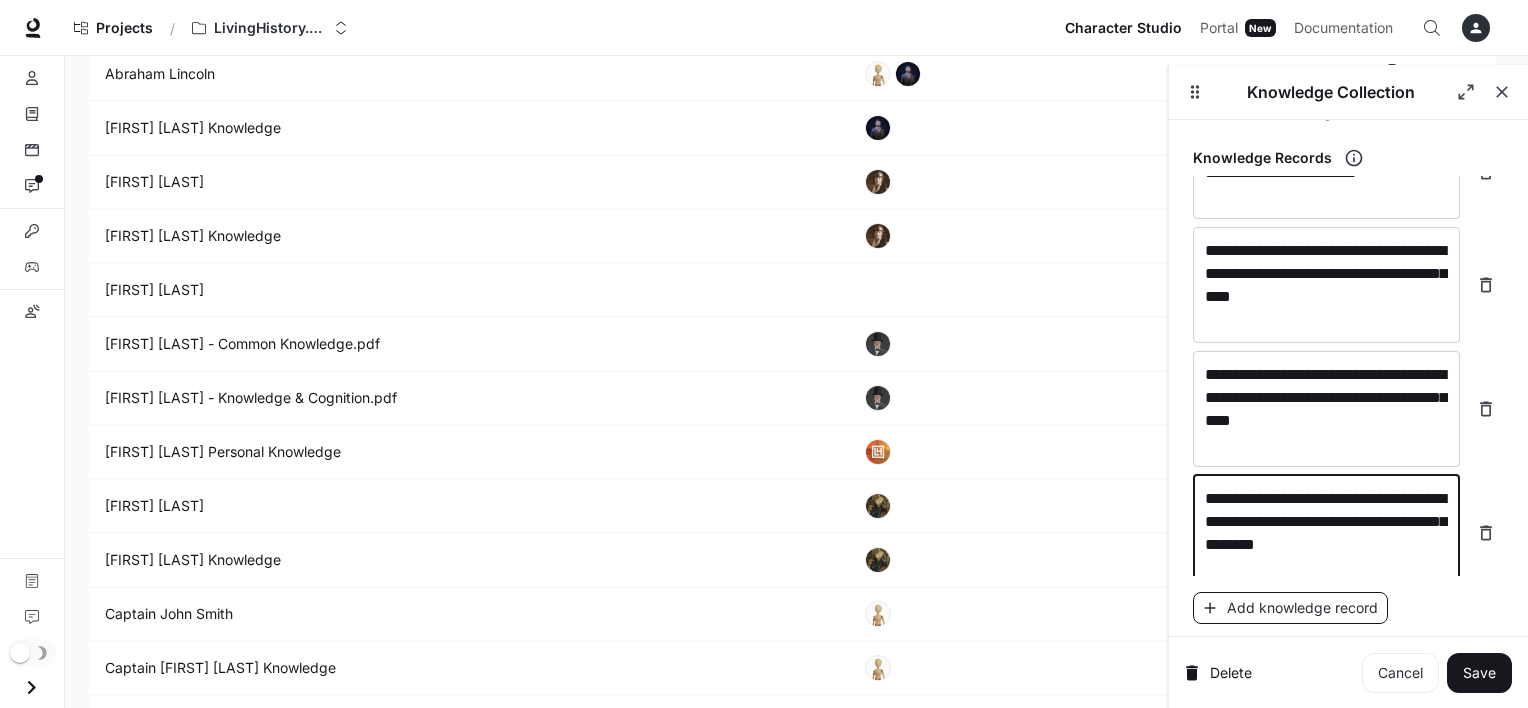 type on "**********" 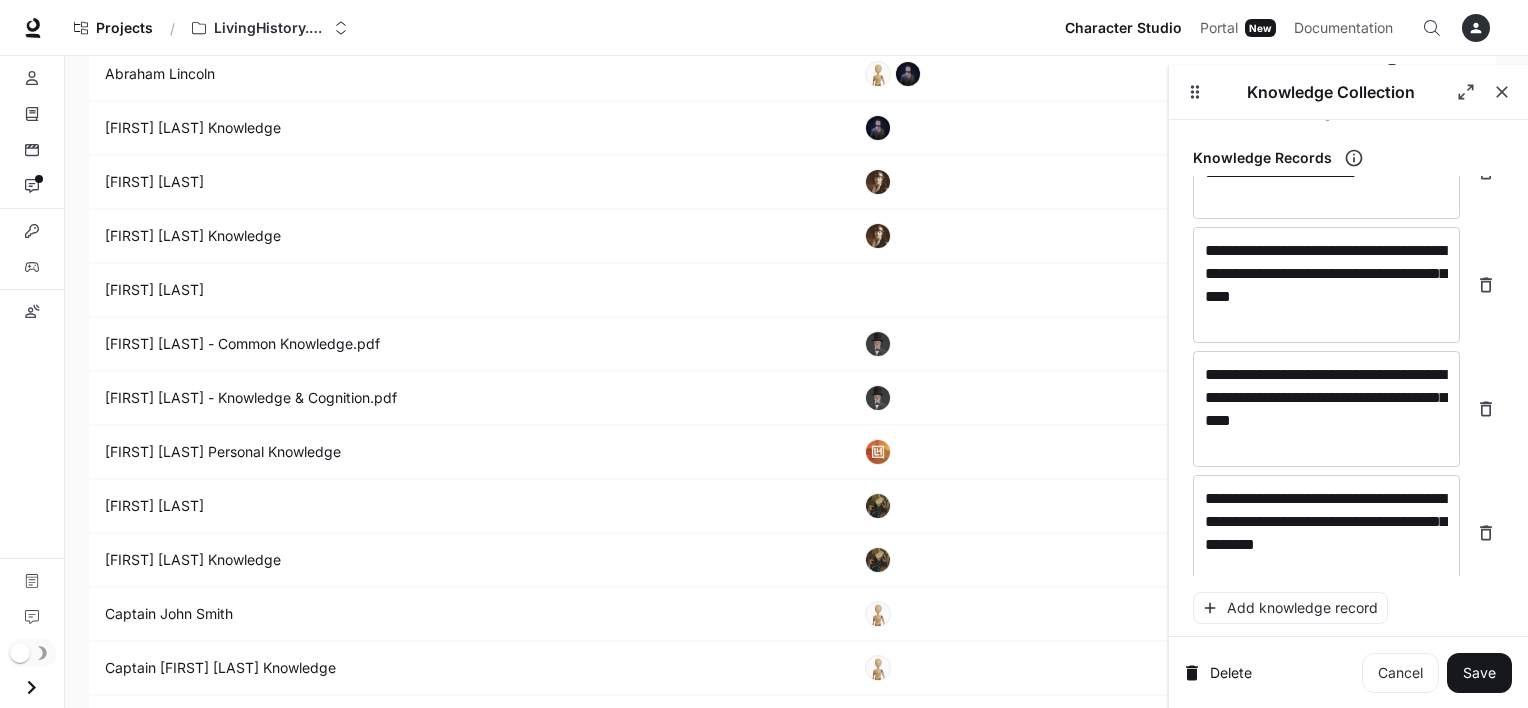 scroll, scrollTop: 9691, scrollLeft: 0, axis: vertical 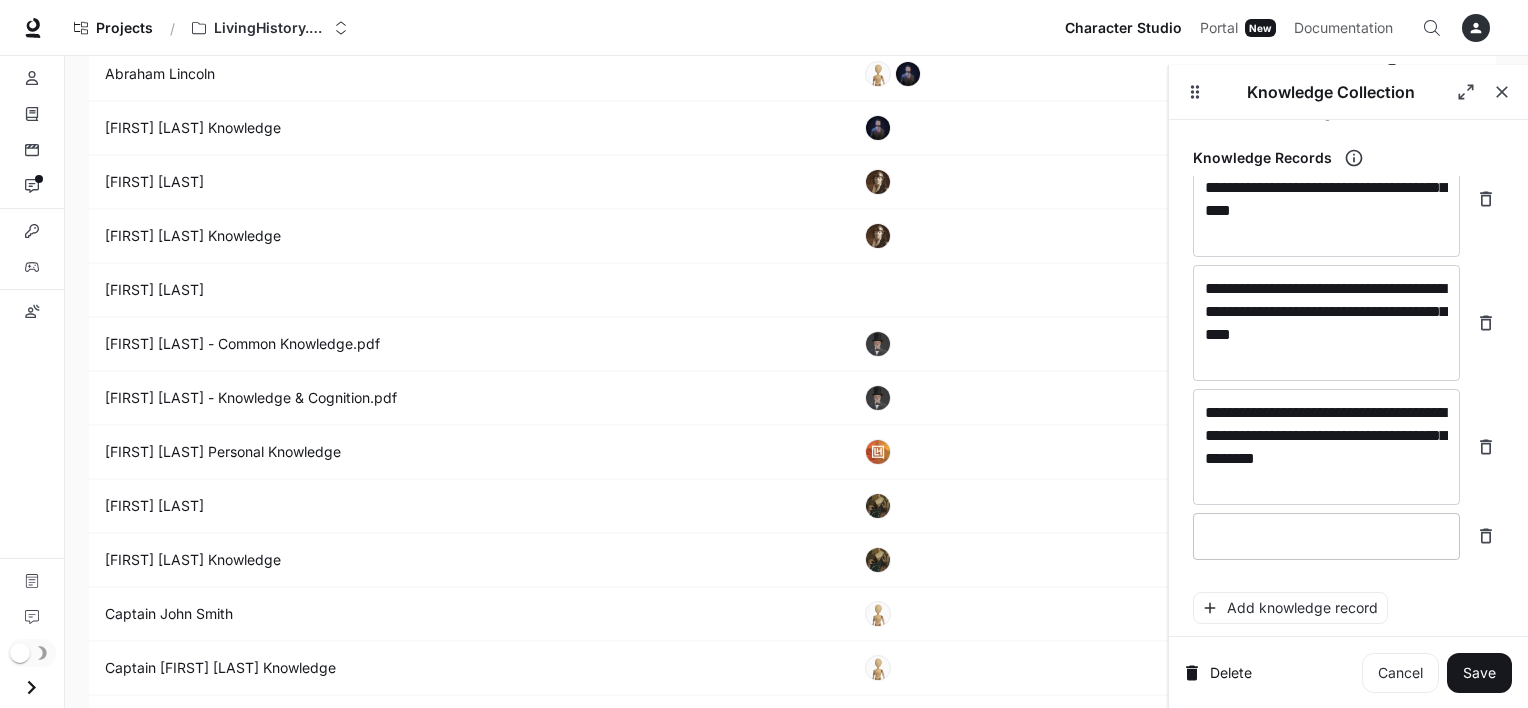 click at bounding box center [1326, 536] 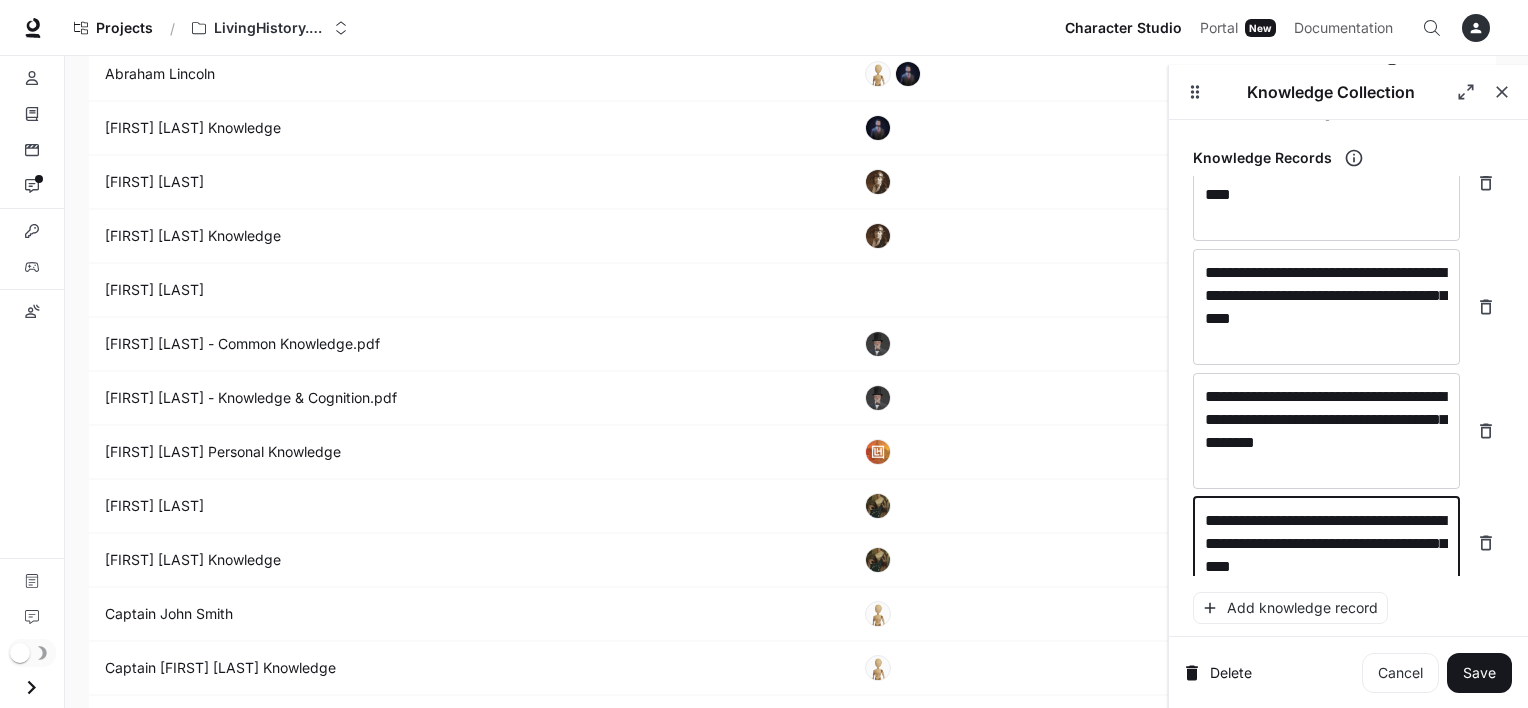 scroll, scrollTop: 9729, scrollLeft: 0, axis: vertical 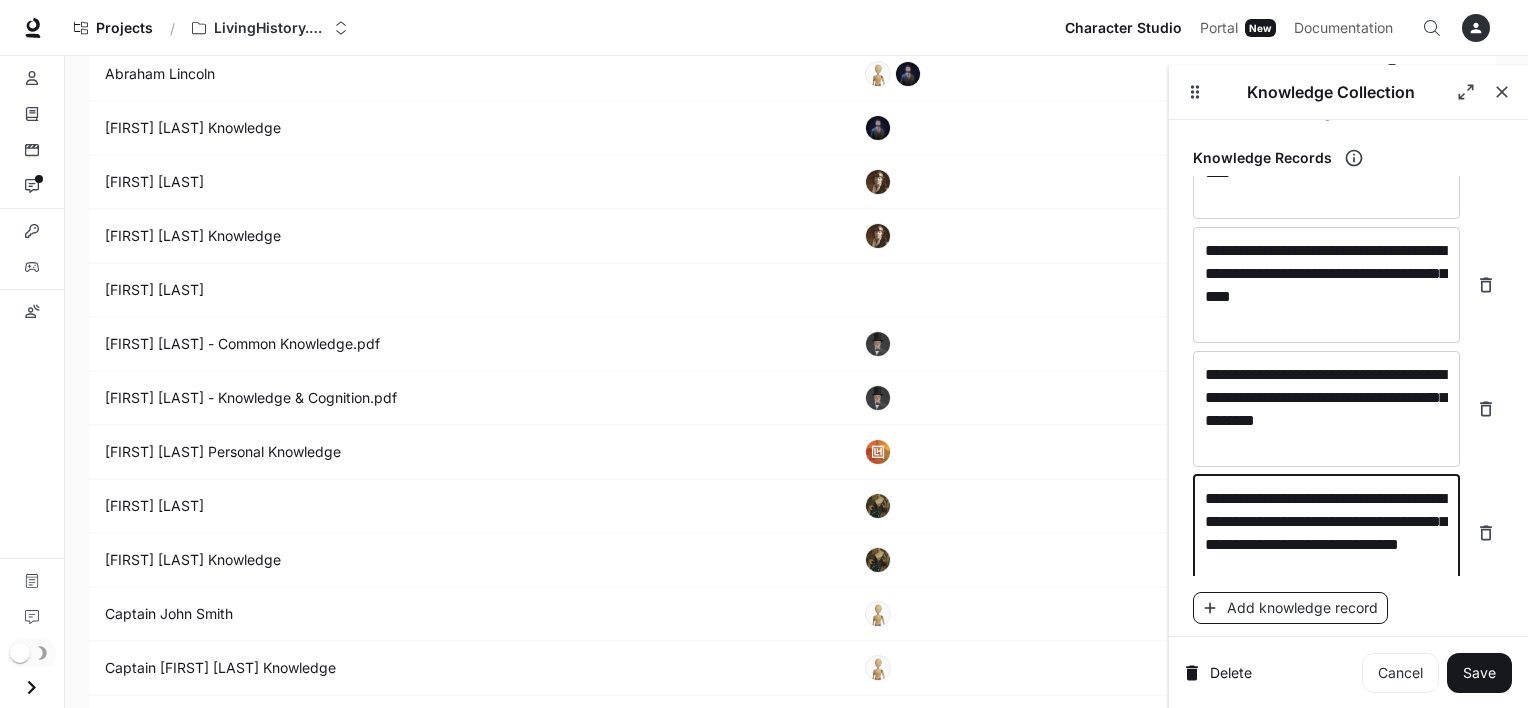 type on "**********" 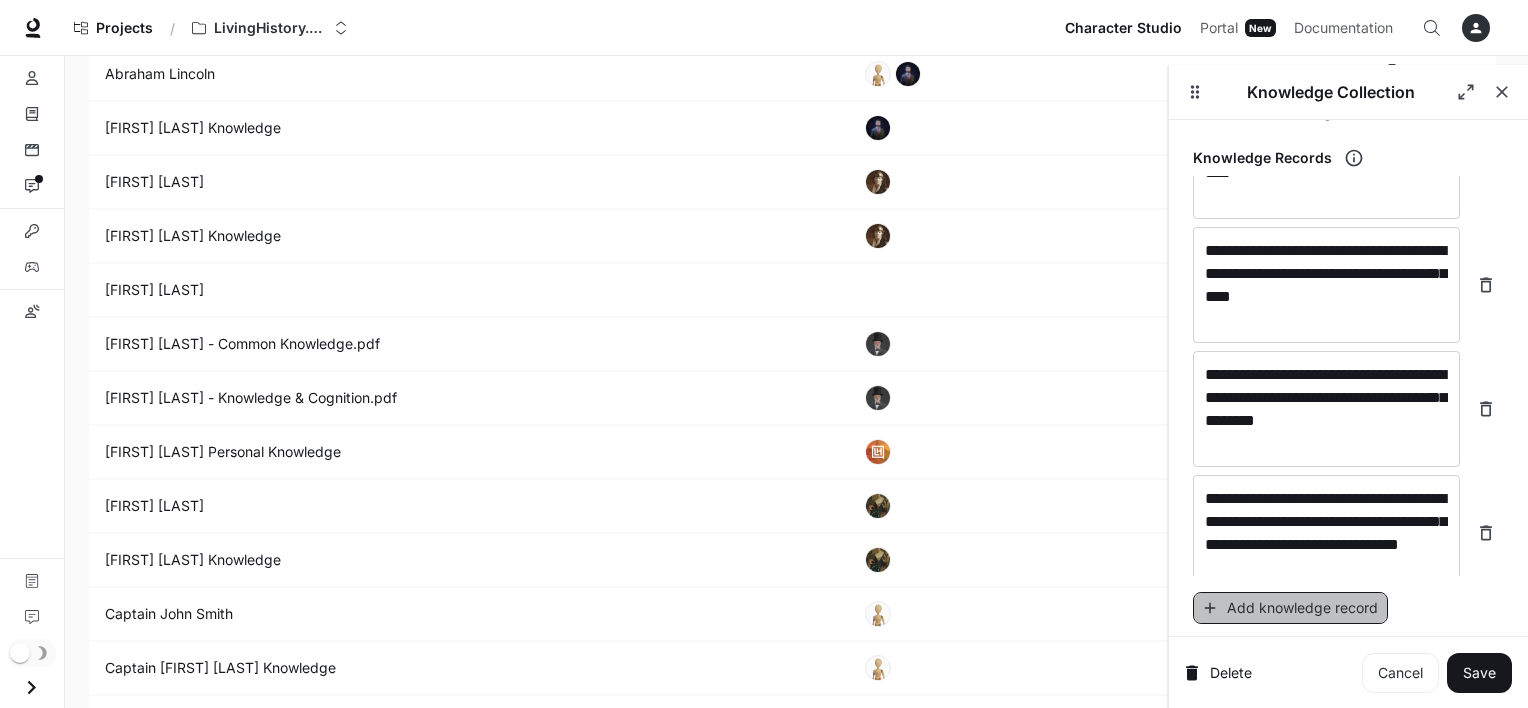 click on "Add knowledge record" at bounding box center [1290, 608] 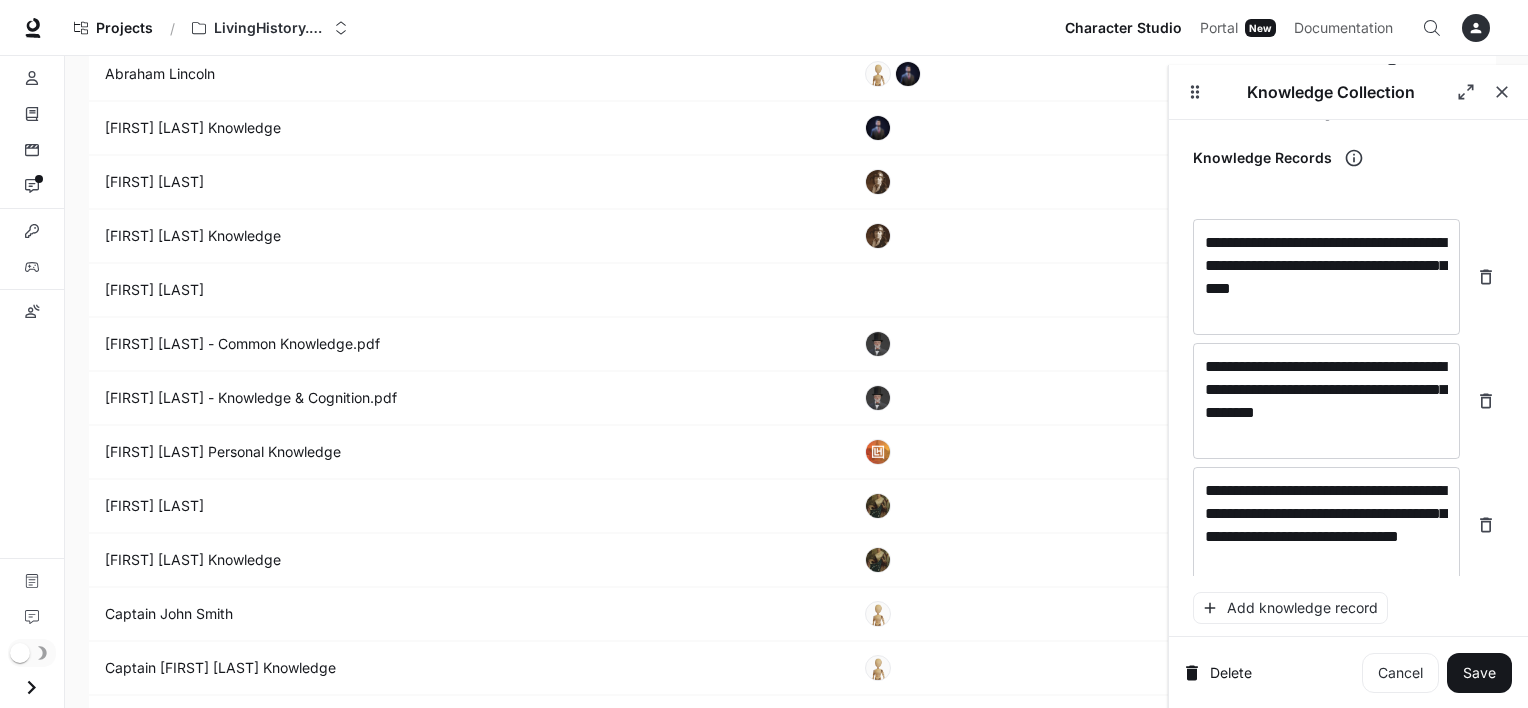 scroll, scrollTop: 9807, scrollLeft: 0, axis: vertical 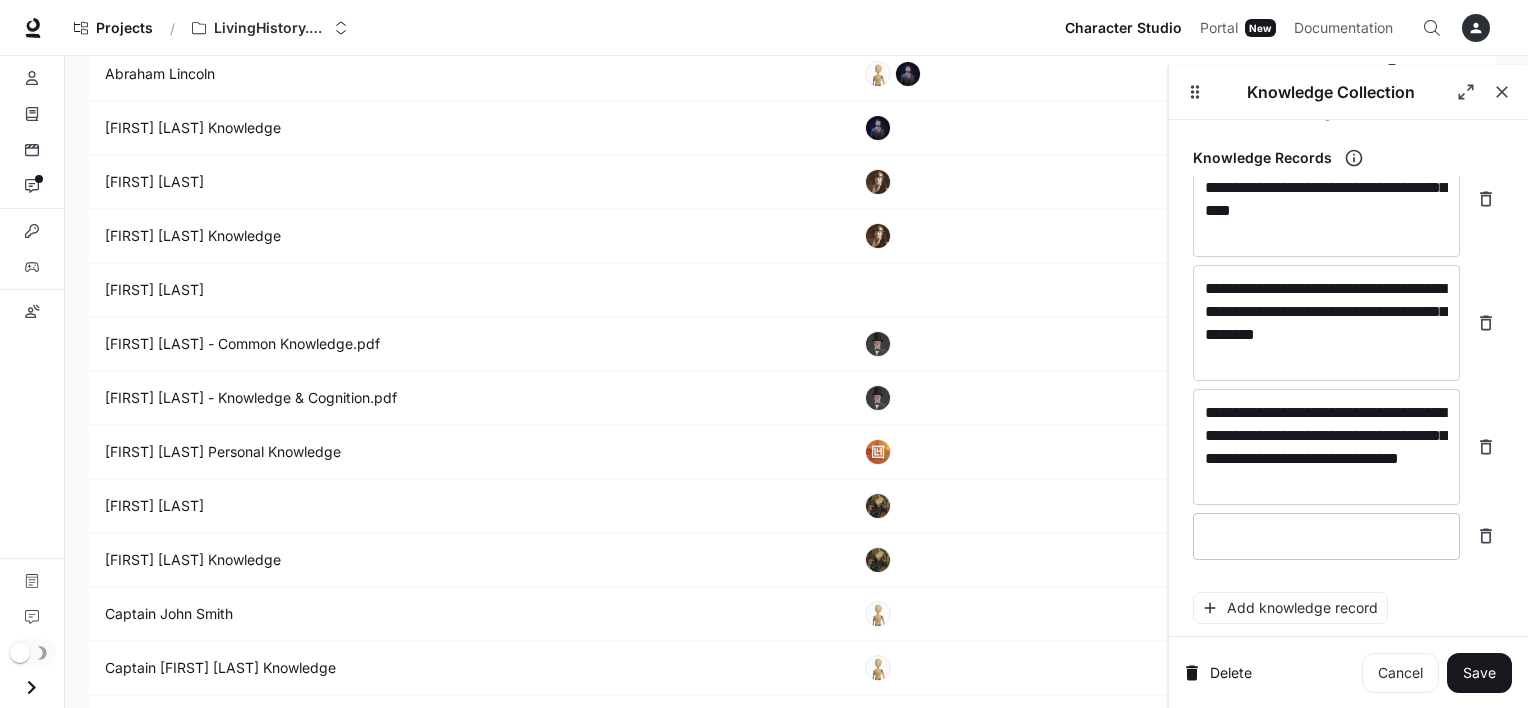 click at bounding box center (1326, 536) 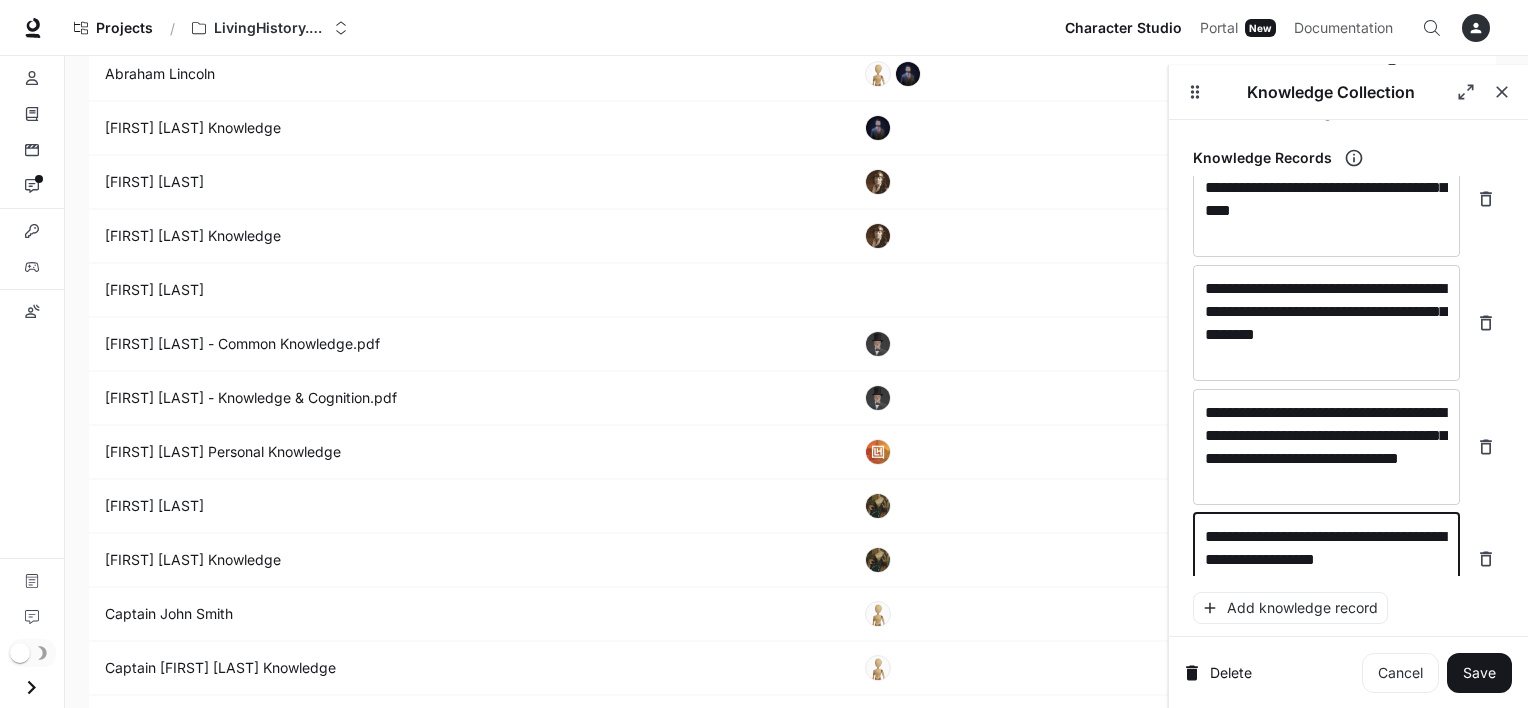 scroll, scrollTop: 9823, scrollLeft: 0, axis: vertical 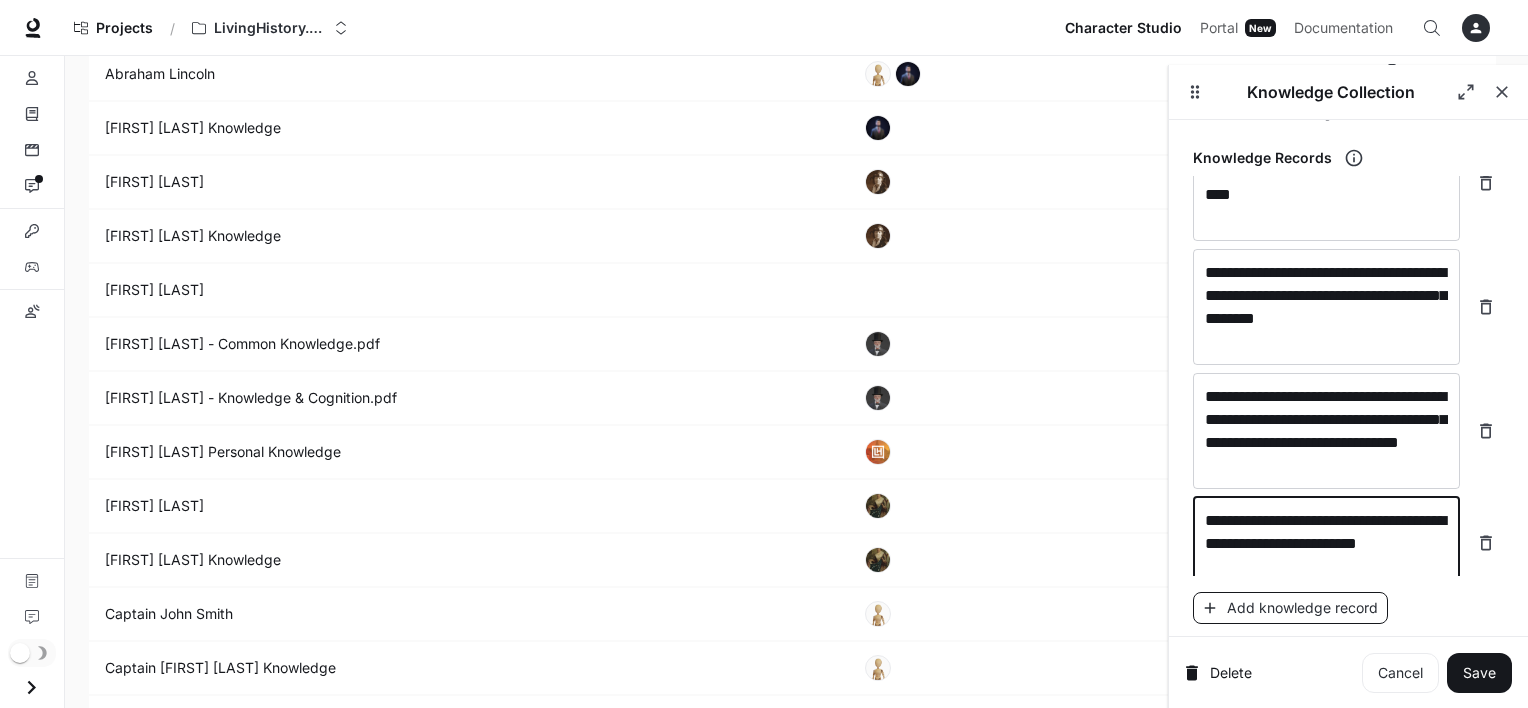 type on "**********" 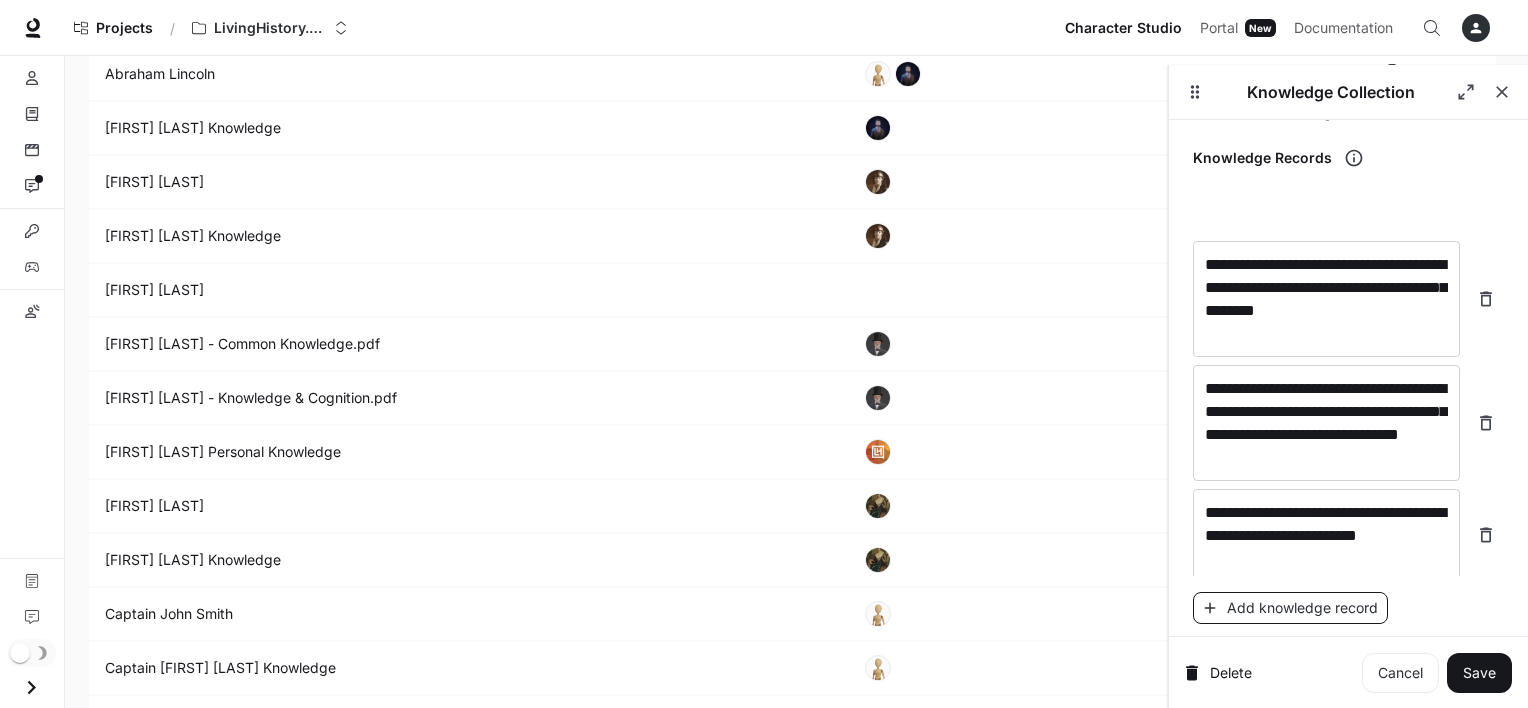 scroll, scrollTop: 9900, scrollLeft: 0, axis: vertical 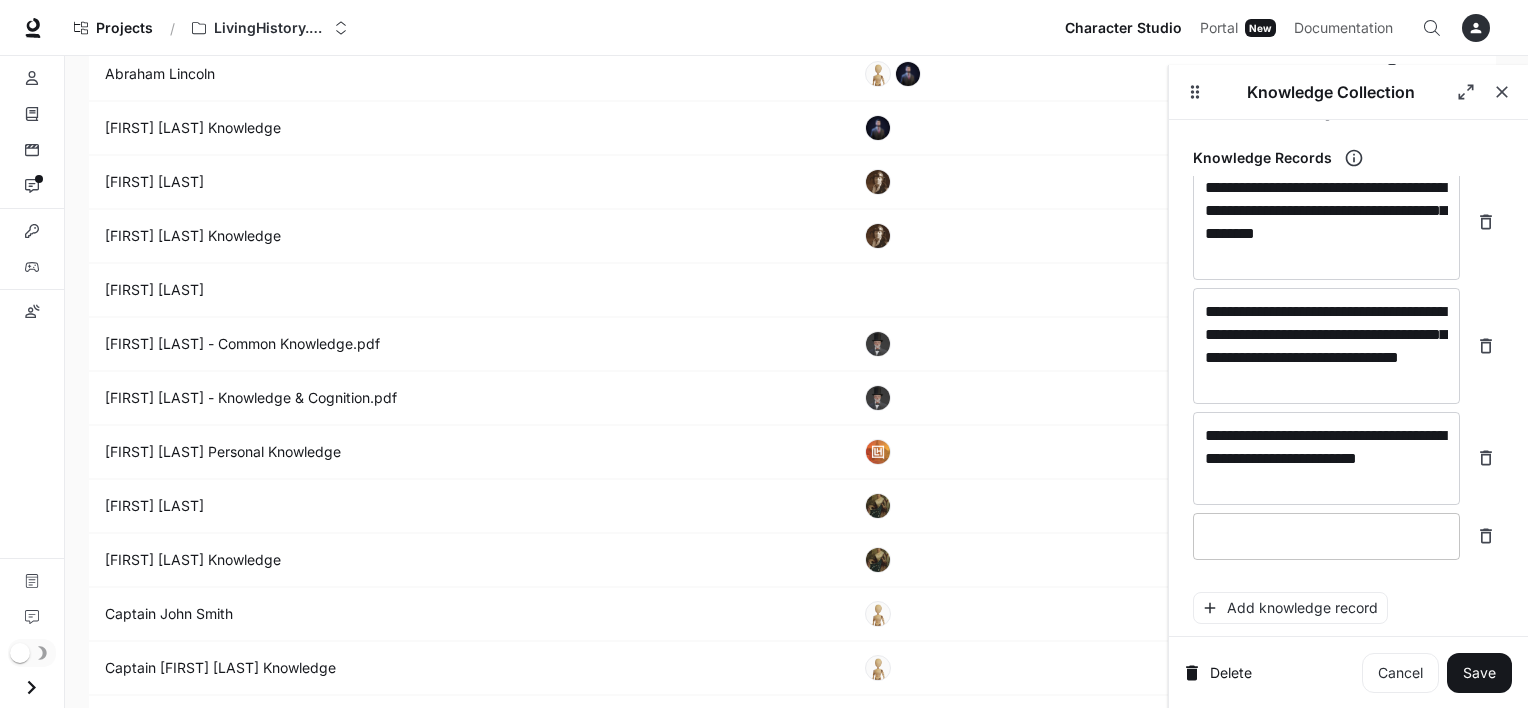 click at bounding box center (1326, 536) 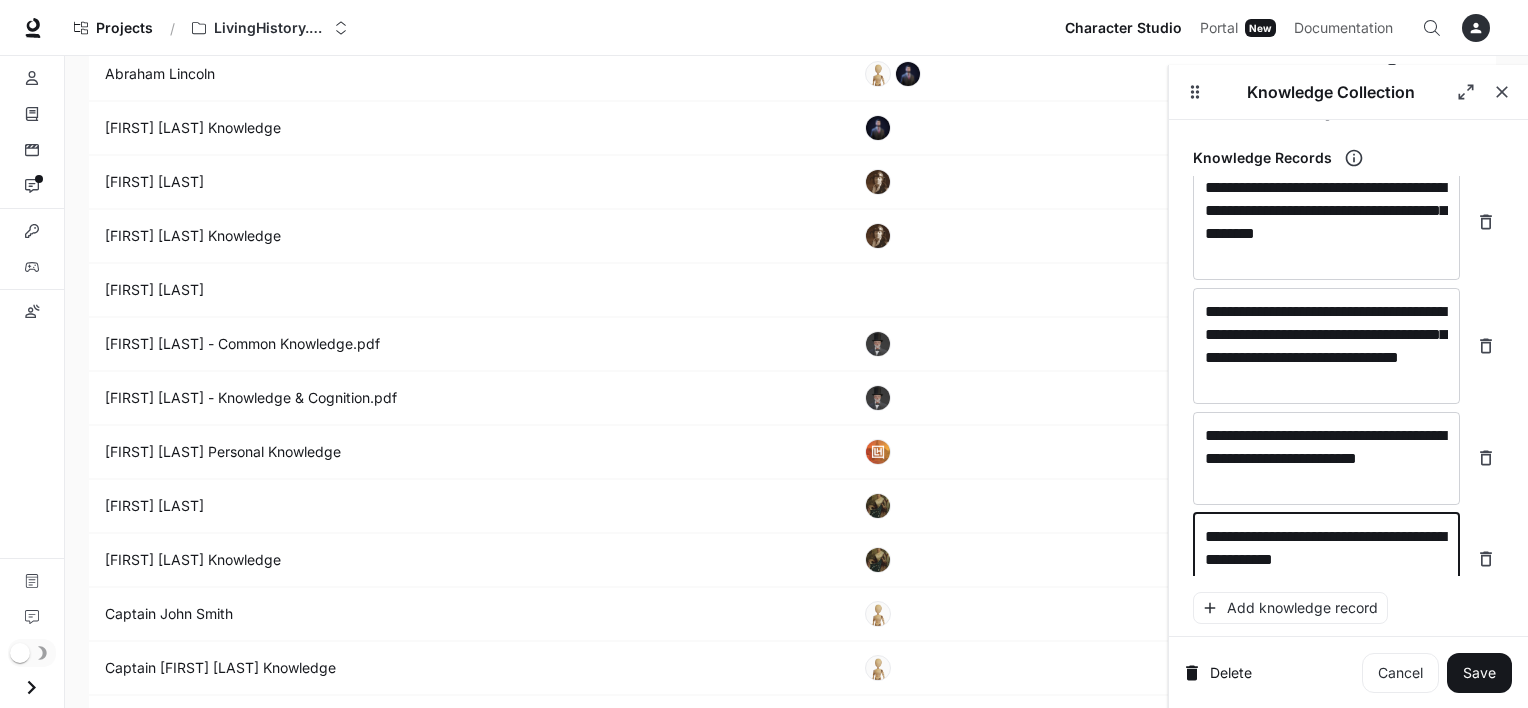 scroll, scrollTop: 9916, scrollLeft: 0, axis: vertical 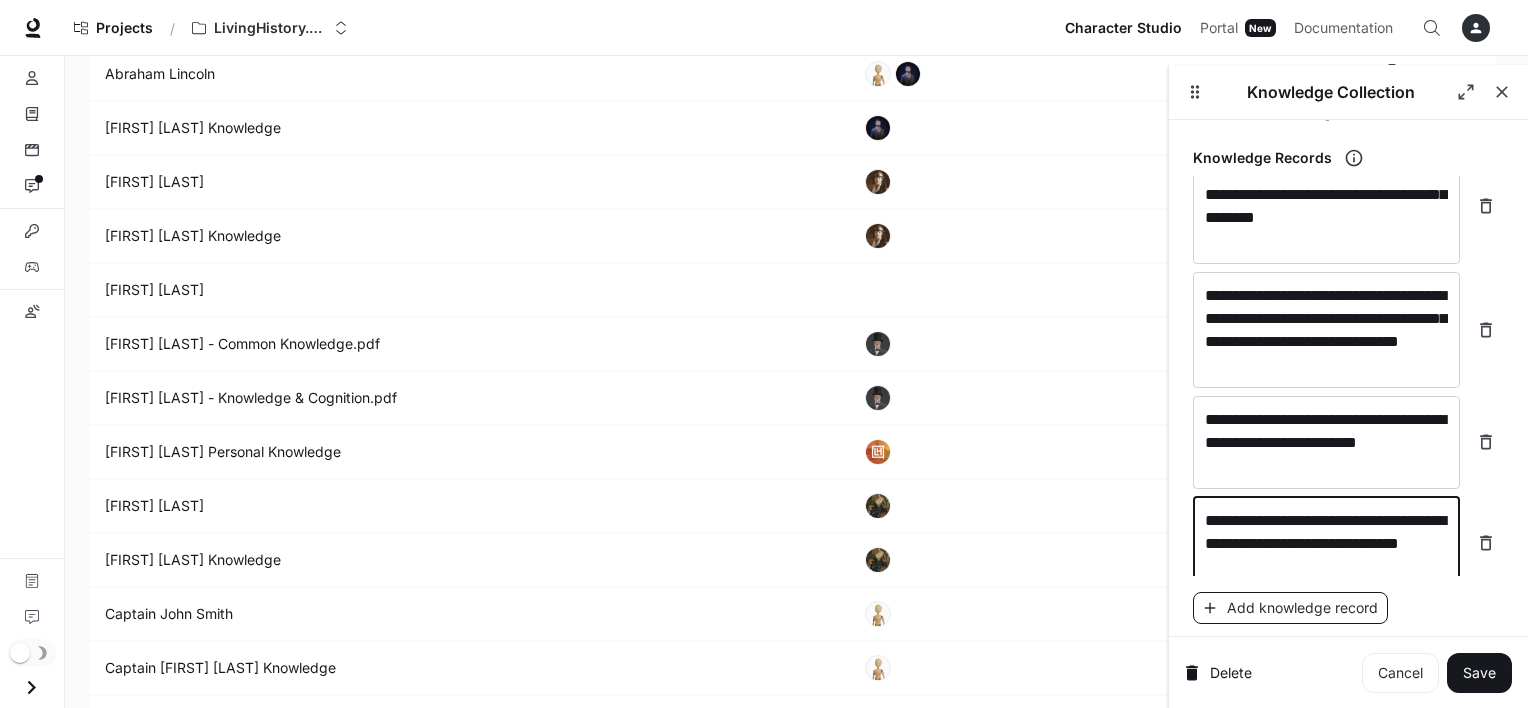 type on "**********" 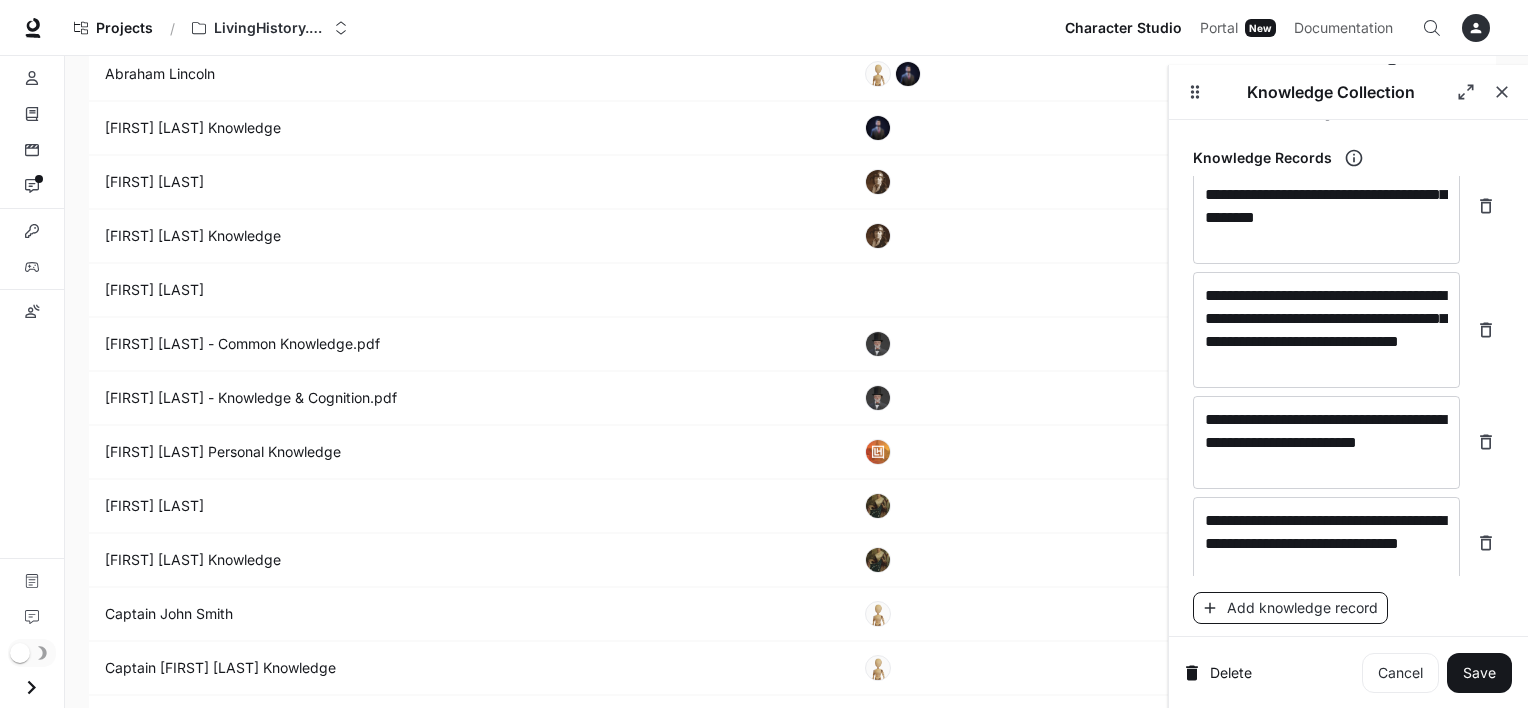 scroll, scrollTop: 9955, scrollLeft: 0, axis: vertical 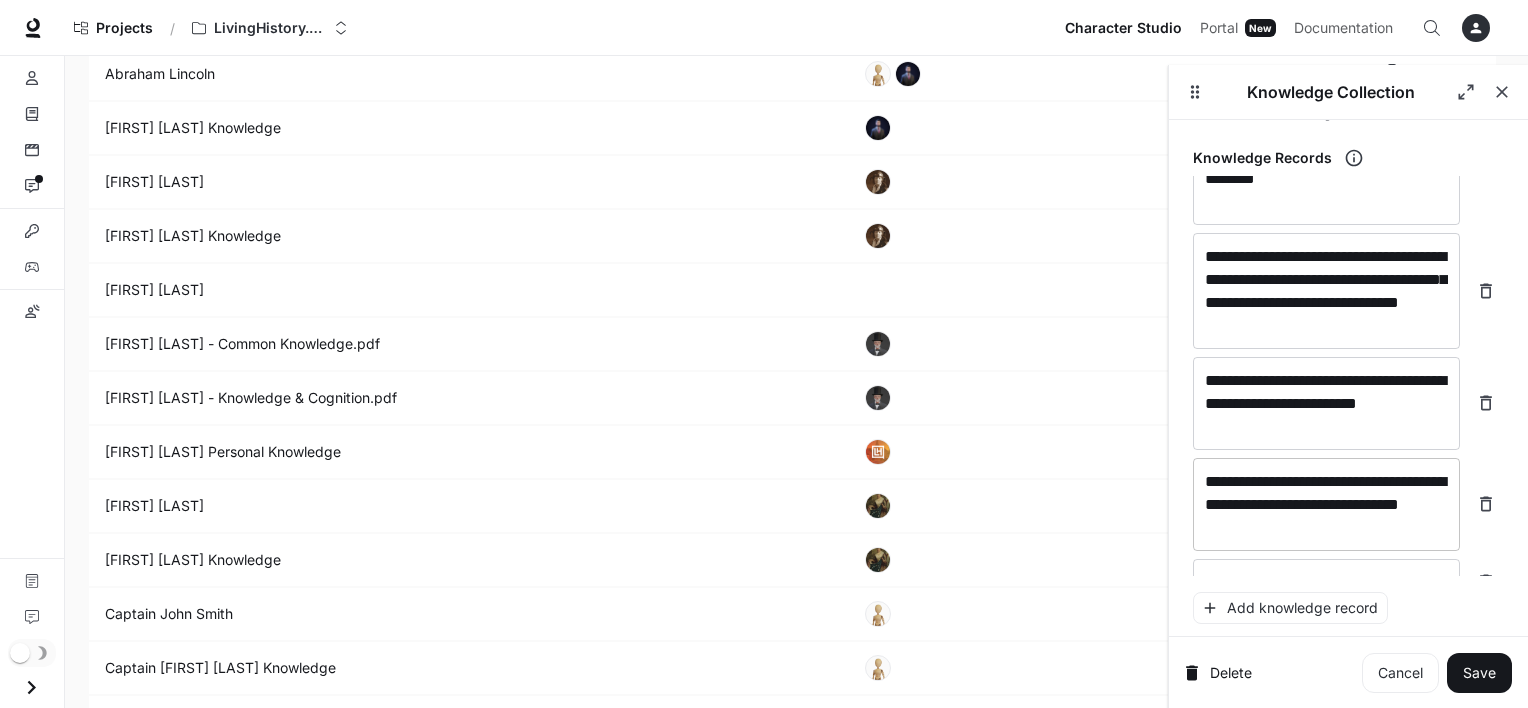 click on "**********" at bounding box center [1326, 504] 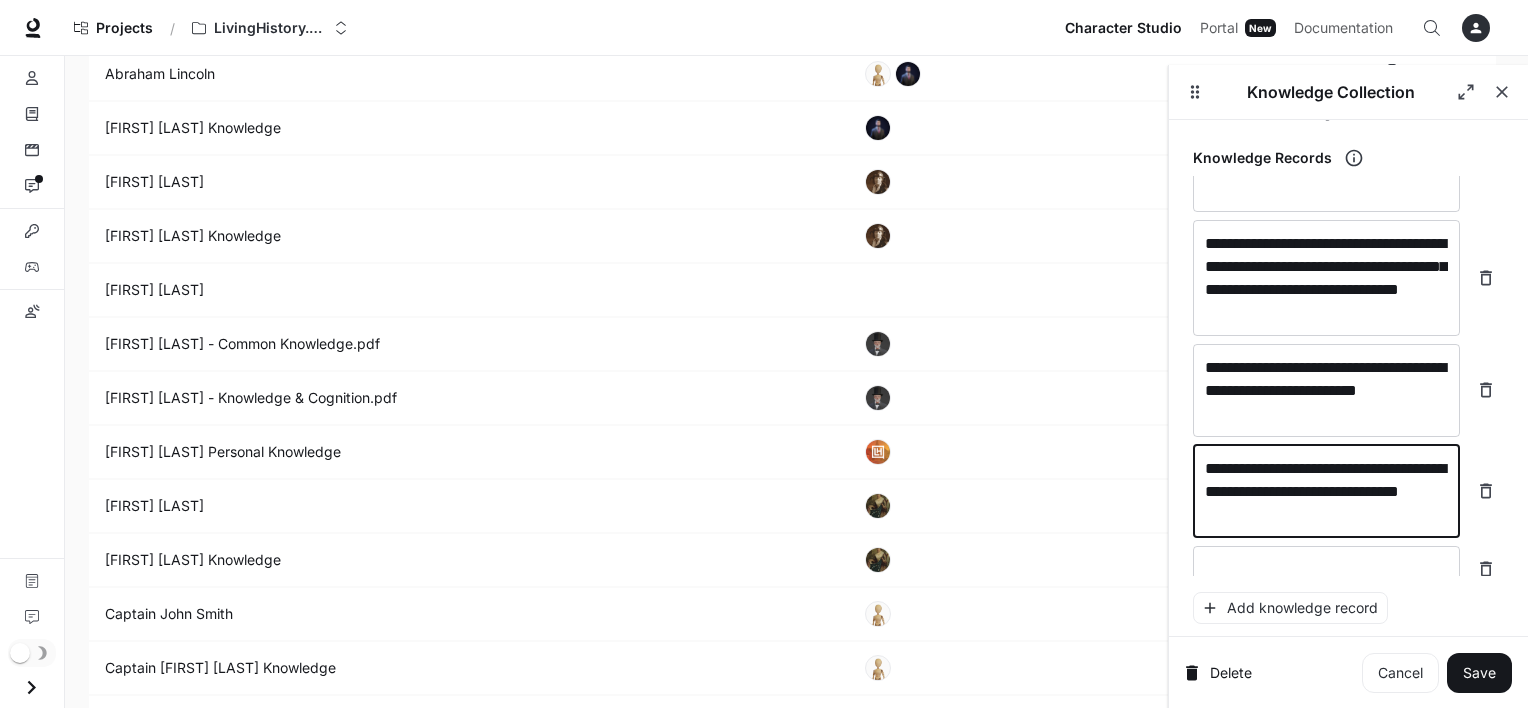 scroll, scrollTop: 9968, scrollLeft: 0, axis: vertical 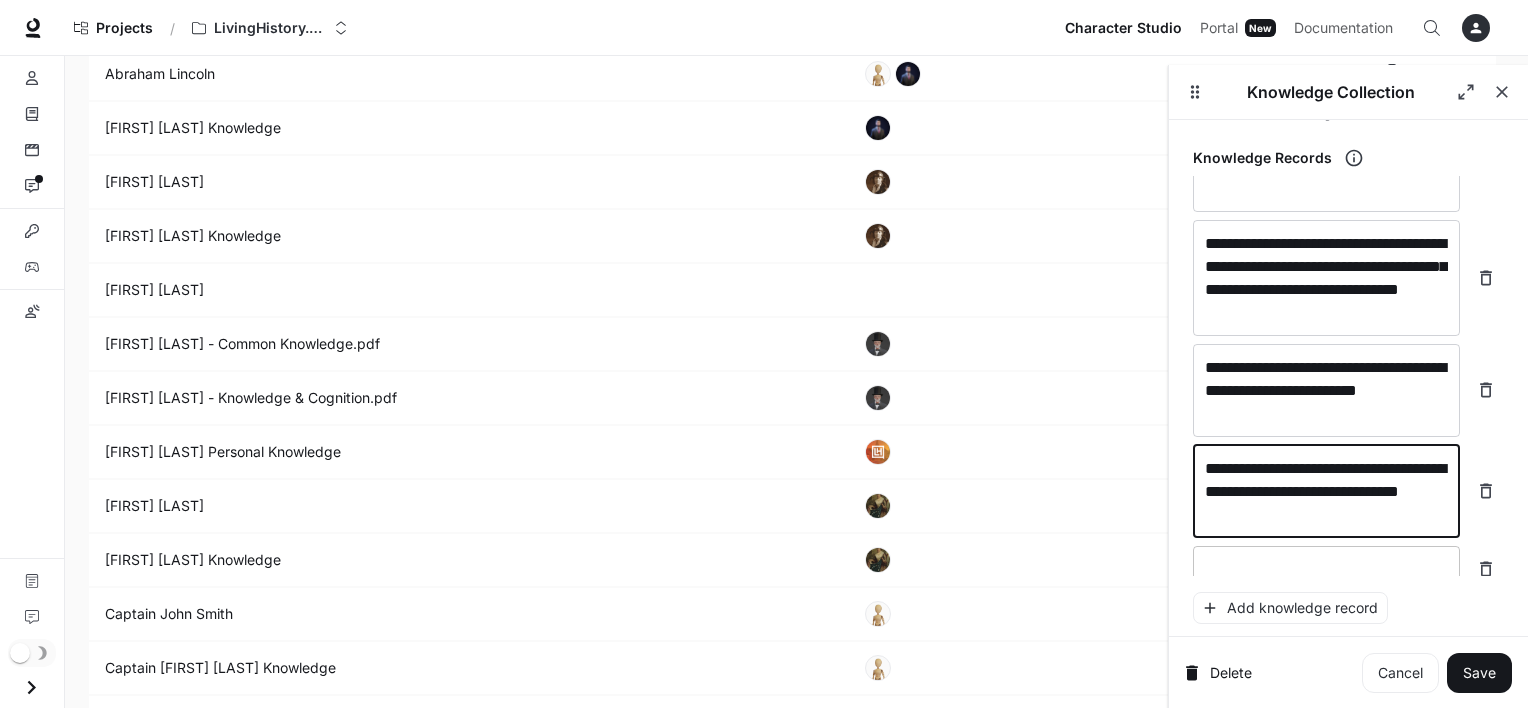 click at bounding box center (1326, 569) 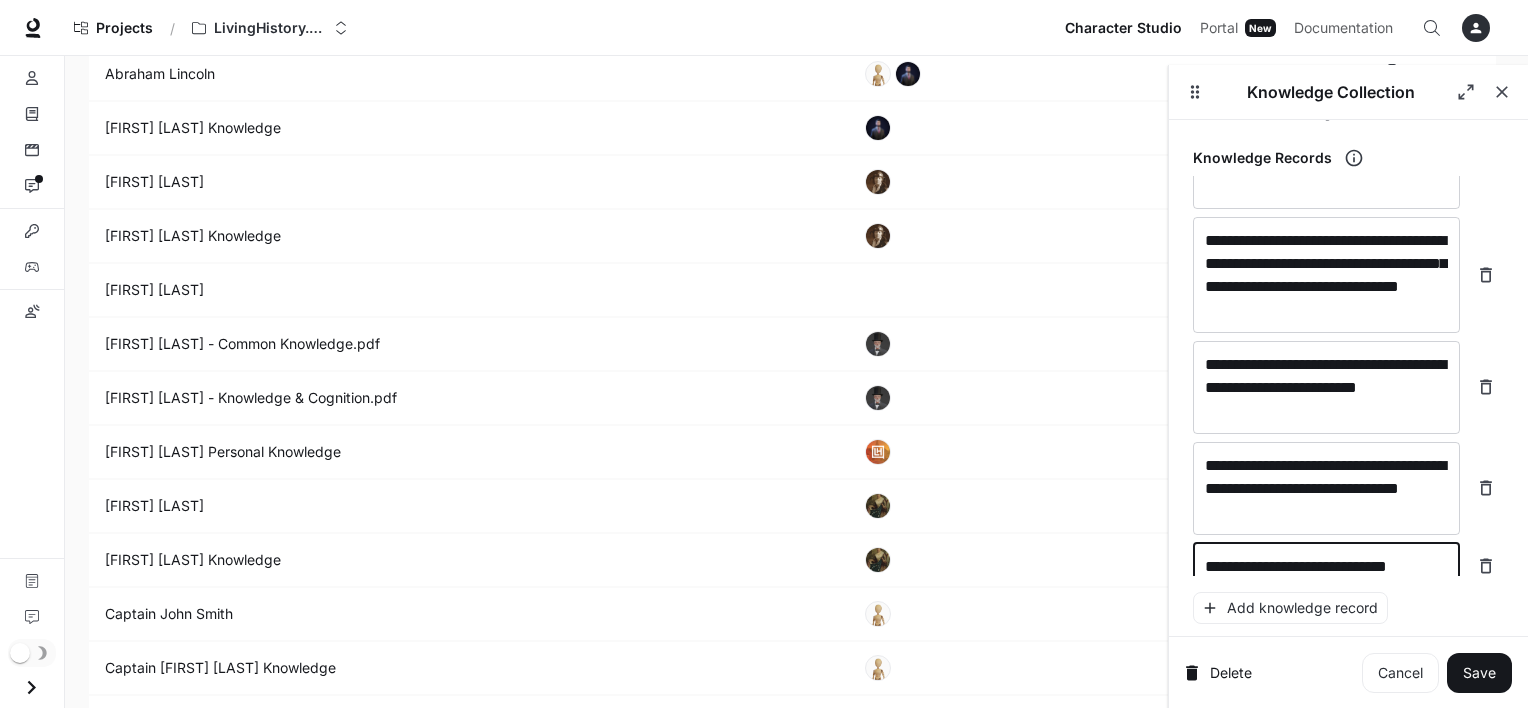 scroll, scrollTop: 9993, scrollLeft: 0, axis: vertical 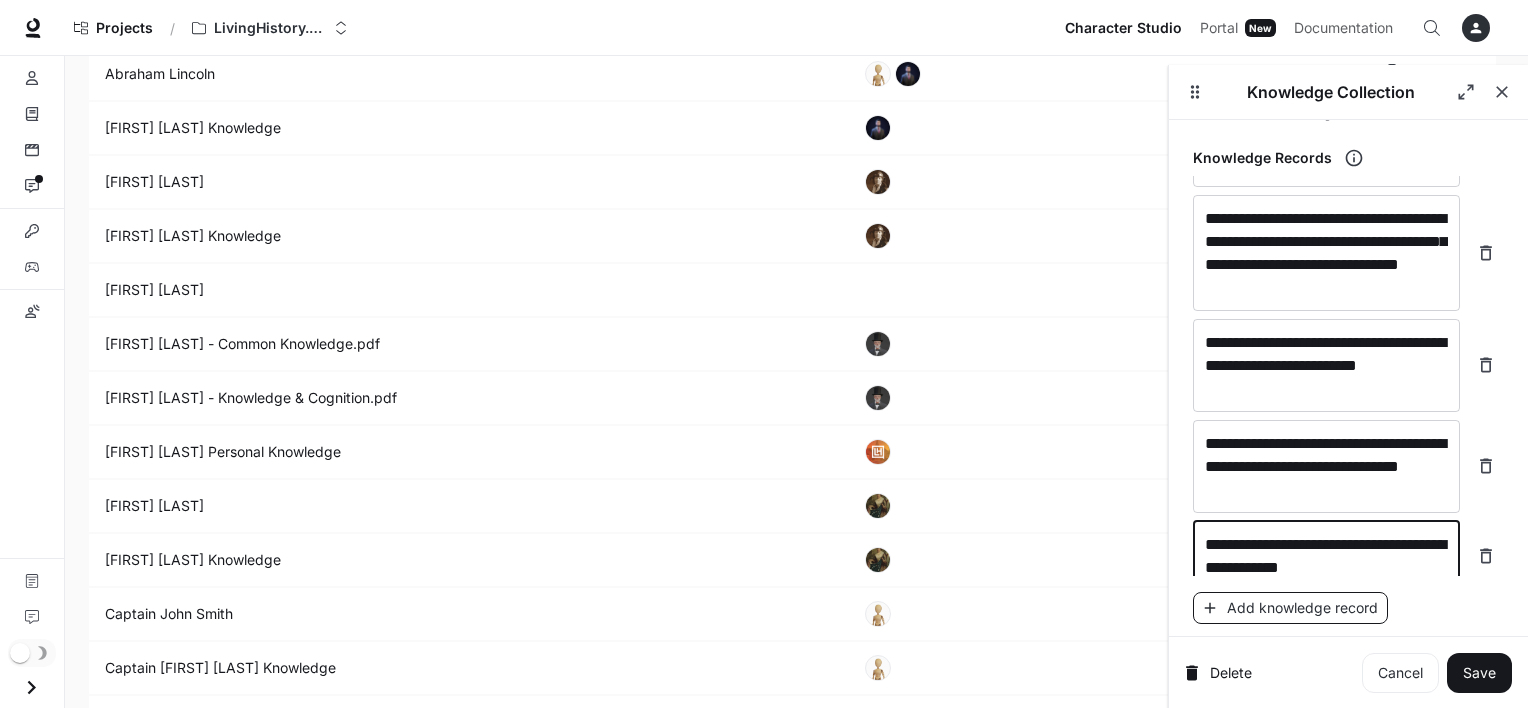 type on "**********" 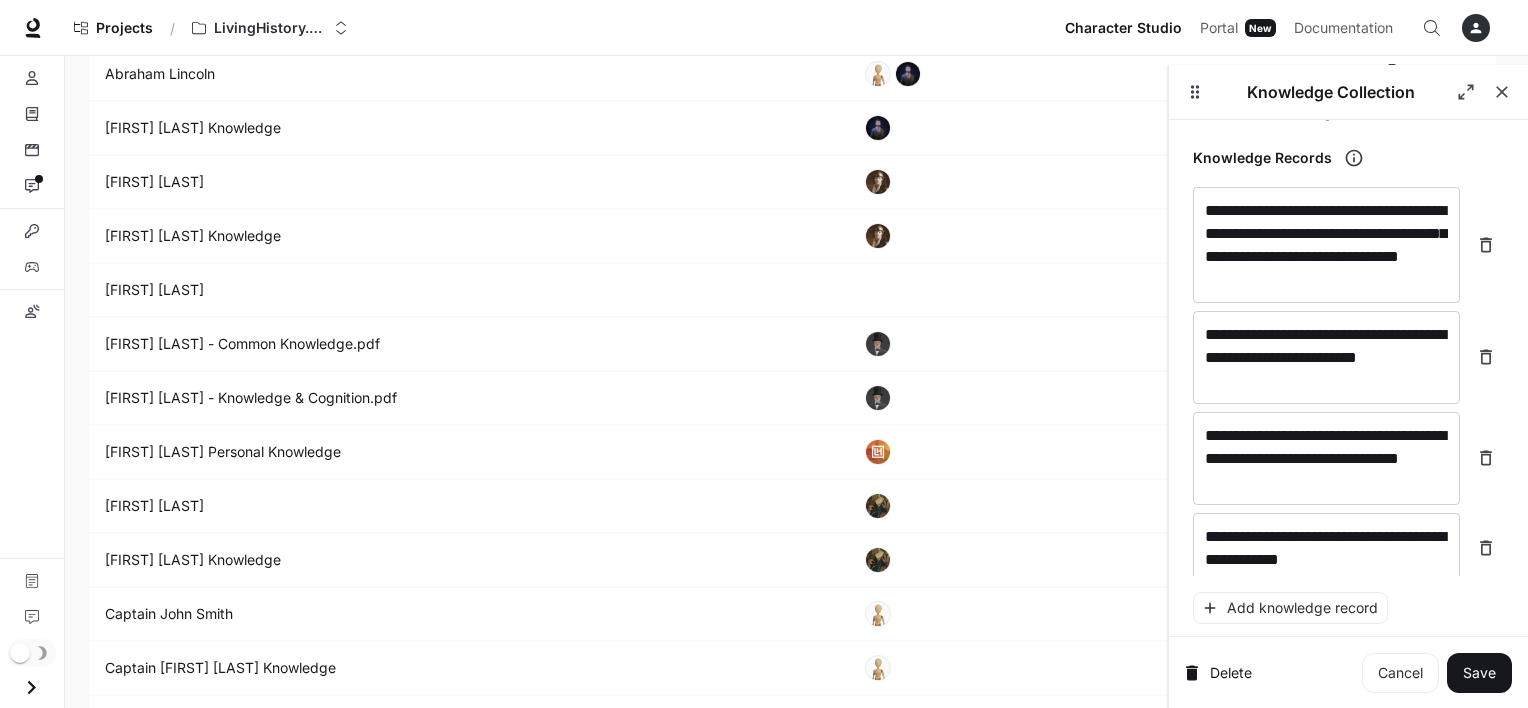 scroll, scrollTop: 10071, scrollLeft: 0, axis: vertical 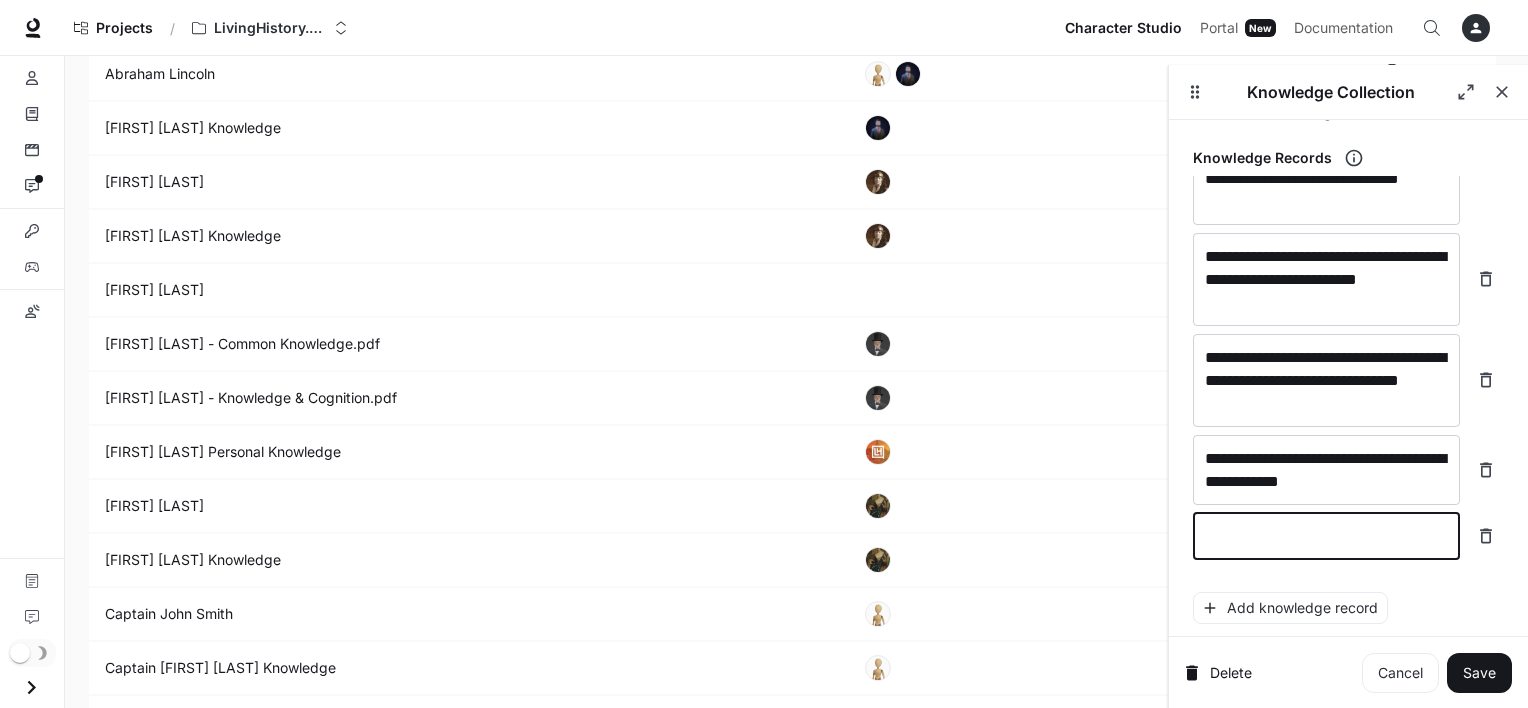 click at bounding box center (1326, 536) 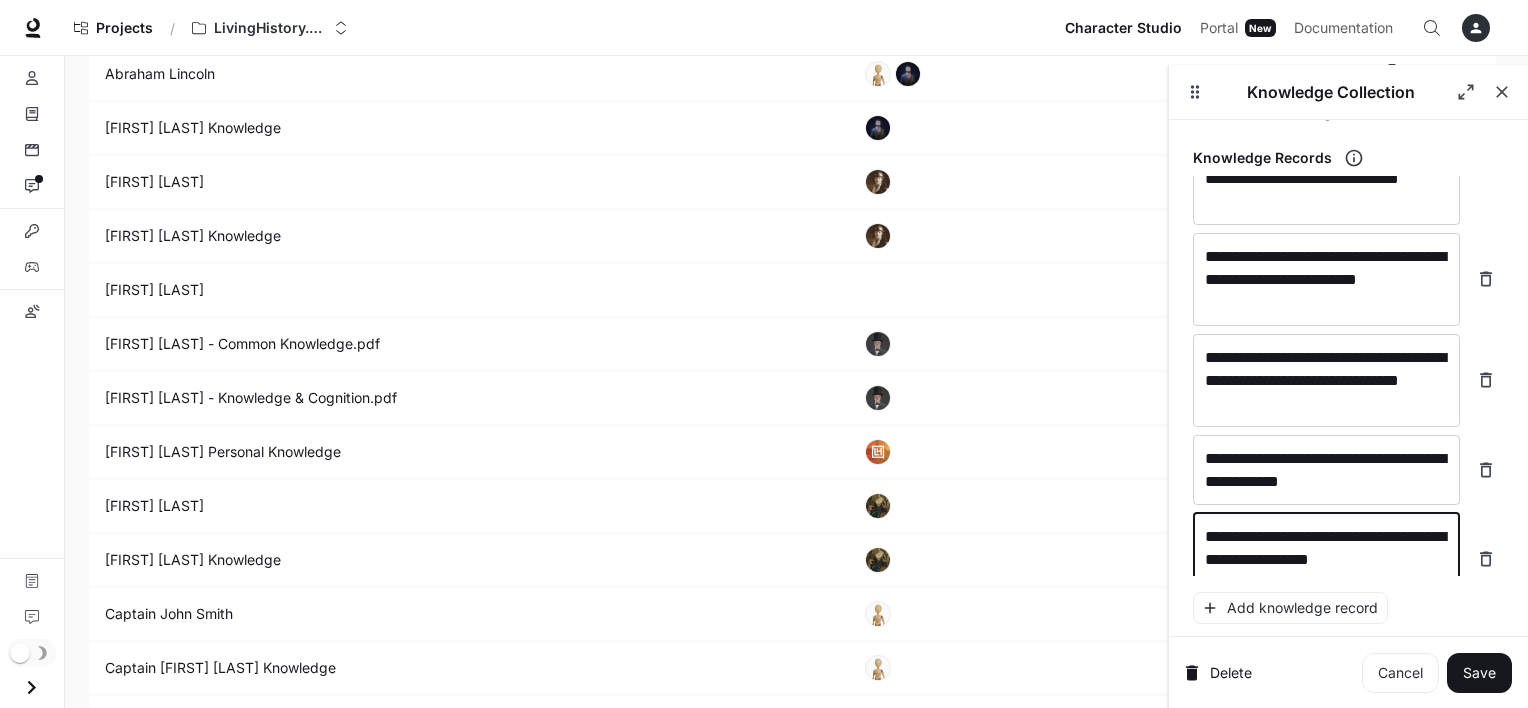 scroll, scrollTop: 10087, scrollLeft: 0, axis: vertical 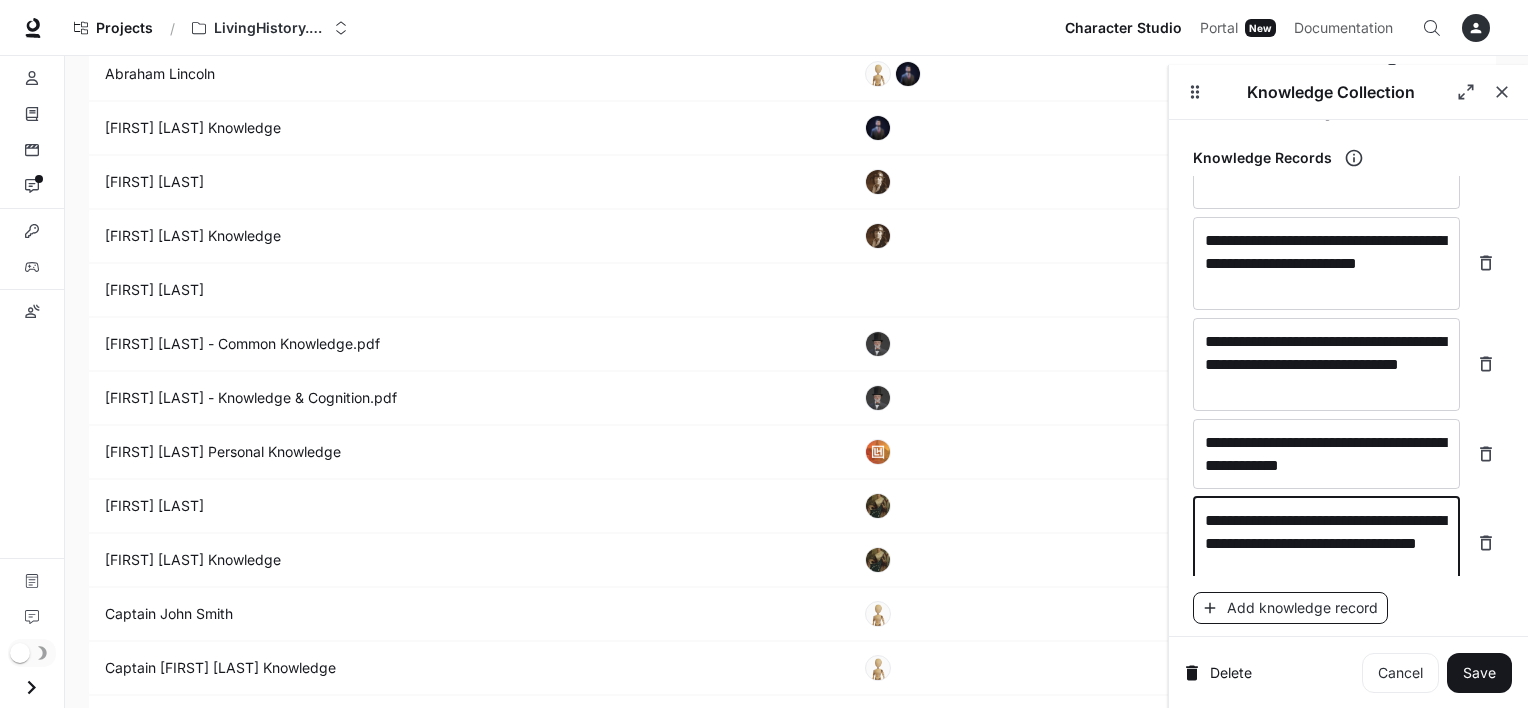 type on "**********" 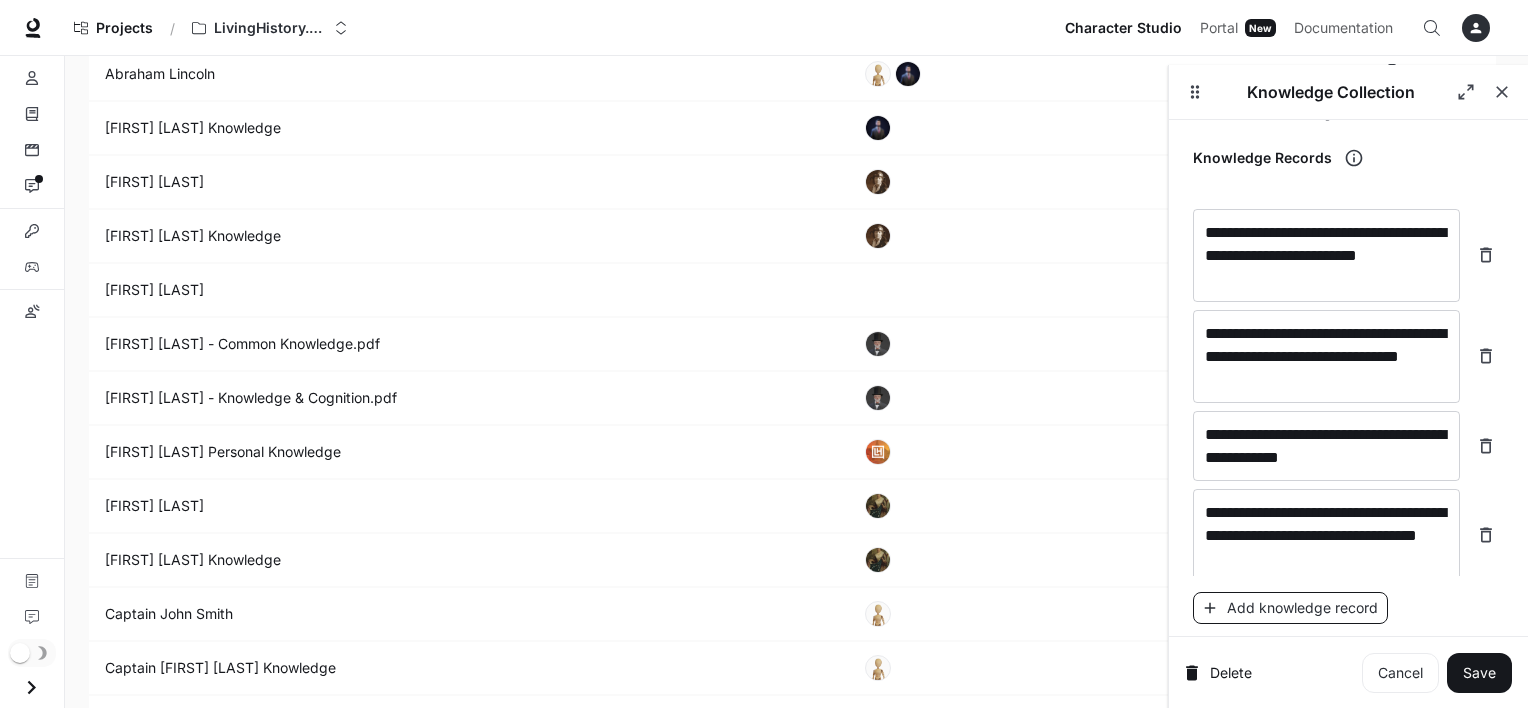 scroll, scrollTop: 10164, scrollLeft: 0, axis: vertical 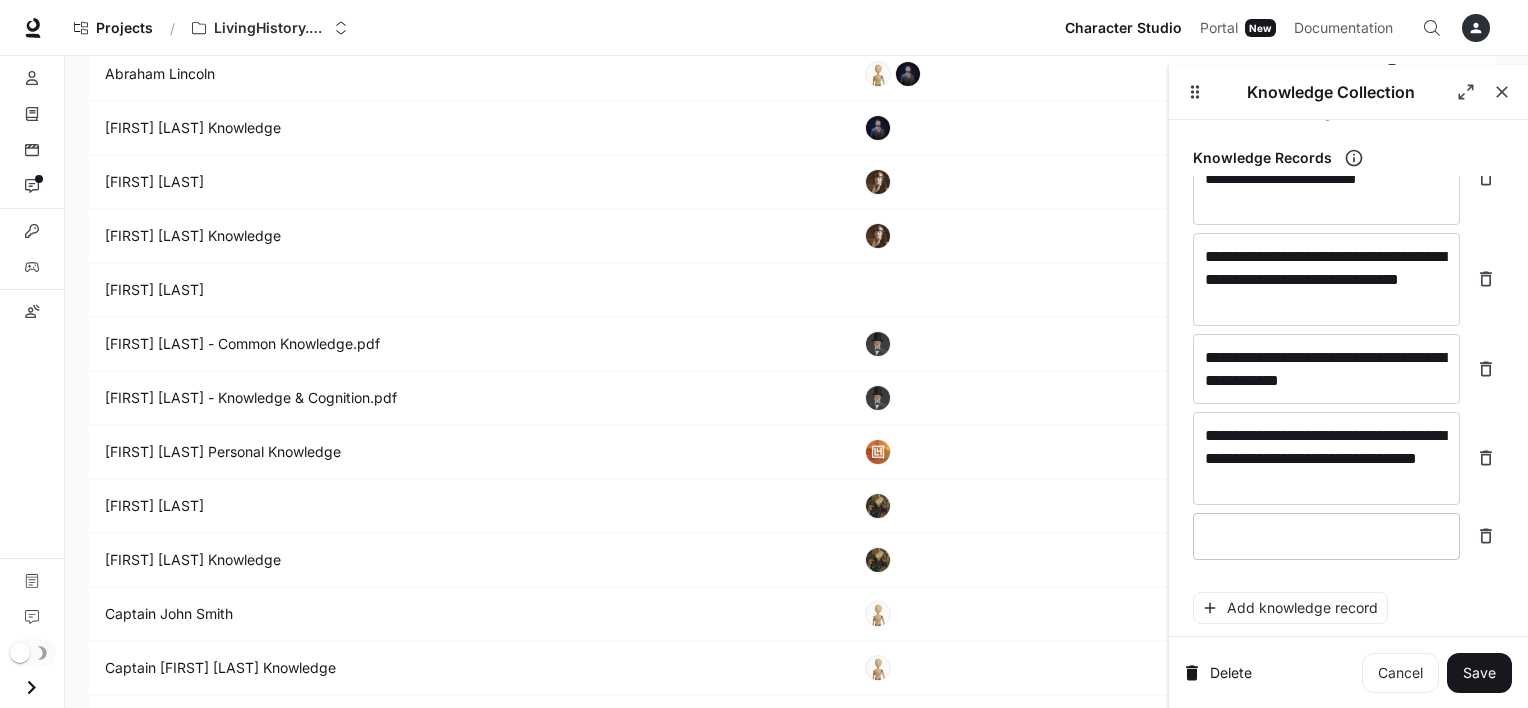 click at bounding box center (1326, 536) 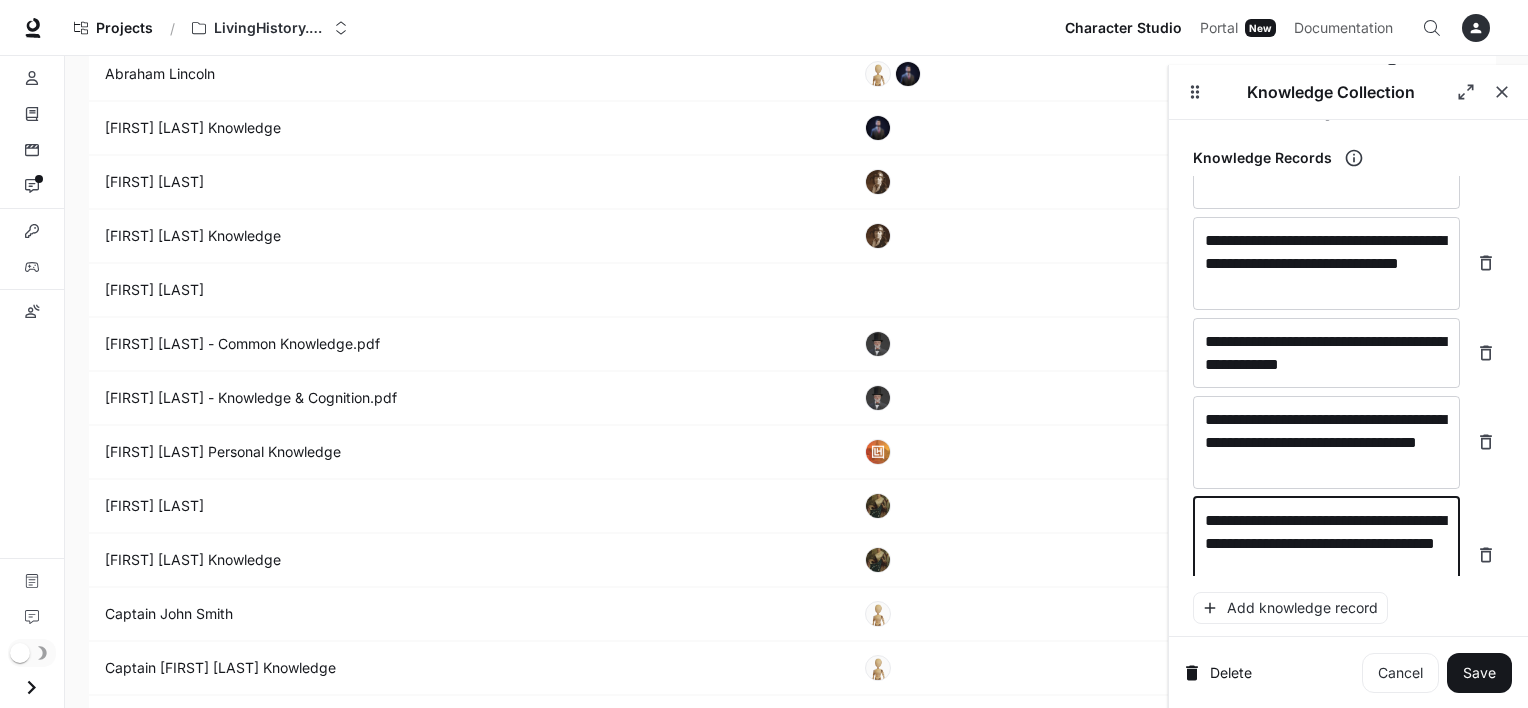 scroll, scrollTop: 10203, scrollLeft: 0, axis: vertical 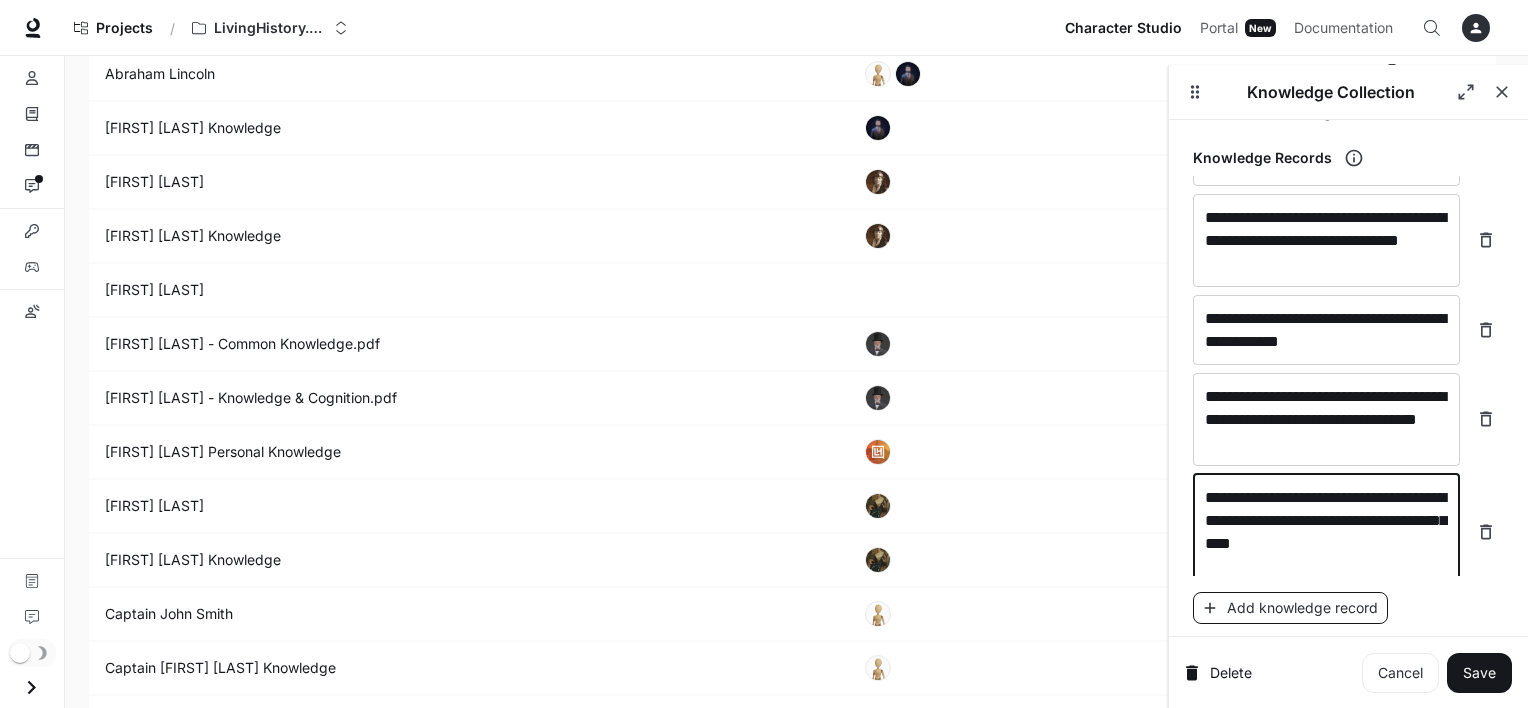 type on "**********" 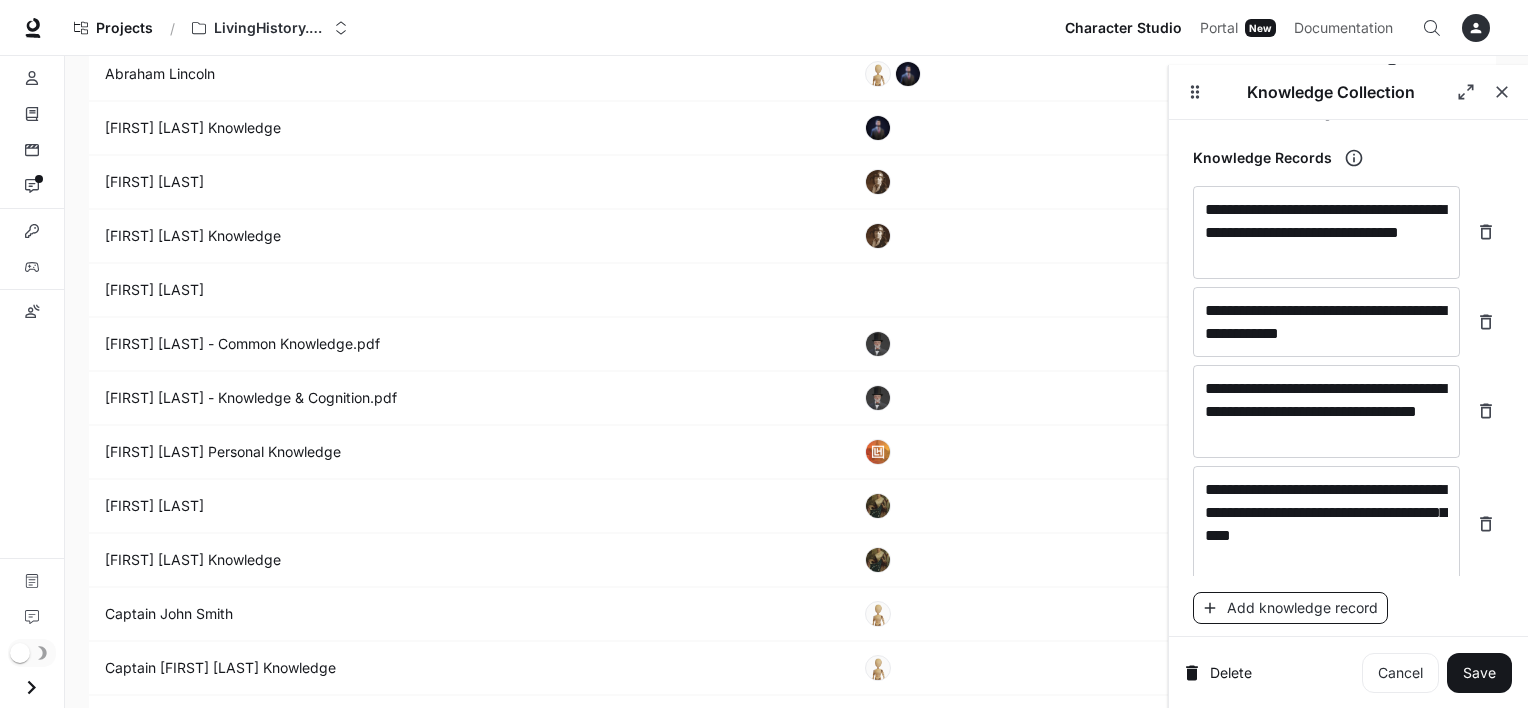 scroll, scrollTop: 10280, scrollLeft: 0, axis: vertical 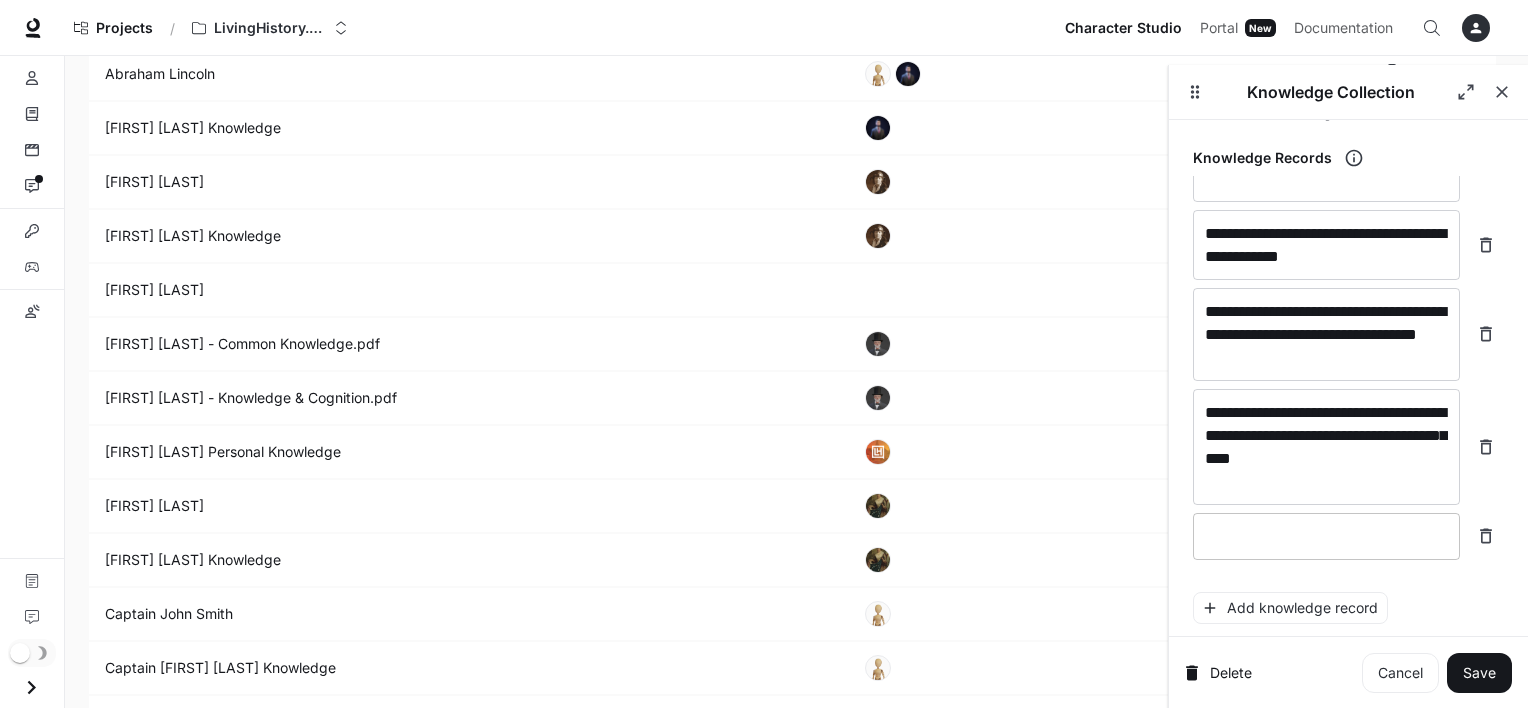 click on "* ​" at bounding box center [1326, 536] 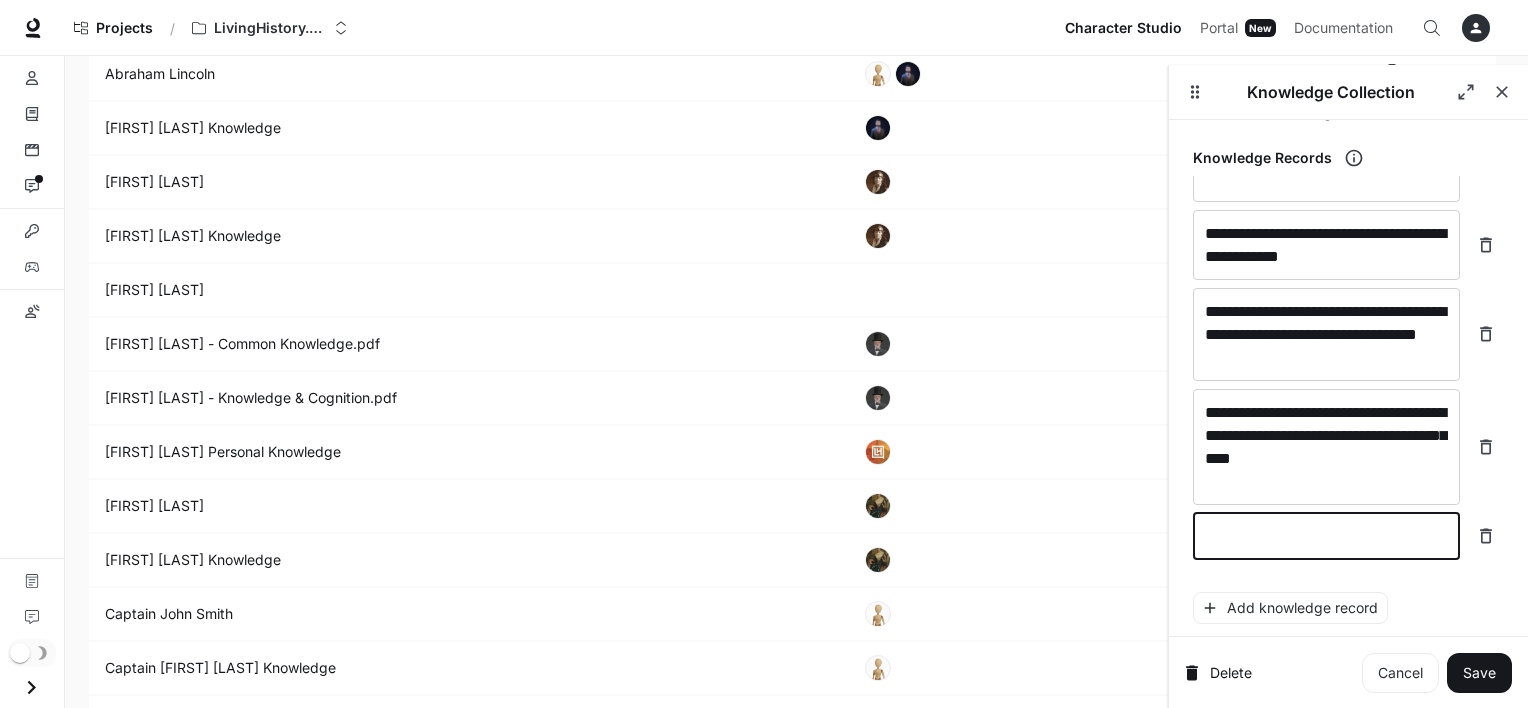 type on "*" 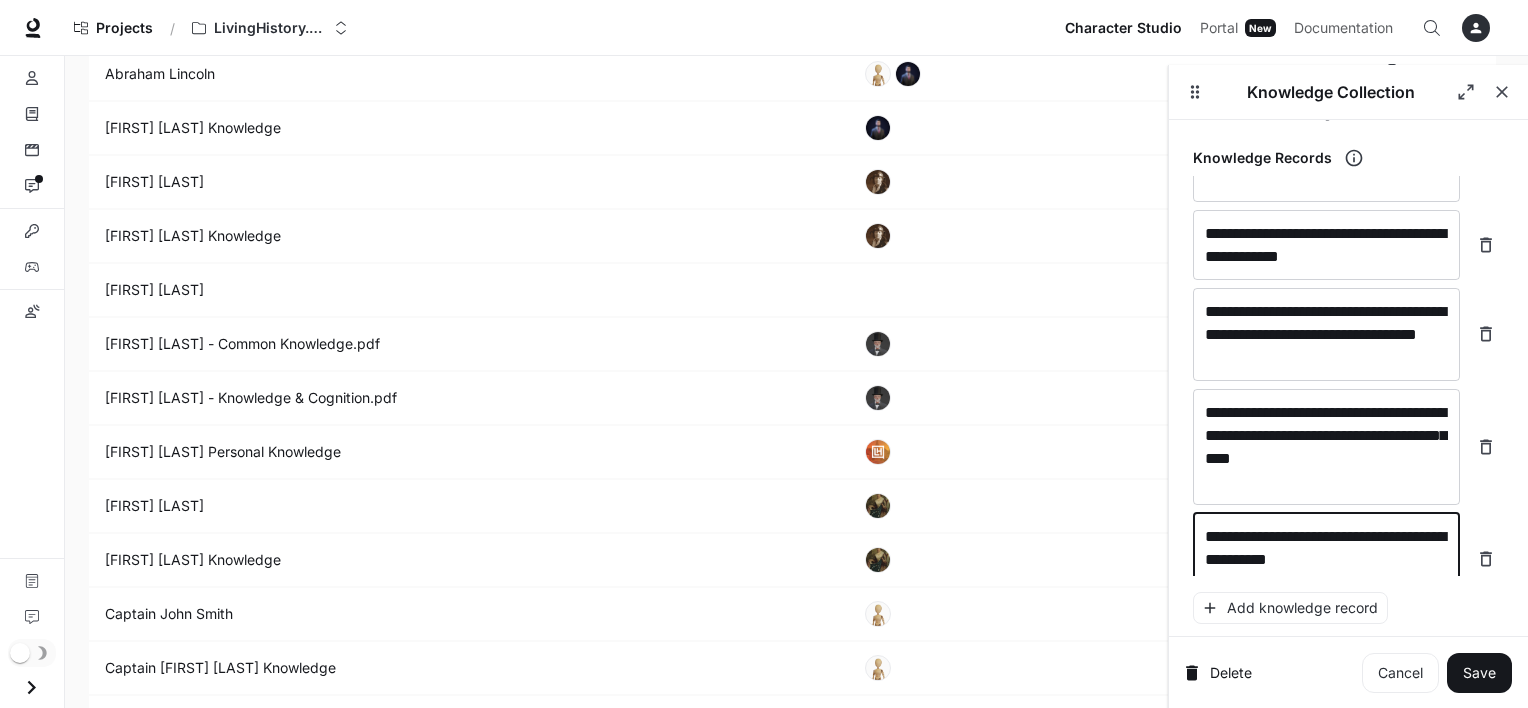 scroll, scrollTop: 10296, scrollLeft: 0, axis: vertical 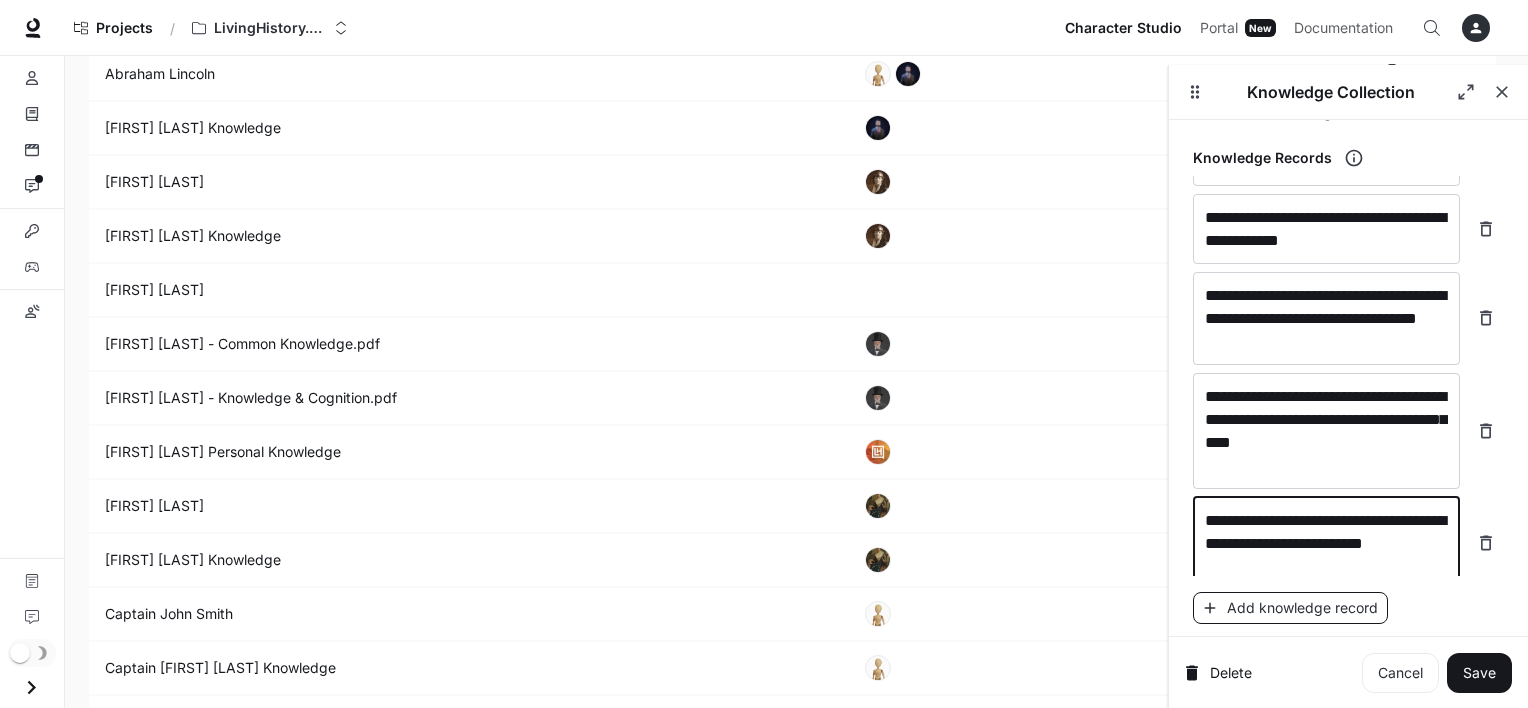 type on "**********" 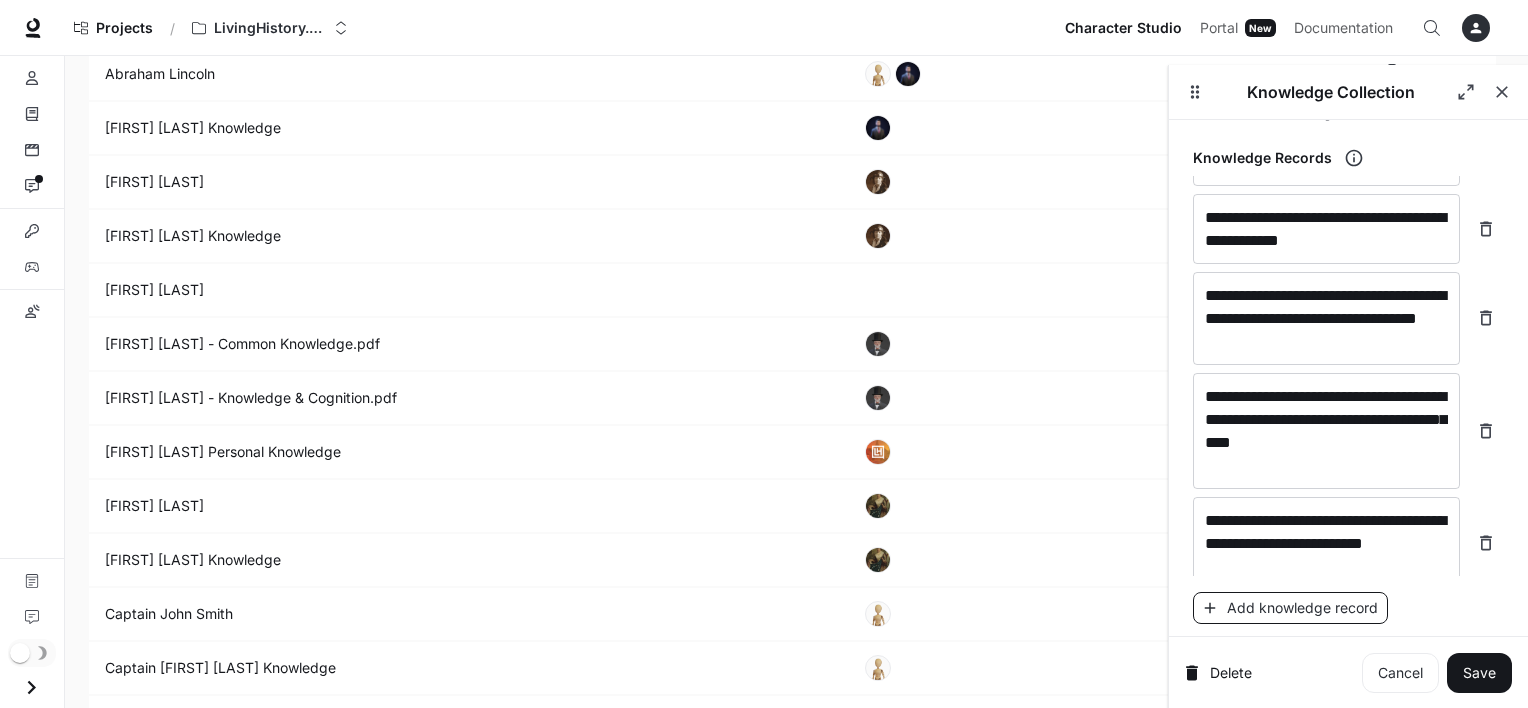 scroll, scrollTop: 10364, scrollLeft: 0, axis: vertical 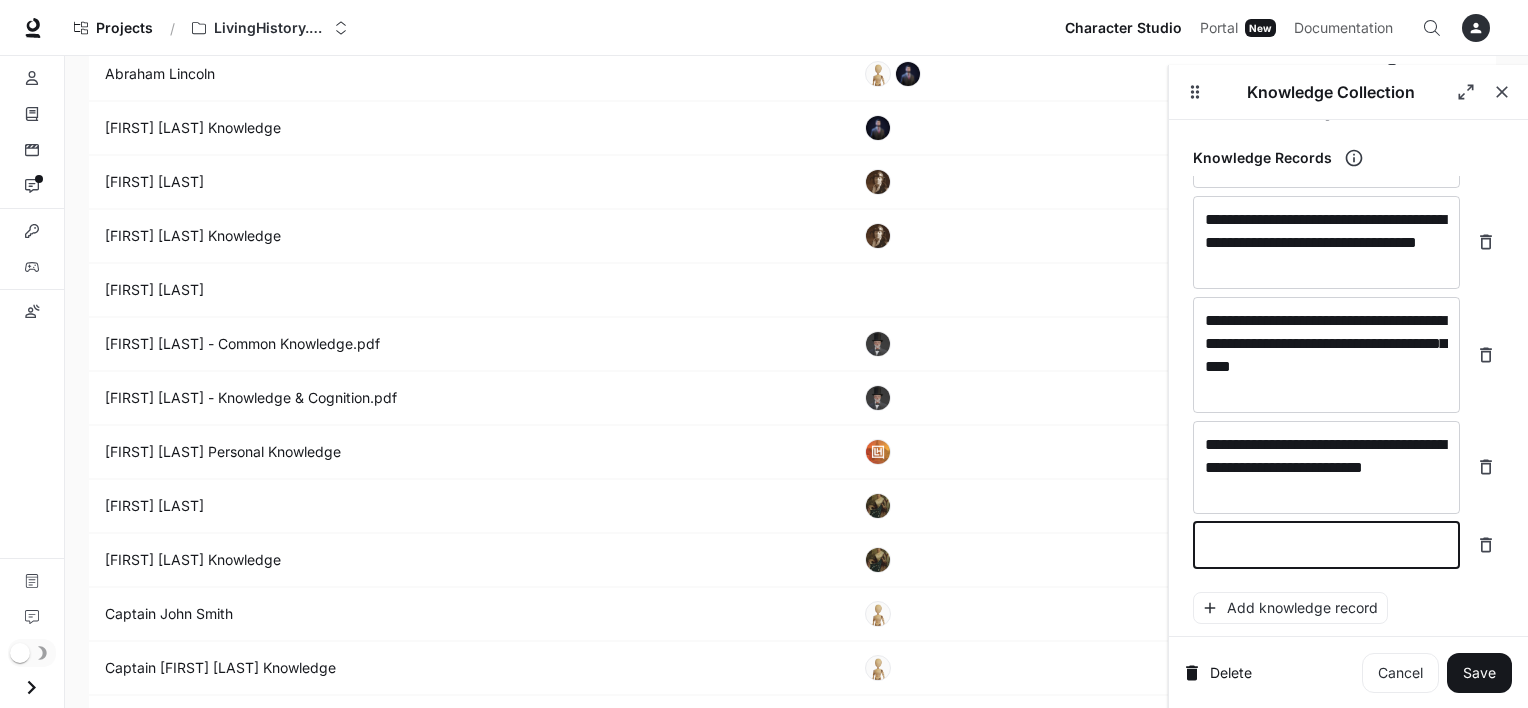 click at bounding box center [1326, 545] 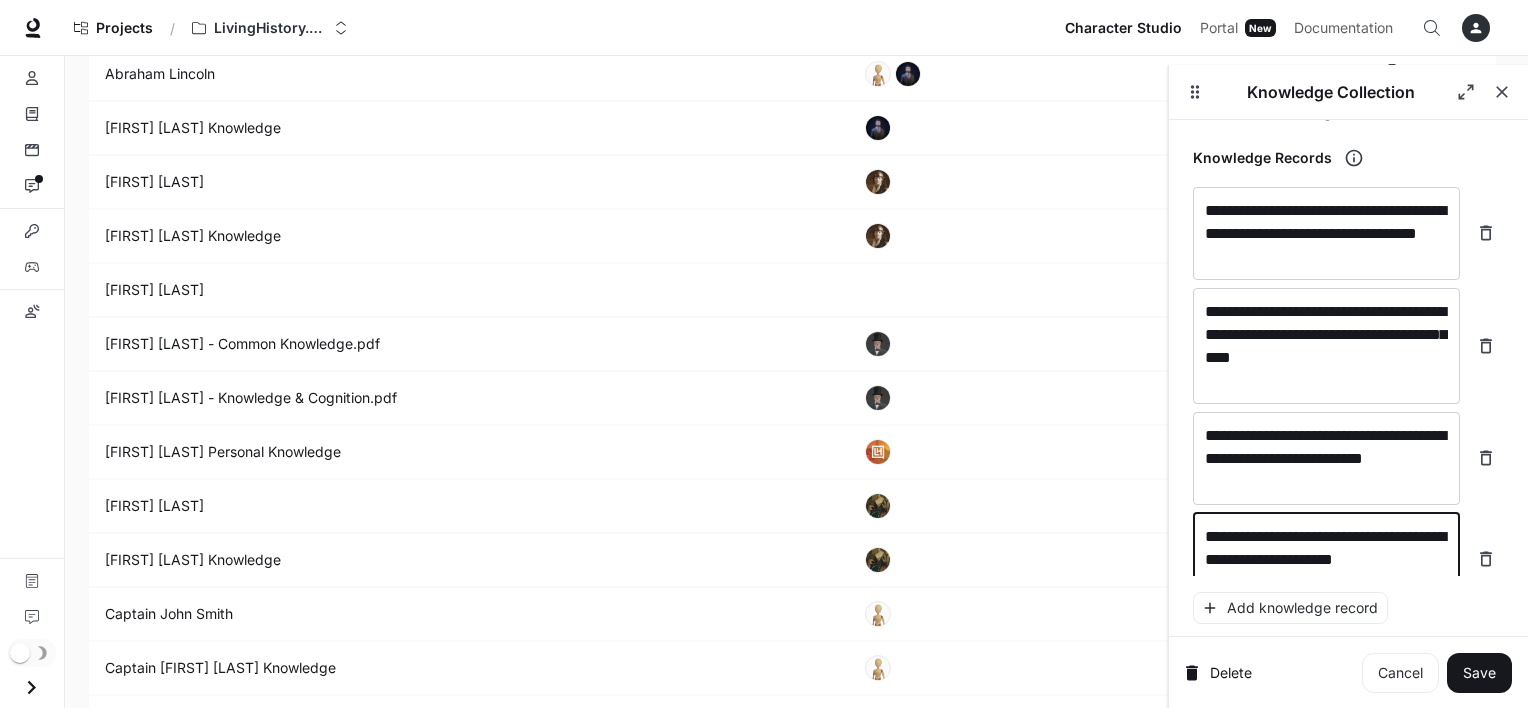 scroll, scrollTop: 10388, scrollLeft: 0, axis: vertical 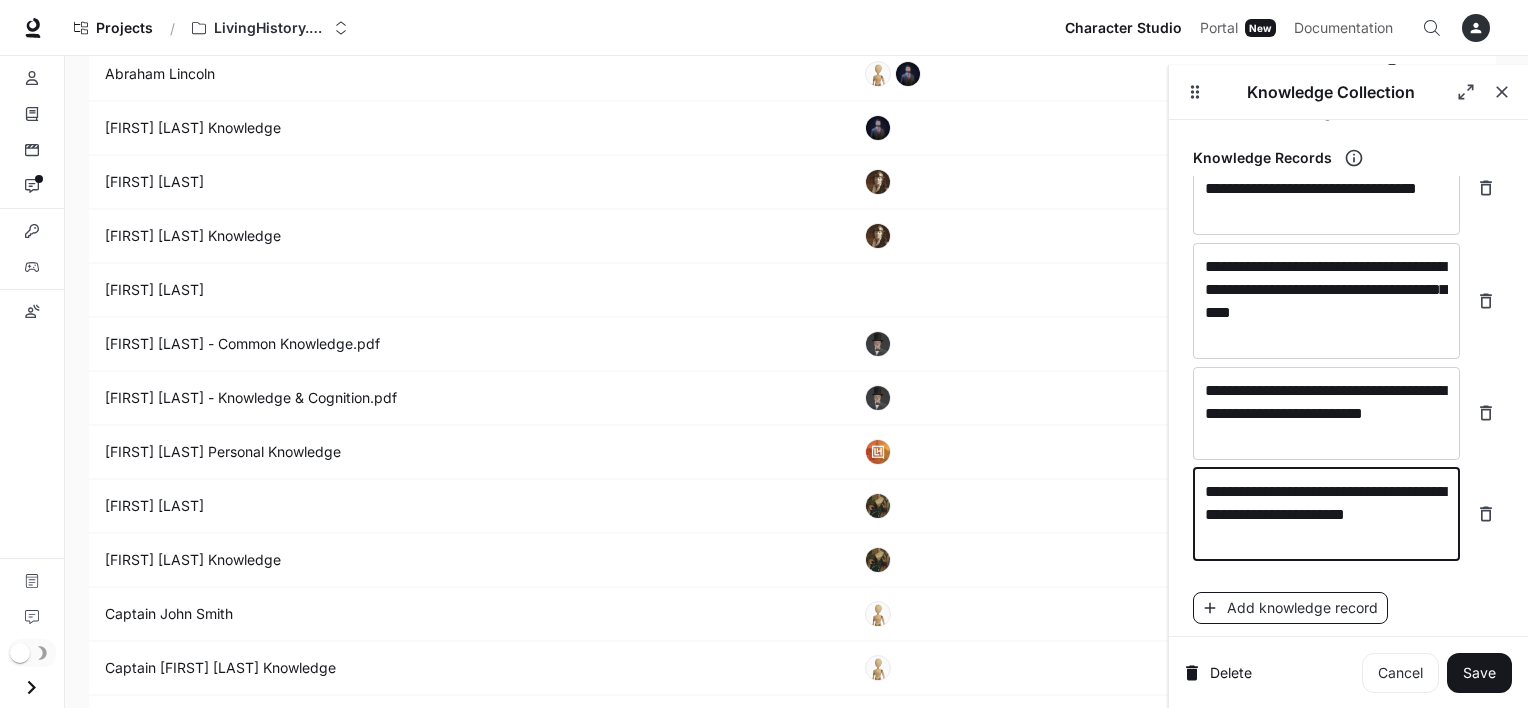 type on "**********" 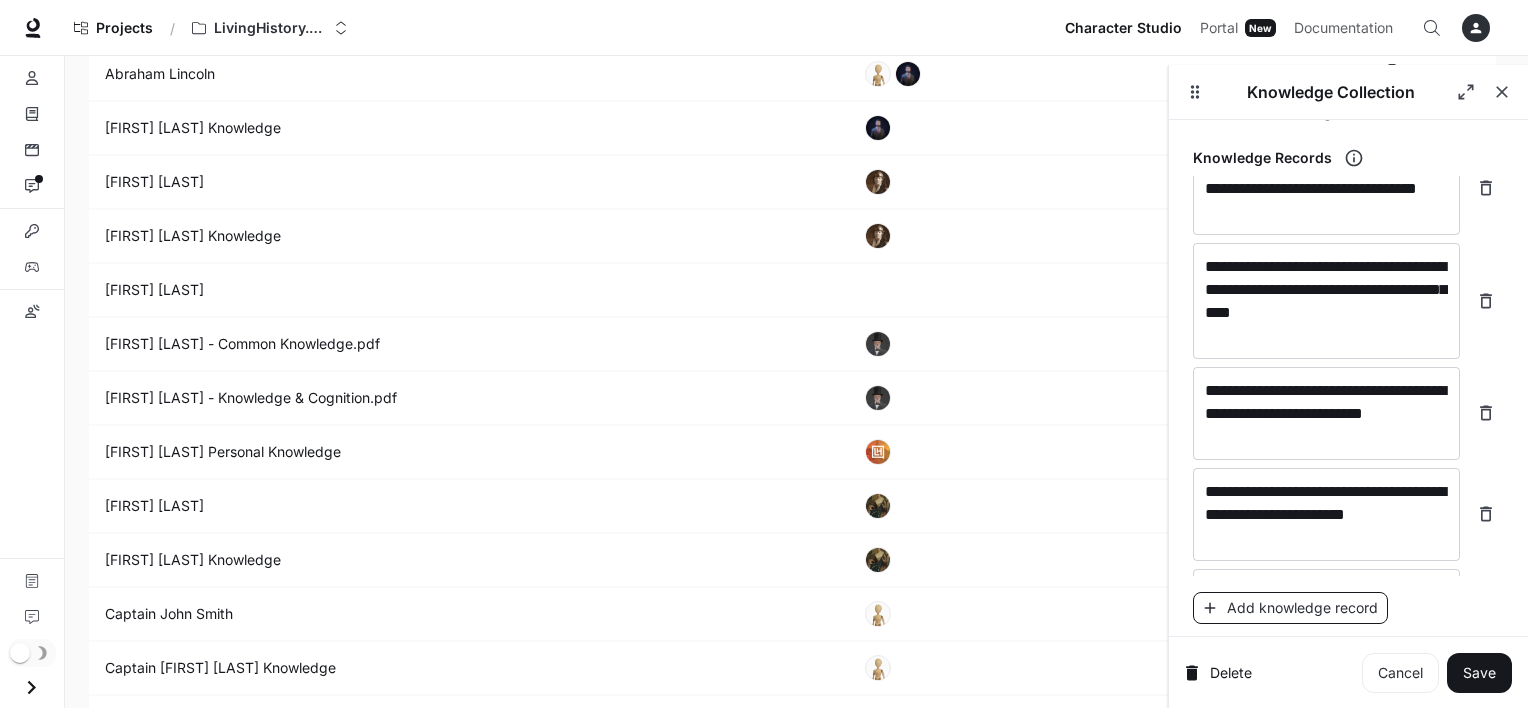scroll, scrollTop: 10443, scrollLeft: 0, axis: vertical 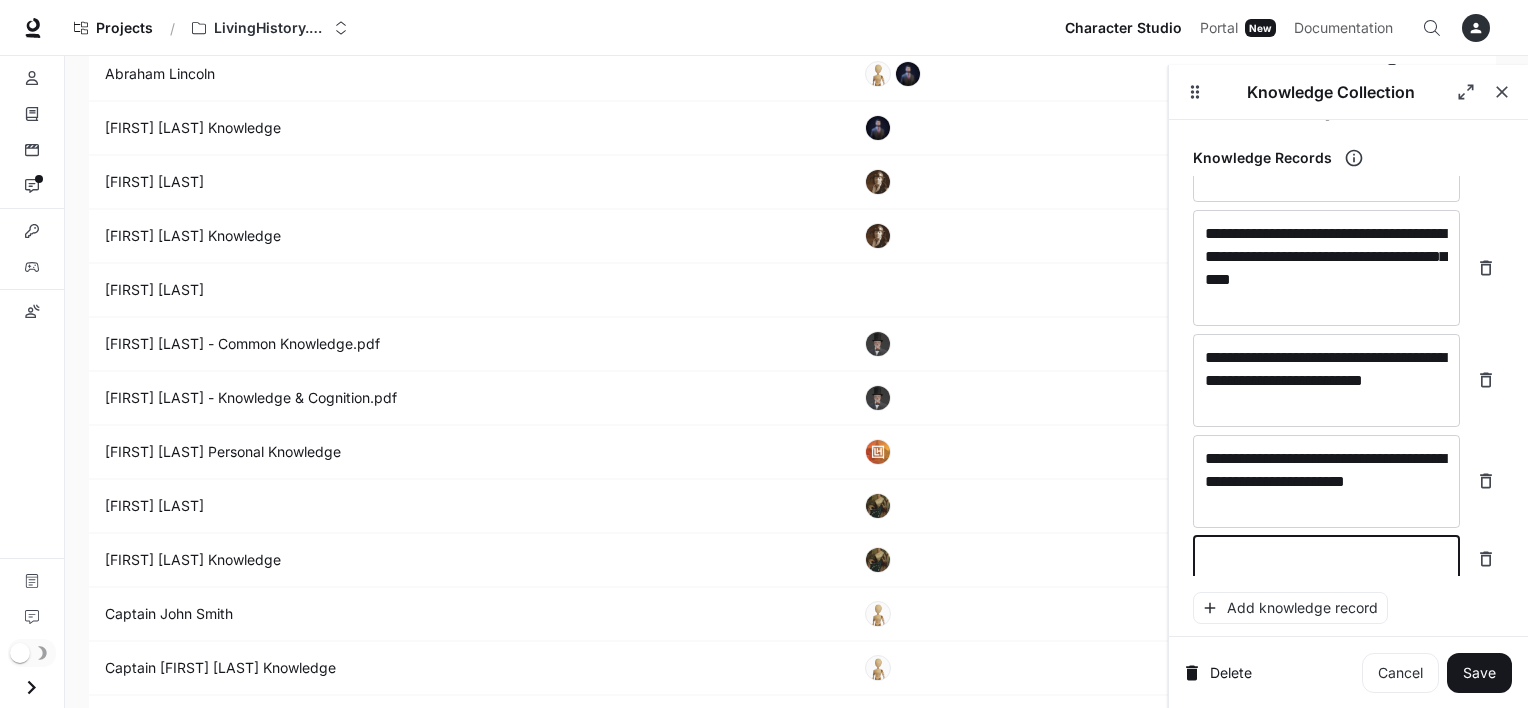 click at bounding box center [1326, 559] 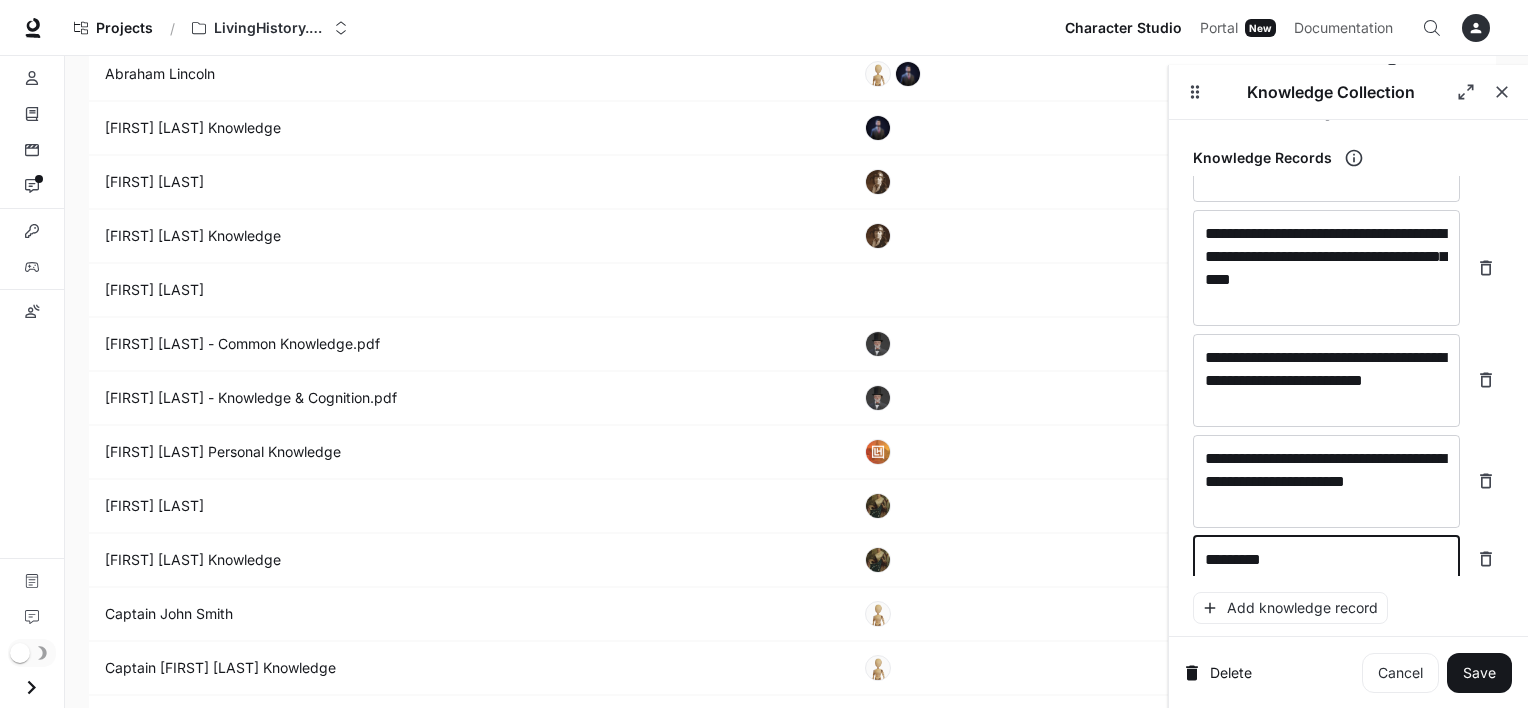 type on "********" 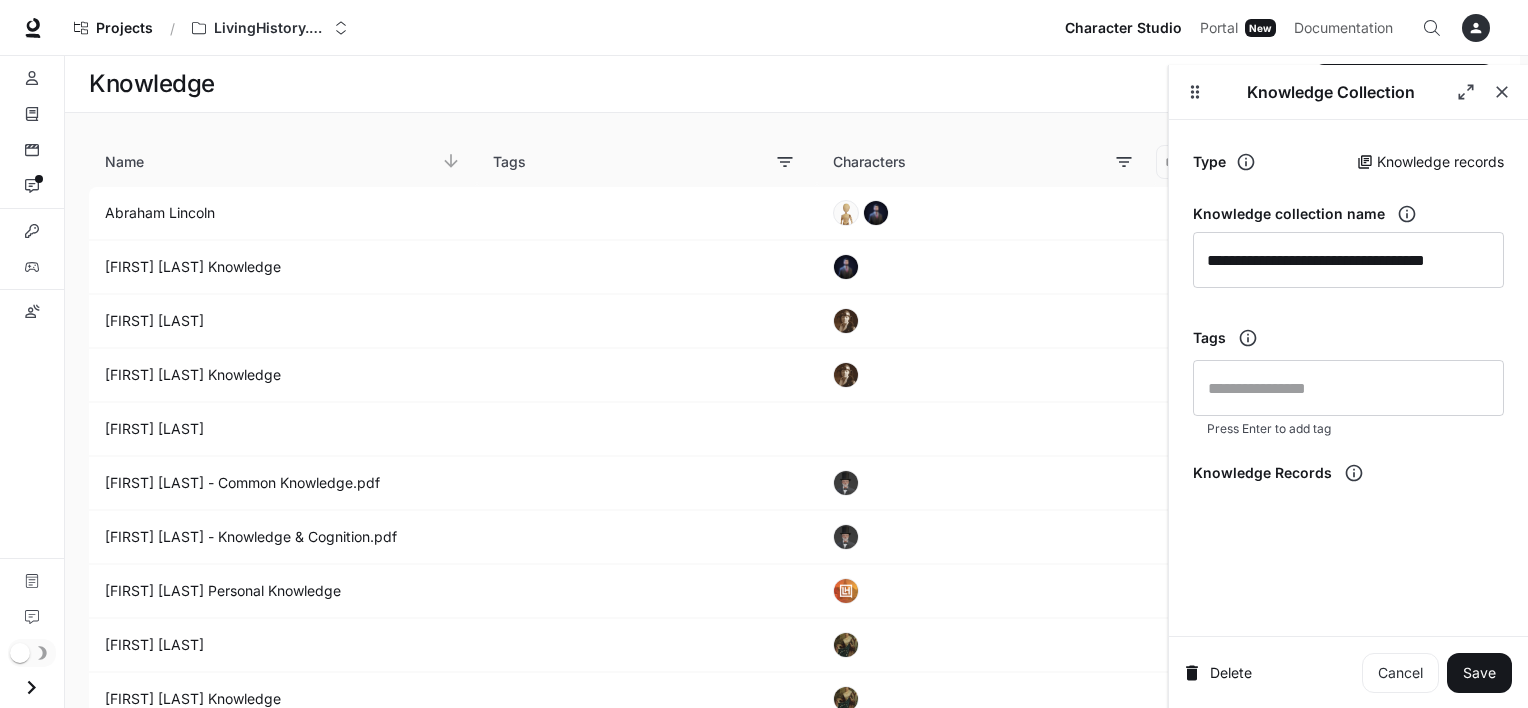 scroll, scrollTop: 139, scrollLeft: 0, axis: vertical 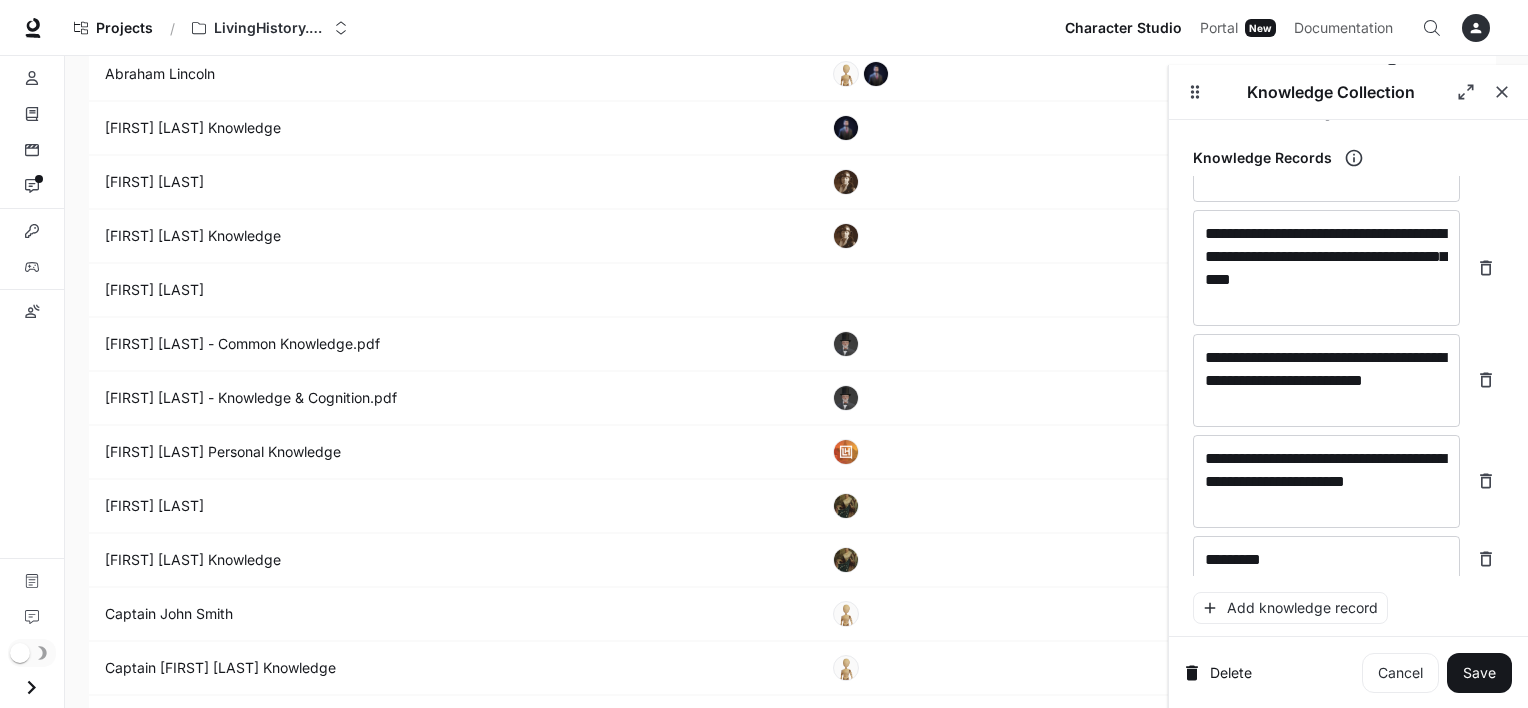 click on "**********" at bounding box center [1348, -4842] 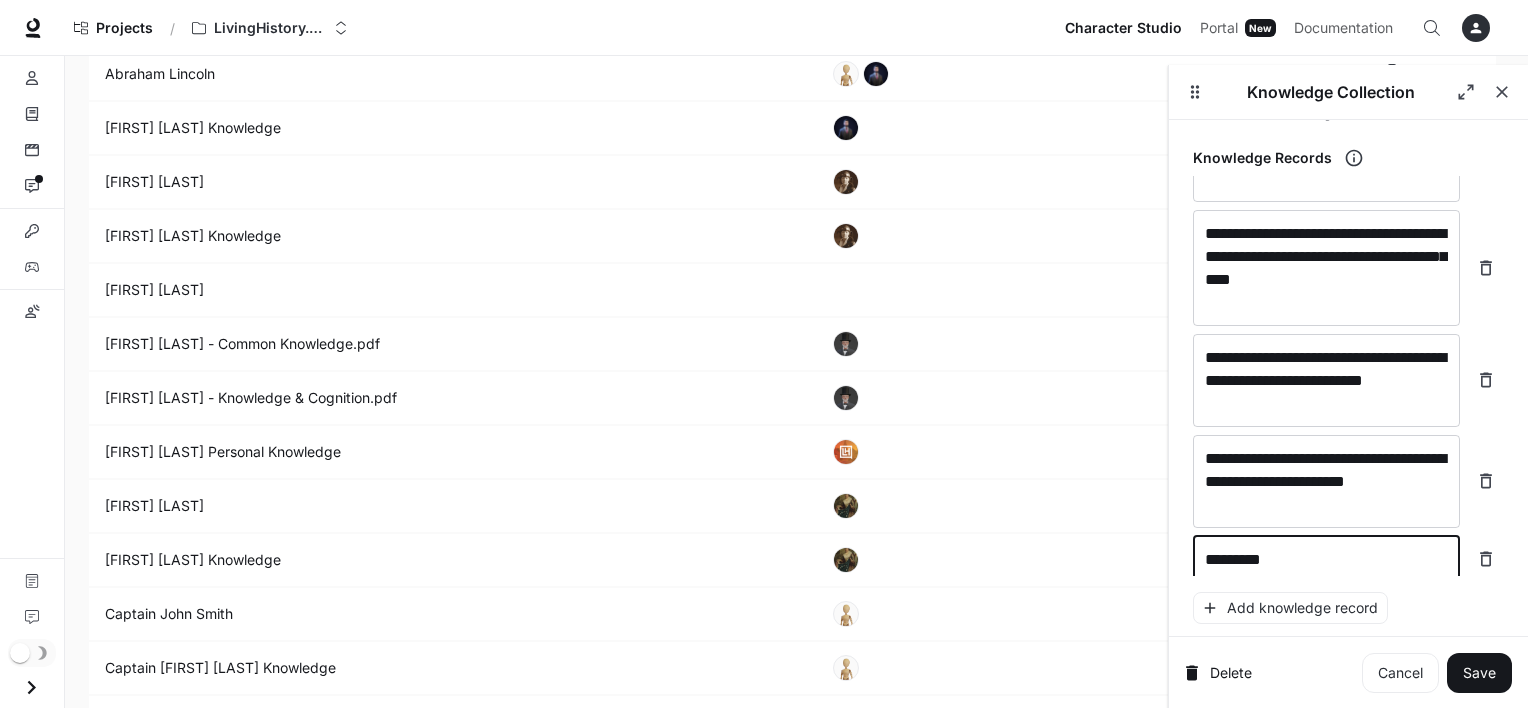 click on "********" at bounding box center [1326, 559] 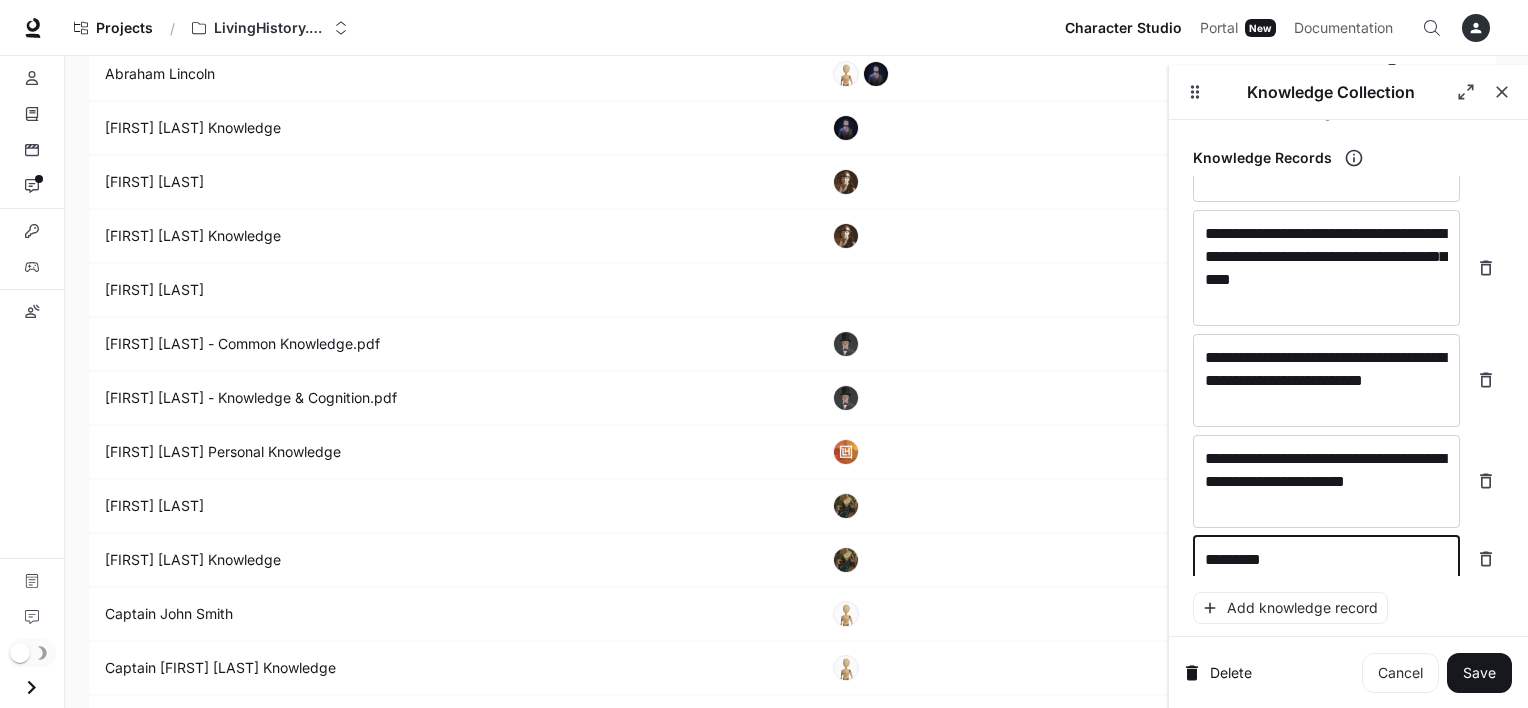 scroll, scrollTop: 10455, scrollLeft: 0, axis: vertical 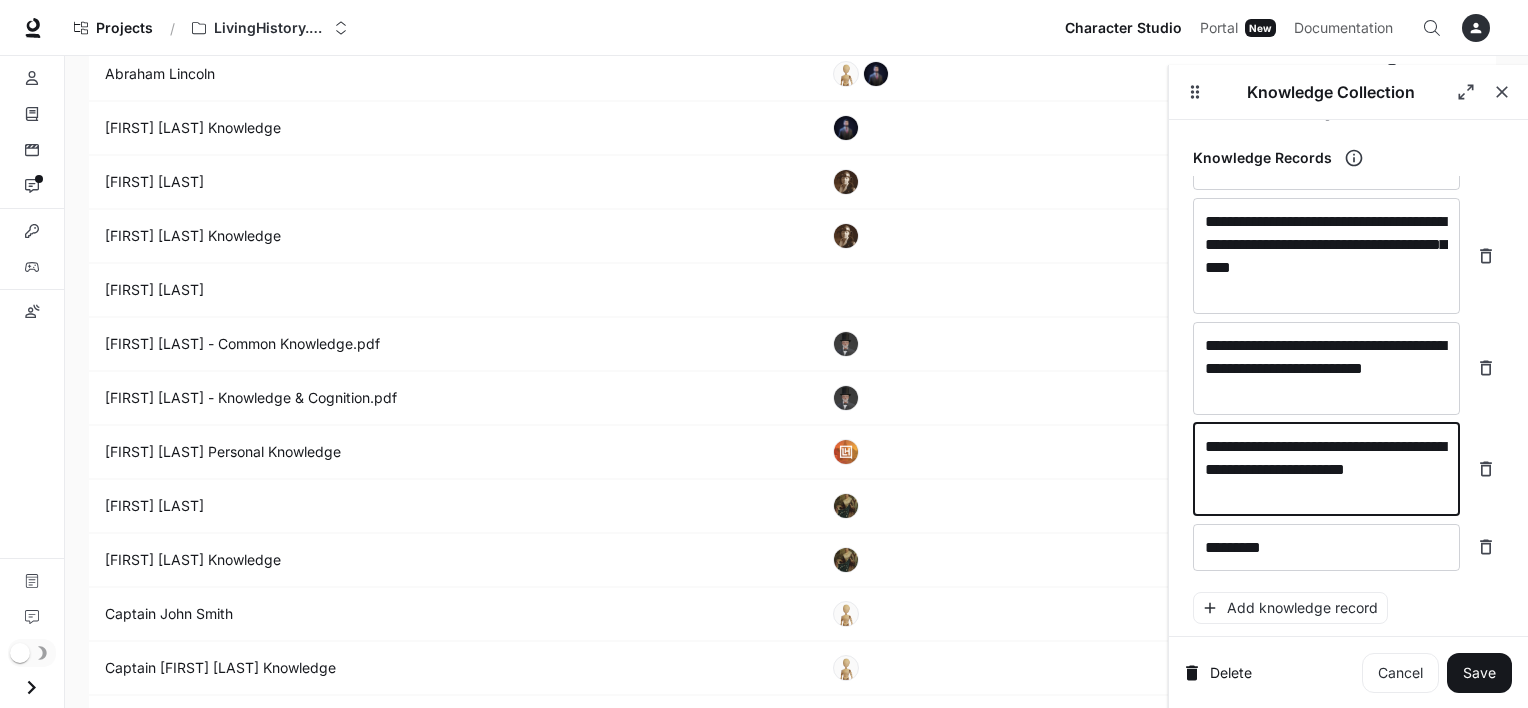 click on "**********" at bounding box center (1326, 469) 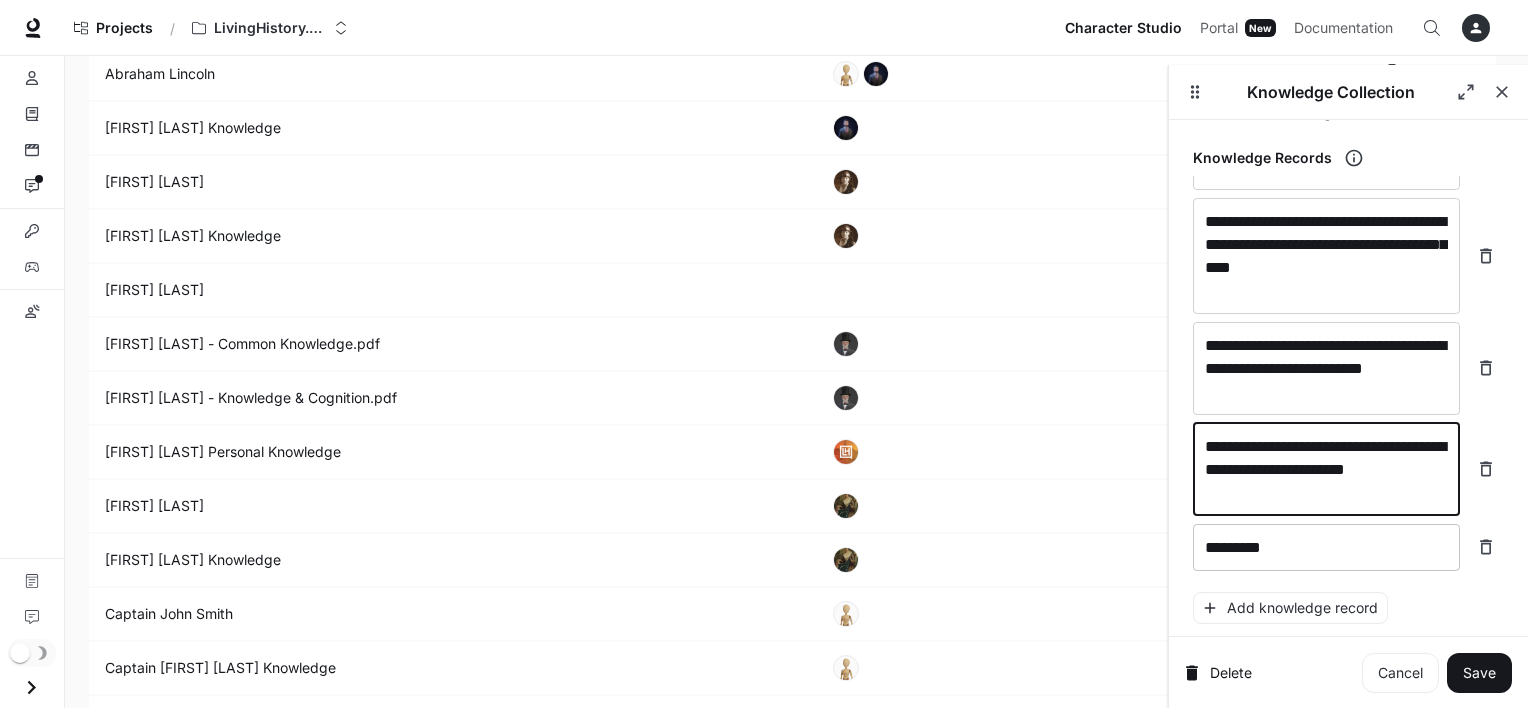 click on "********" at bounding box center (1326, 547) 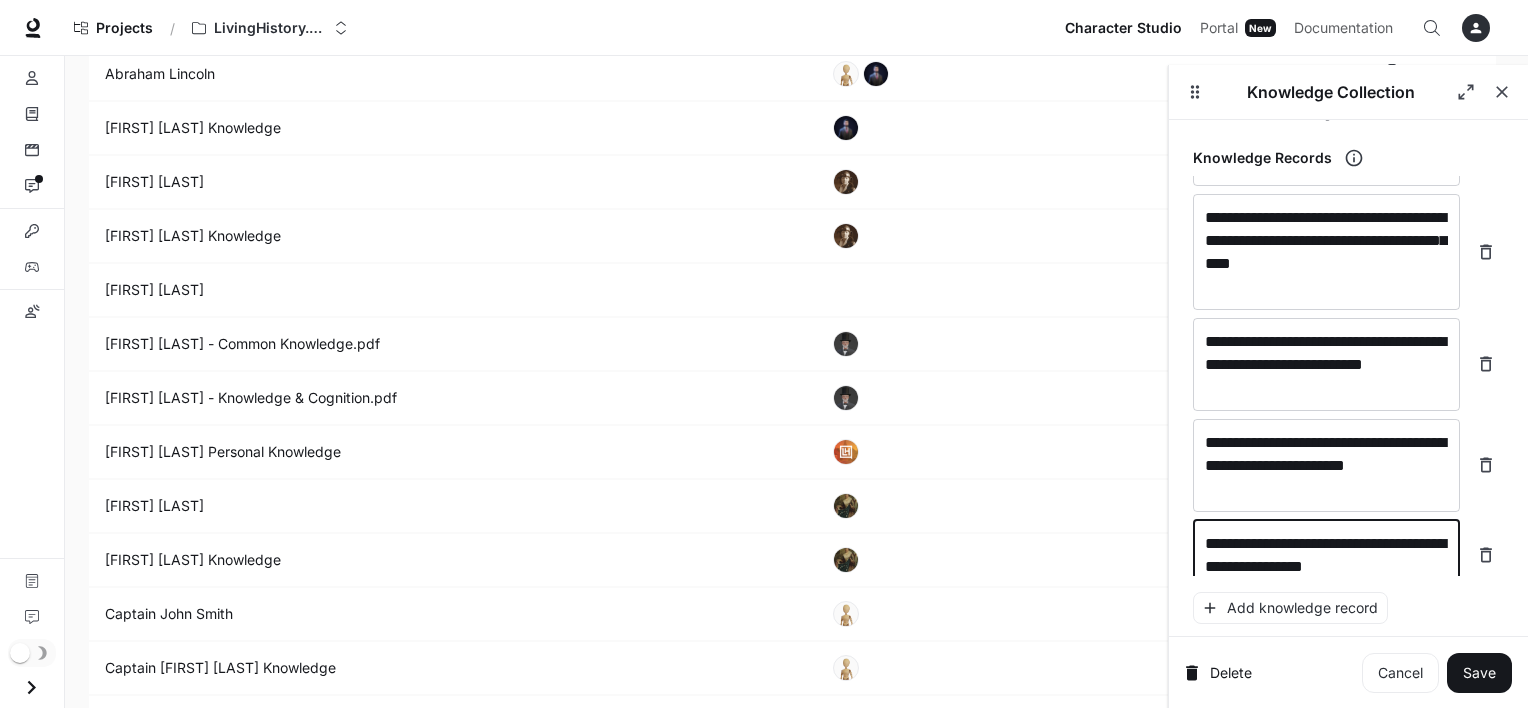 scroll, scrollTop: 10481, scrollLeft: 0, axis: vertical 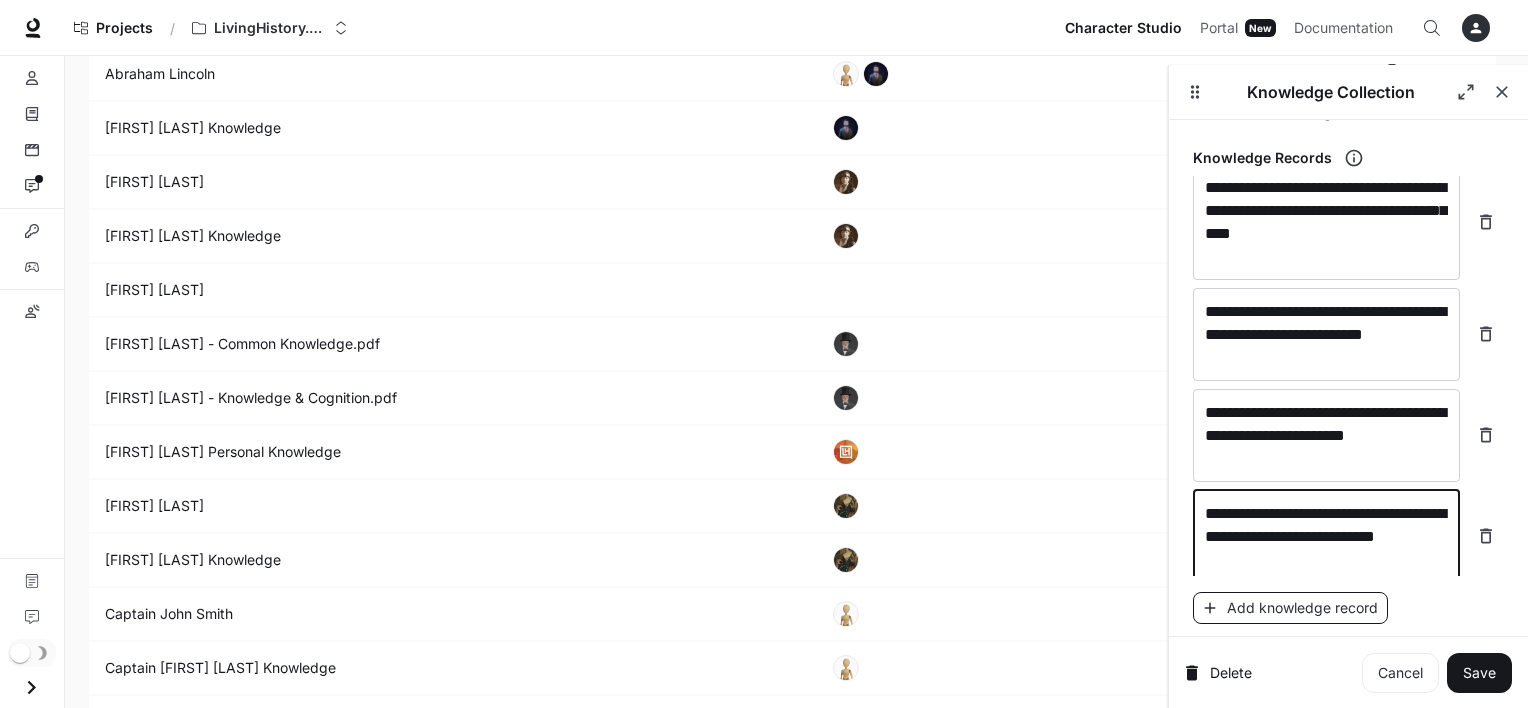 type on "**********" 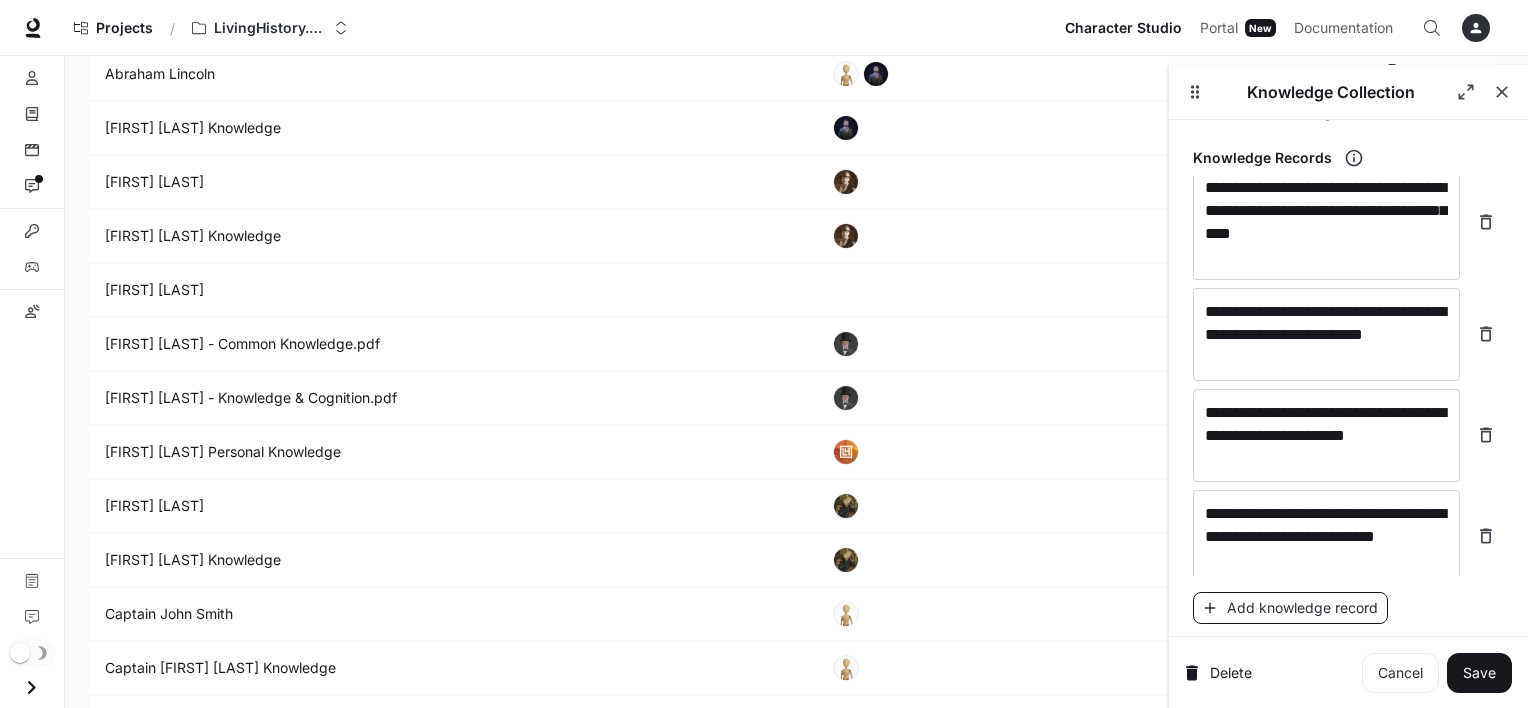 scroll, scrollTop: 10559, scrollLeft: 0, axis: vertical 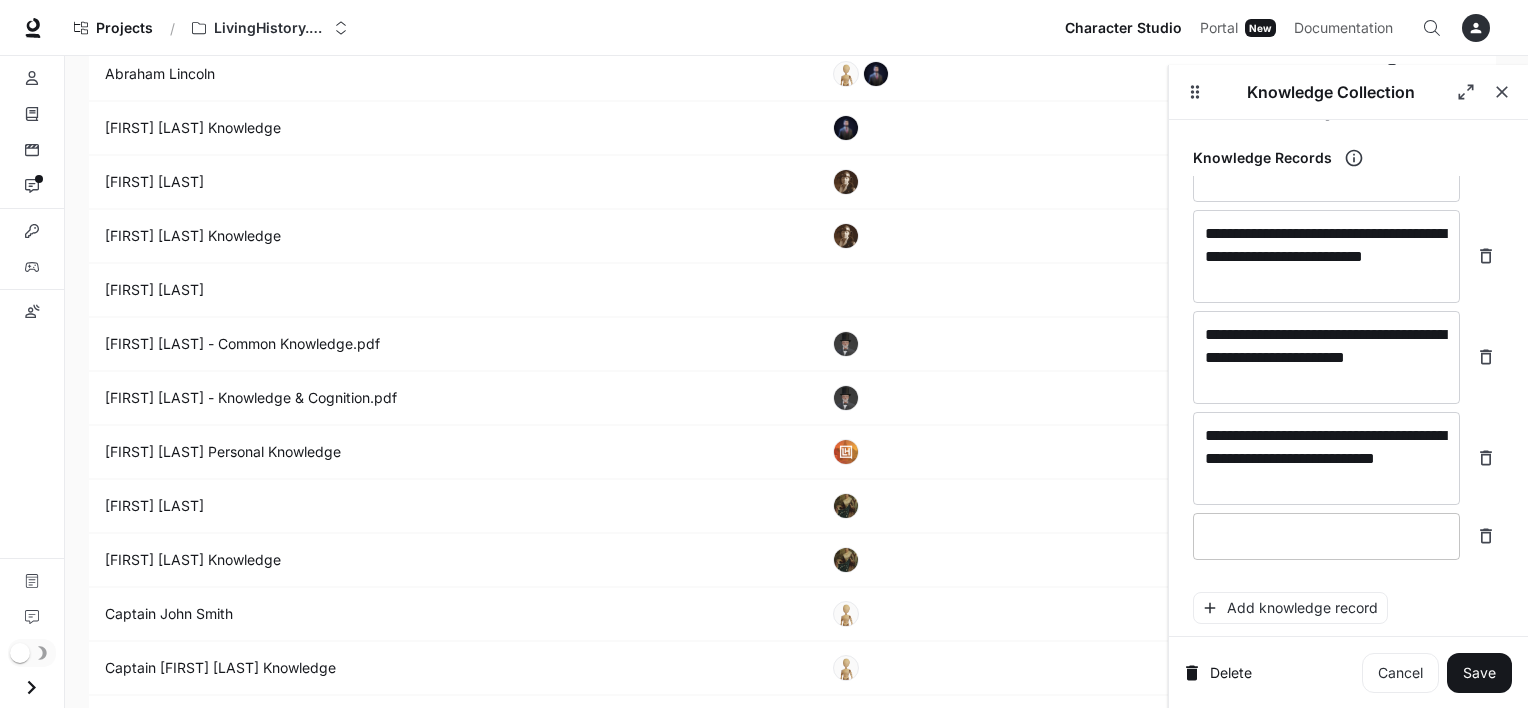 click at bounding box center (1326, 536) 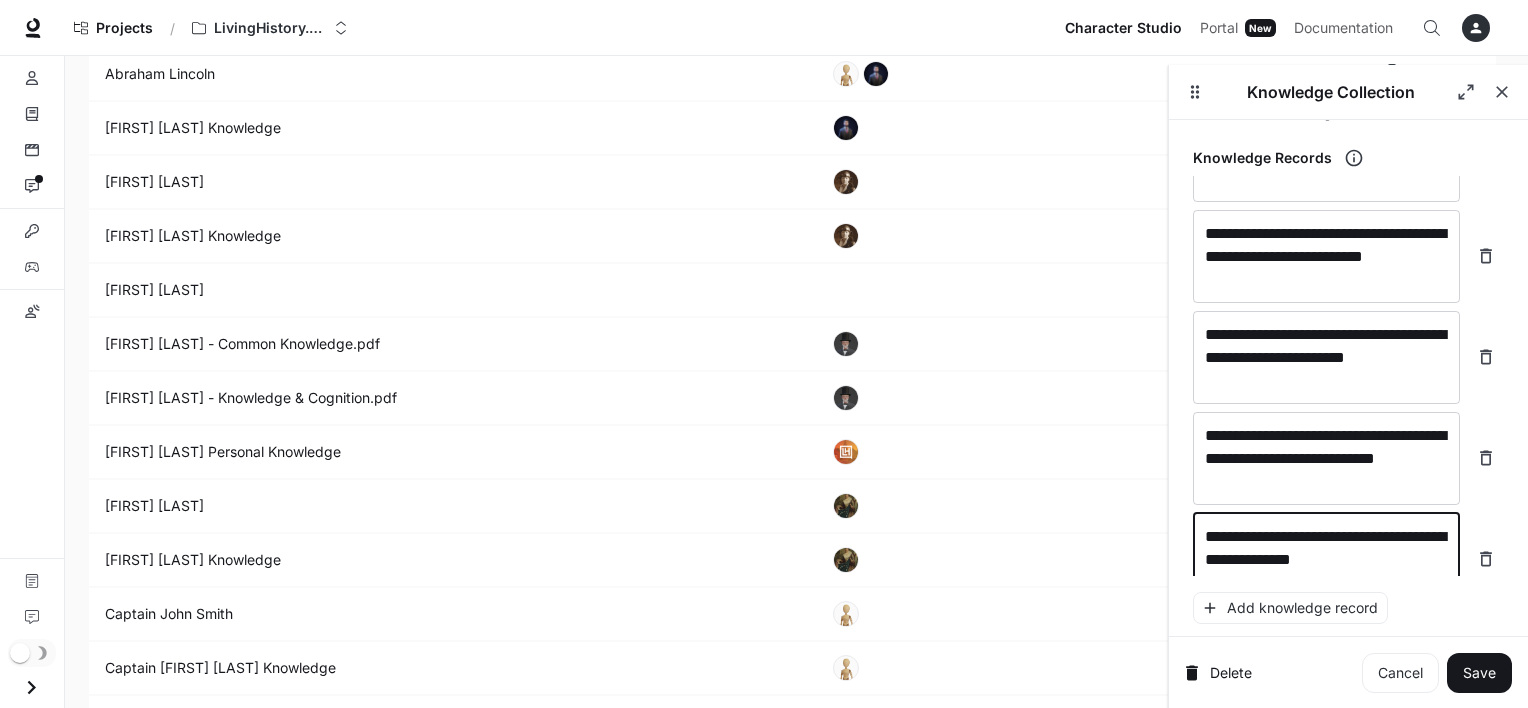 scroll, scrollTop: 10575, scrollLeft: 0, axis: vertical 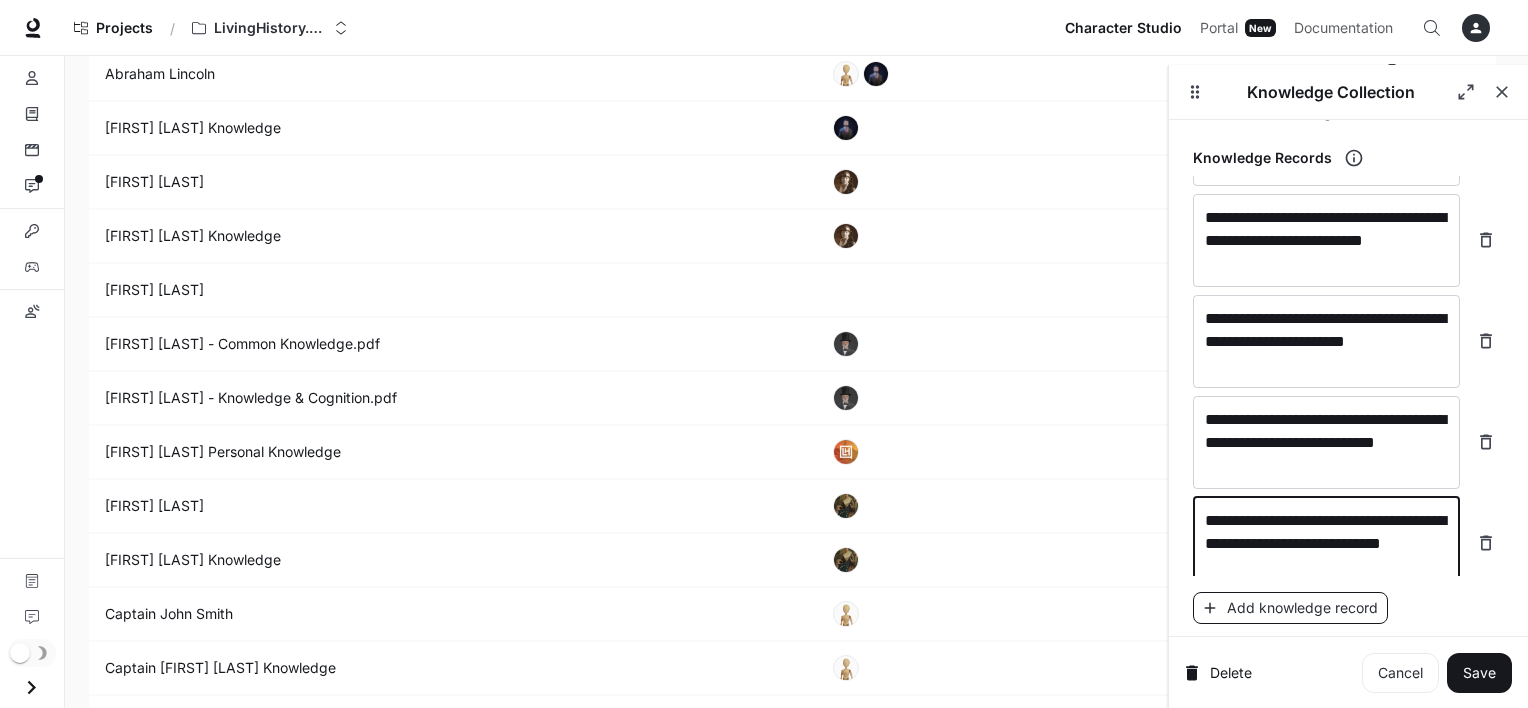 type on "**********" 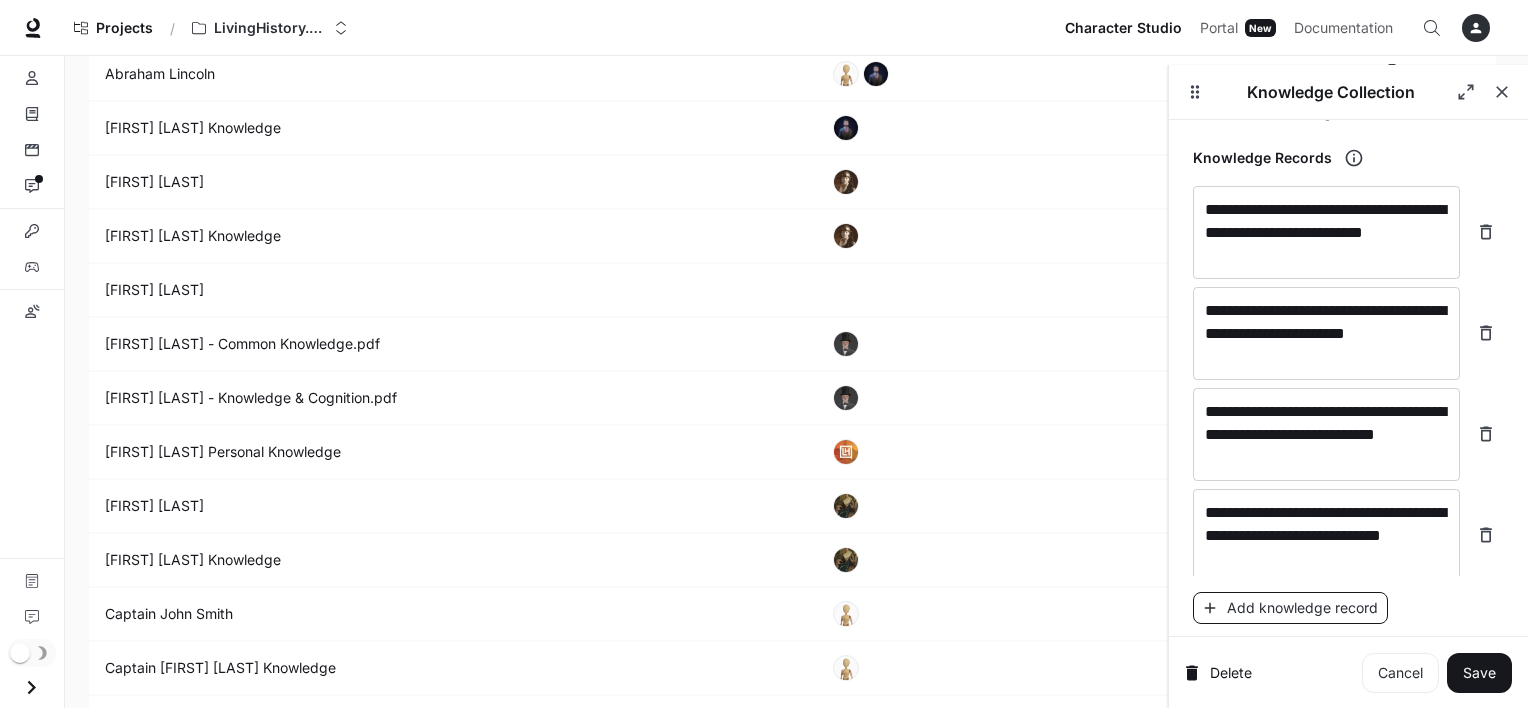 scroll, scrollTop: 10652, scrollLeft: 0, axis: vertical 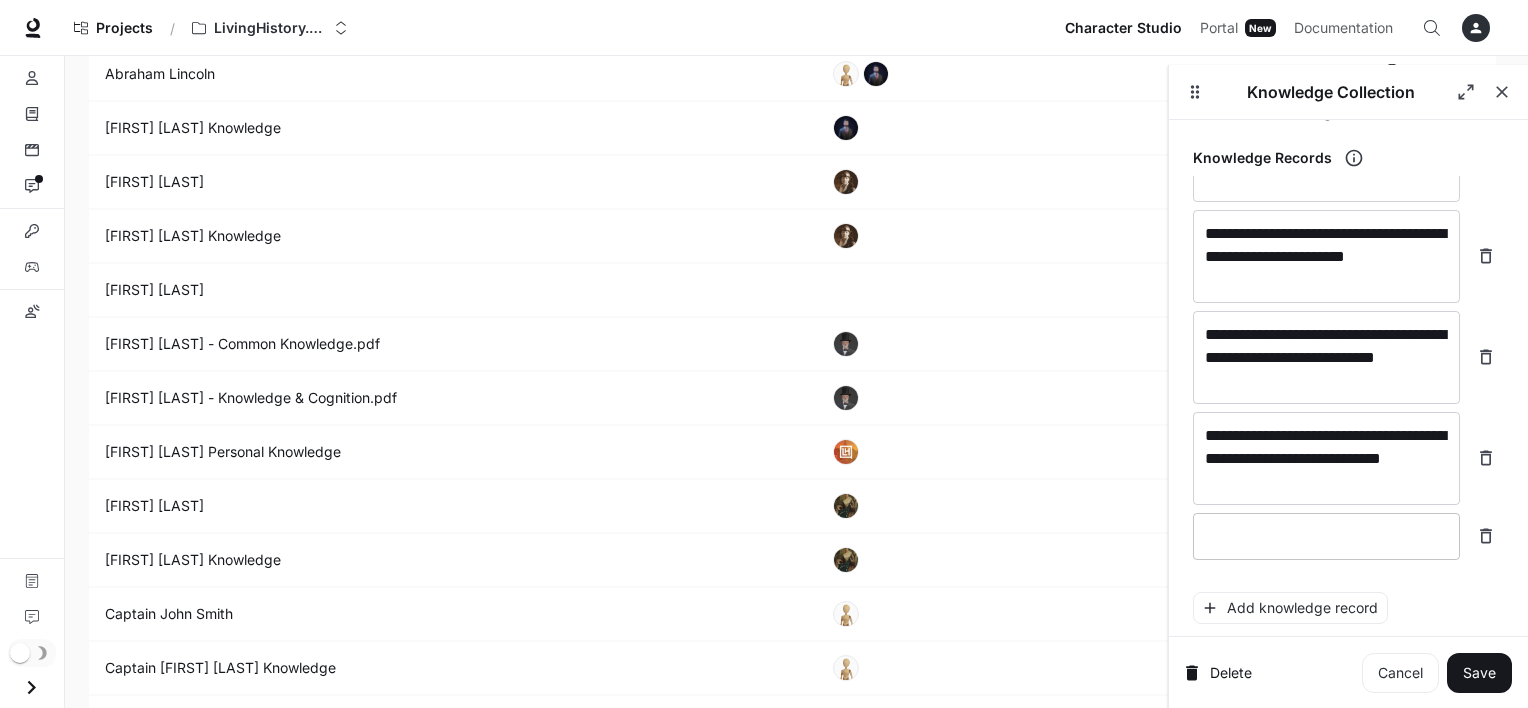 click at bounding box center [1326, 536] 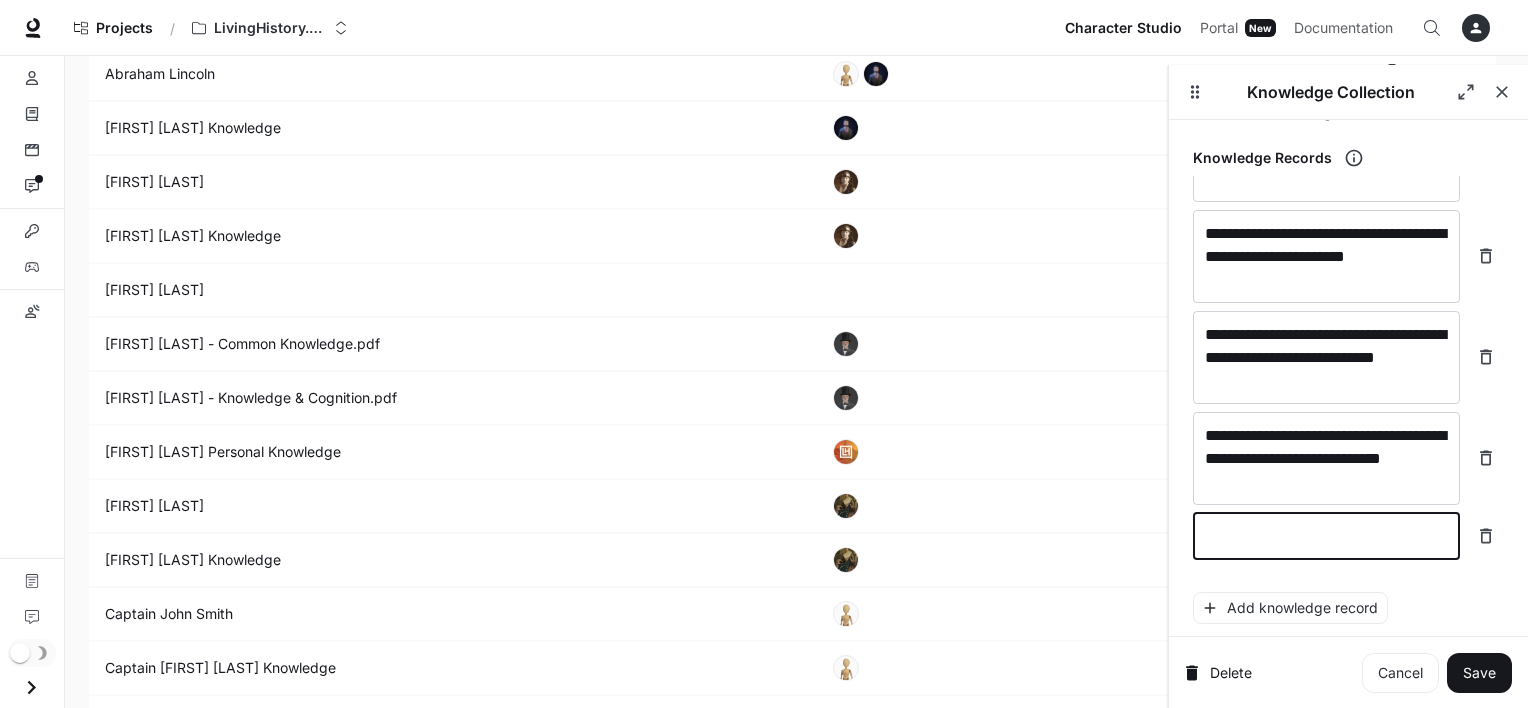 type on "*" 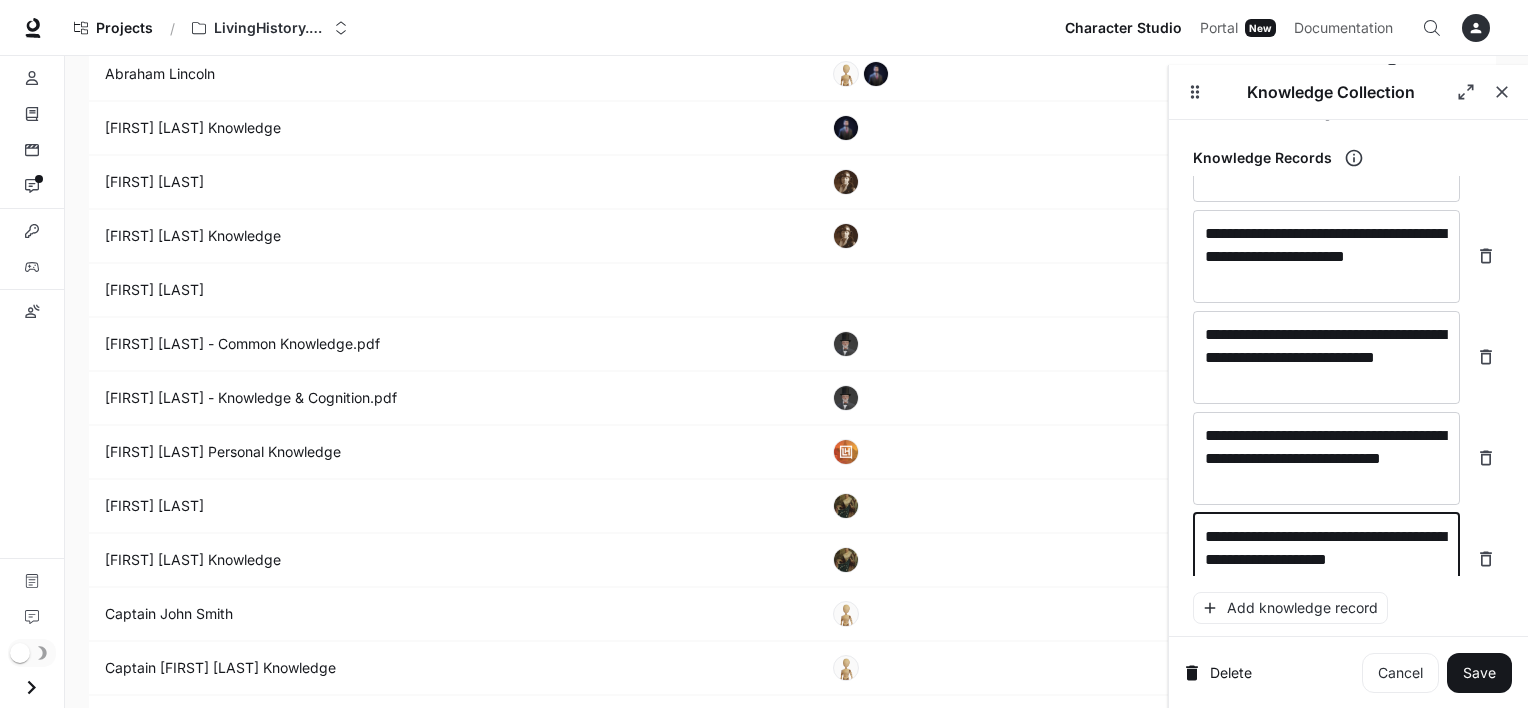scroll, scrollTop: 10668, scrollLeft: 0, axis: vertical 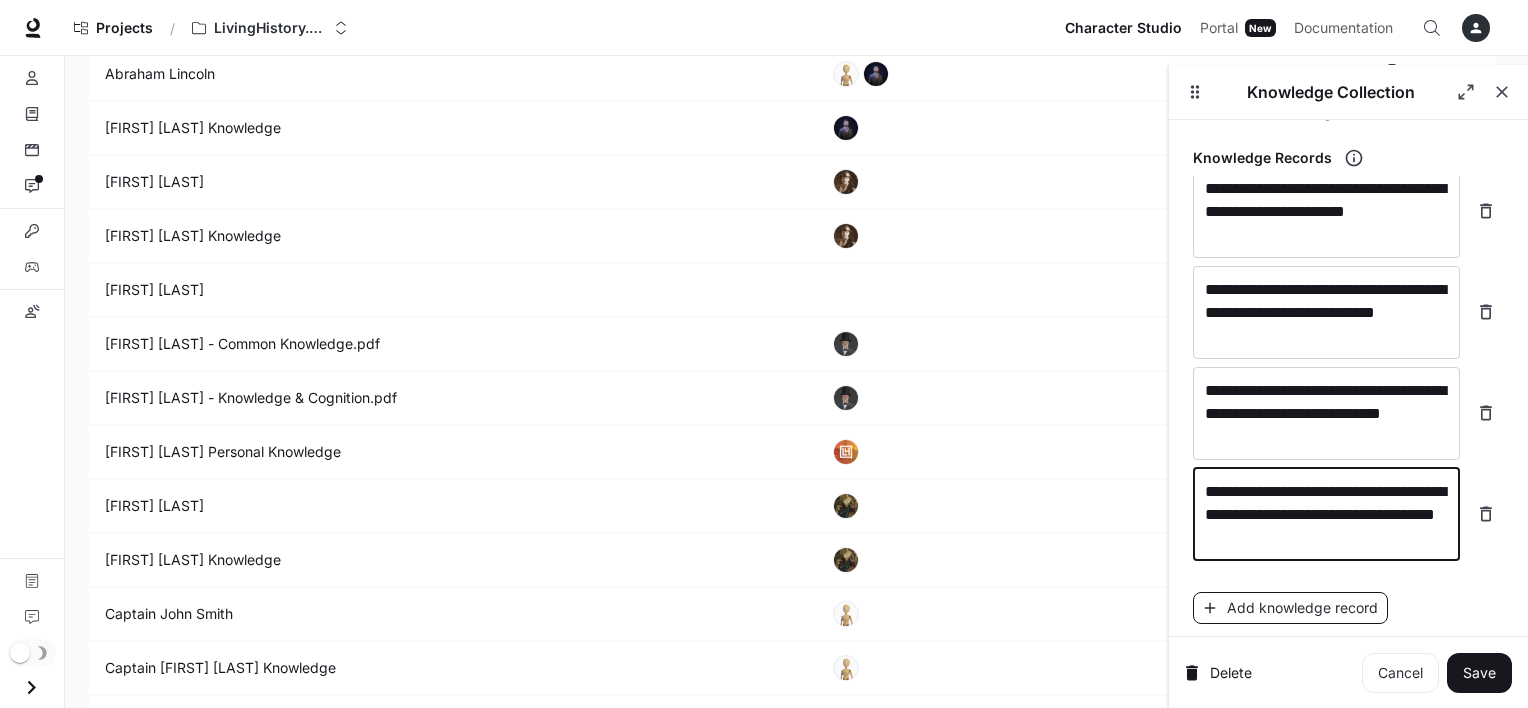 type on "**********" 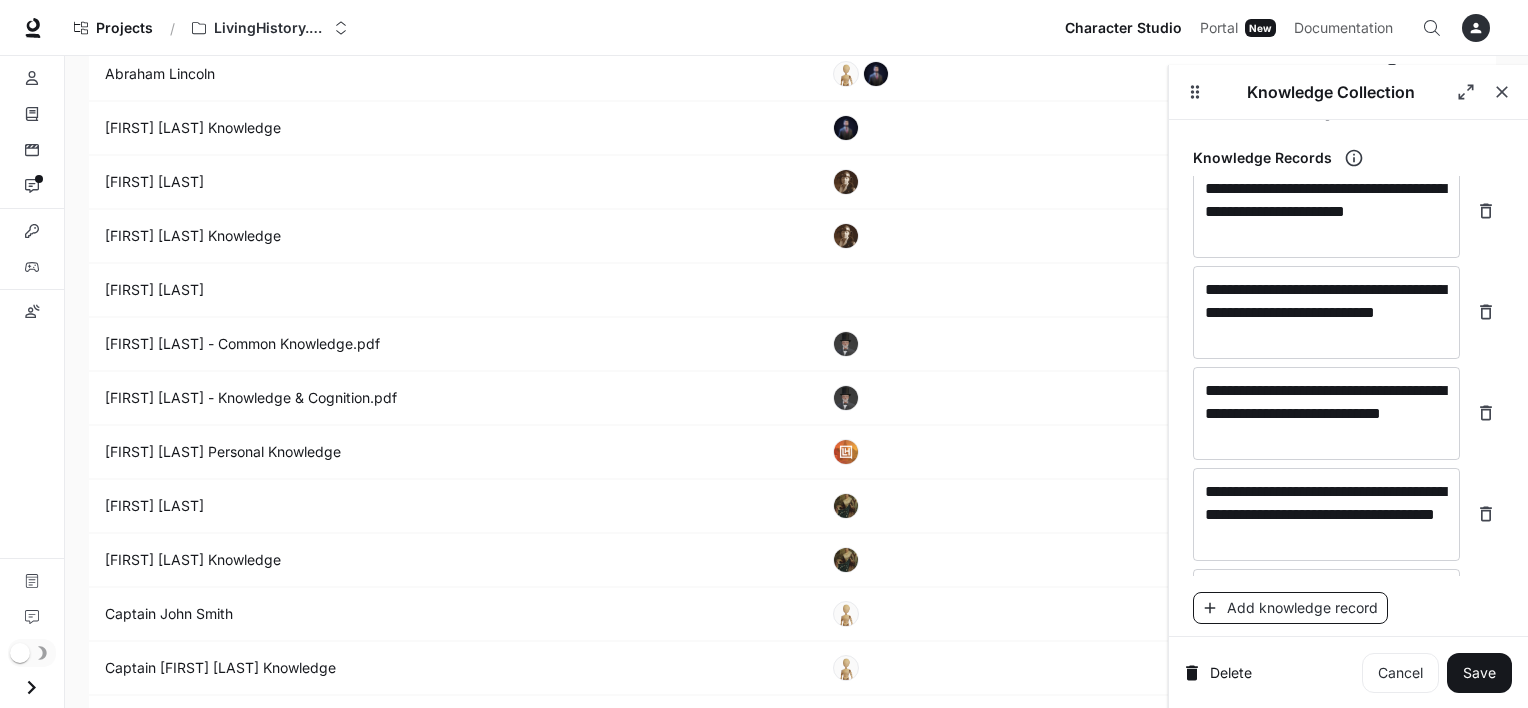 scroll, scrollTop: 10744, scrollLeft: 0, axis: vertical 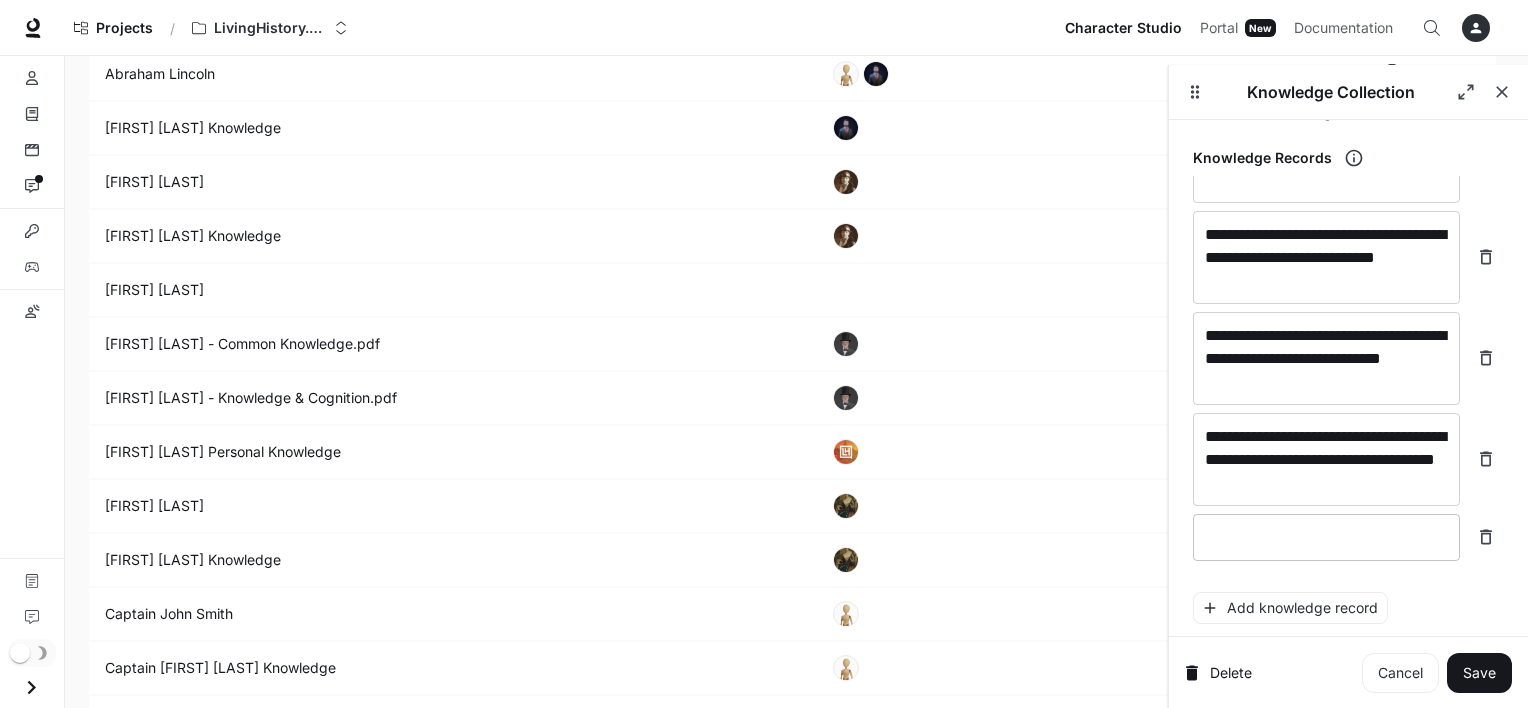 click on "* ​" at bounding box center (1326, 537) 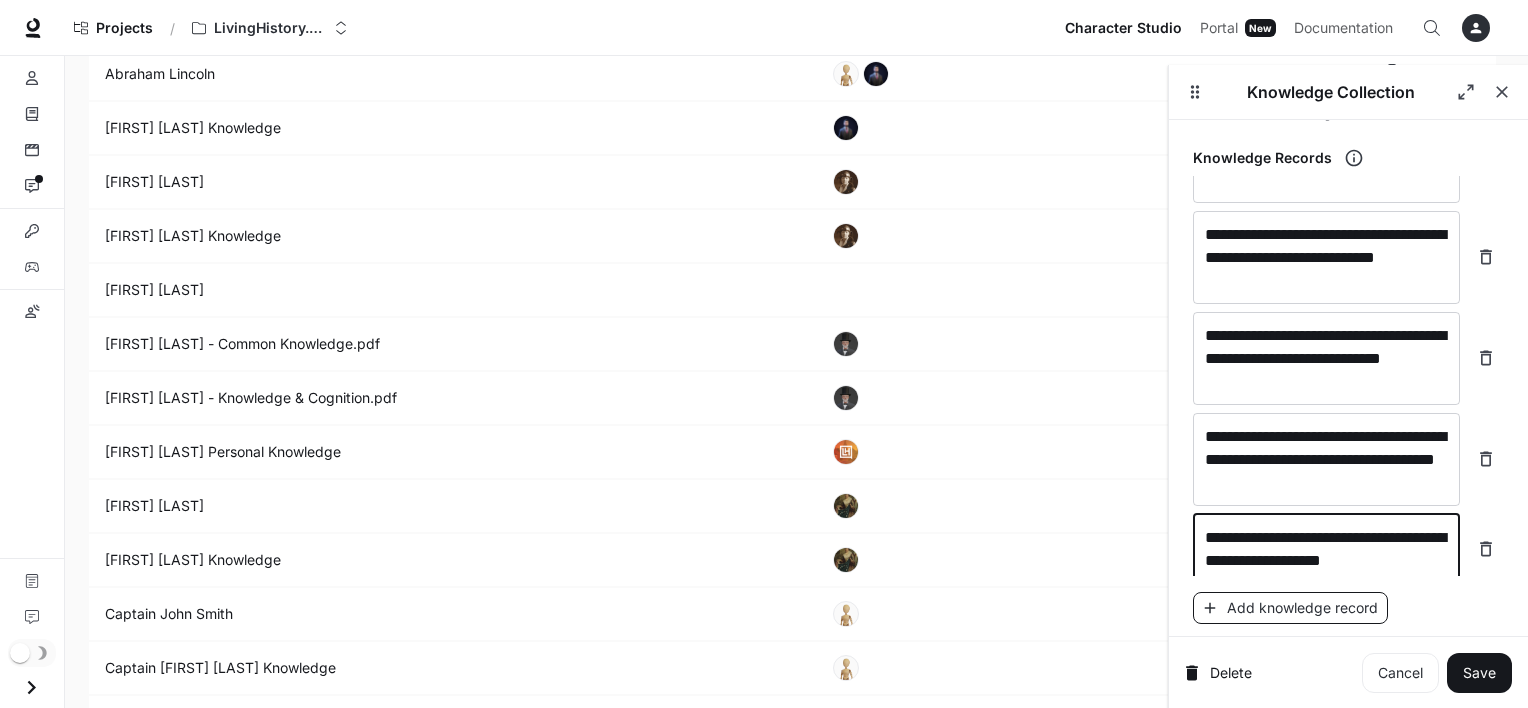 type on "**********" 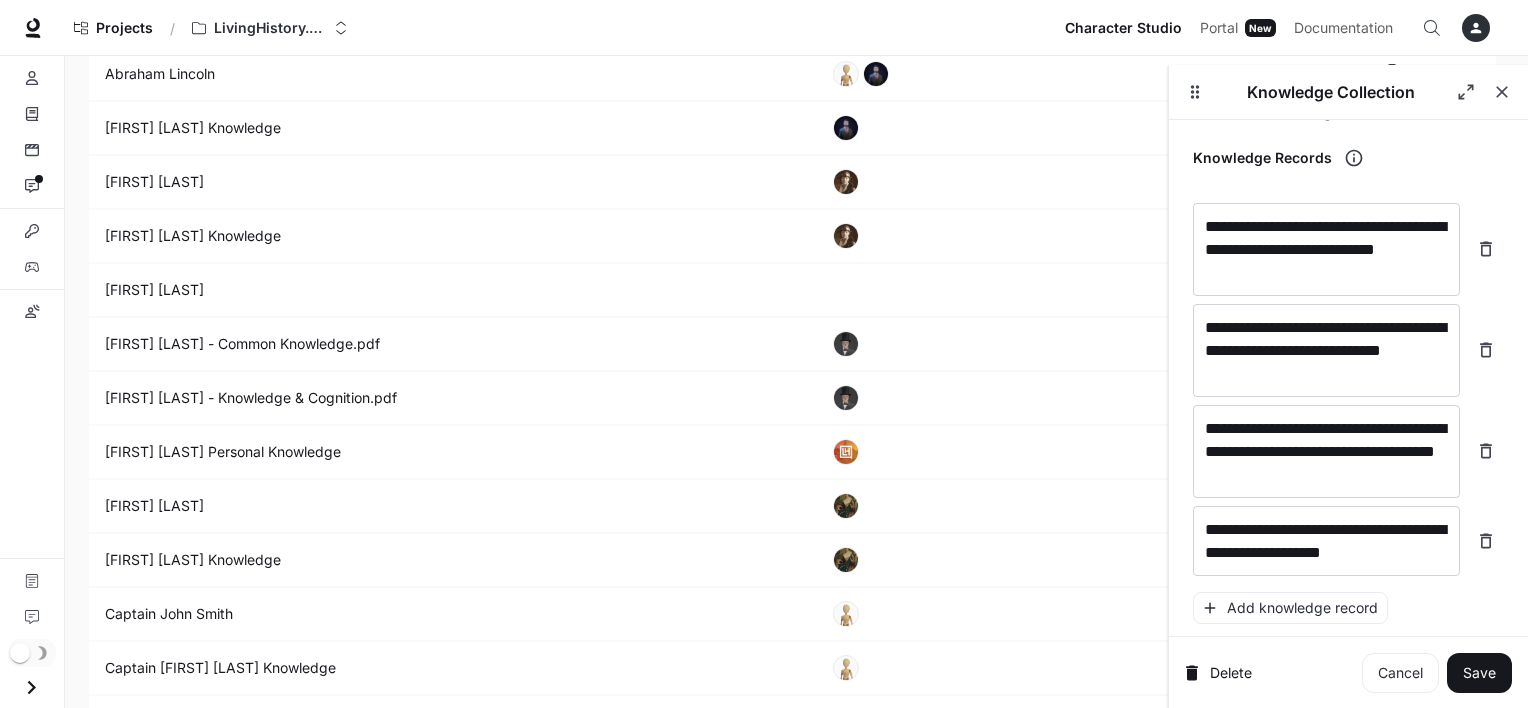 scroll, scrollTop: 10815, scrollLeft: 0, axis: vertical 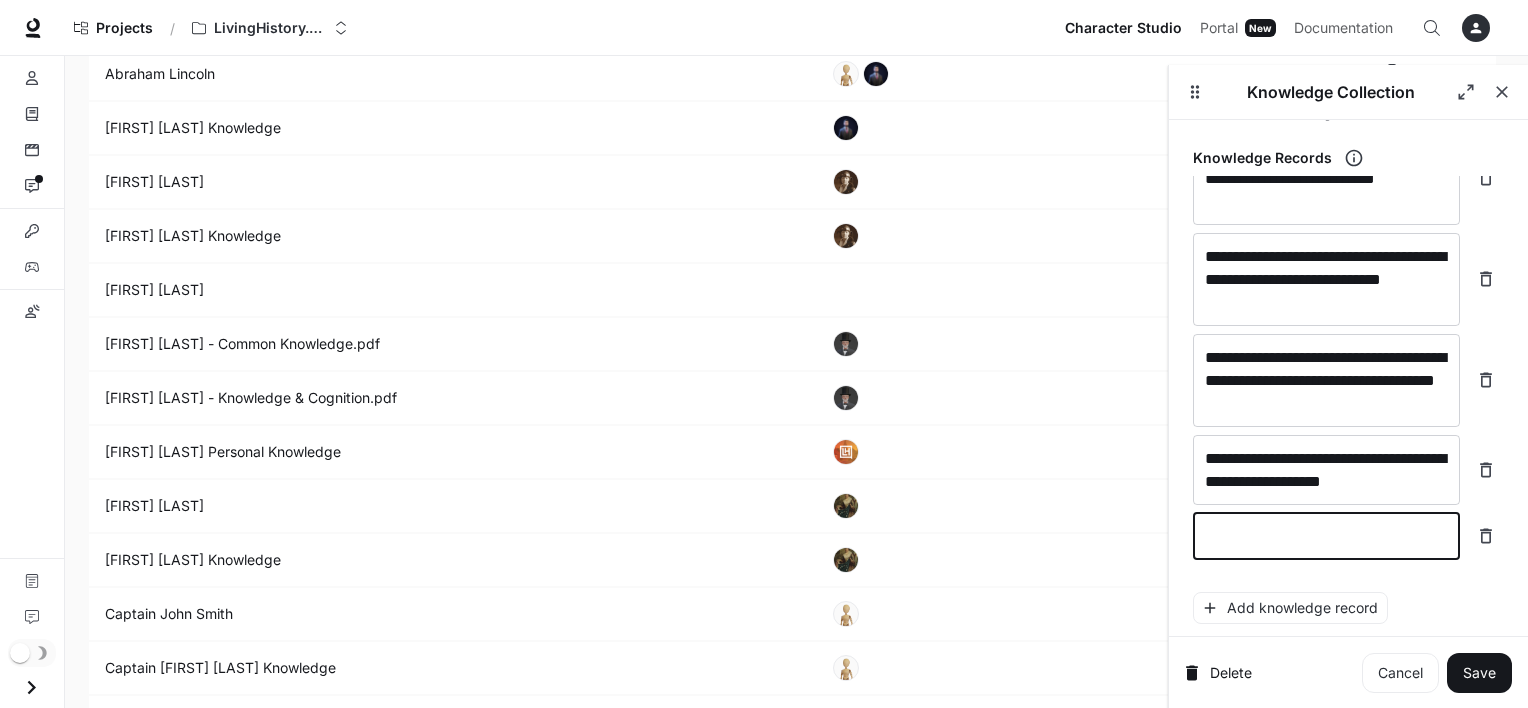 click at bounding box center (1326, 536) 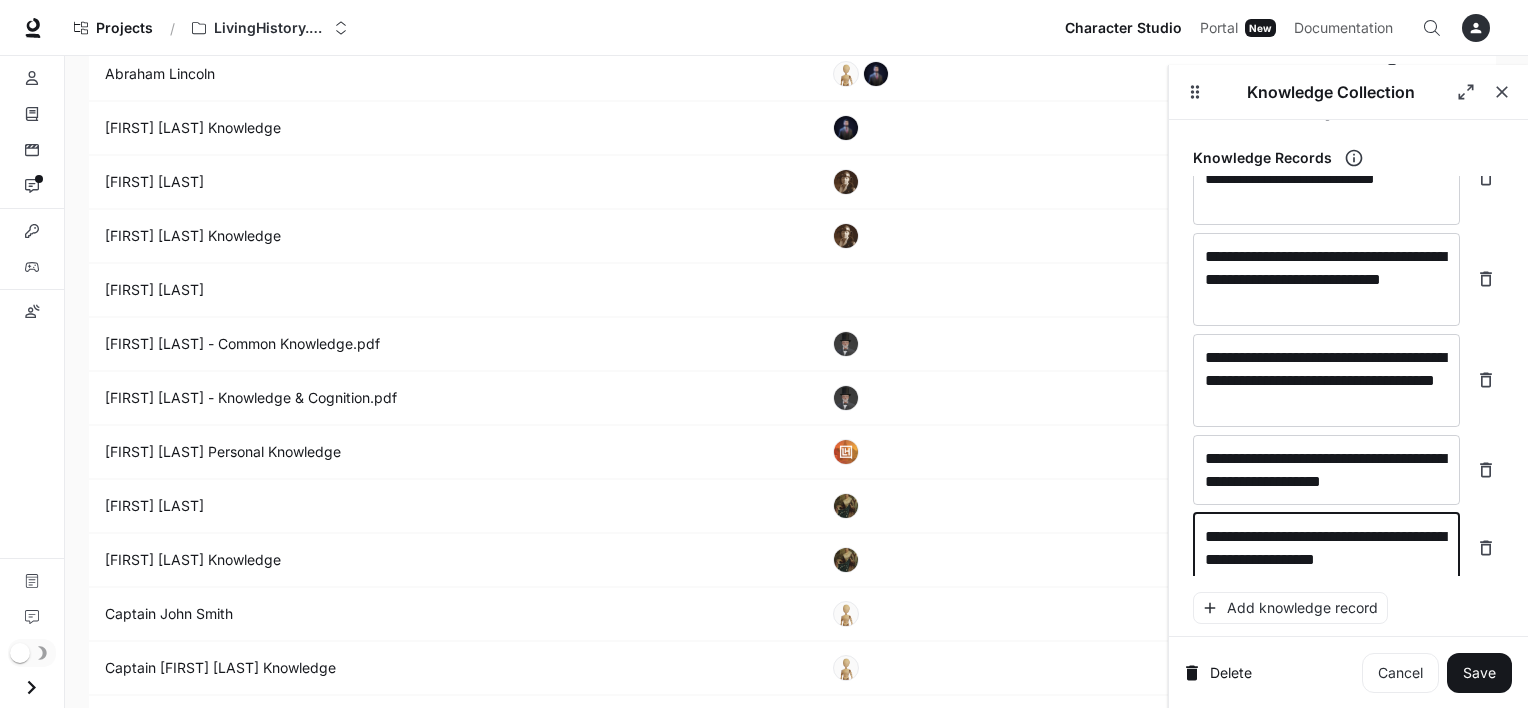 scroll, scrollTop: 10831, scrollLeft: 0, axis: vertical 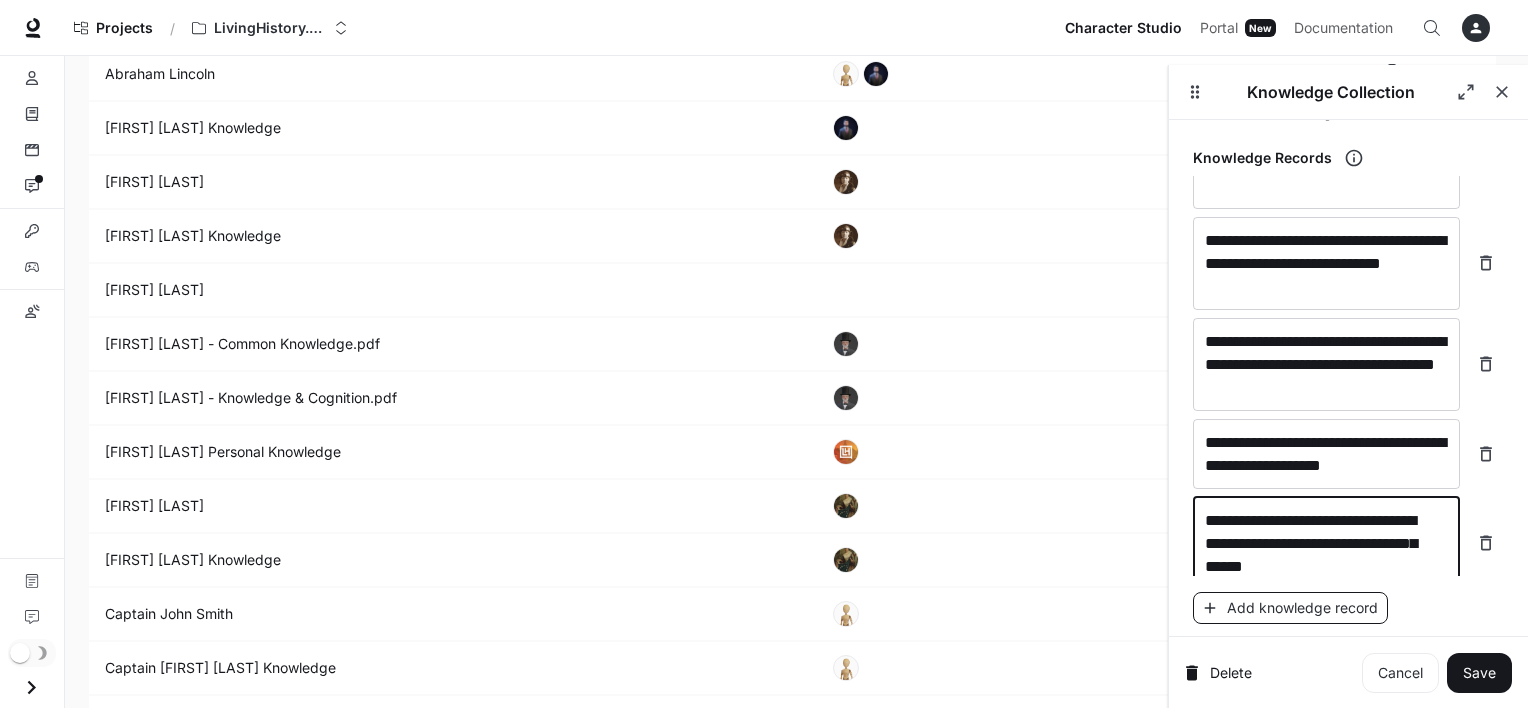 type on "**********" 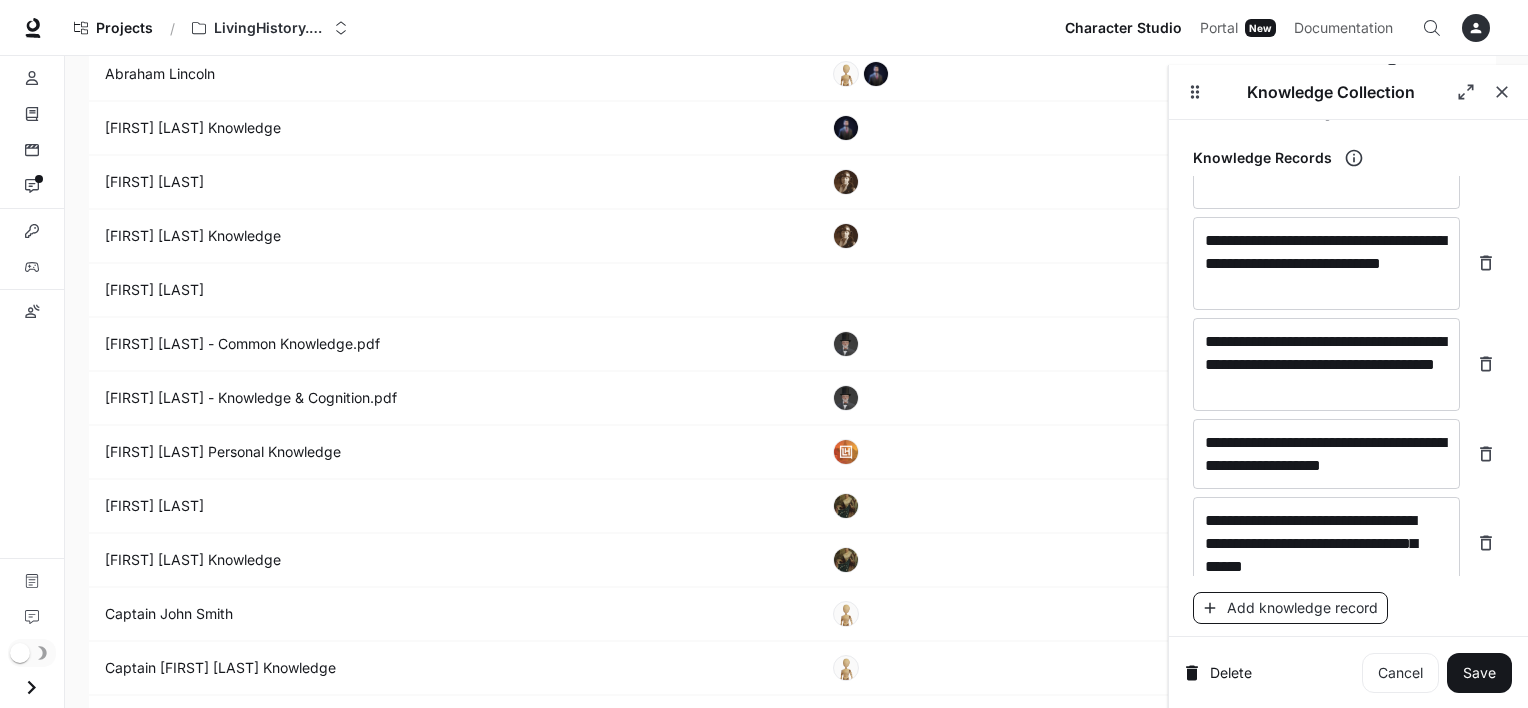 scroll, scrollTop: 10908, scrollLeft: 0, axis: vertical 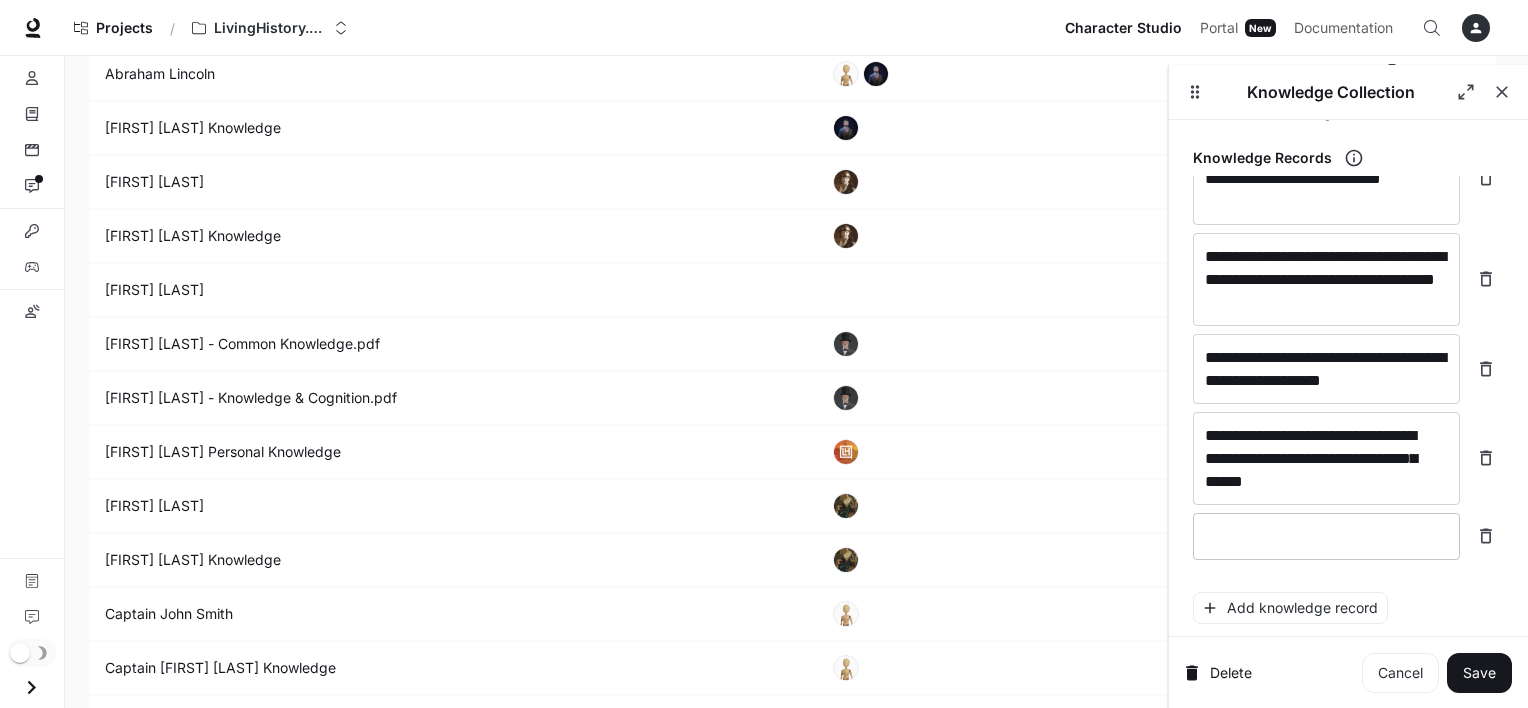 click on "* ​" at bounding box center [1326, 536] 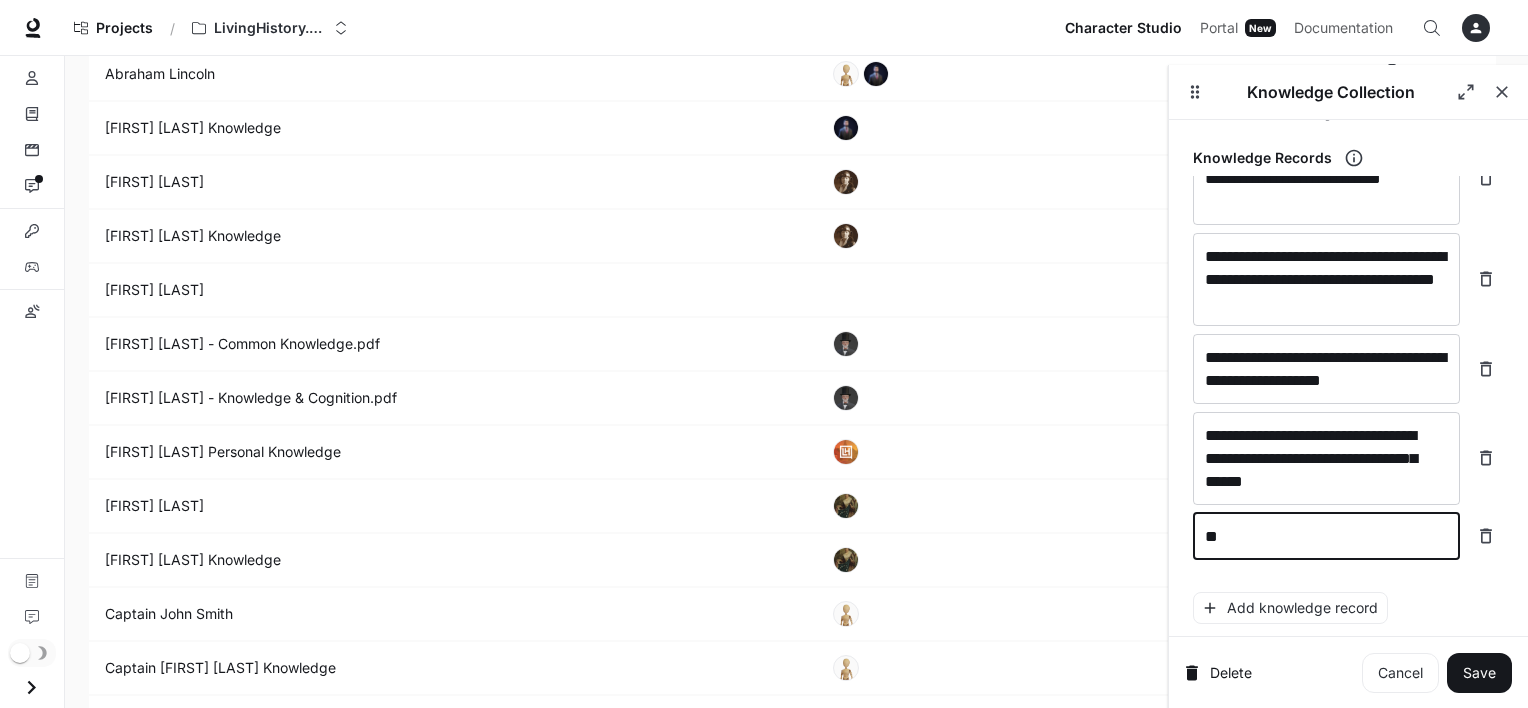 type on "*" 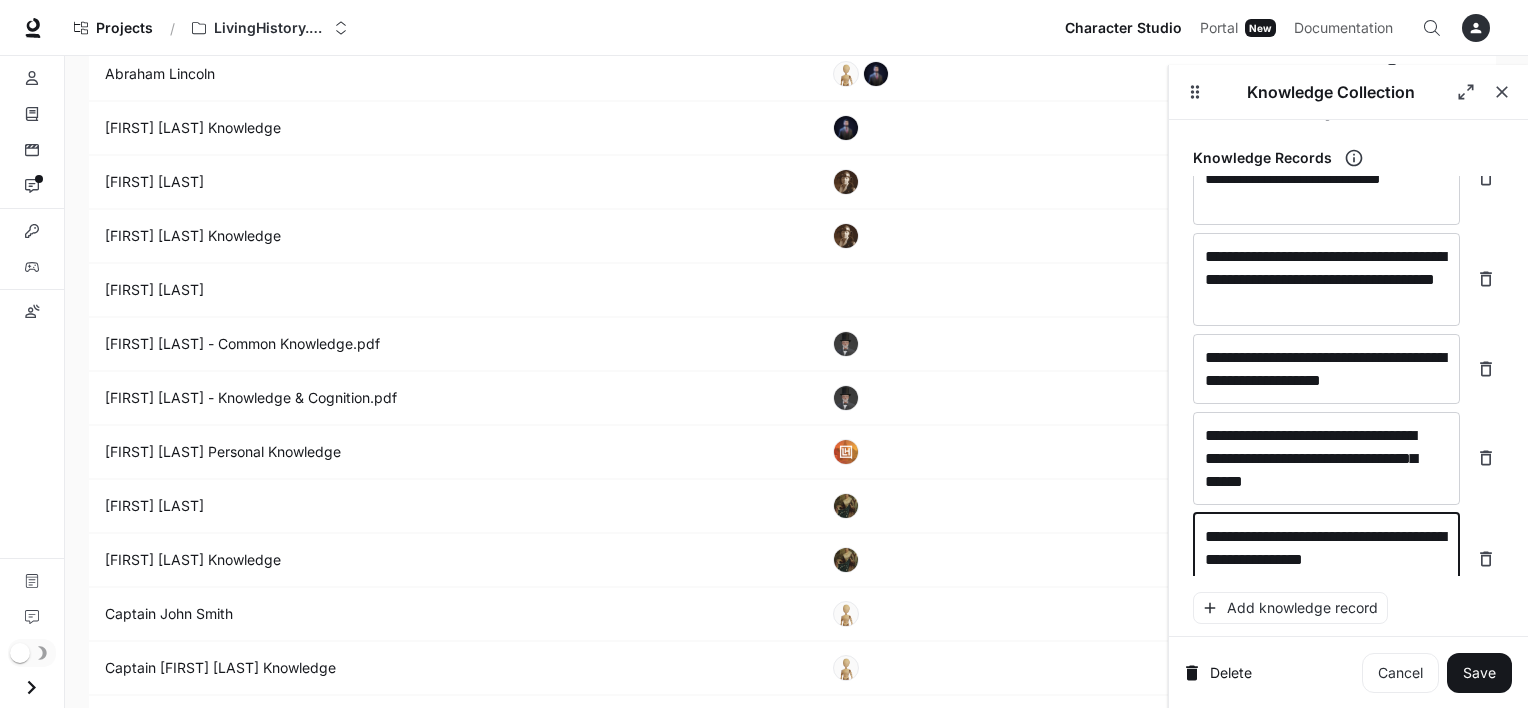 scroll, scrollTop: 10924, scrollLeft: 0, axis: vertical 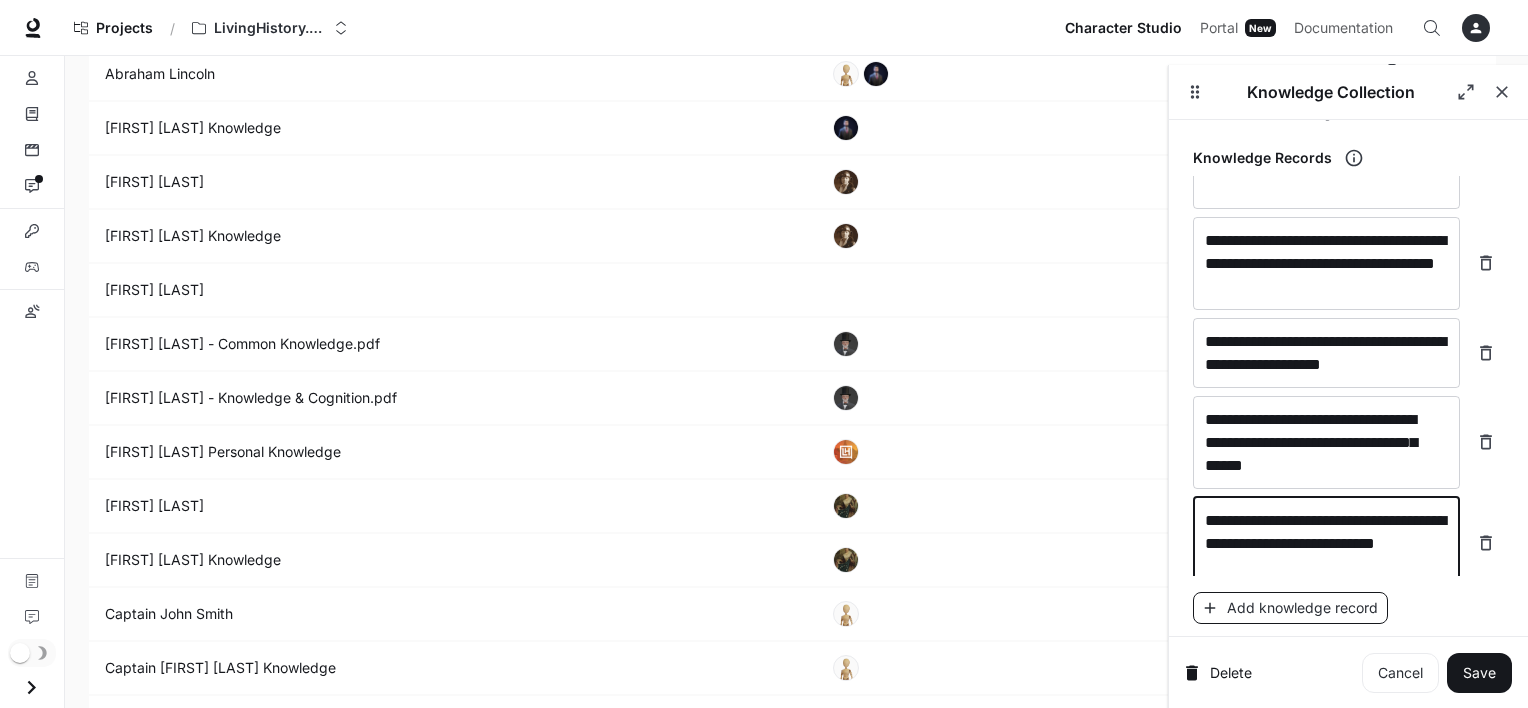 type on "**********" 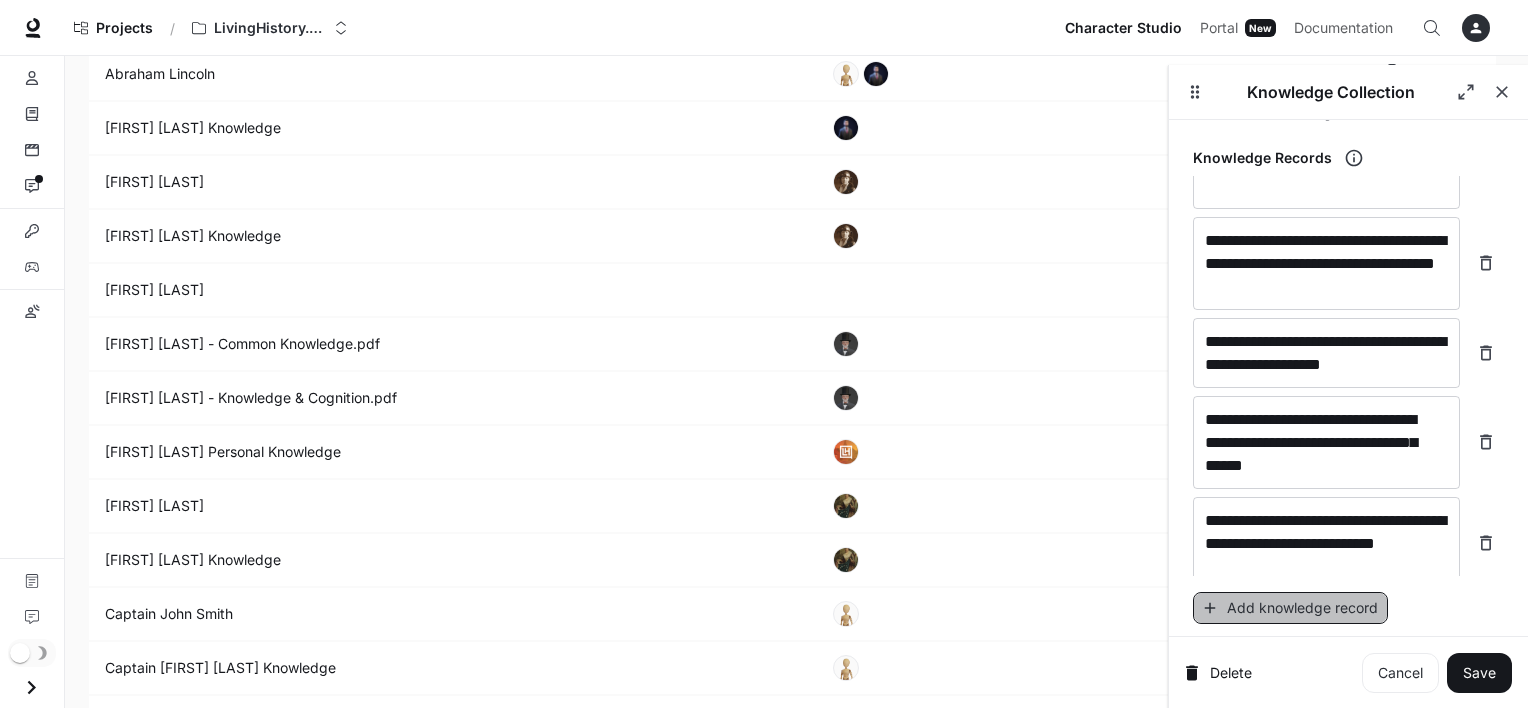 click on "Add knowledge record" at bounding box center (1290, 608) 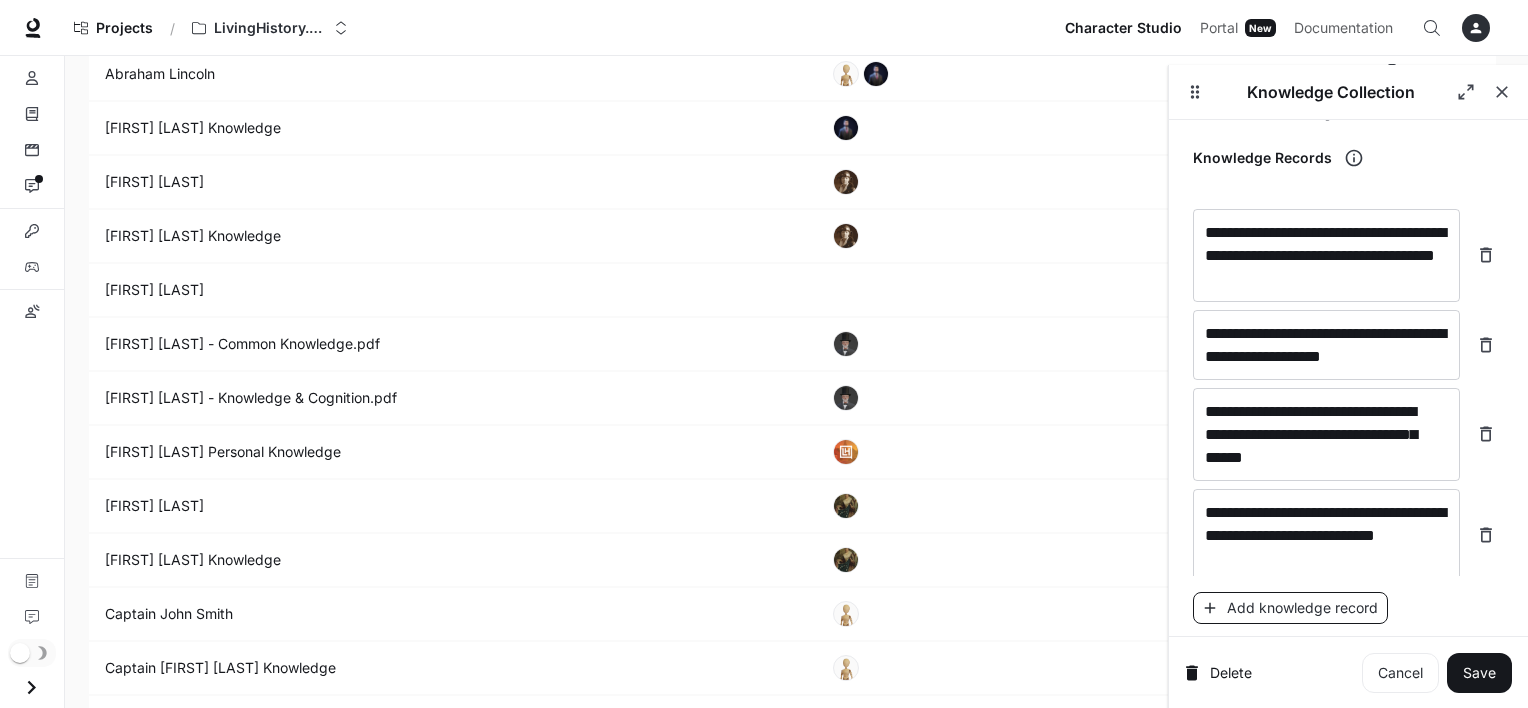 scroll, scrollTop: 11000, scrollLeft: 0, axis: vertical 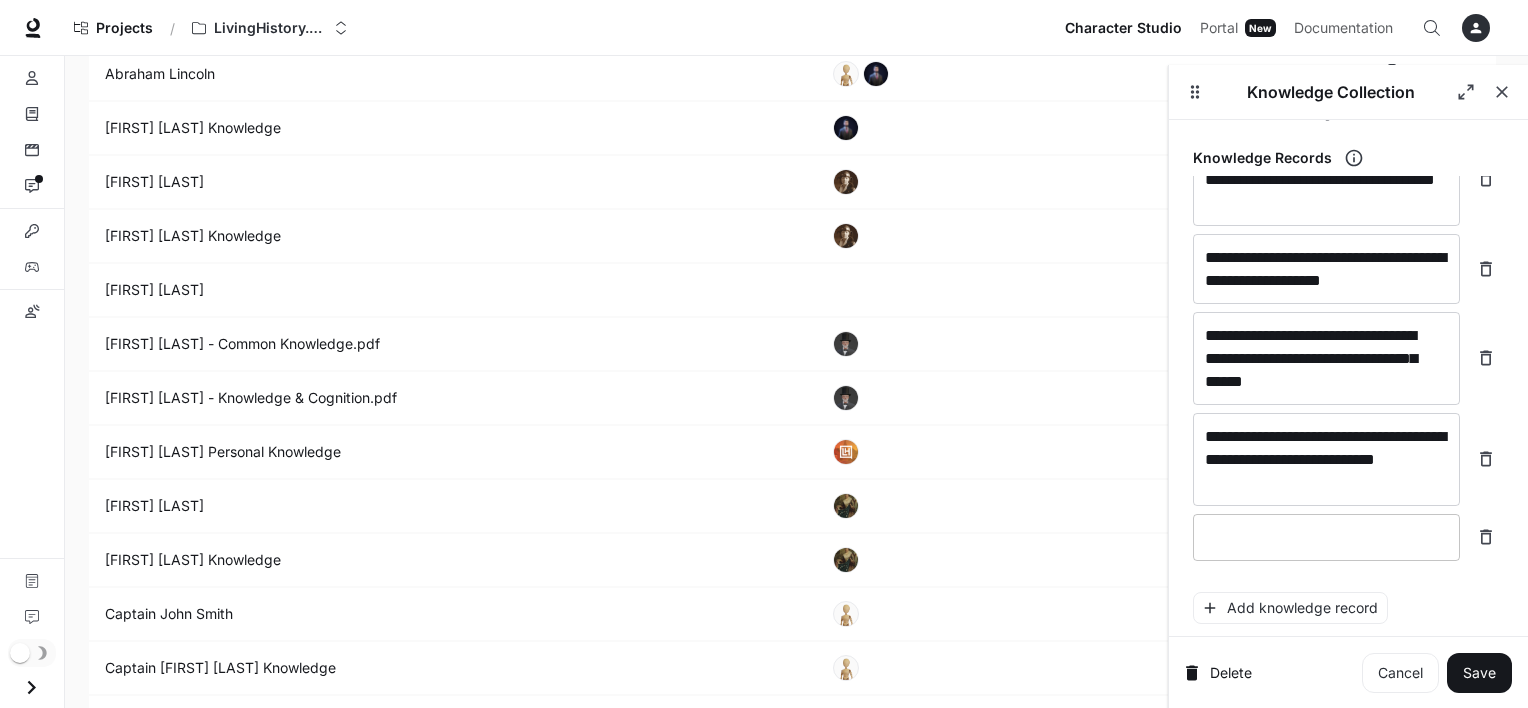 click at bounding box center [1326, 537] 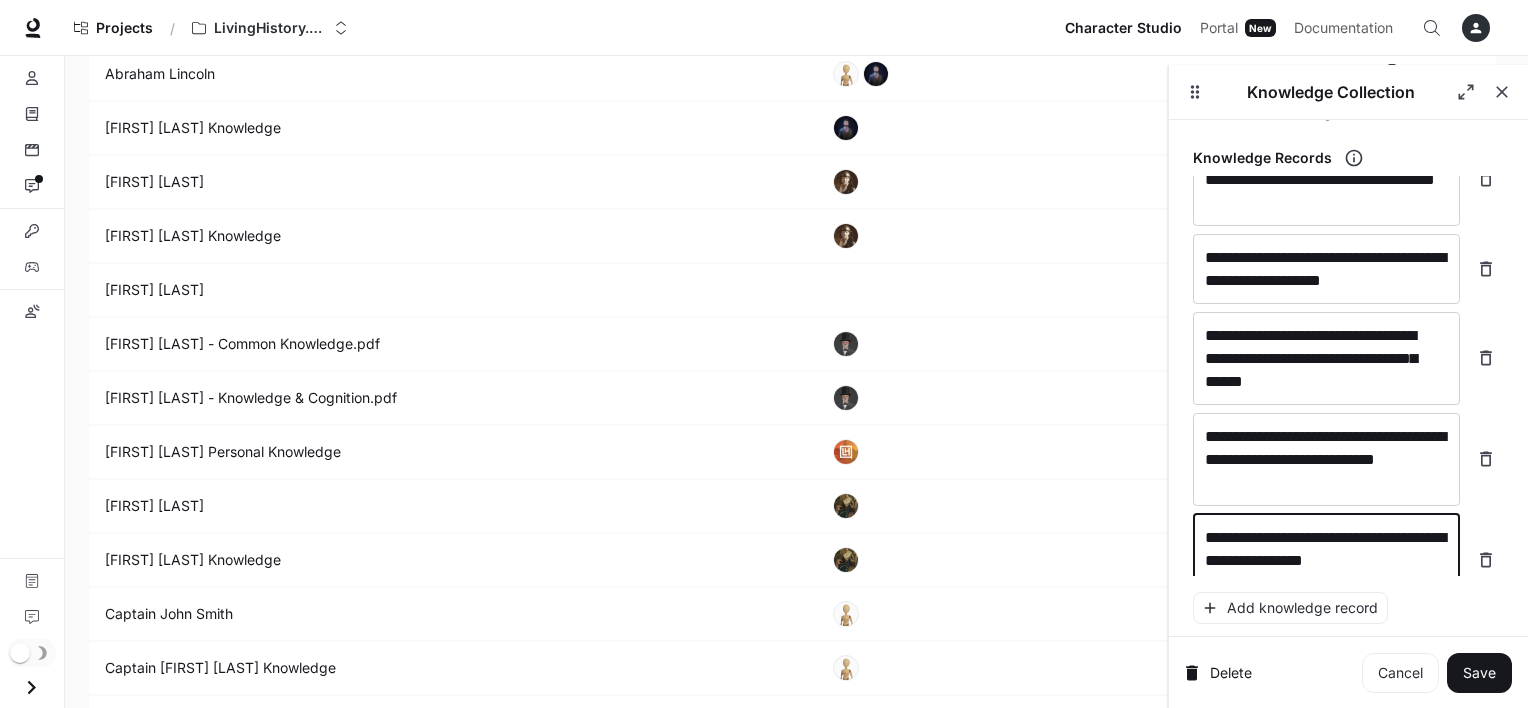 scroll, scrollTop: 11016, scrollLeft: 0, axis: vertical 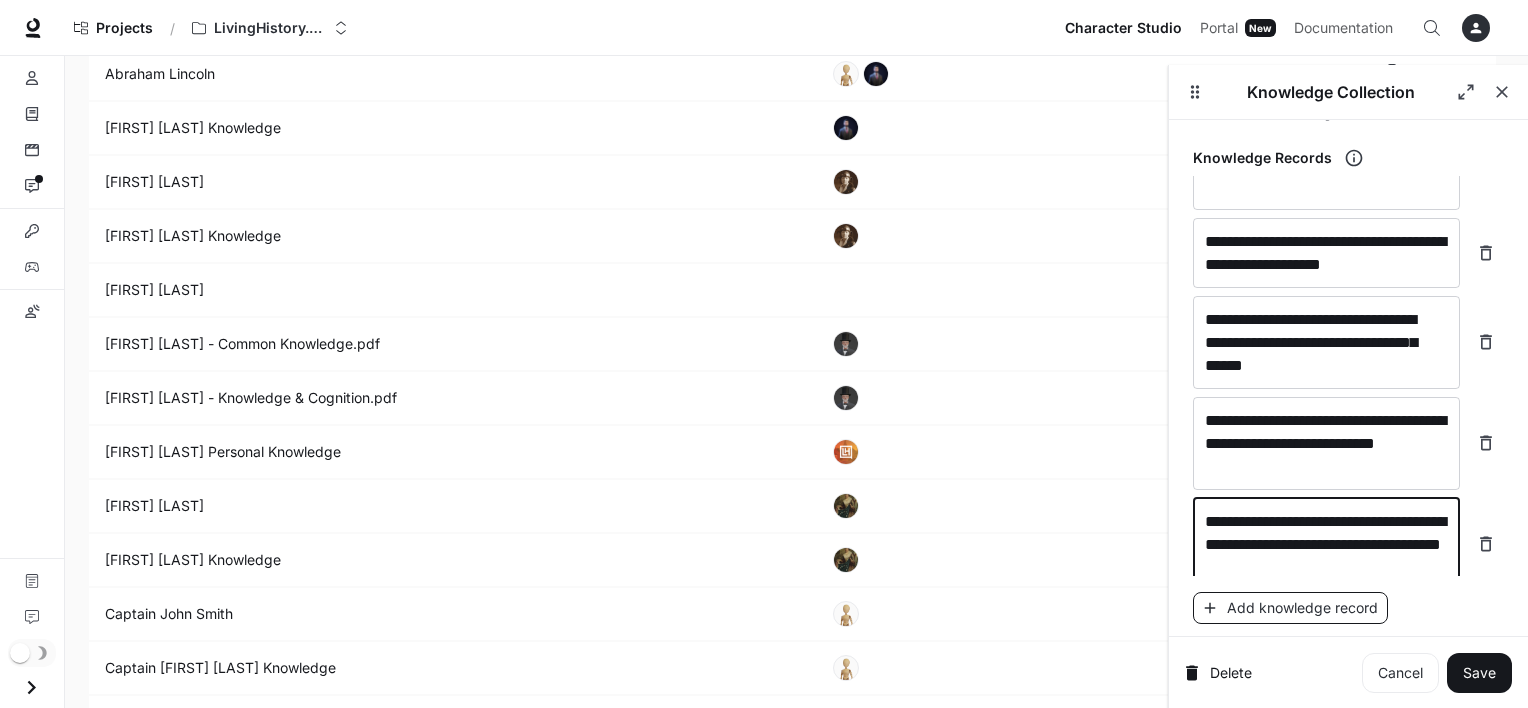 type on "**********" 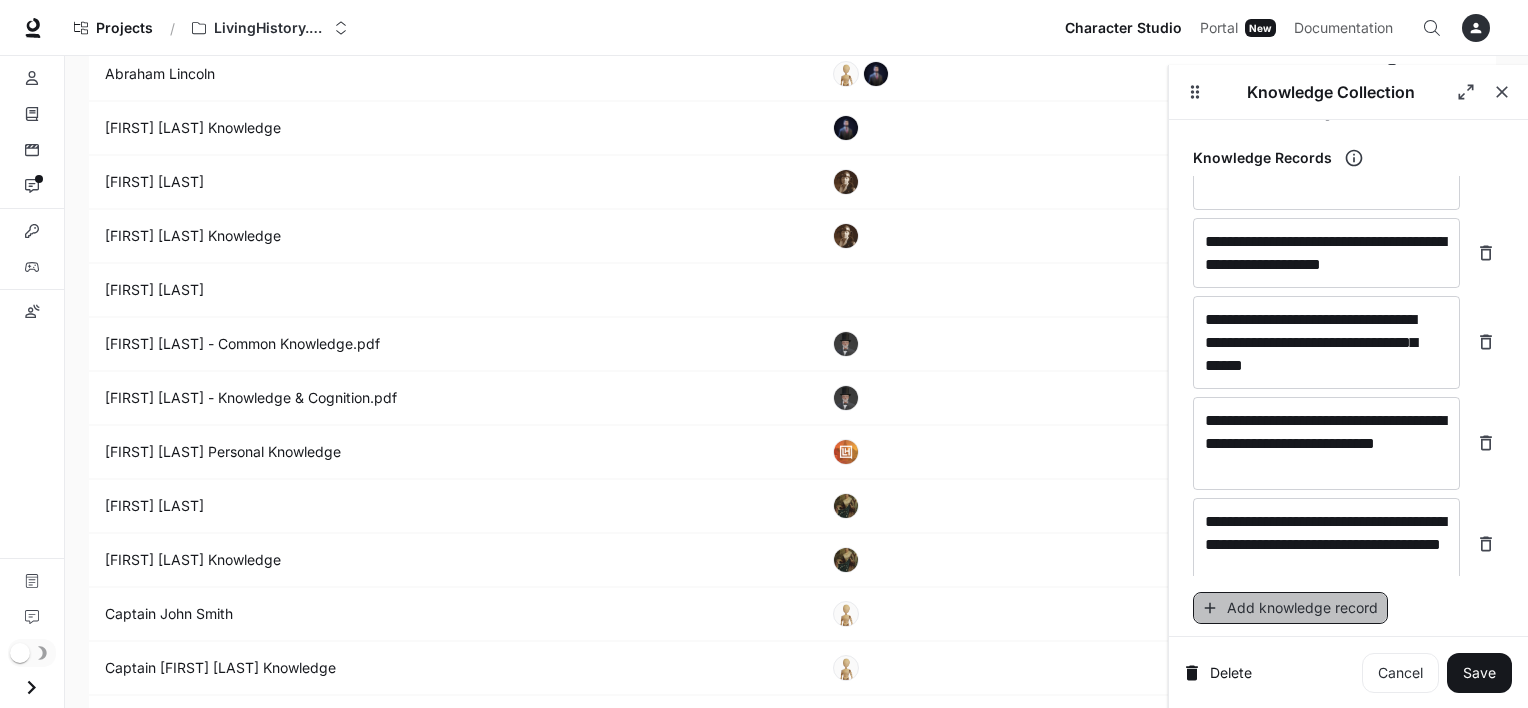 click on "Add knowledge record" at bounding box center [1290, 608] 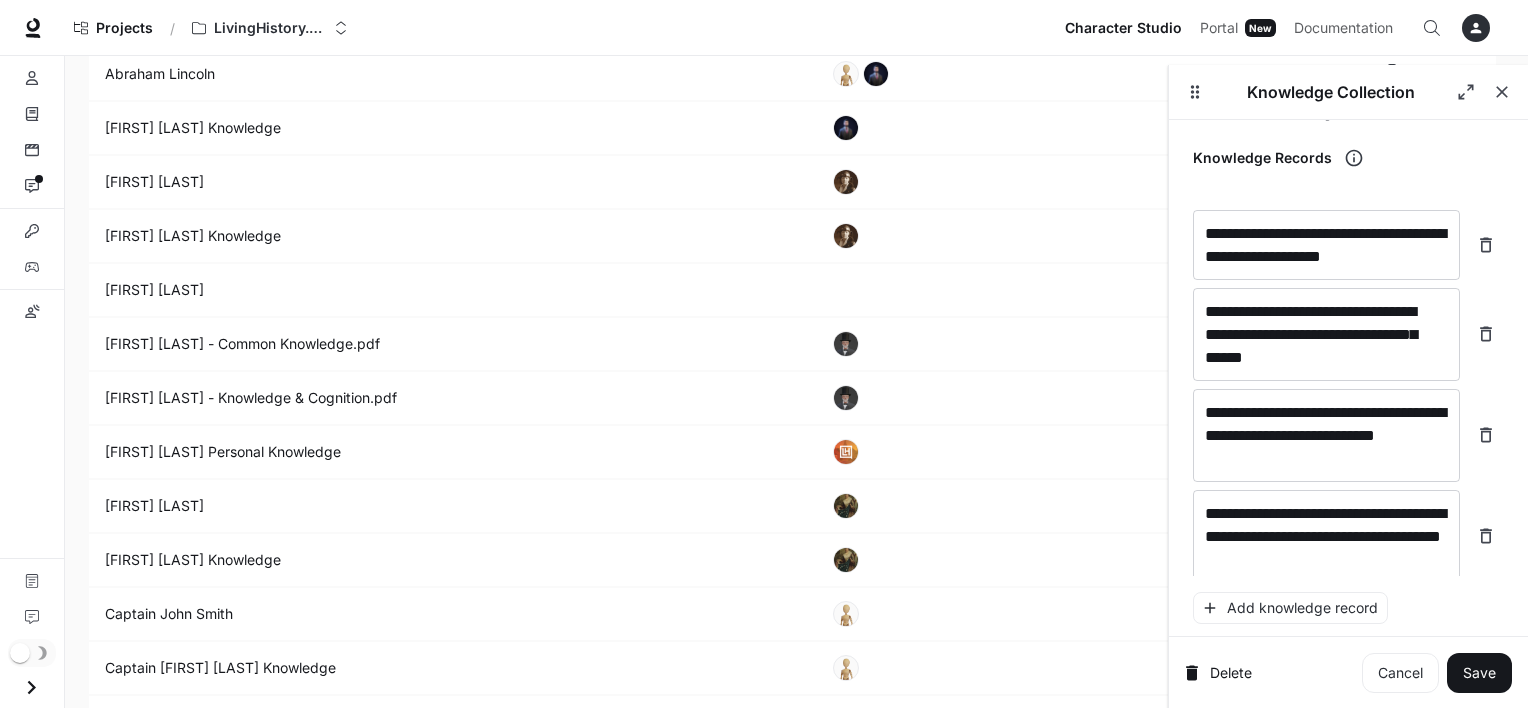 scroll, scrollTop: 11094, scrollLeft: 0, axis: vertical 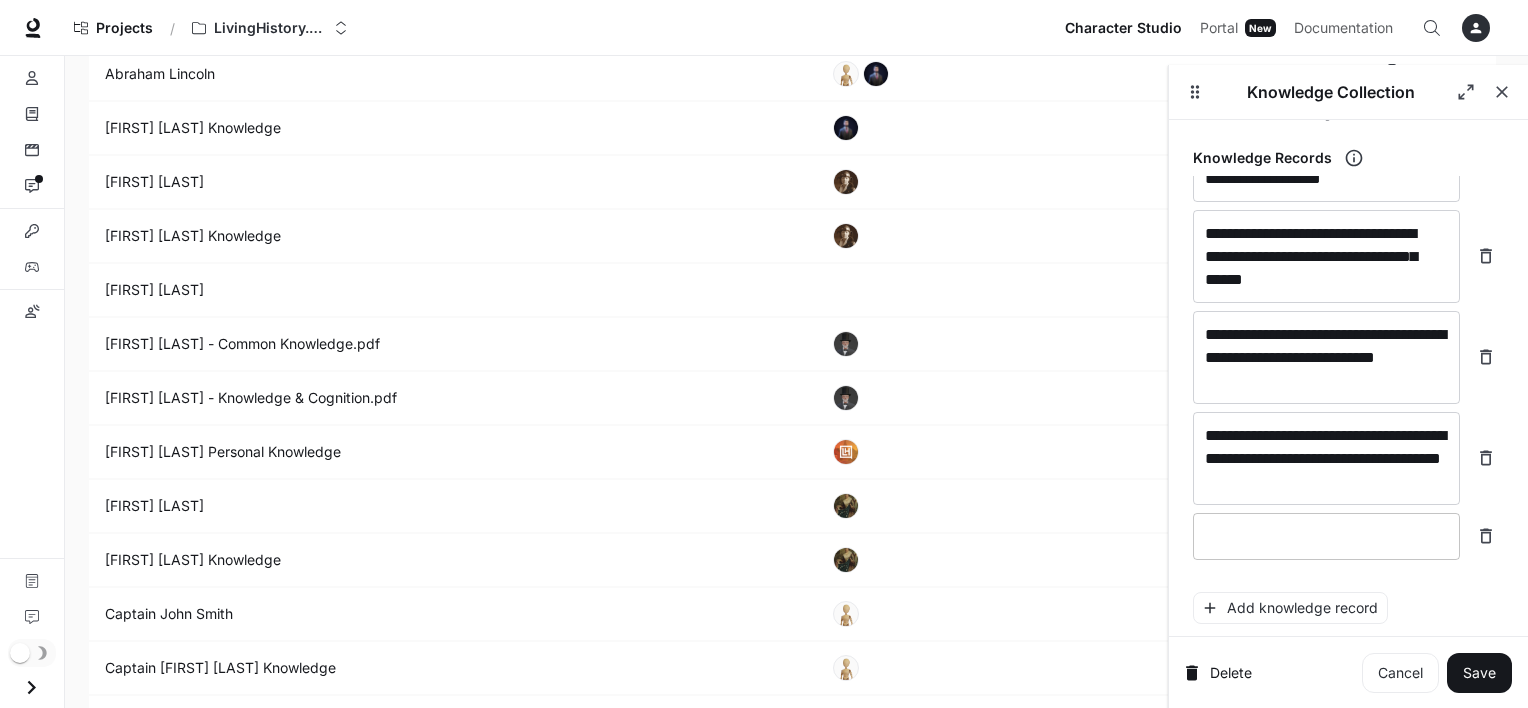 click at bounding box center [1326, 536] 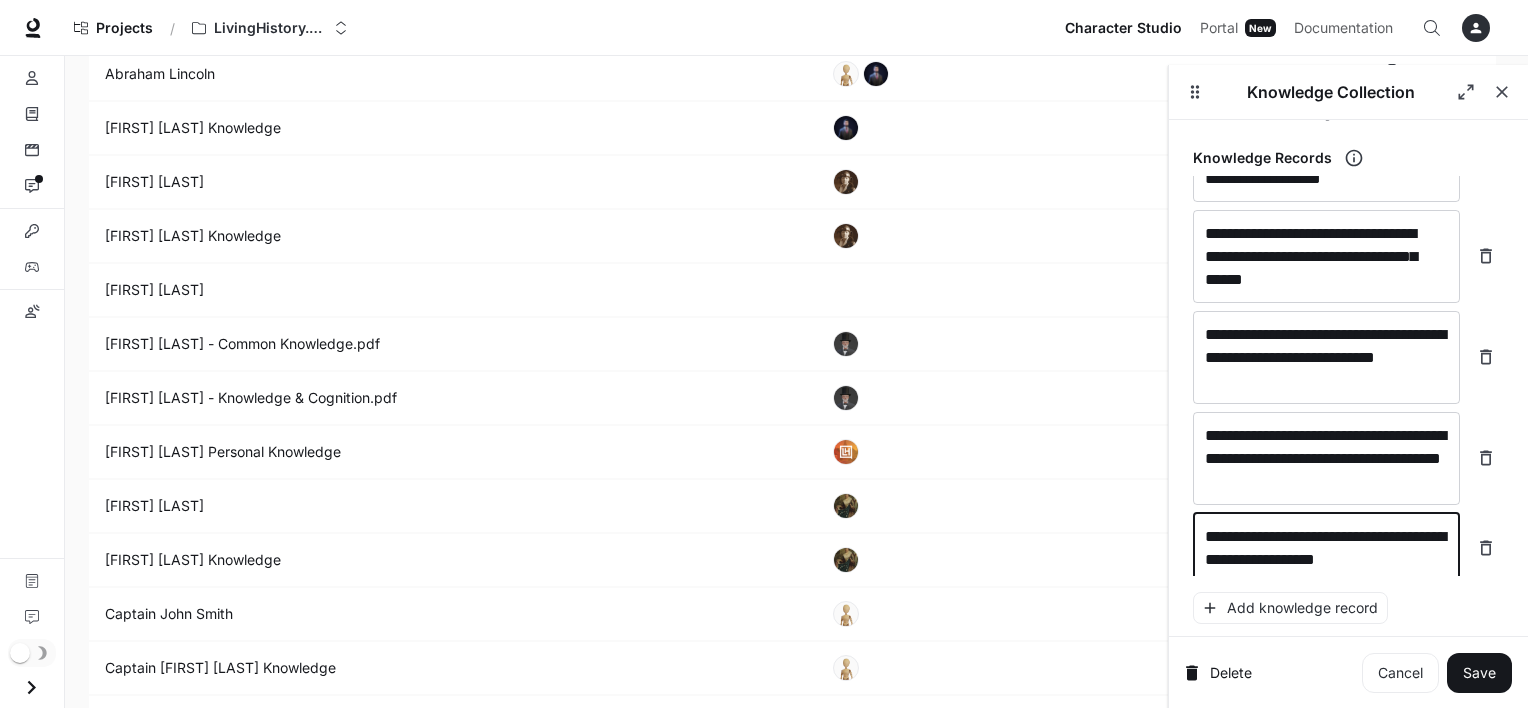 scroll, scrollTop: 11109, scrollLeft: 0, axis: vertical 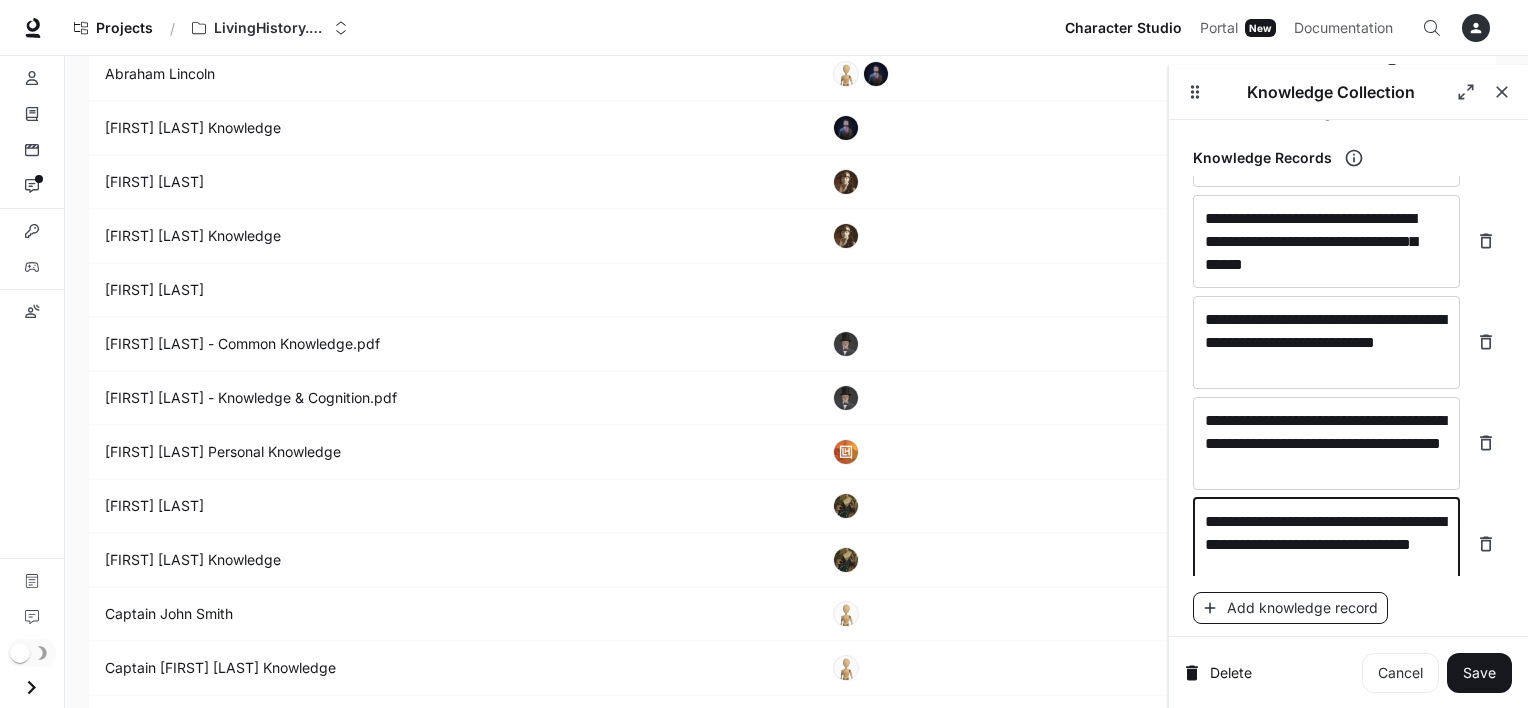 type on "**********" 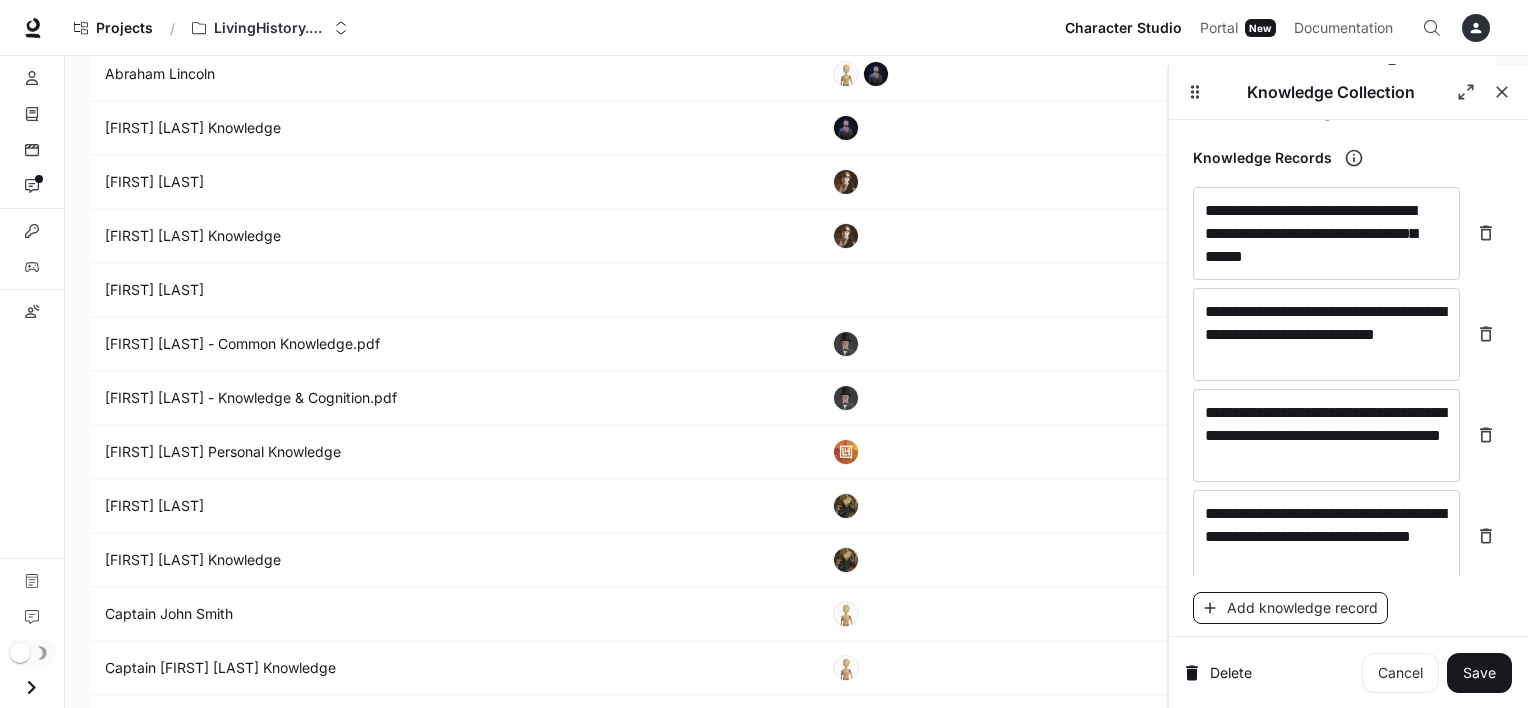 scroll, scrollTop: 11187, scrollLeft: 0, axis: vertical 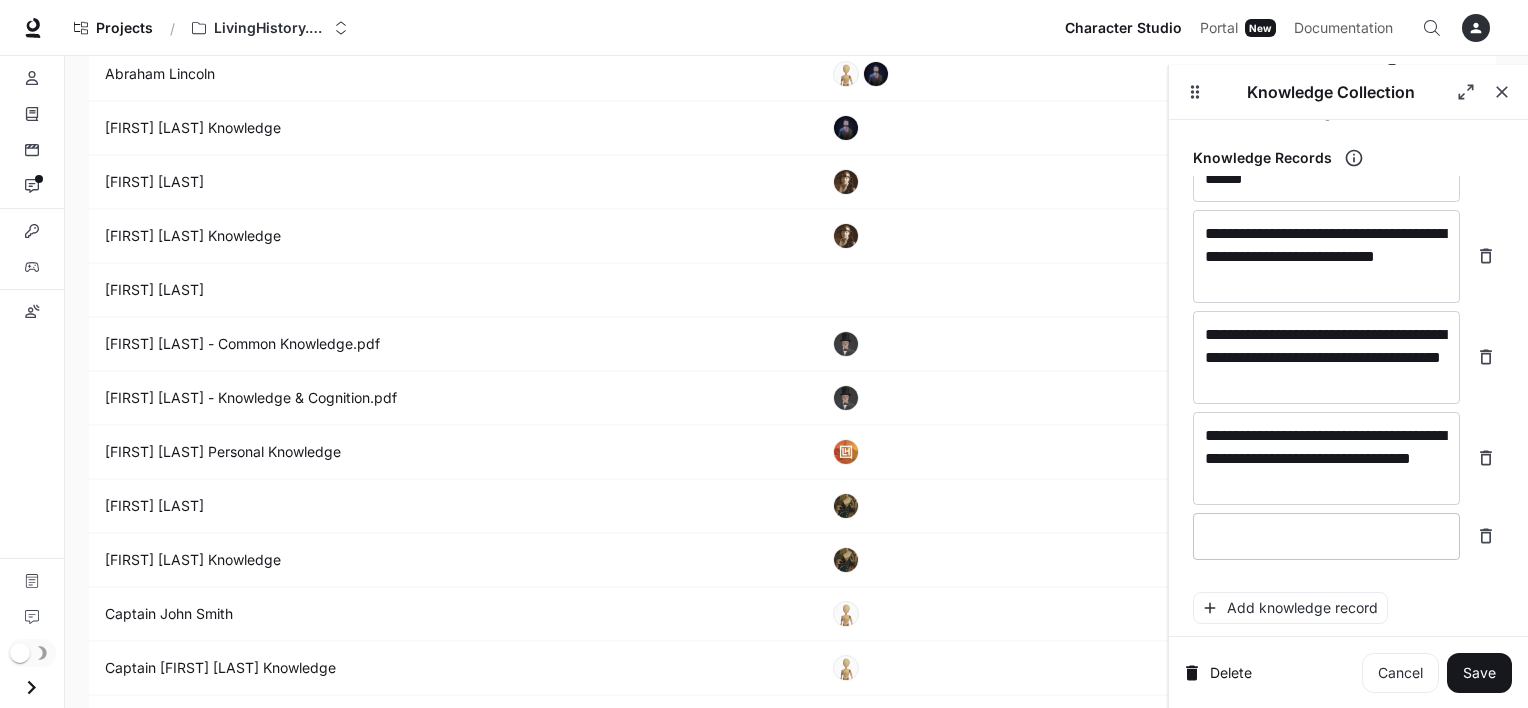 click at bounding box center (1326, 536) 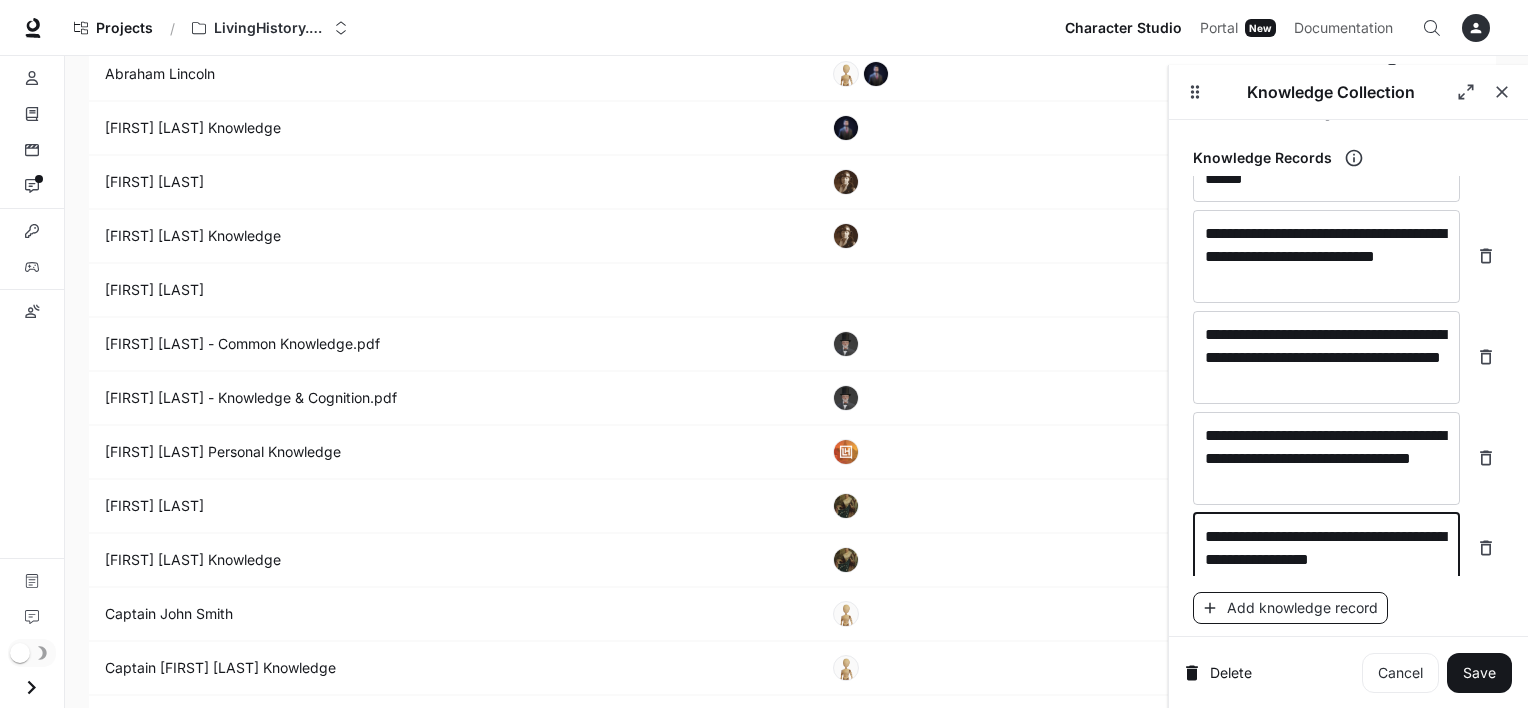 type on "**********" 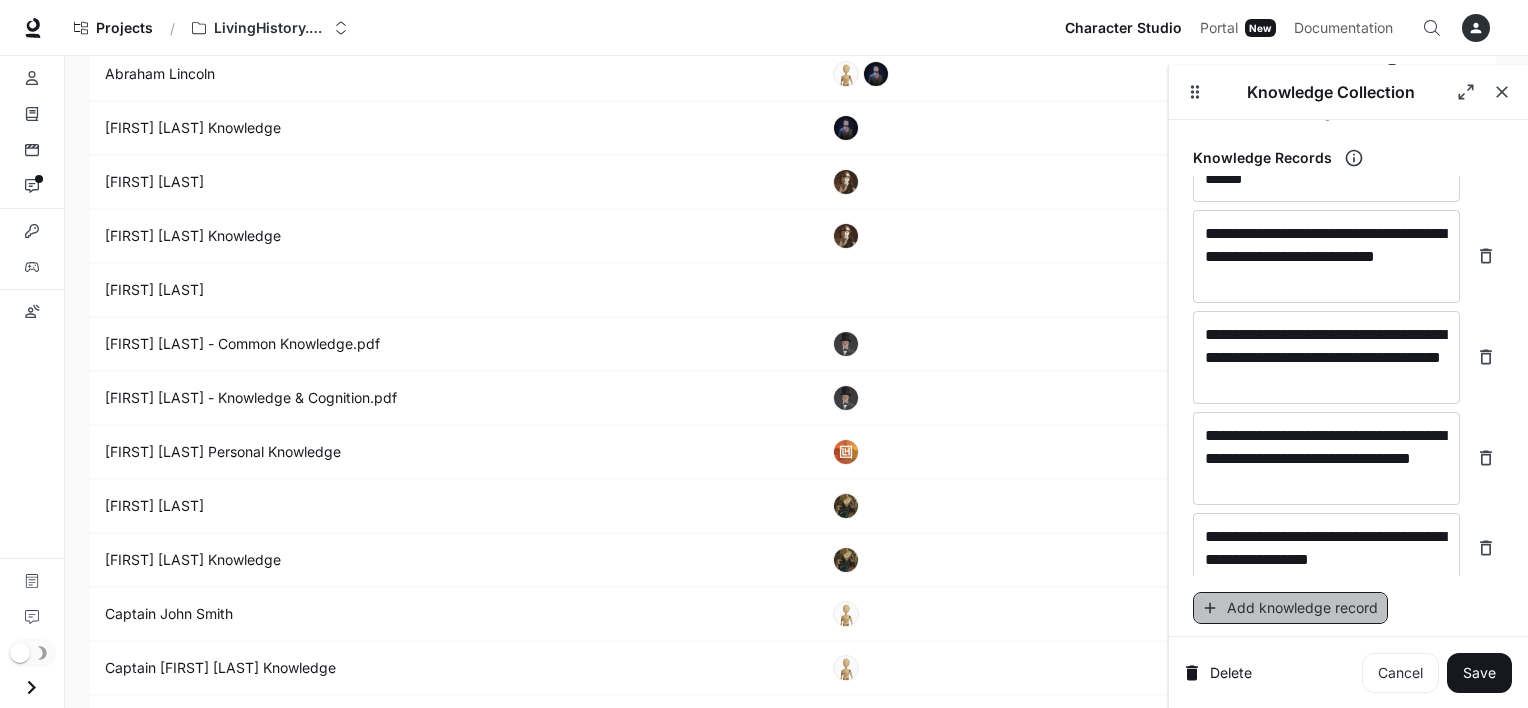 click on "Add knowledge record" at bounding box center (1290, 608) 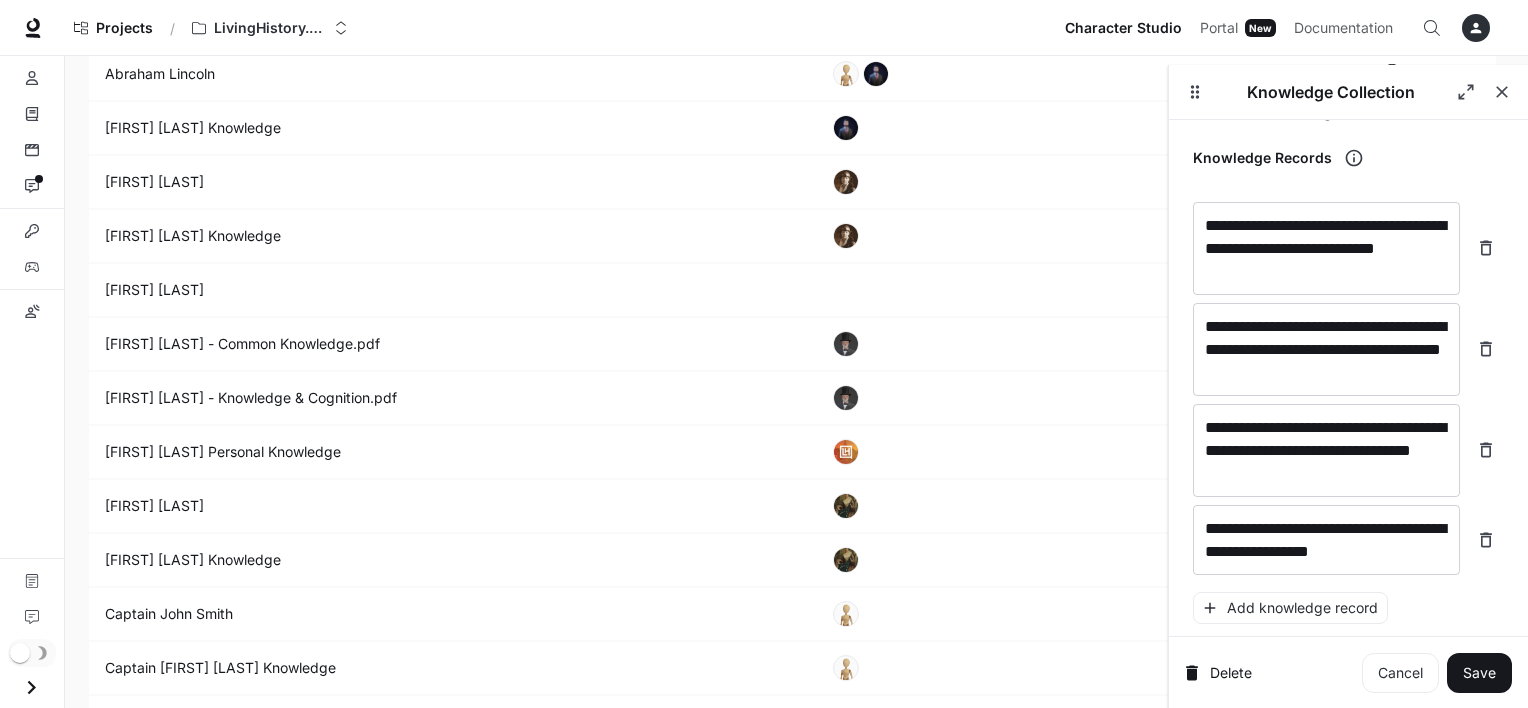 scroll, scrollTop: 11256, scrollLeft: 0, axis: vertical 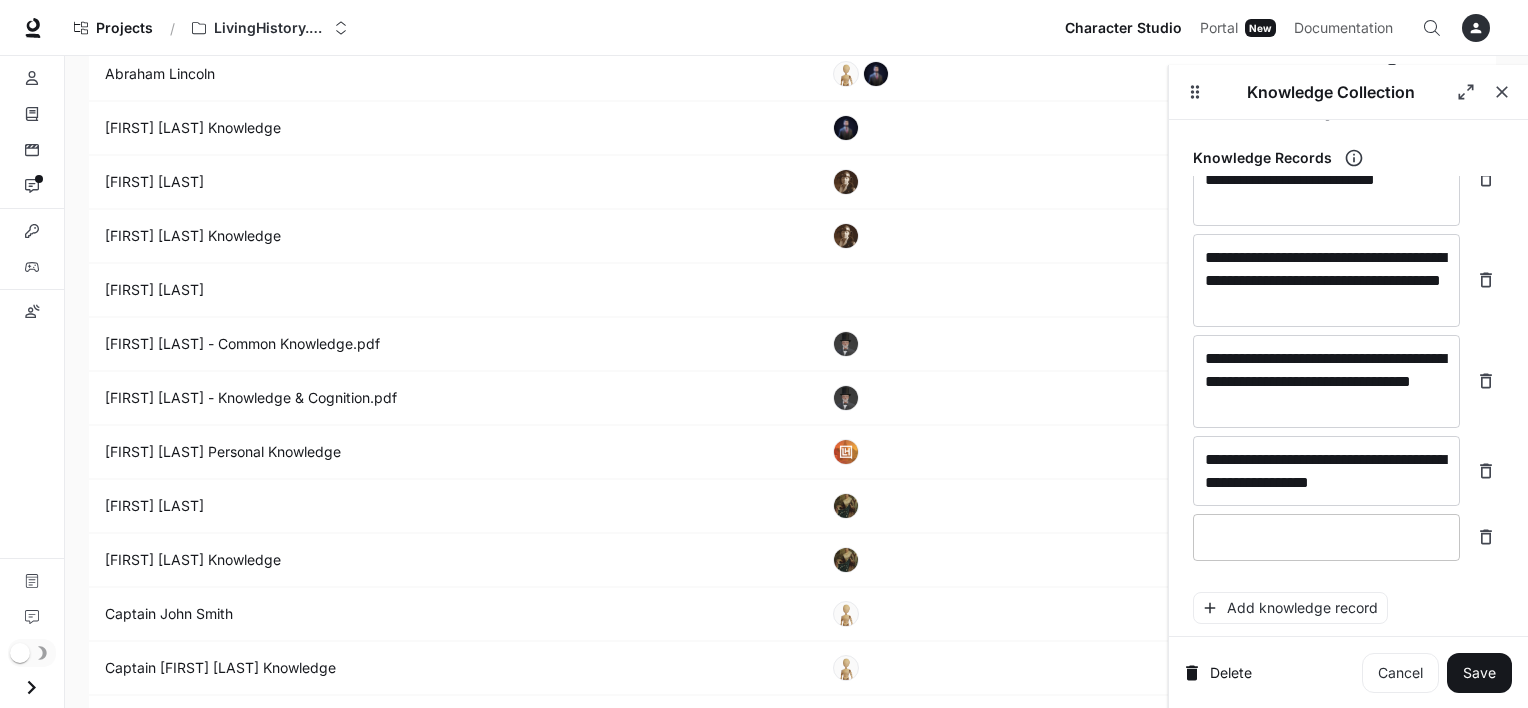 click at bounding box center (1326, 537) 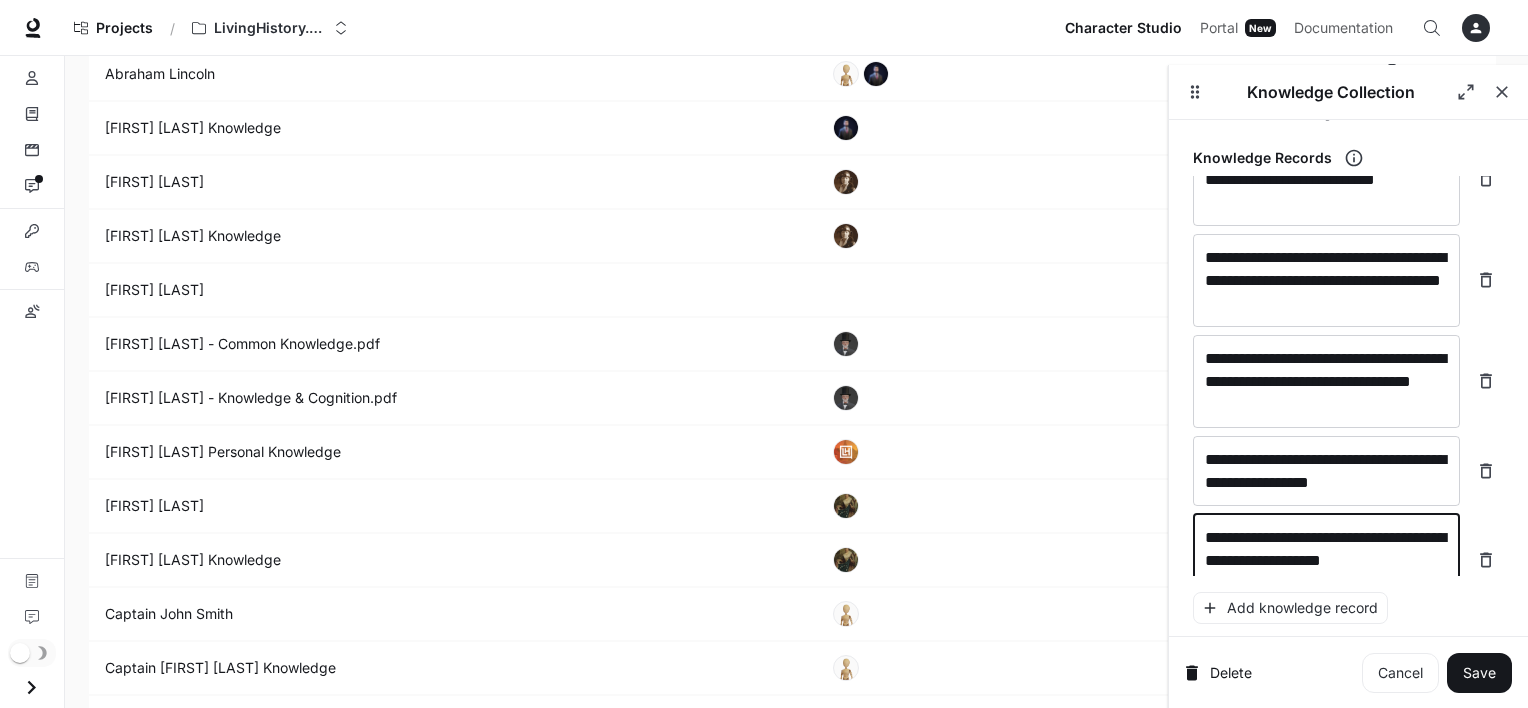 scroll, scrollTop: 11272, scrollLeft: 0, axis: vertical 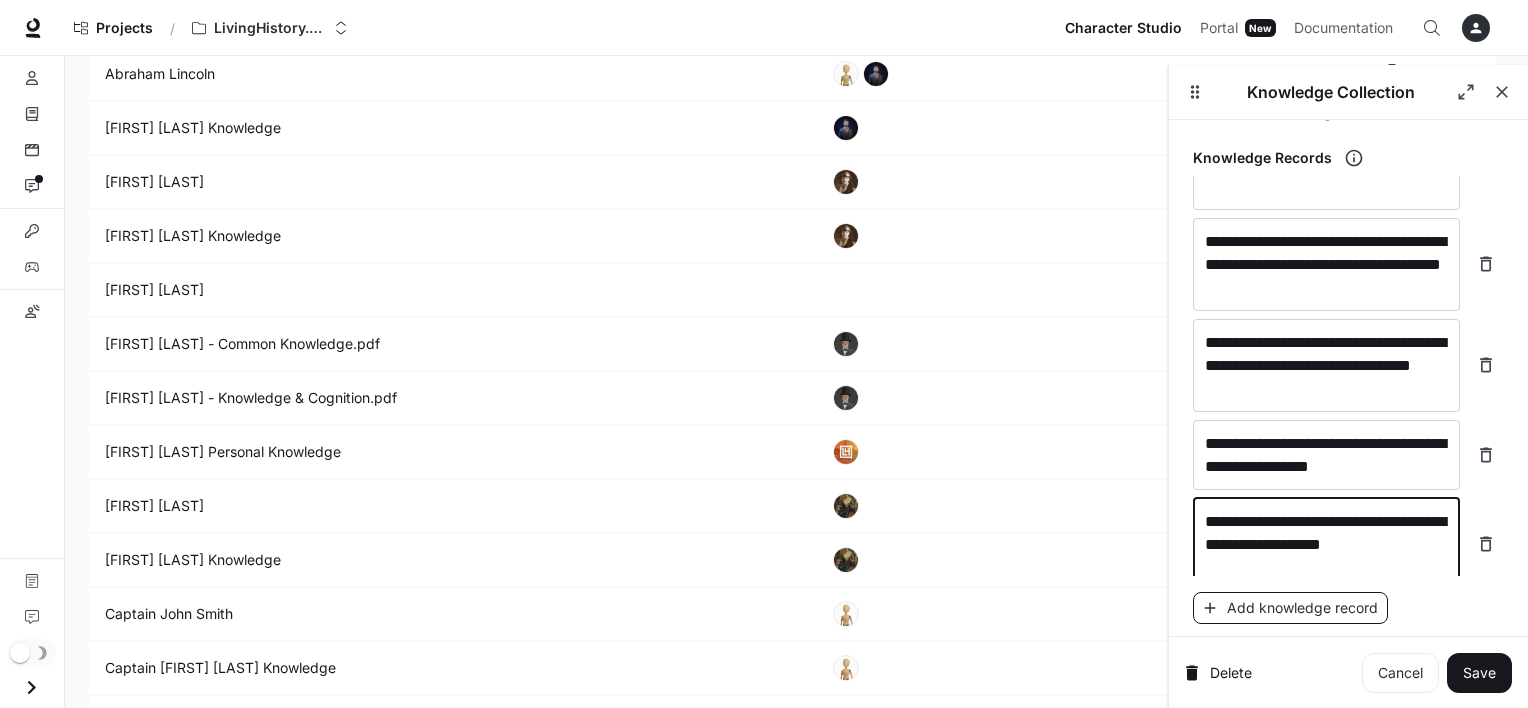 type on "**********" 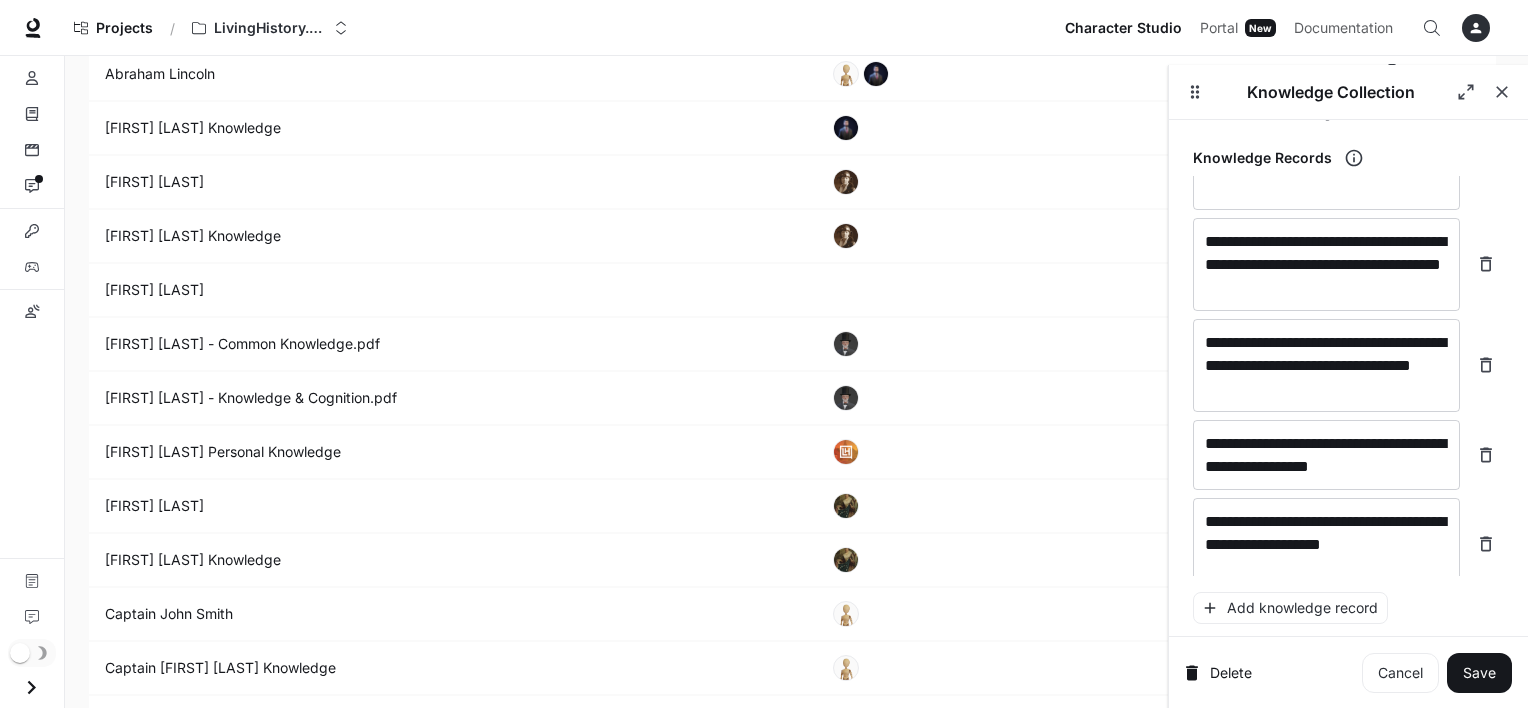 scroll, scrollTop: 11350, scrollLeft: 0, axis: vertical 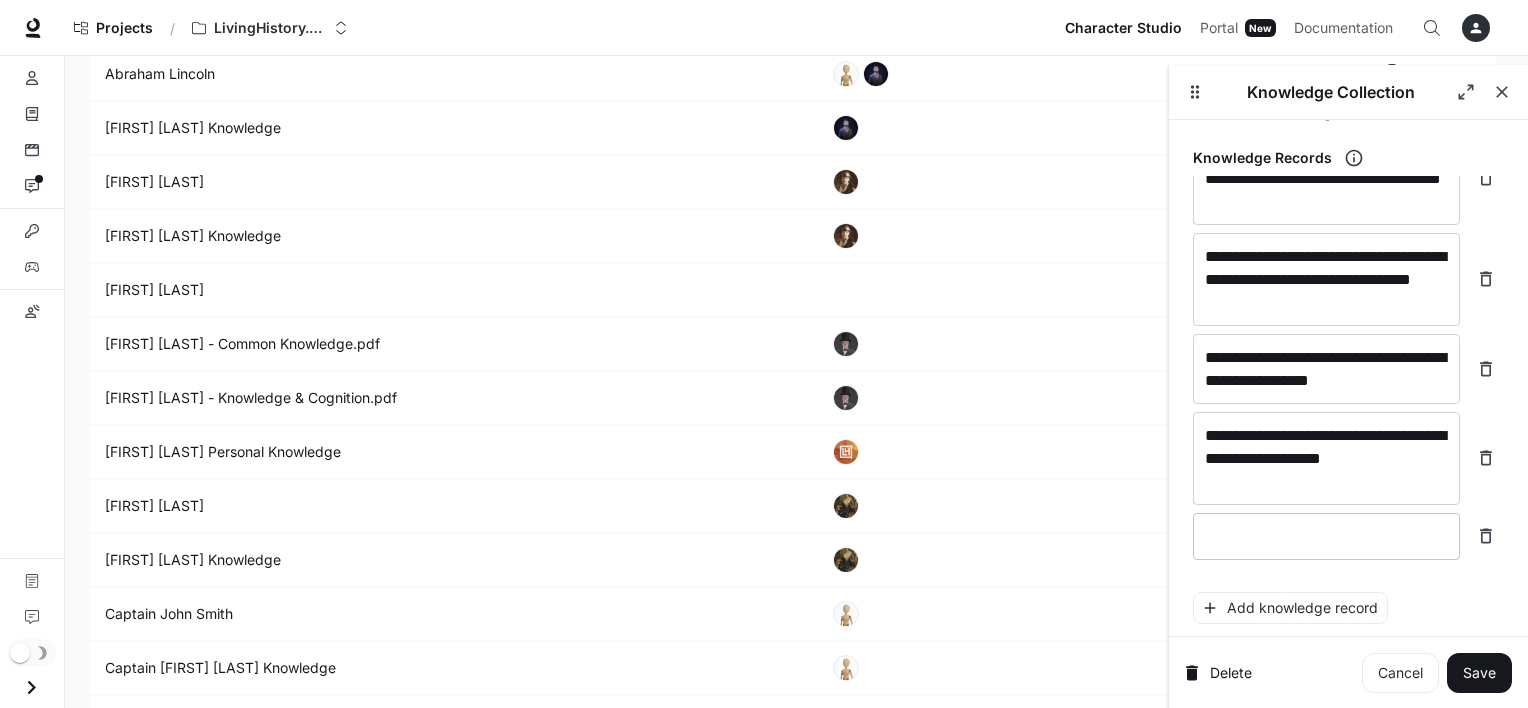 click at bounding box center (1326, 536) 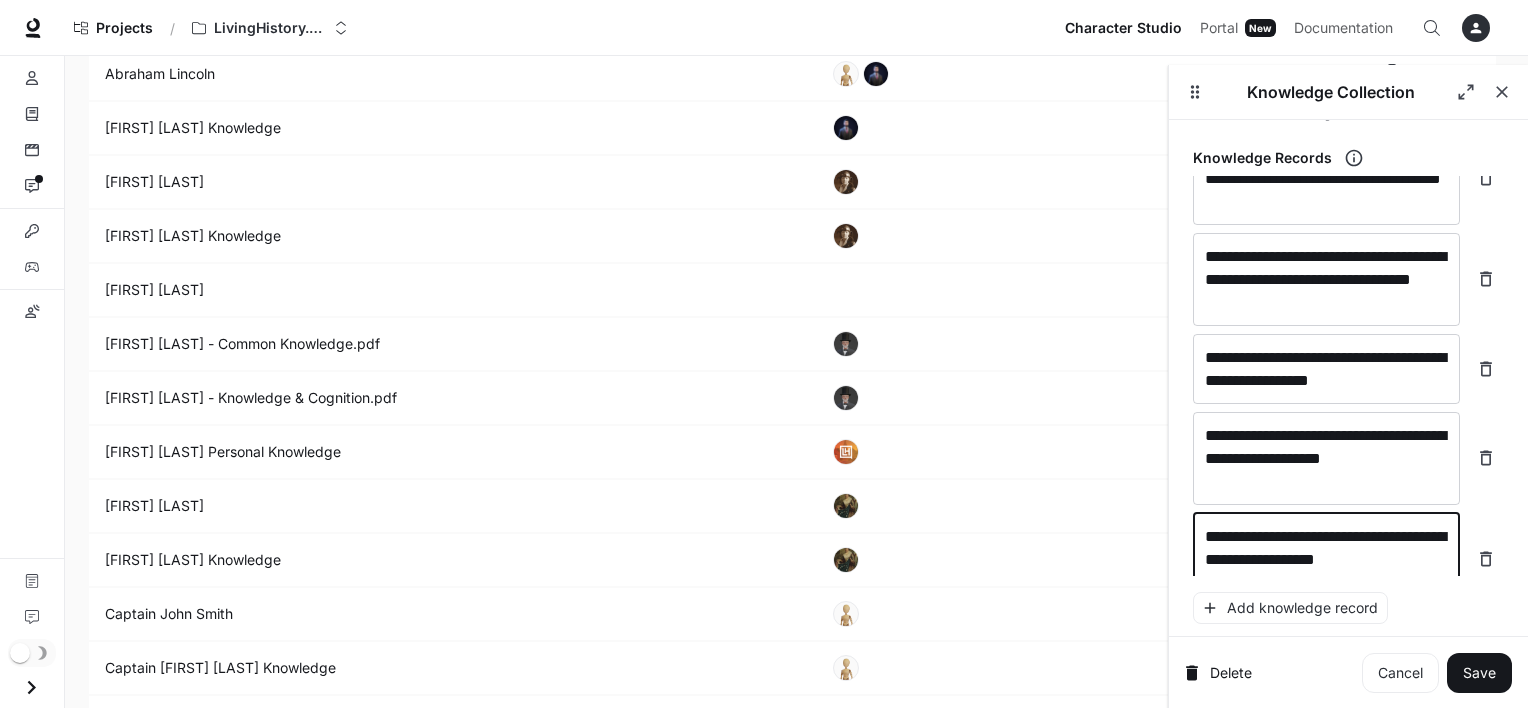 scroll, scrollTop: 11365, scrollLeft: 0, axis: vertical 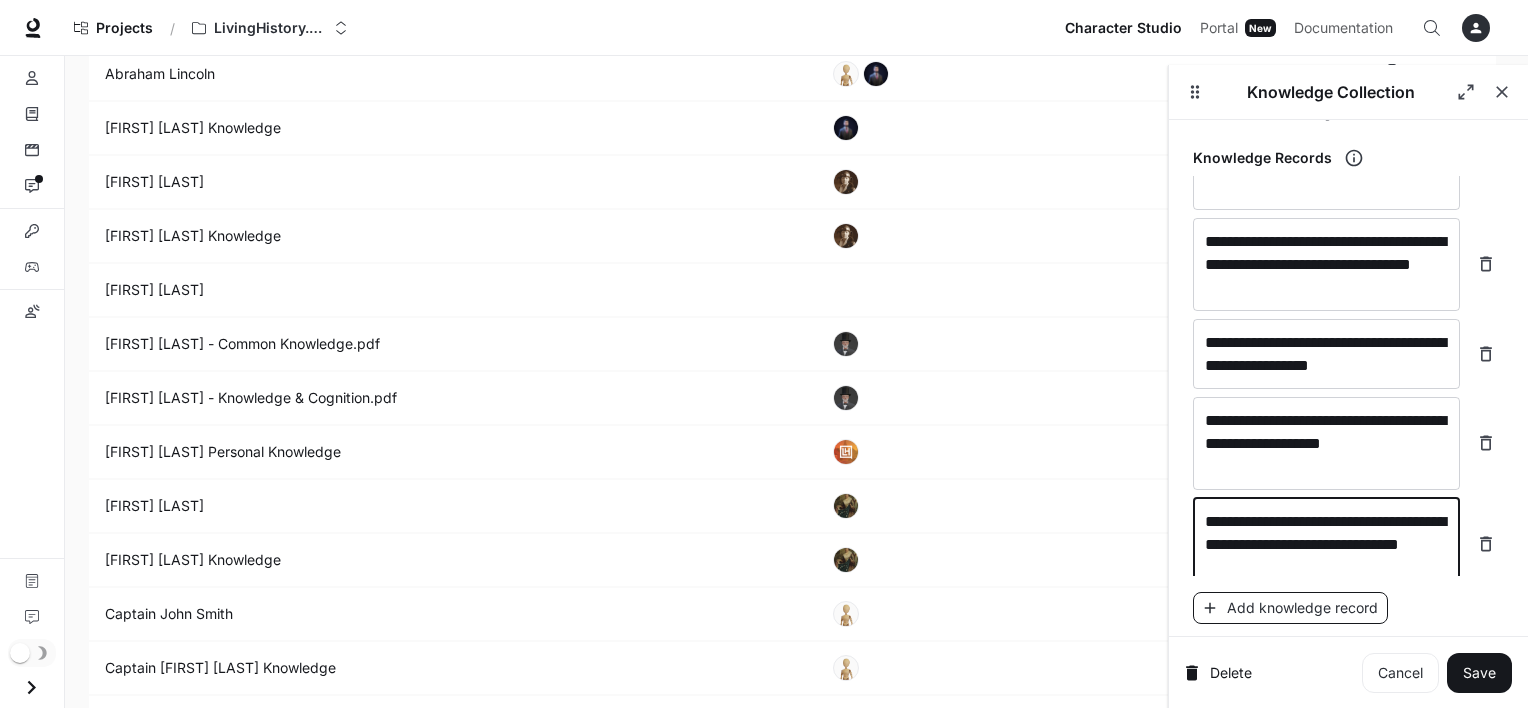 type on "**********" 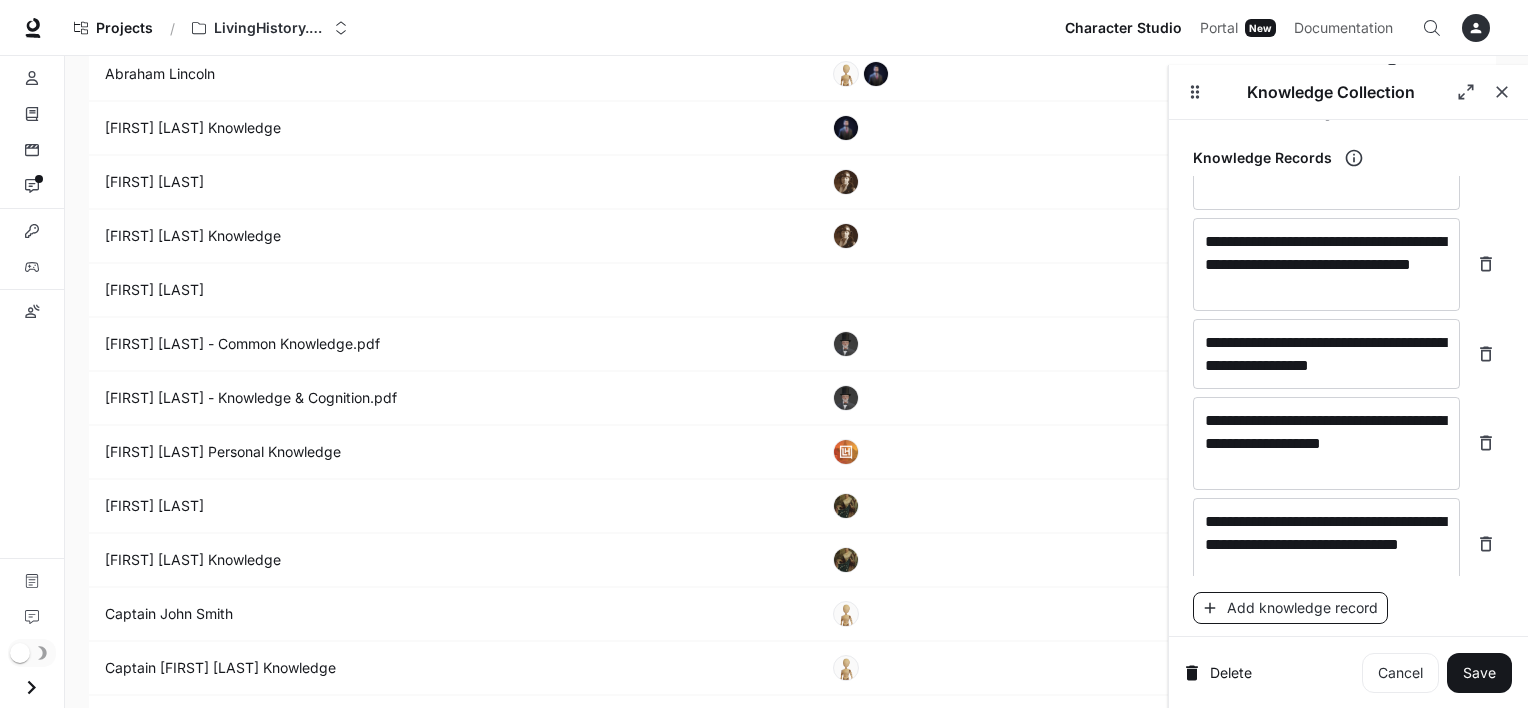 scroll, scrollTop: 11443, scrollLeft: 0, axis: vertical 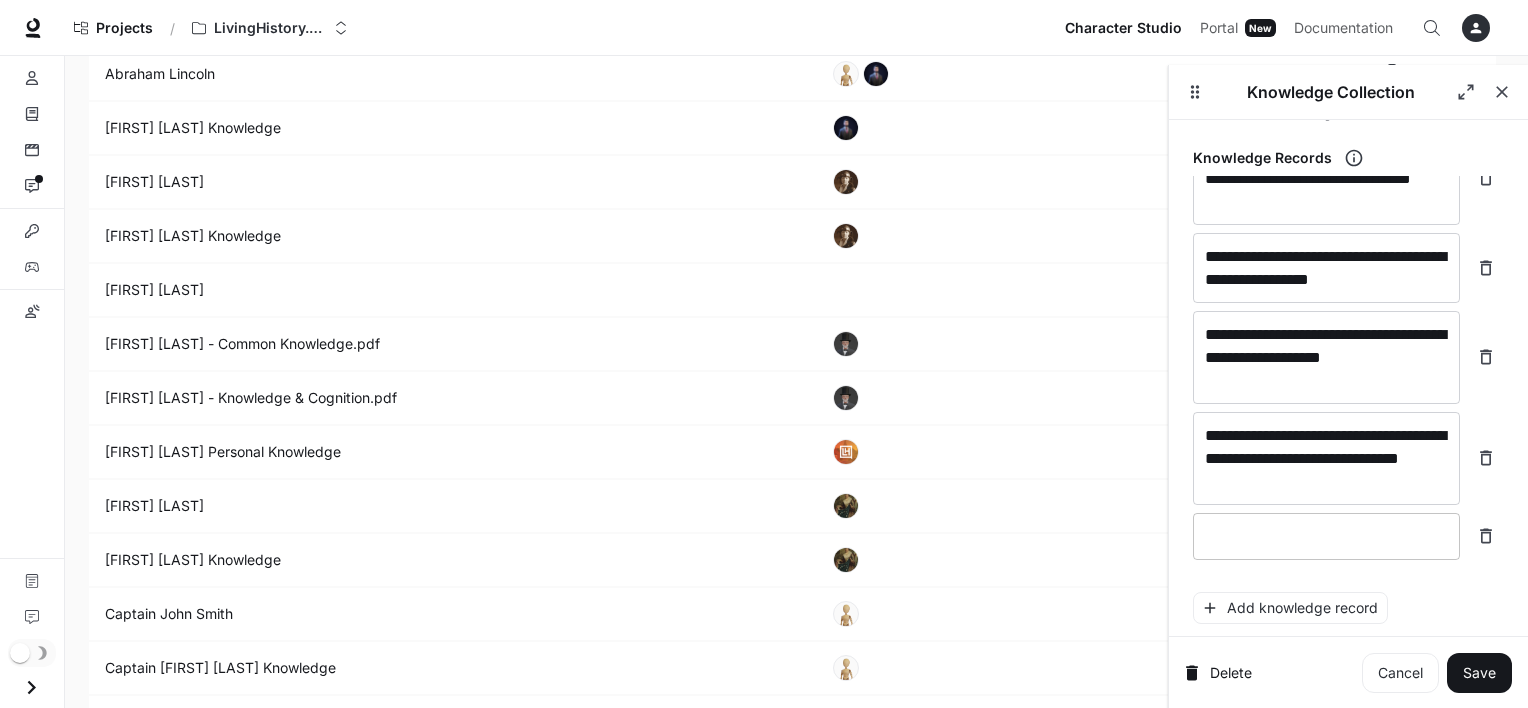 click at bounding box center (1326, 536) 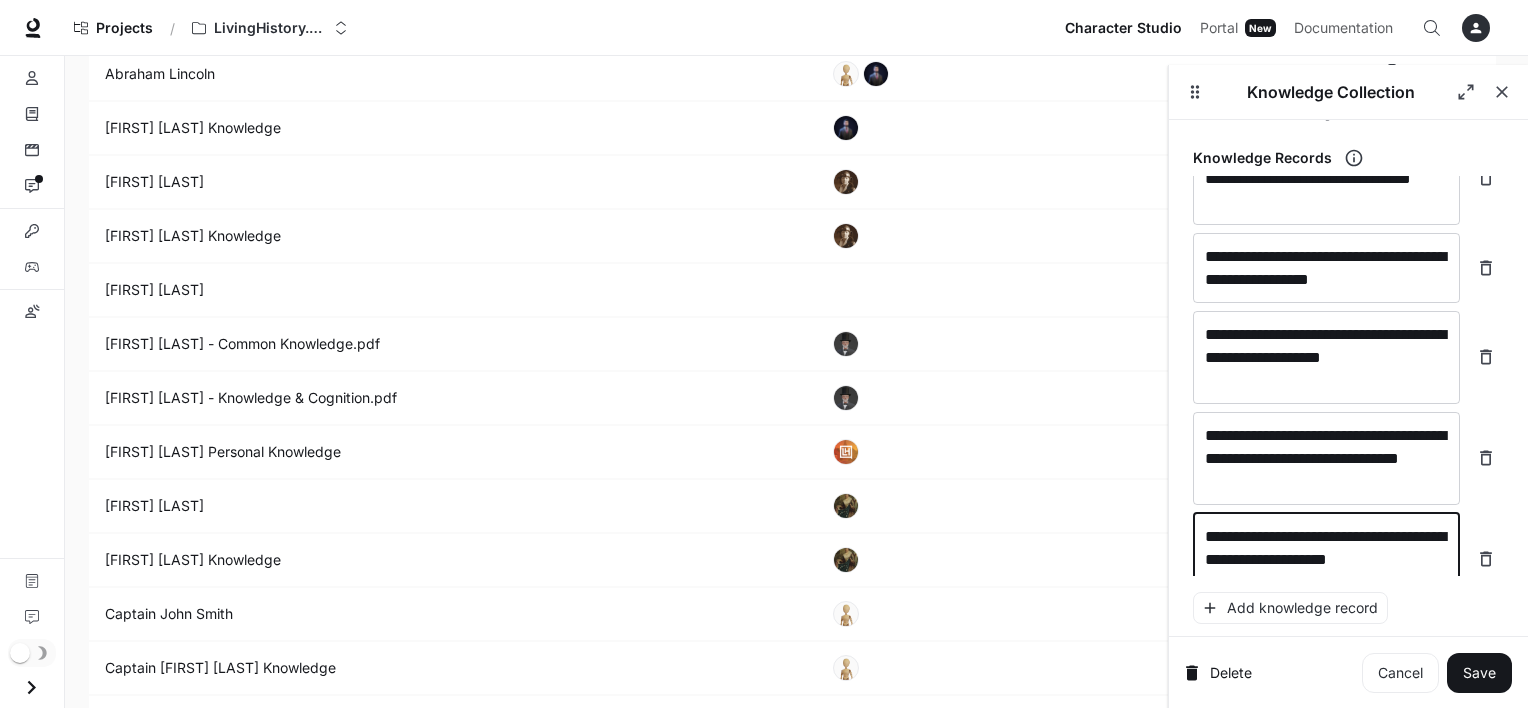 scroll, scrollTop: 11459, scrollLeft: 0, axis: vertical 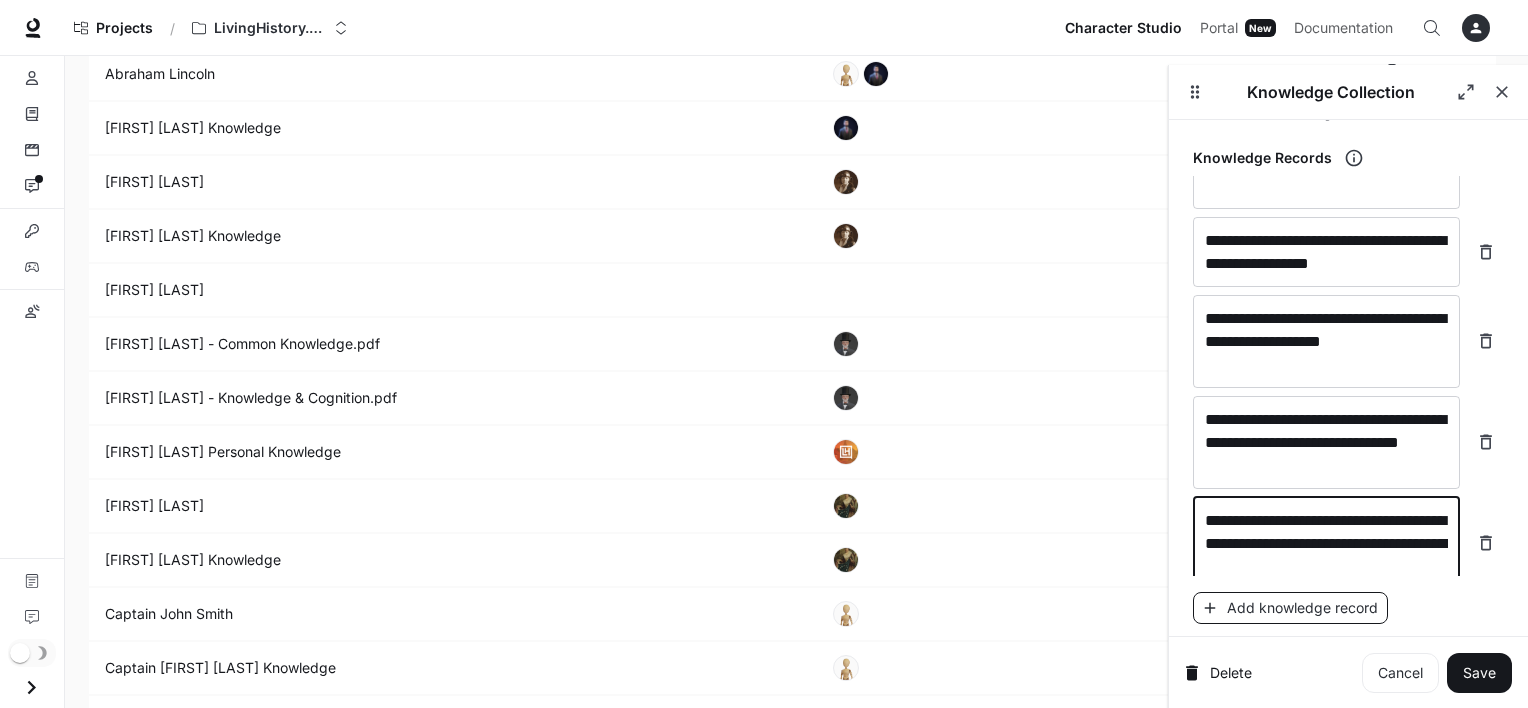 type on "**********" 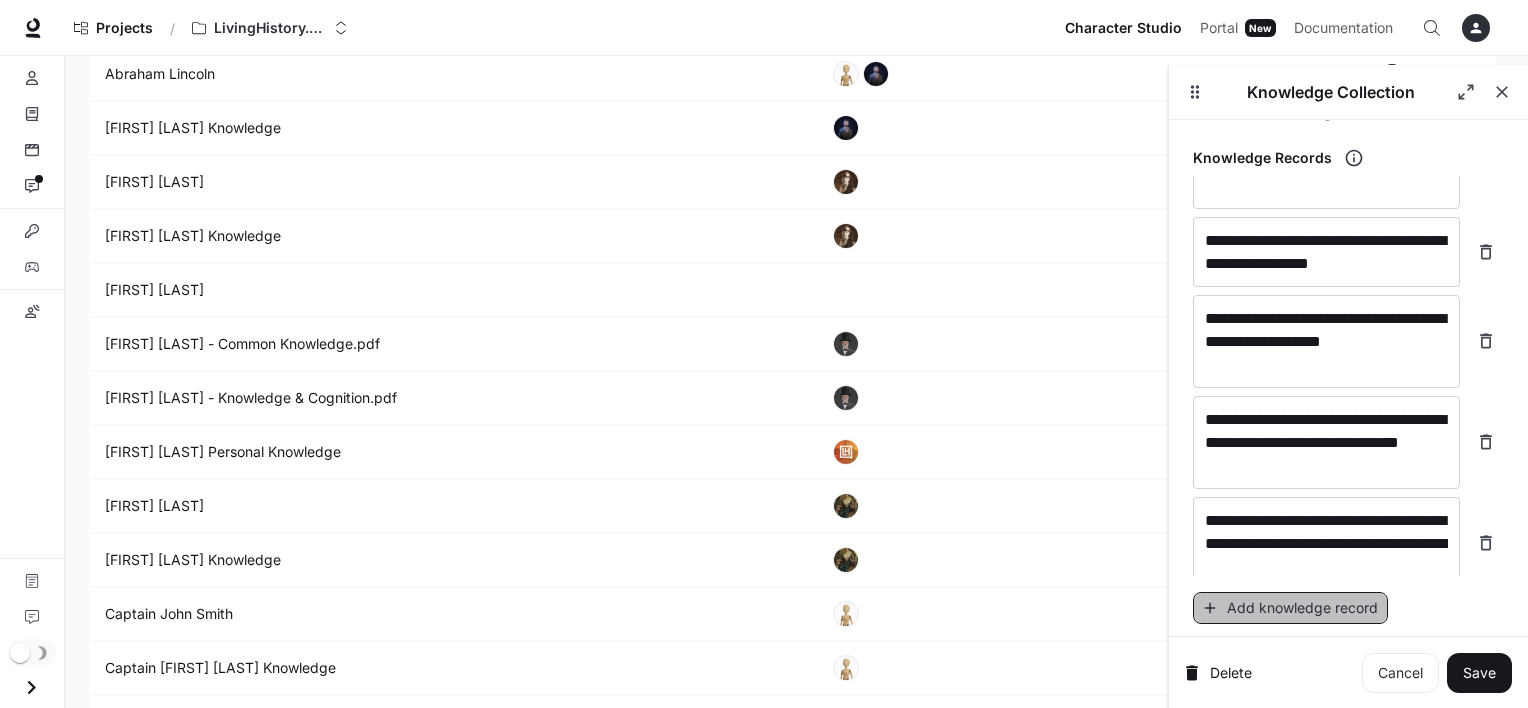 click on "Add knowledge record" at bounding box center [1290, 608] 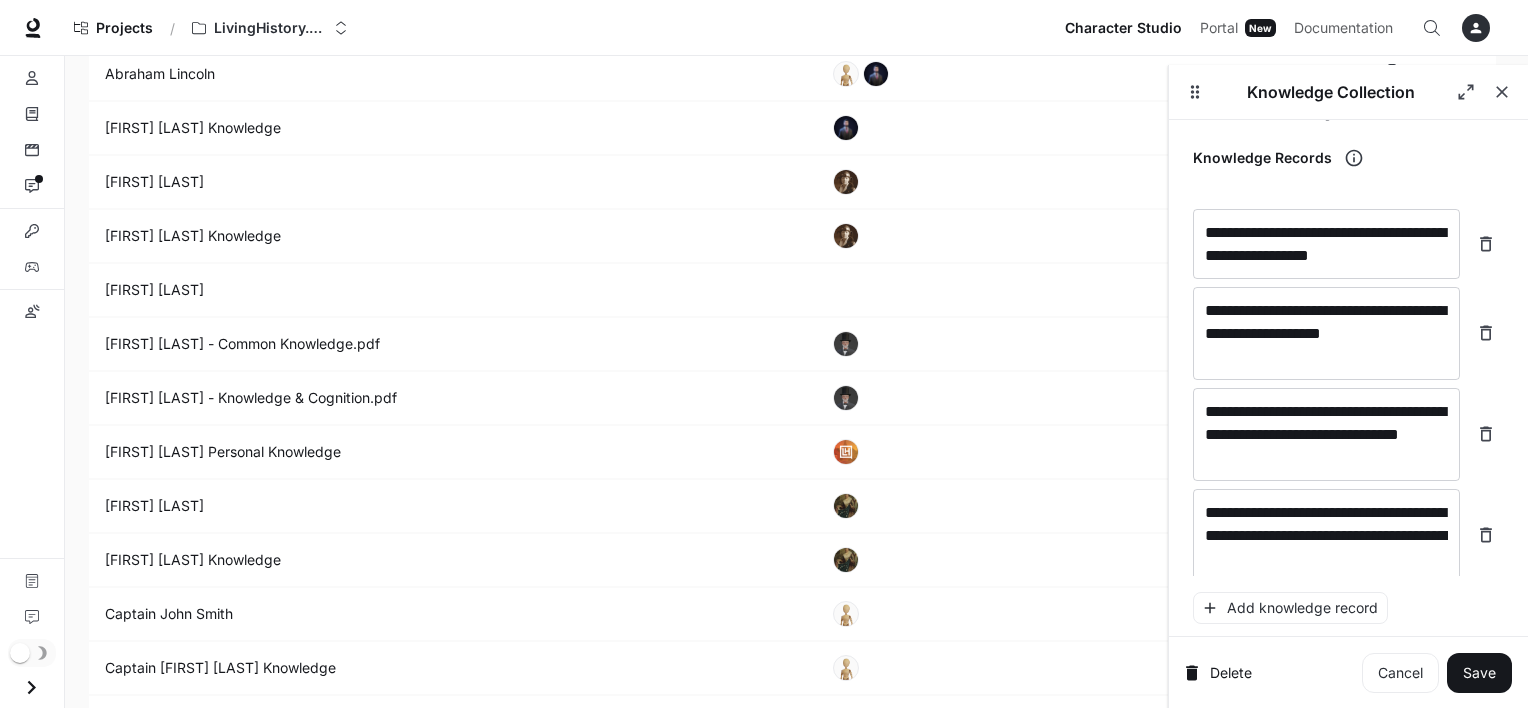 scroll, scrollTop: 11536, scrollLeft: 0, axis: vertical 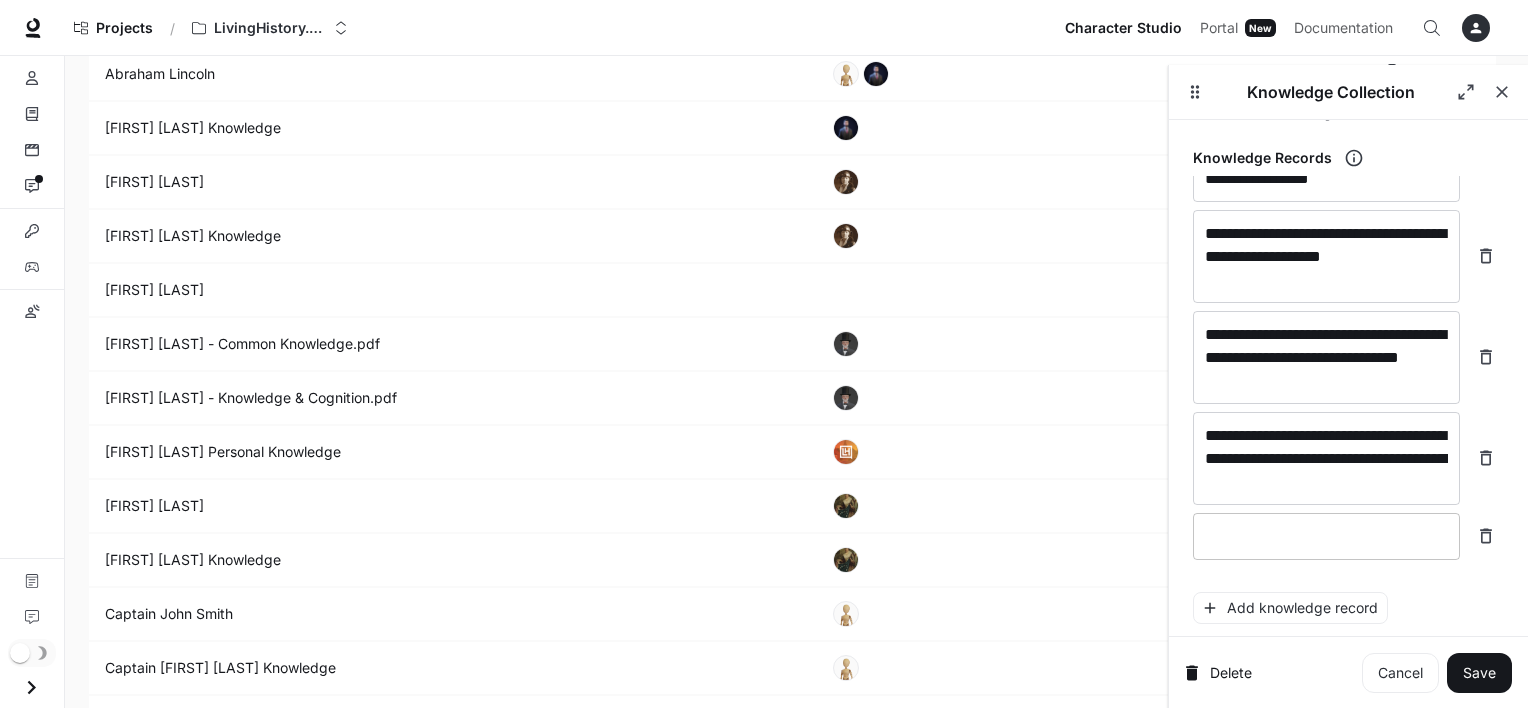 click at bounding box center (1326, 536) 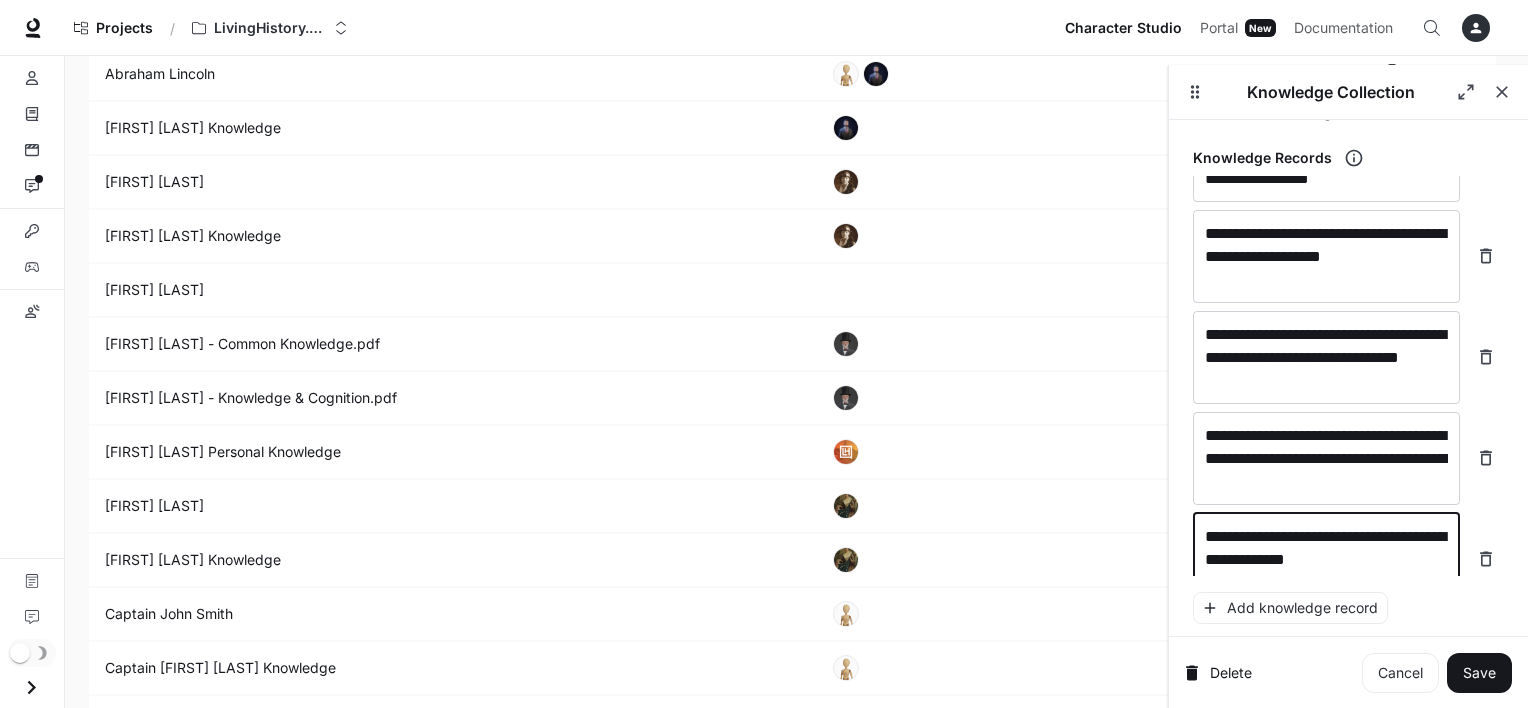 scroll, scrollTop: 11552, scrollLeft: 0, axis: vertical 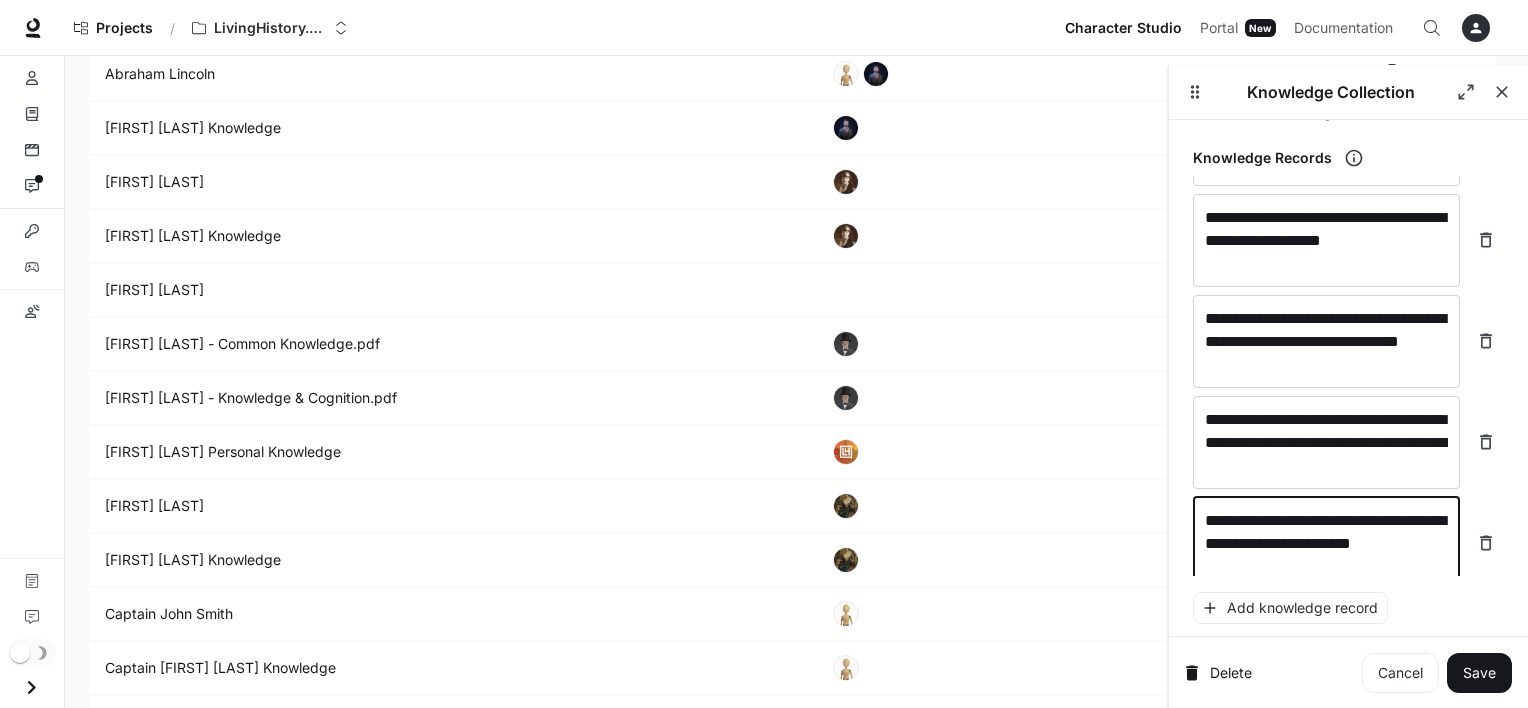 type on "**********" 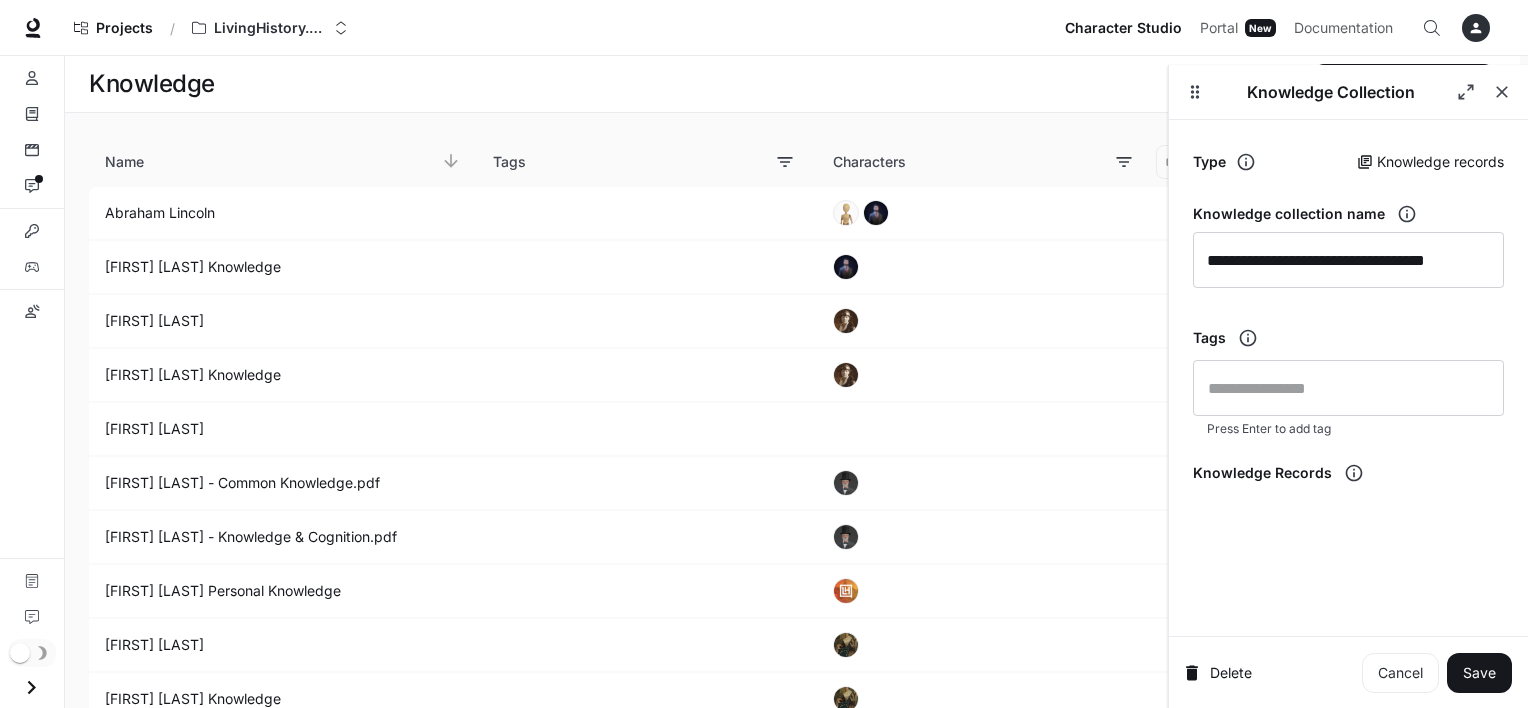 scroll, scrollTop: 139, scrollLeft: 0, axis: vertical 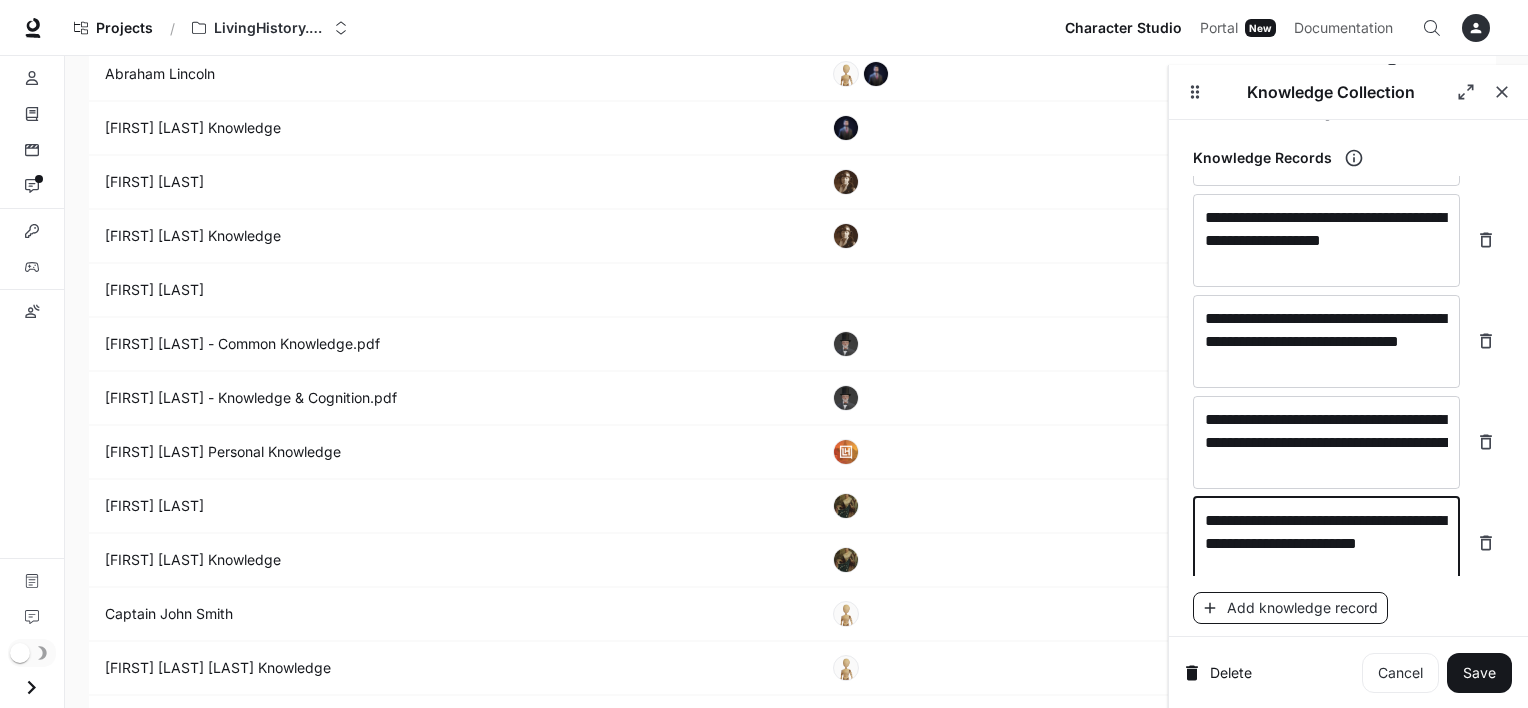 type on "**********" 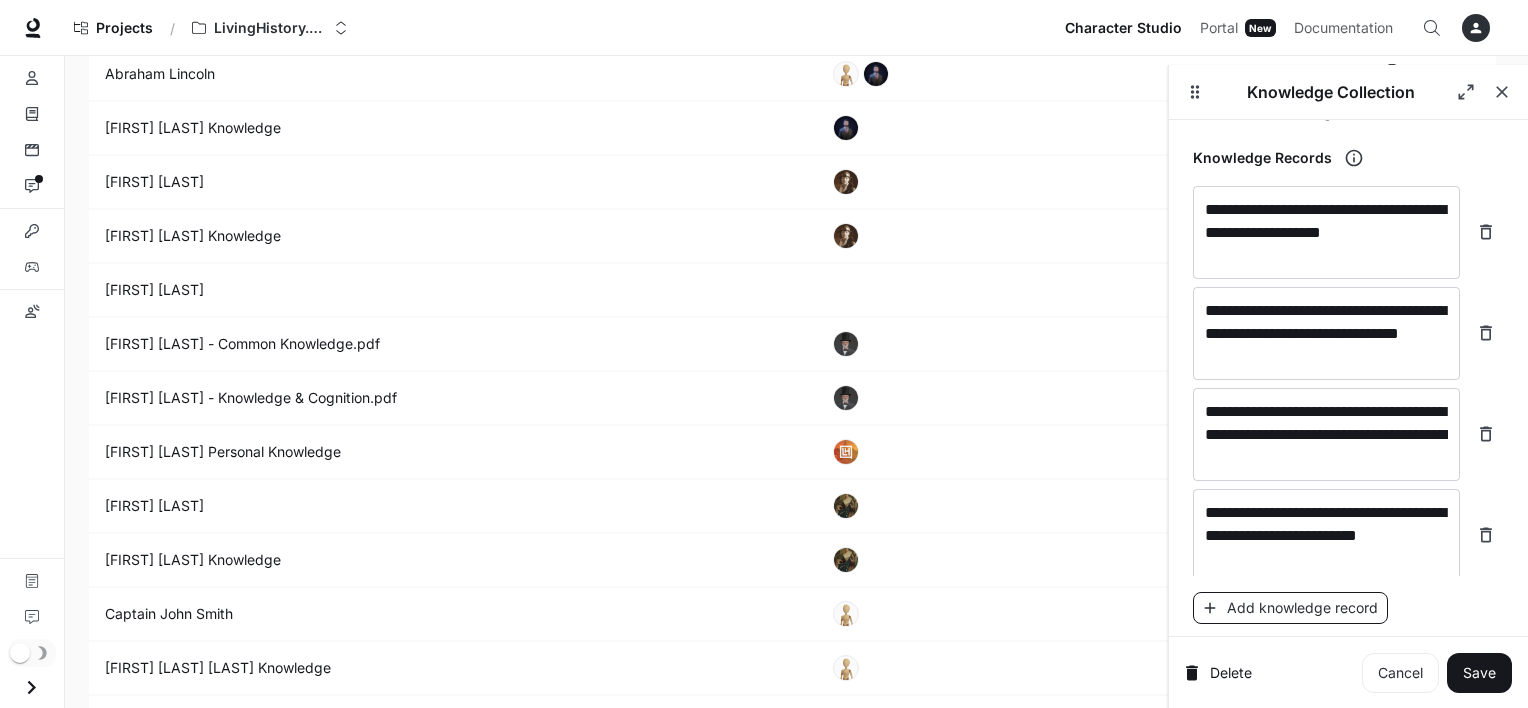 scroll, scrollTop: 11628, scrollLeft: 0, axis: vertical 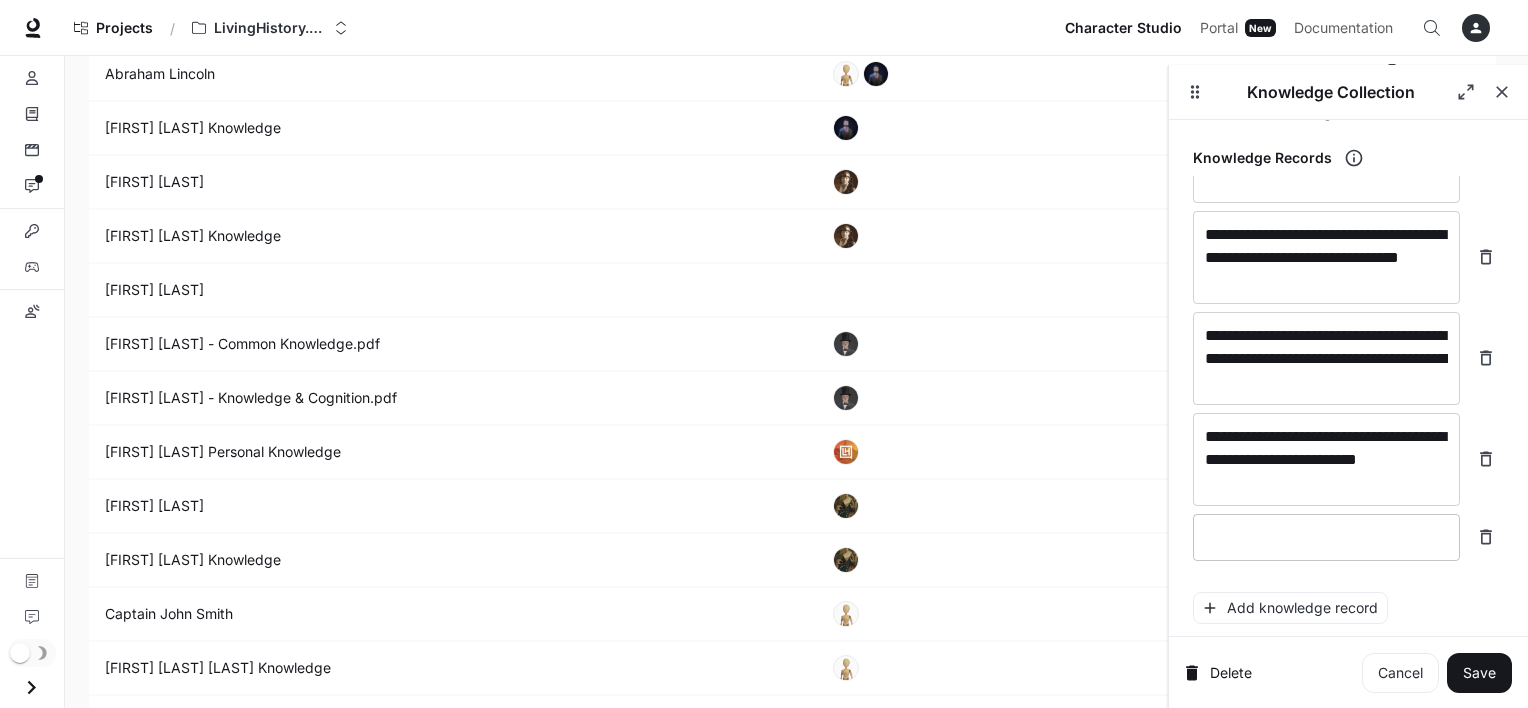 click on "* ​" at bounding box center [1326, 537] 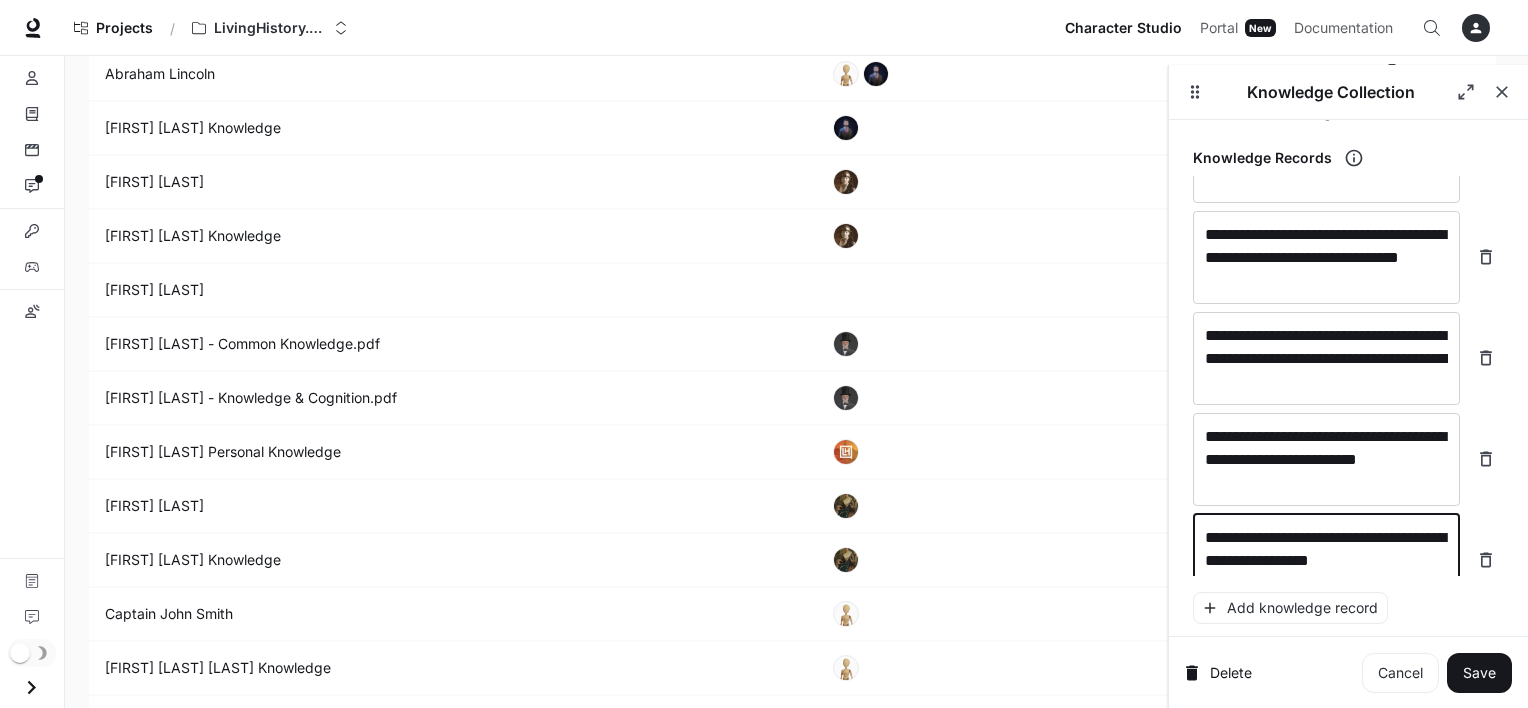 scroll, scrollTop: 11644, scrollLeft: 0, axis: vertical 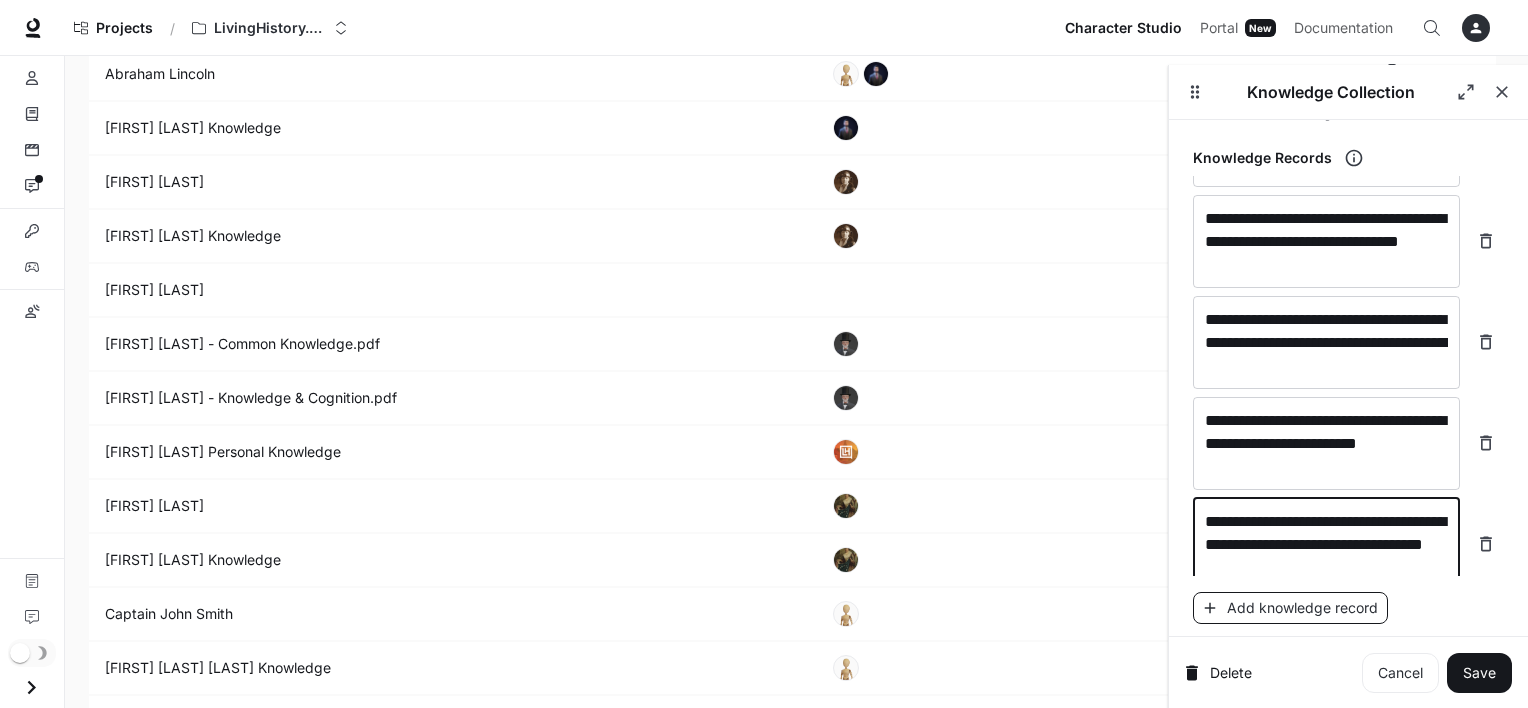type on "**********" 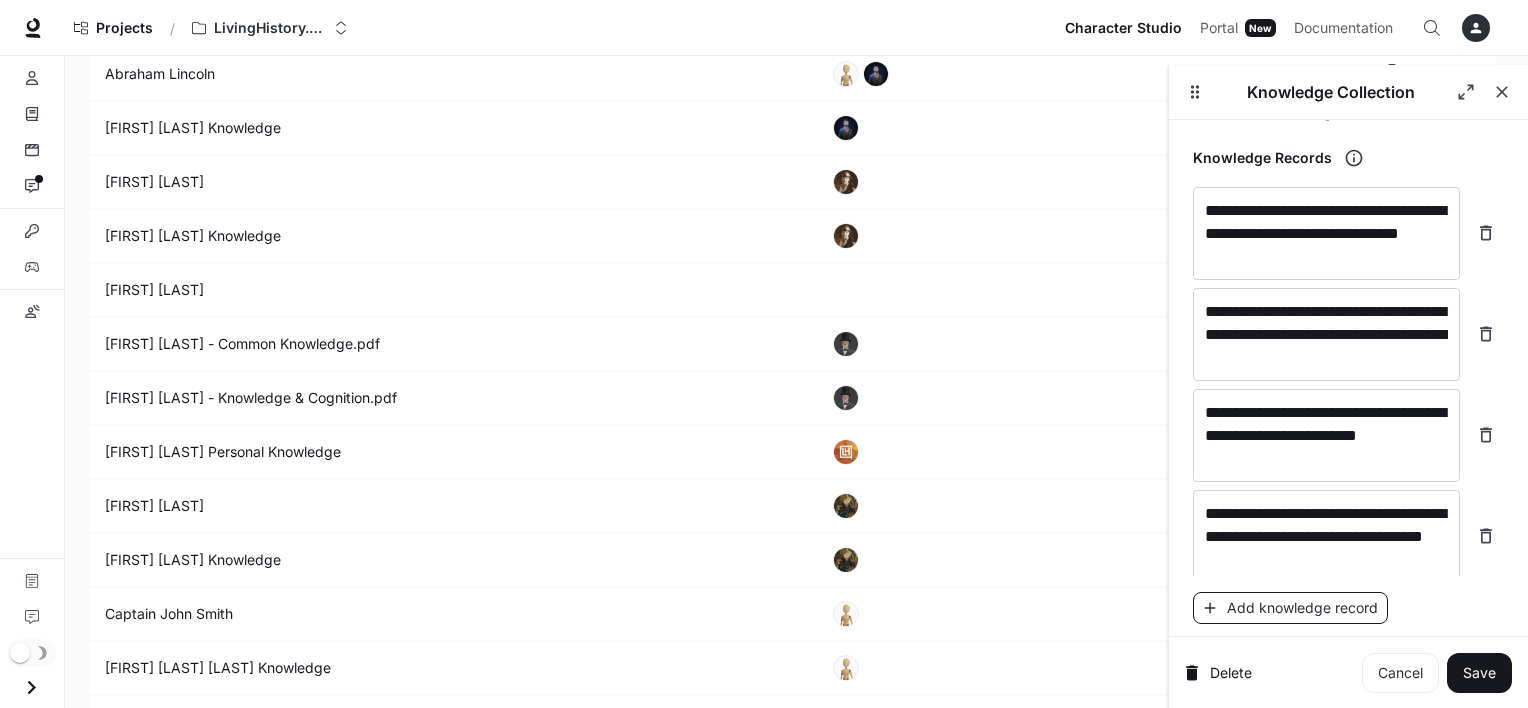 scroll, scrollTop: 11722, scrollLeft: 0, axis: vertical 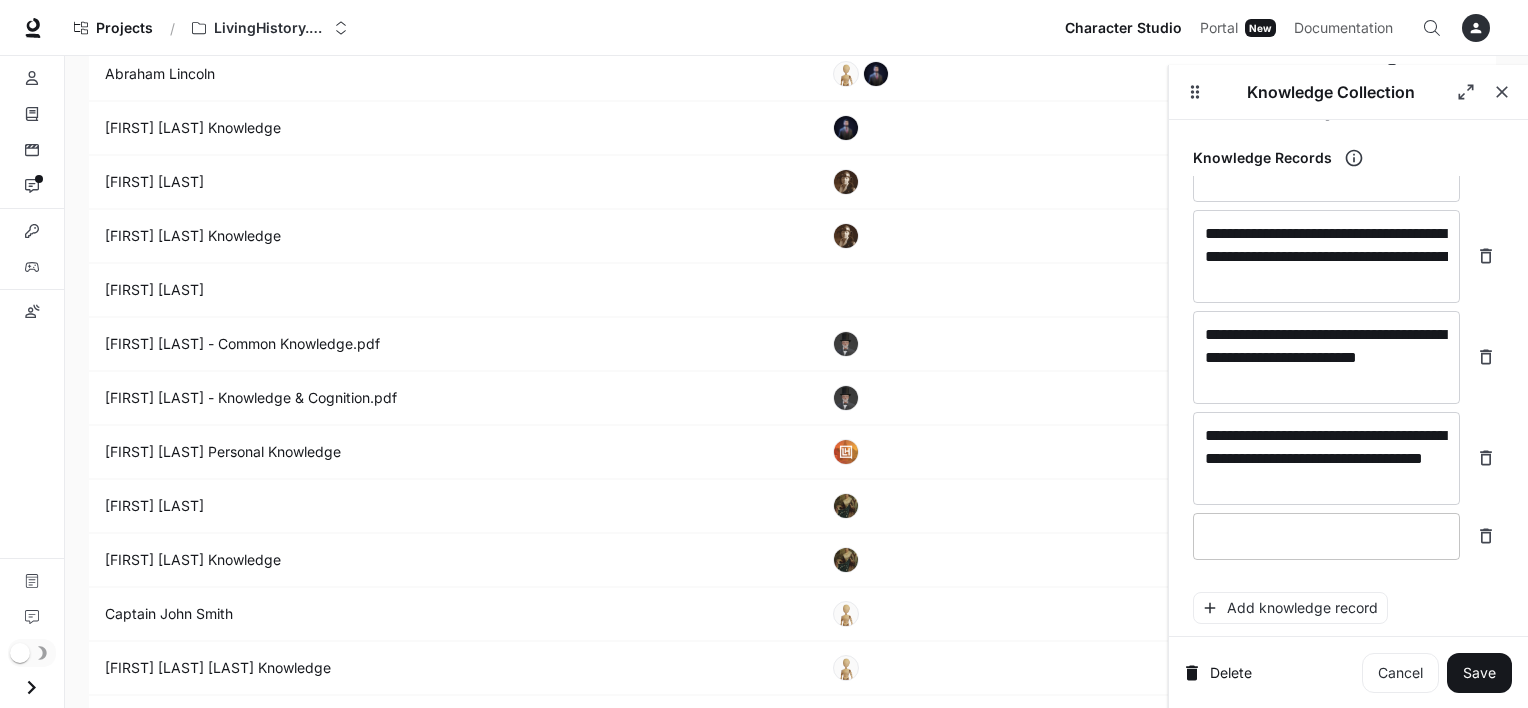 click at bounding box center (1326, 536) 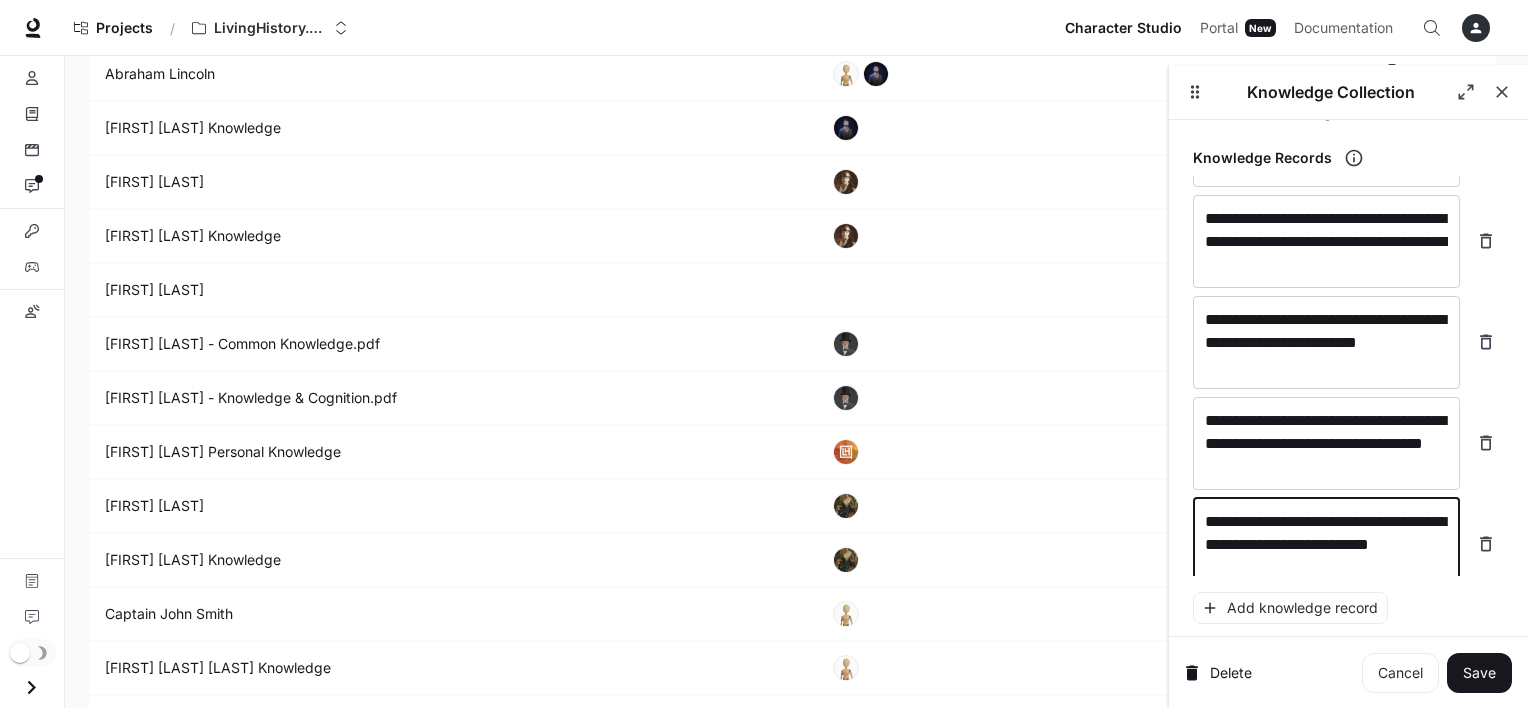 scroll, scrollTop: 11760, scrollLeft: 0, axis: vertical 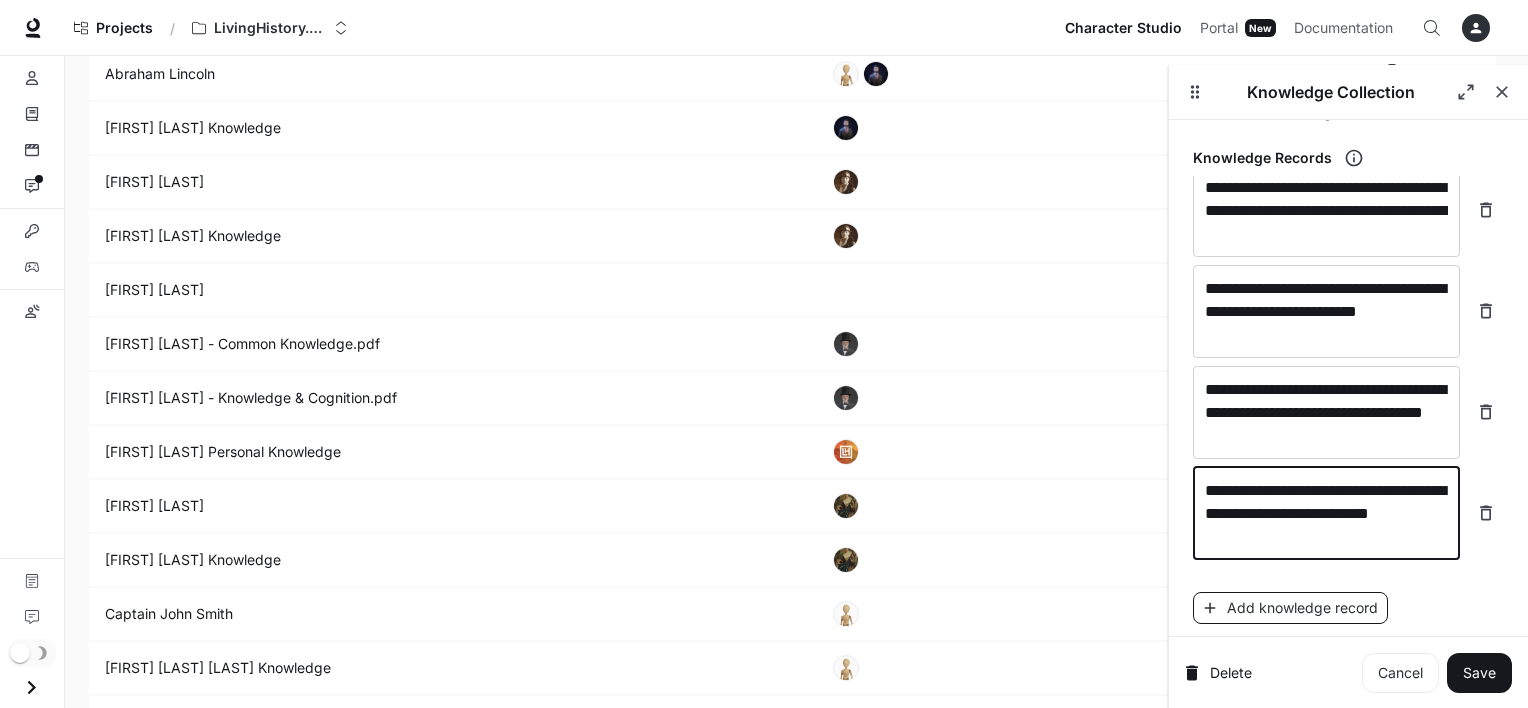 type on "**********" 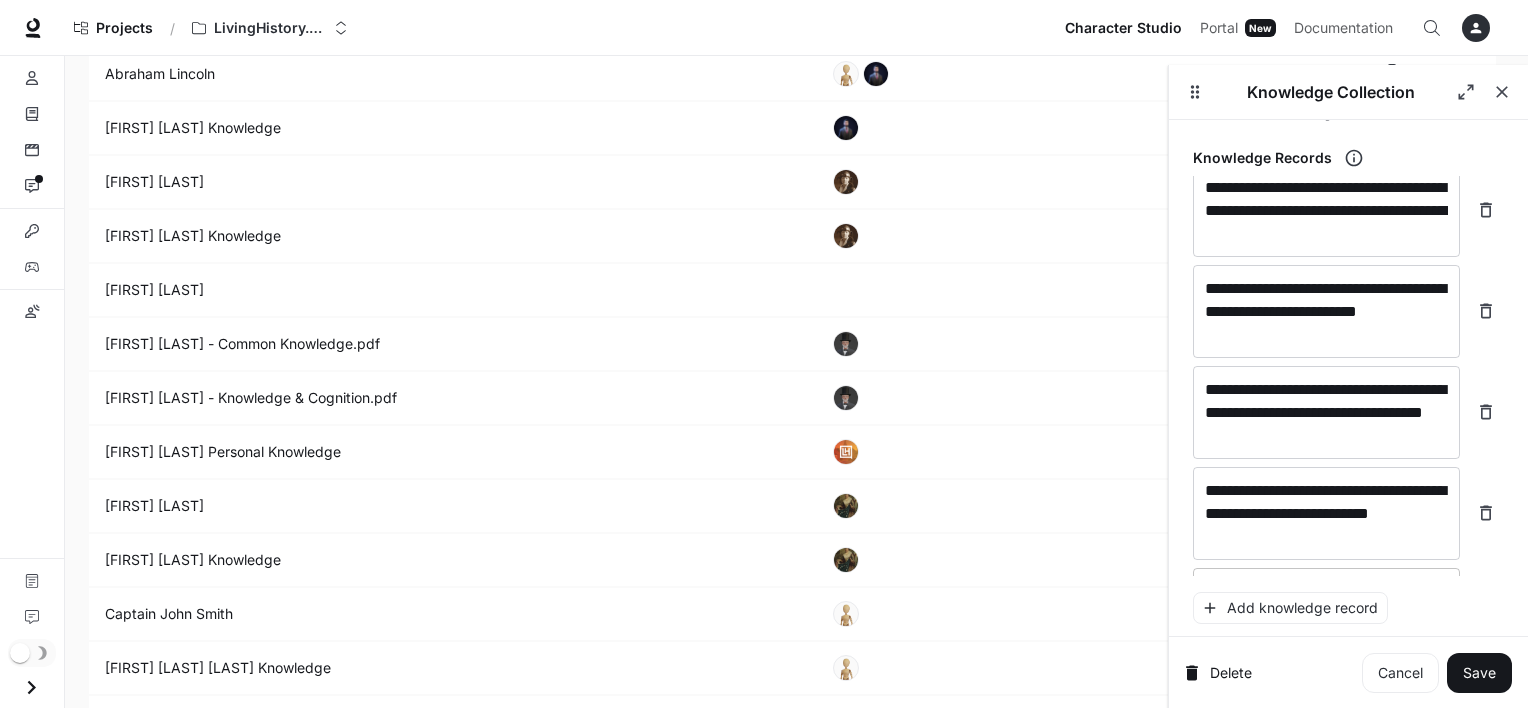 scroll, scrollTop: 11815, scrollLeft: 0, axis: vertical 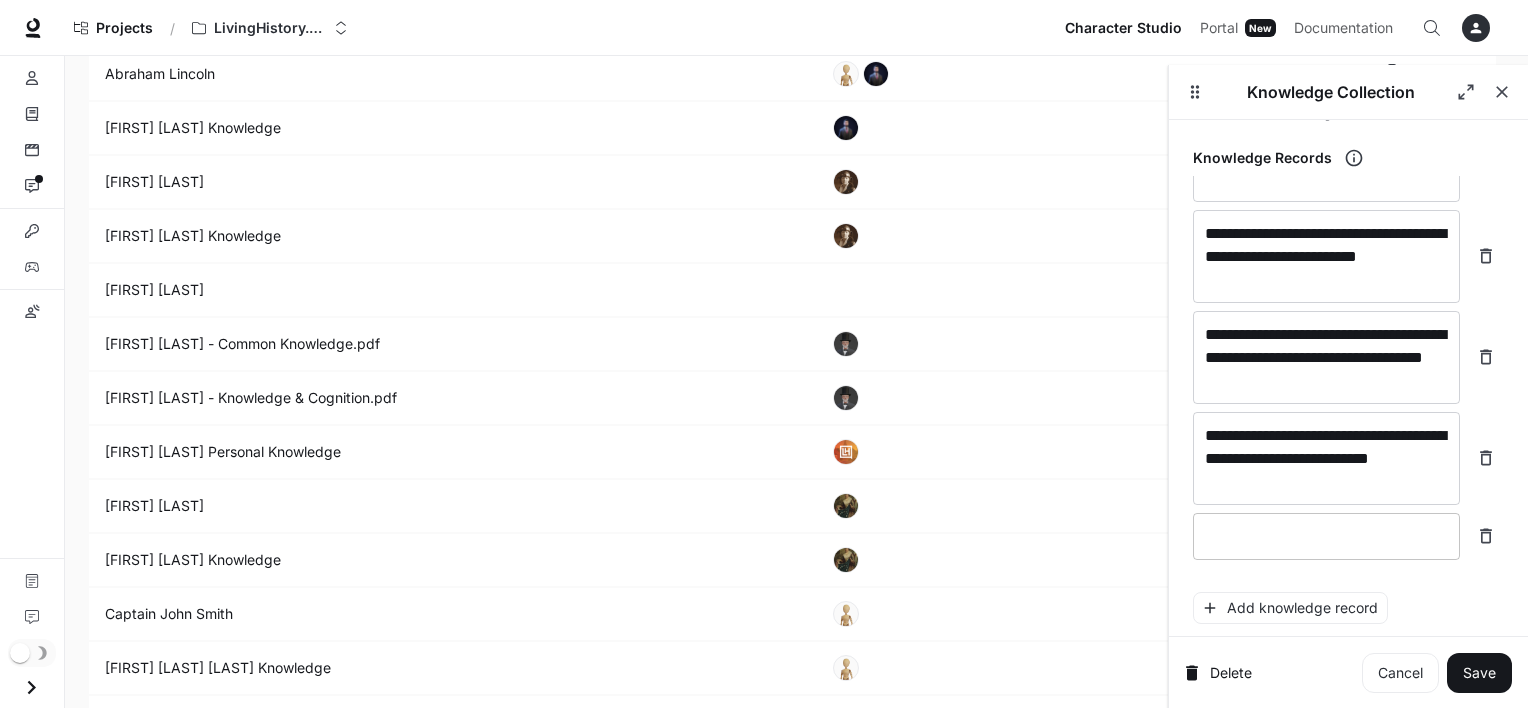 click at bounding box center [1326, 536] 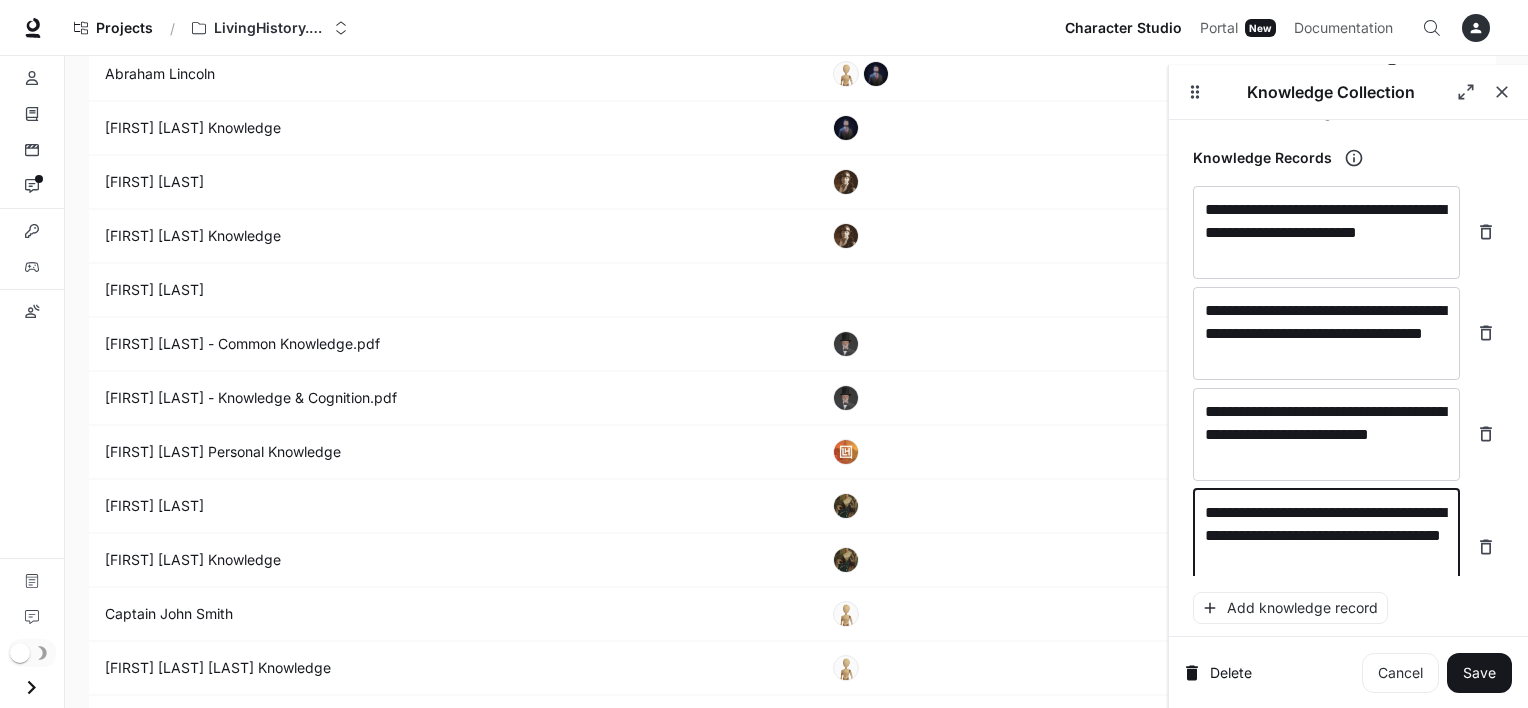 scroll, scrollTop: 11853, scrollLeft: 0, axis: vertical 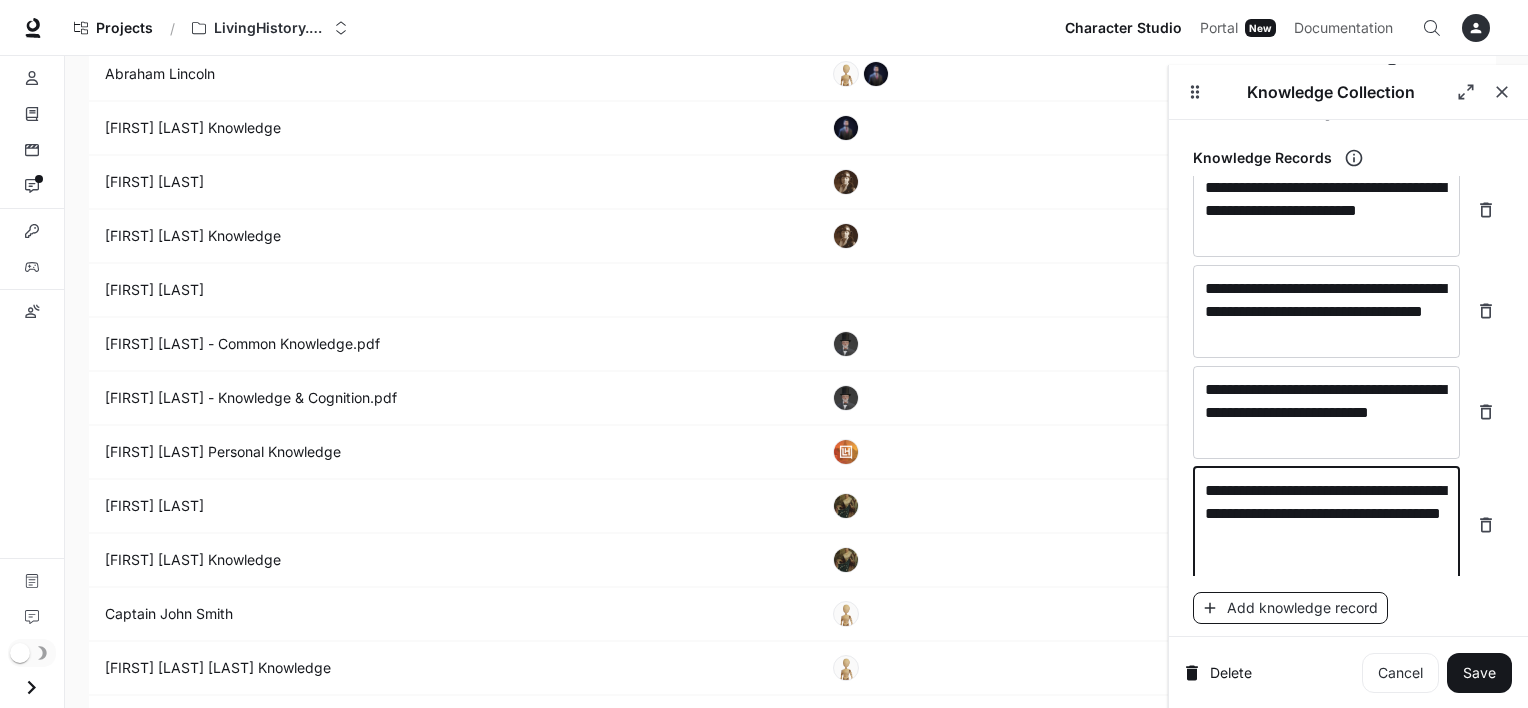 type on "**********" 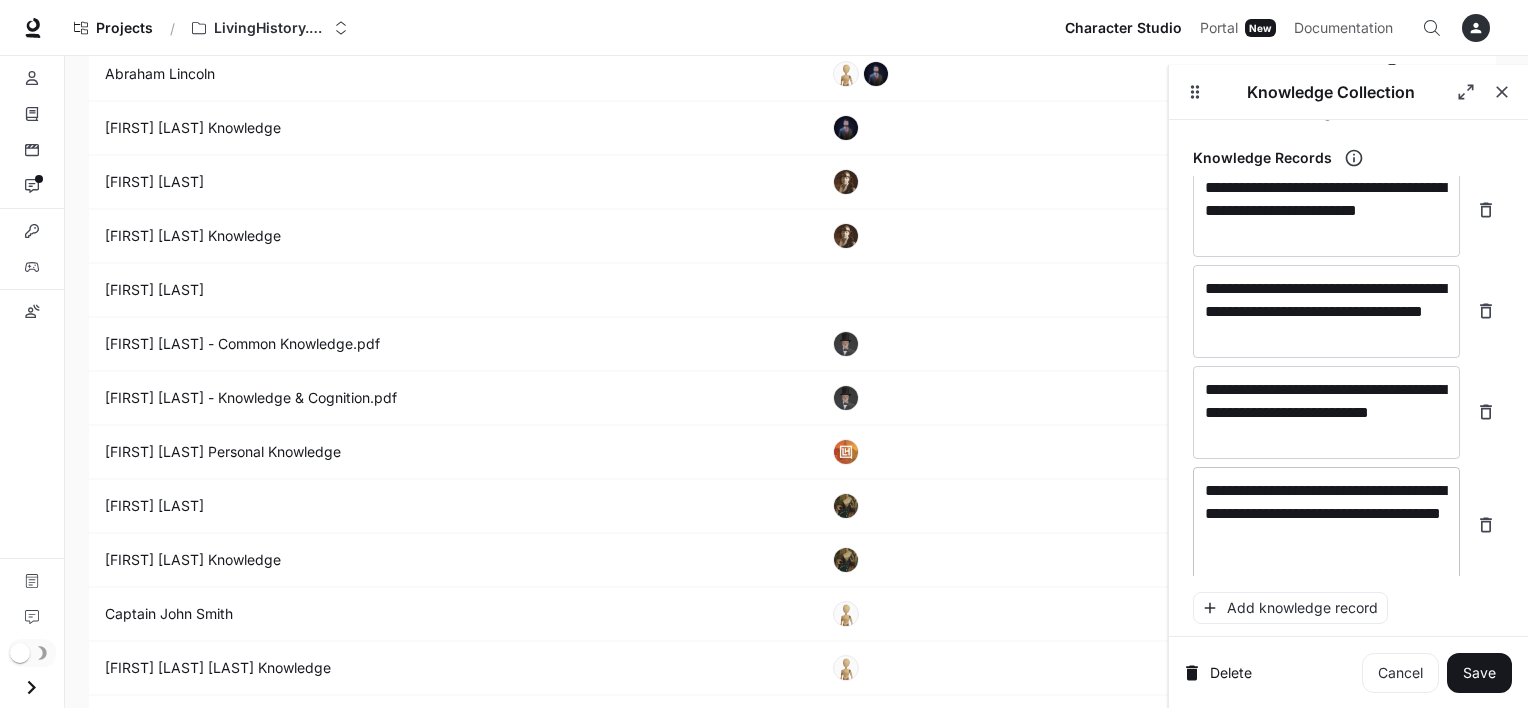 scroll, scrollTop: 11908, scrollLeft: 0, axis: vertical 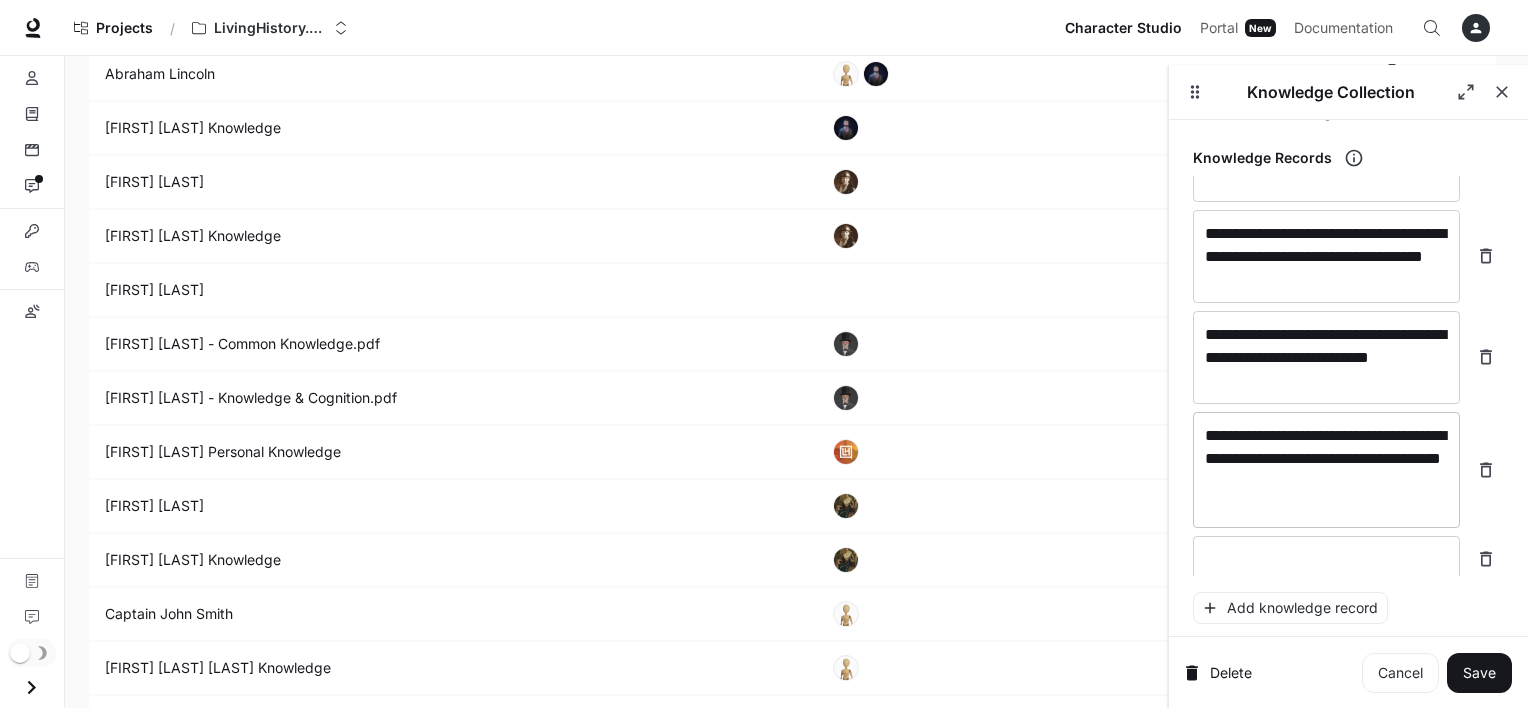 click on "**********" at bounding box center (1326, 470) 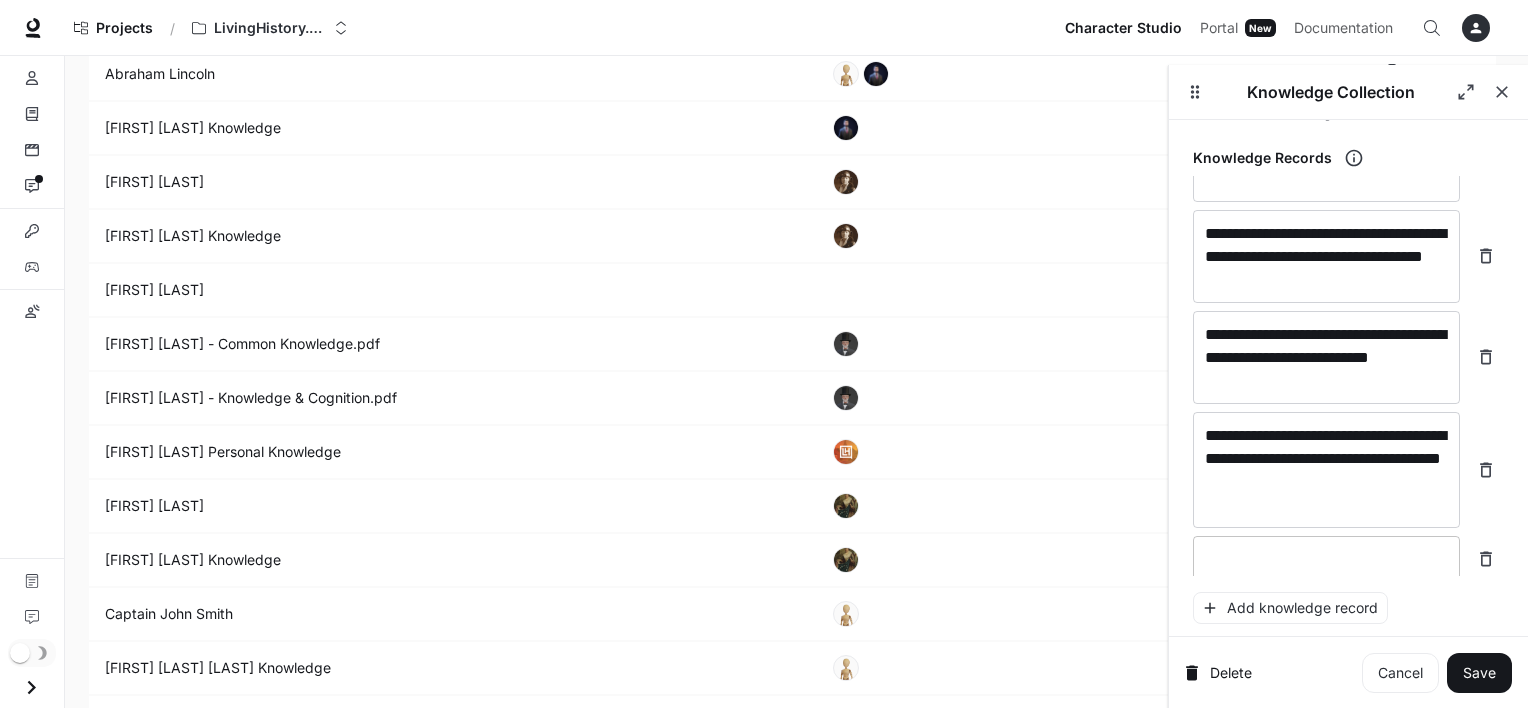 click on "* ​" at bounding box center [1326, 559] 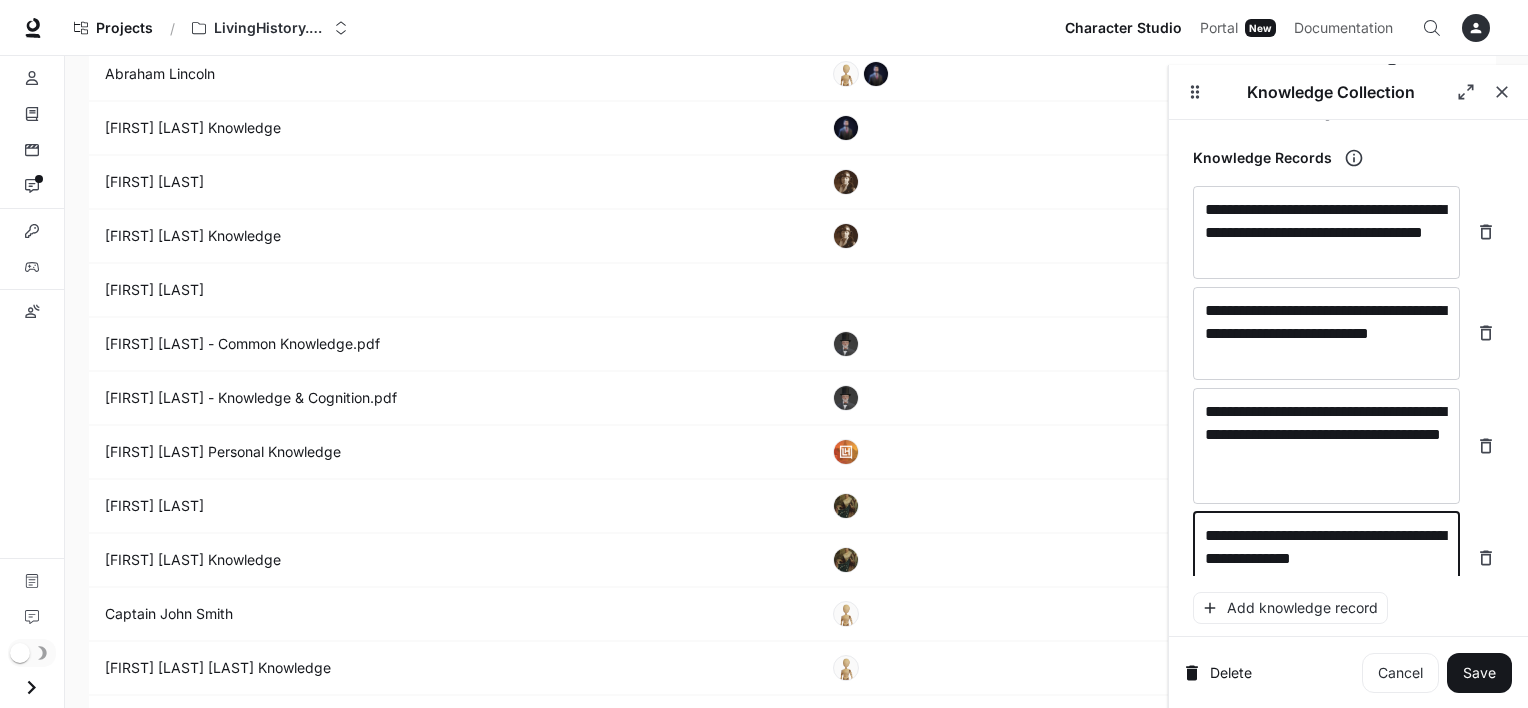 scroll, scrollTop: 11947, scrollLeft: 0, axis: vertical 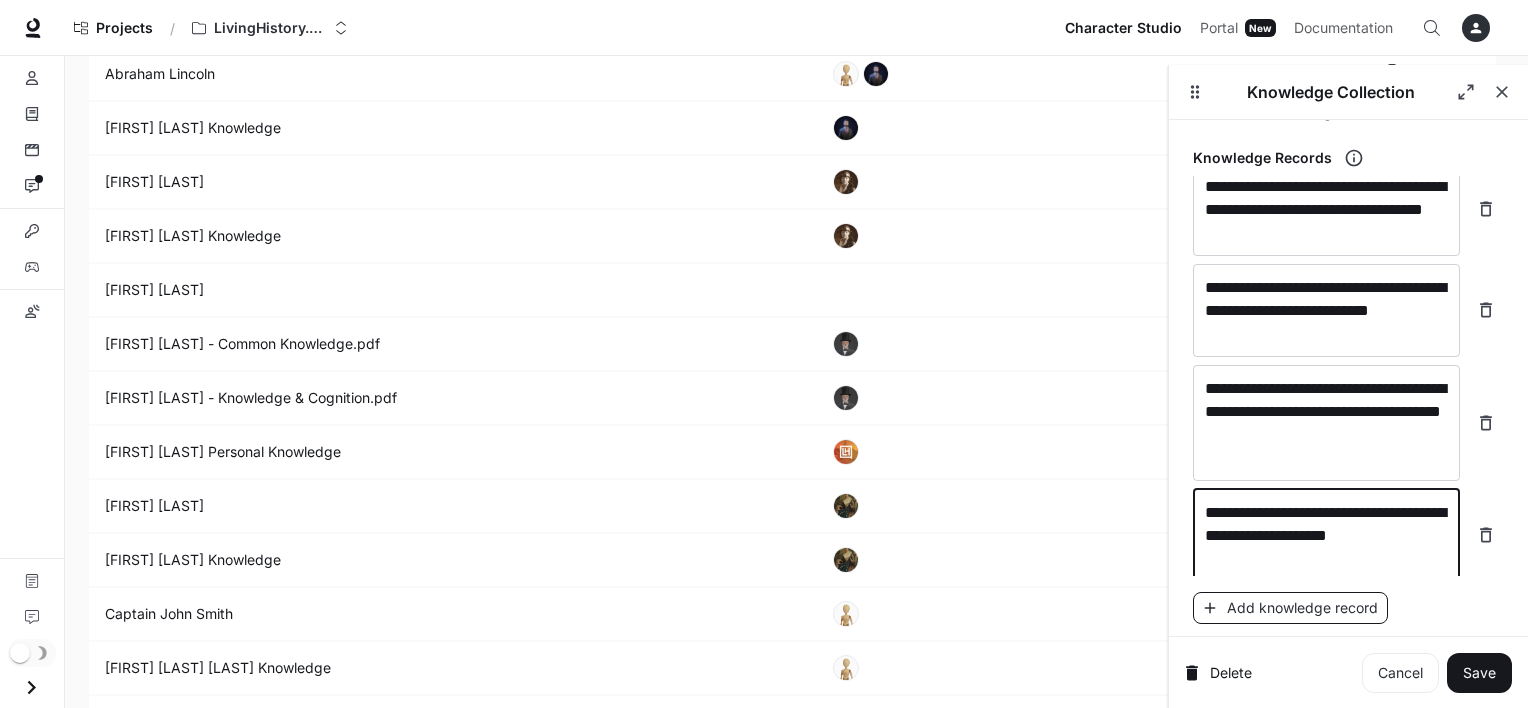 type on "**********" 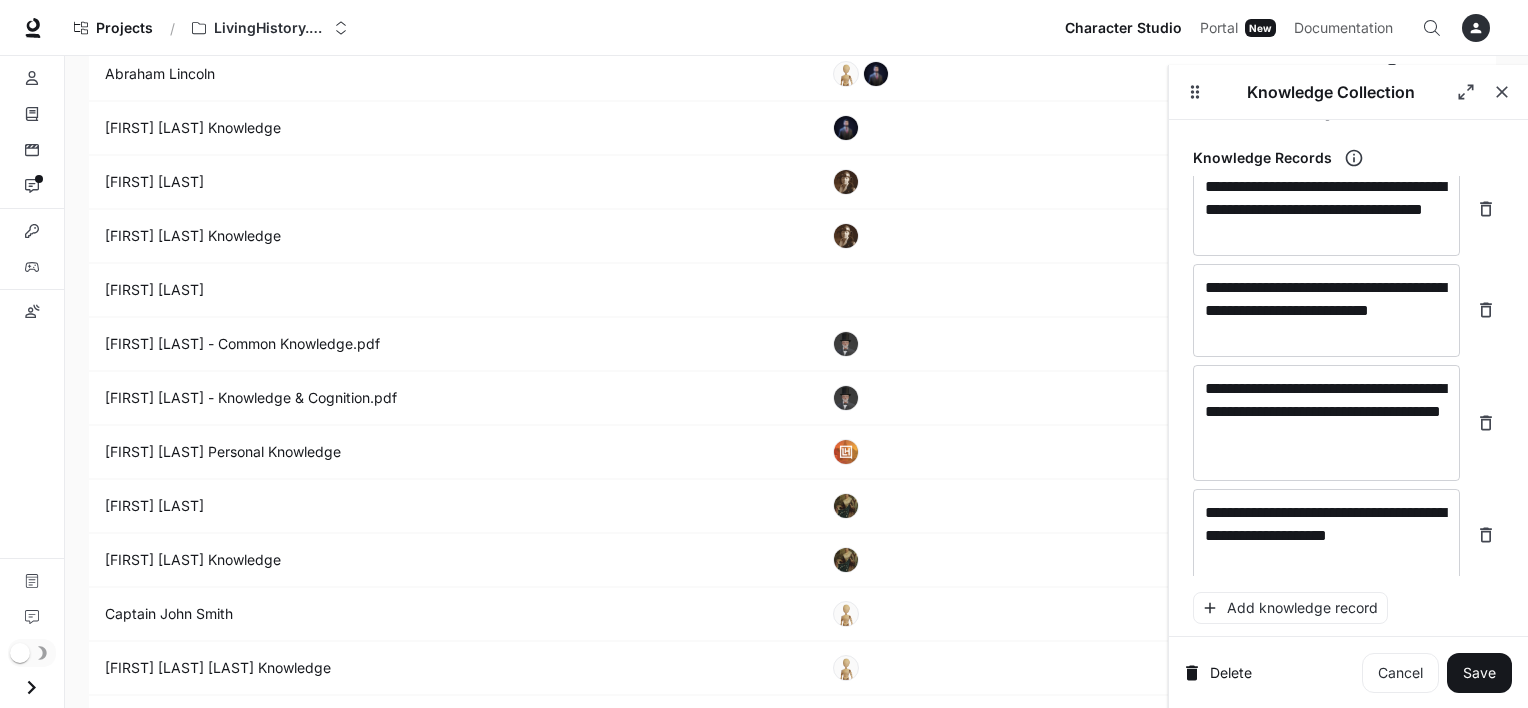 scroll, scrollTop: 12000, scrollLeft: 0, axis: vertical 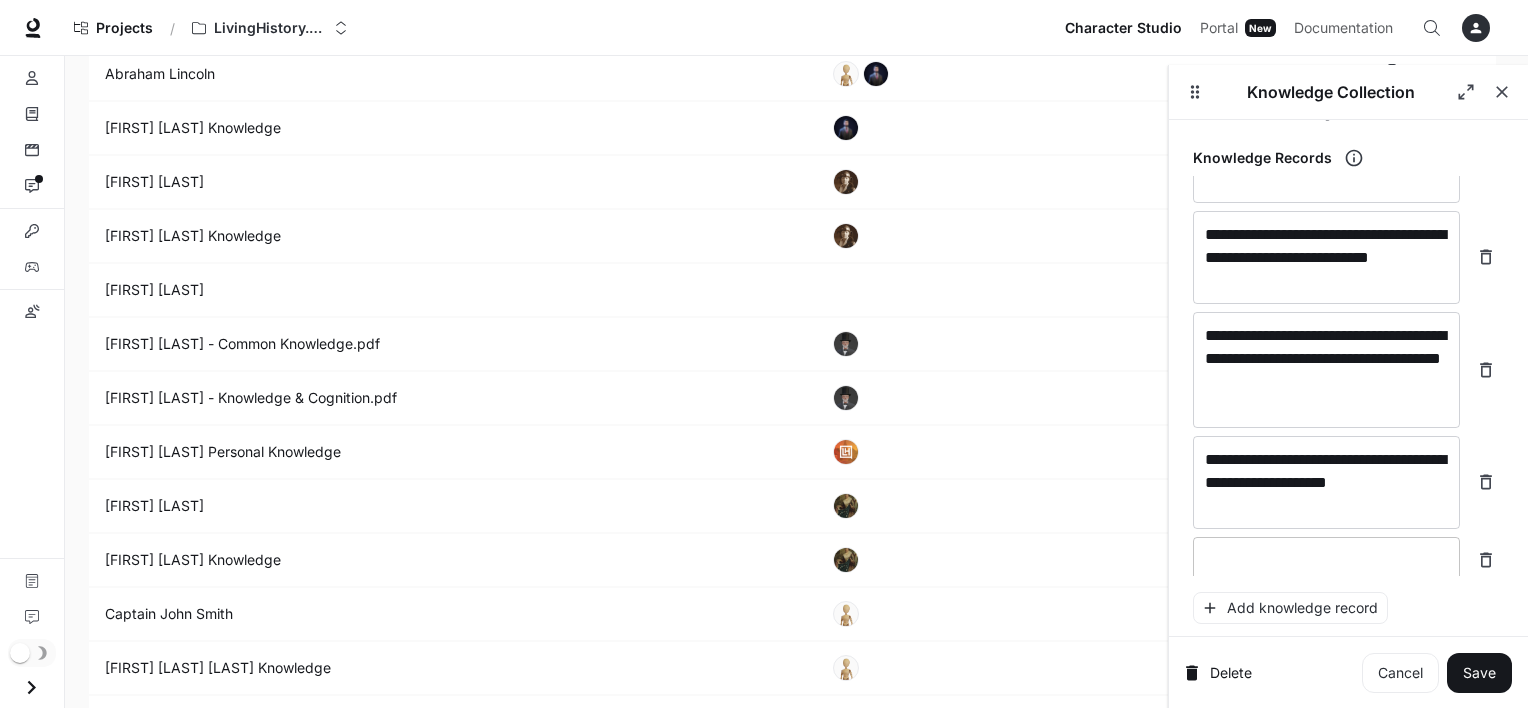 click on "* ​" at bounding box center [1326, 560] 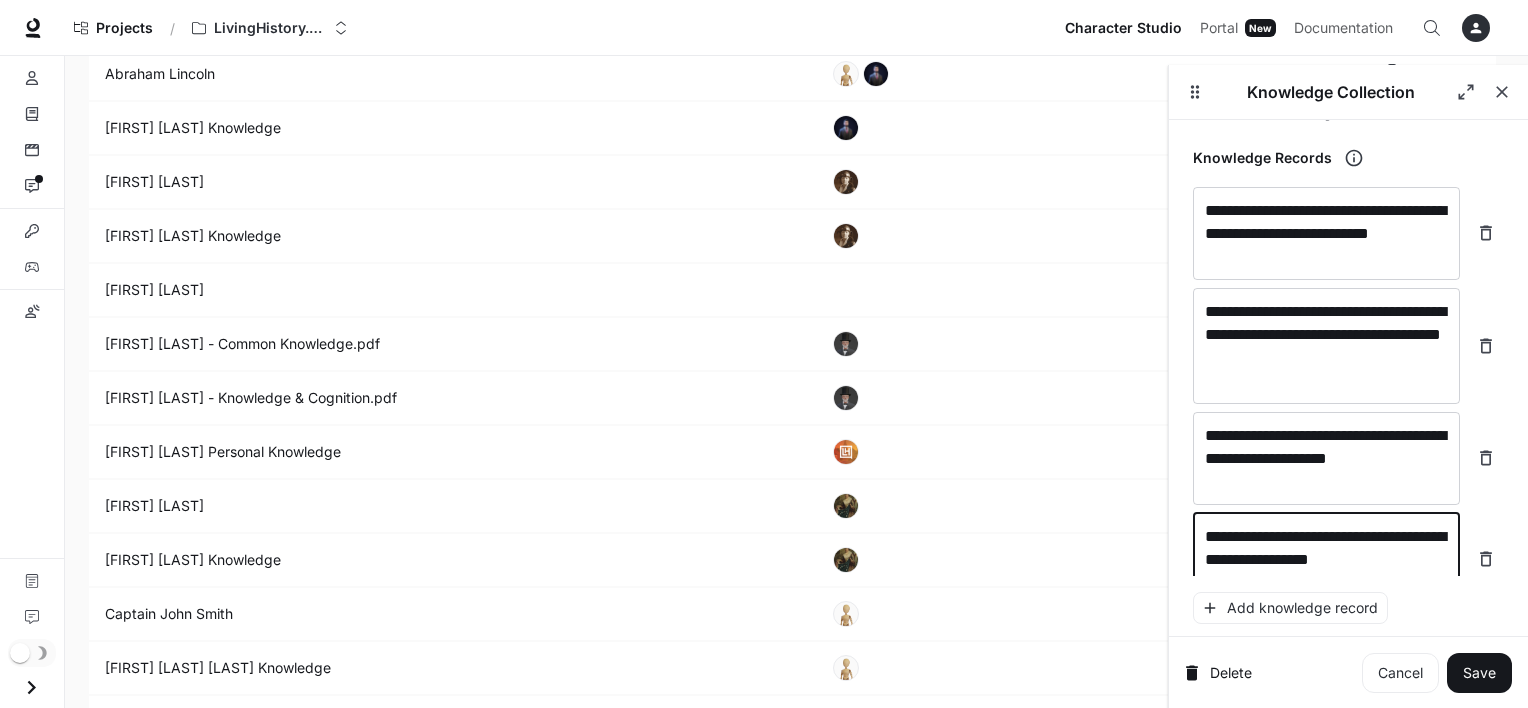 scroll, scrollTop: 12040, scrollLeft: 0, axis: vertical 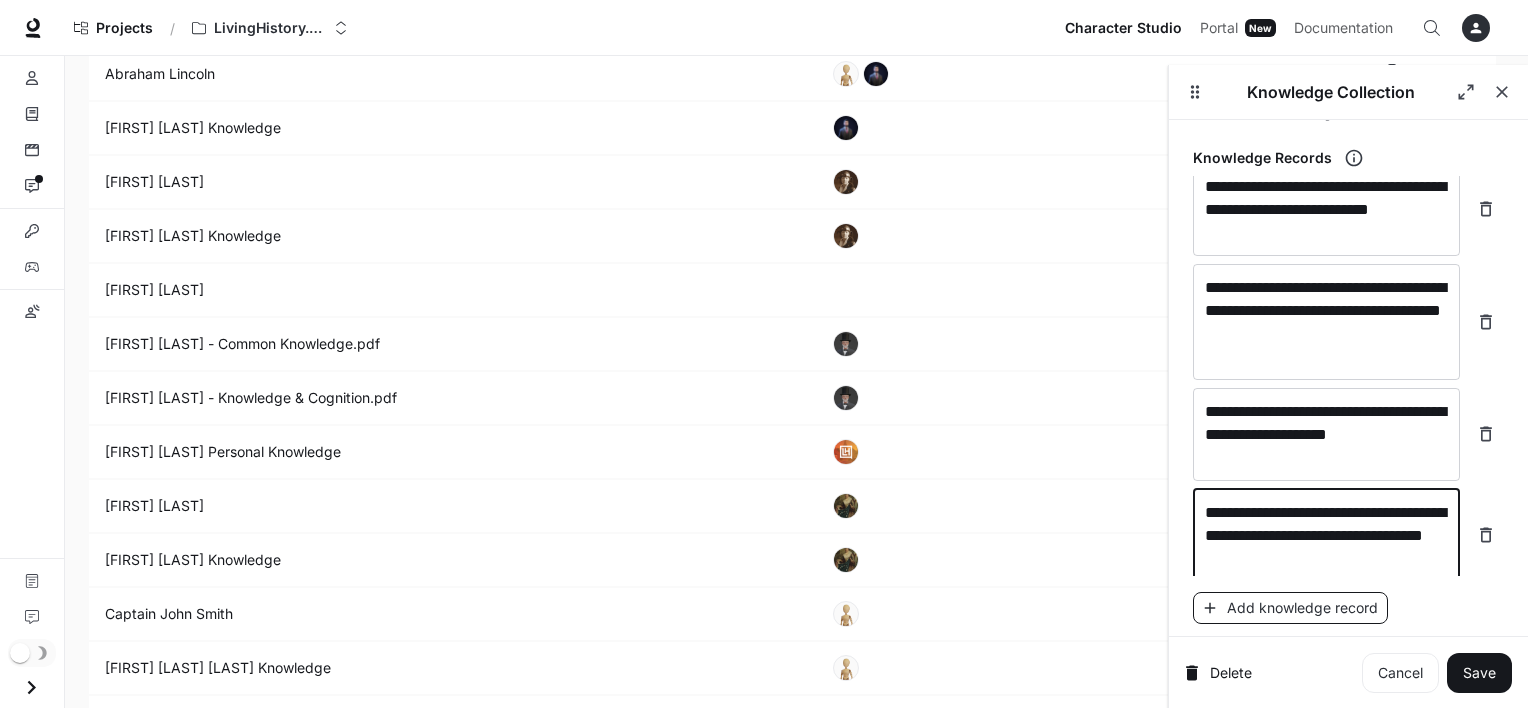 type on "**********" 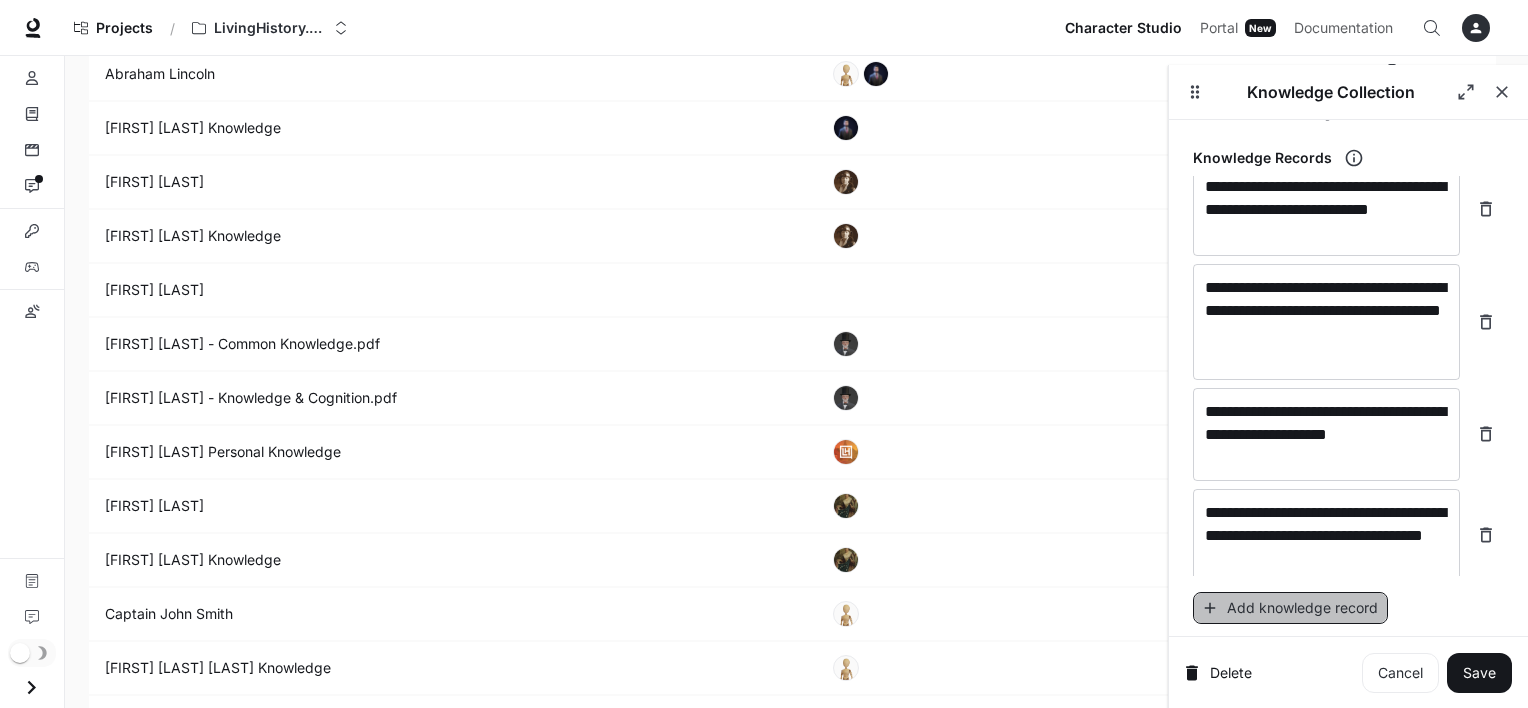 click on "Add knowledge record" at bounding box center [1290, 608] 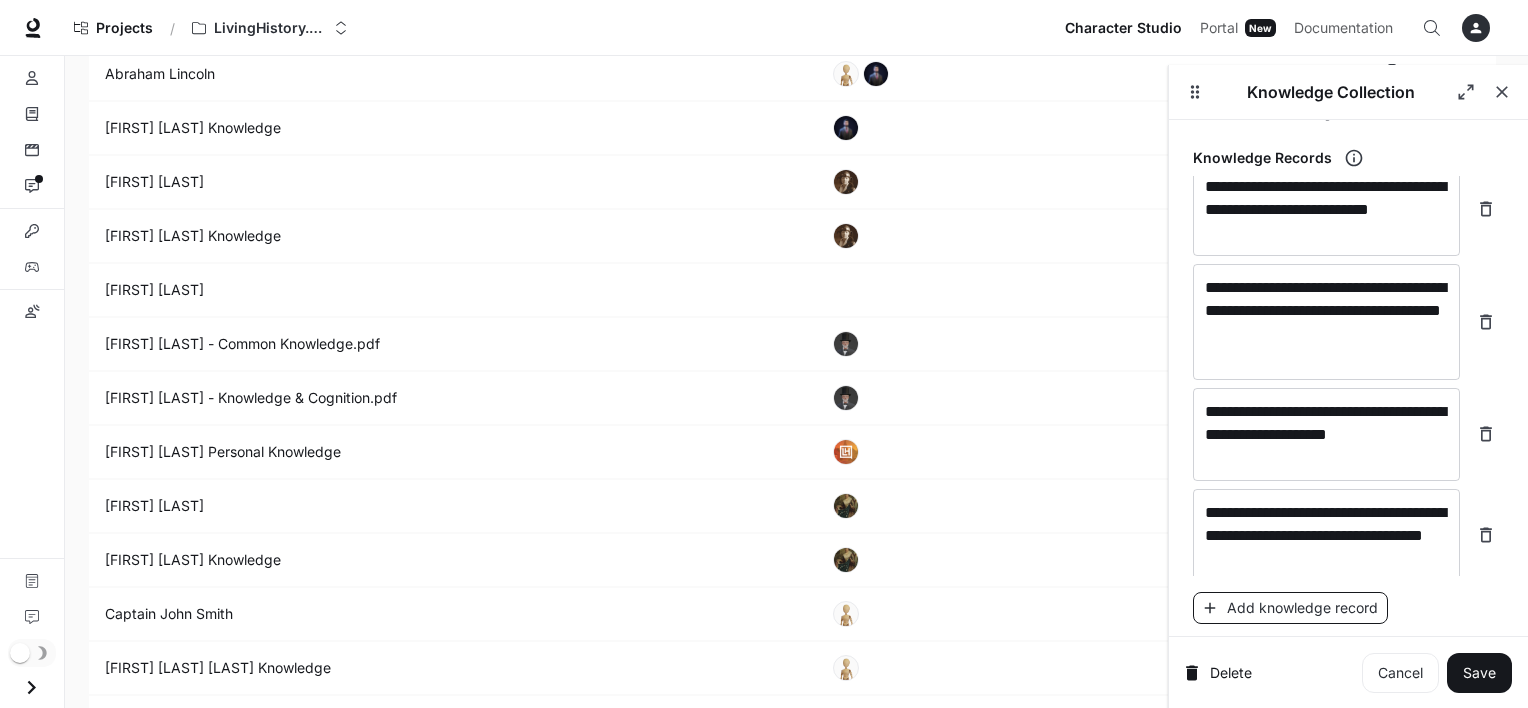 scroll, scrollTop: 12094, scrollLeft: 0, axis: vertical 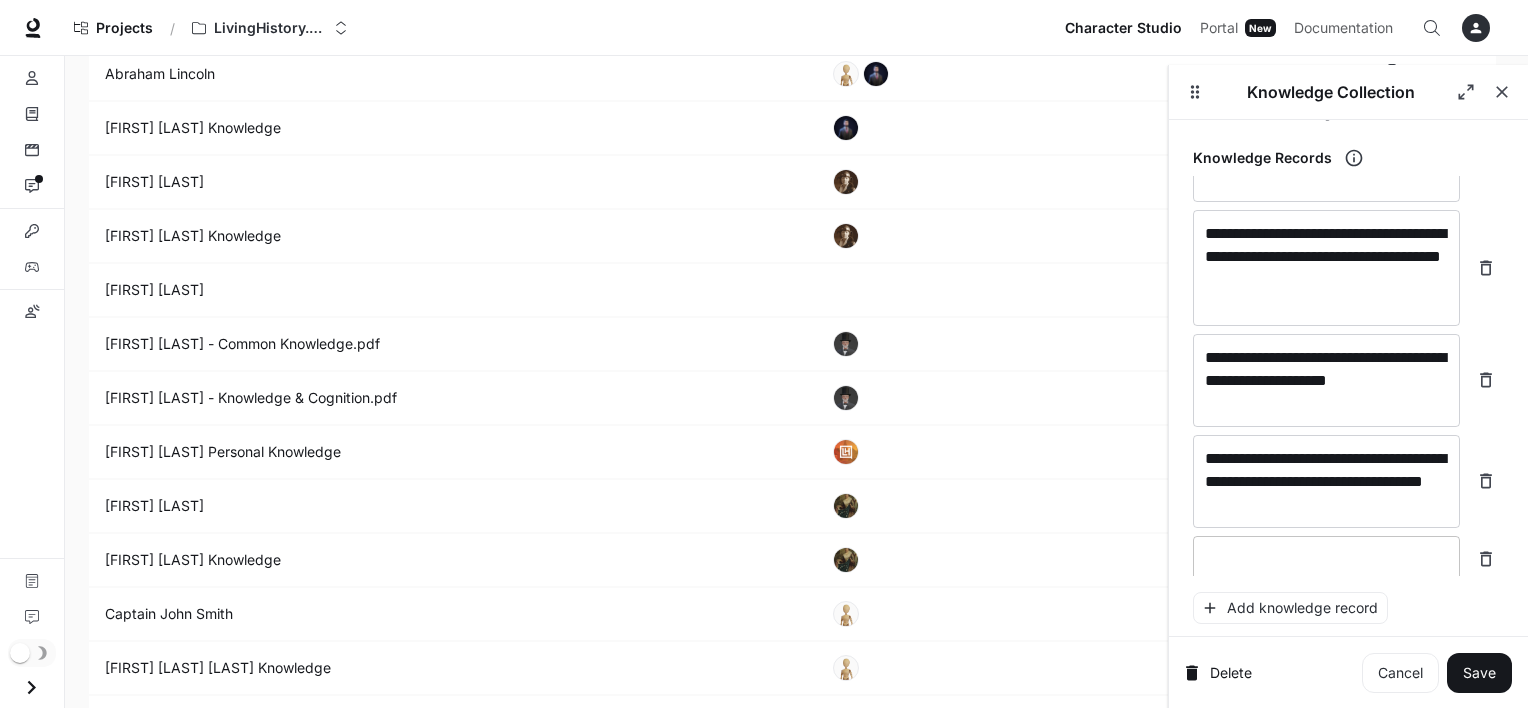 click on "* ​" at bounding box center (1326, 559) 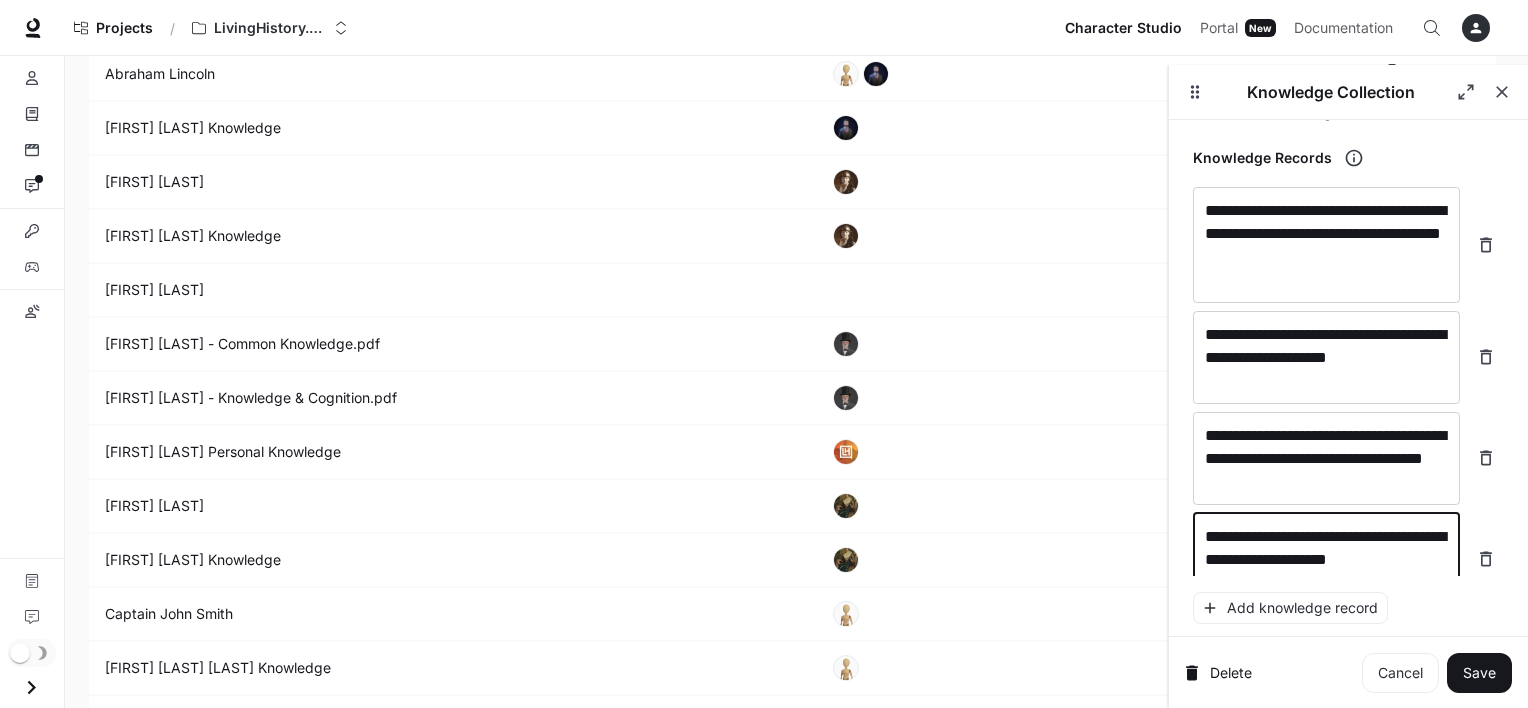 scroll, scrollTop: 12132, scrollLeft: 0, axis: vertical 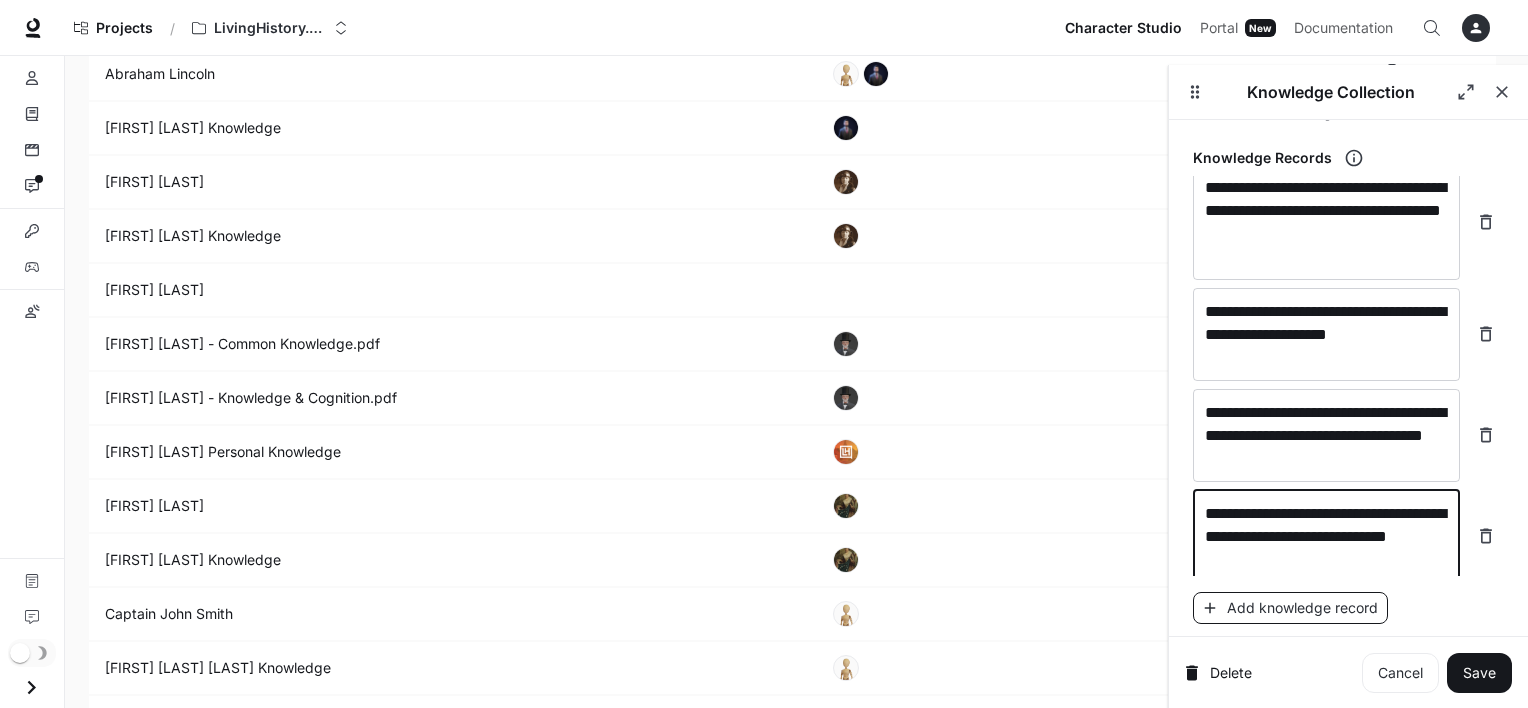 type on "**********" 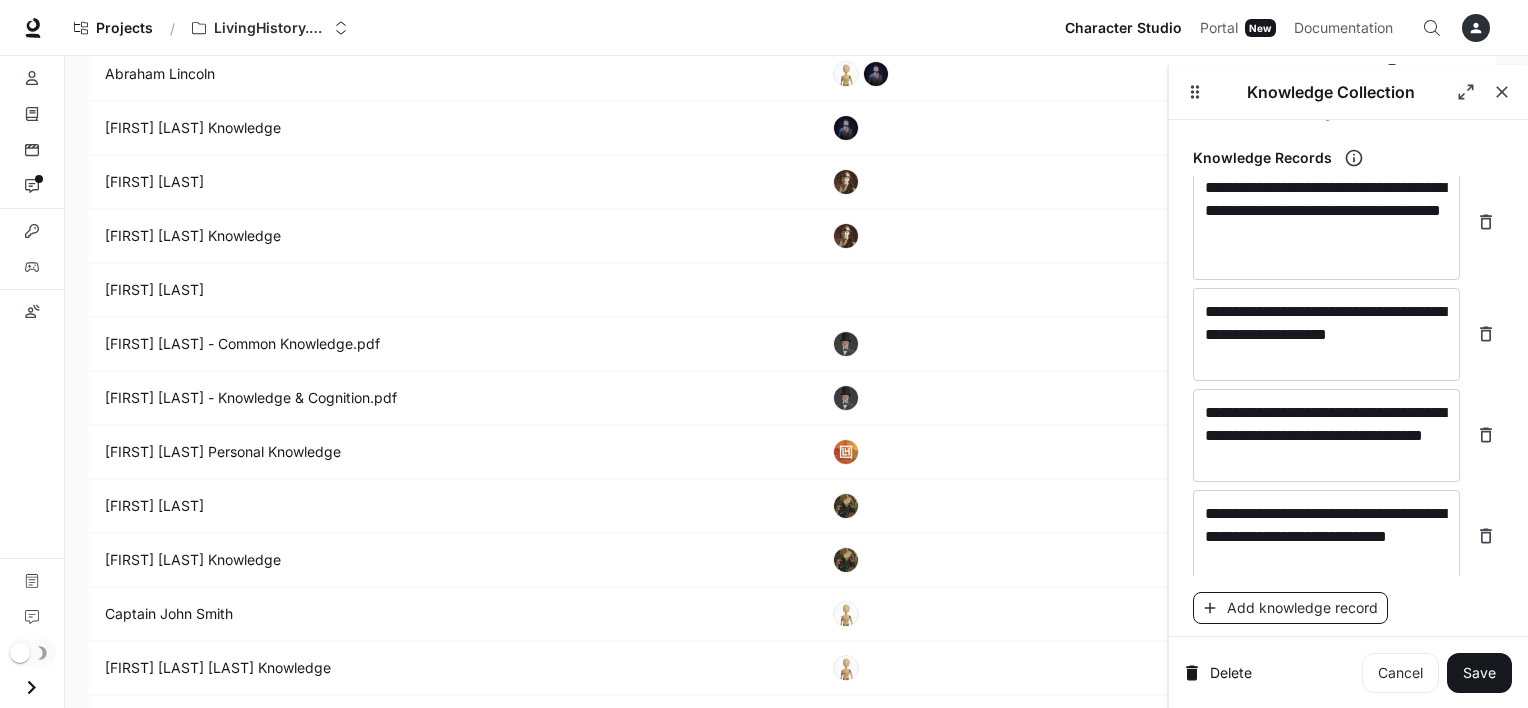 scroll, scrollTop: 12210, scrollLeft: 0, axis: vertical 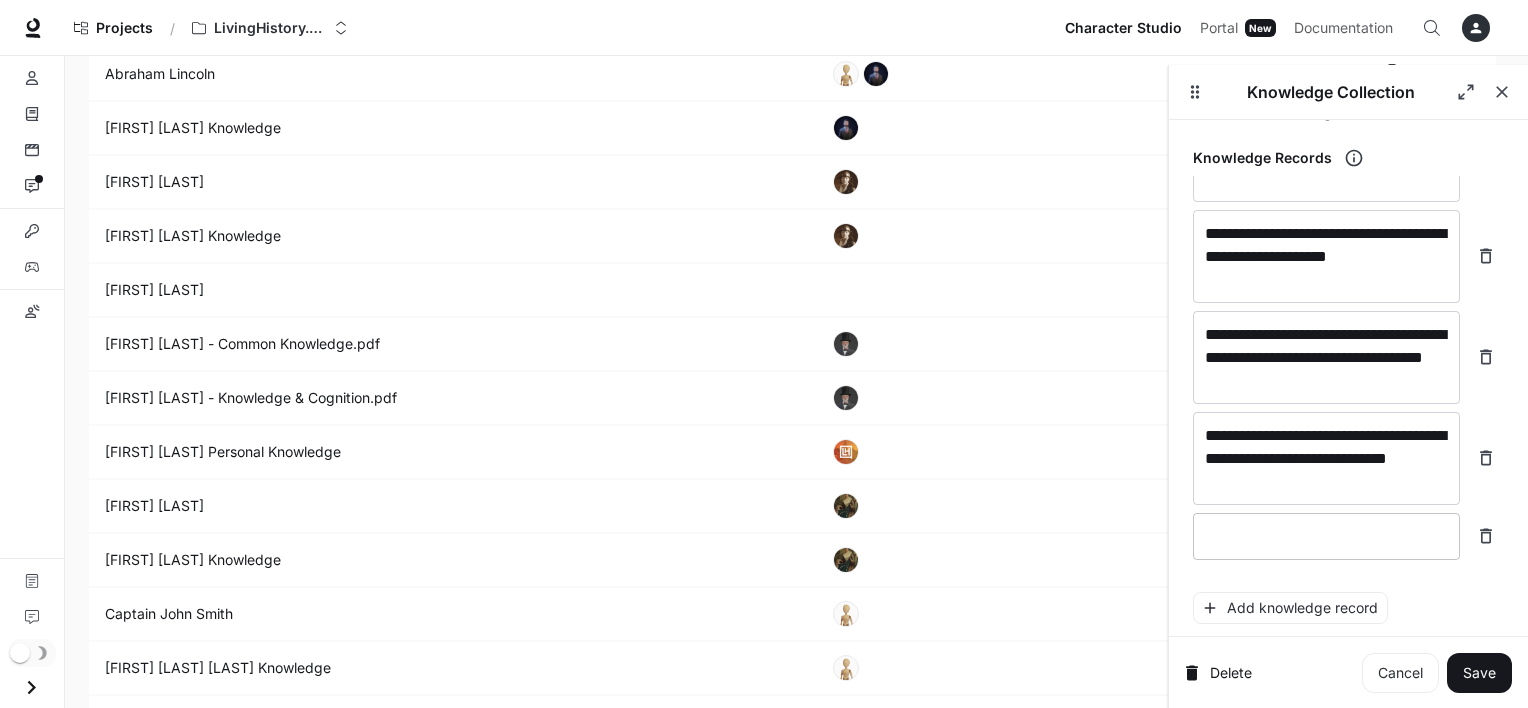 click at bounding box center [1326, 536] 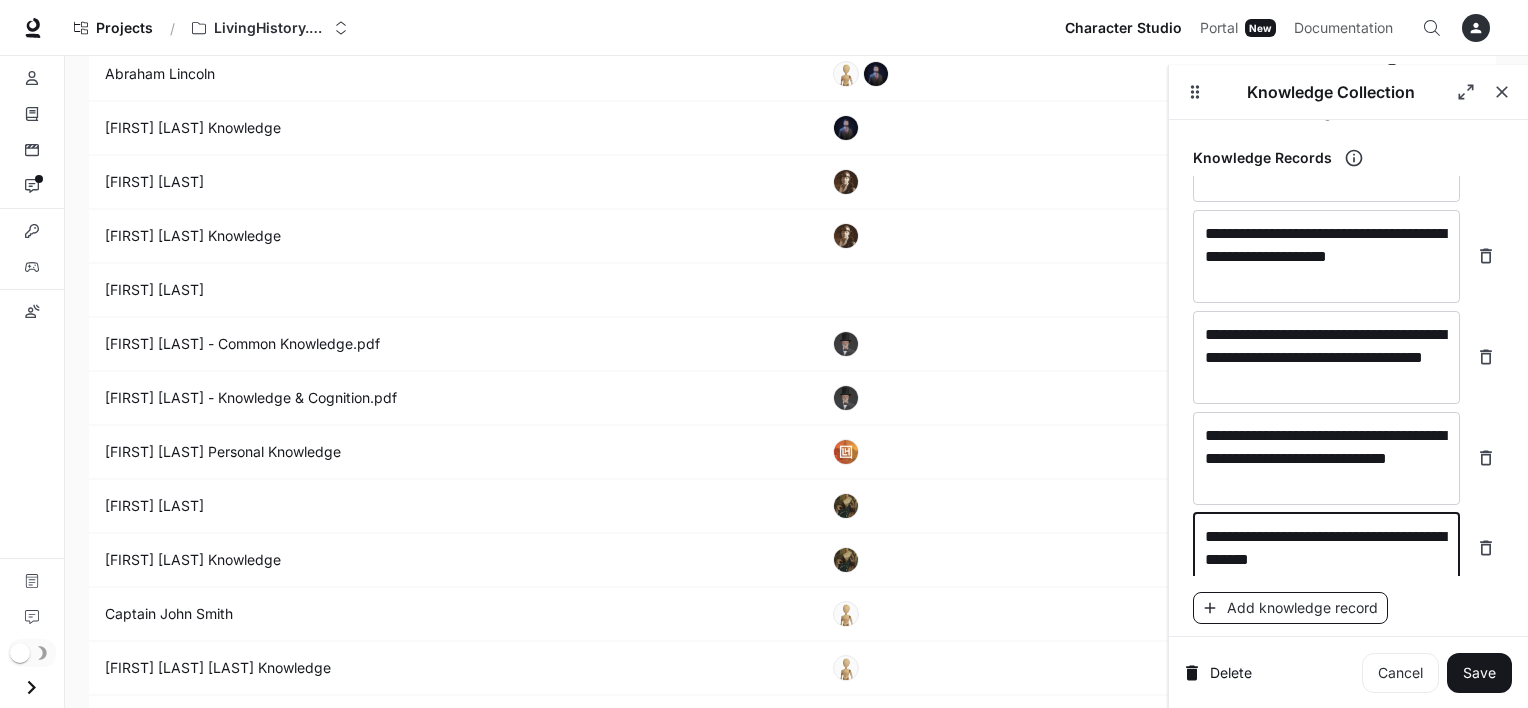 type on "**********" 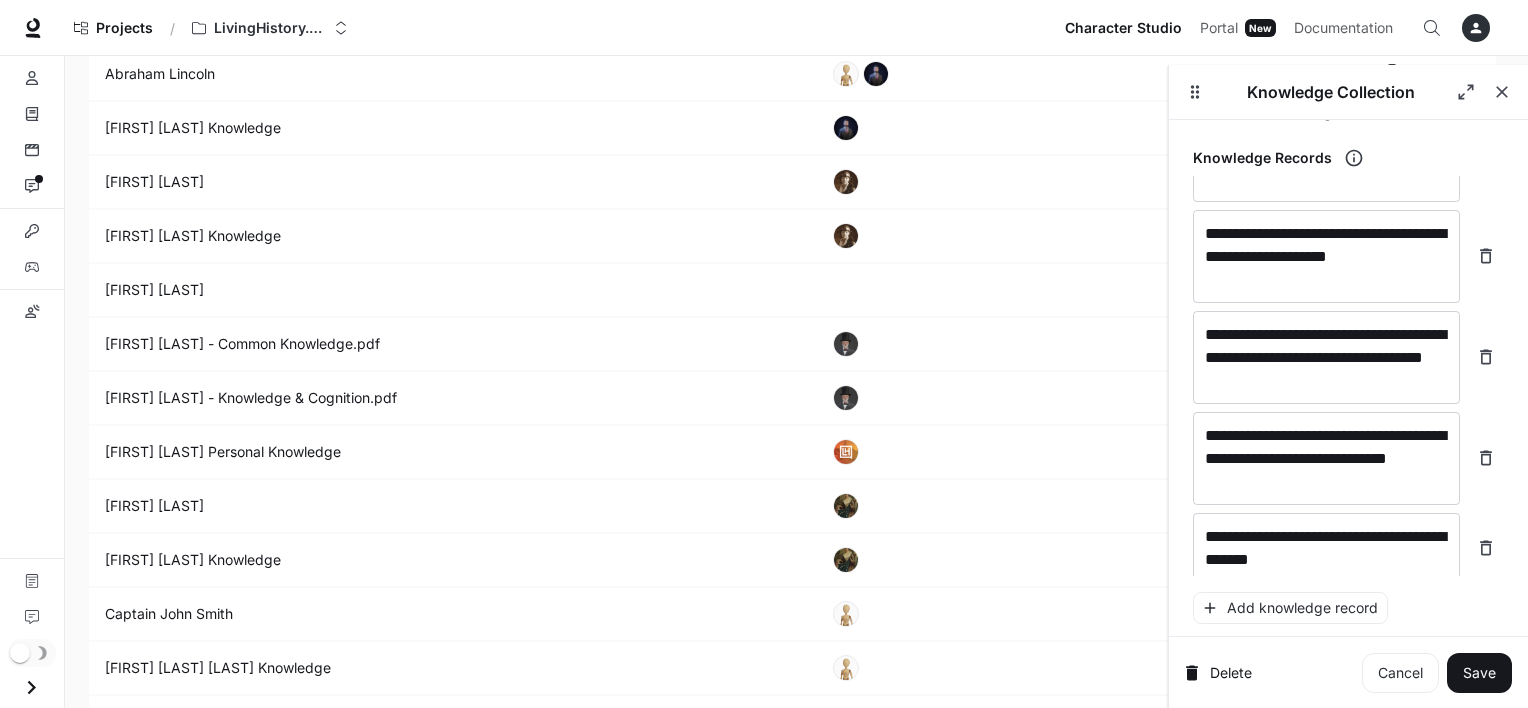 scroll, scrollTop: 12280, scrollLeft: 0, axis: vertical 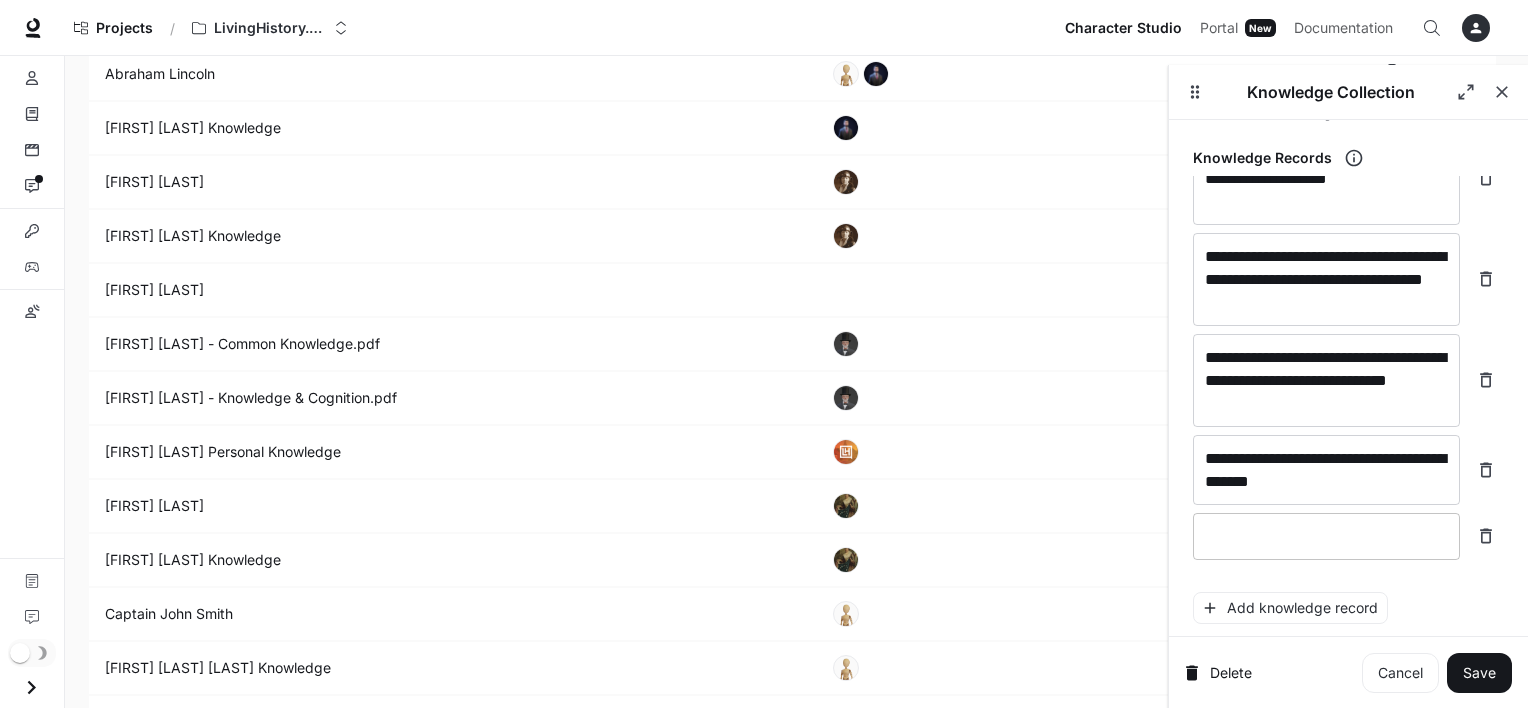 click on "* ​" at bounding box center [1326, 536] 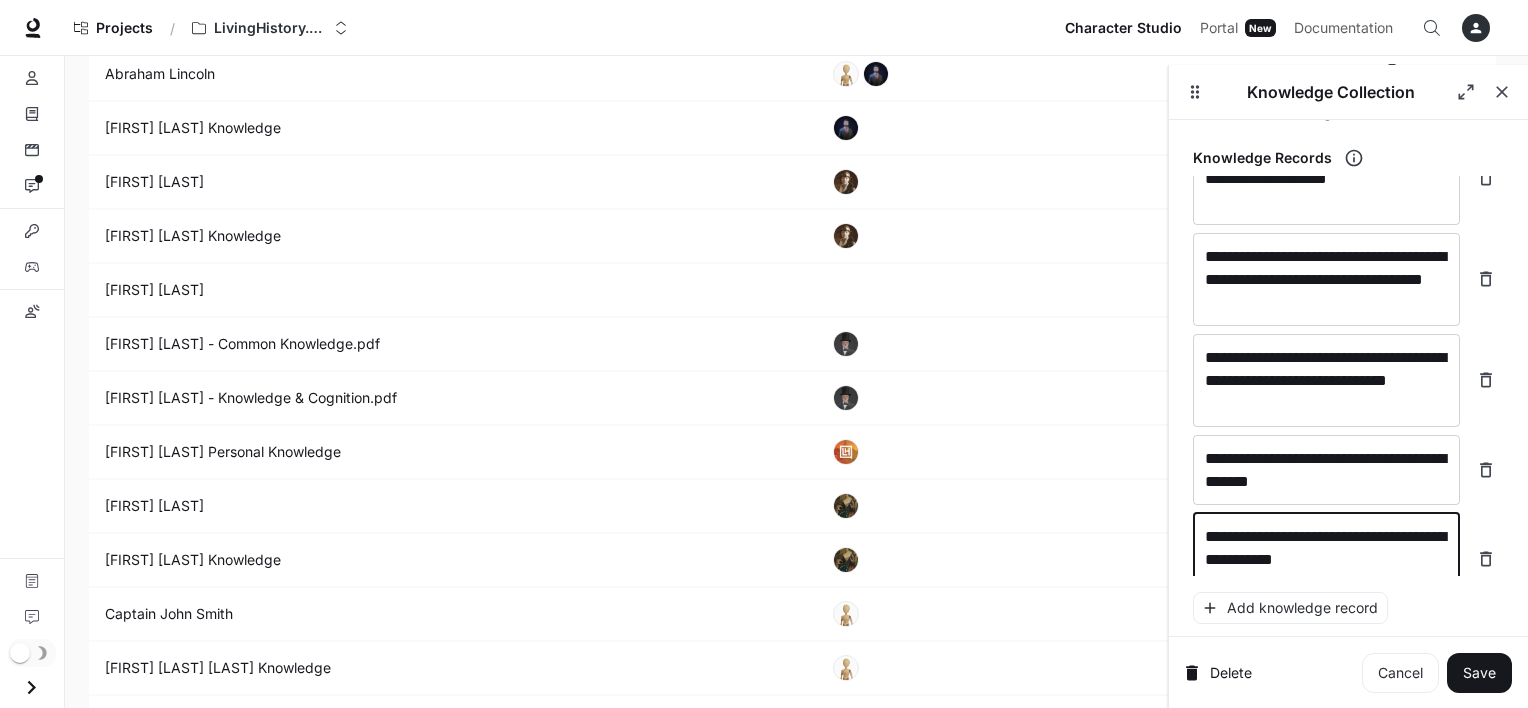 scroll, scrollTop: 12296, scrollLeft: 0, axis: vertical 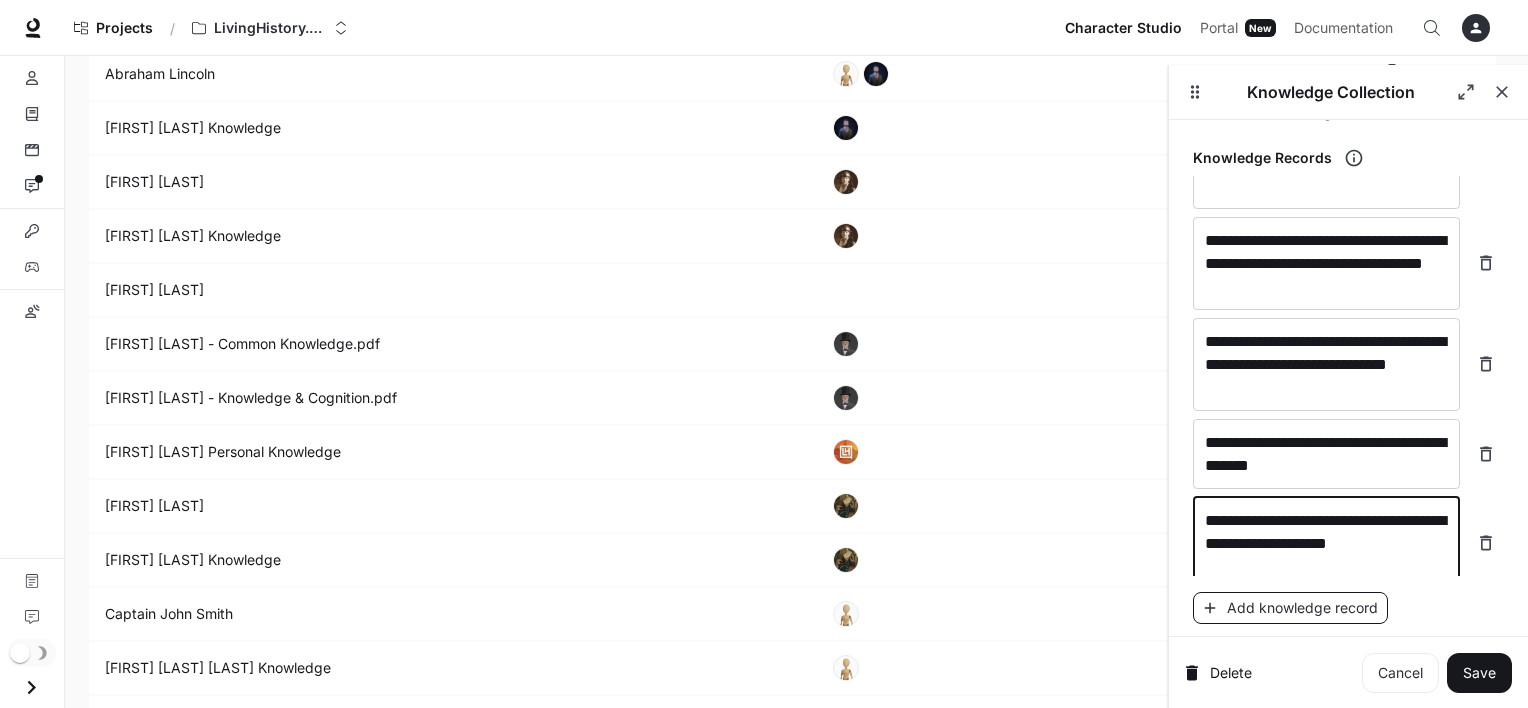 type on "**********" 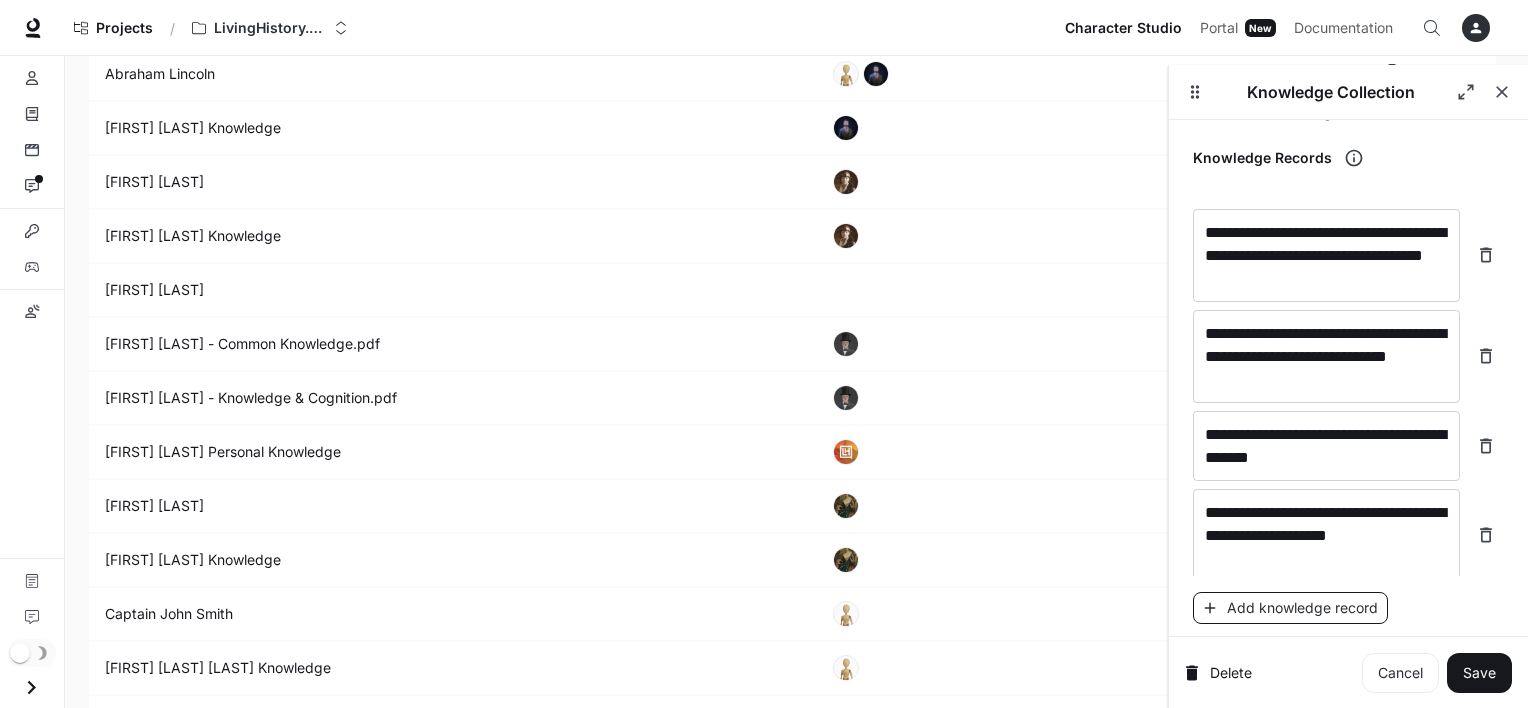 scroll, scrollTop: 12372, scrollLeft: 0, axis: vertical 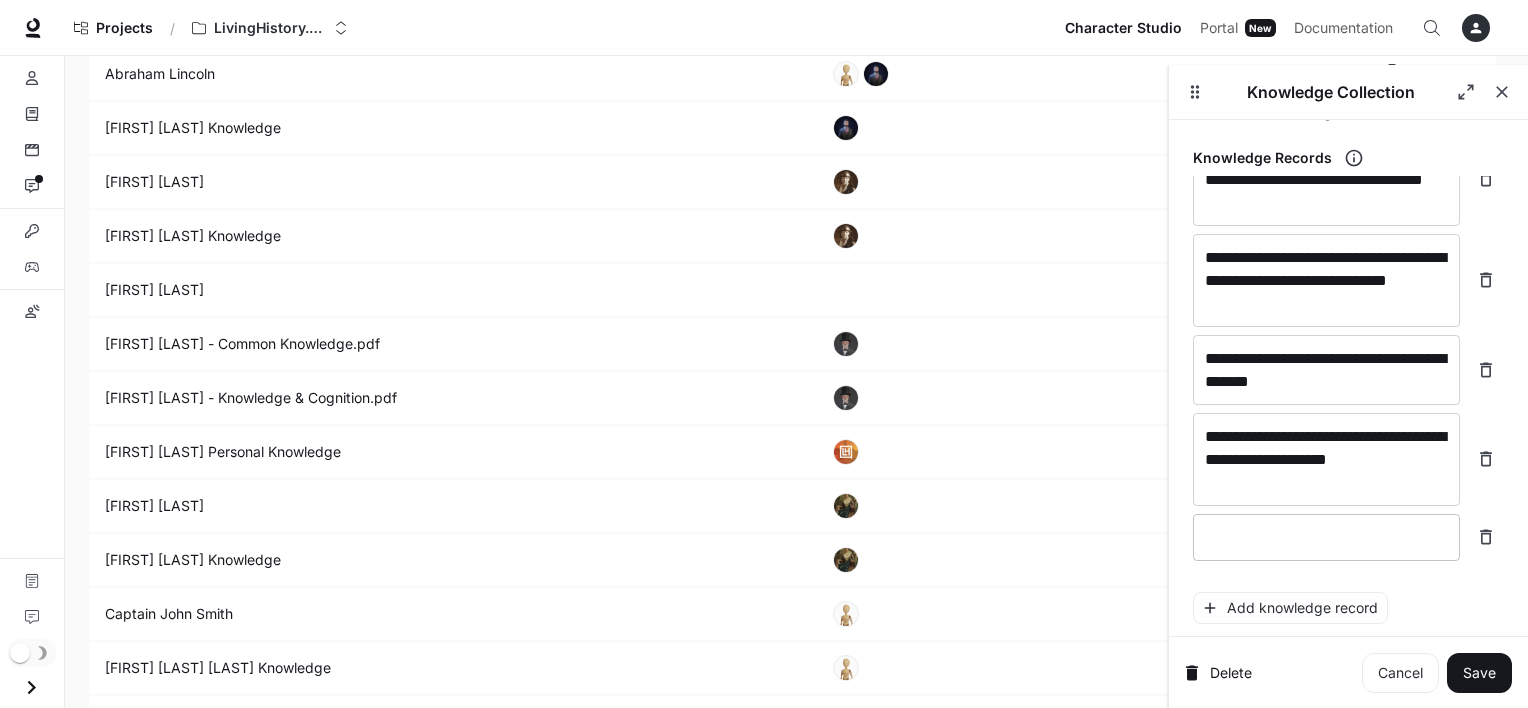 click at bounding box center (1326, 537) 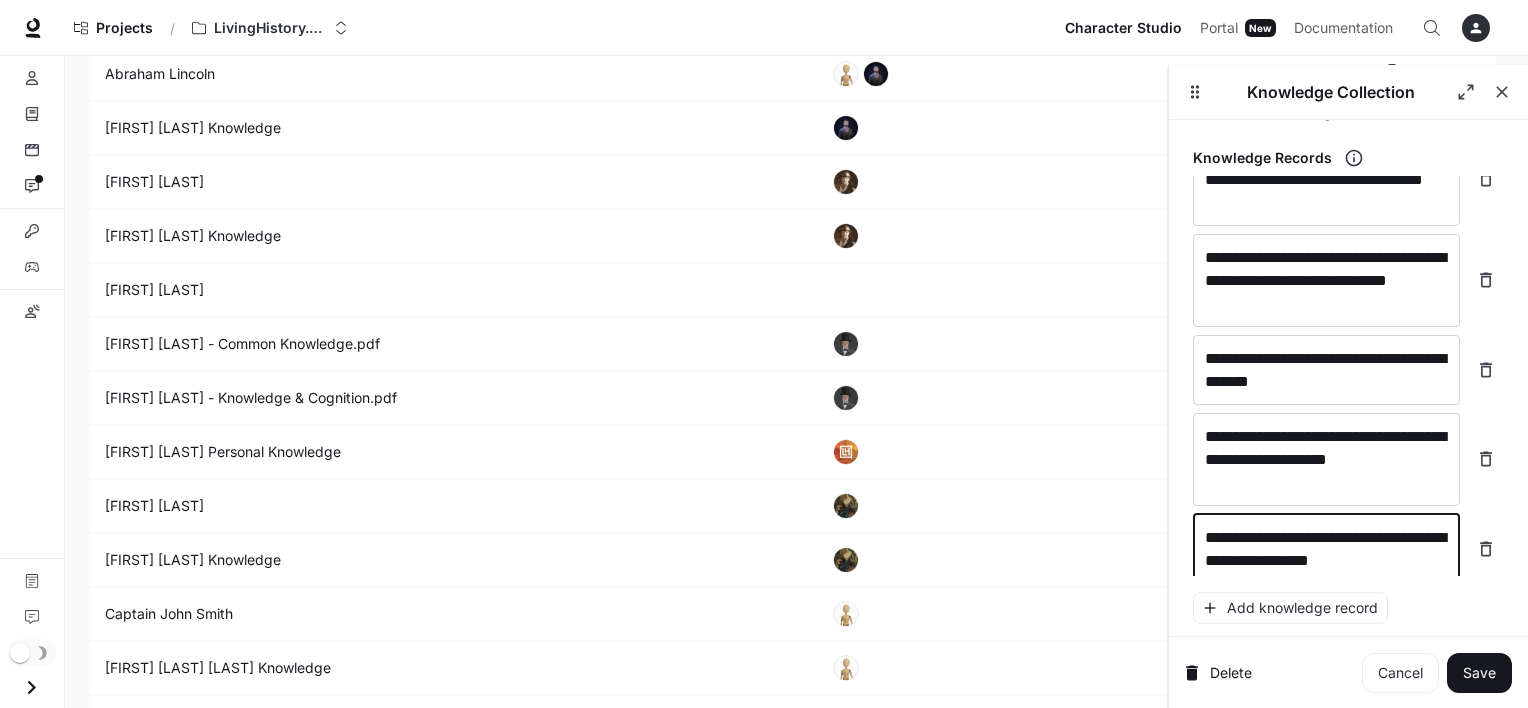scroll, scrollTop: 12388, scrollLeft: 0, axis: vertical 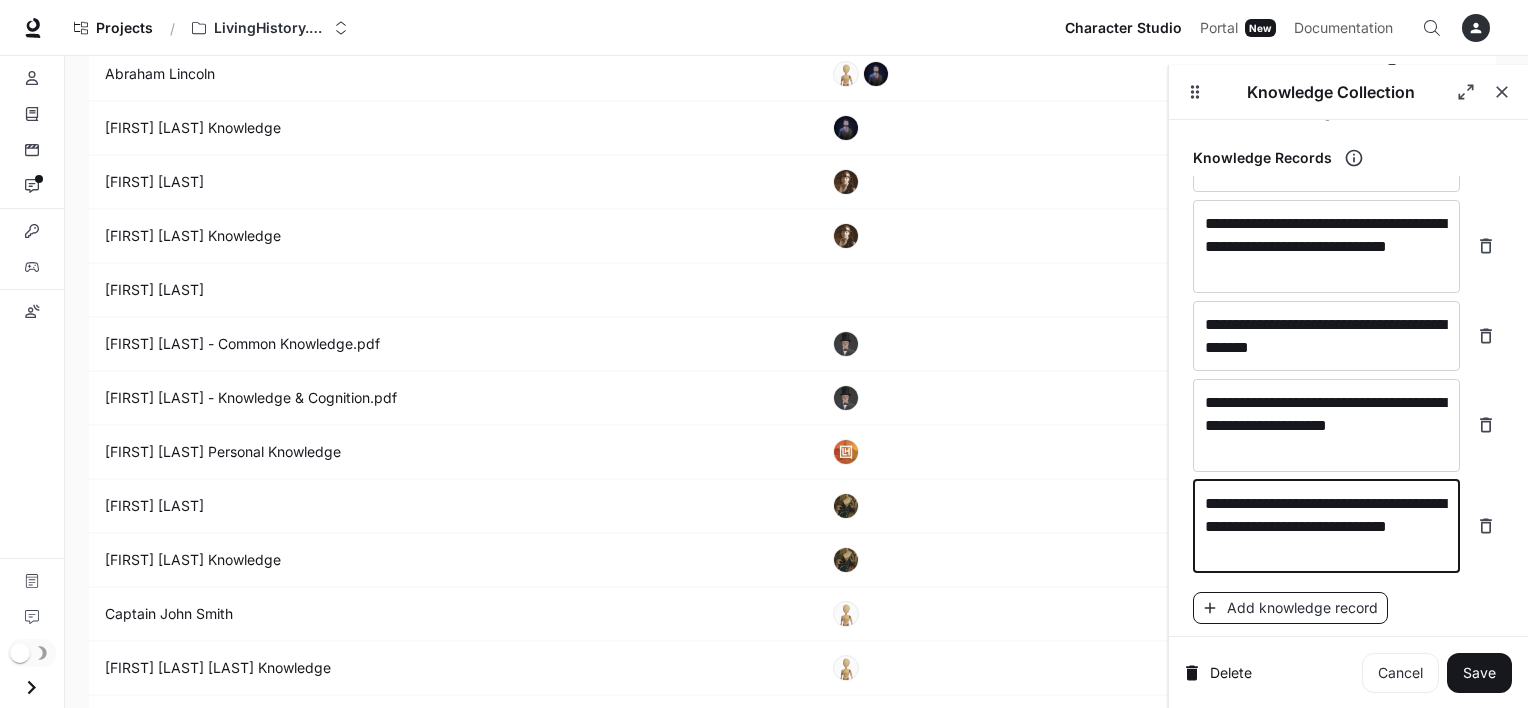 type on "**********" 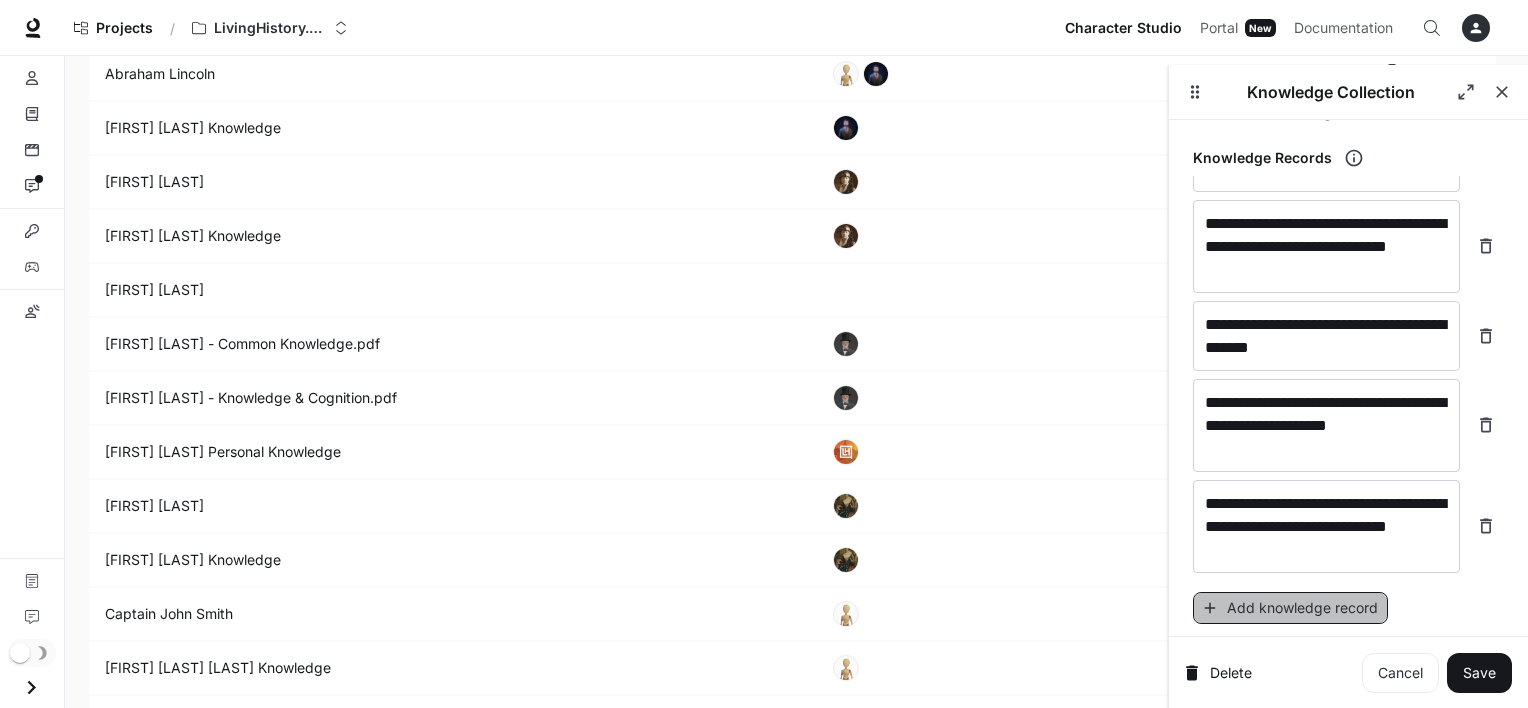 click on "Add knowledge record" at bounding box center (1290, 608) 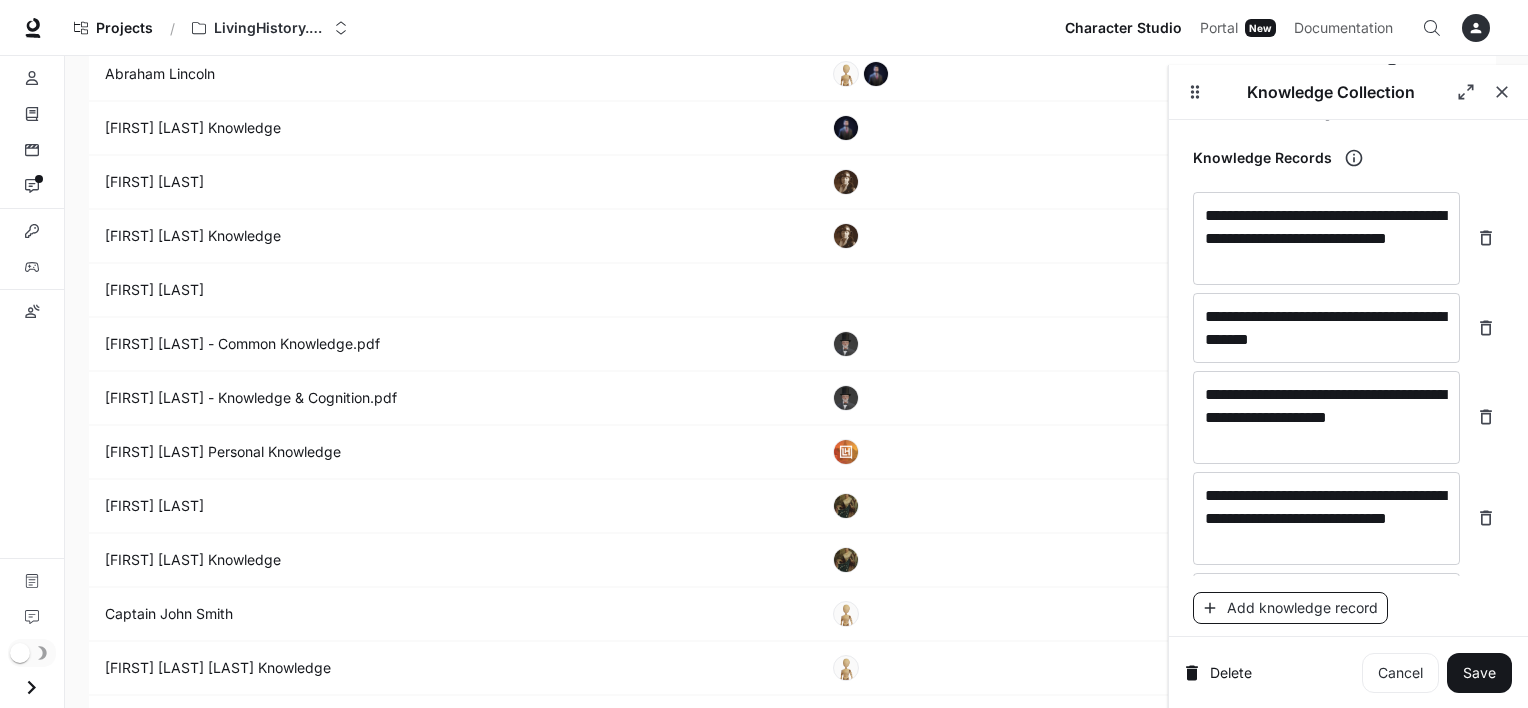 scroll, scrollTop: 12466, scrollLeft: 0, axis: vertical 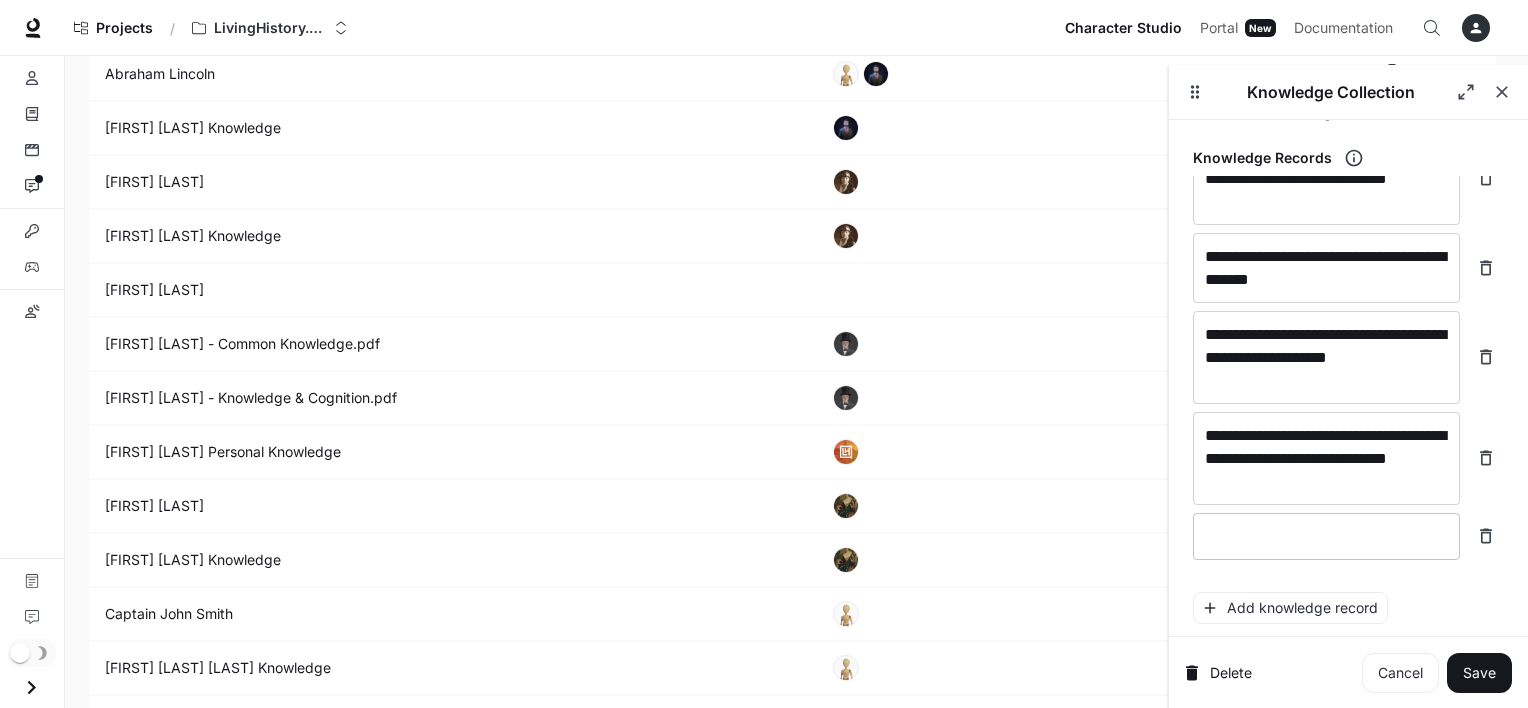 click at bounding box center [1326, 536] 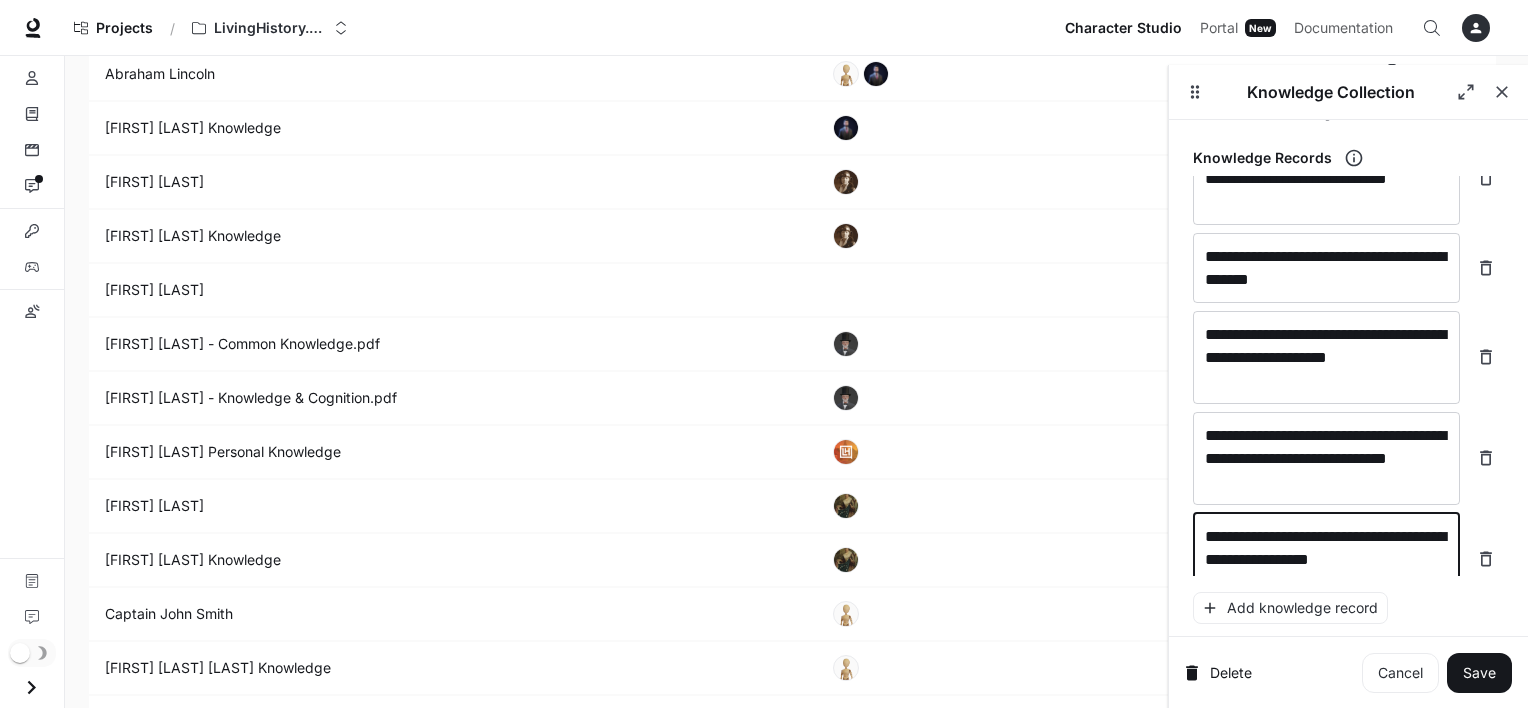 scroll, scrollTop: 12481, scrollLeft: 0, axis: vertical 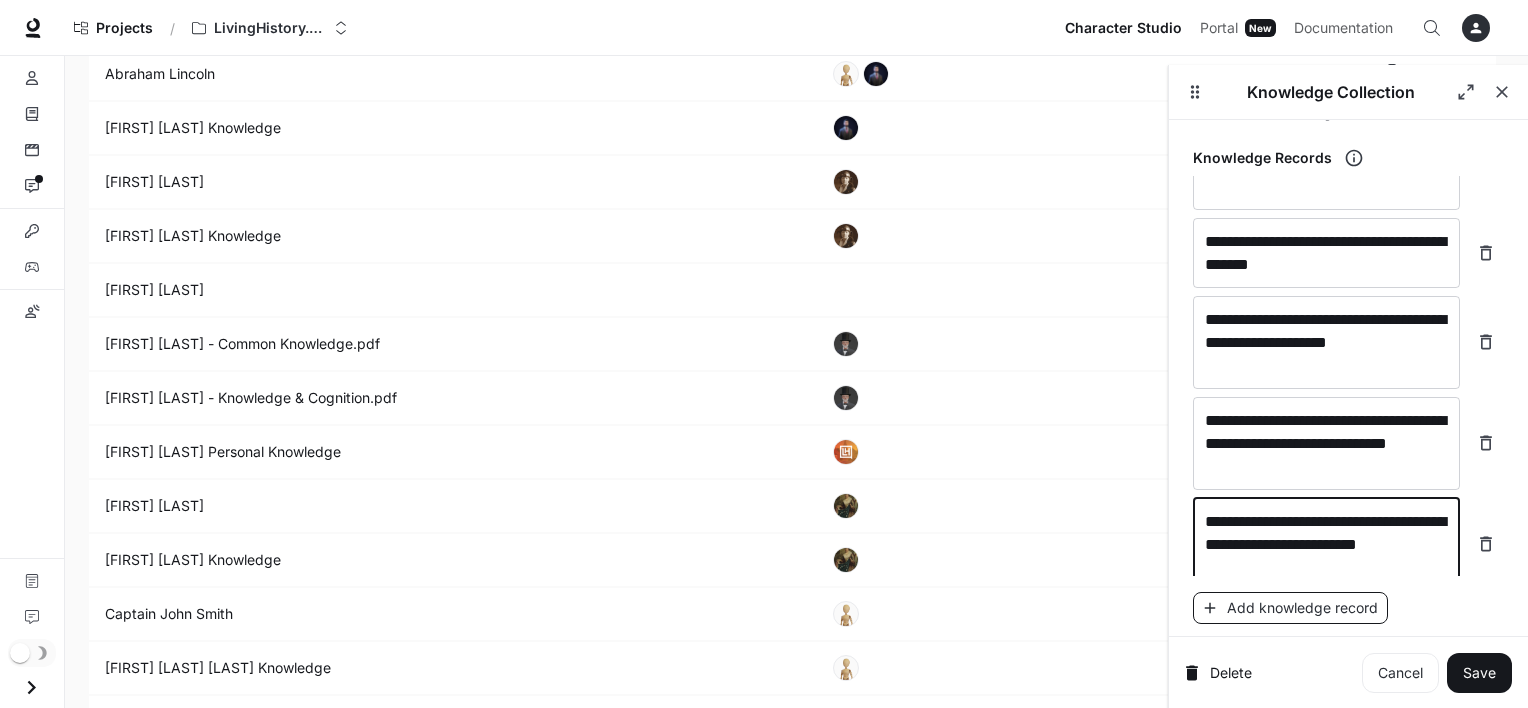 type on "**********" 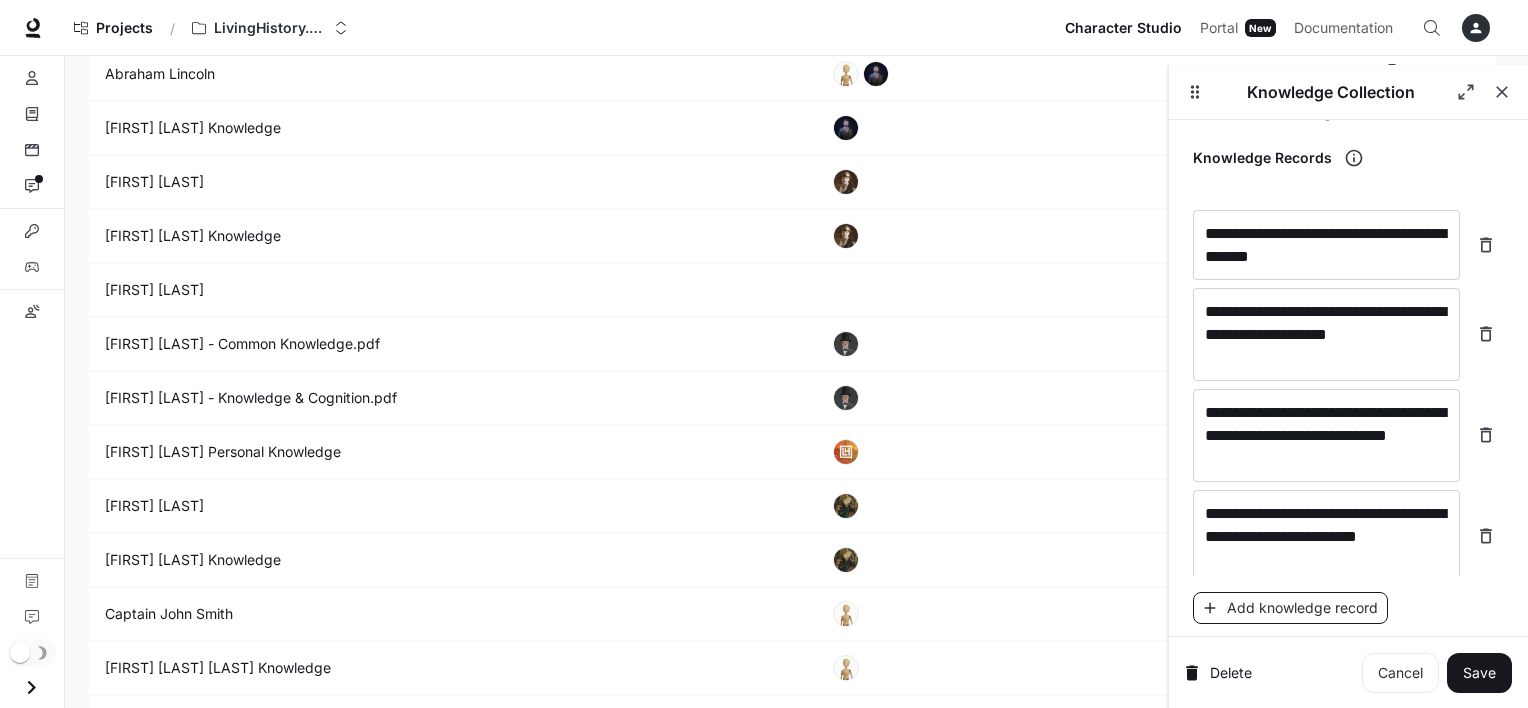 scroll, scrollTop: 12559, scrollLeft: 0, axis: vertical 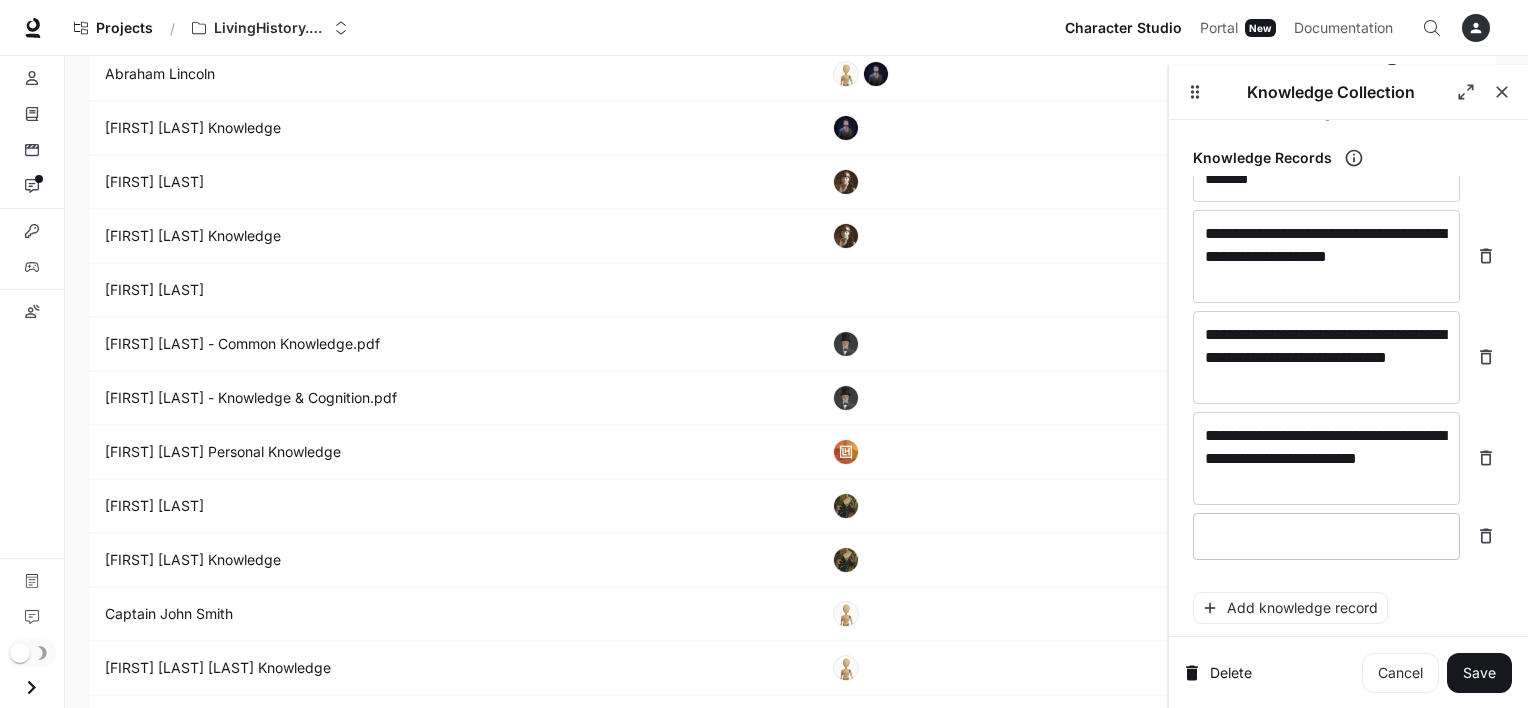 click on "* ​" at bounding box center (1326, 536) 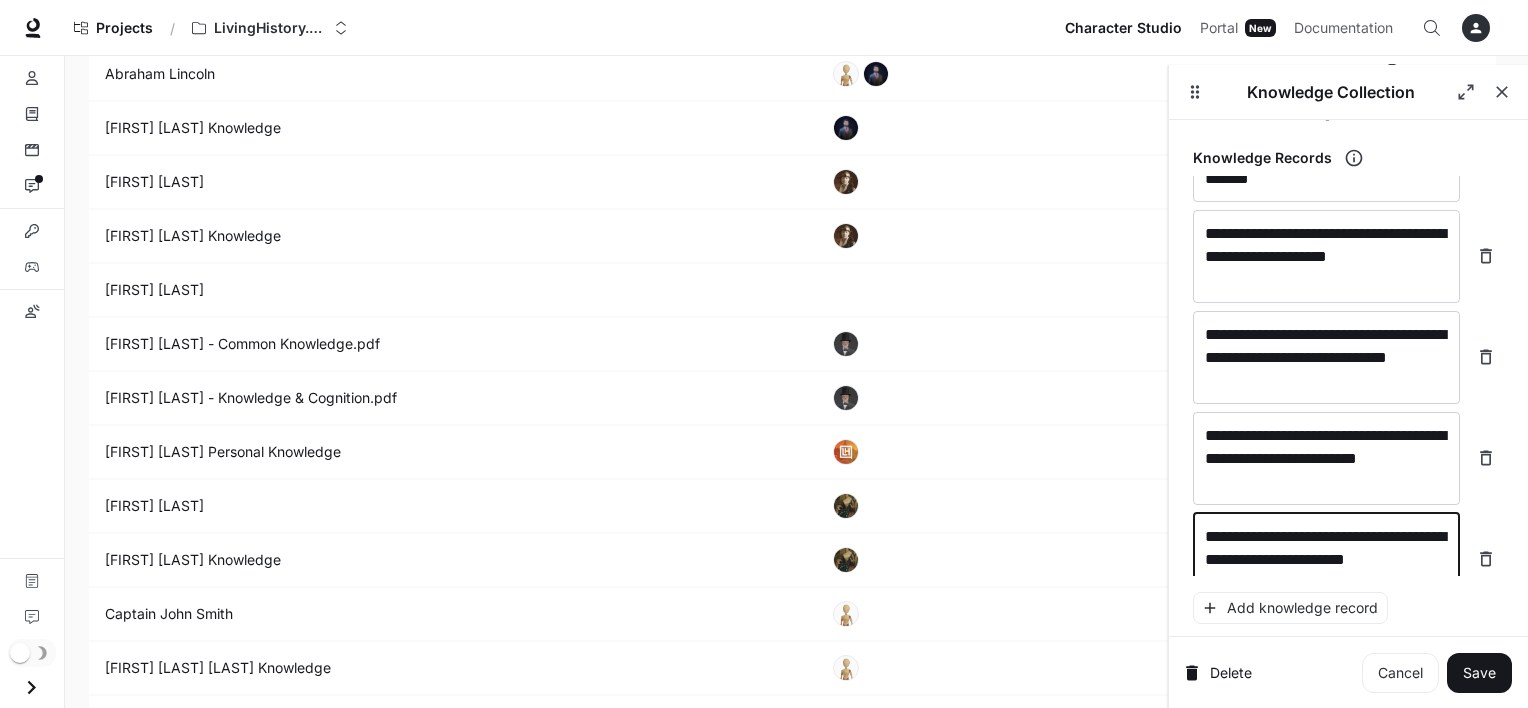 scroll, scrollTop: 12575, scrollLeft: 0, axis: vertical 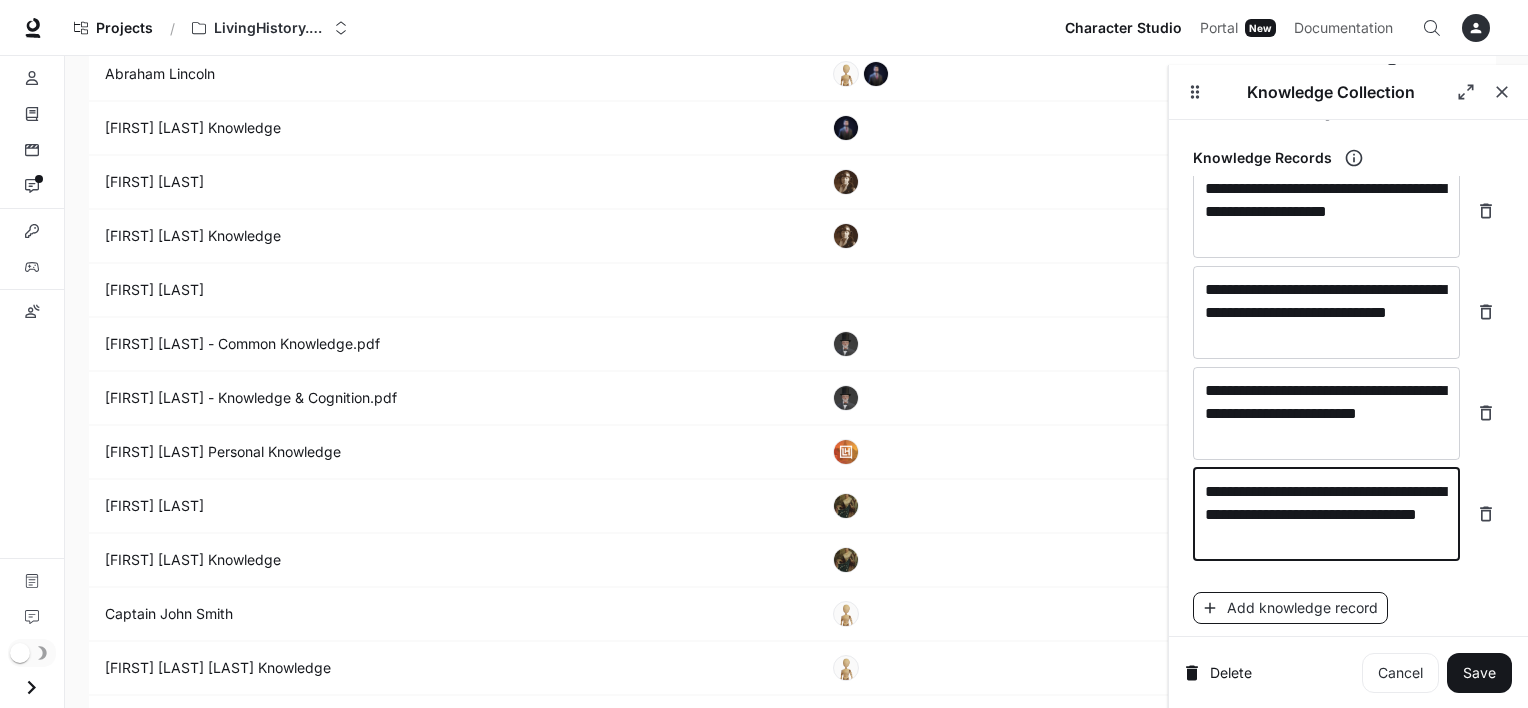 type on "**********" 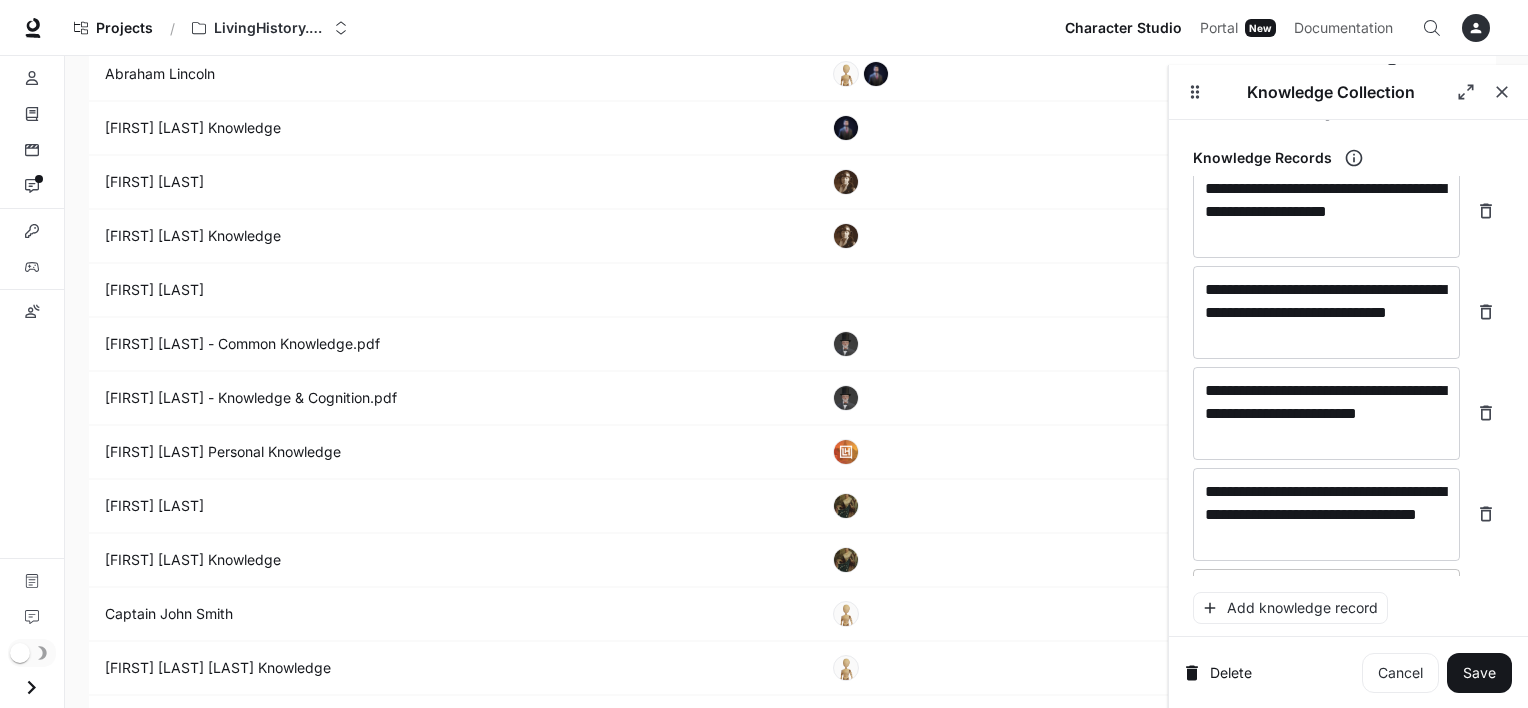 scroll, scrollTop: 12652, scrollLeft: 0, axis: vertical 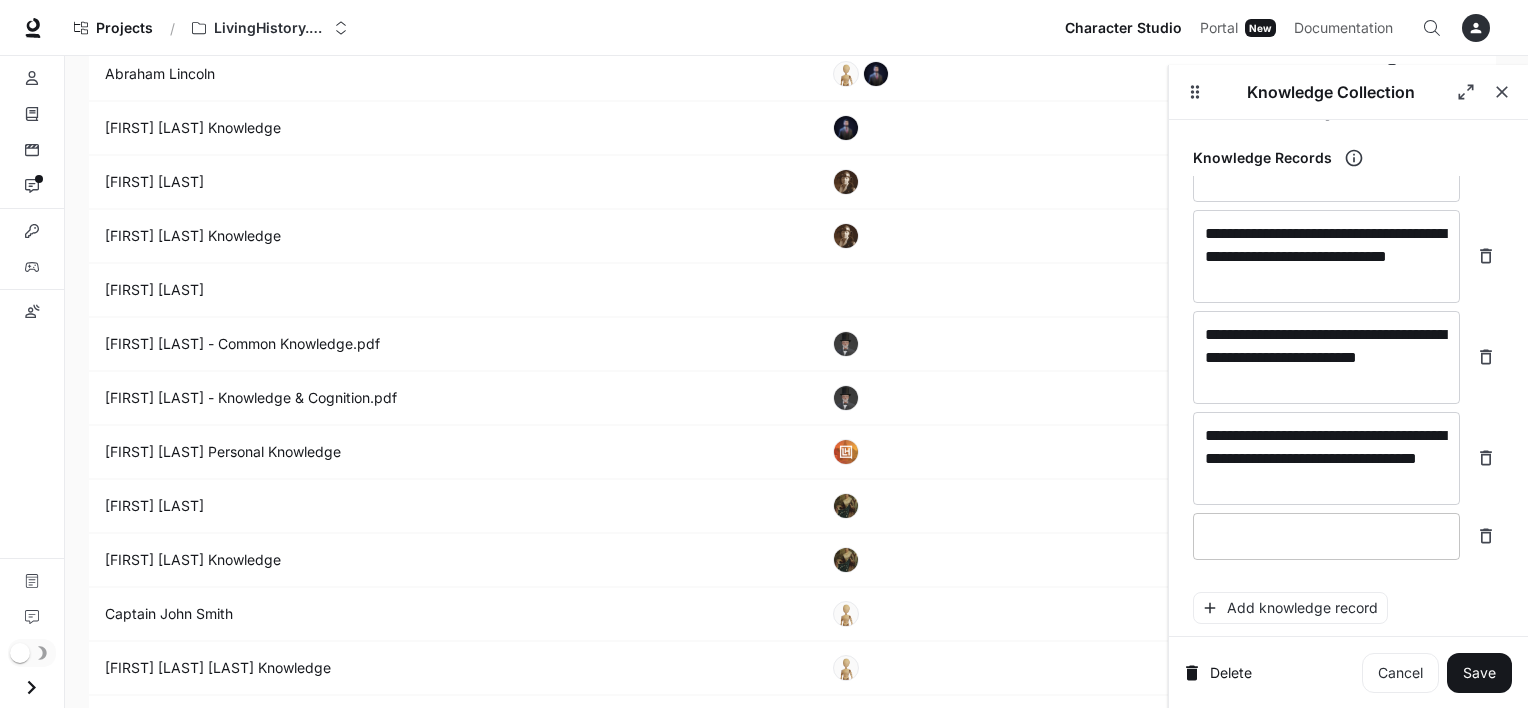 click at bounding box center [1326, 536] 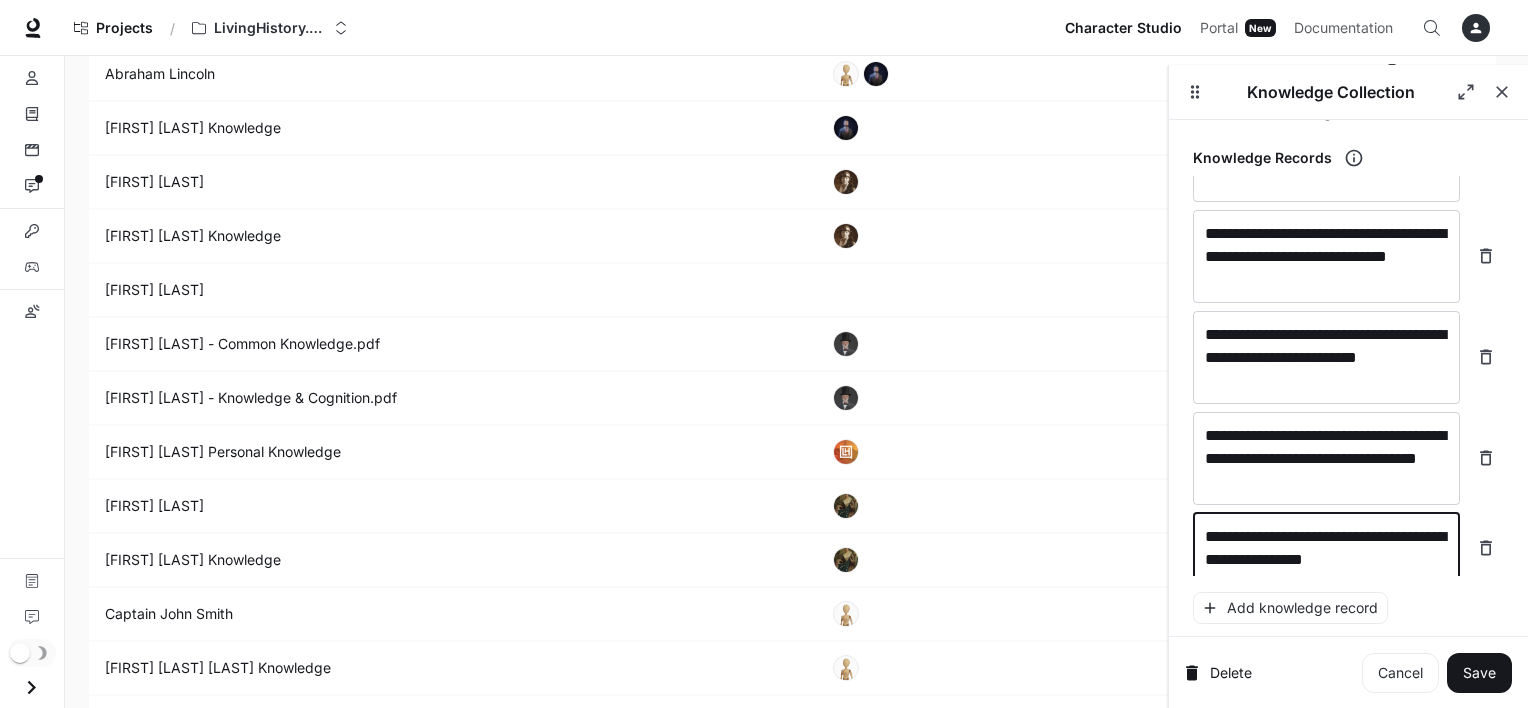 scroll, scrollTop: 12668, scrollLeft: 0, axis: vertical 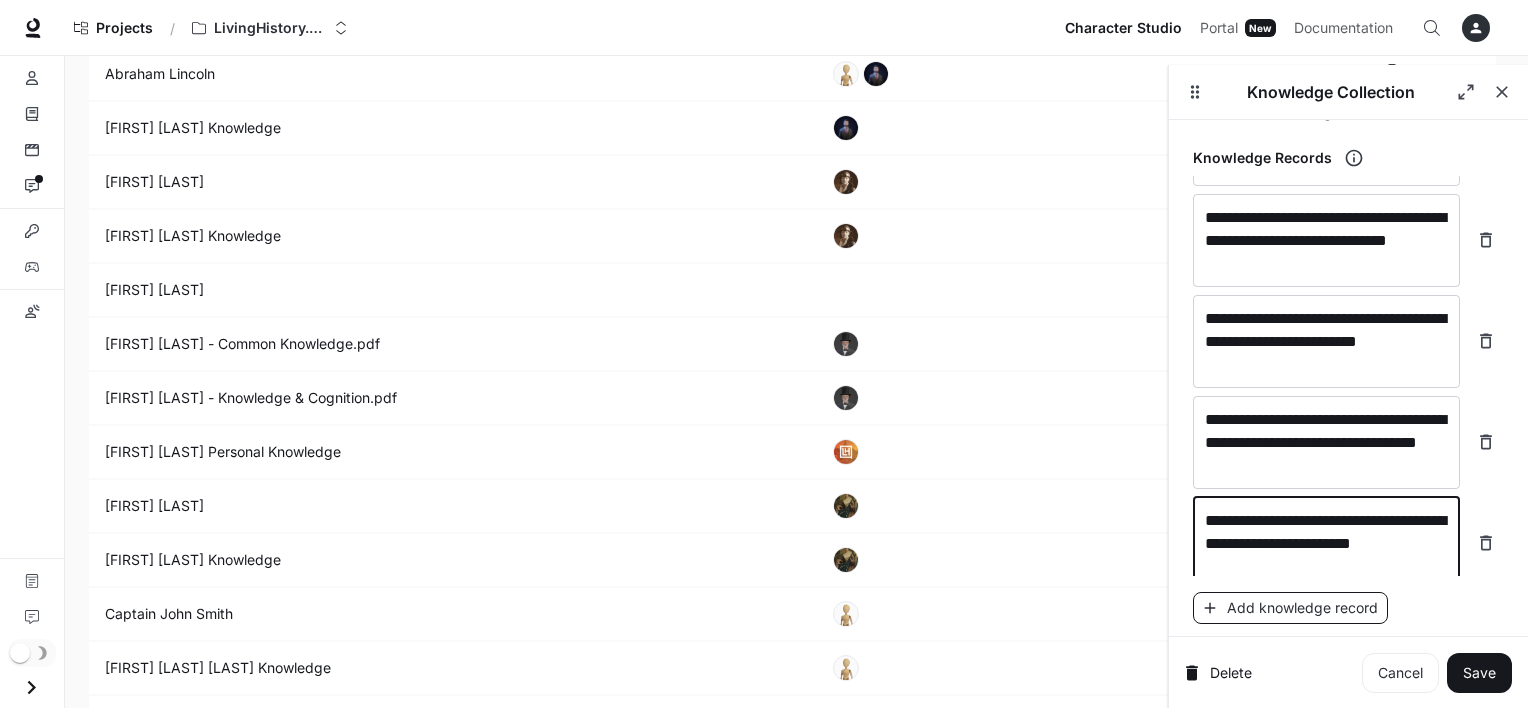 type on "**********" 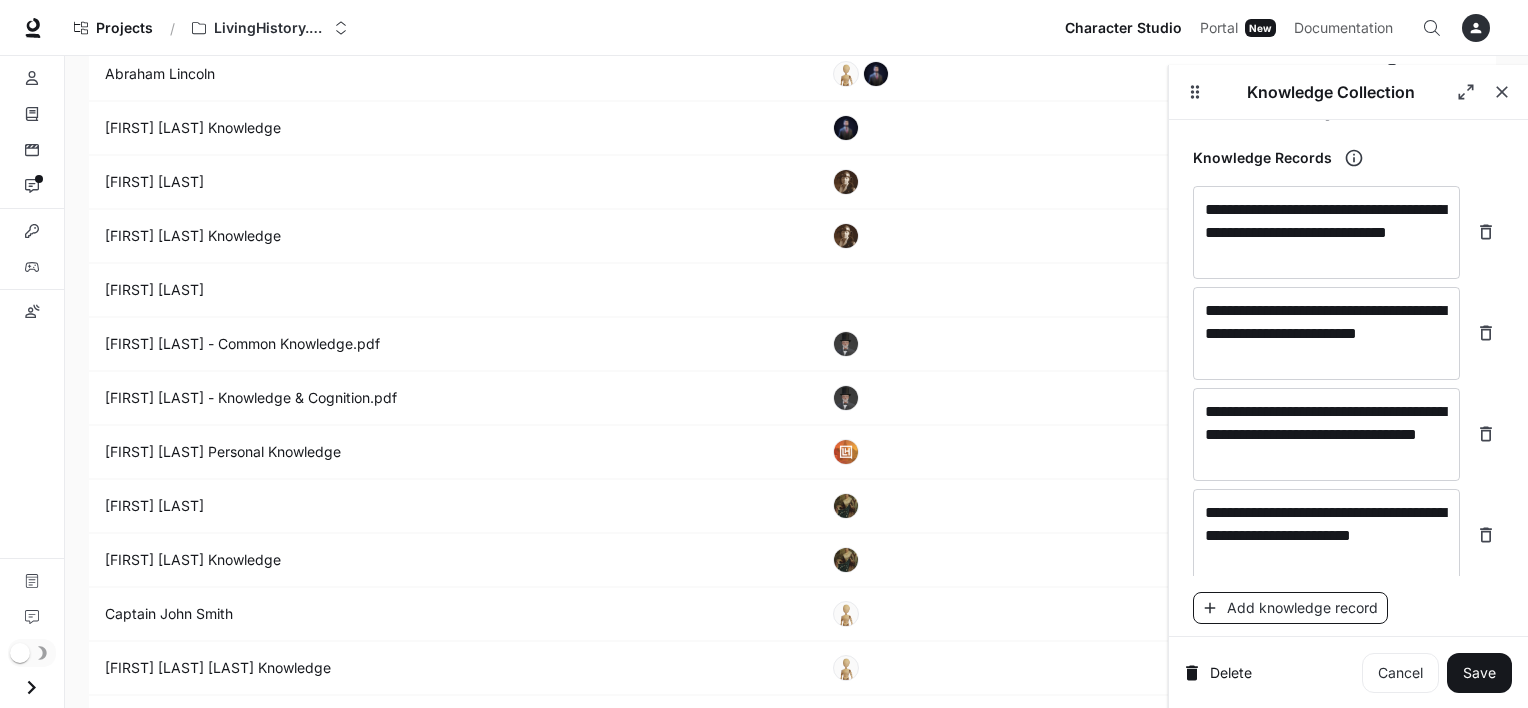 scroll, scrollTop: 12744, scrollLeft: 0, axis: vertical 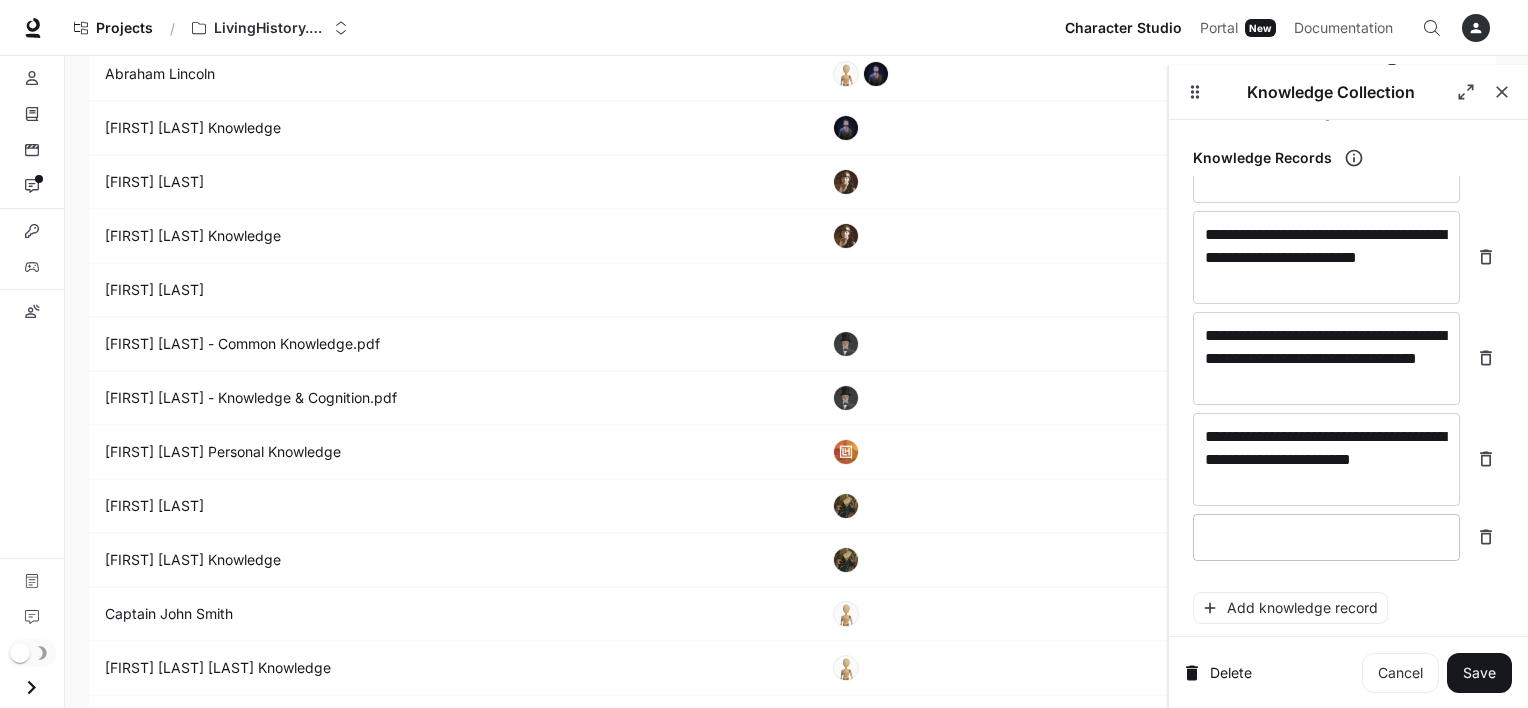 click at bounding box center [1326, 537] 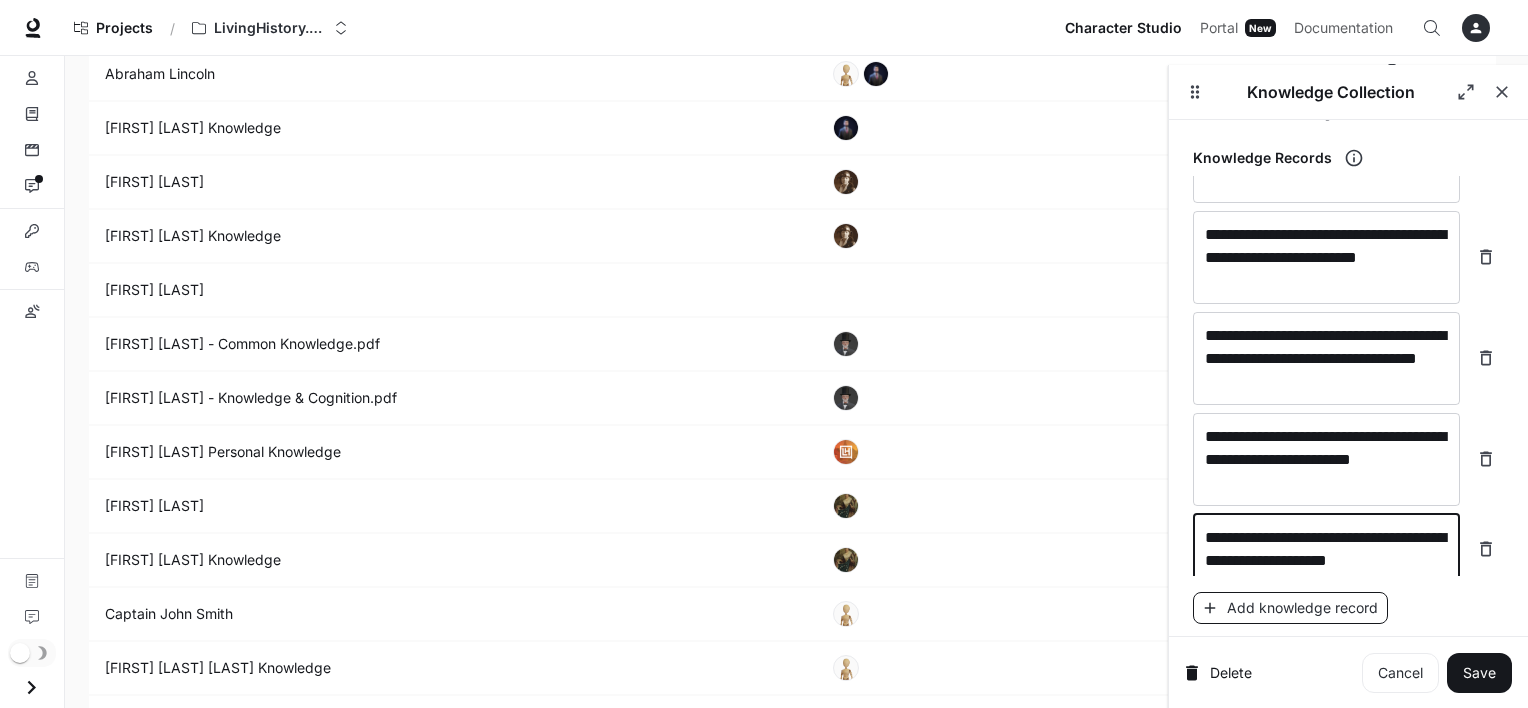 type on "**********" 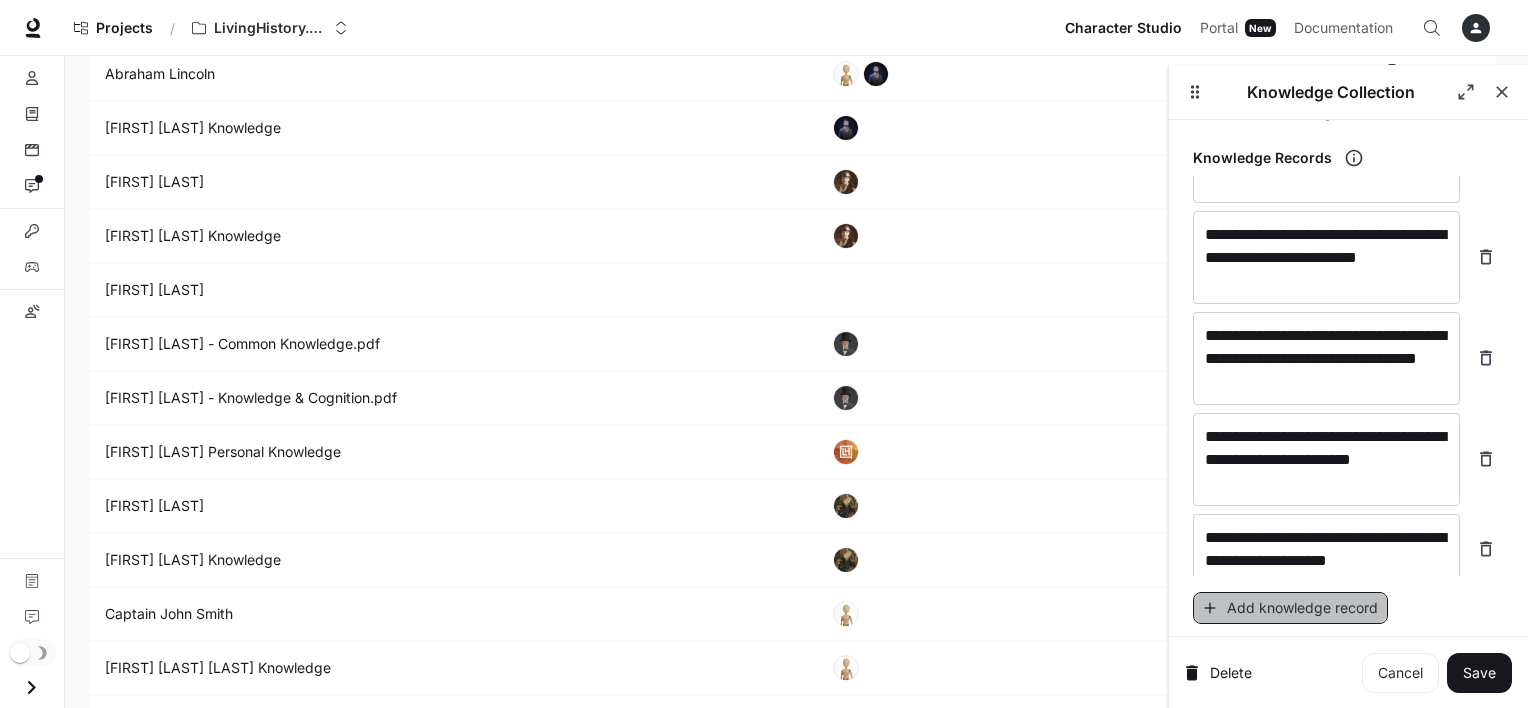 click on "Add knowledge record" at bounding box center [1290, 608] 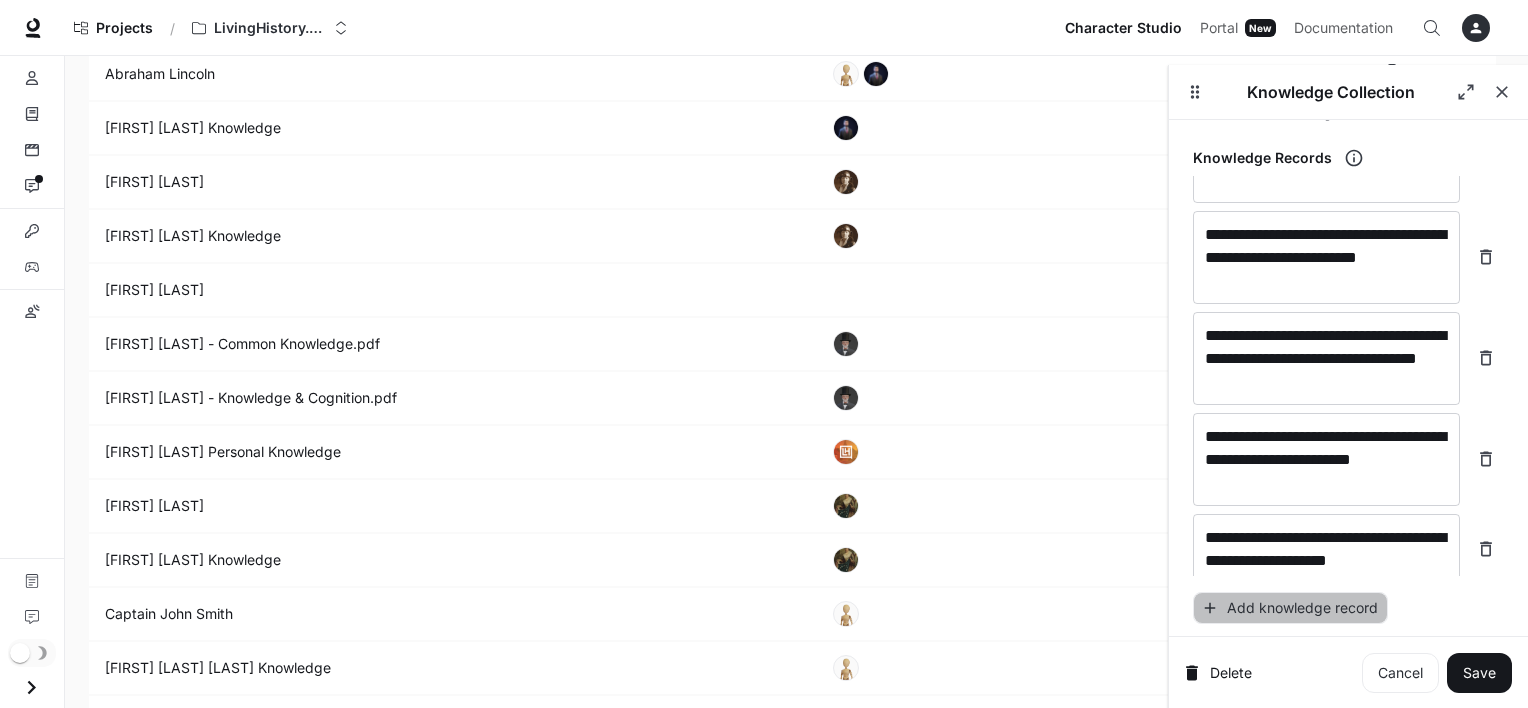 scroll, scrollTop: 12815, scrollLeft: 0, axis: vertical 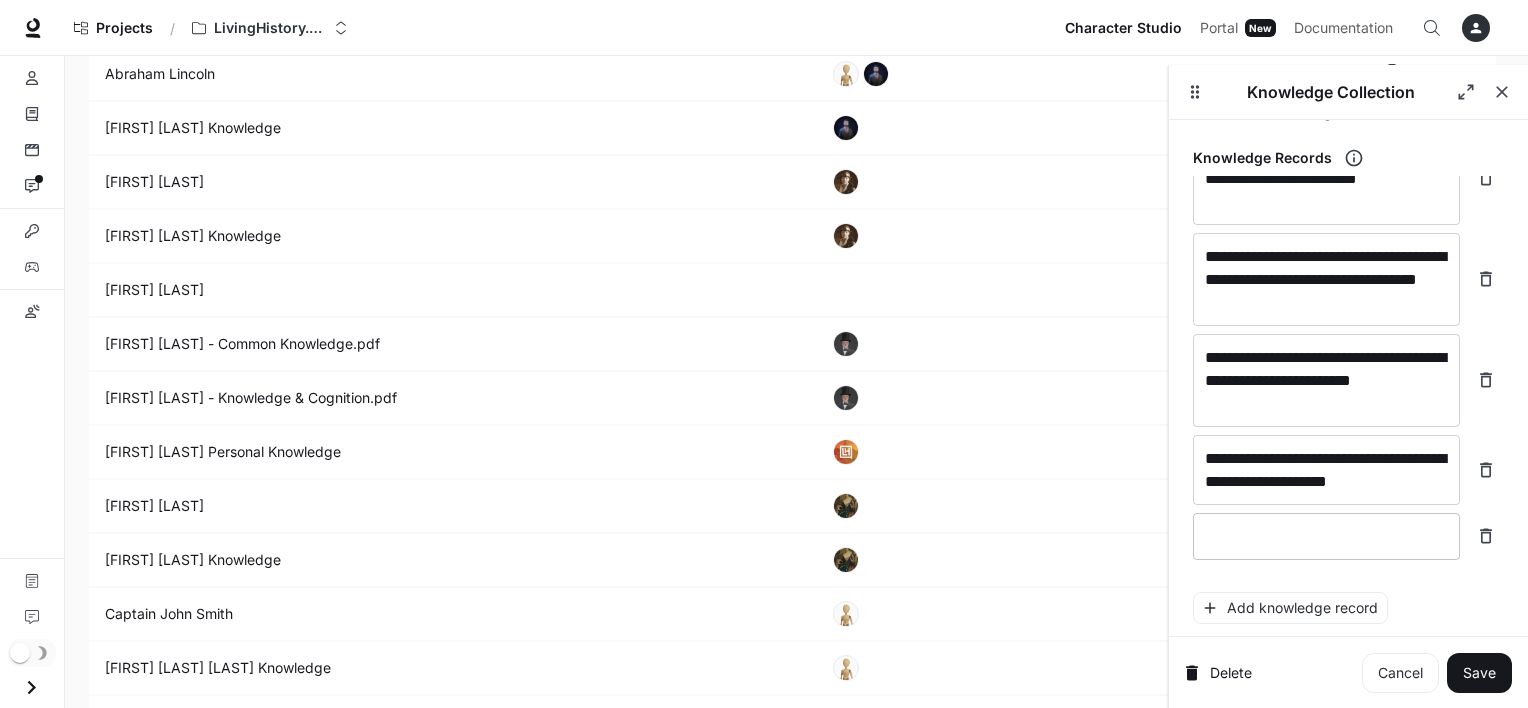 click at bounding box center (1326, 536) 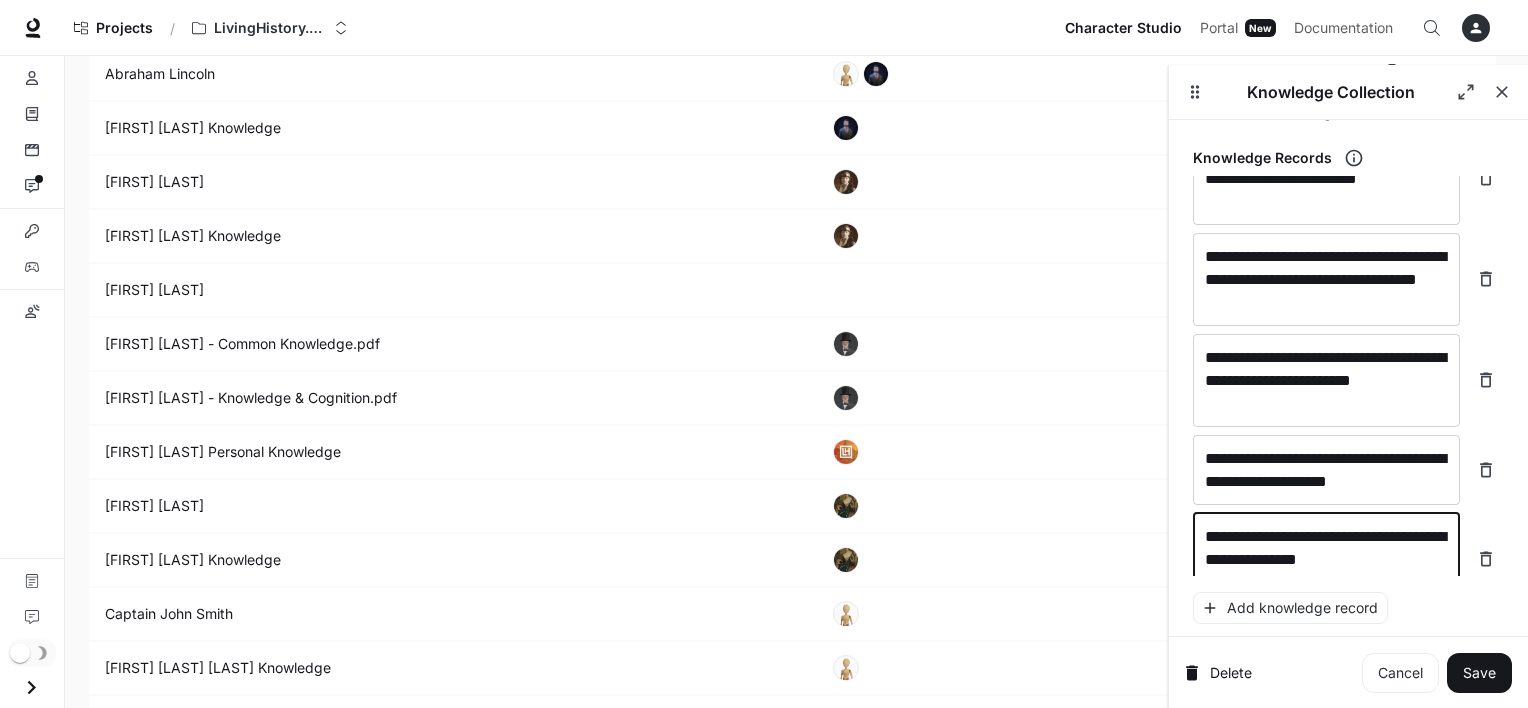 scroll, scrollTop: 12831, scrollLeft: 0, axis: vertical 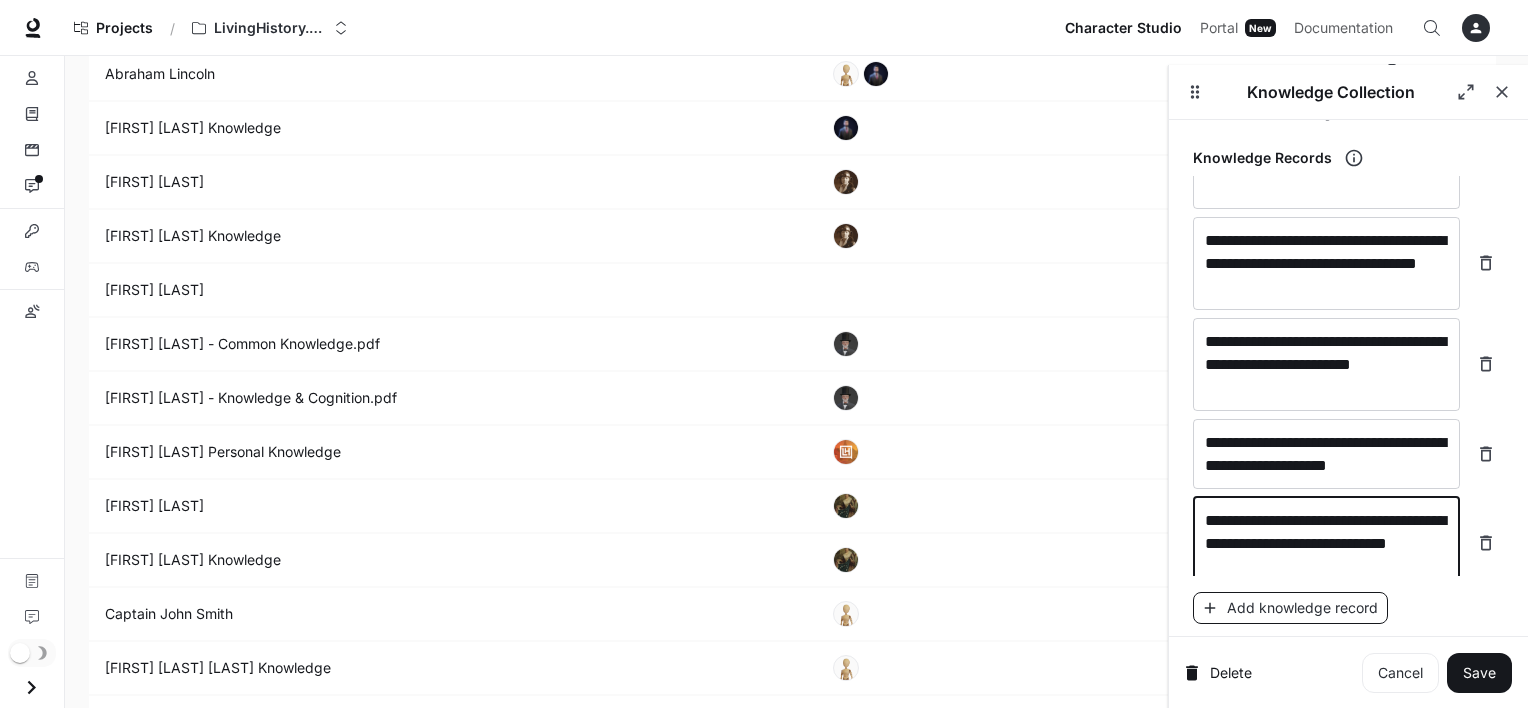 type on "**********" 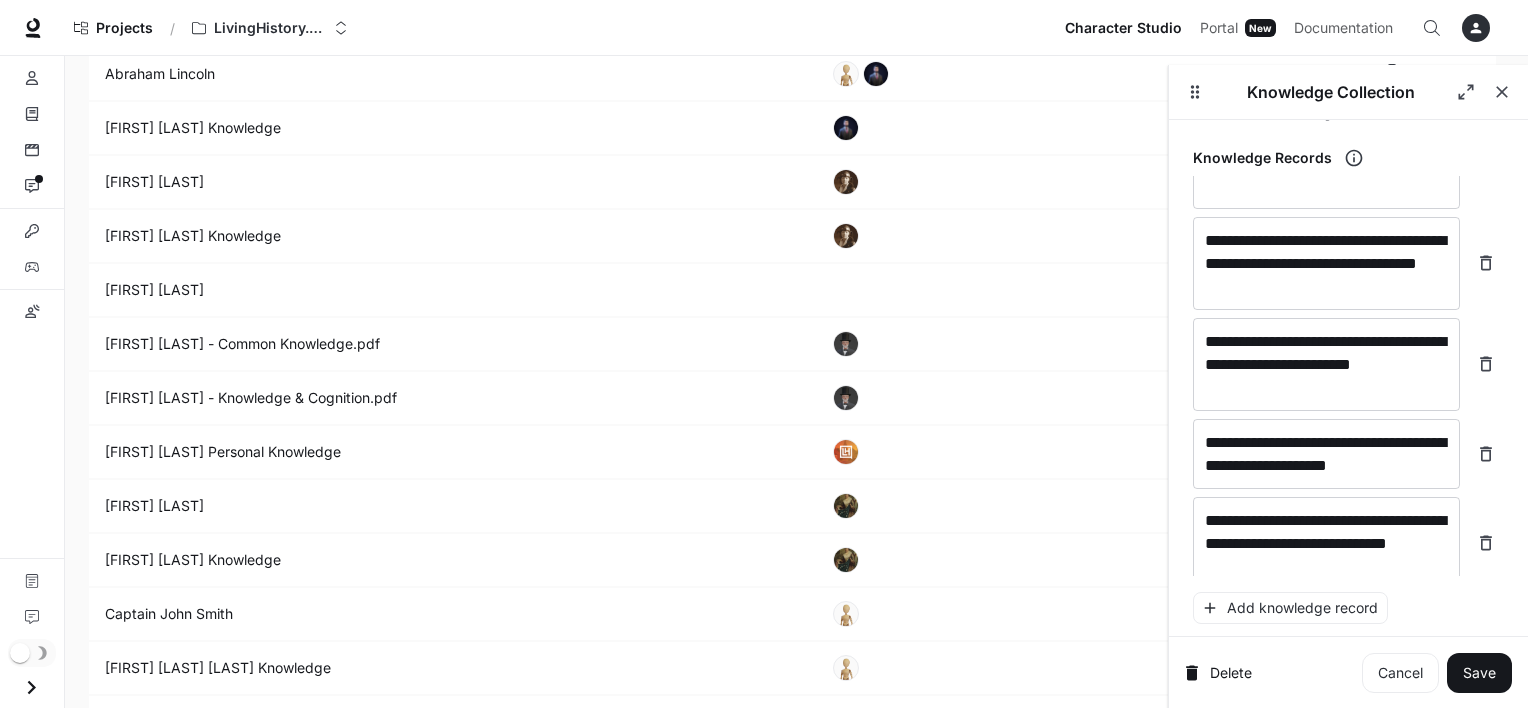 scroll, scrollTop: 12908, scrollLeft: 0, axis: vertical 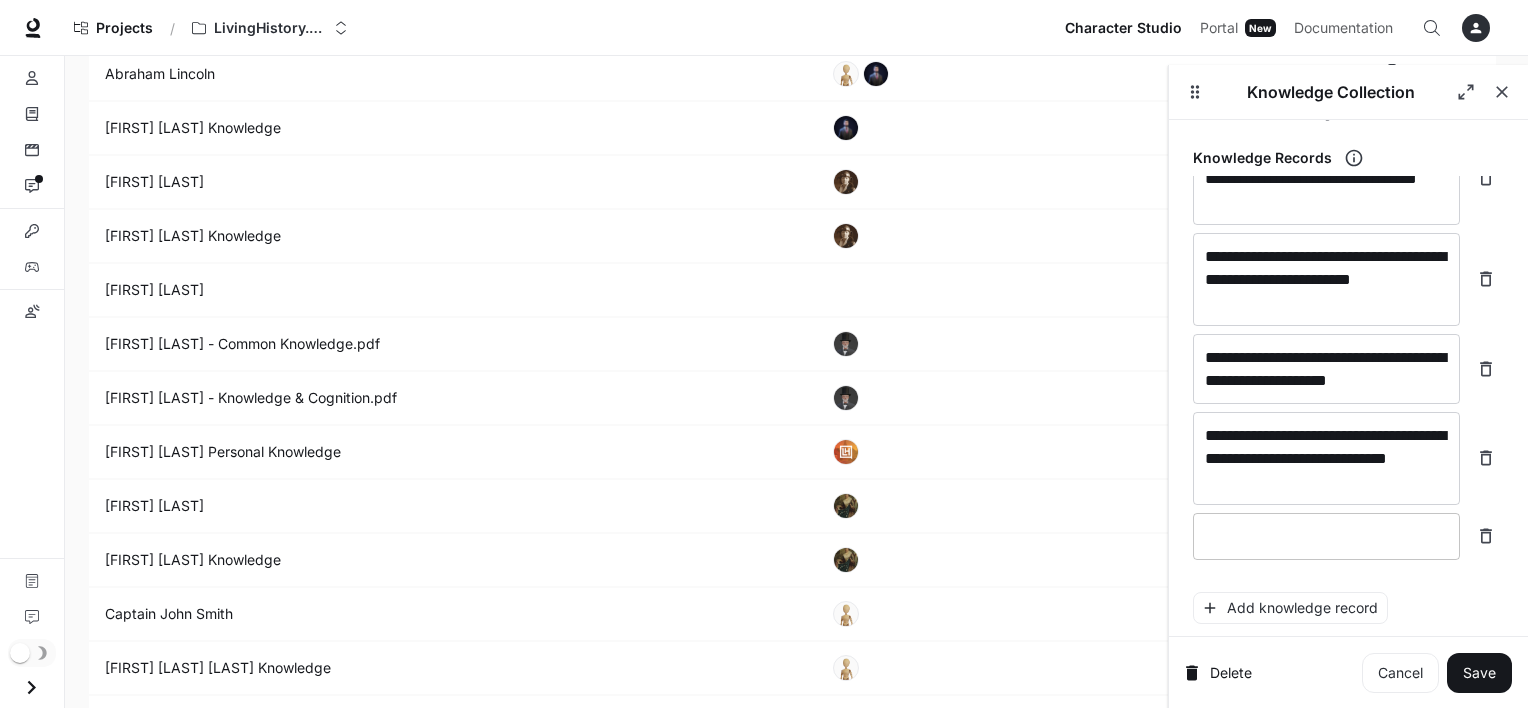 click at bounding box center [1326, 536] 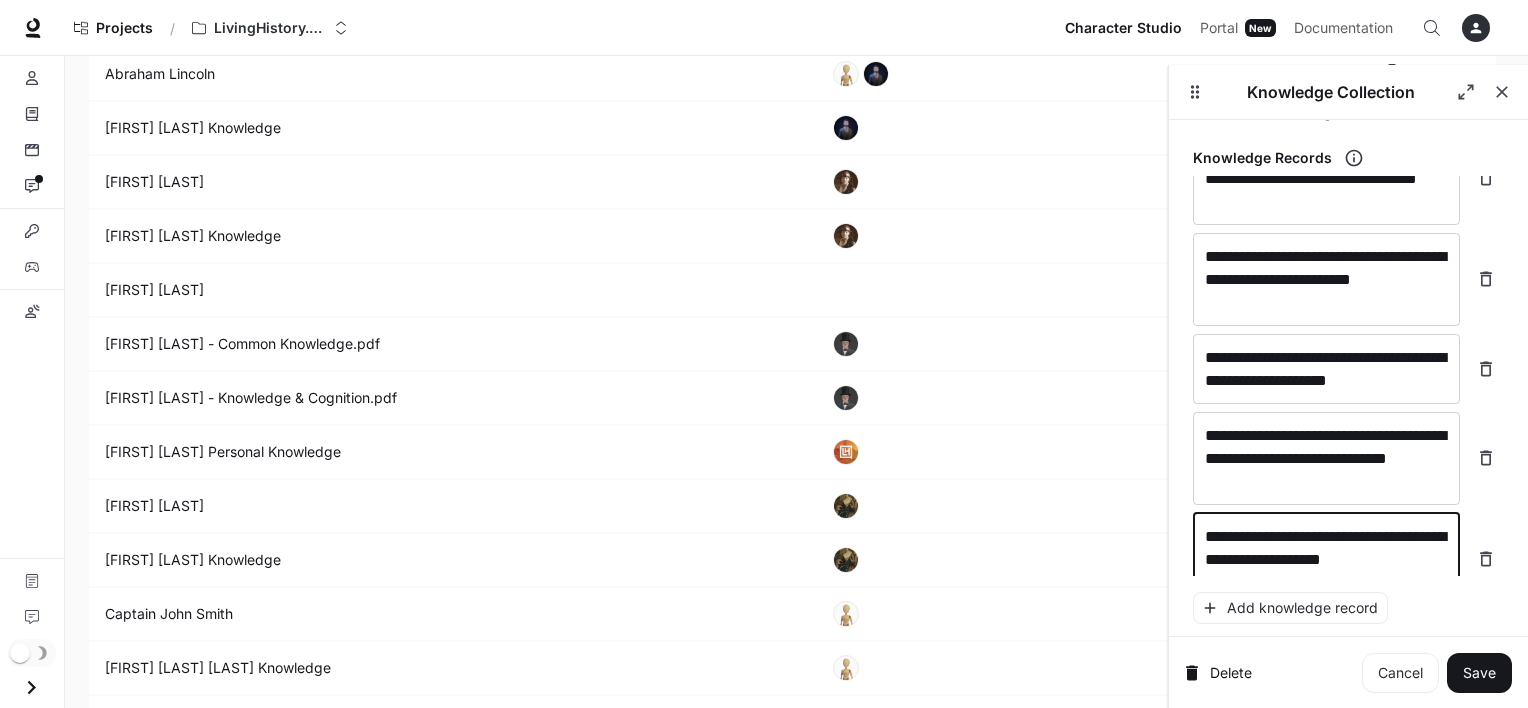scroll, scrollTop: 12924, scrollLeft: 0, axis: vertical 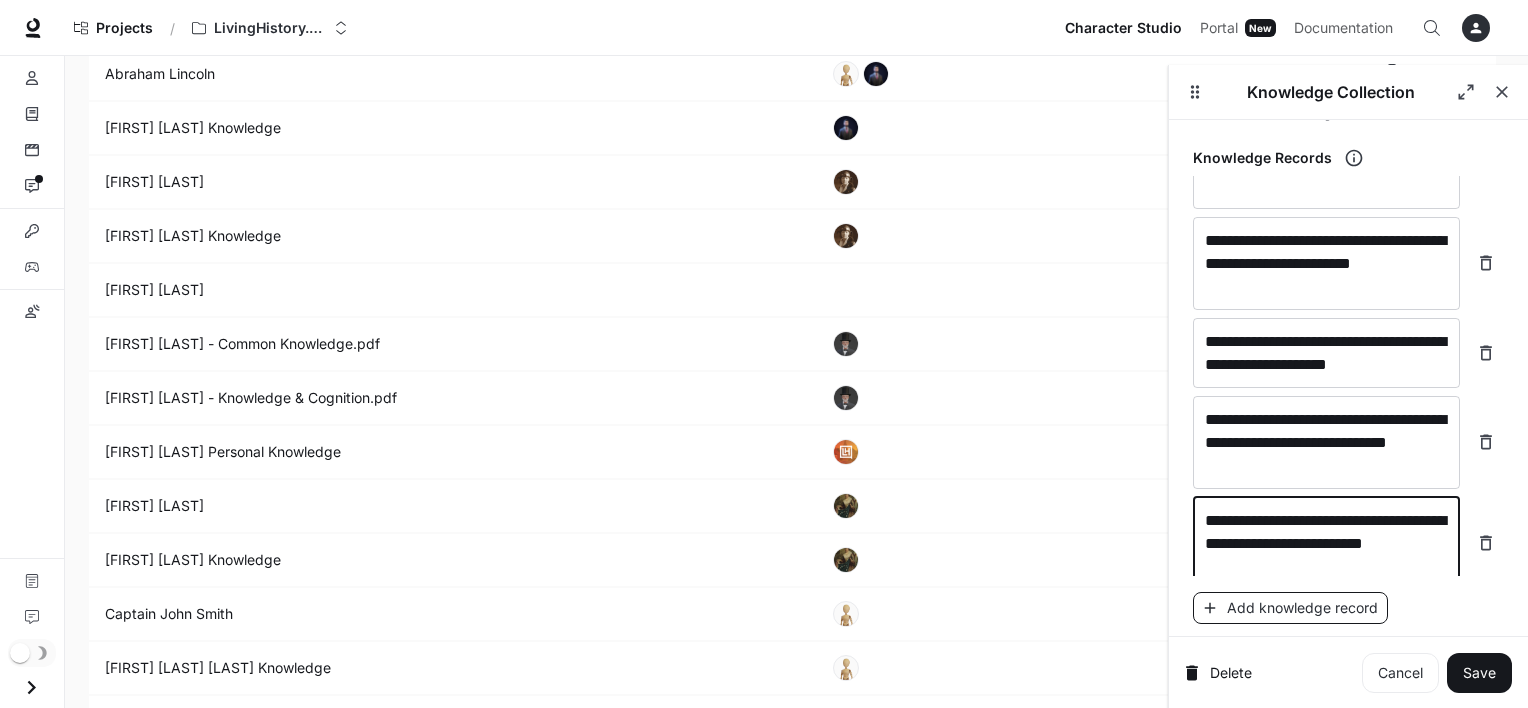 type on "**********" 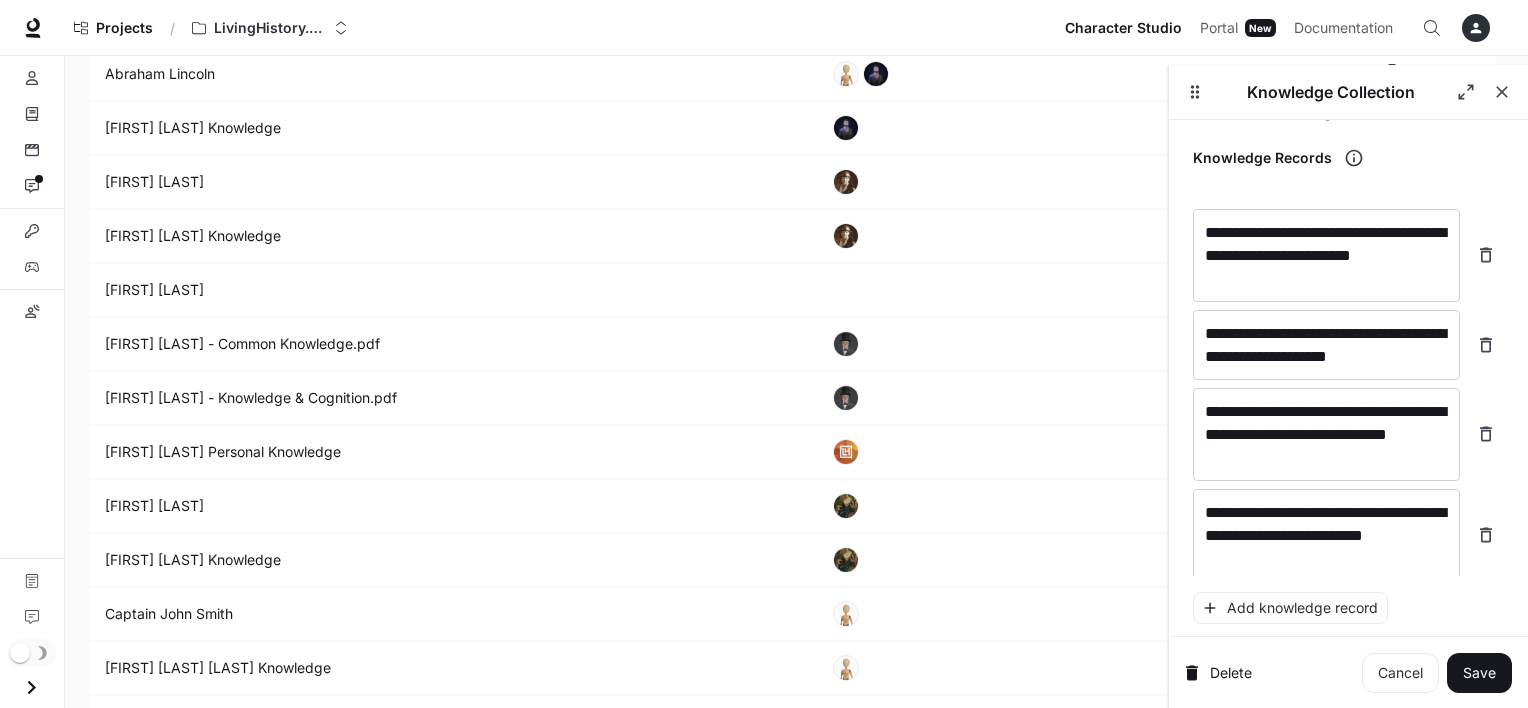 scroll, scrollTop: 13000, scrollLeft: 0, axis: vertical 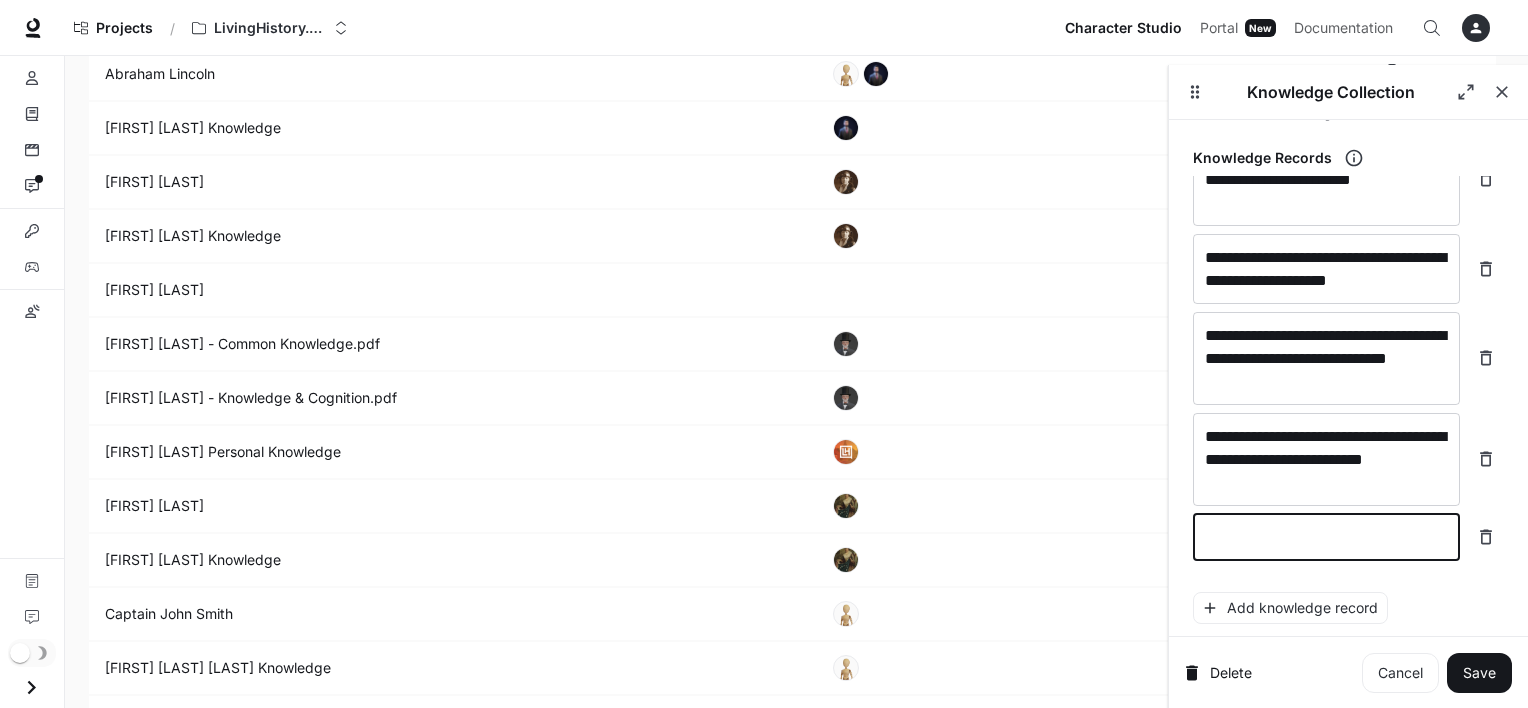 click at bounding box center [1326, 537] 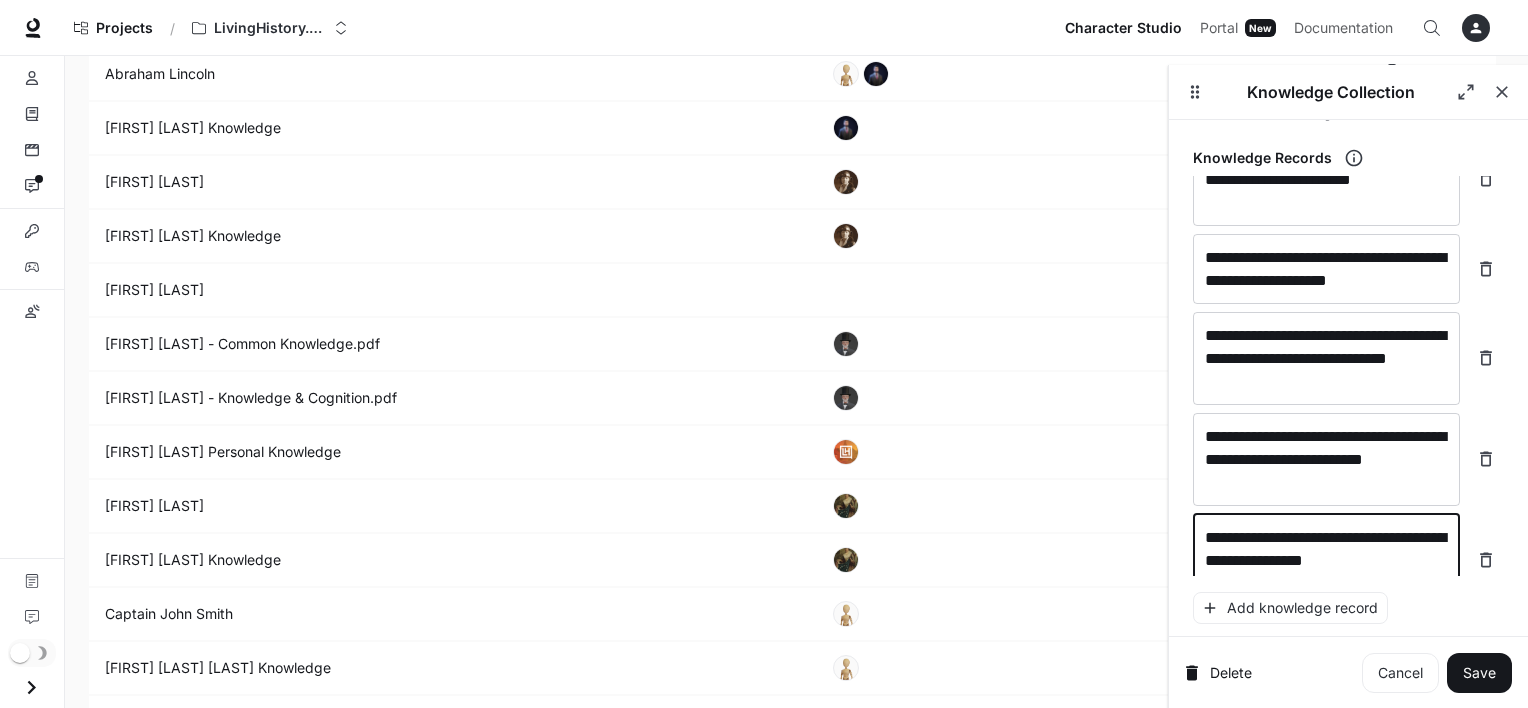 scroll, scrollTop: 13016, scrollLeft: 0, axis: vertical 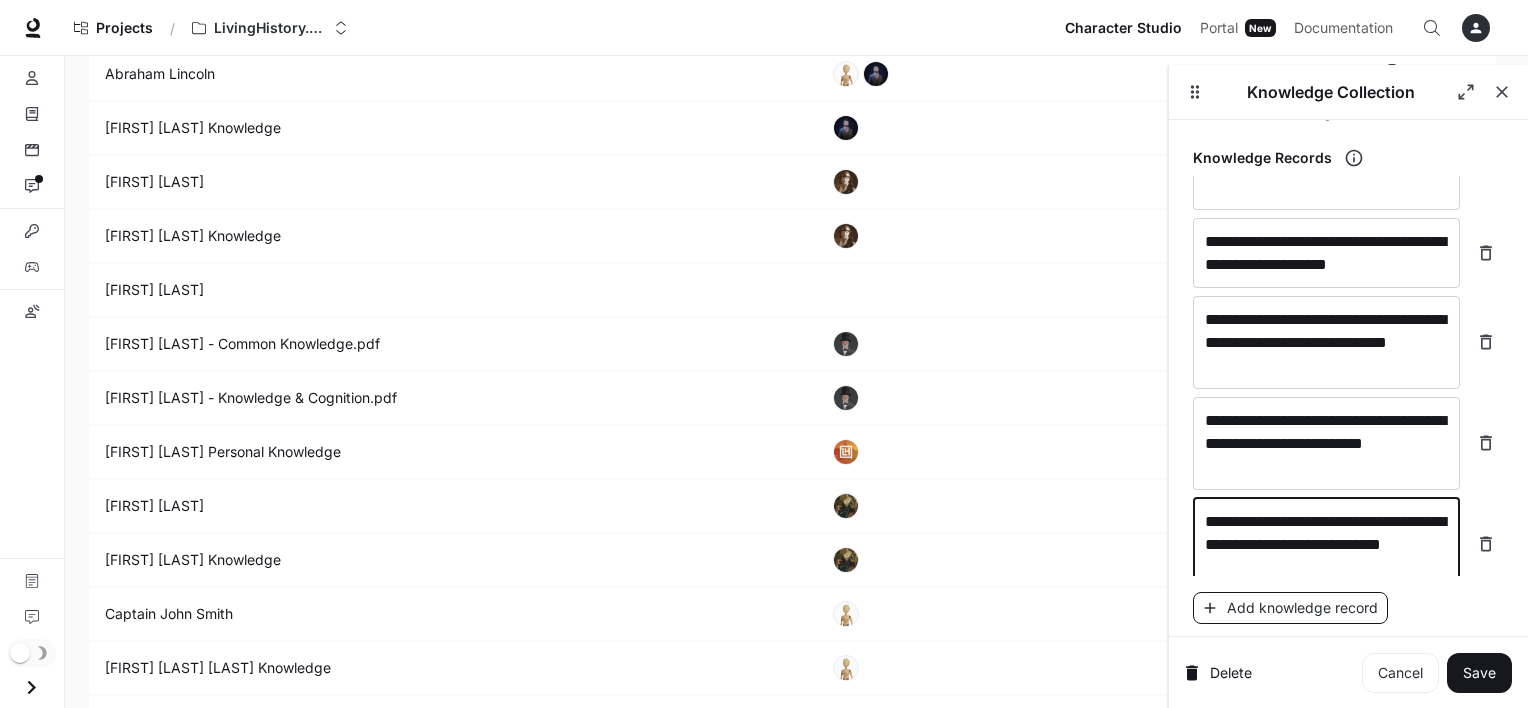 type on "**********" 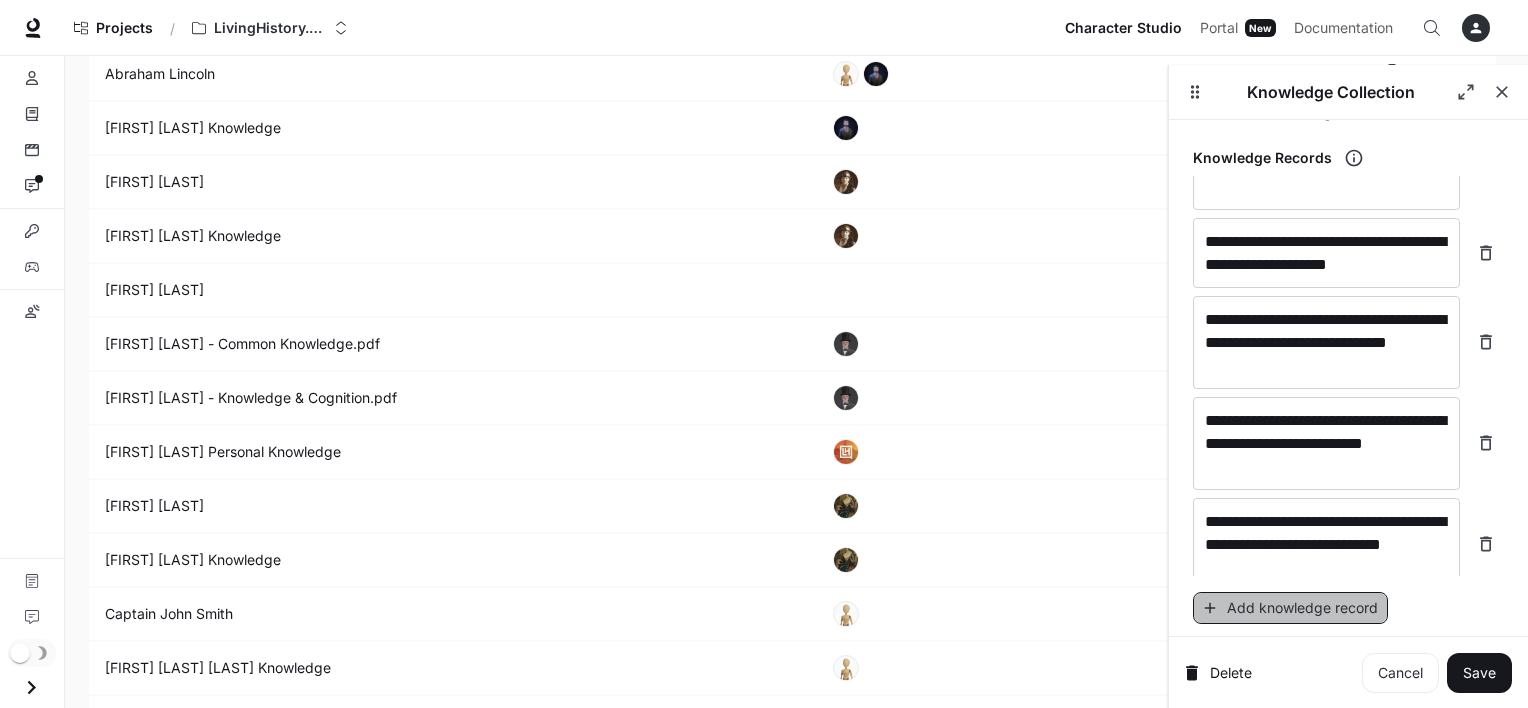 click on "Add knowledge record" at bounding box center (1290, 608) 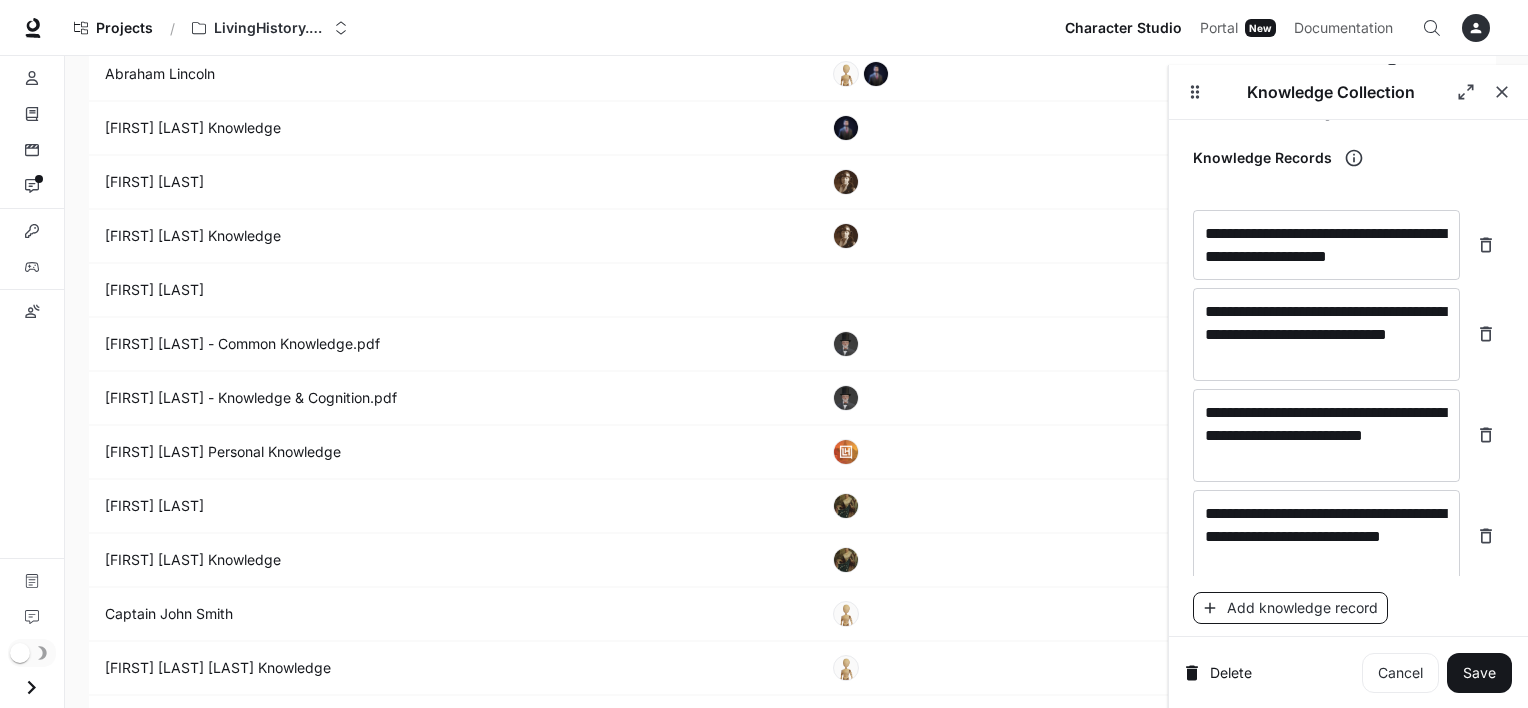 scroll, scrollTop: 13094, scrollLeft: 0, axis: vertical 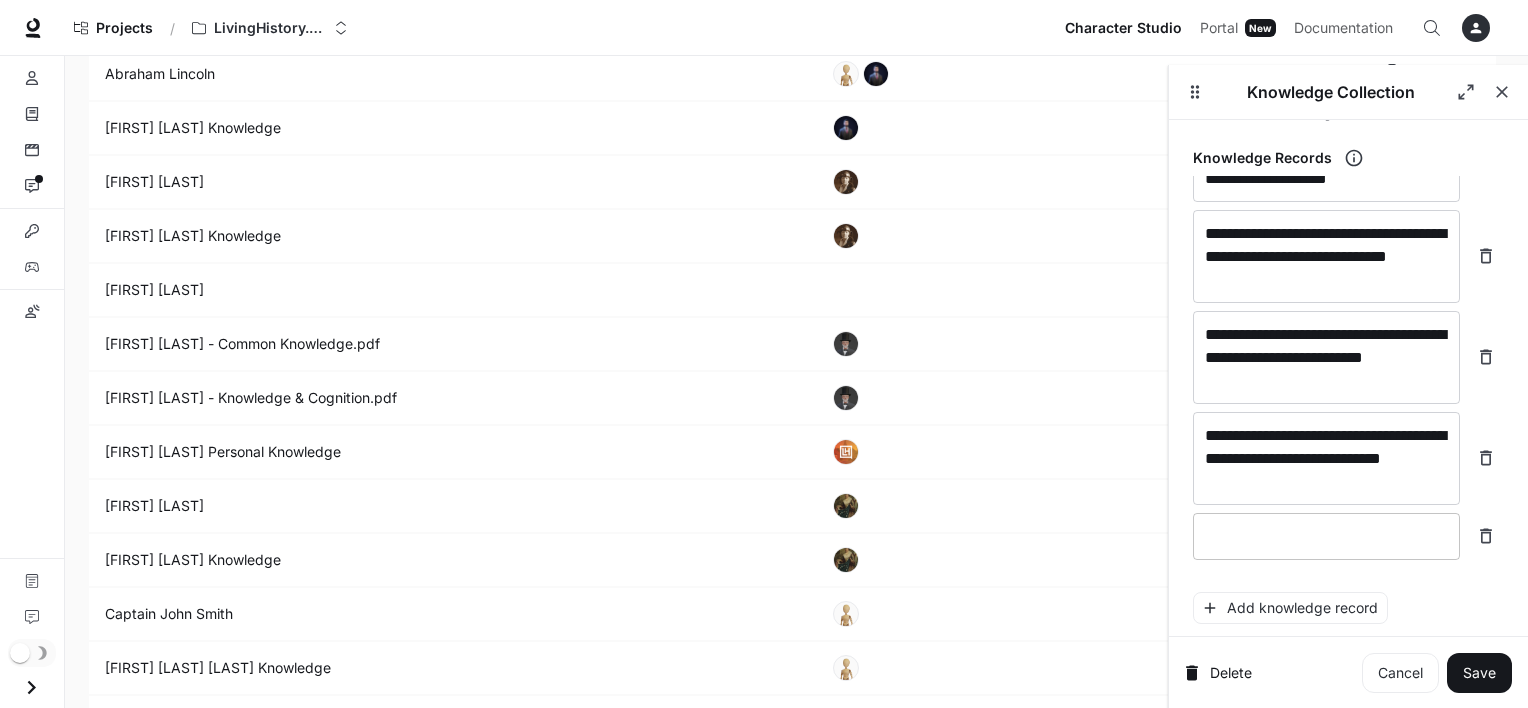 click at bounding box center (1326, 536) 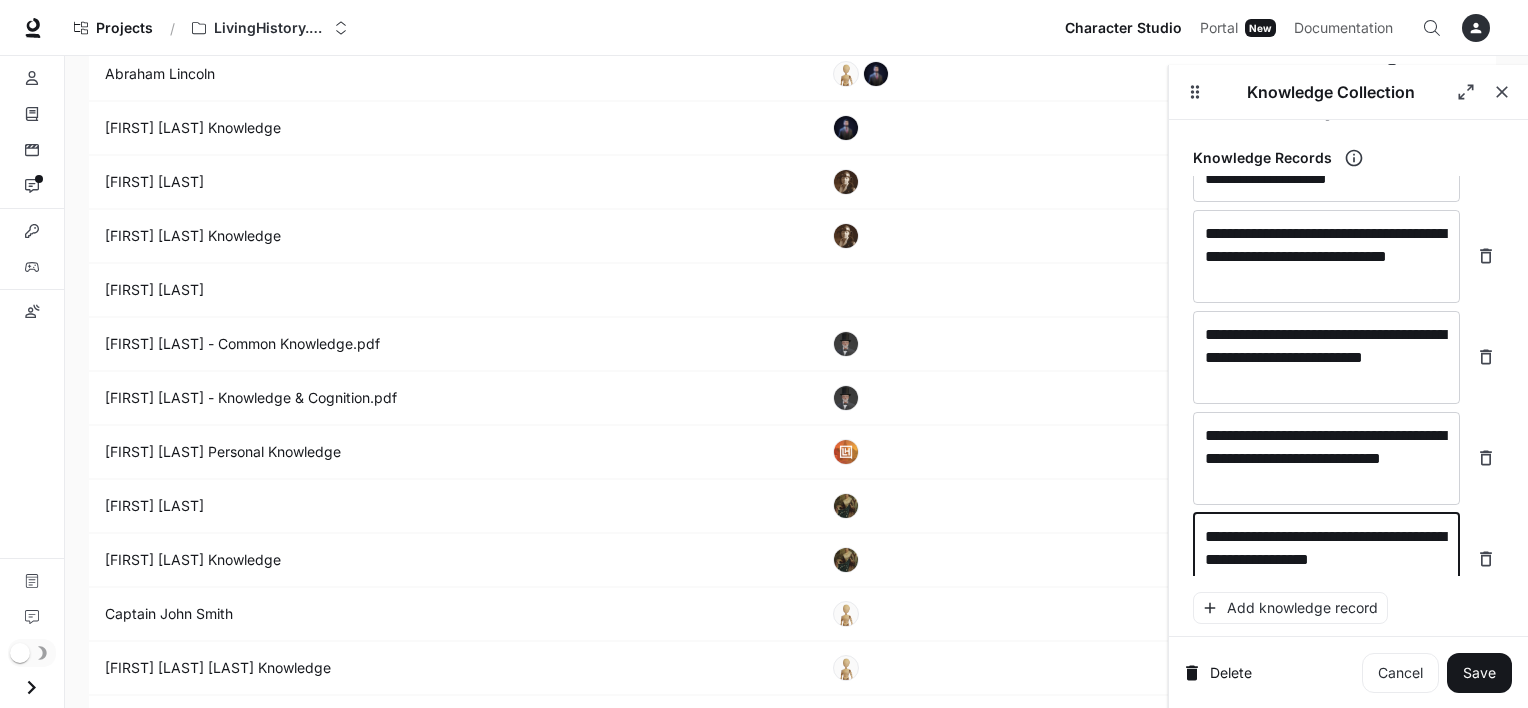 scroll, scrollTop: 13109, scrollLeft: 0, axis: vertical 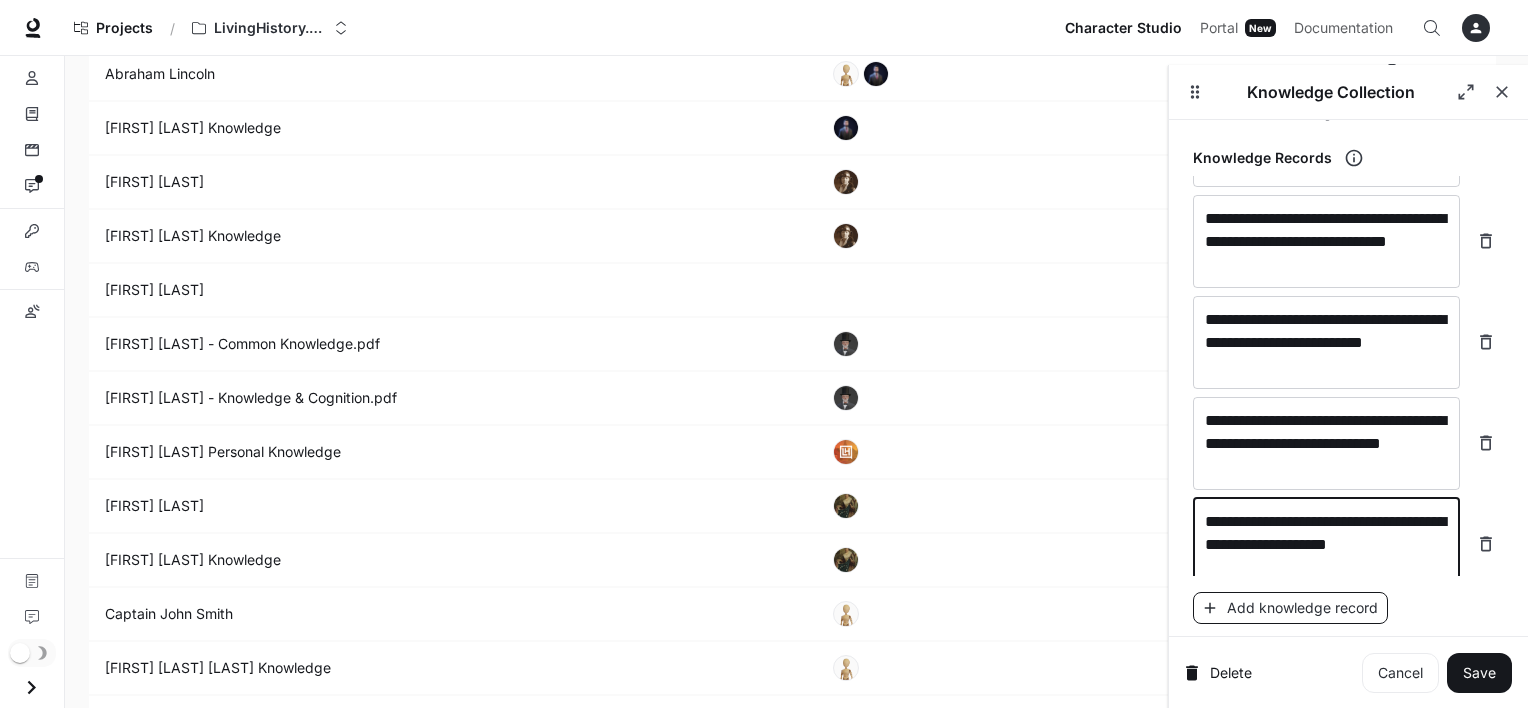 type on "**********" 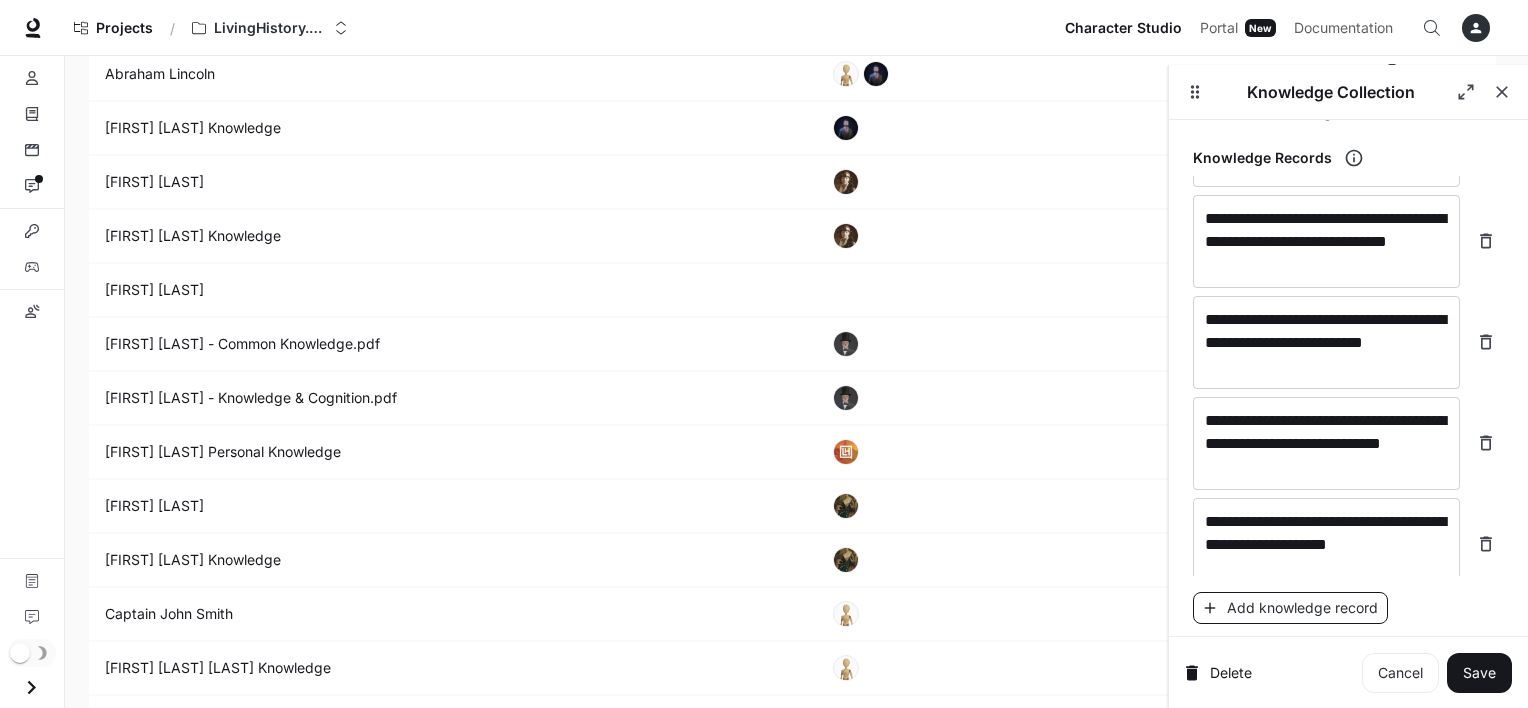 scroll, scrollTop: 13187, scrollLeft: 0, axis: vertical 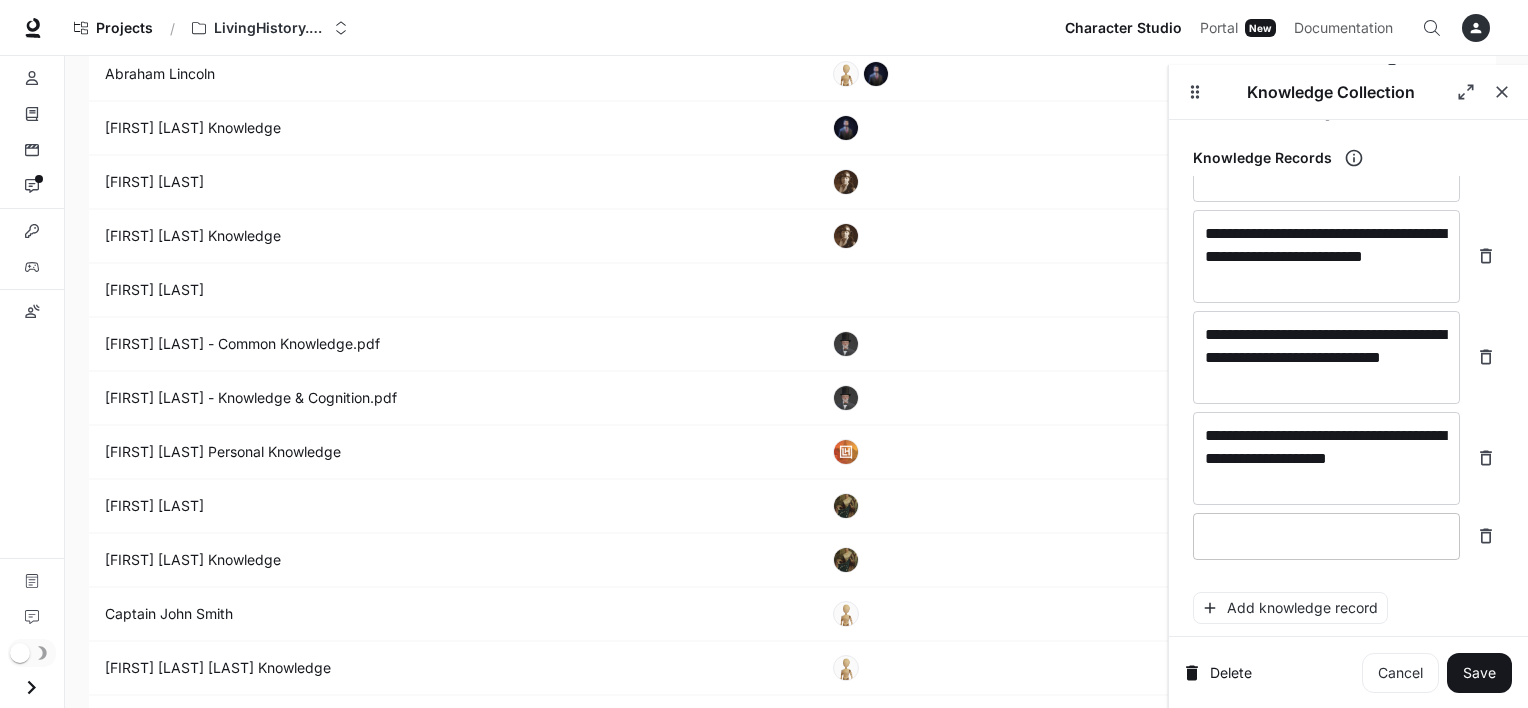 click at bounding box center (1326, 536) 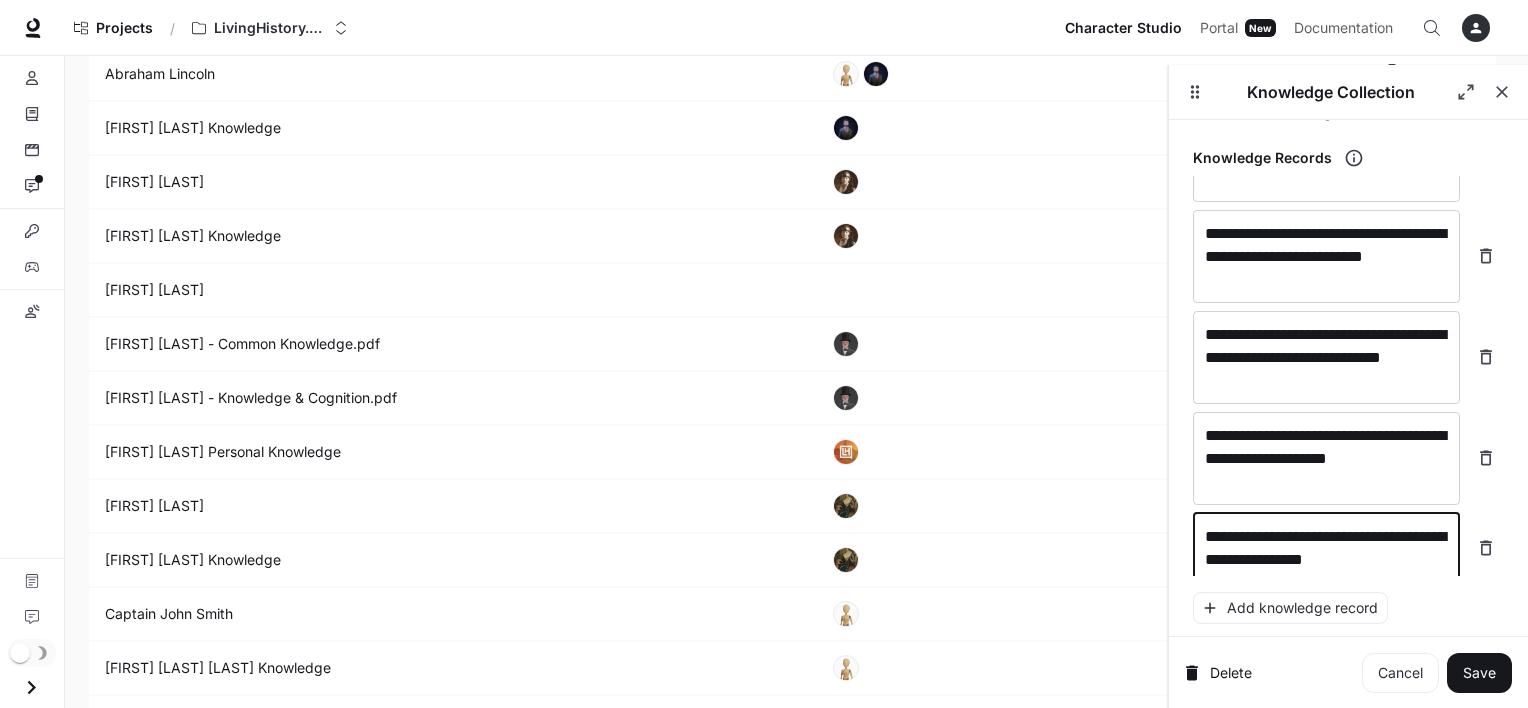 scroll, scrollTop: 13203, scrollLeft: 0, axis: vertical 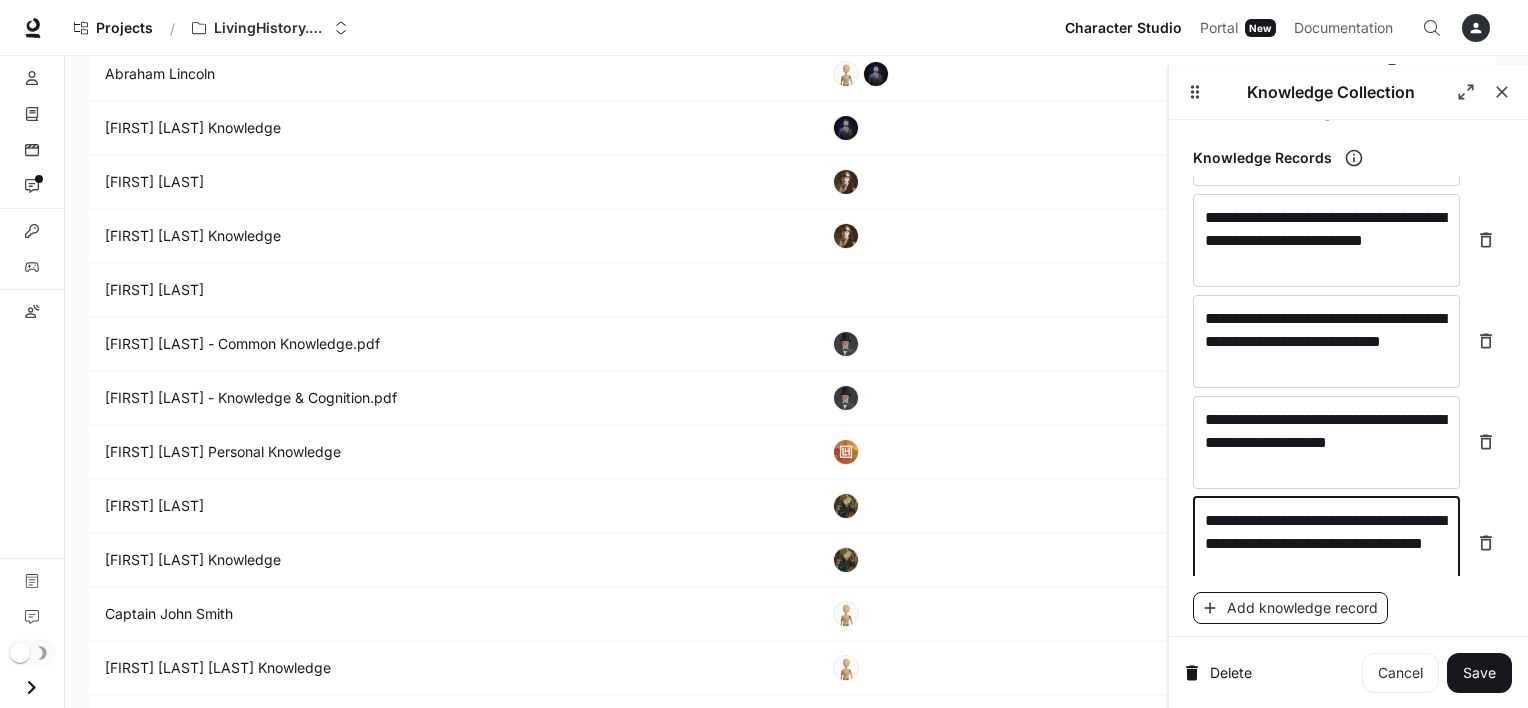 type on "**********" 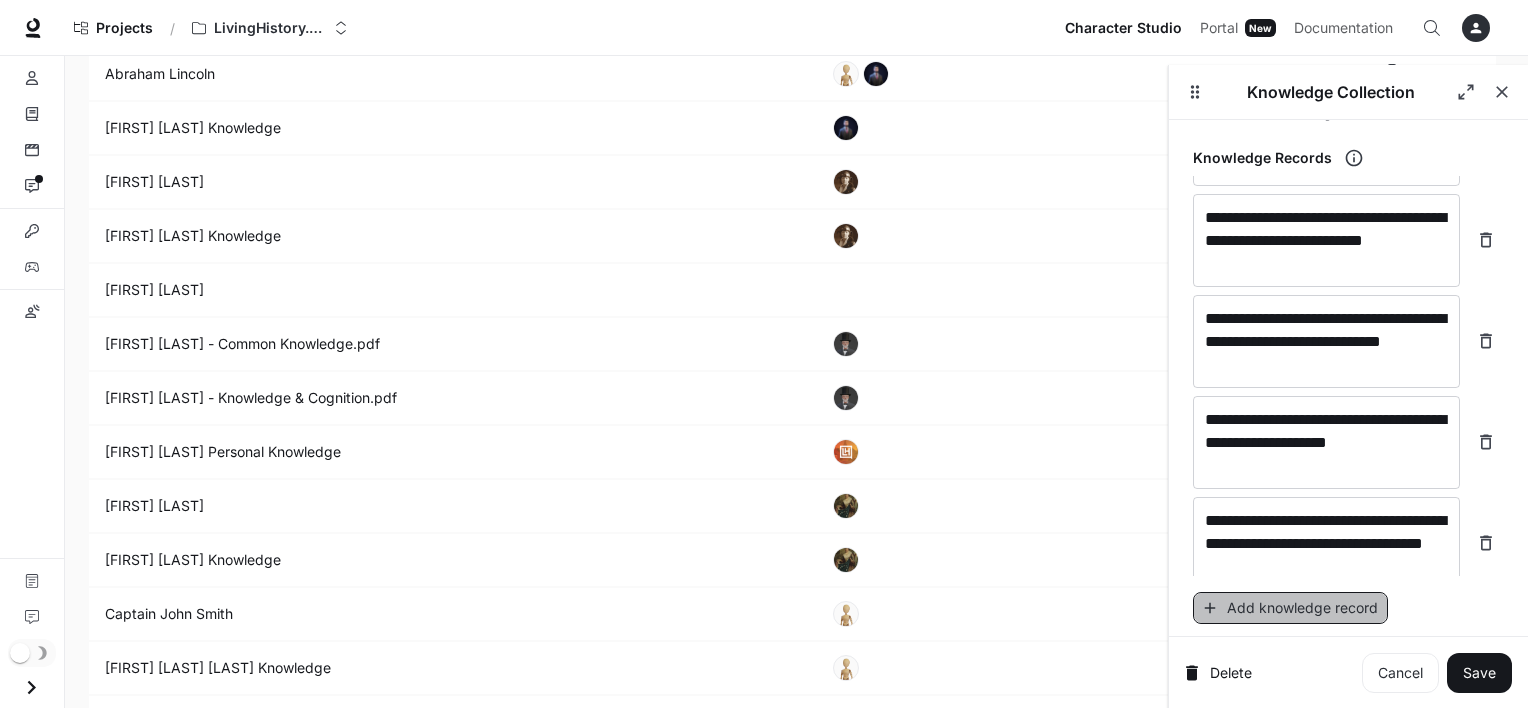 click on "Add knowledge record" at bounding box center [1290, 608] 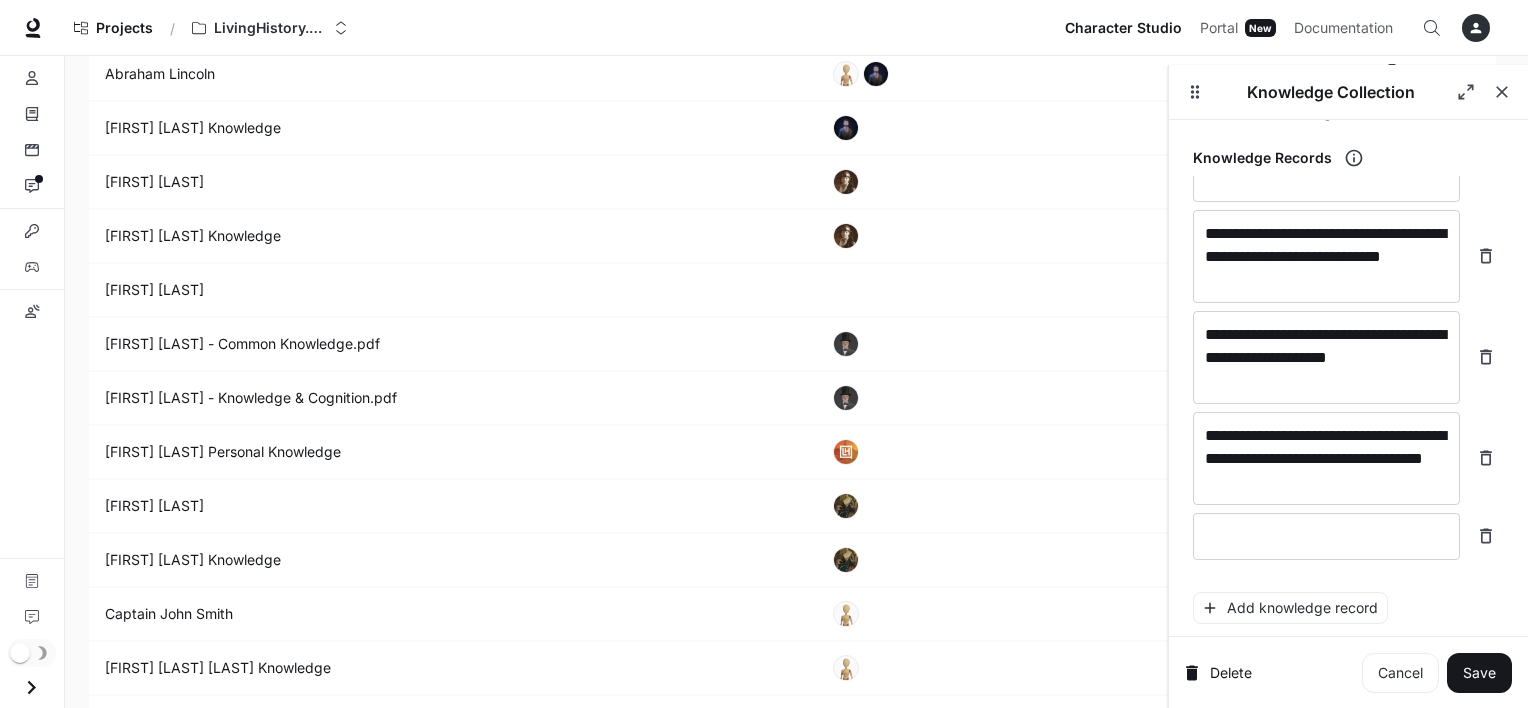 click on "**********" at bounding box center [1348, -6272] 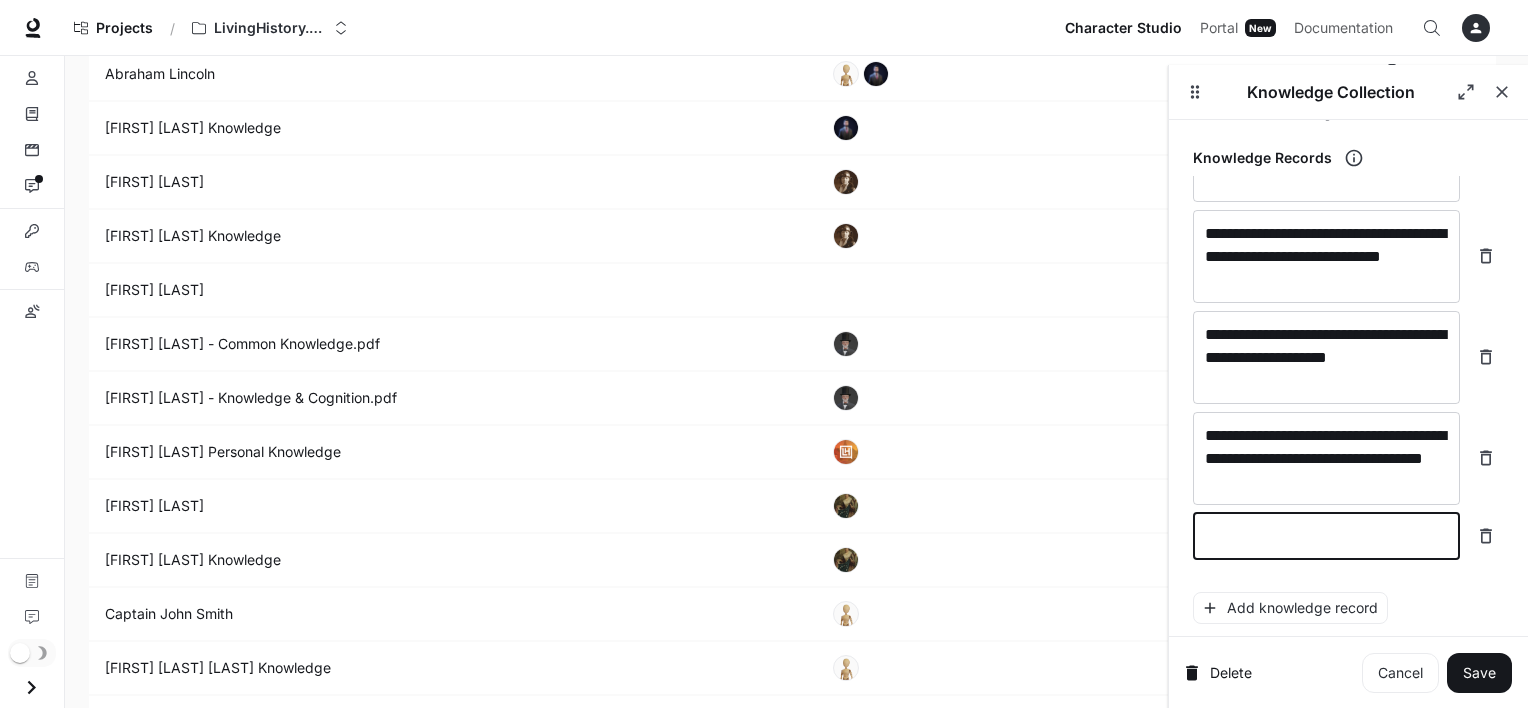 click at bounding box center [1326, 536] 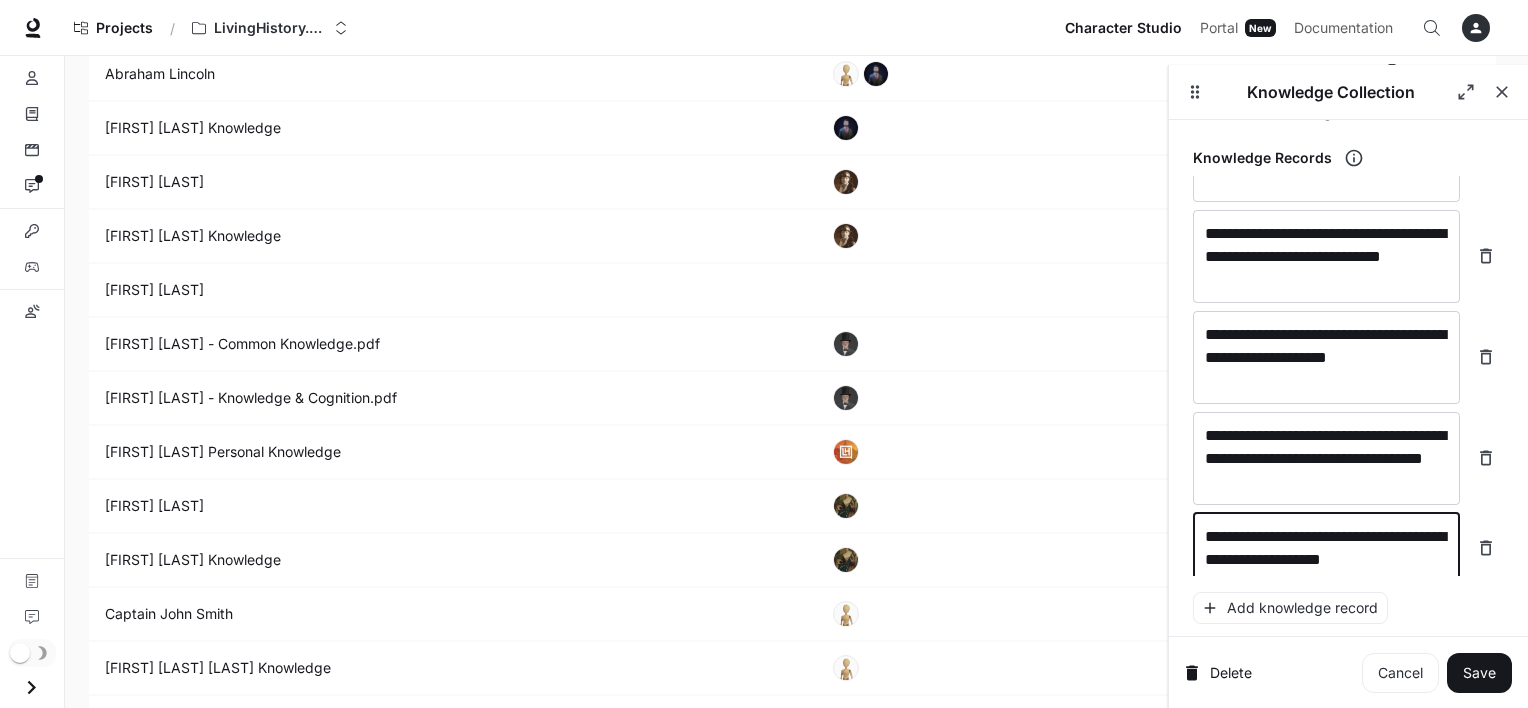 scroll, scrollTop: 13296, scrollLeft: 0, axis: vertical 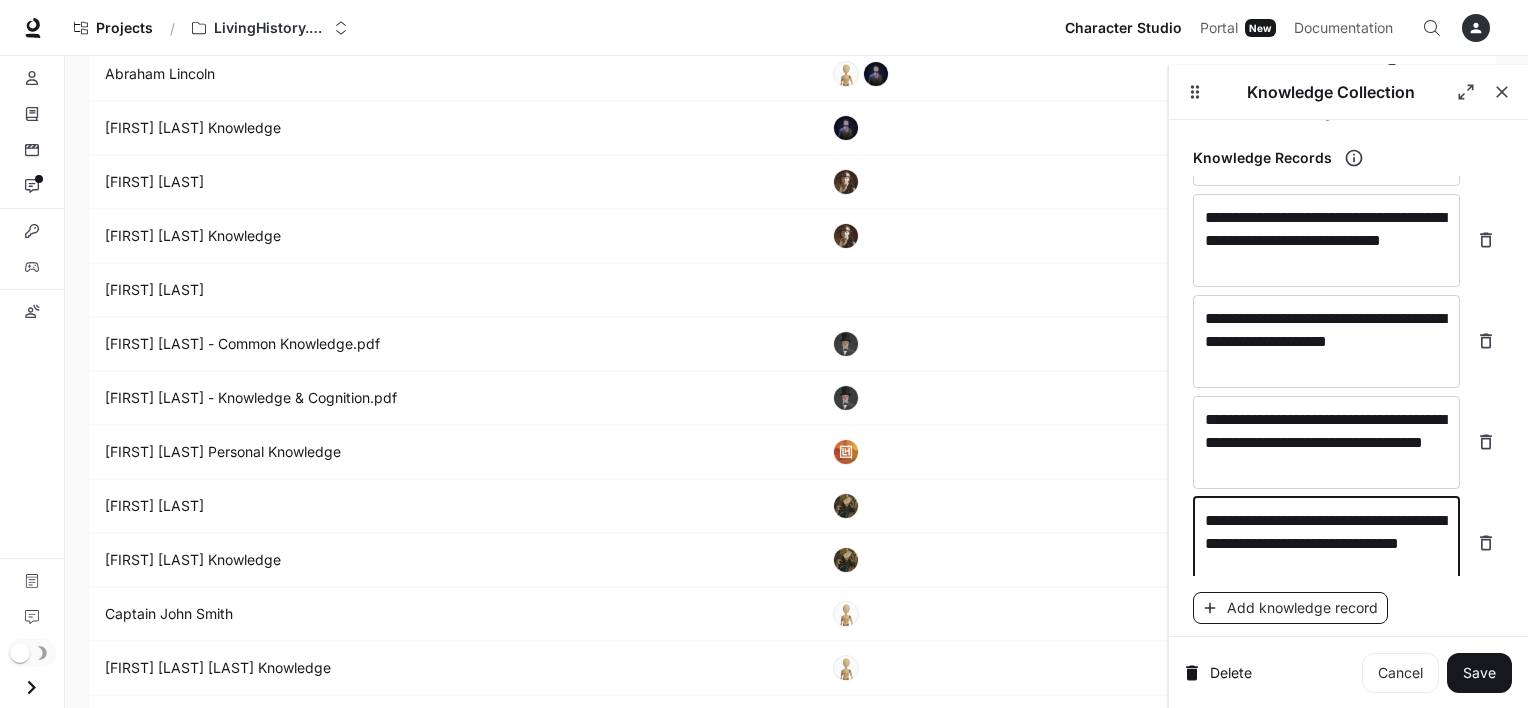type on "**********" 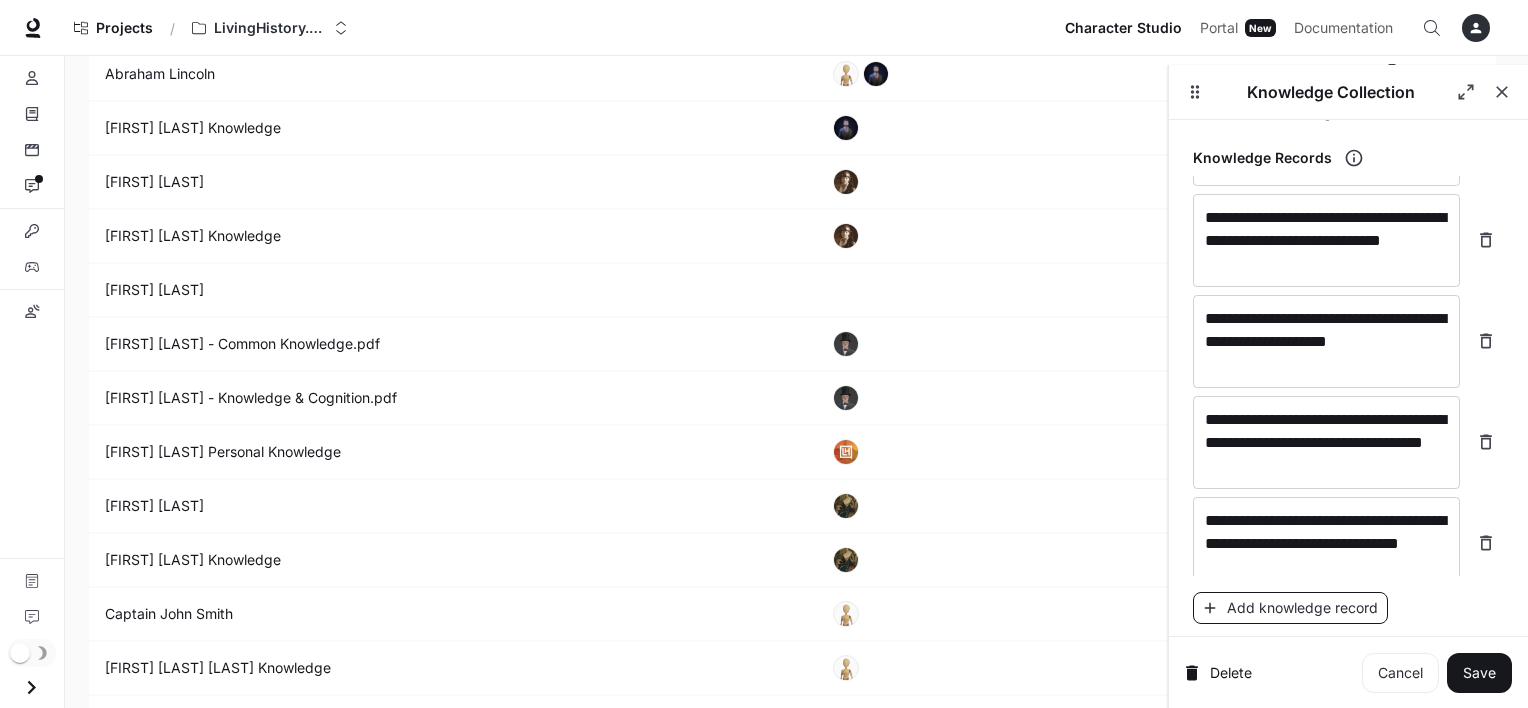 scroll, scrollTop: 13372, scrollLeft: 0, axis: vertical 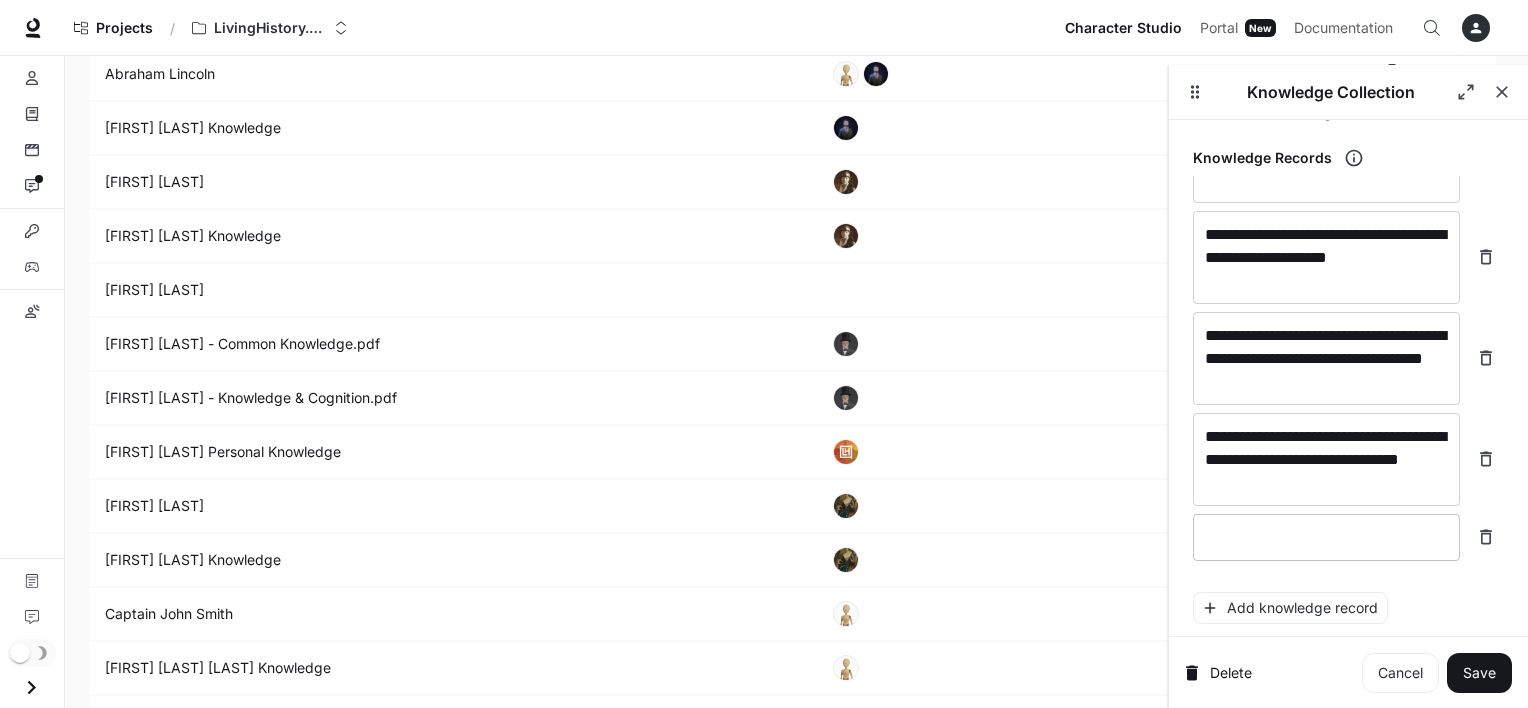 click at bounding box center [1326, 537] 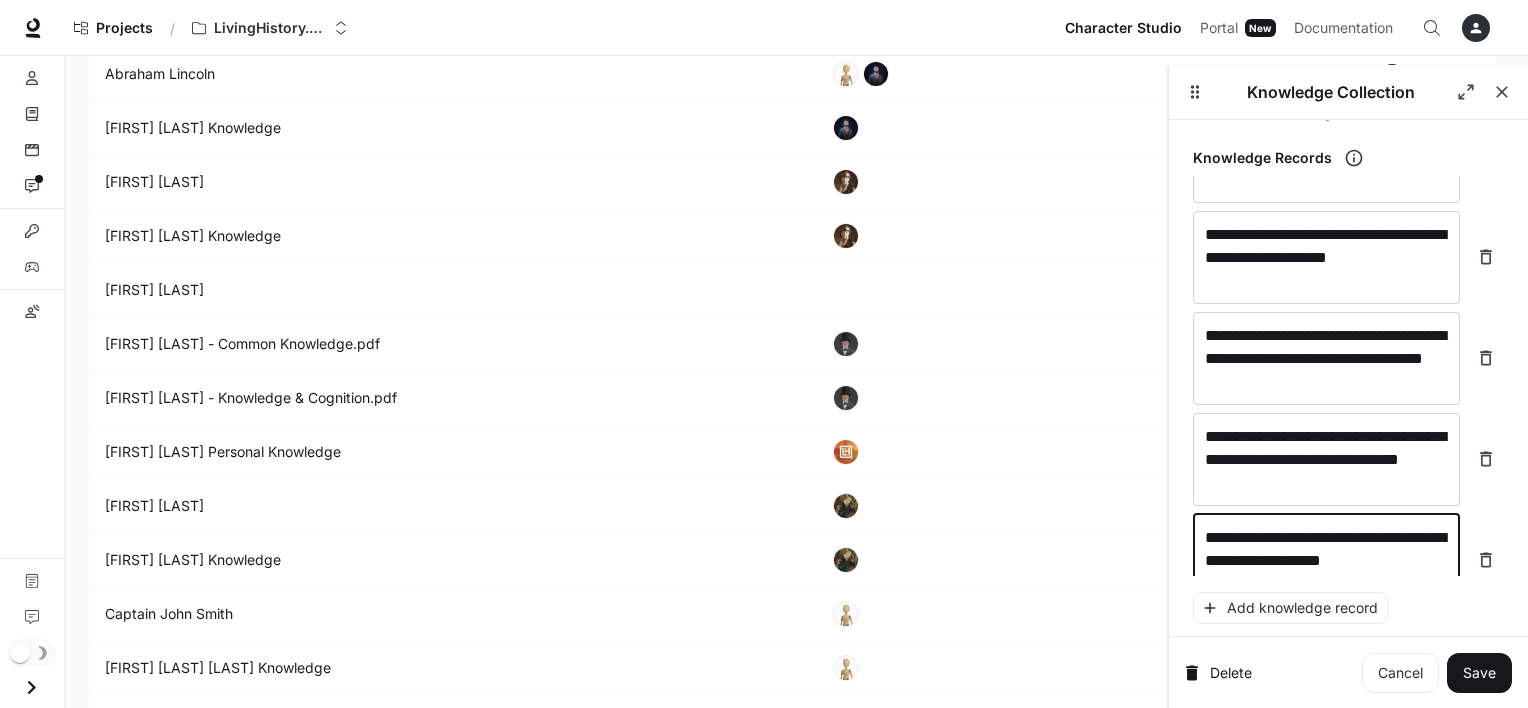 scroll, scrollTop: 13388, scrollLeft: 0, axis: vertical 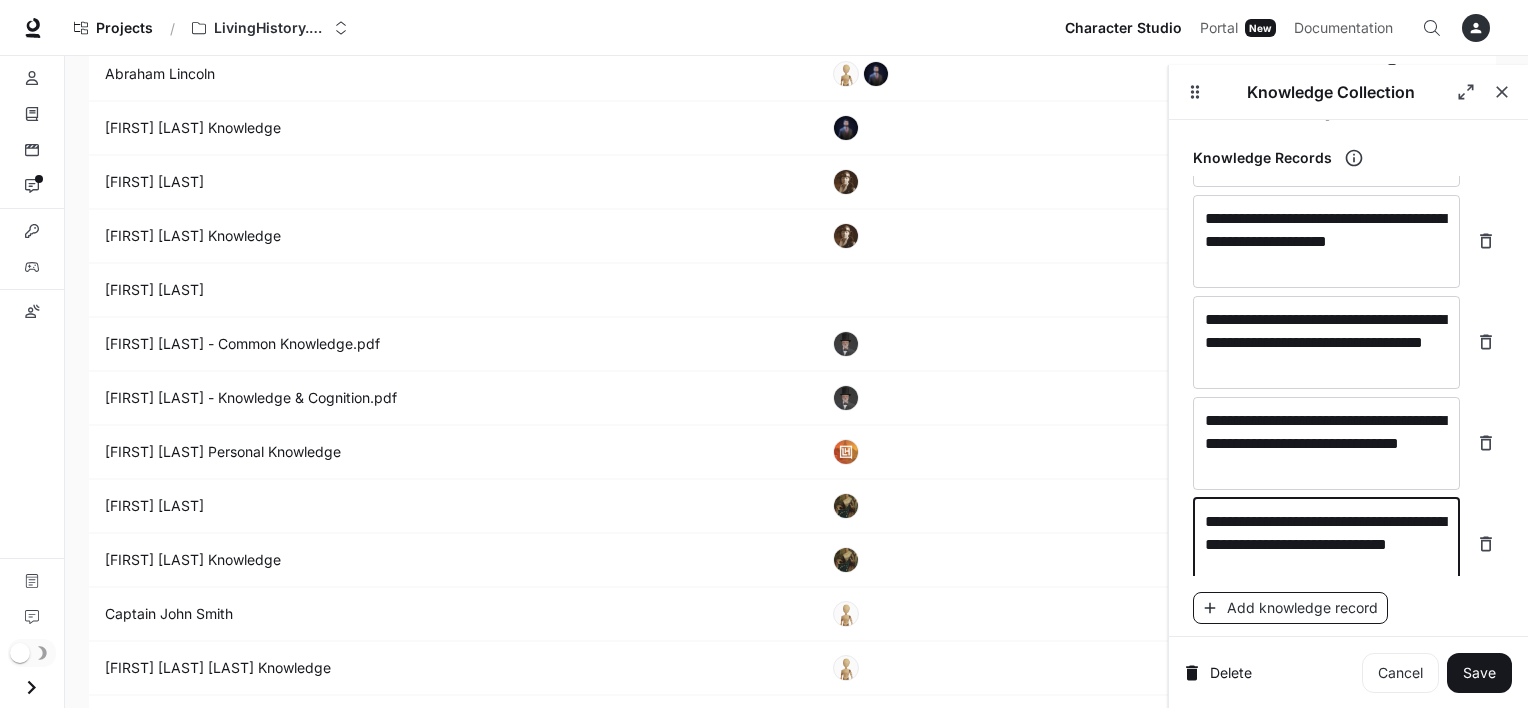 type on "**********" 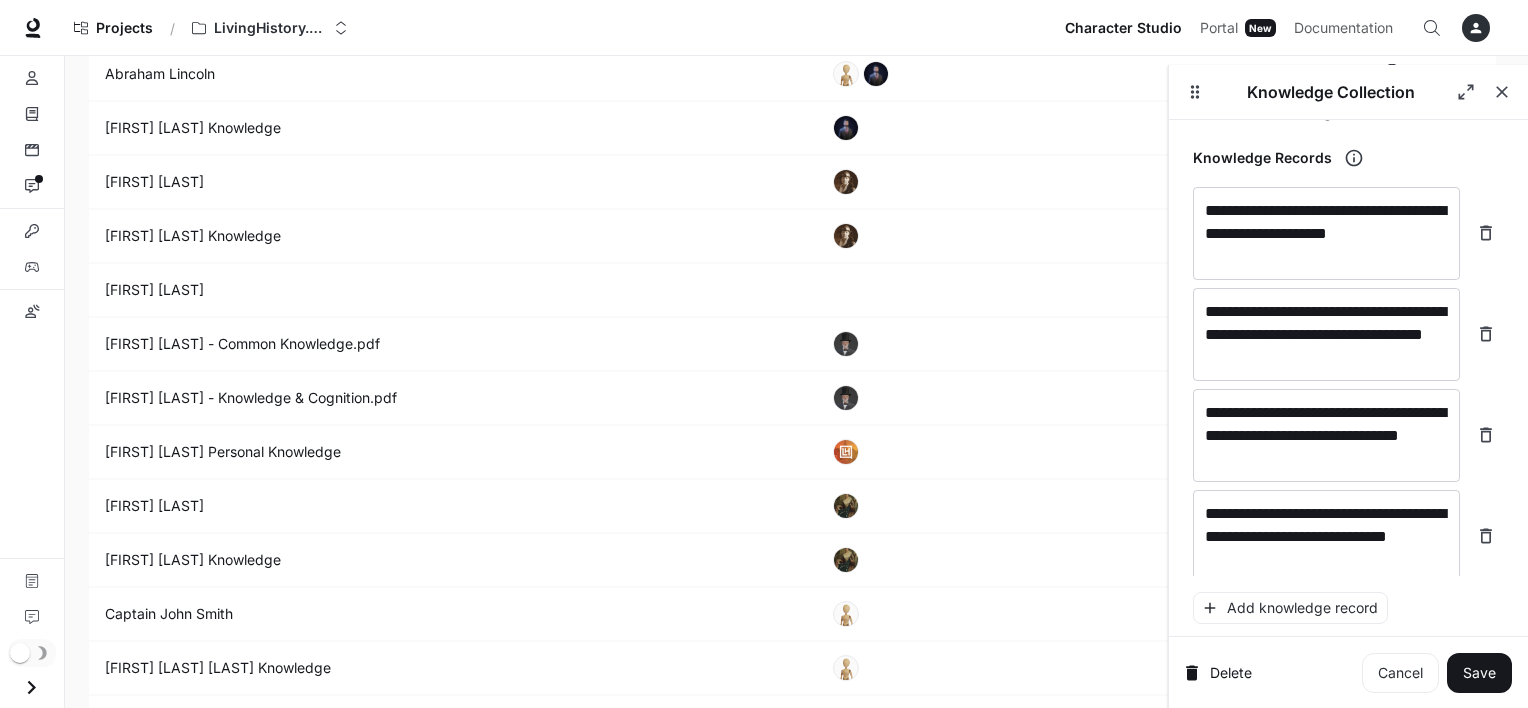 scroll, scrollTop: 13466, scrollLeft: 0, axis: vertical 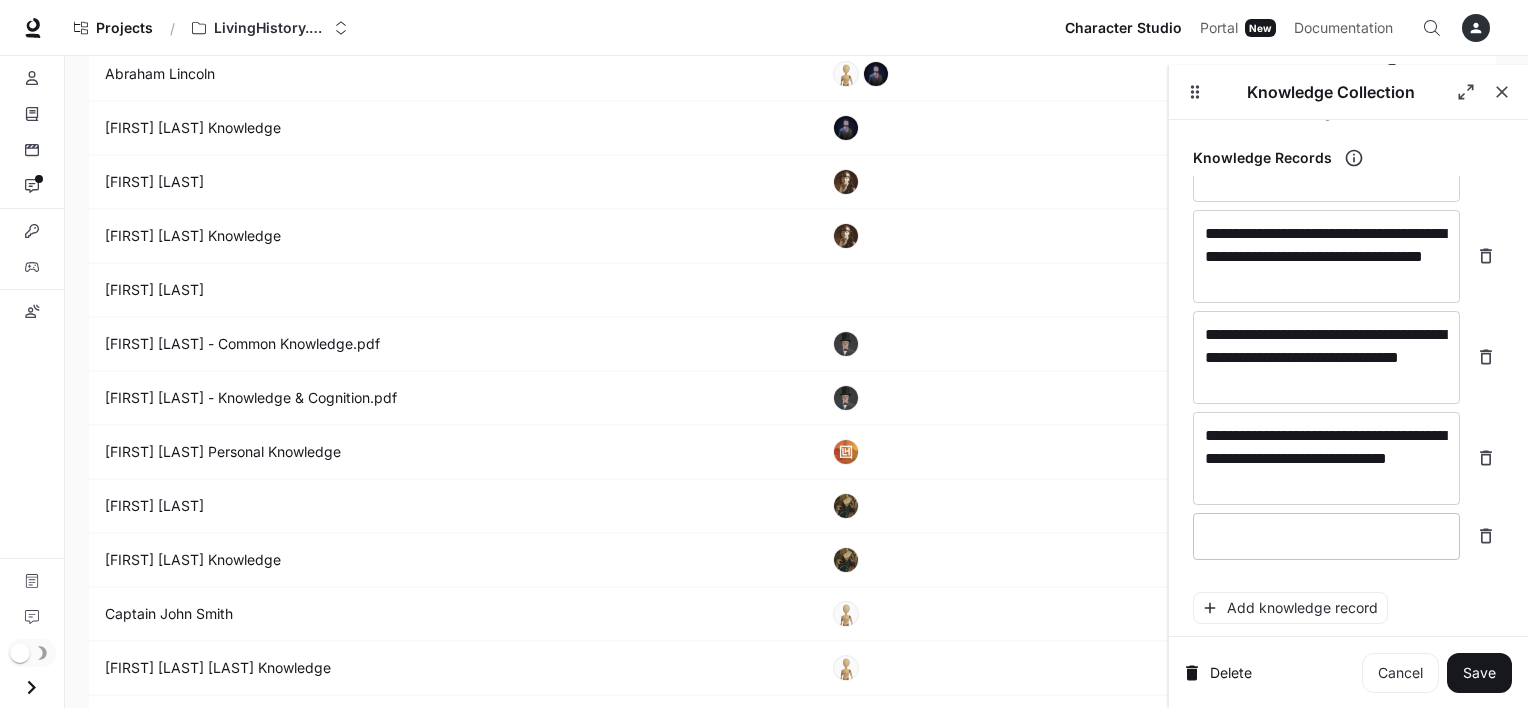 click on "* ​" at bounding box center (1326, 536) 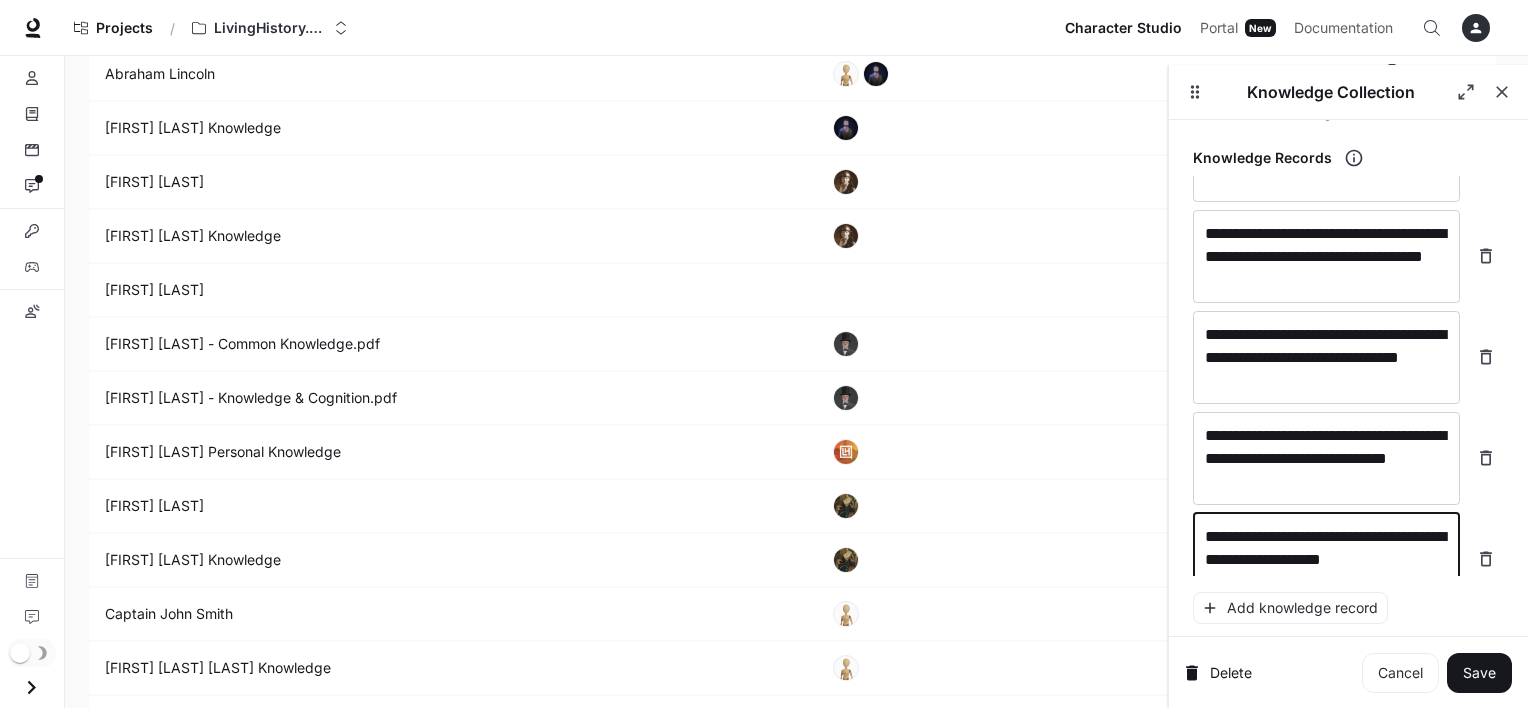scroll, scrollTop: 13481, scrollLeft: 0, axis: vertical 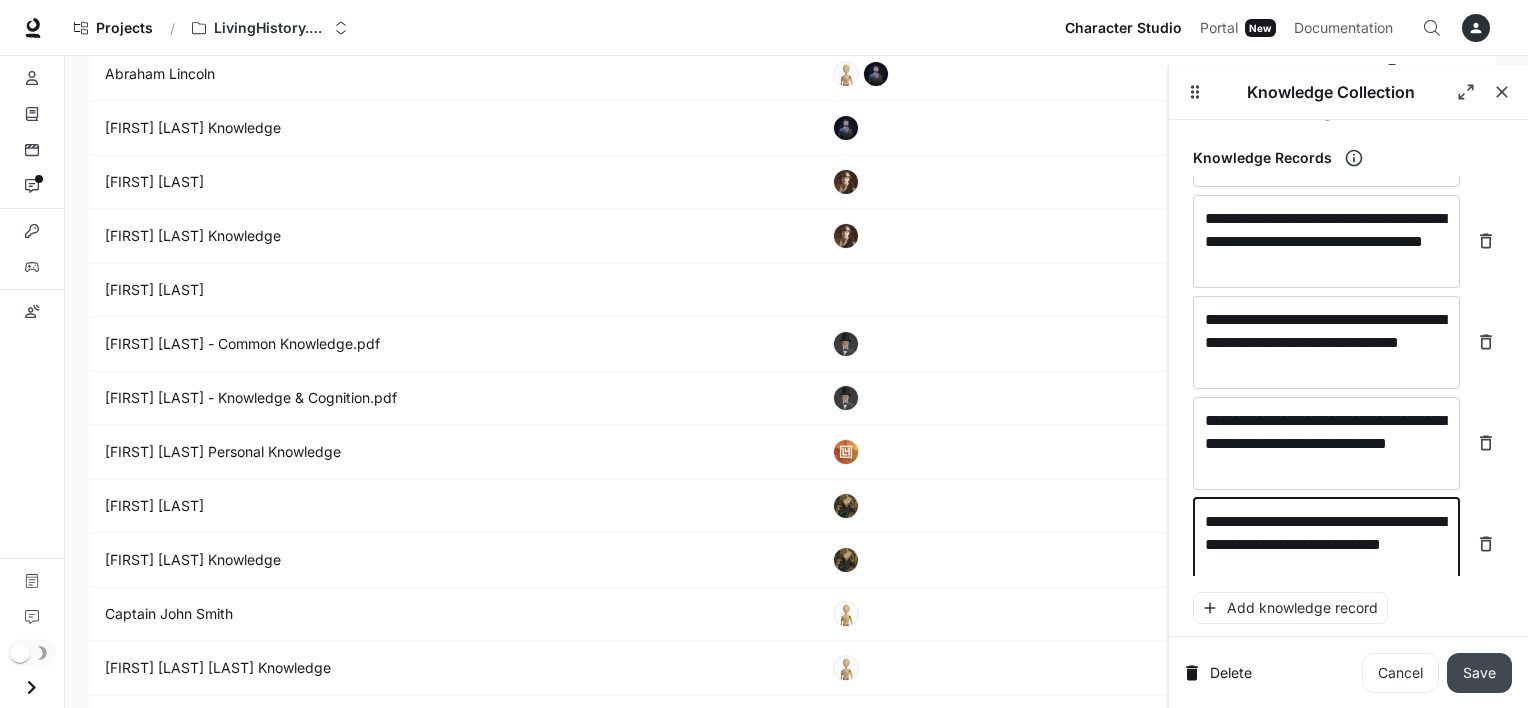 type on "**********" 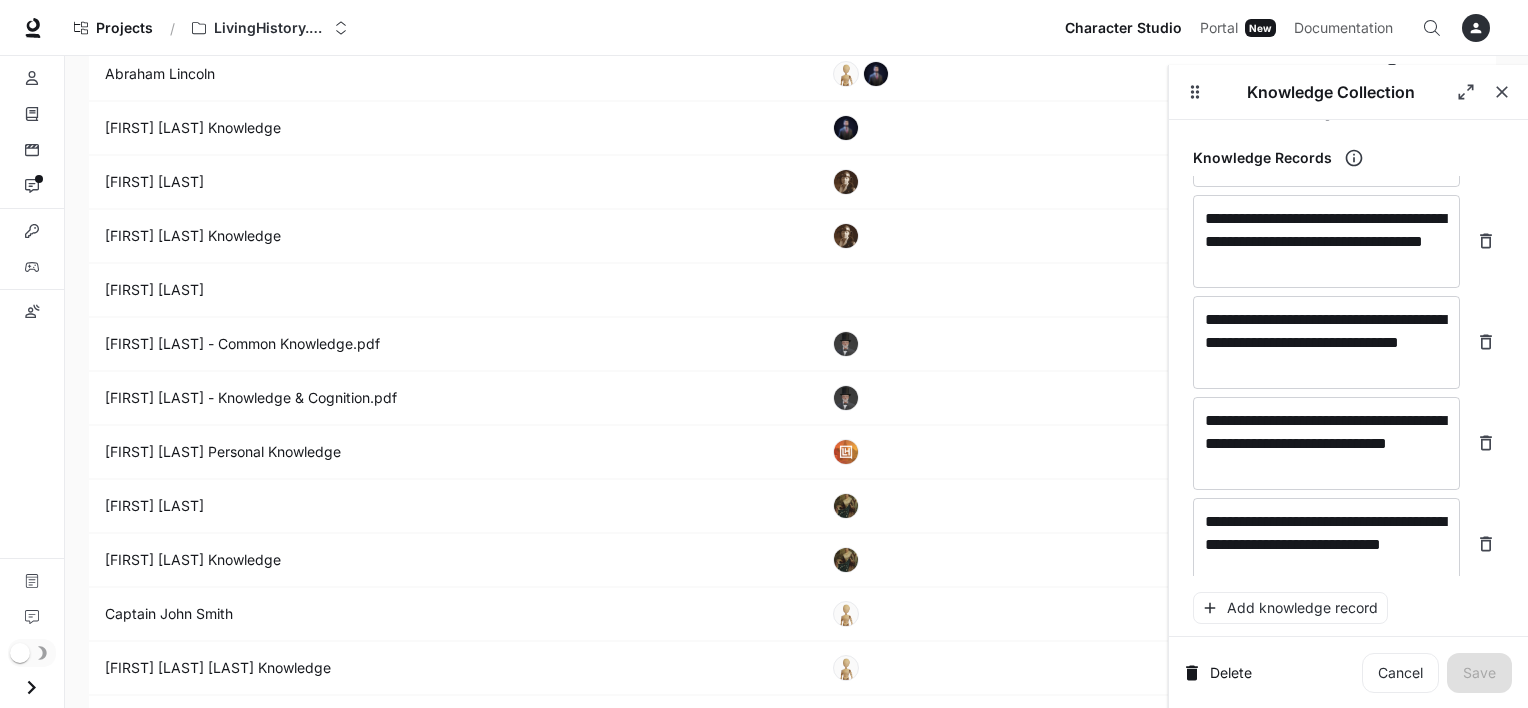 scroll, scrollTop: 0, scrollLeft: 0, axis: both 